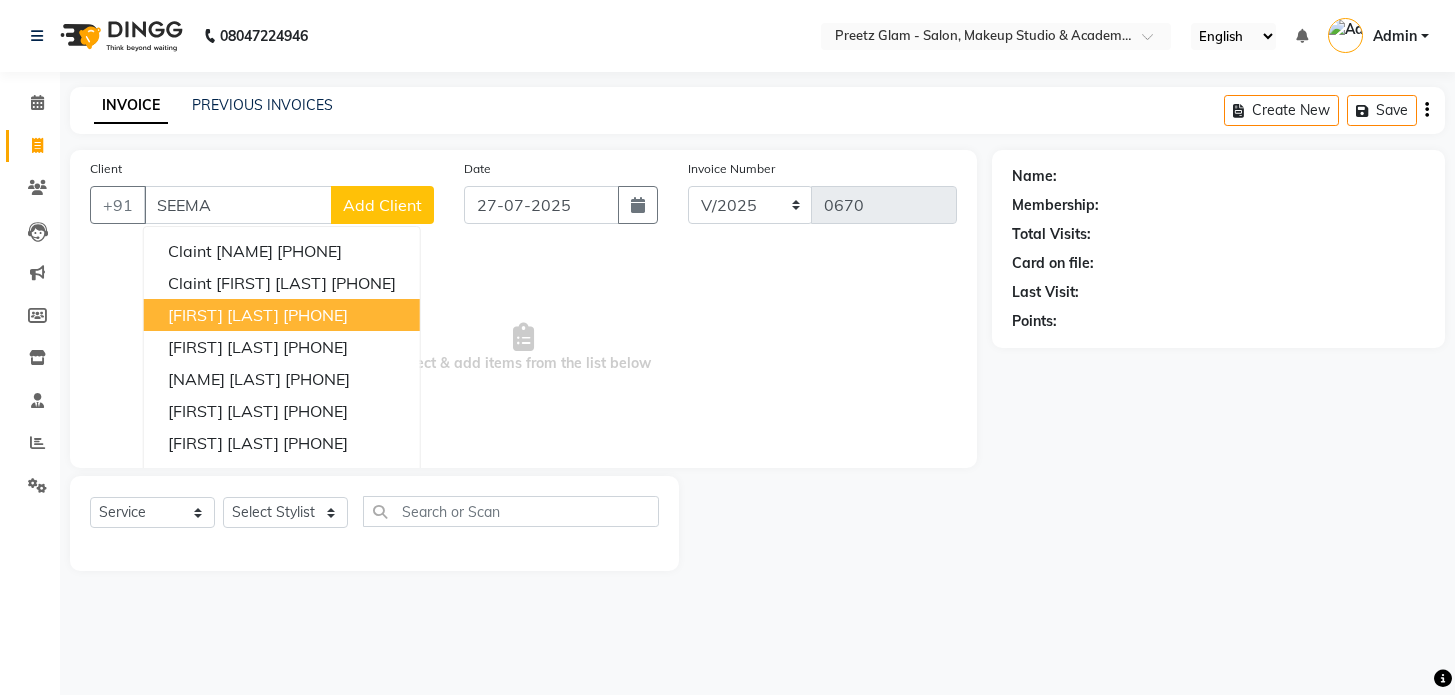 select on "service" 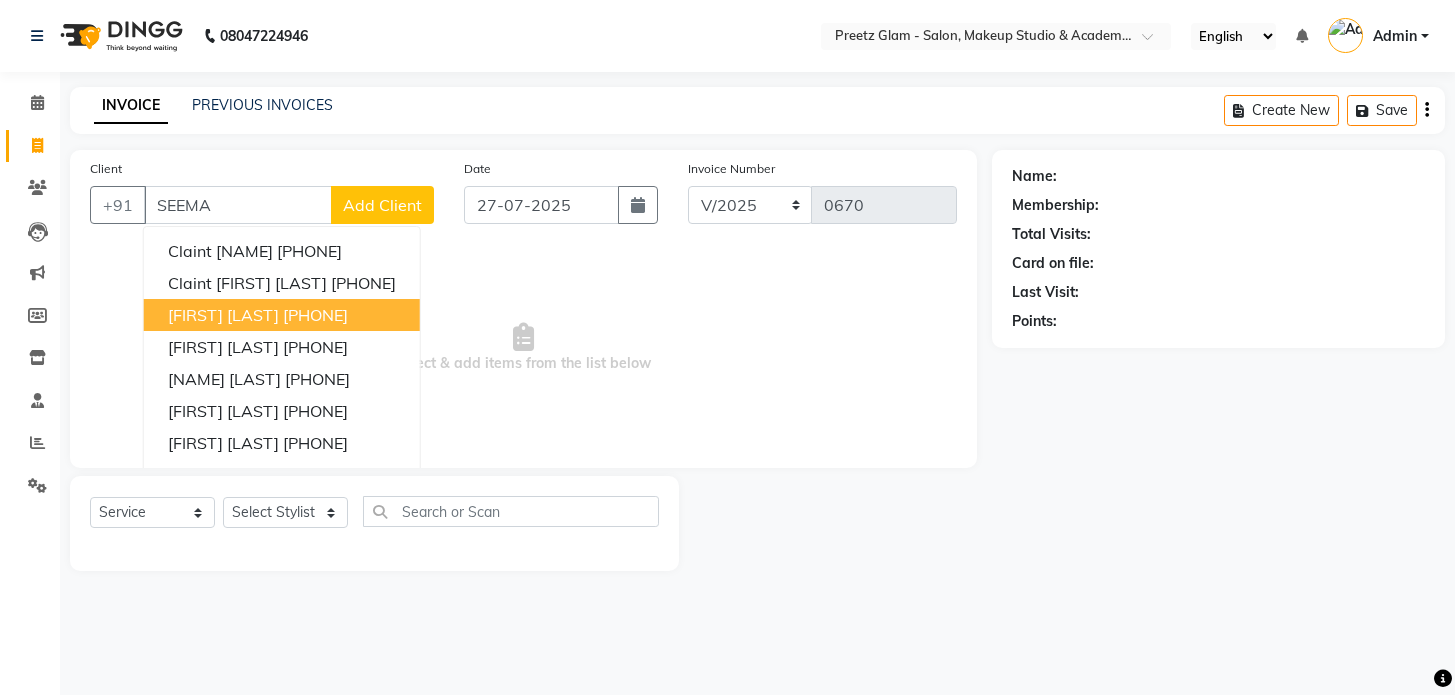 scroll, scrollTop: 0, scrollLeft: 0, axis: both 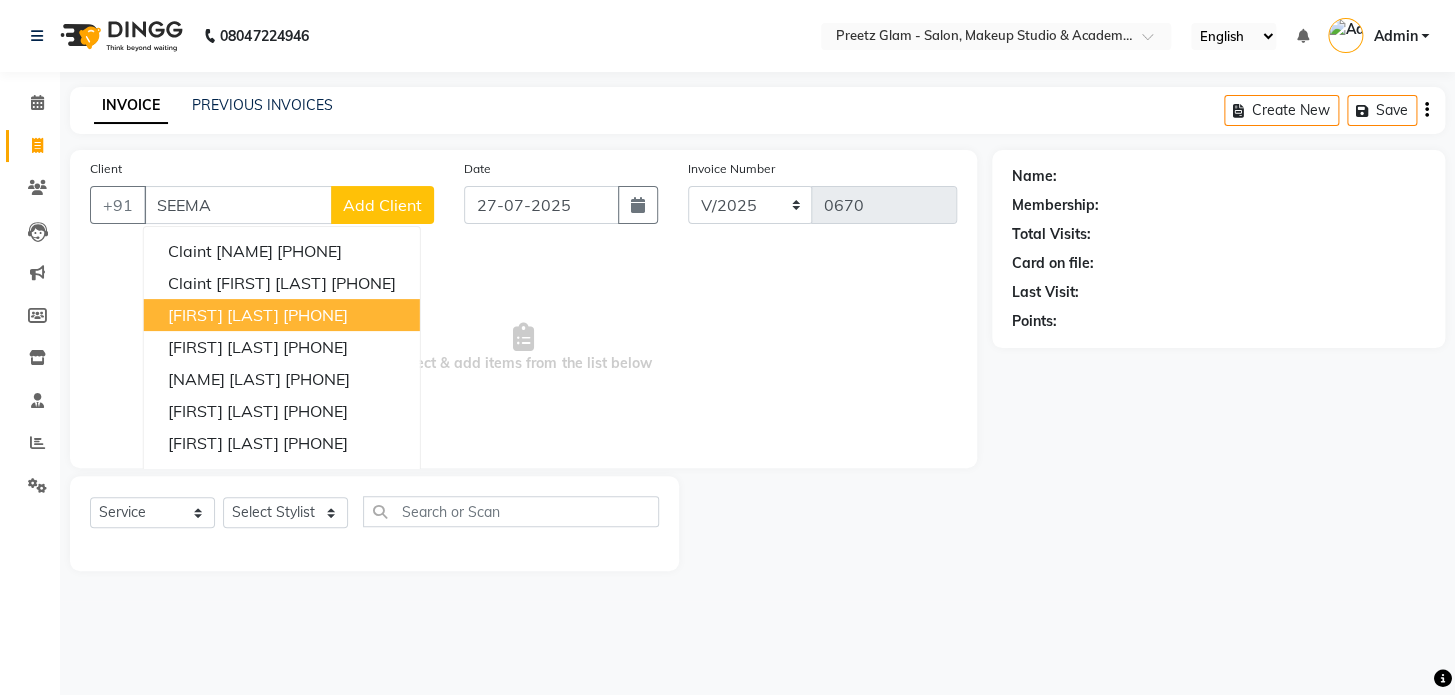 click on "[FIRST] [LAST]" at bounding box center (223, 315) 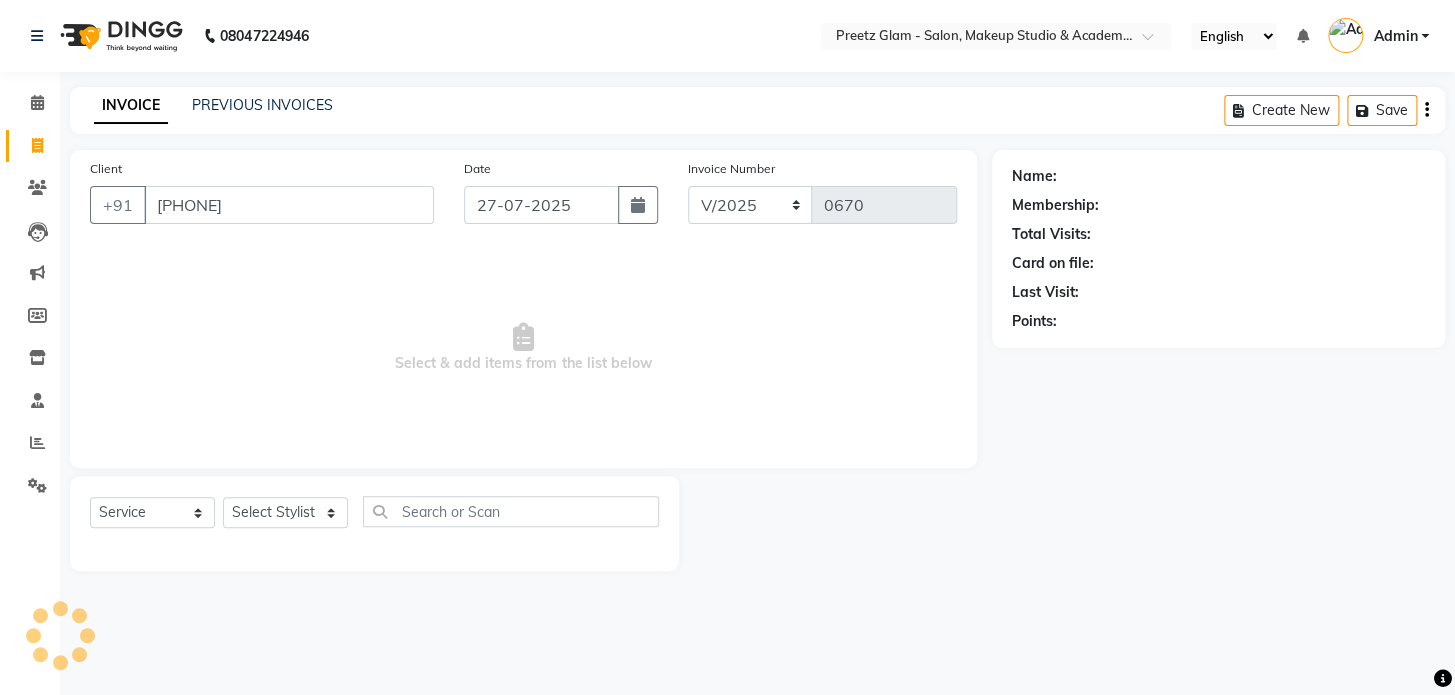 type on "[PHONE]" 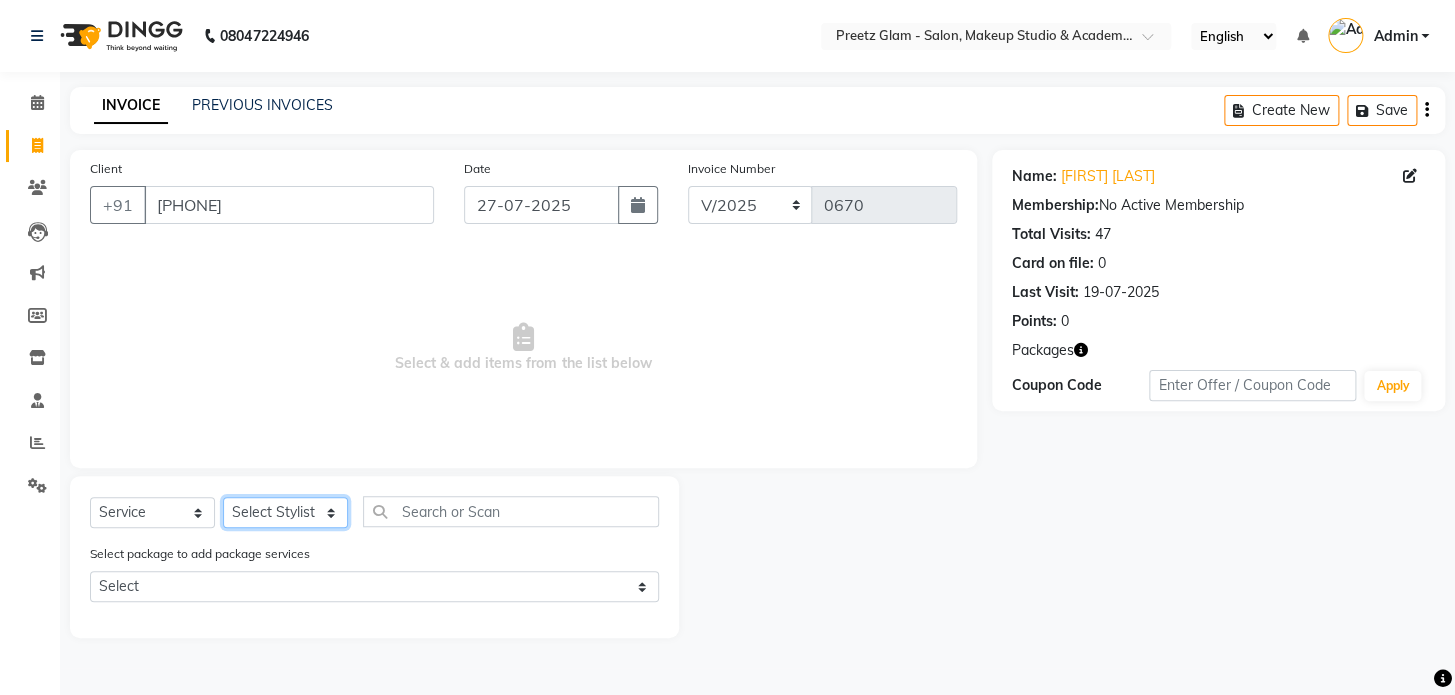 click on "Select Stylist [FIRST] [FIRST] [FIRST] [FIRST] [FIRST] [FIRST] [FIRST]" 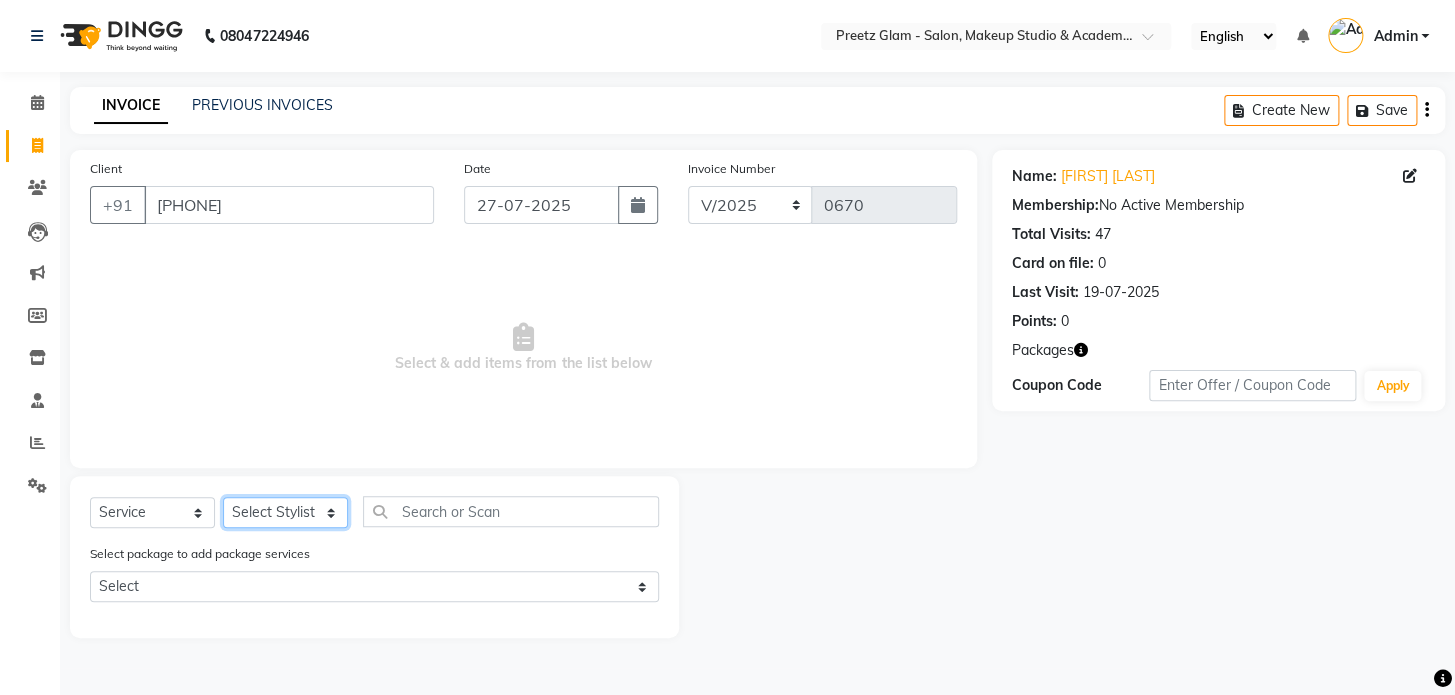 select on "86174" 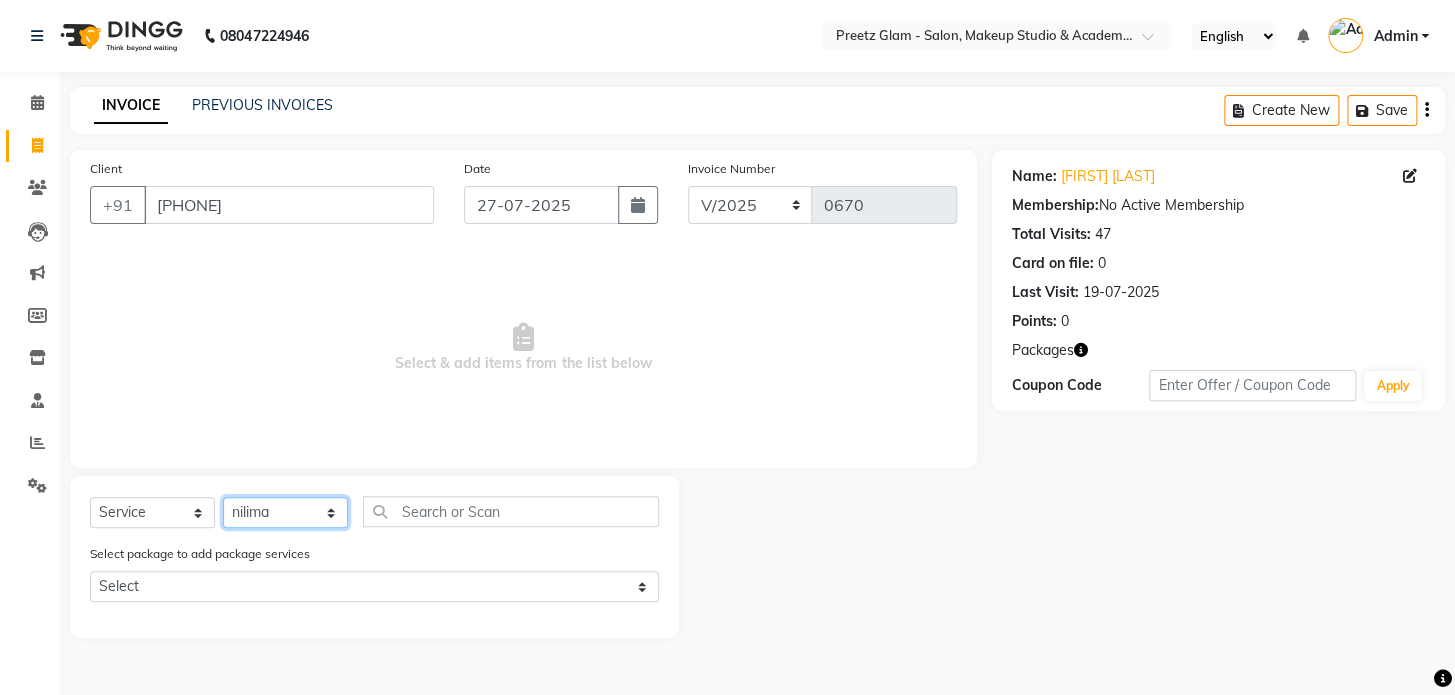 click on "Select Stylist [FIRST] [FIRST] [FIRST] [FIRST] [FIRST] [FIRST] [FIRST]" 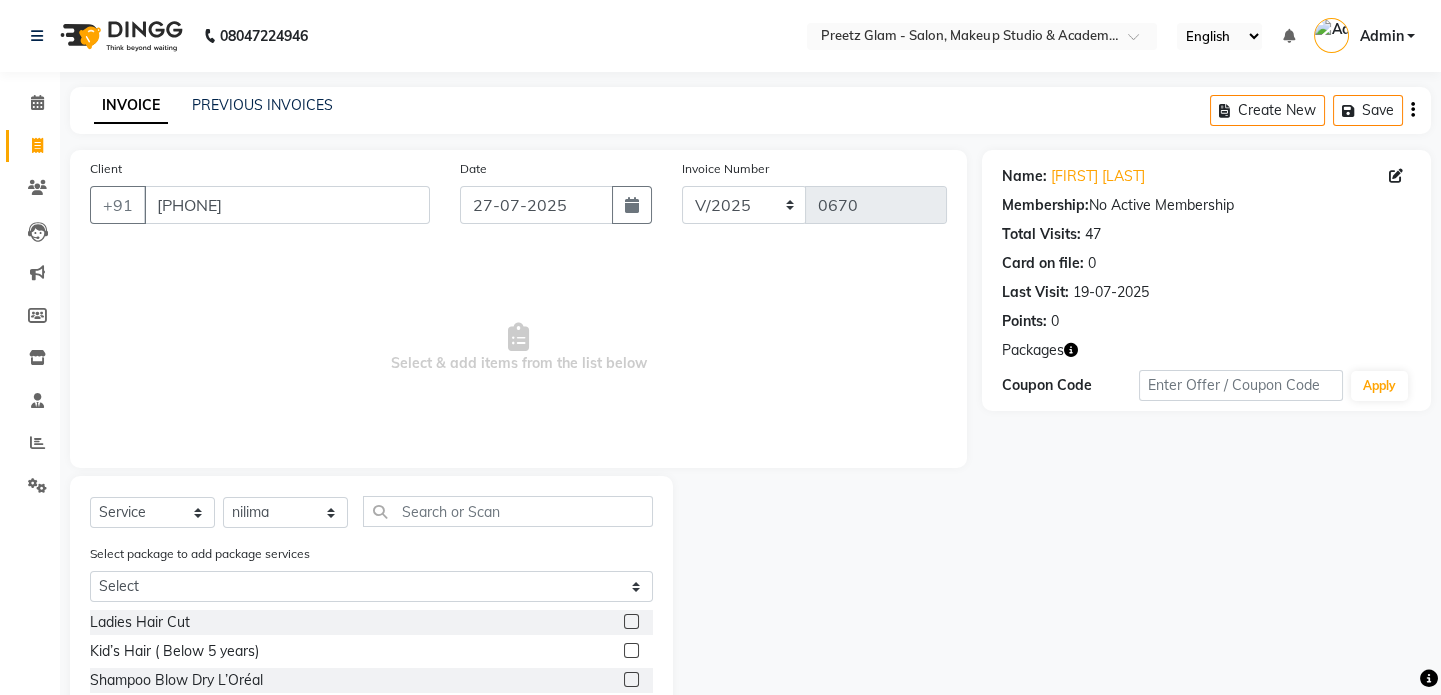 click 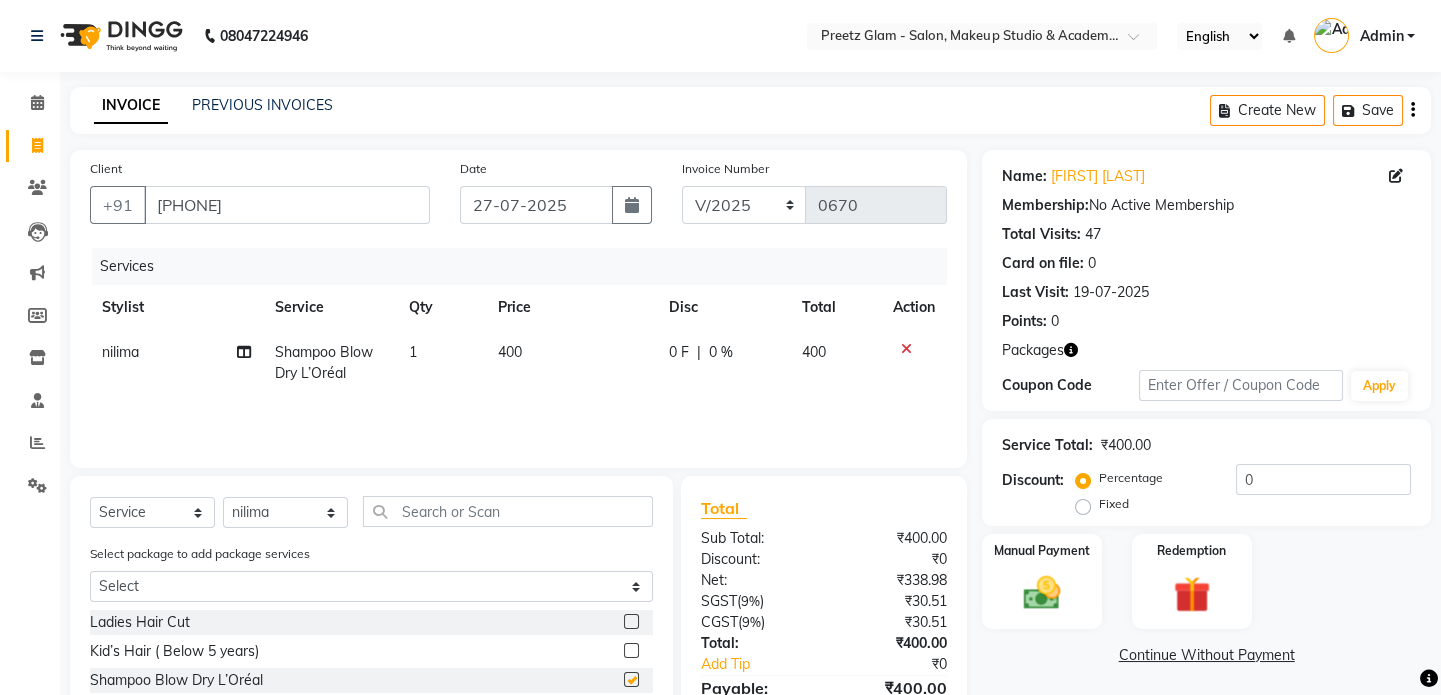 checkbox on "false" 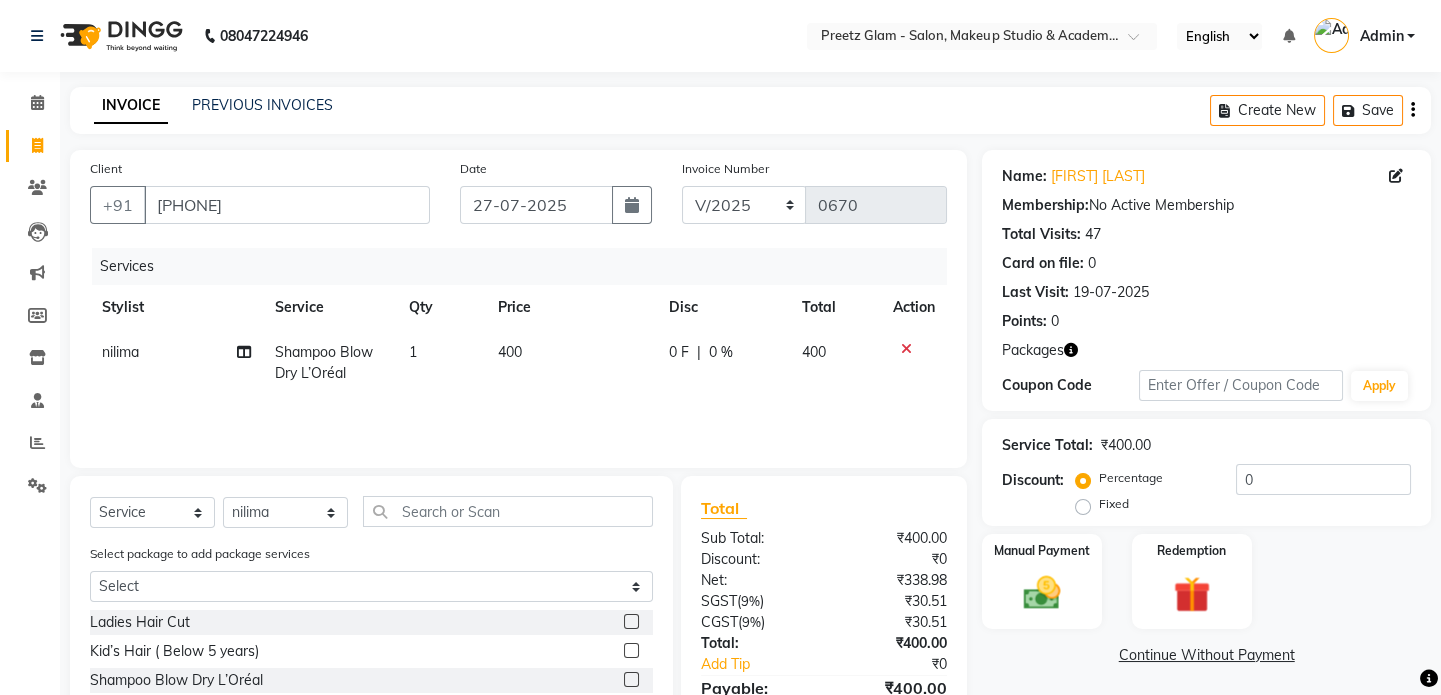 click on "0 F | 0 %" 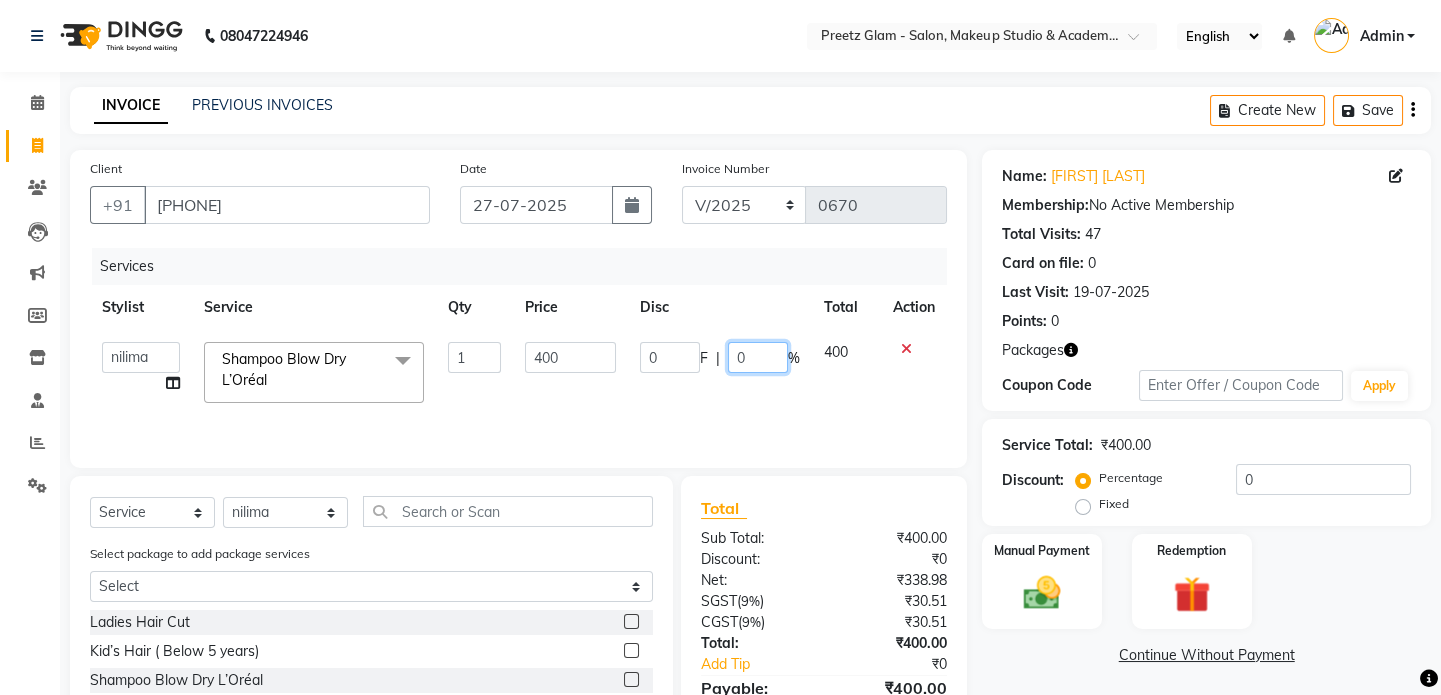 click on "0" 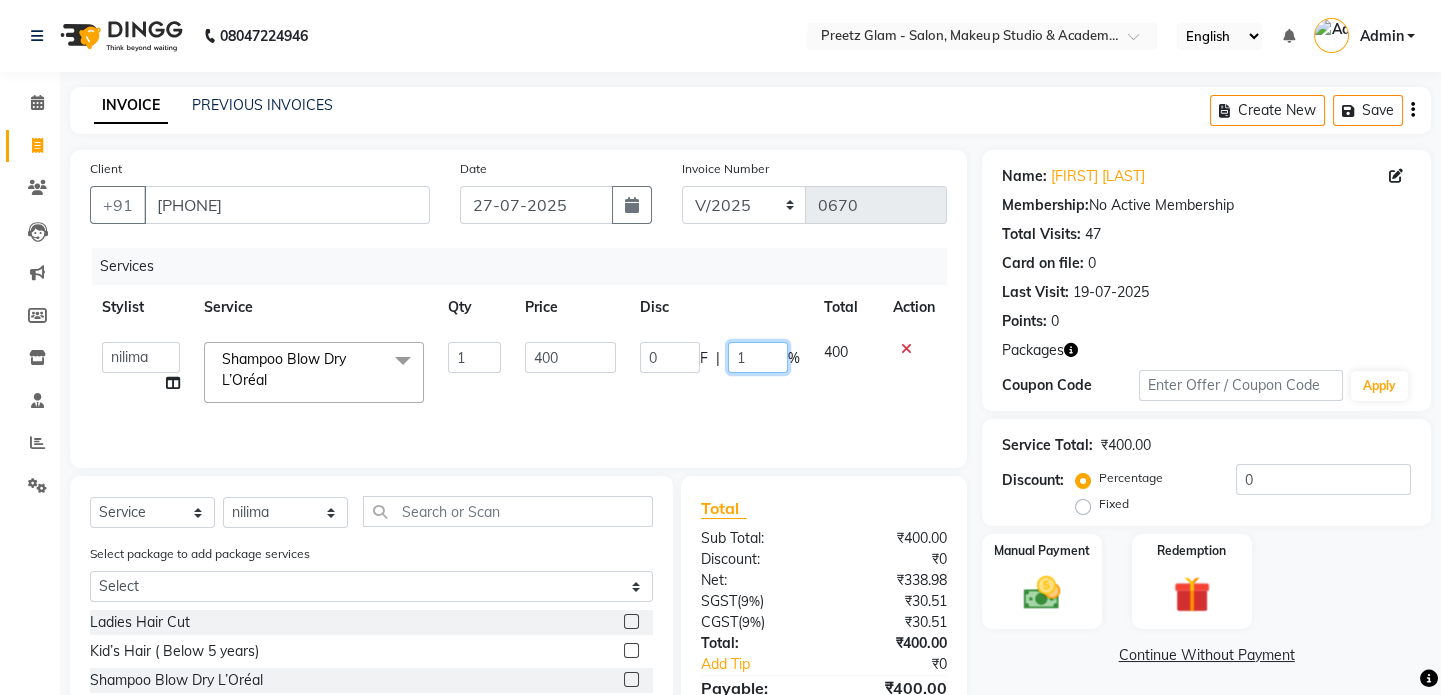 type on "10" 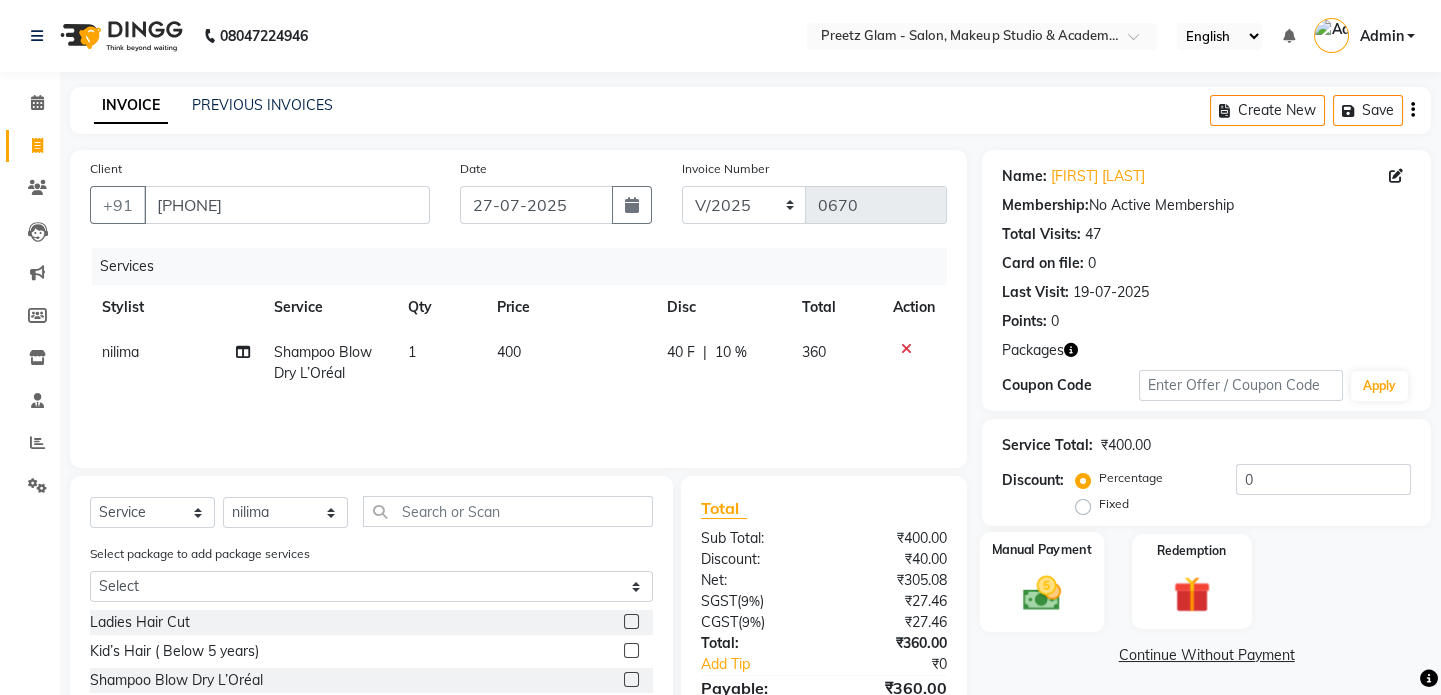 click on "Manual Payment" 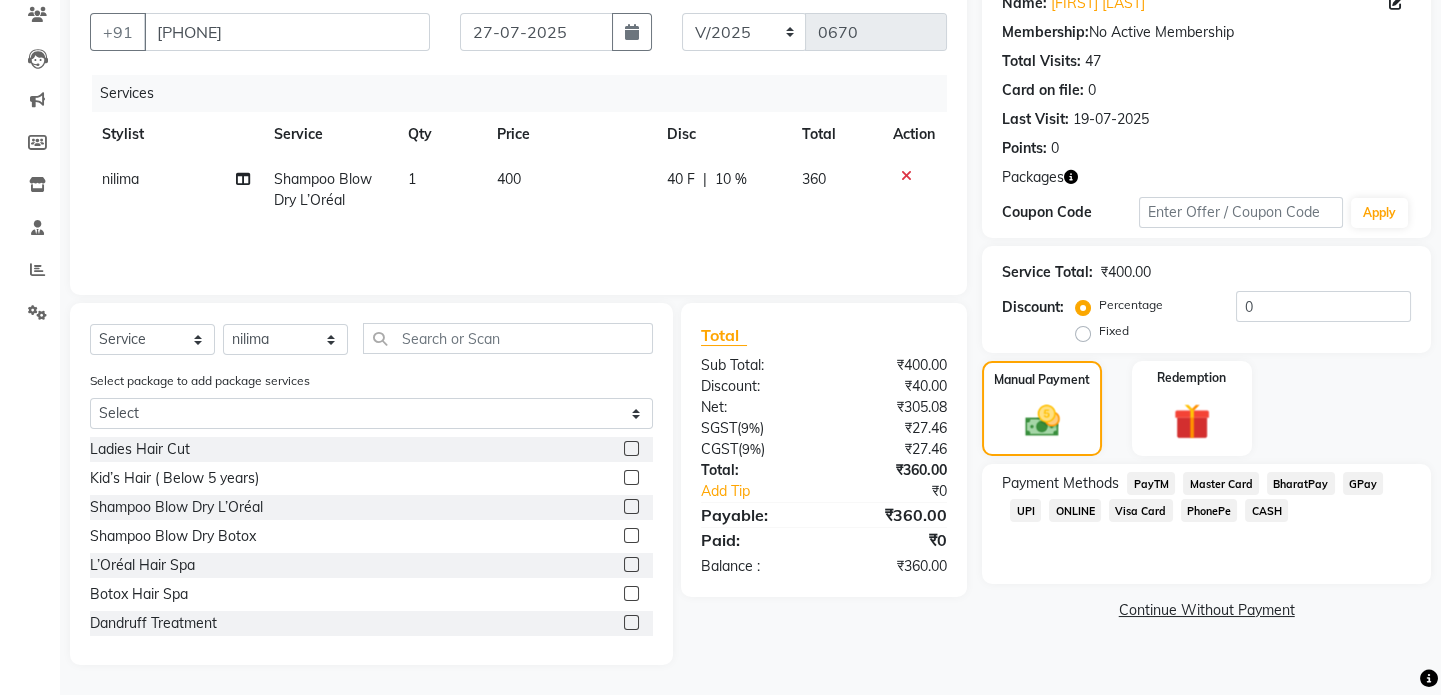 click on "CASH" 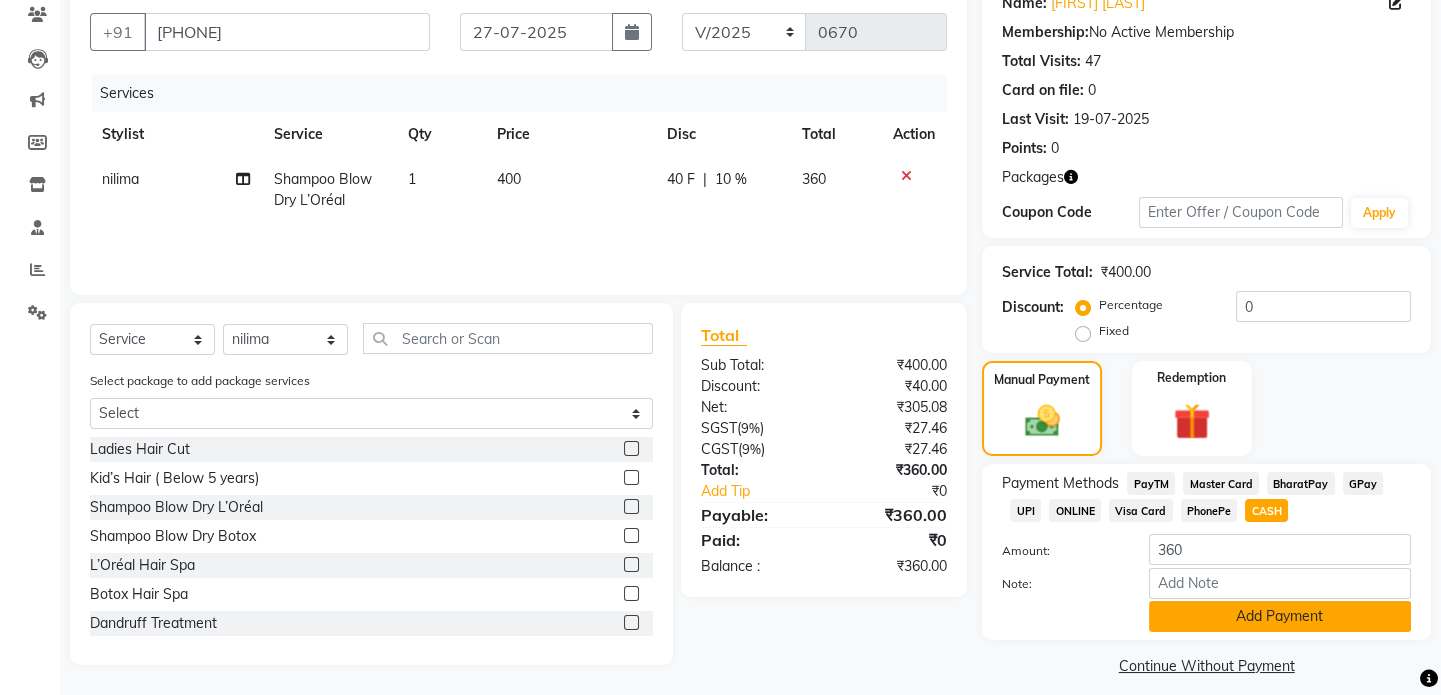click on "Add Payment" 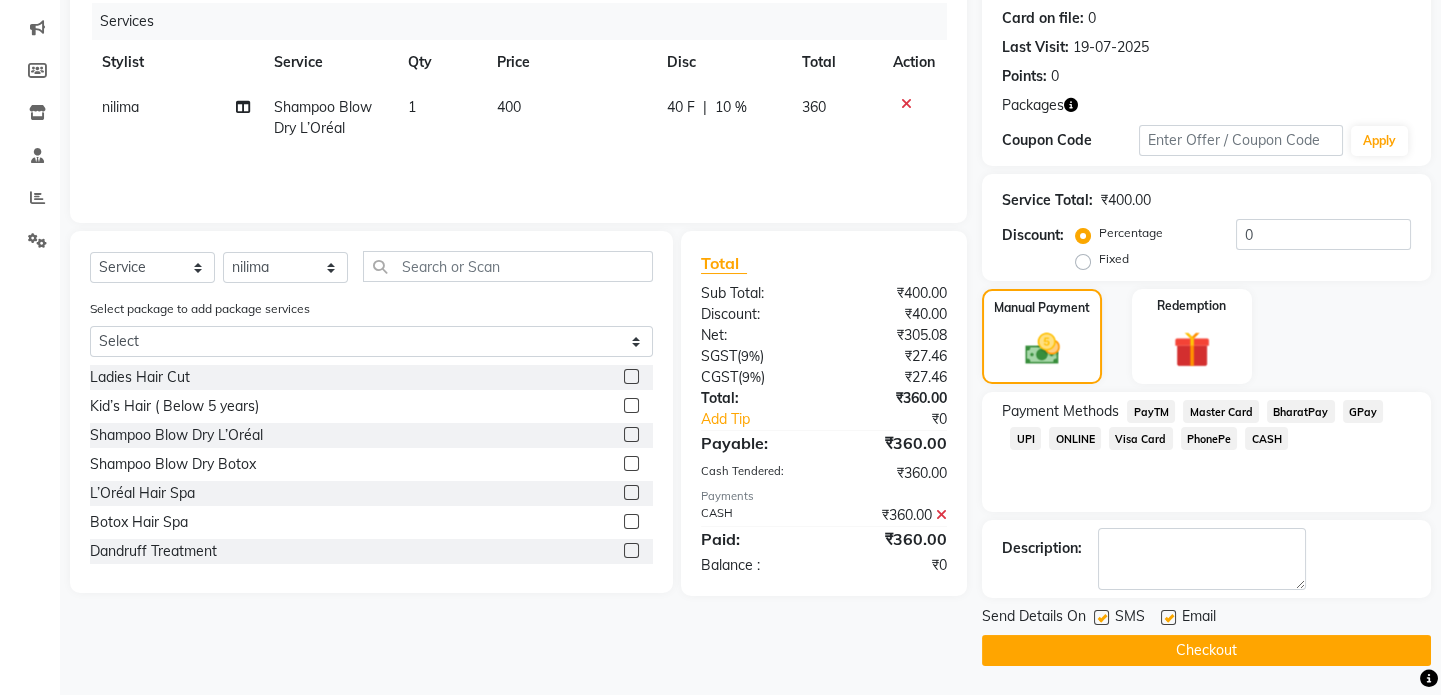 click on "Checkout" 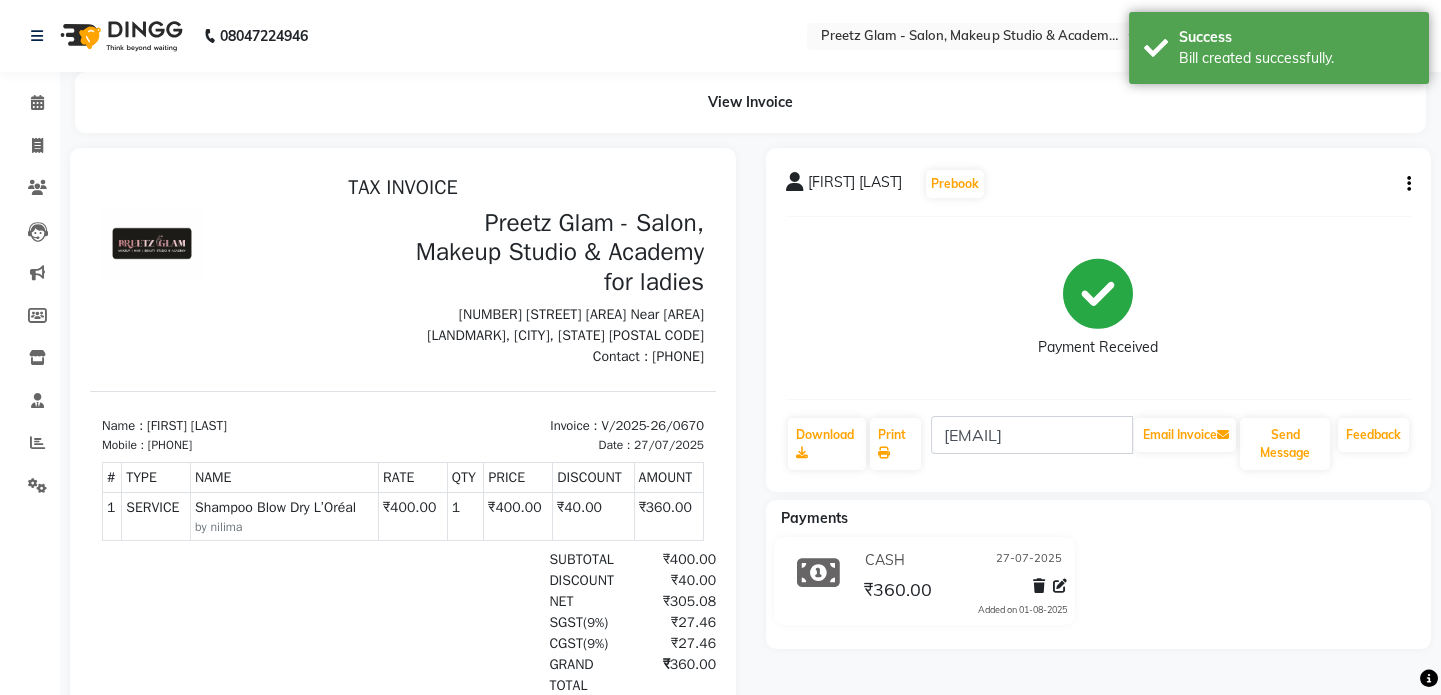 scroll, scrollTop: 0, scrollLeft: 0, axis: both 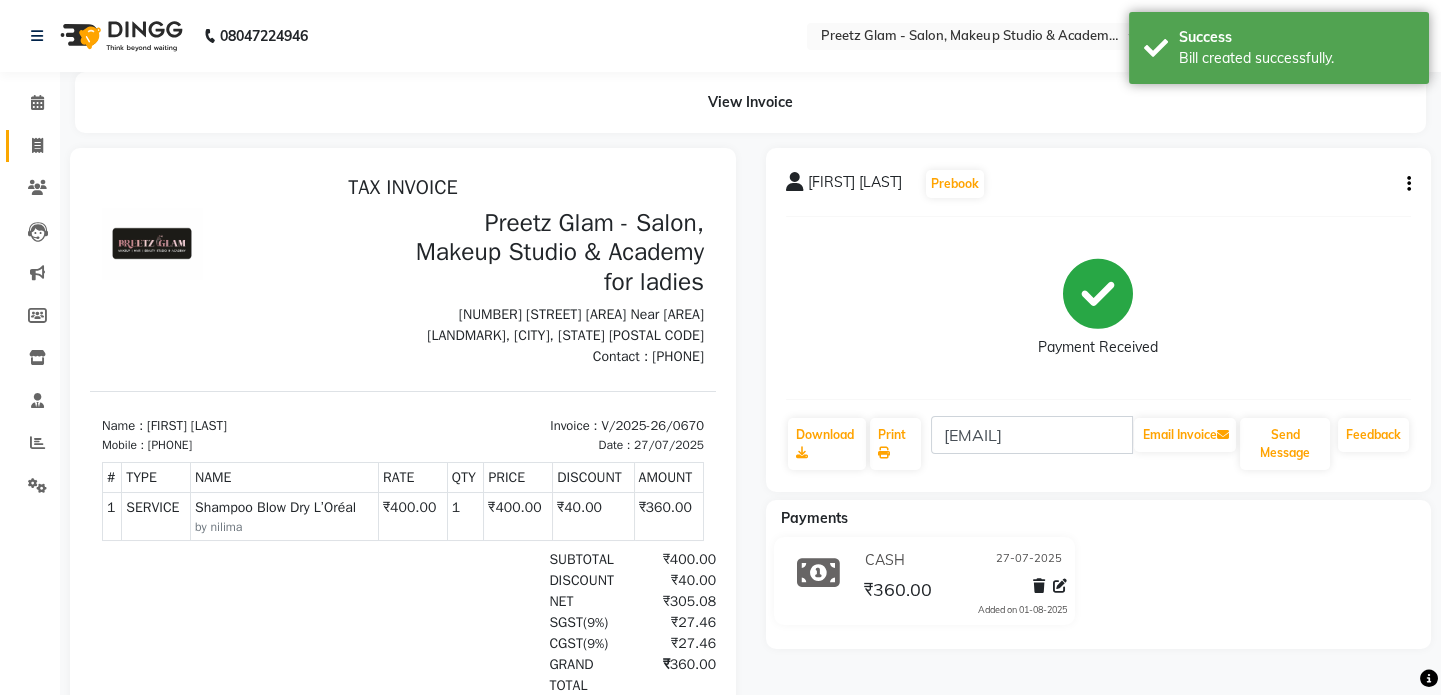 click on "Invoice" 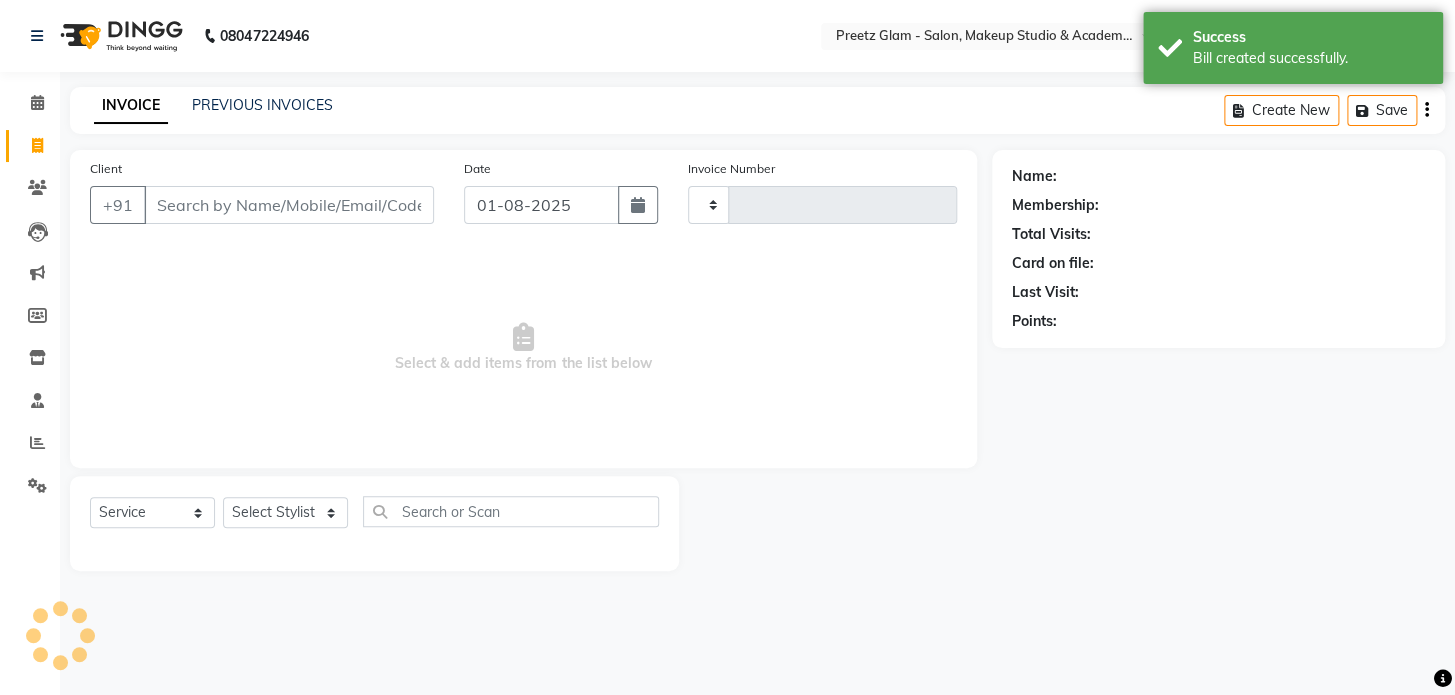 type on "0671" 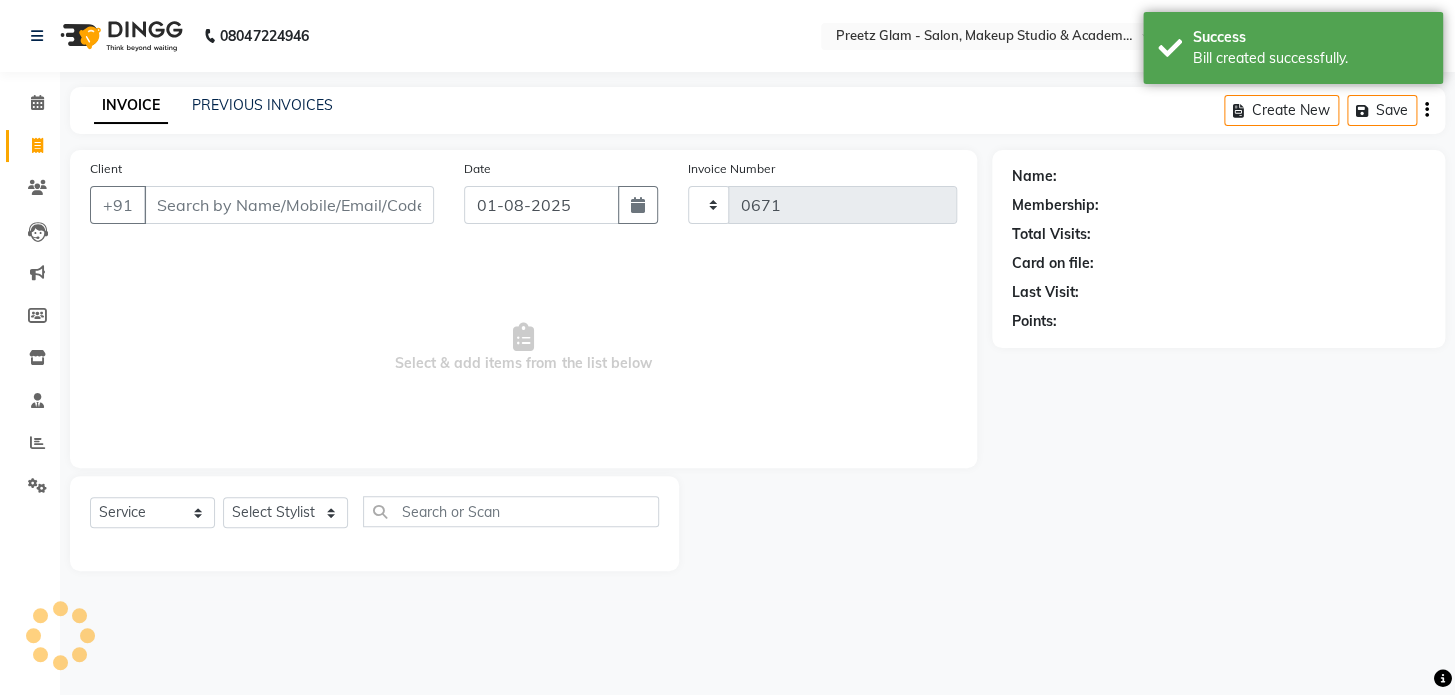 select on "4263" 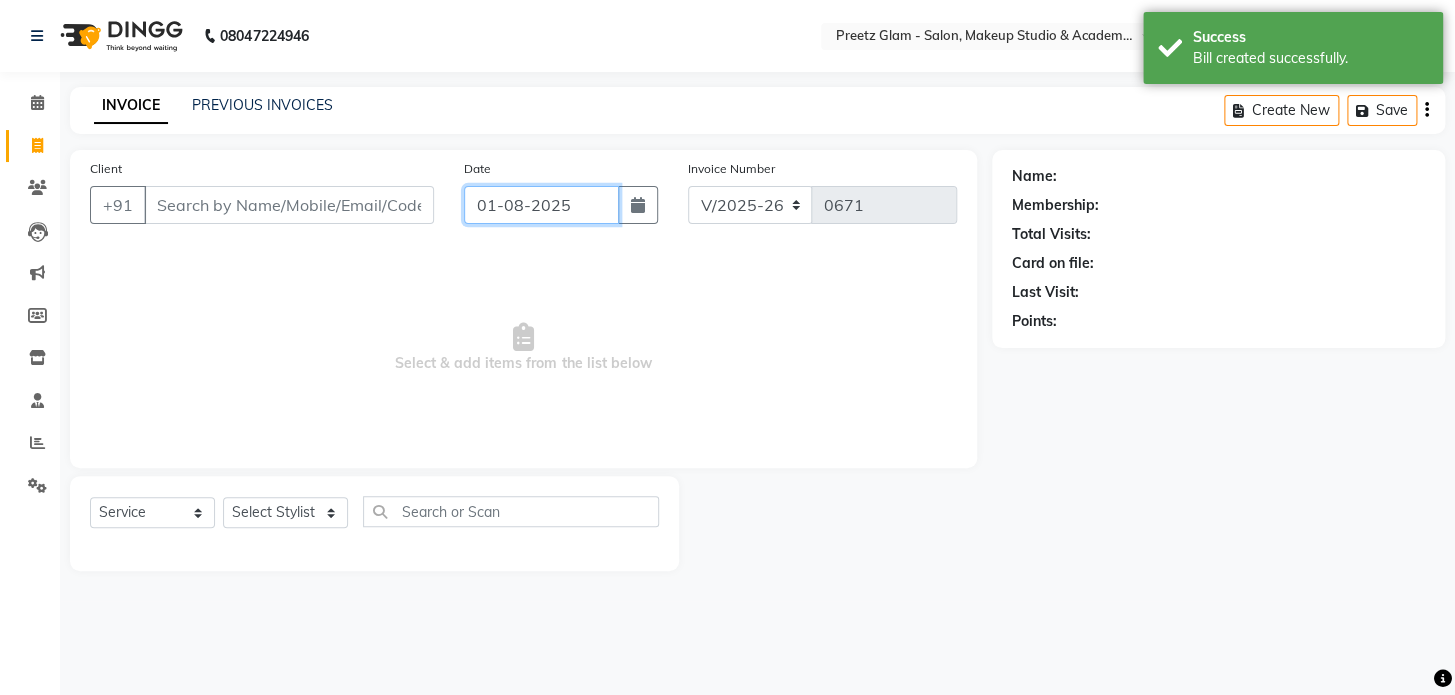 click on "01-08-2025" 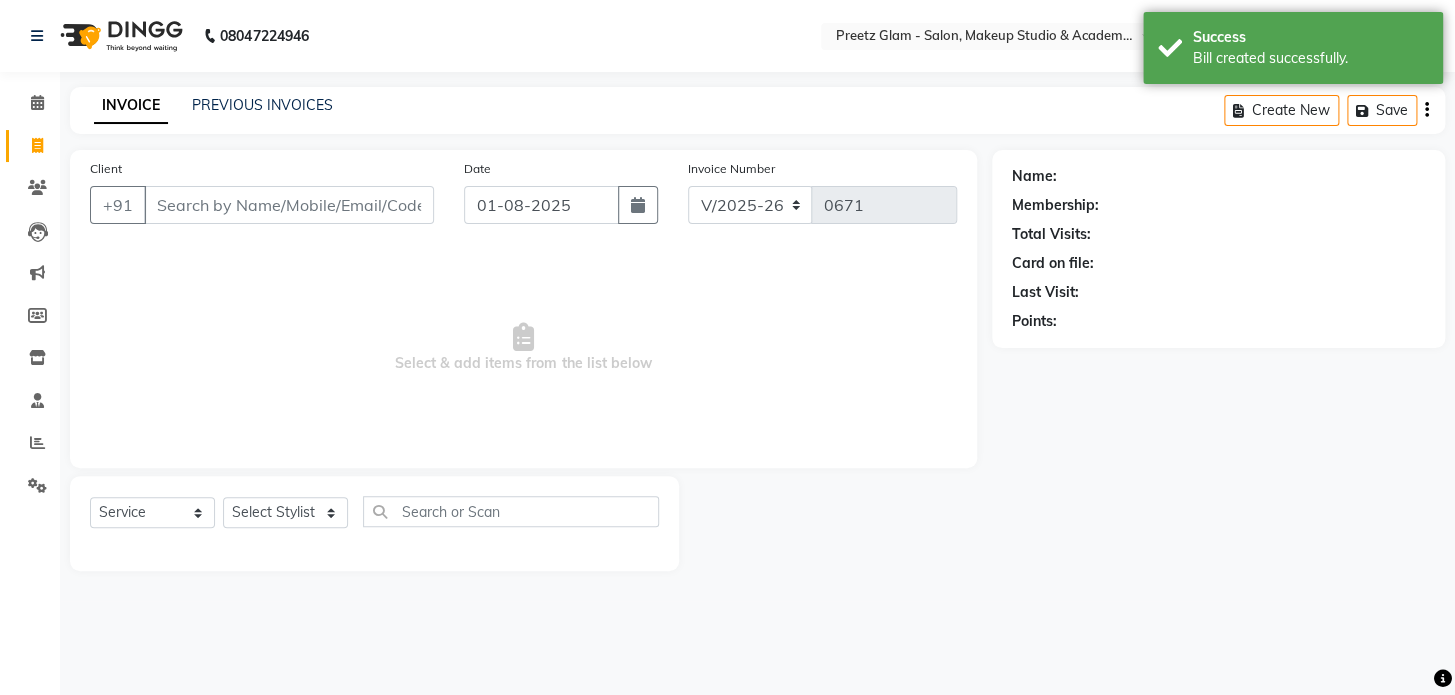 select on "8" 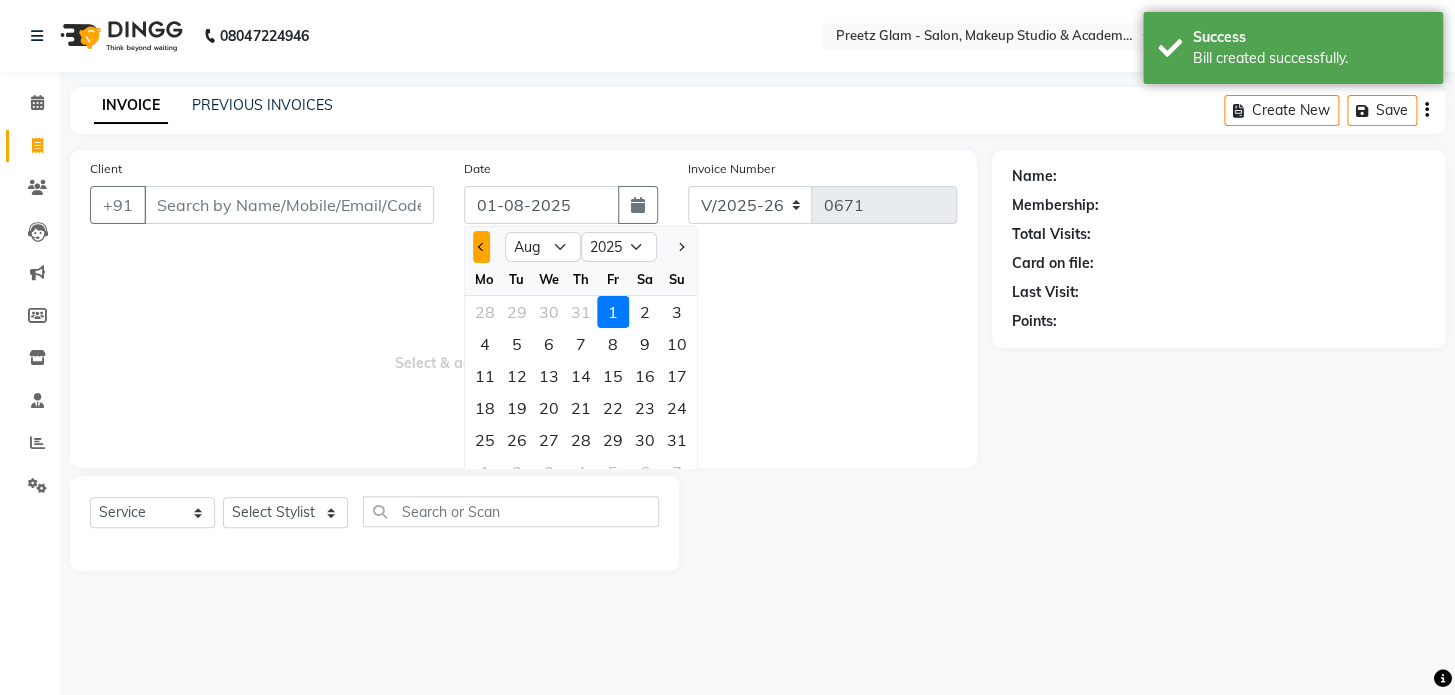 click 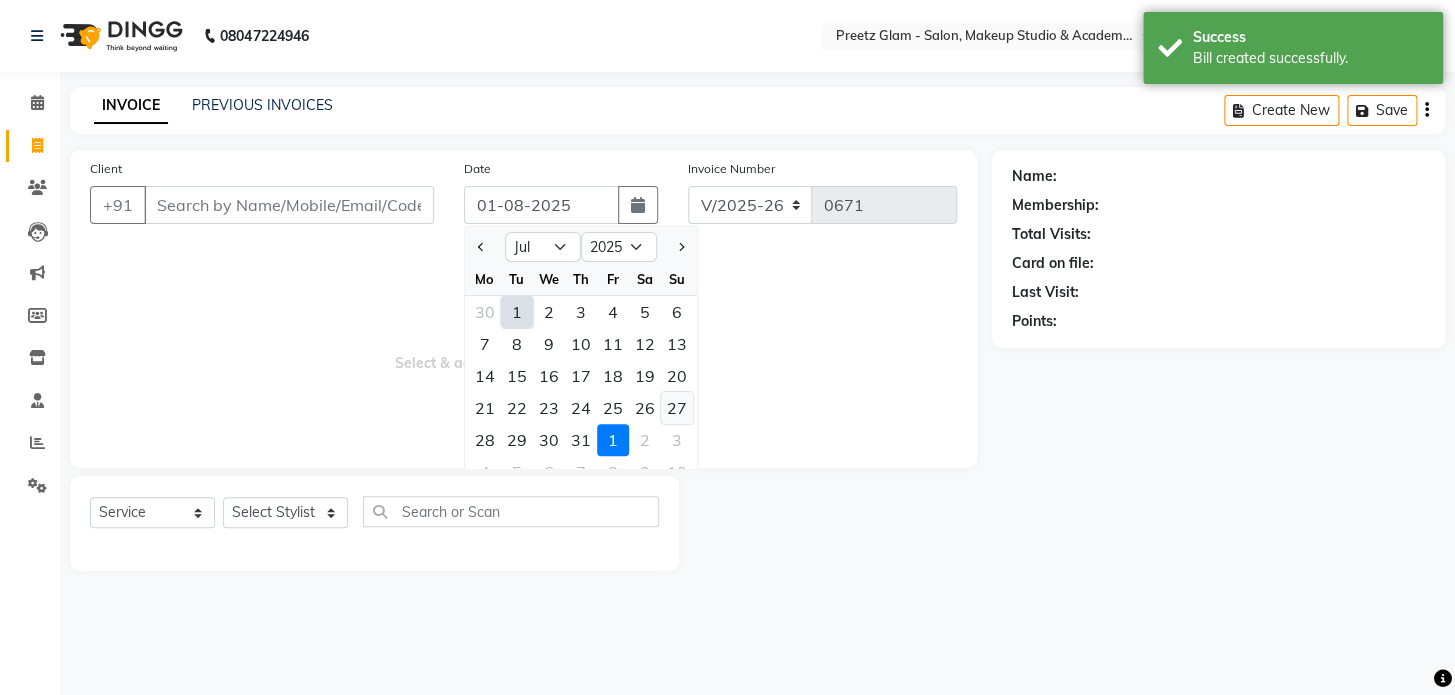 click on "27" 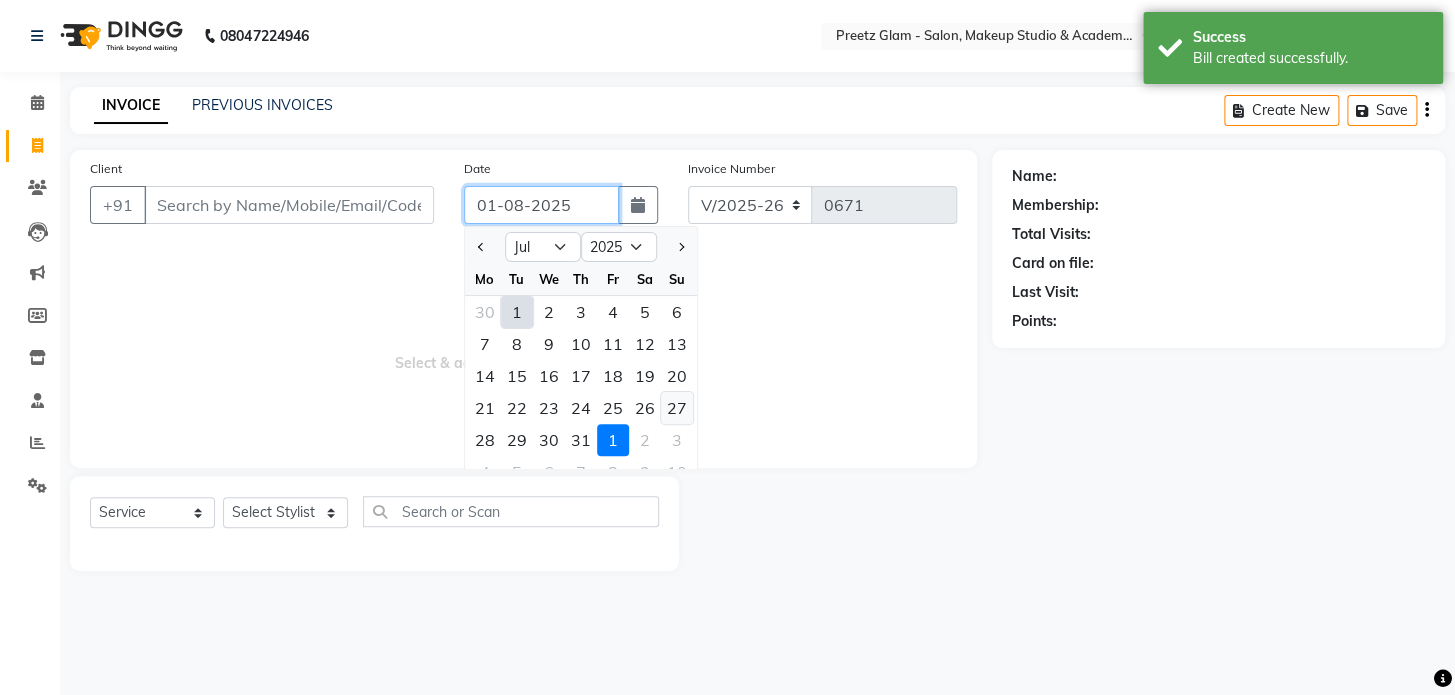 type on "27-07-2025" 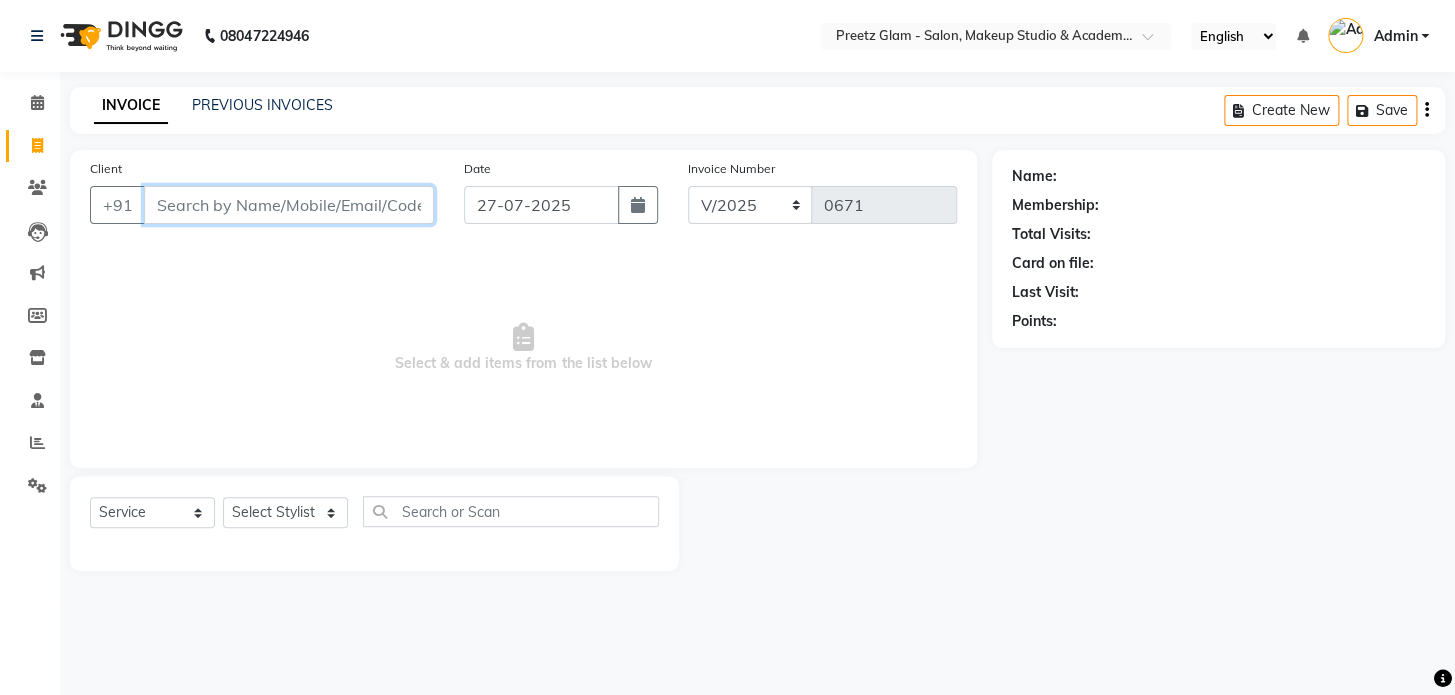 click on "Client" at bounding box center [289, 205] 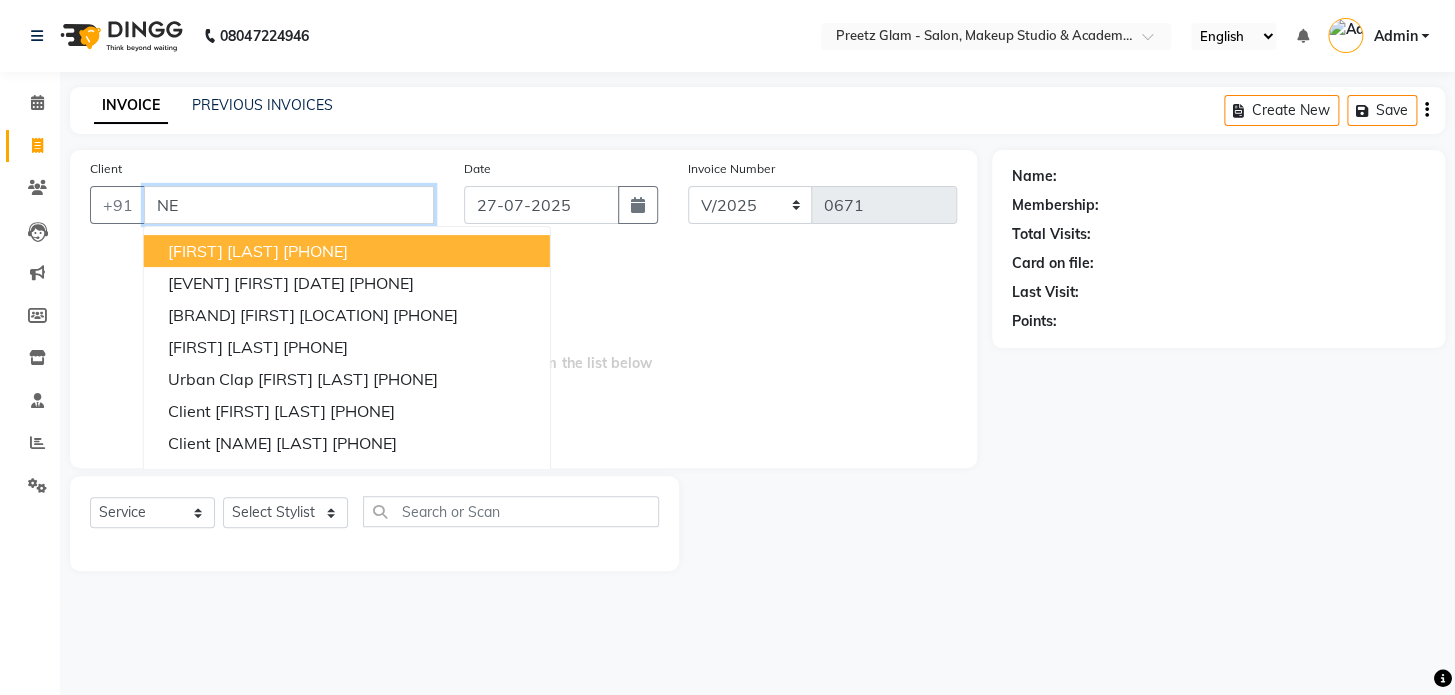 type on "N" 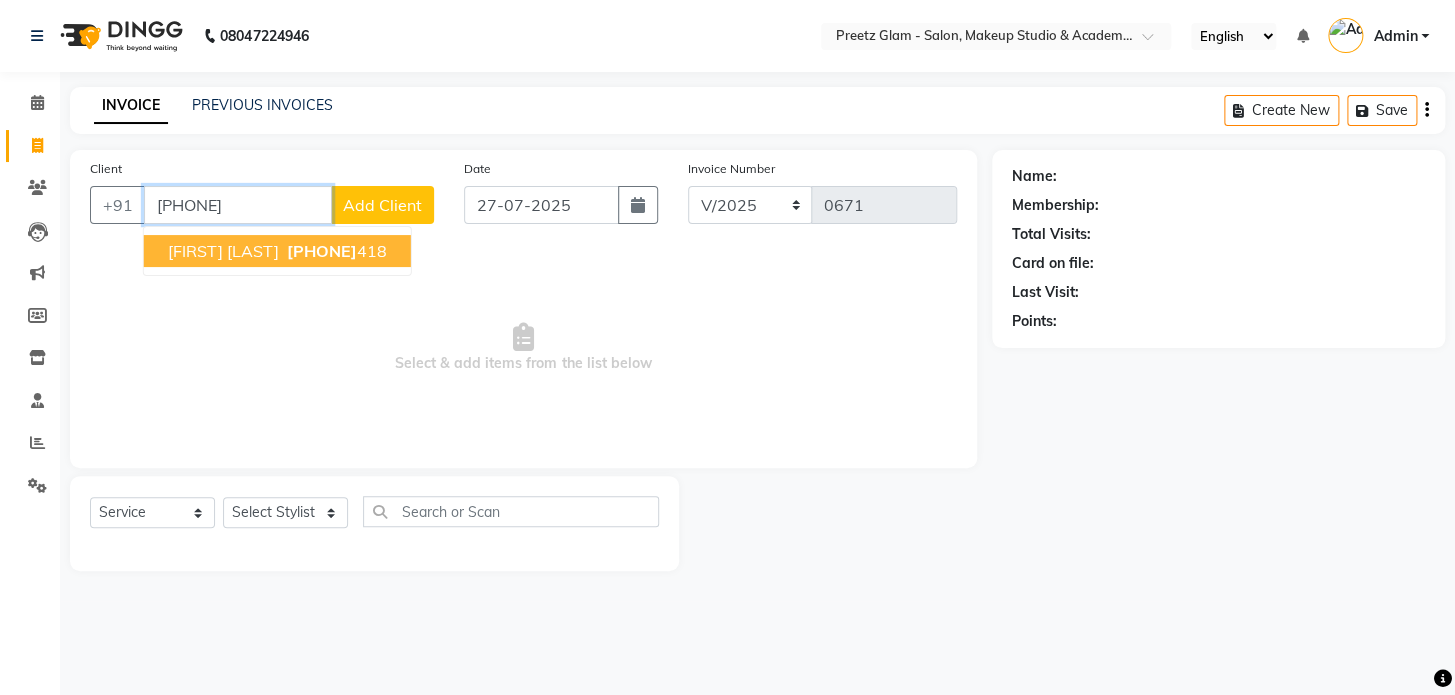 click on "[PHONE]" at bounding box center (322, 251) 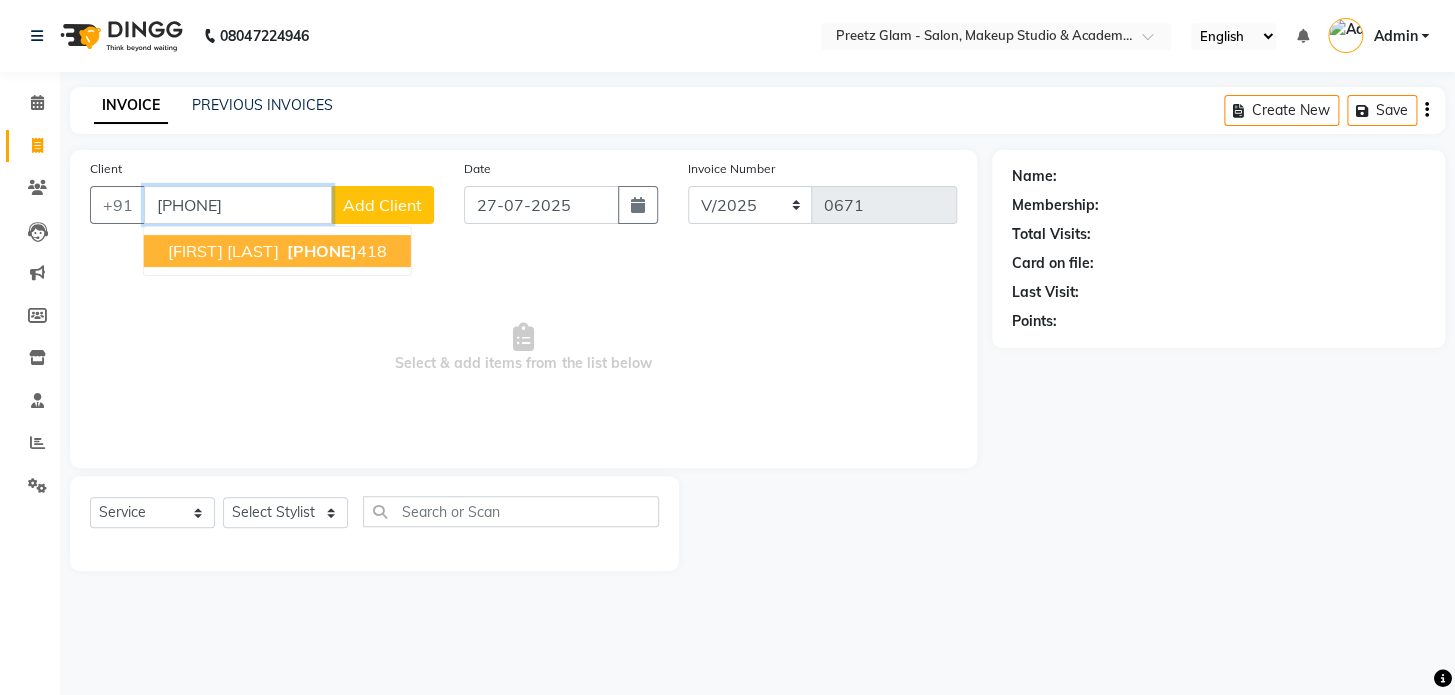 type on "[PHONE]" 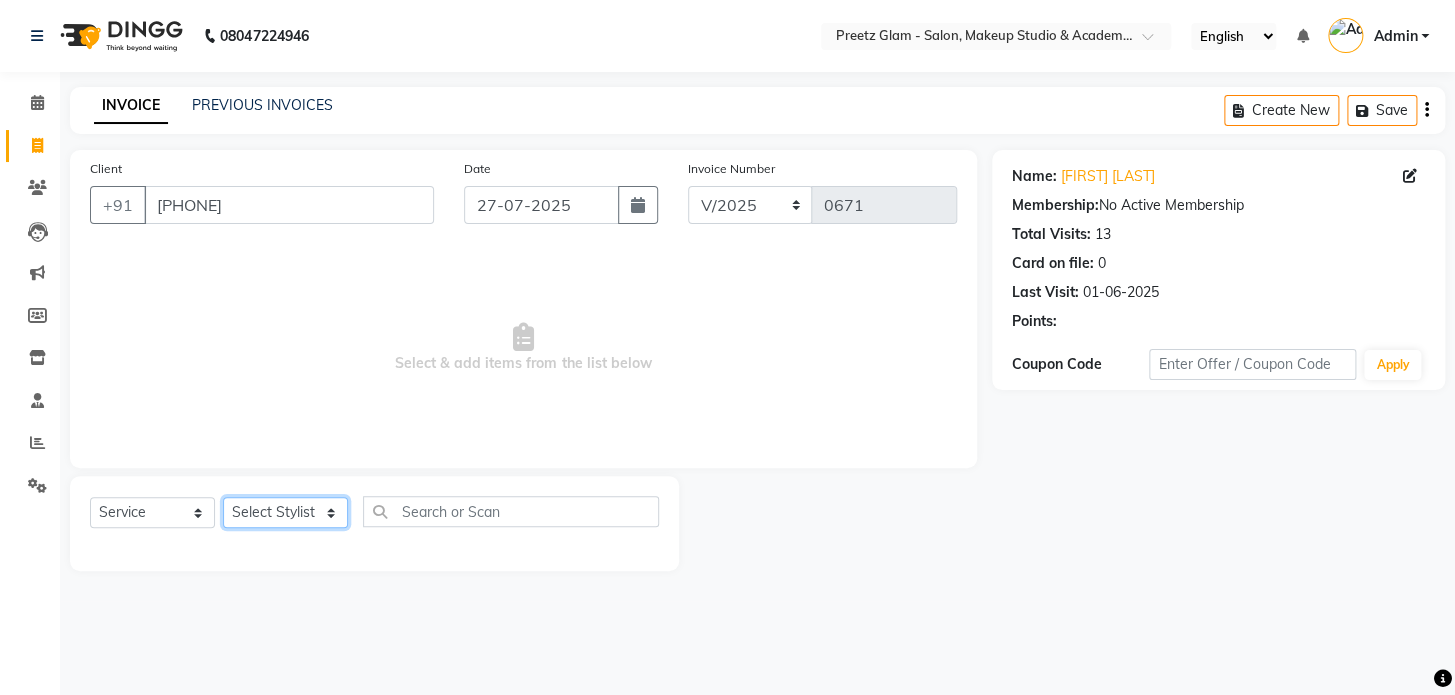 click on "Select Stylist [FIRST] [FIRST] [FIRST] [FIRST] [FIRST] [FIRST] [FIRST]" 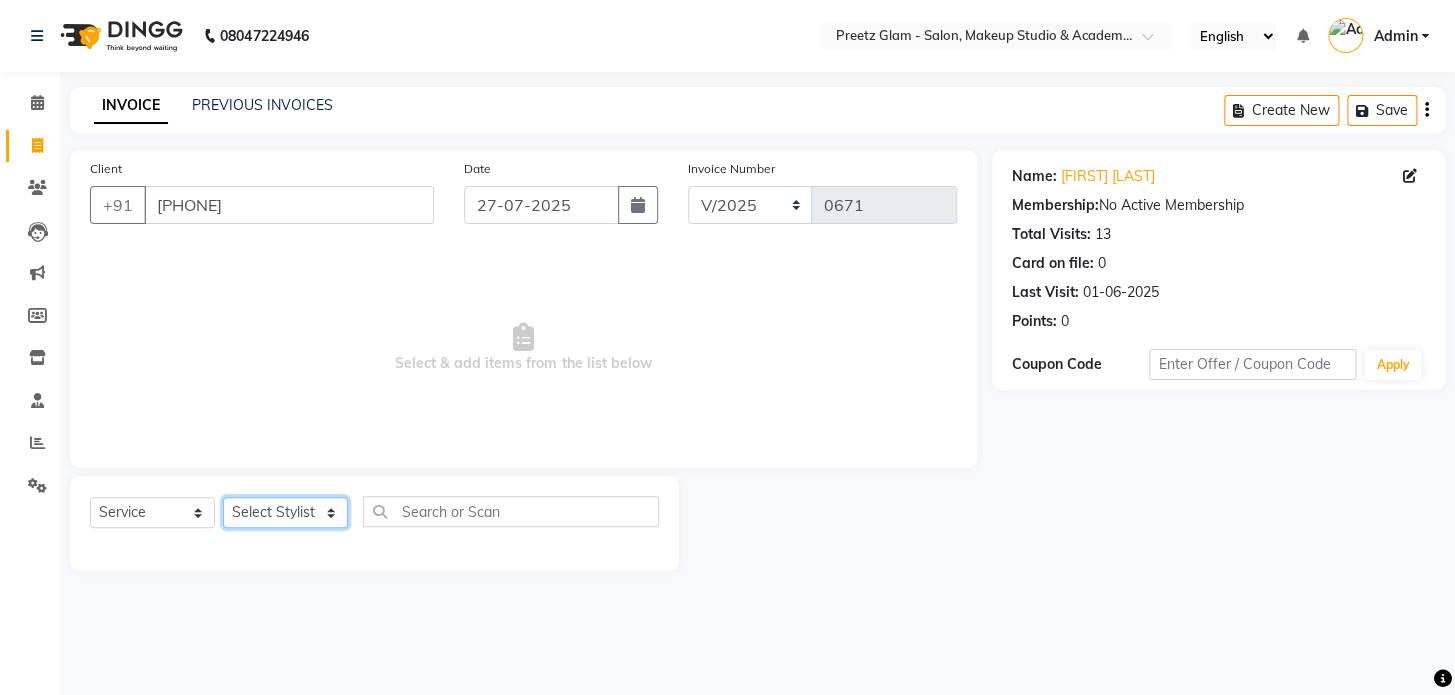 select on "86174" 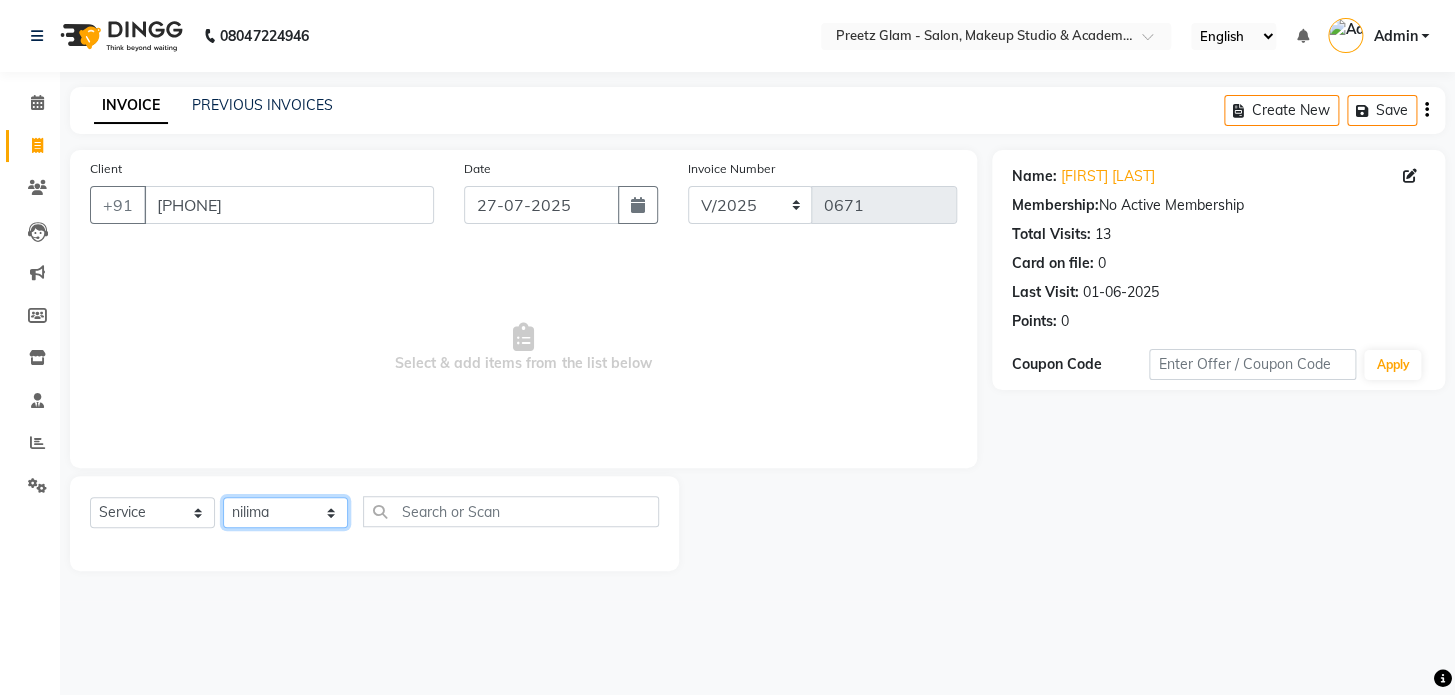 click on "Select Stylist [FIRST] [FIRST] [FIRST] [FIRST] [FIRST] [FIRST] [FIRST]" 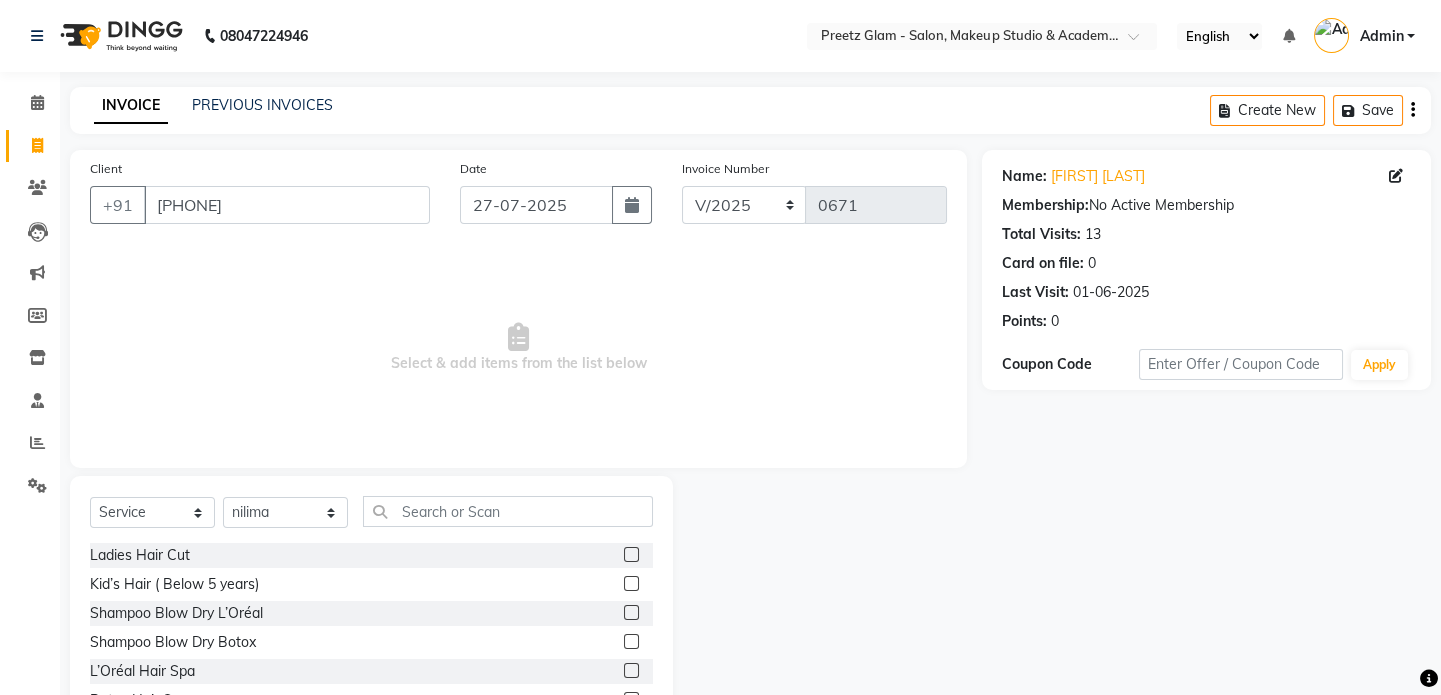 click 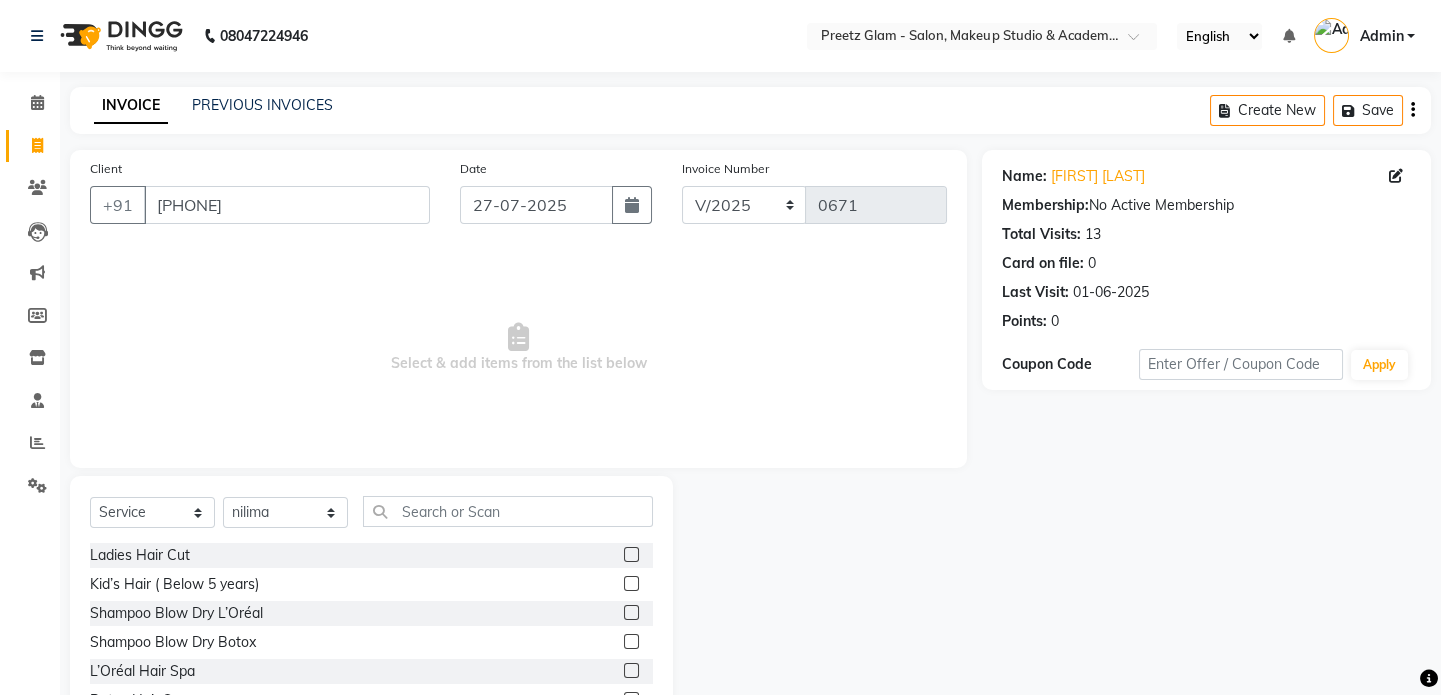 click at bounding box center (630, 613) 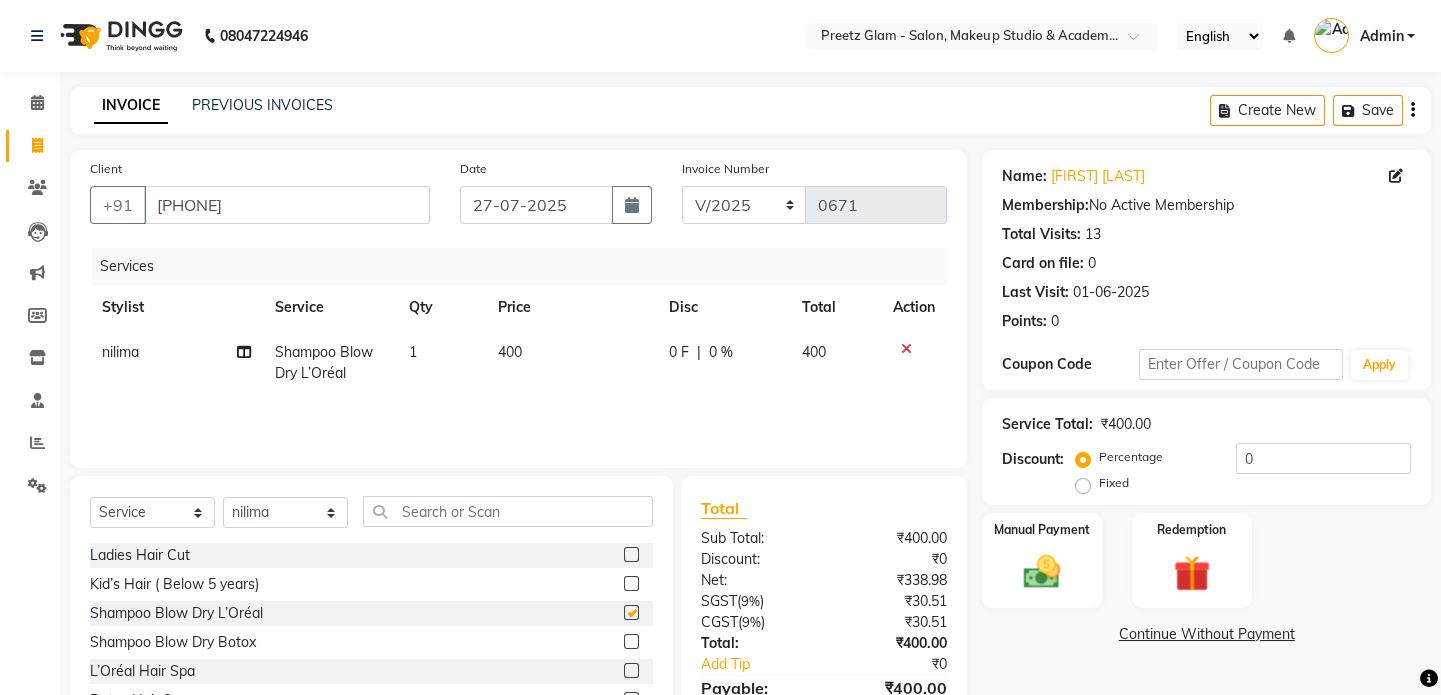 checkbox on "false" 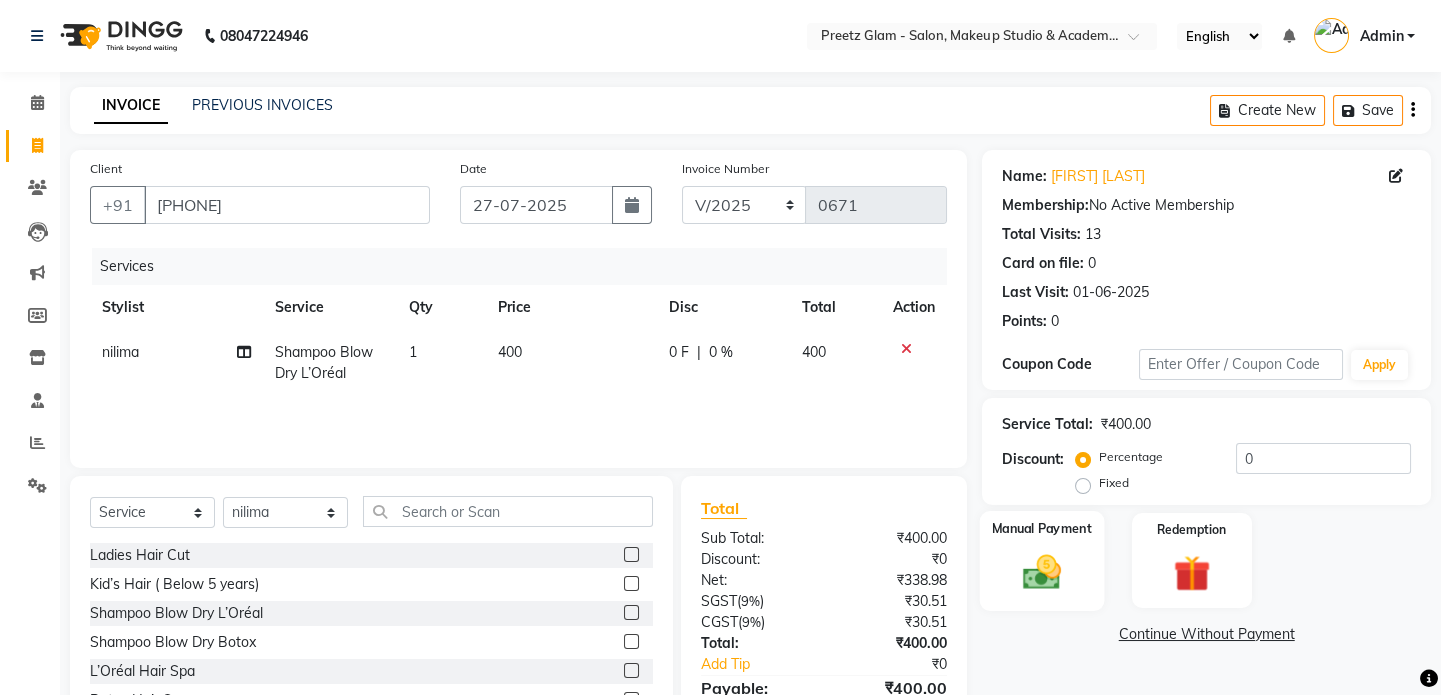 click 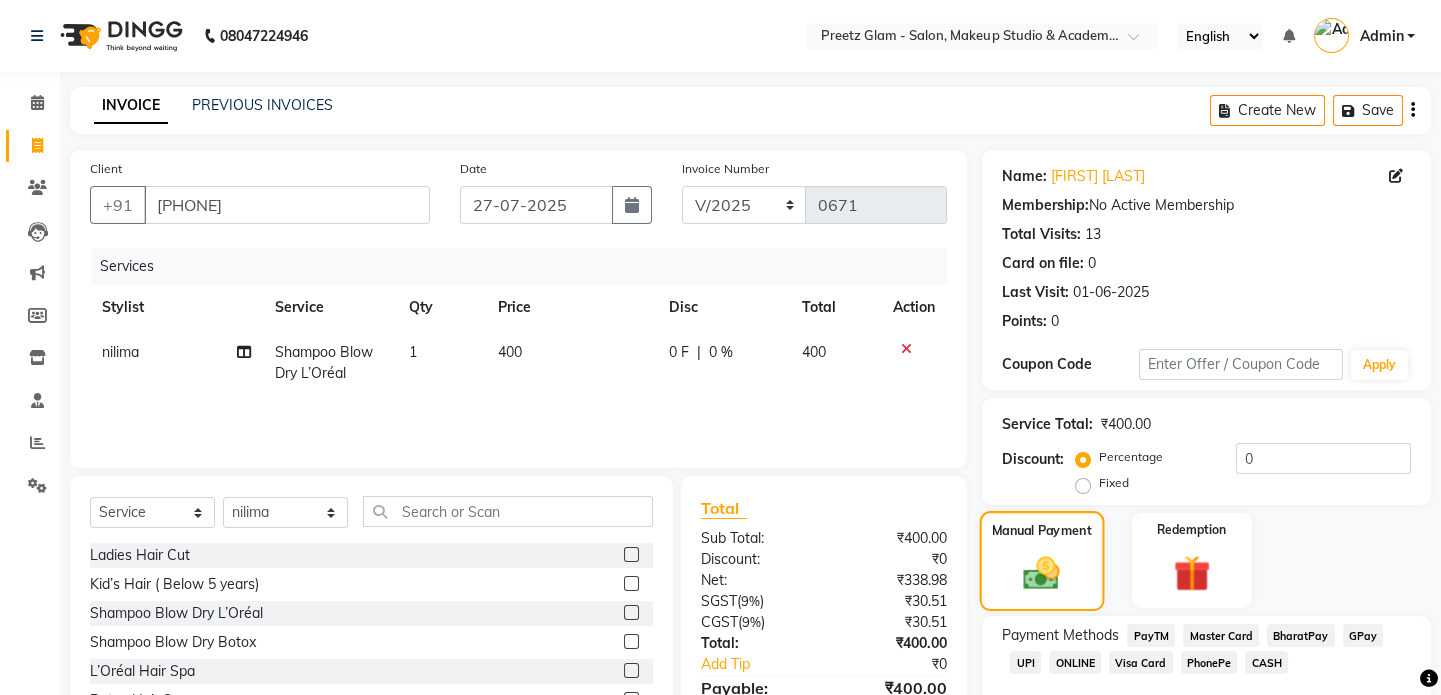 scroll, scrollTop: 111, scrollLeft: 0, axis: vertical 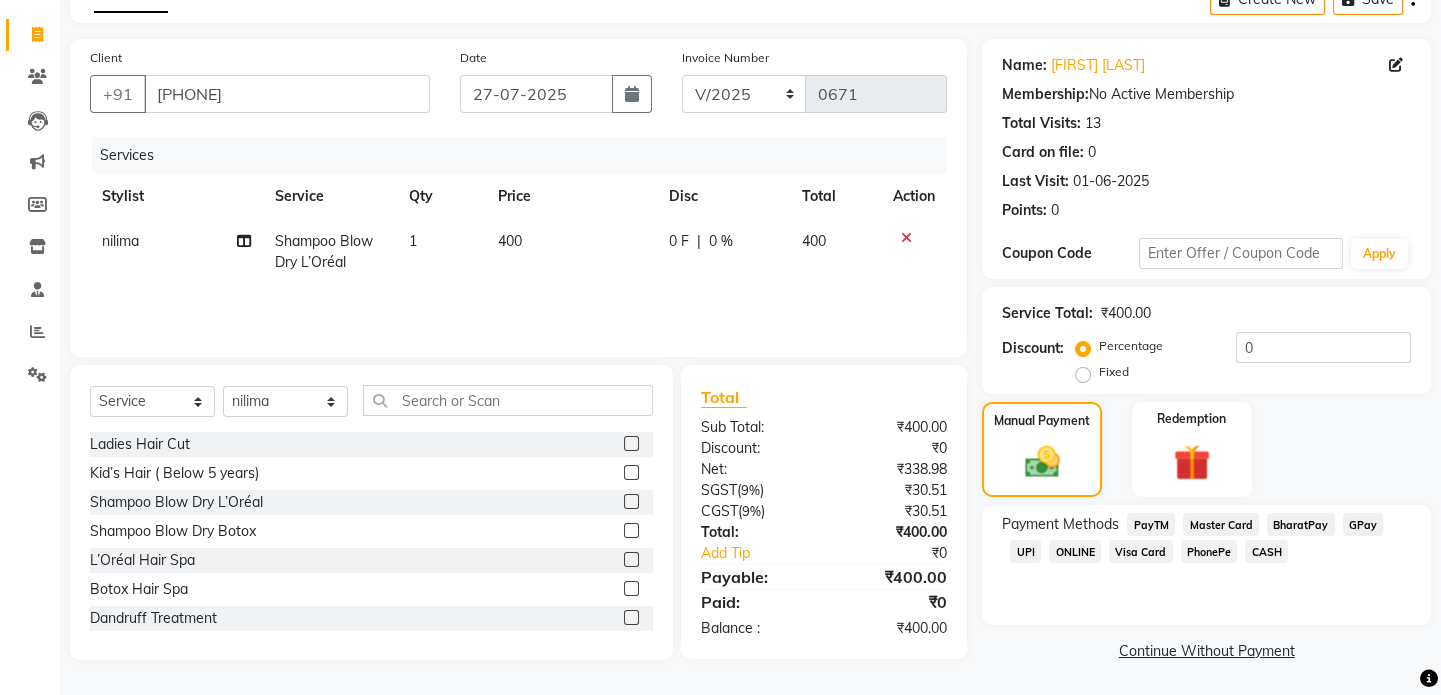 click on "CASH" 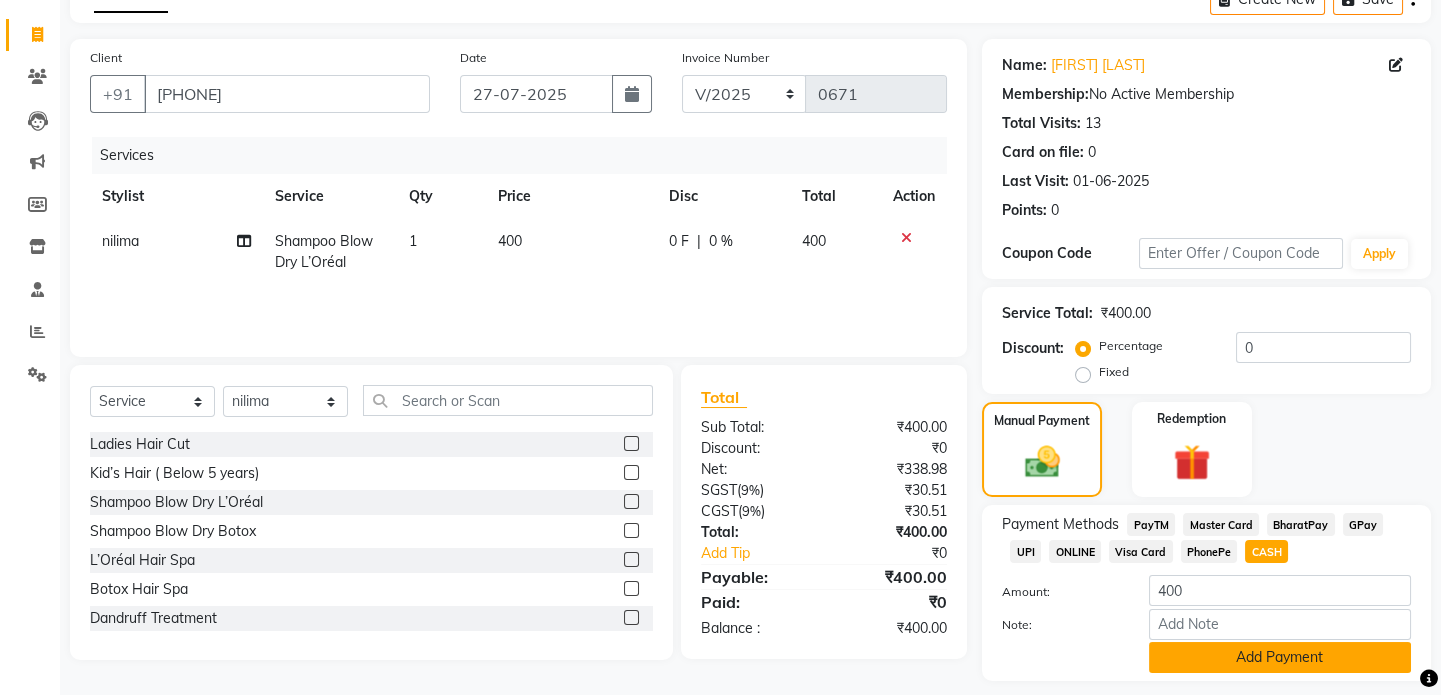 click on "Add Payment" 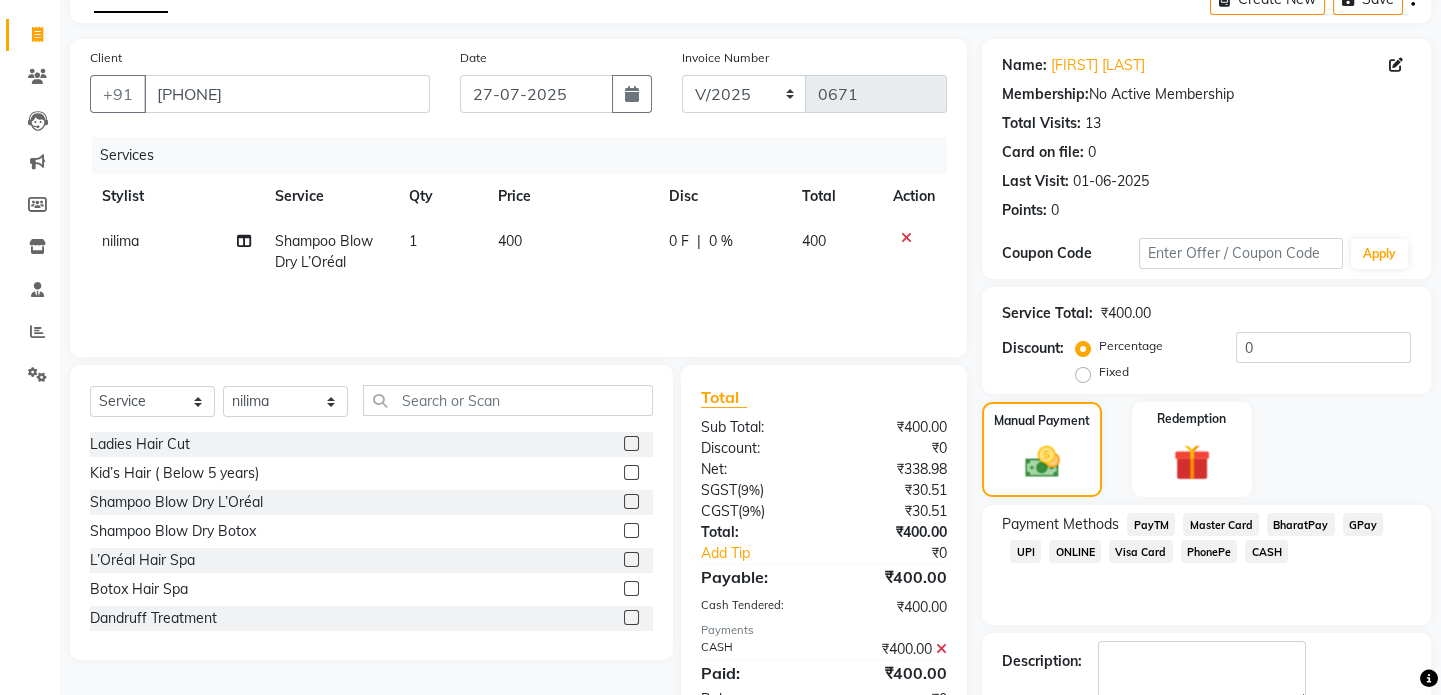 scroll, scrollTop: 223, scrollLeft: 0, axis: vertical 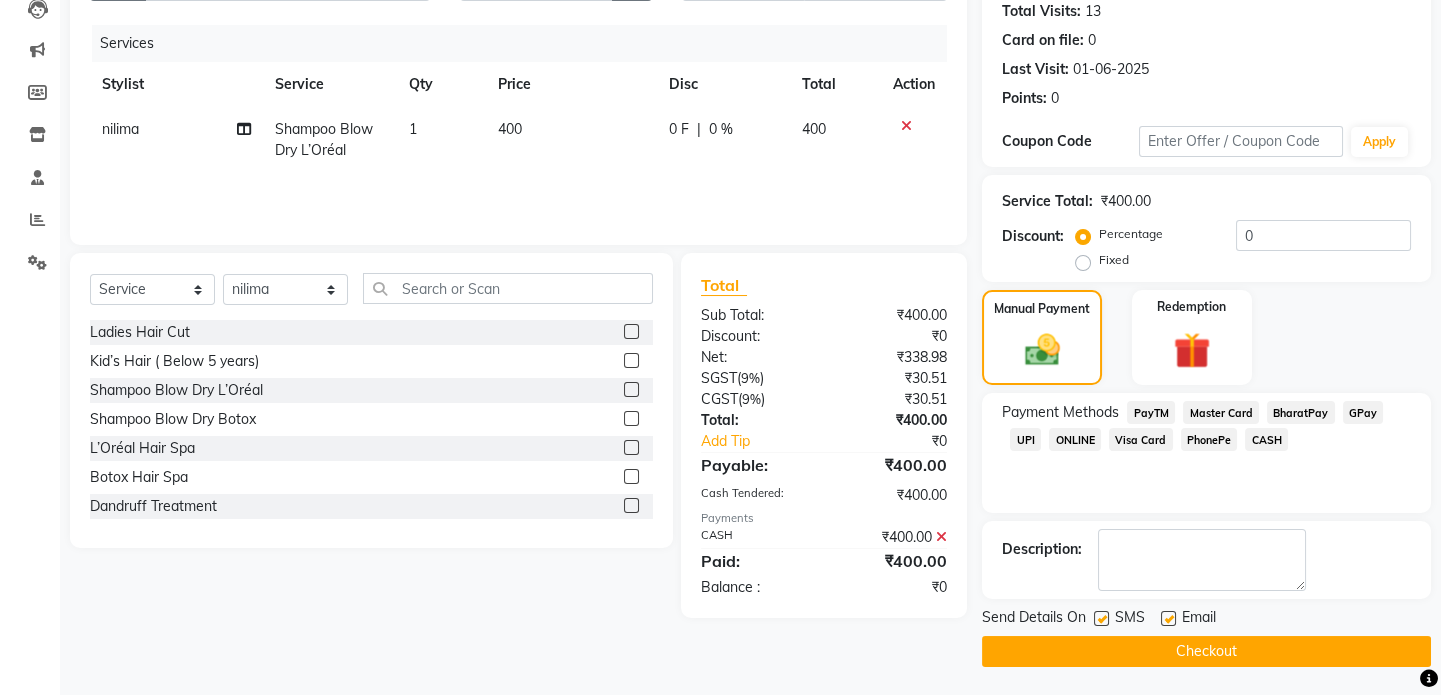 click on "Checkout" 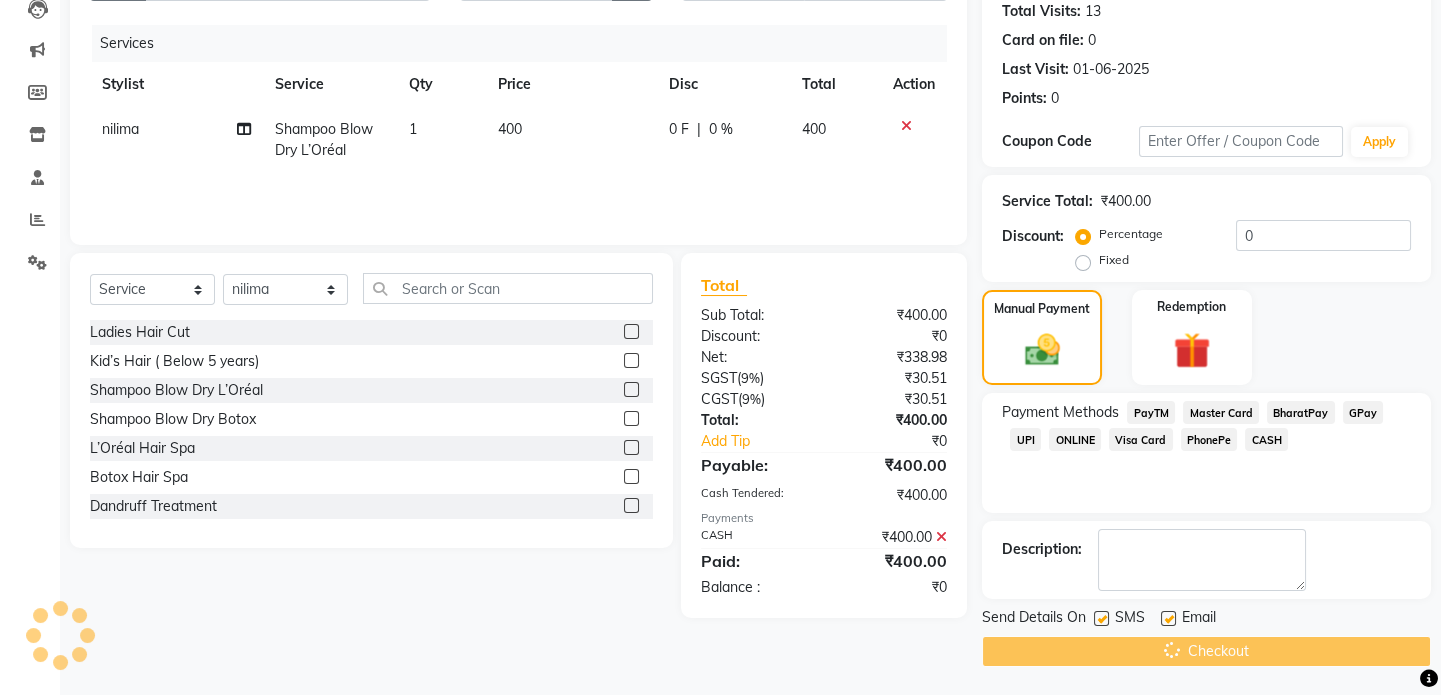 click on "Checkout" 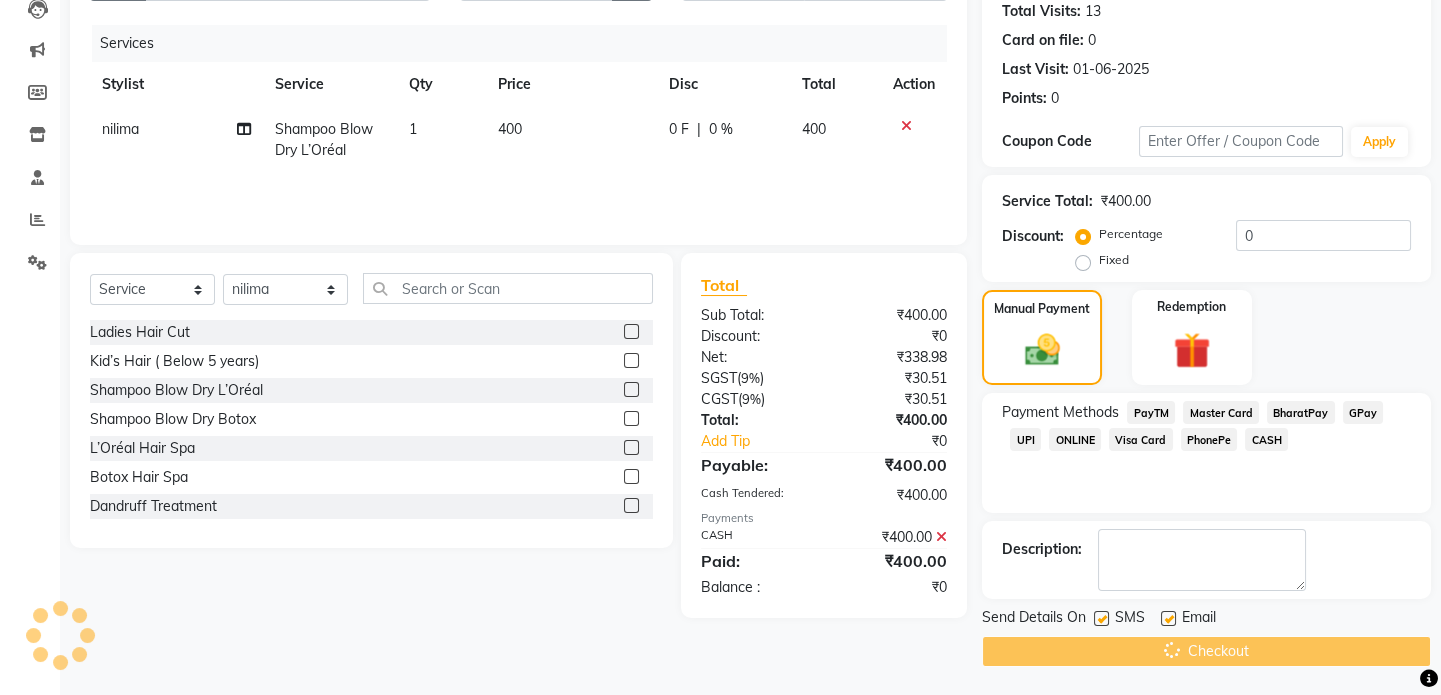 scroll, scrollTop: 0, scrollLeft: 0, axis: both 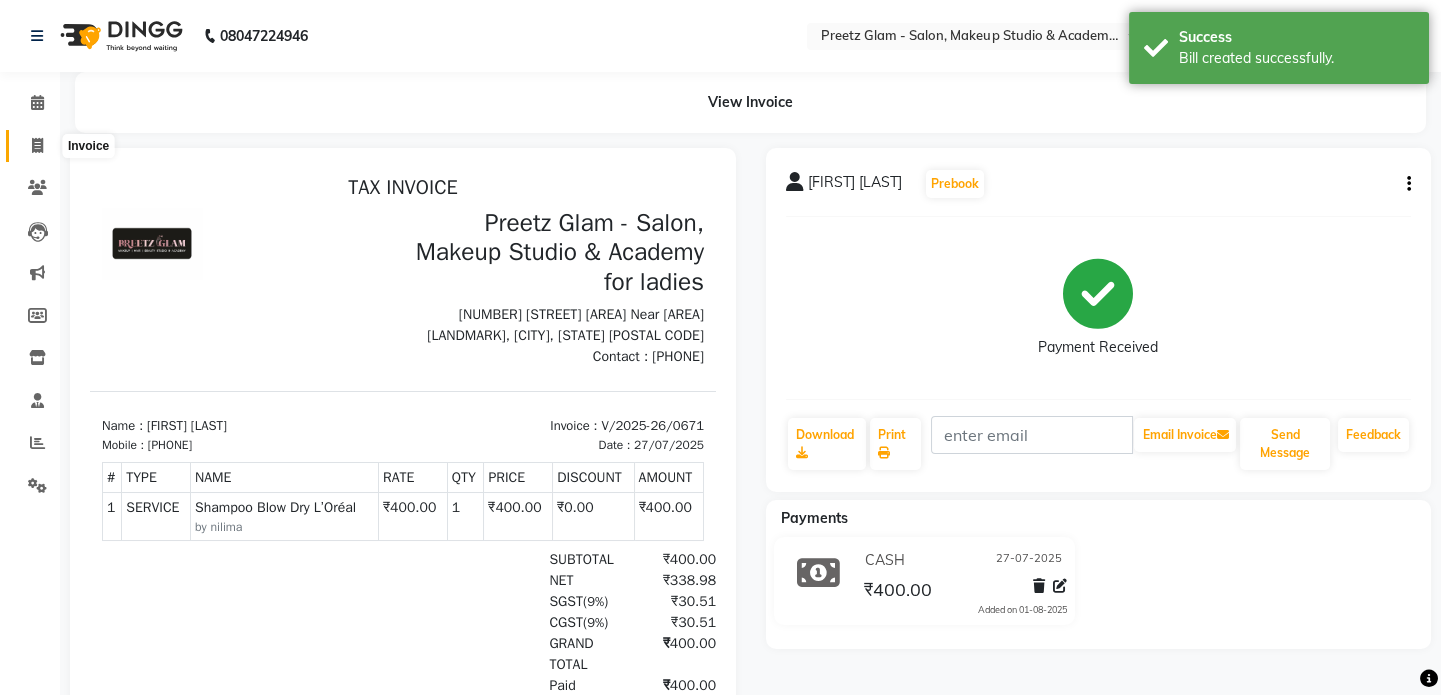 click 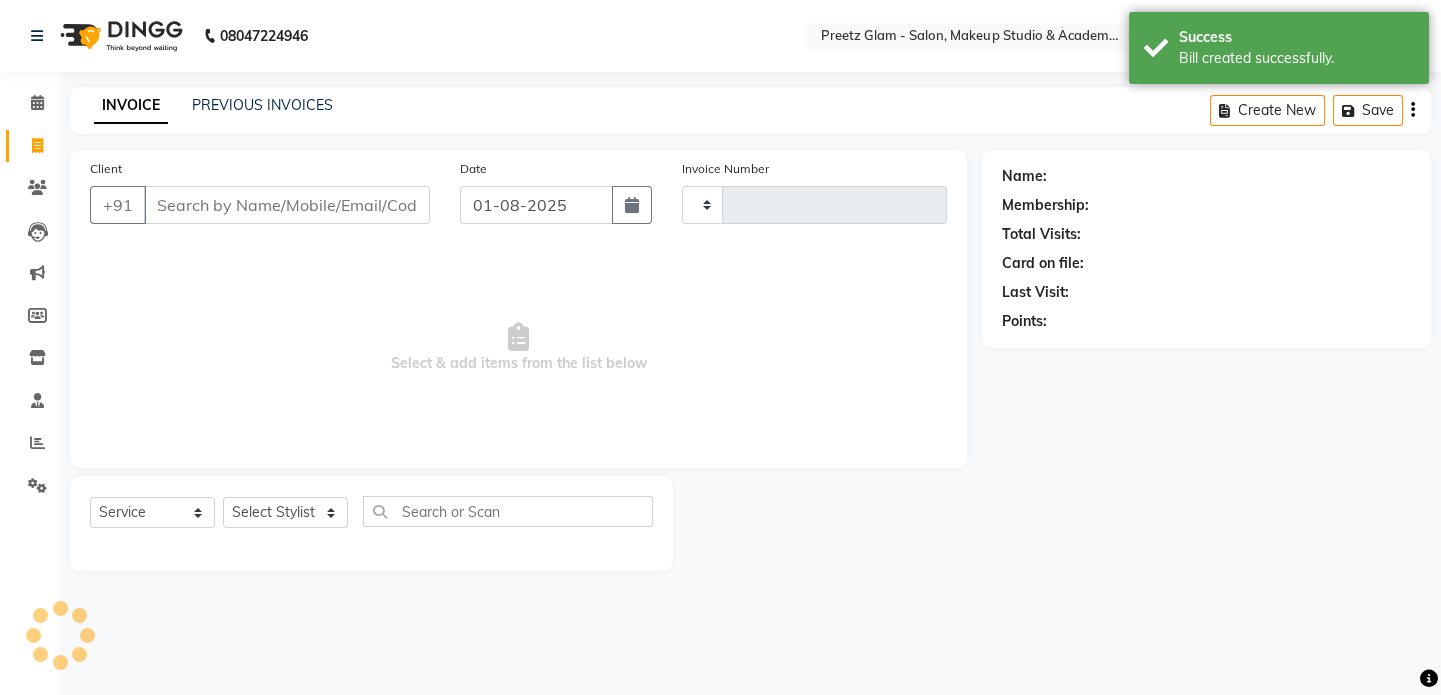 type on "0672" 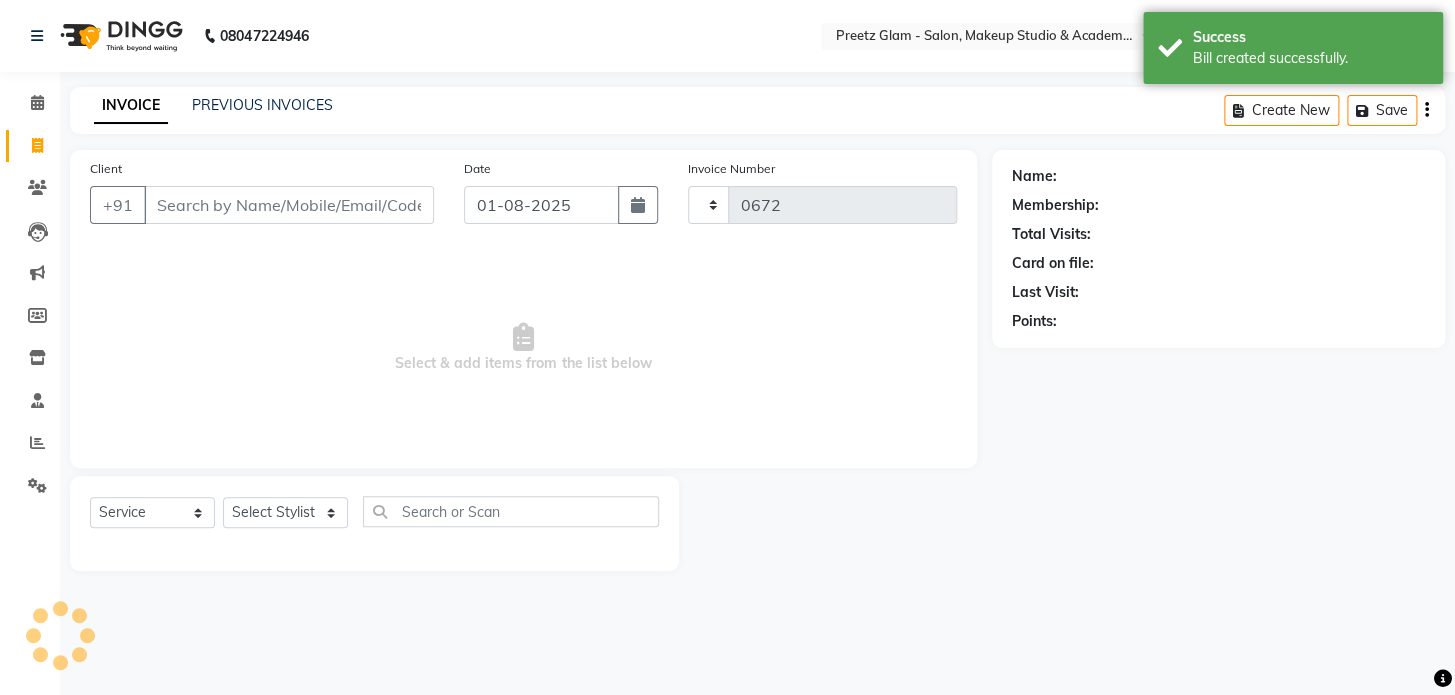 select on "4263" 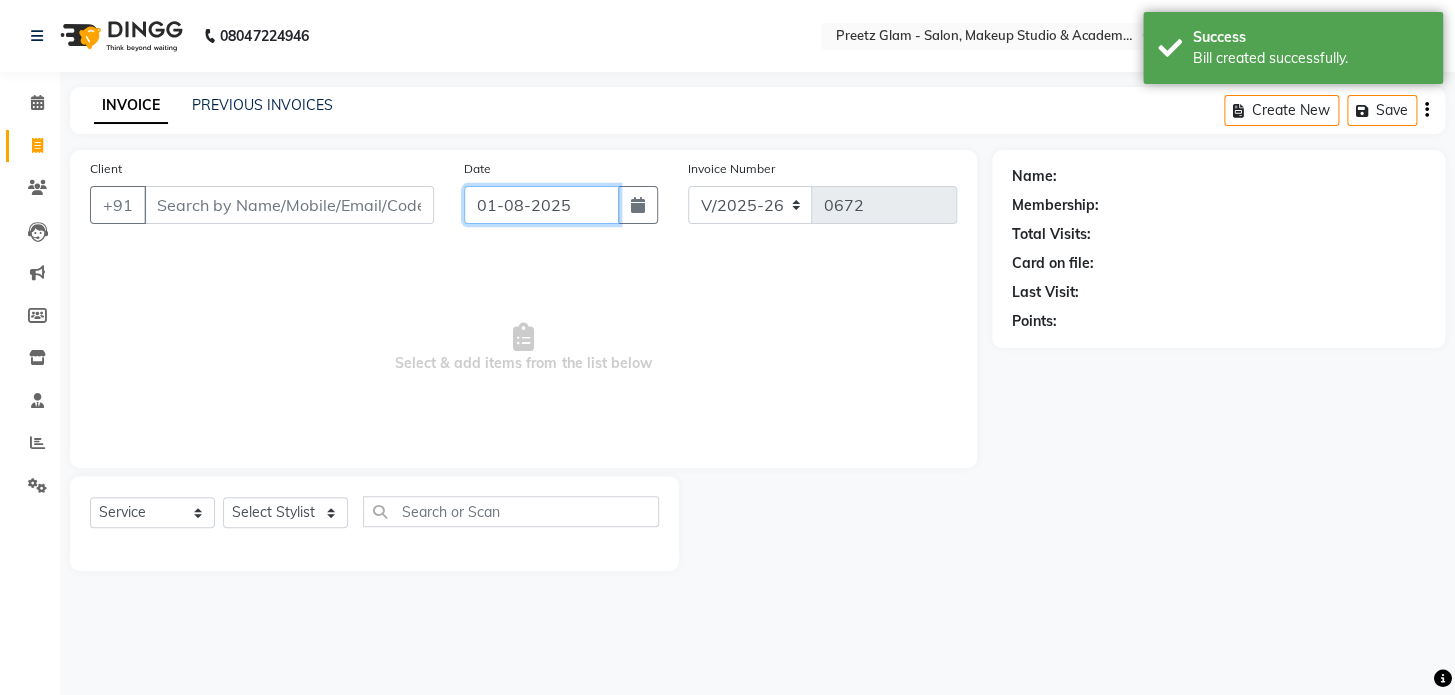 drag, startPoint x: 509, startPoint y: 208, endPoint x: 507, endPoint y: 220, distance: 12.165525 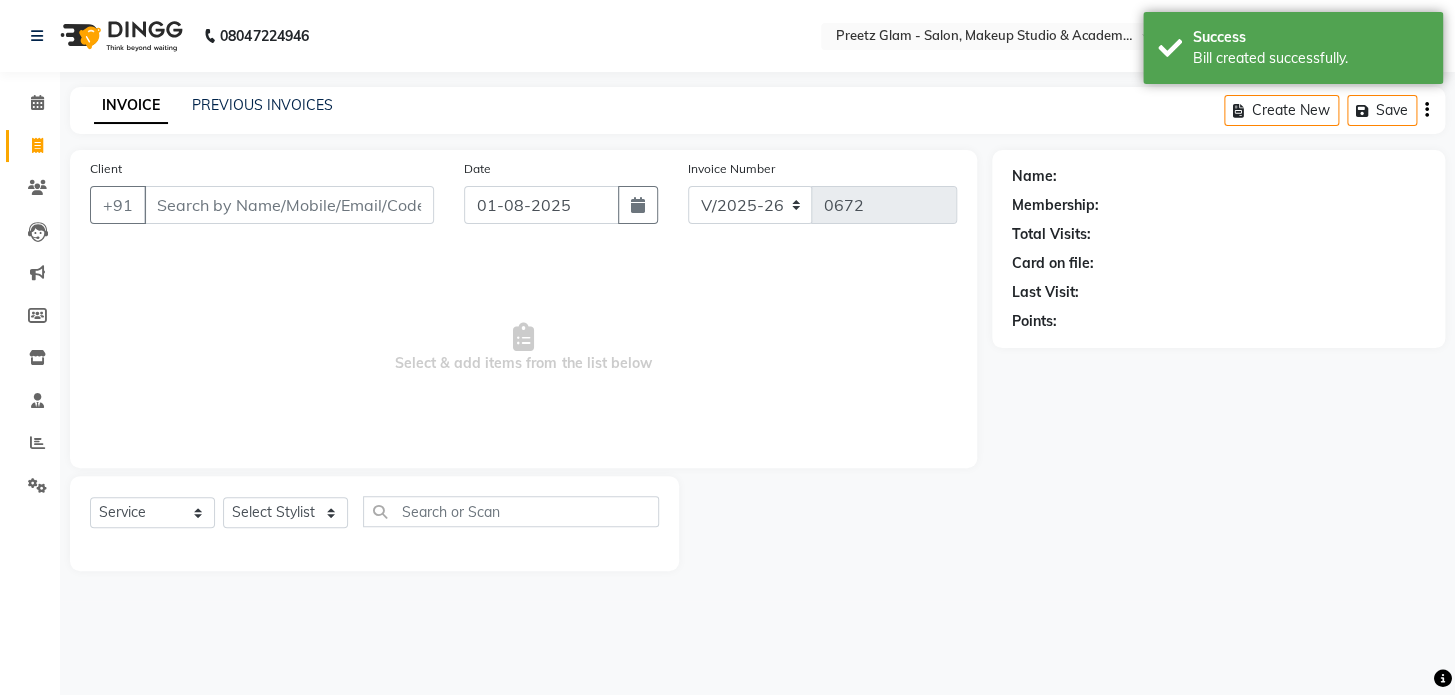 select on "8" 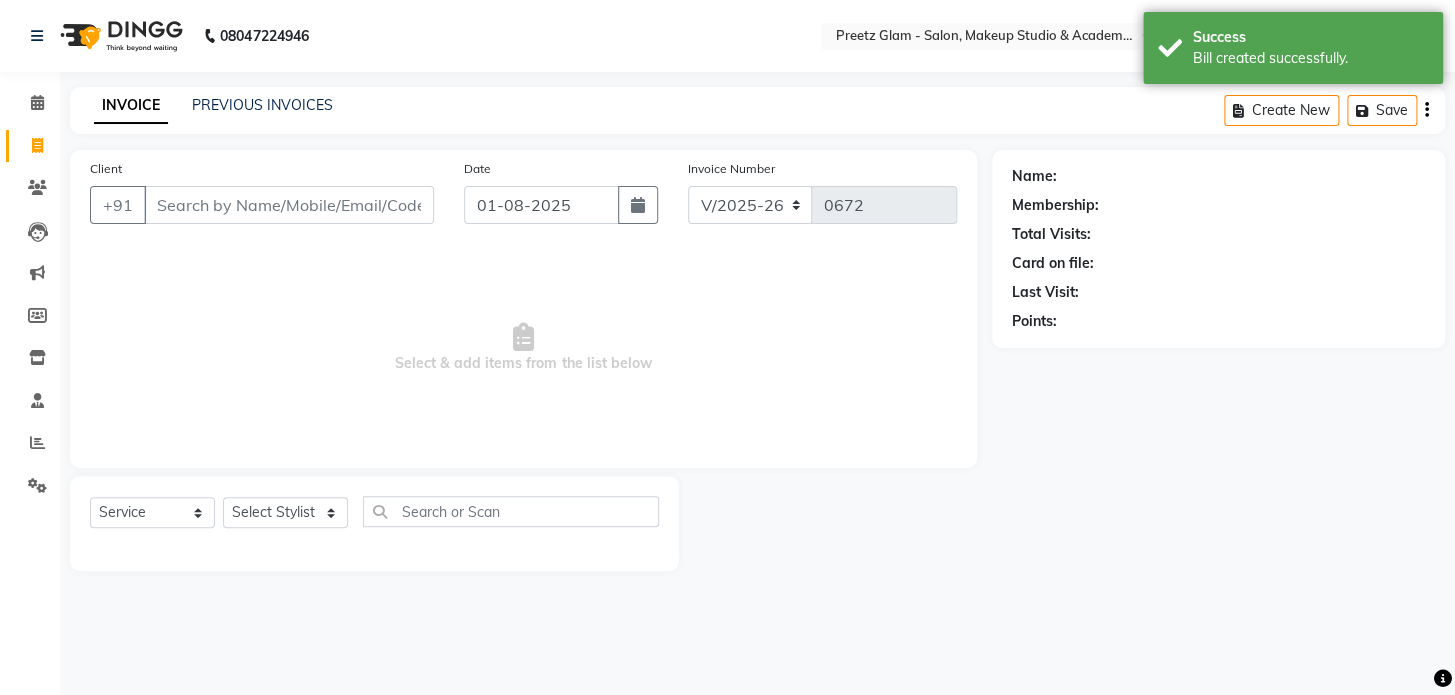select on "2025" 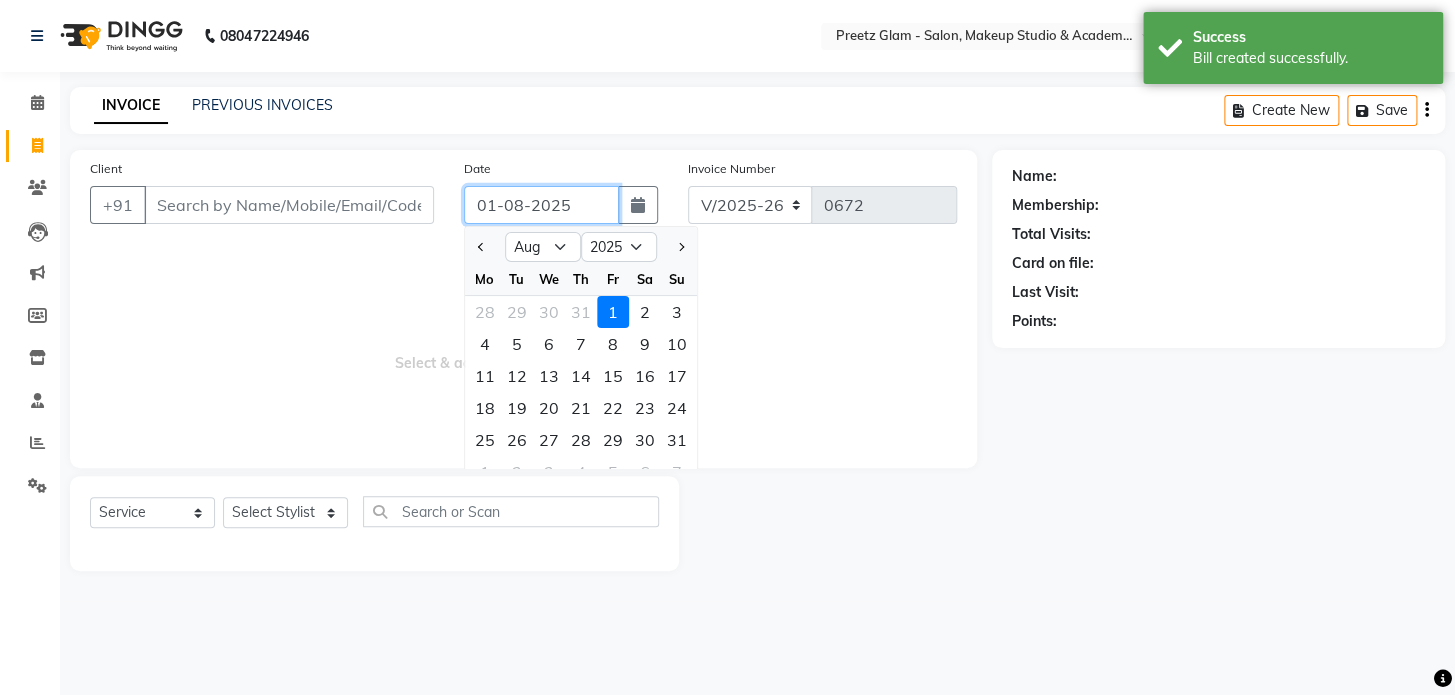 click on "01-08-2025" 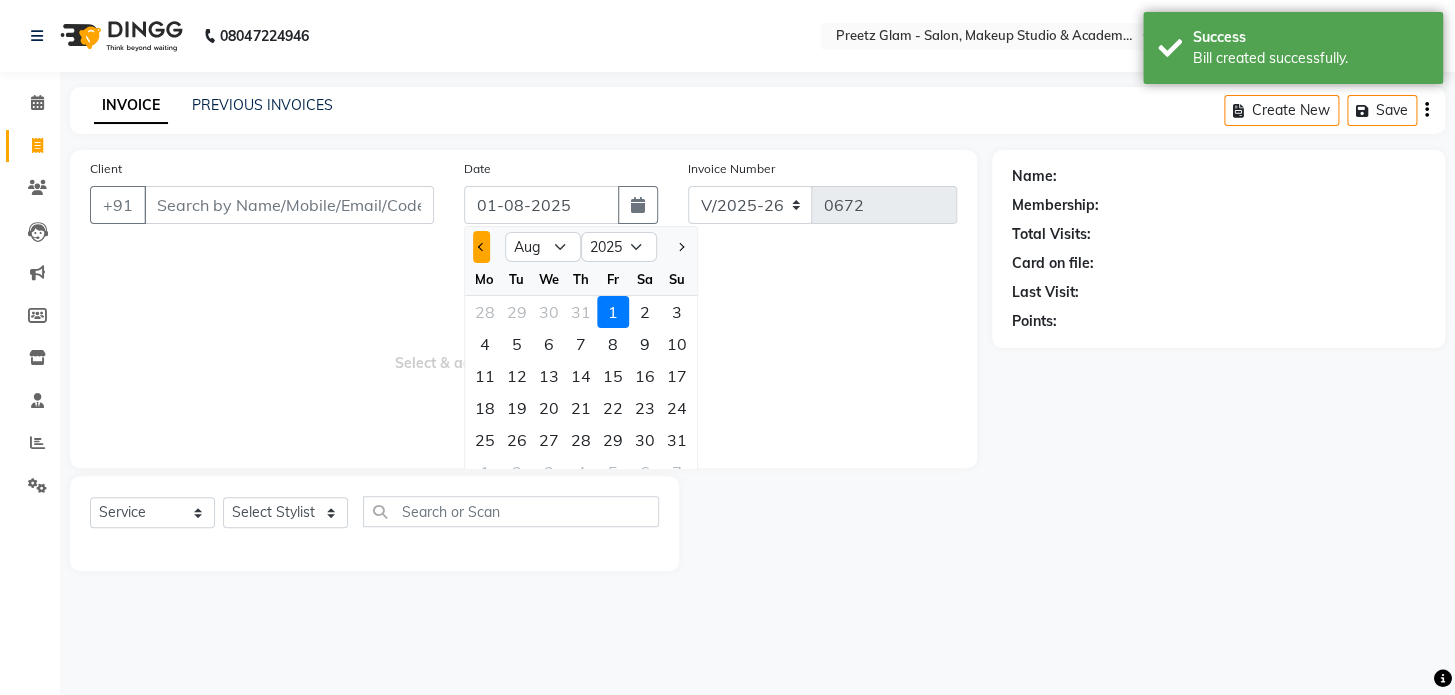click 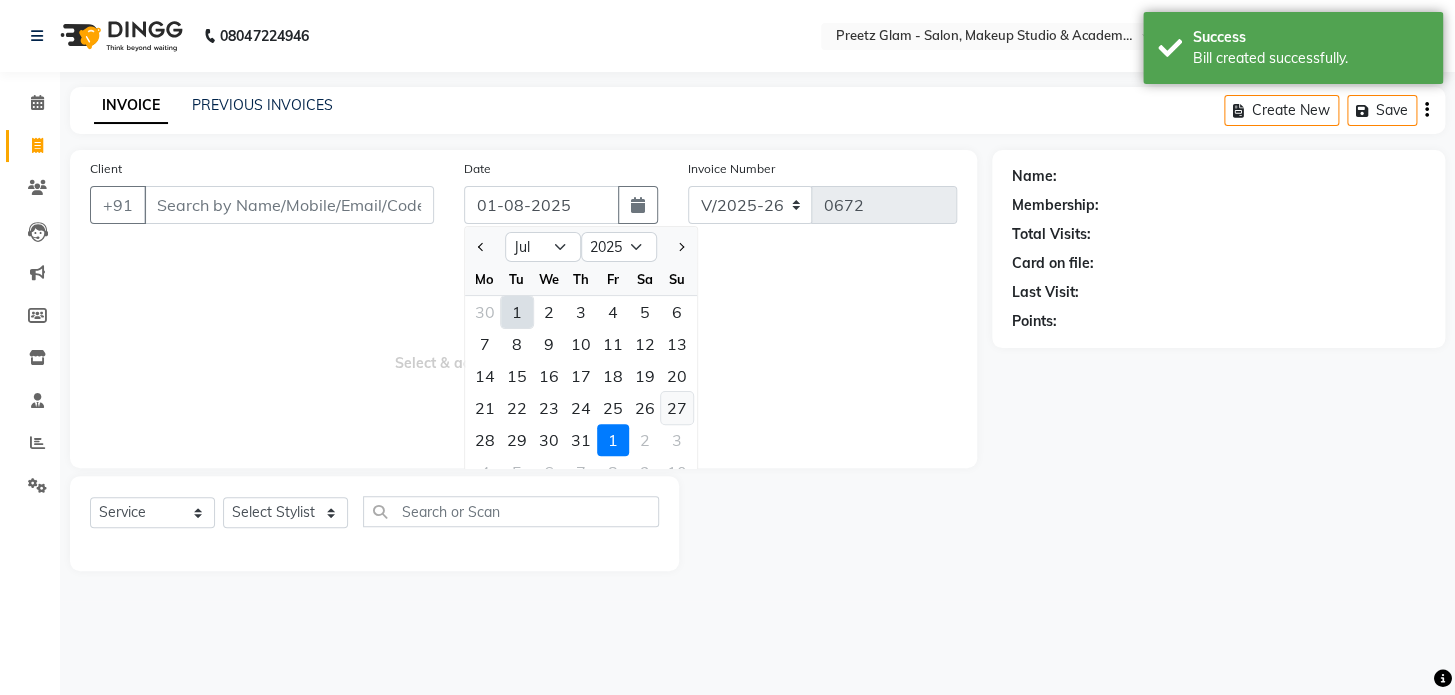 click on "27" 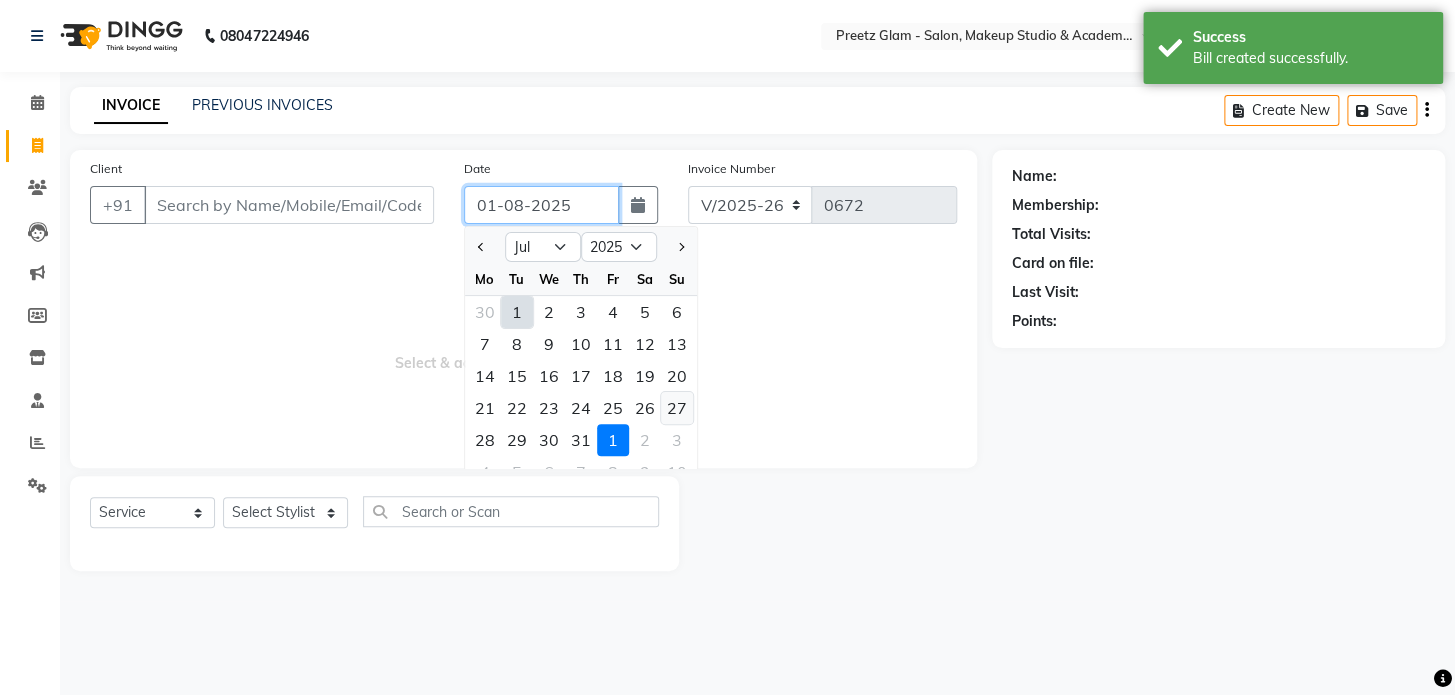 type on "27-07-2025" 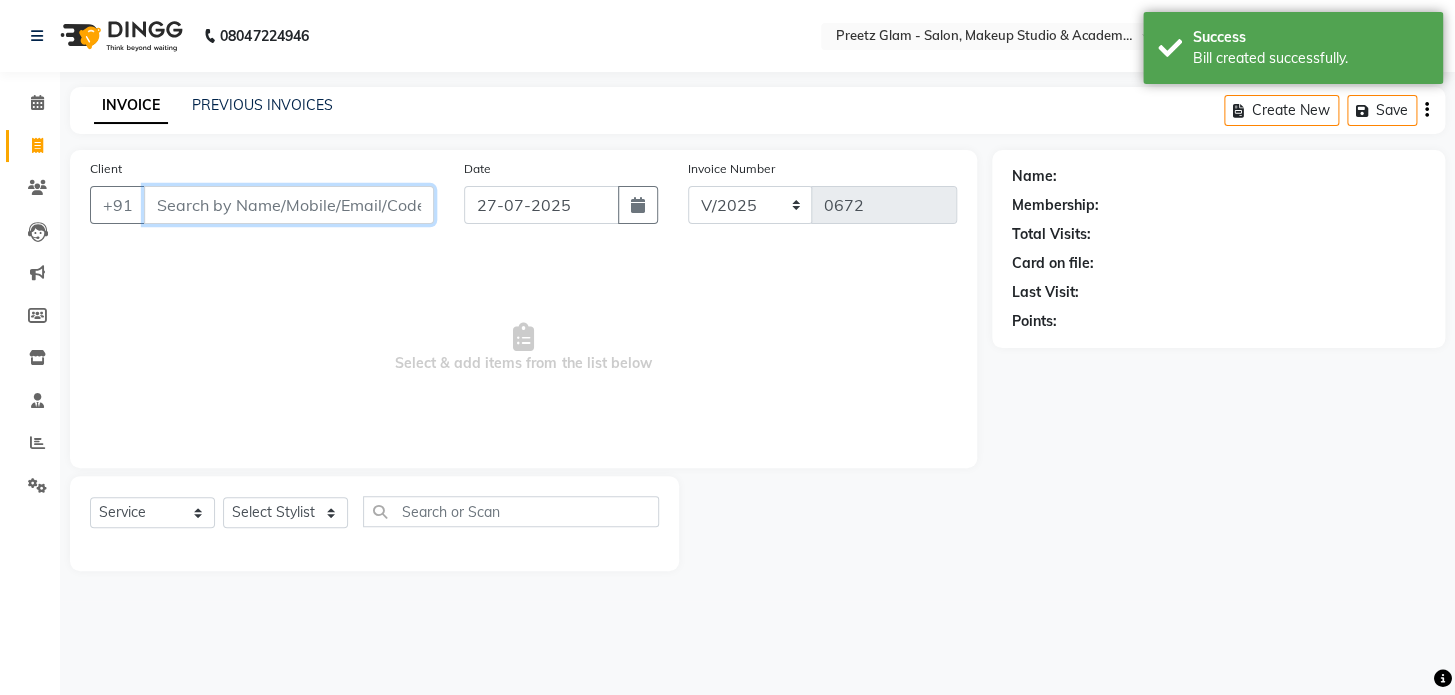 click on "Client" at bounding box center (289, 205) 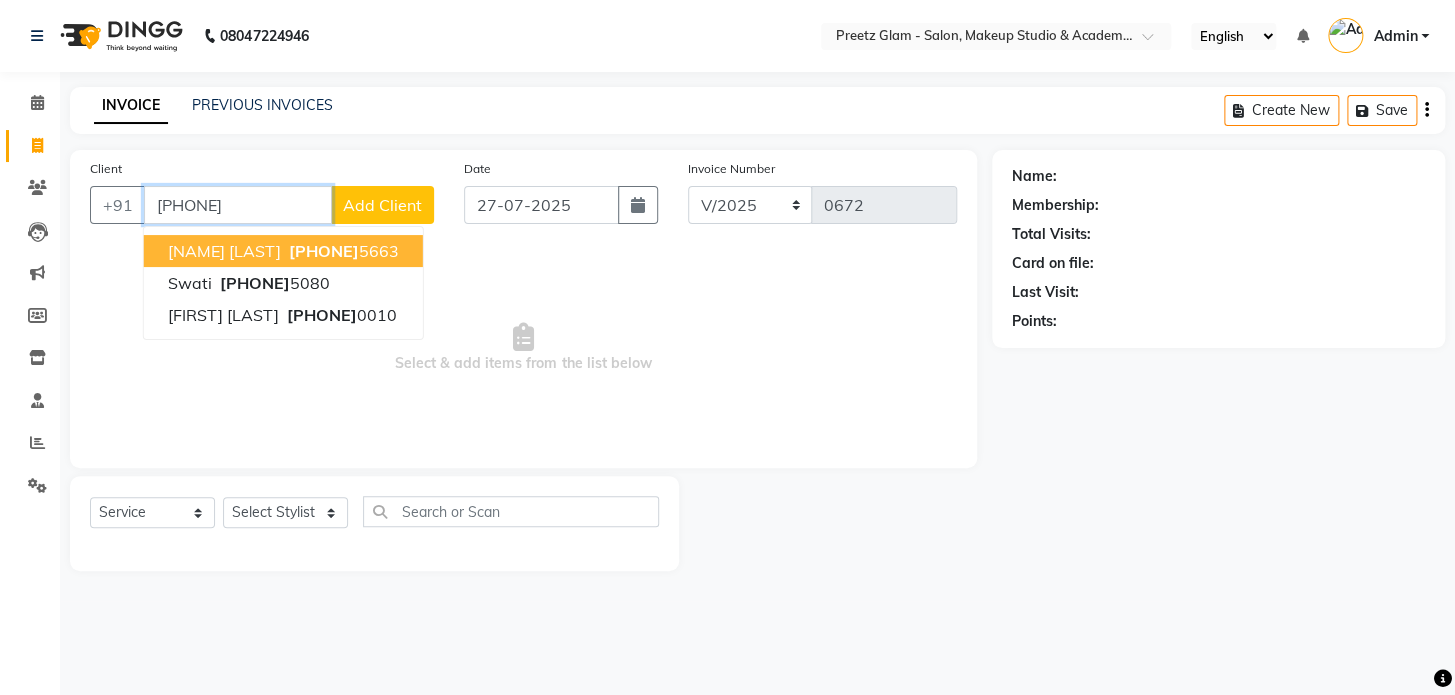 click on "[FIRST] [LAST] [PHONE]" at bounding box center (283, 251) 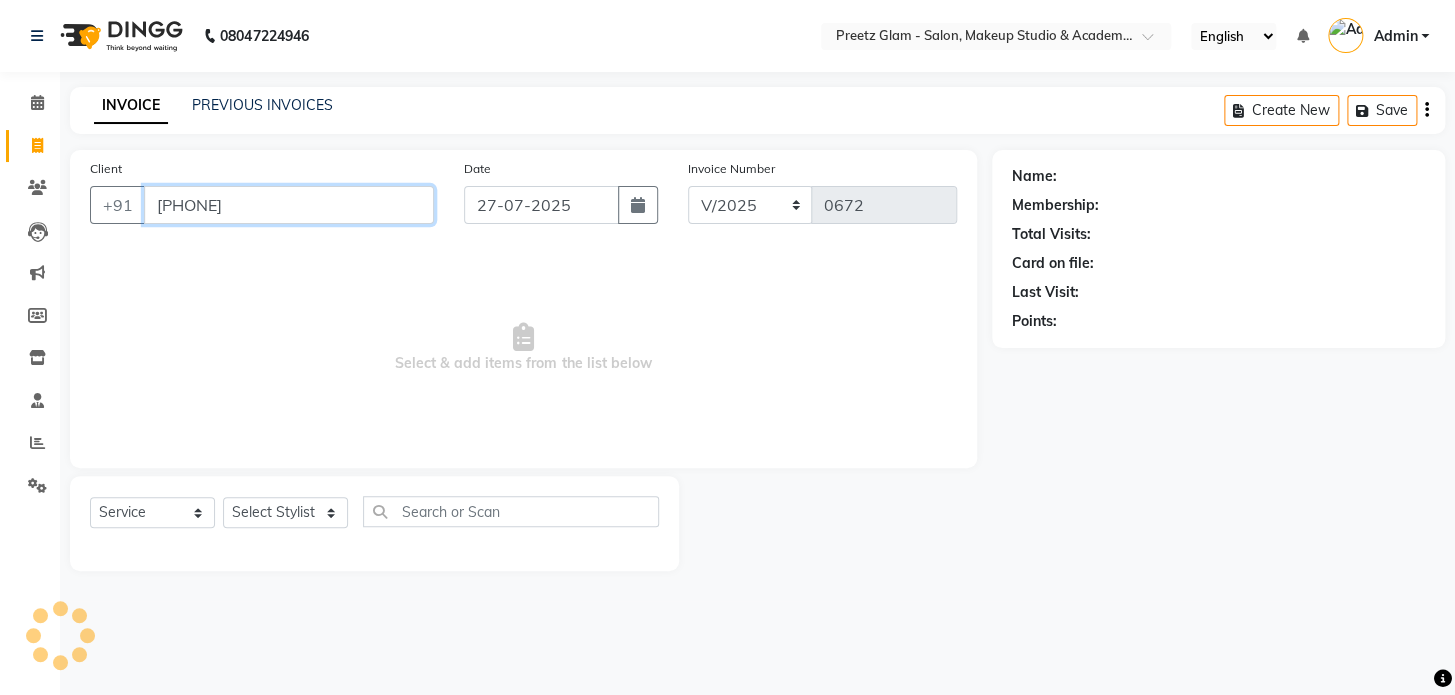 type on "[PHONE]" 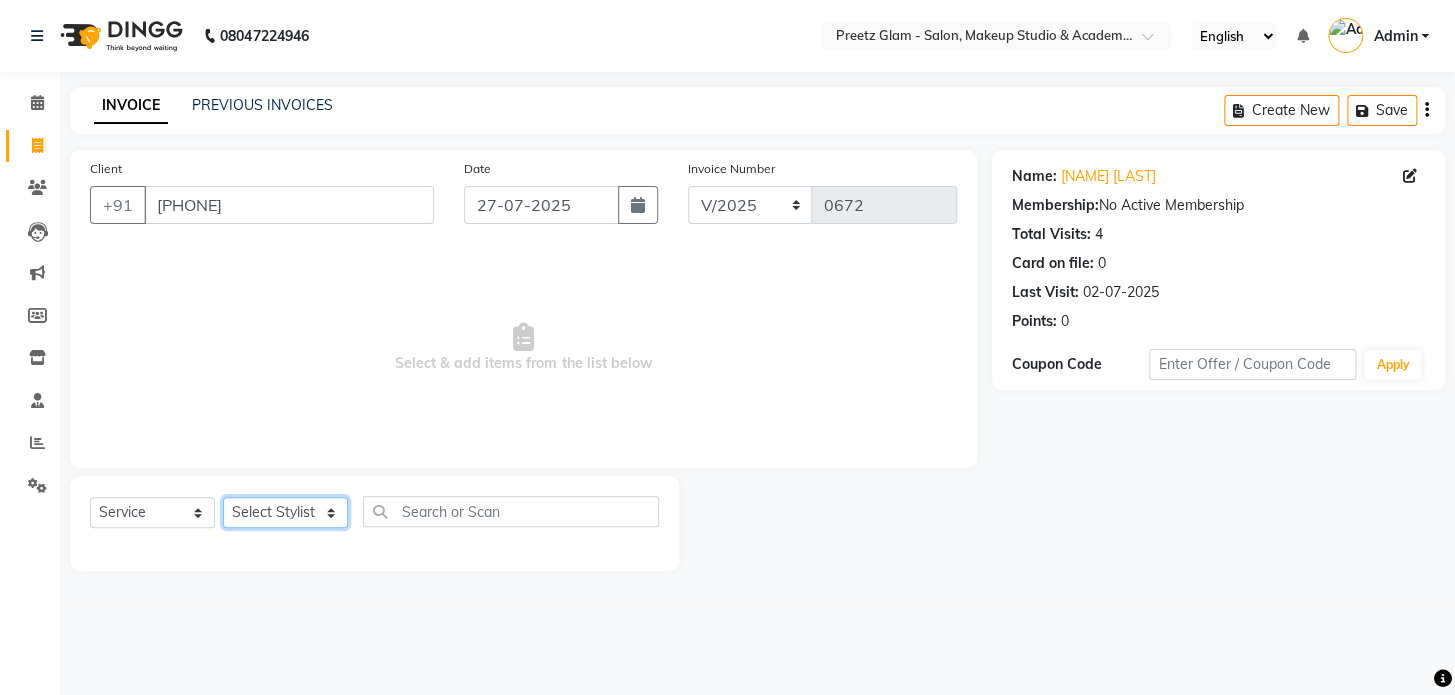 click on "Select Stylist [FIRST] [FIRST] [FIRST] [FIRST] [FIRST] [FIRST] [FIRST]" 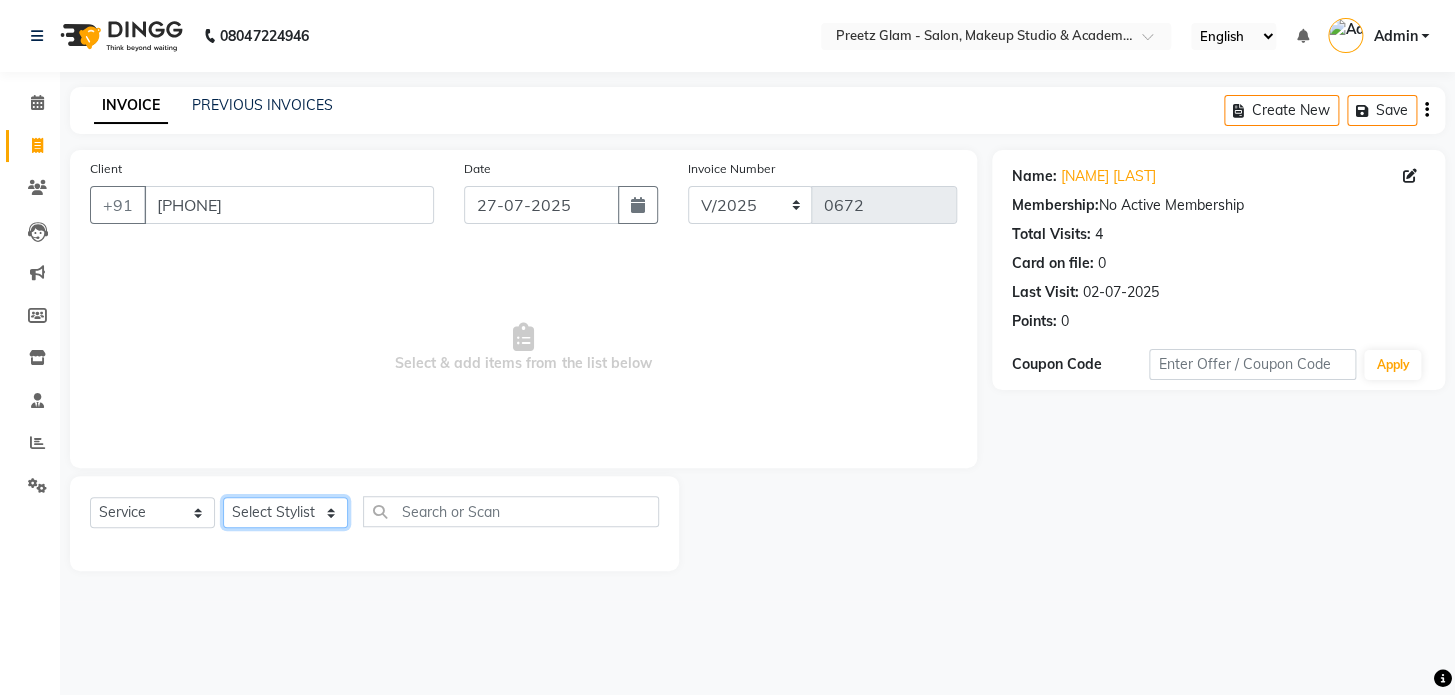 select on "86174" 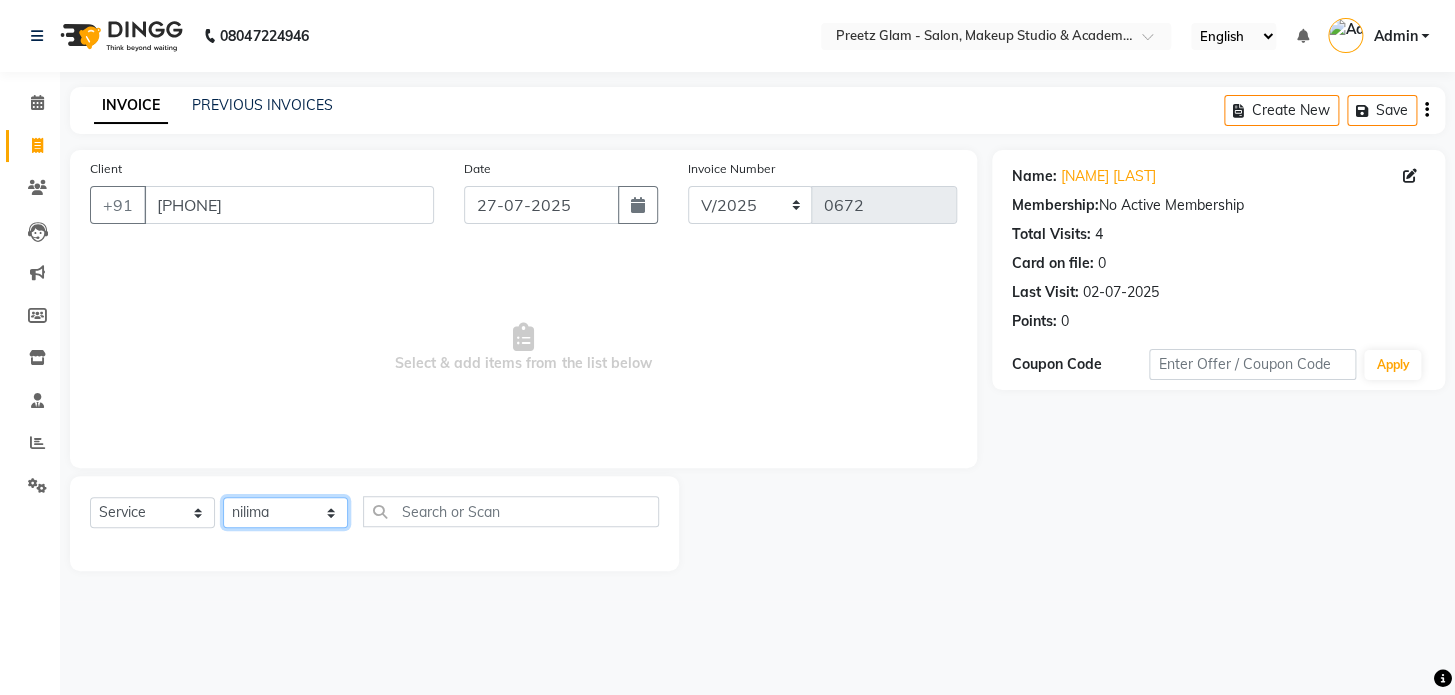 click on "Select Stylist [FIRST] [FIRST] [FIRST] [FIRST] [FIRST] [FIRST] [FIRST]" 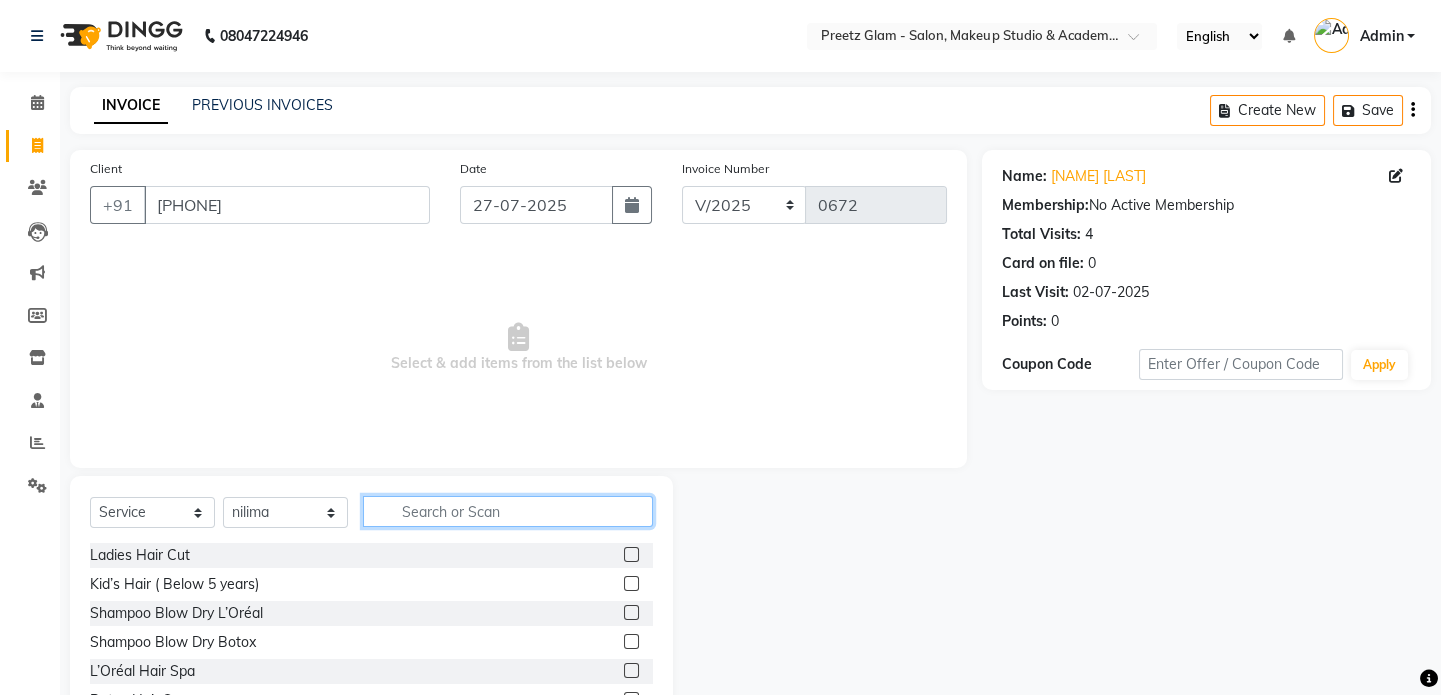click 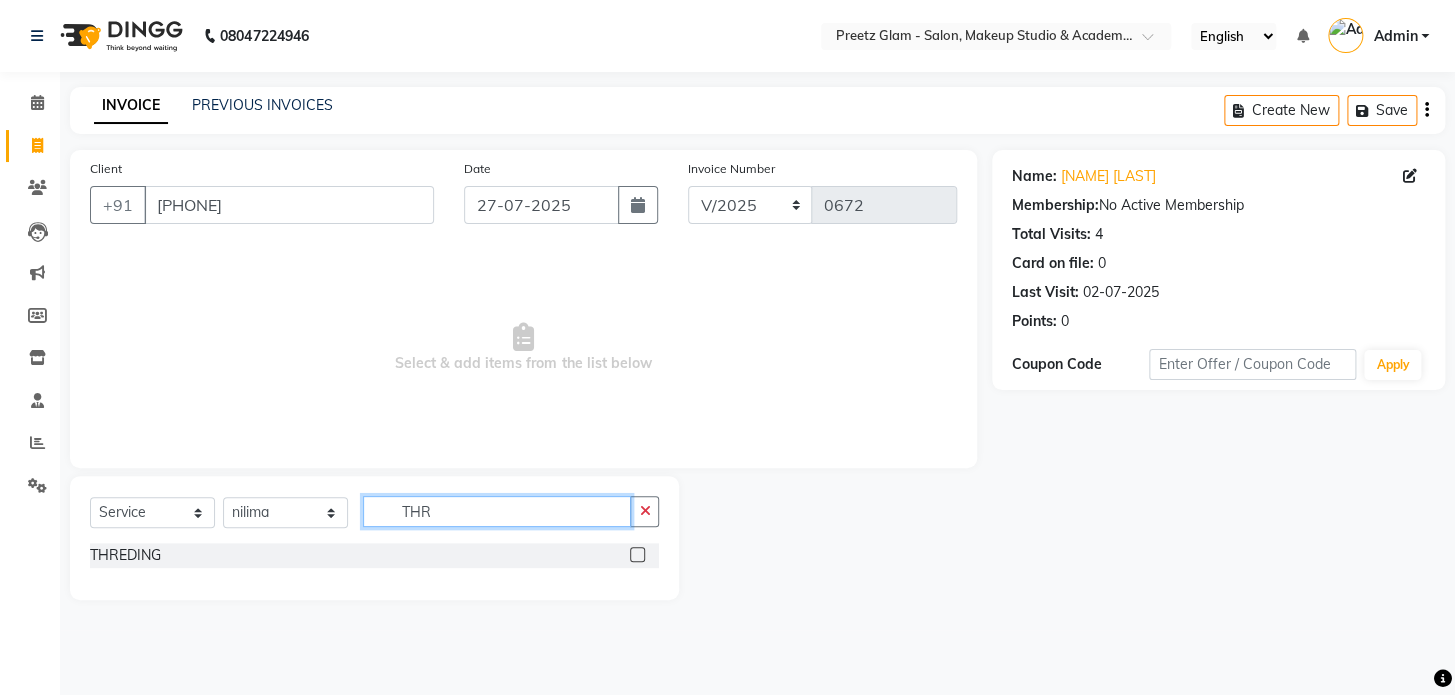 type on "THR" 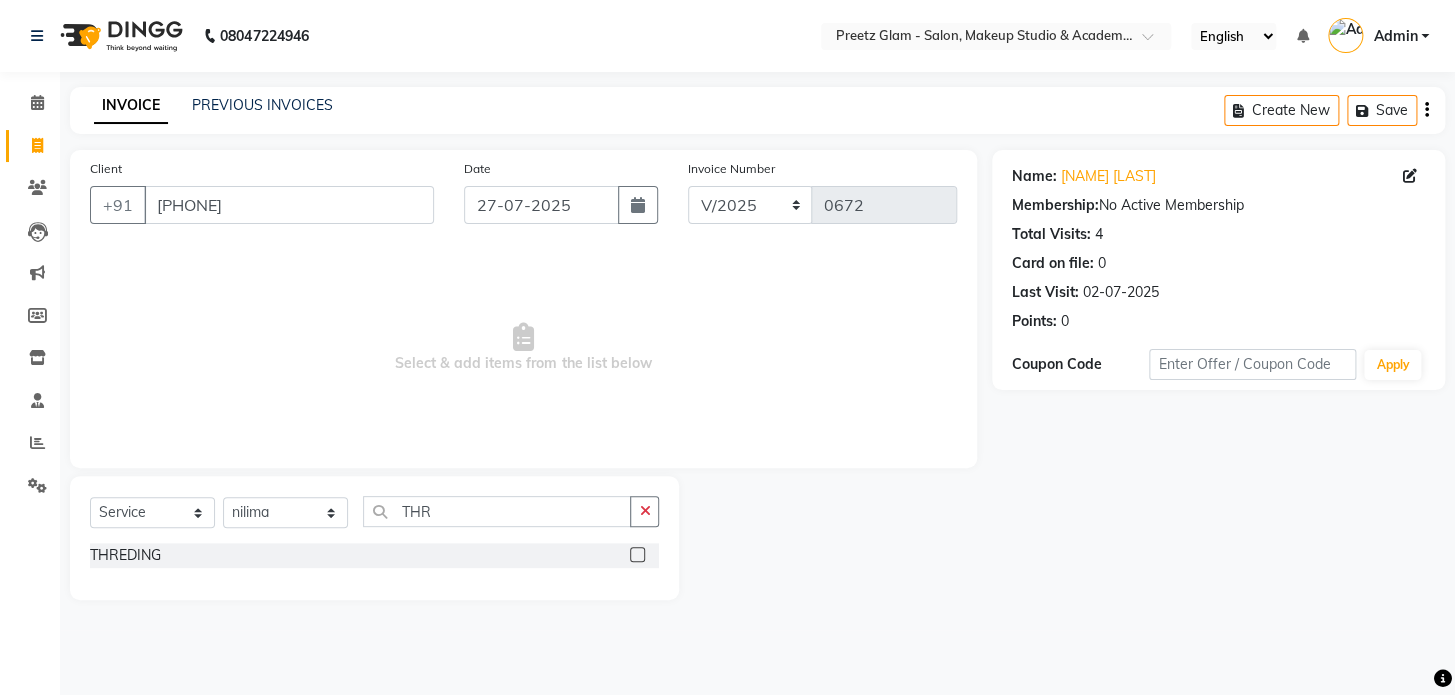 click 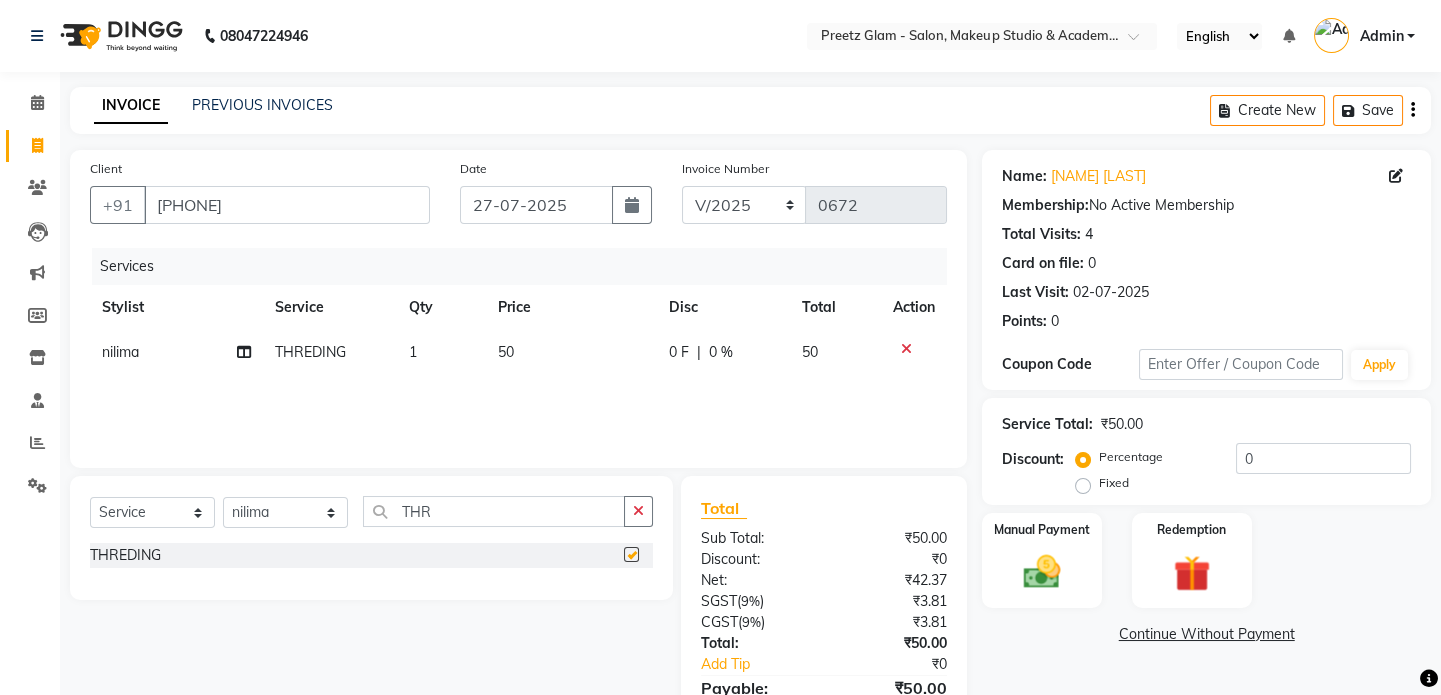 checkbox on "false" 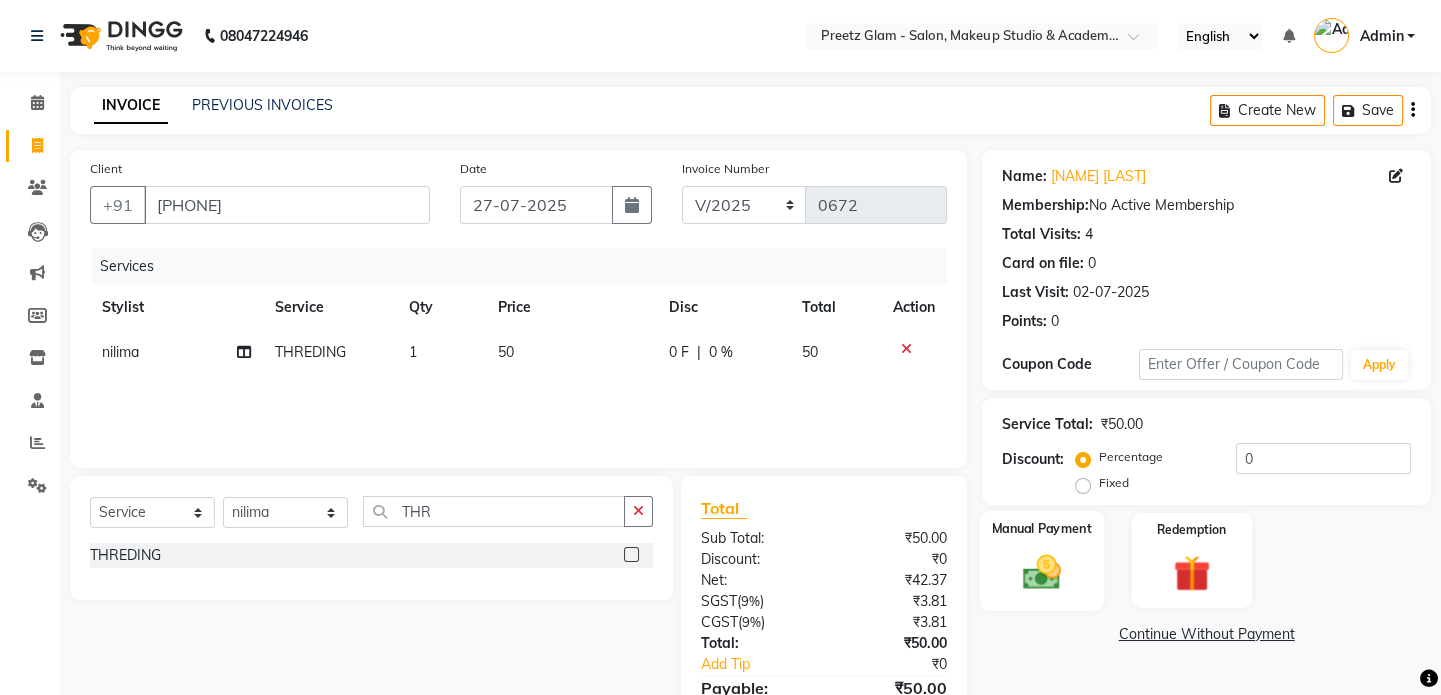 click on "Manual Payment" 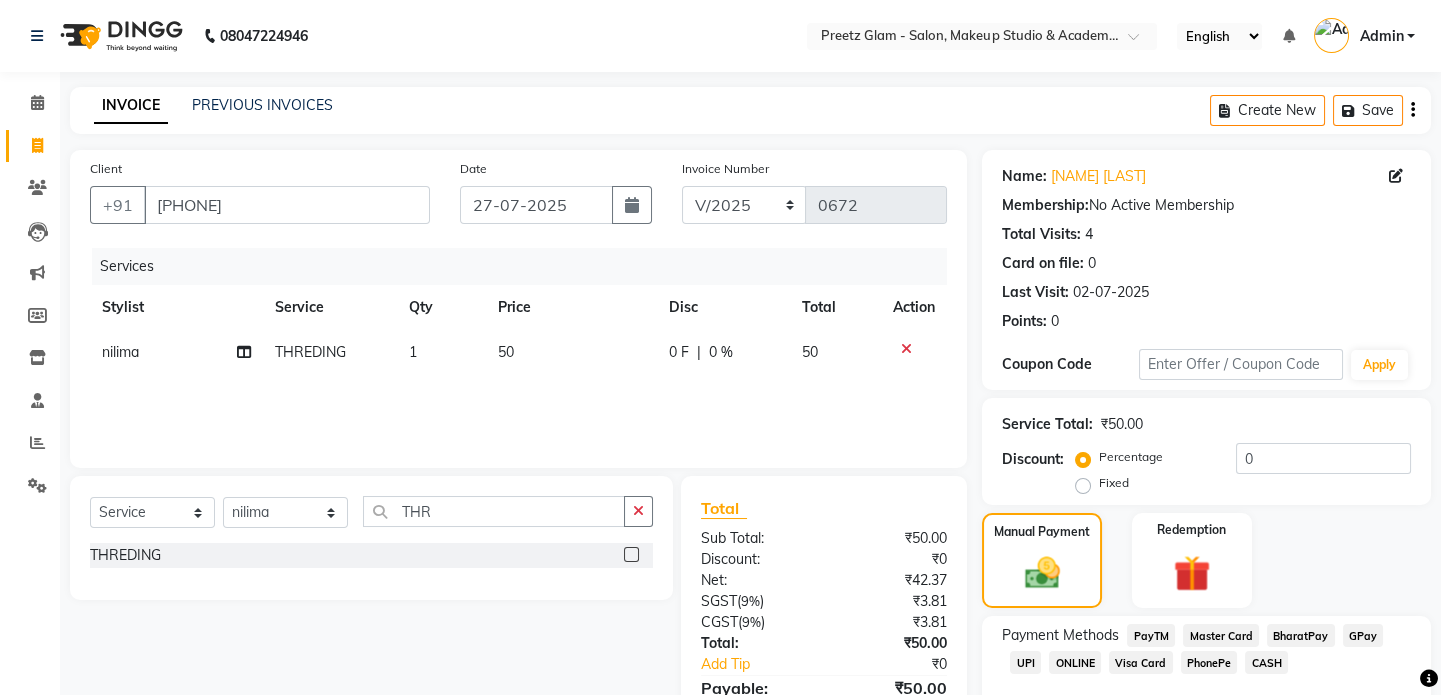 click on "CASH" 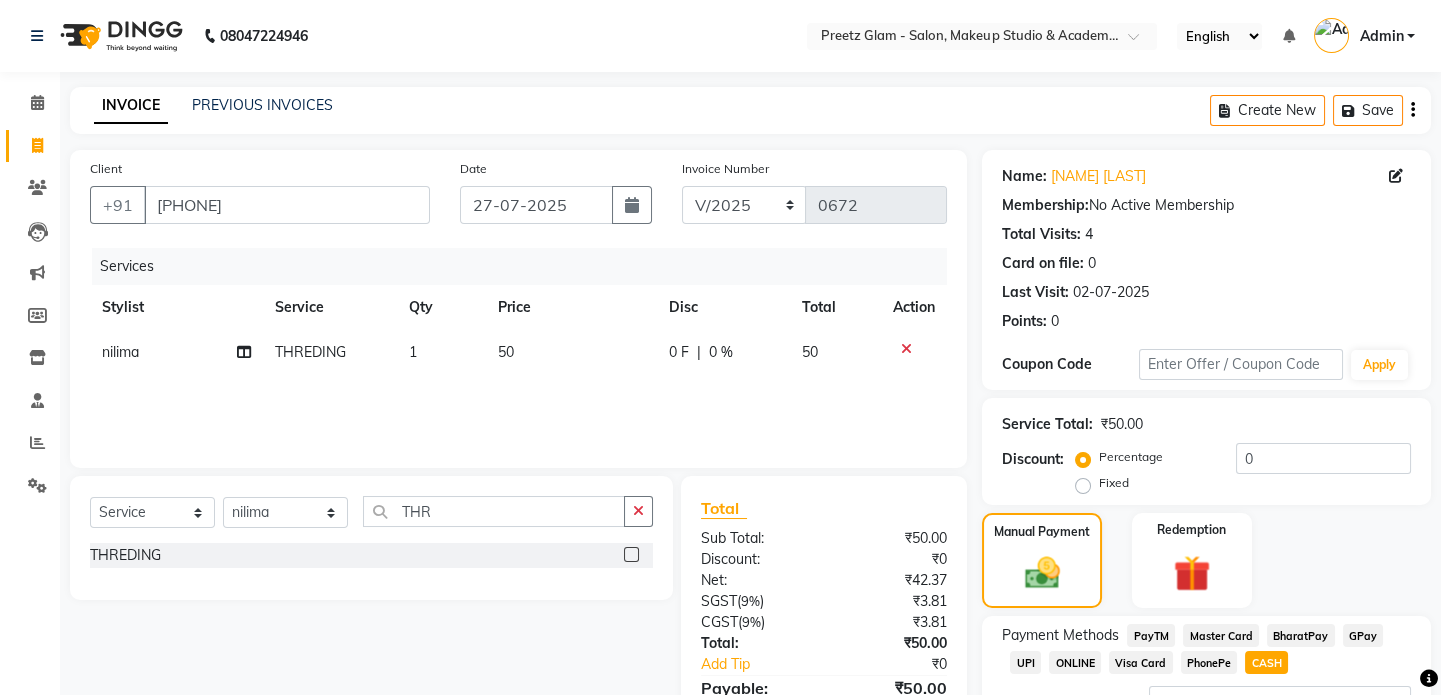scroll, scrollTop: 168, scrollLeft: 0, axis: vertical 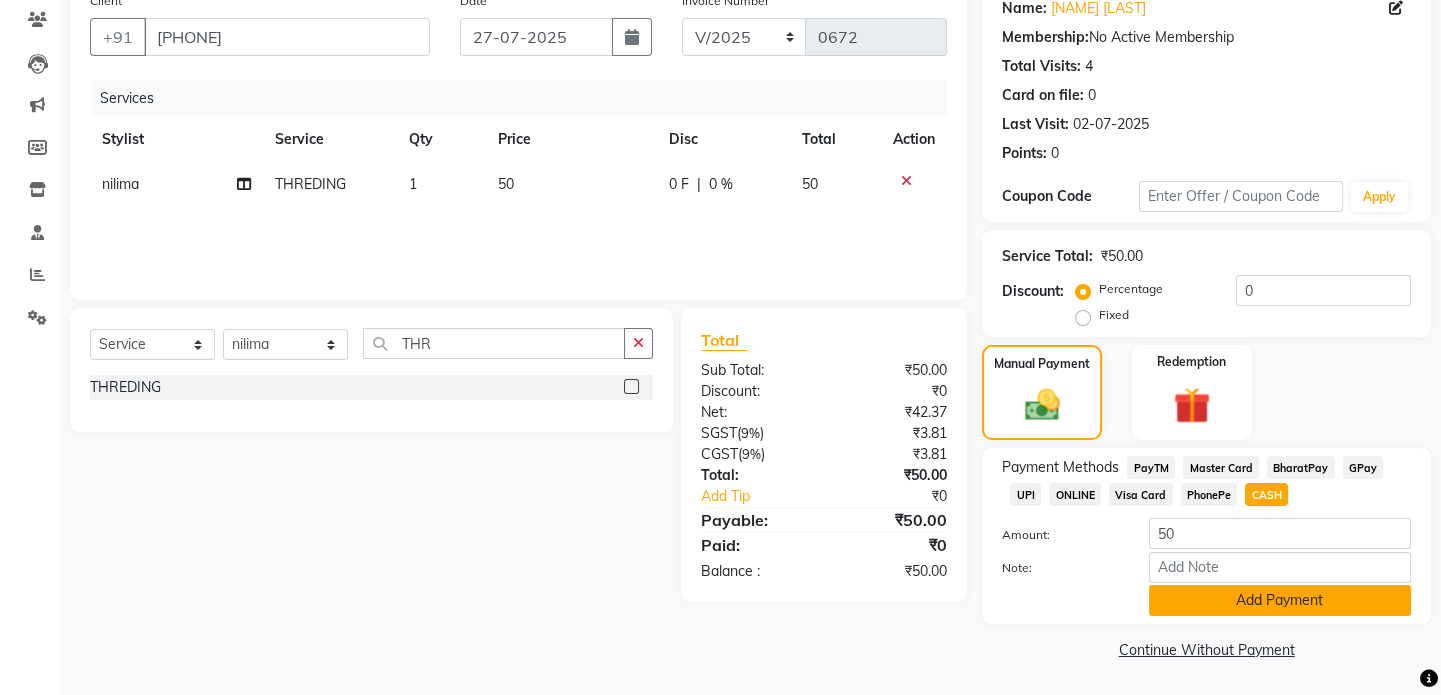 click on "Add Payment" 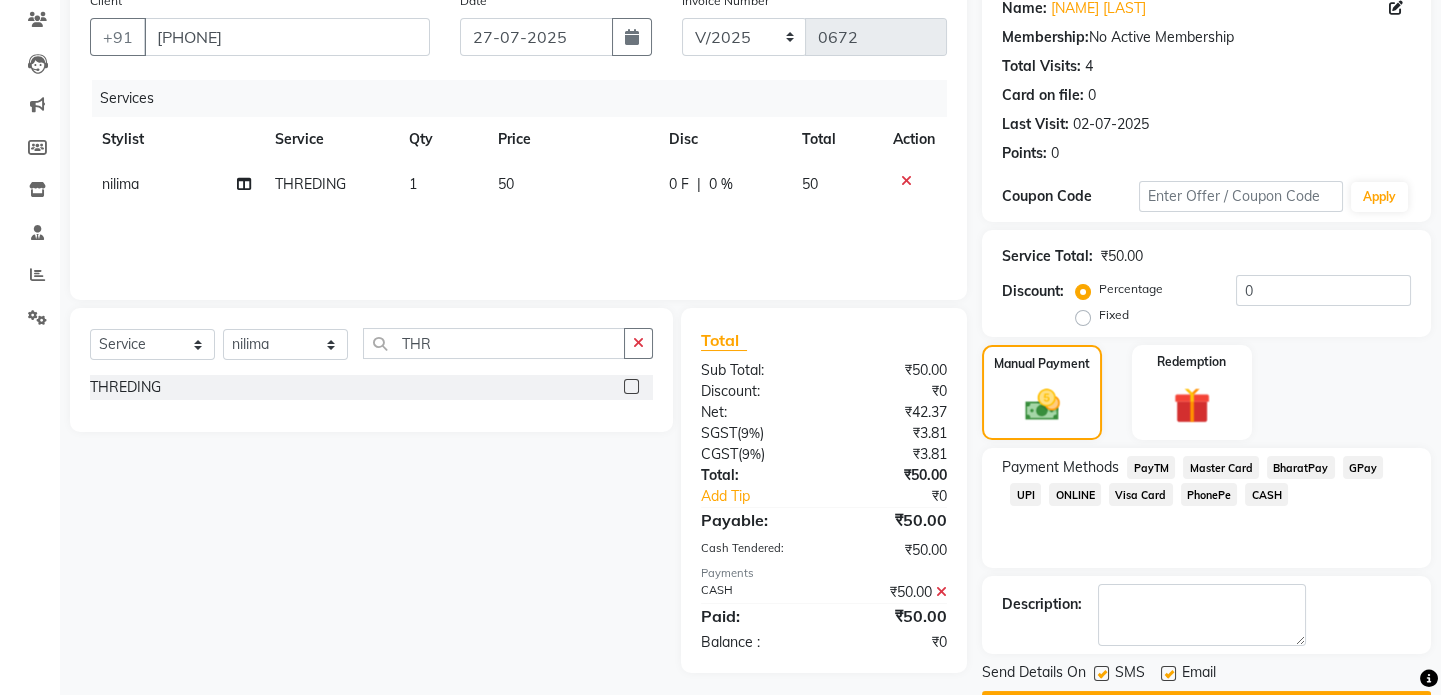 scroll, scrollTop: 223, scrollLeft: 0, axis: vertical 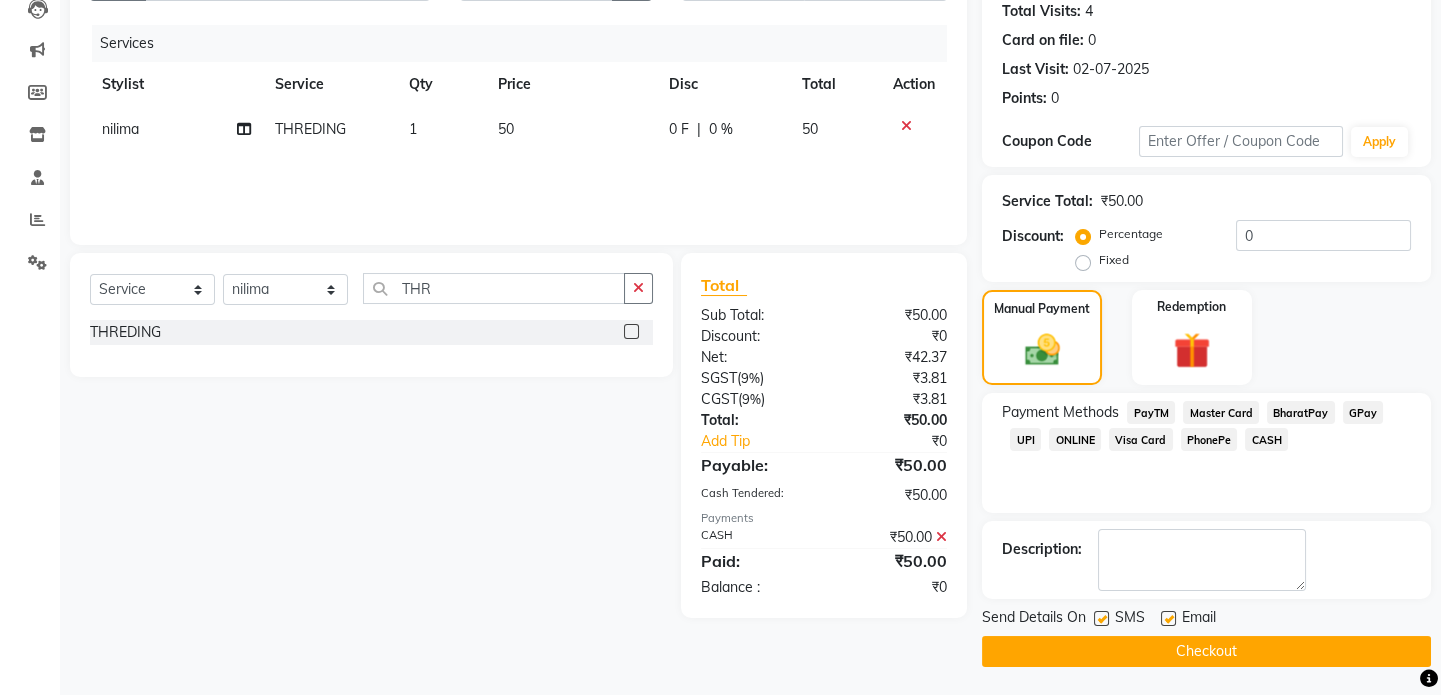 click on "Checkout" 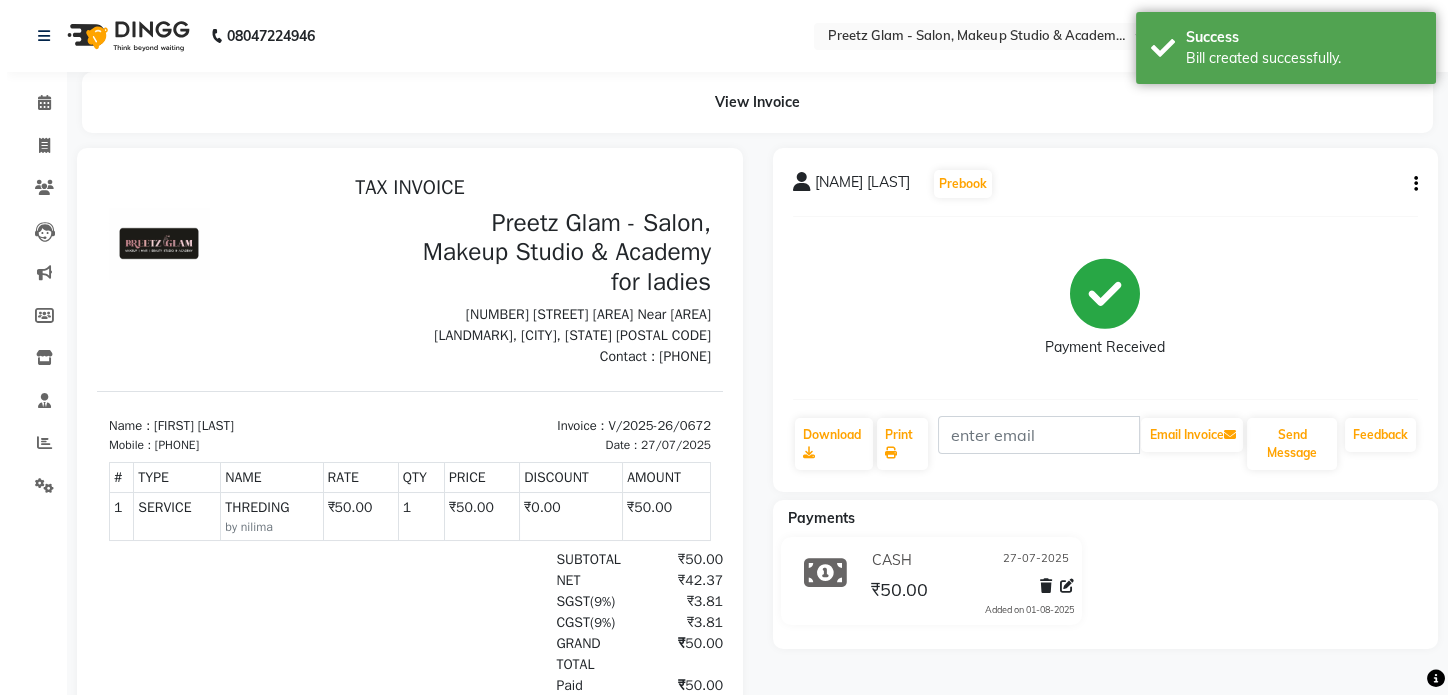 scroll, scrollTop: 0, scrollLeft: 0, axis: both 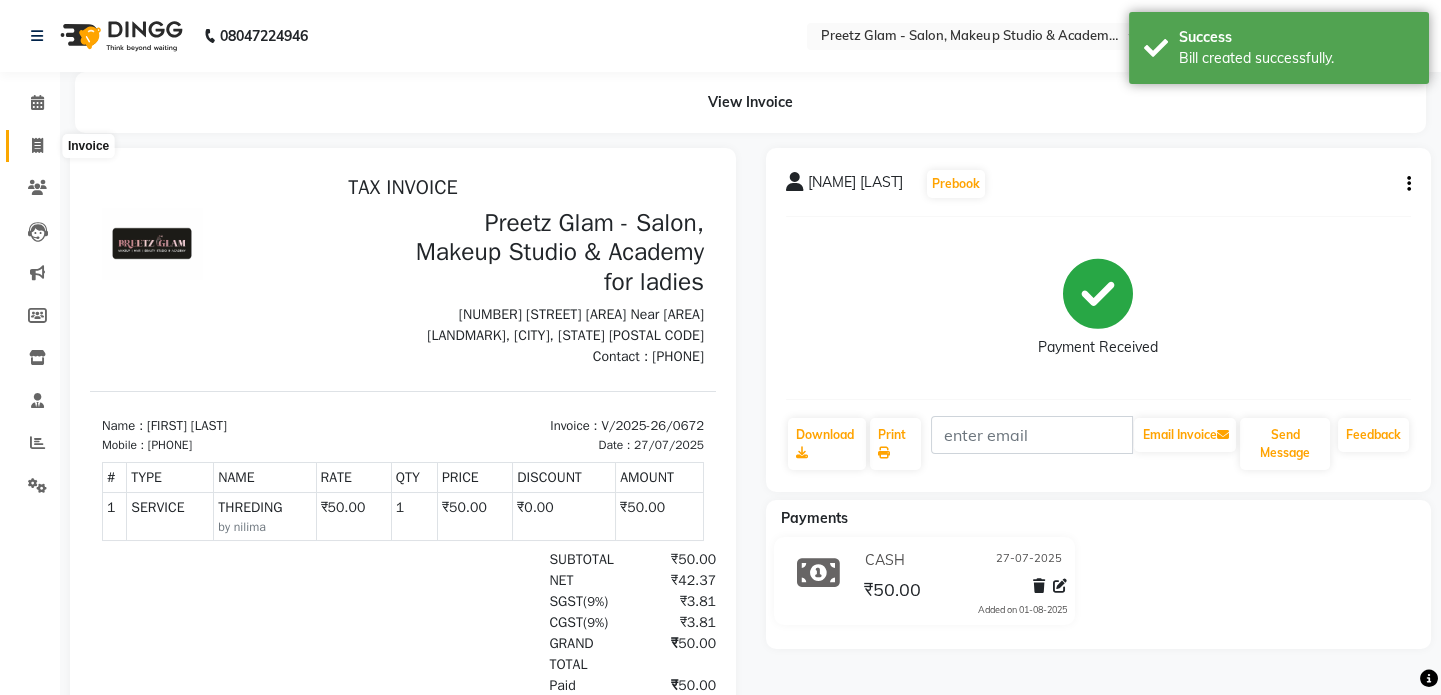 click 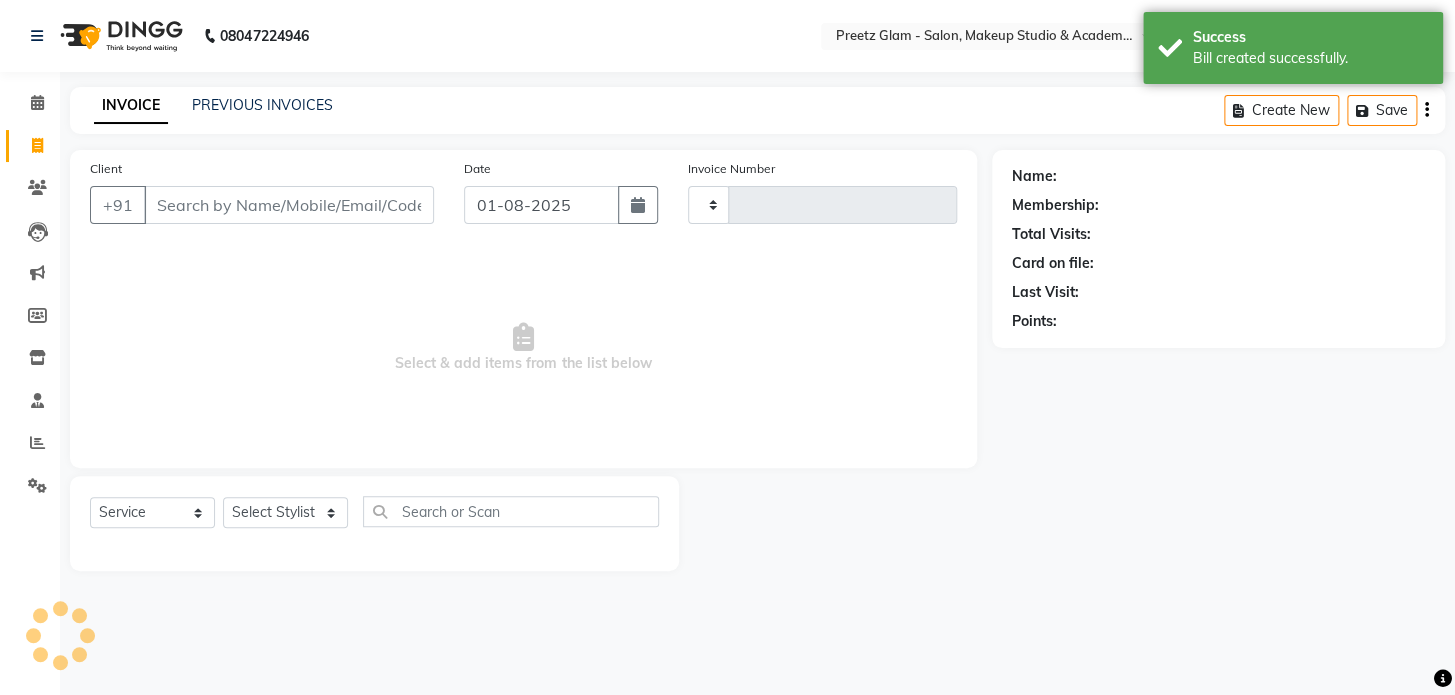 type on "0673" 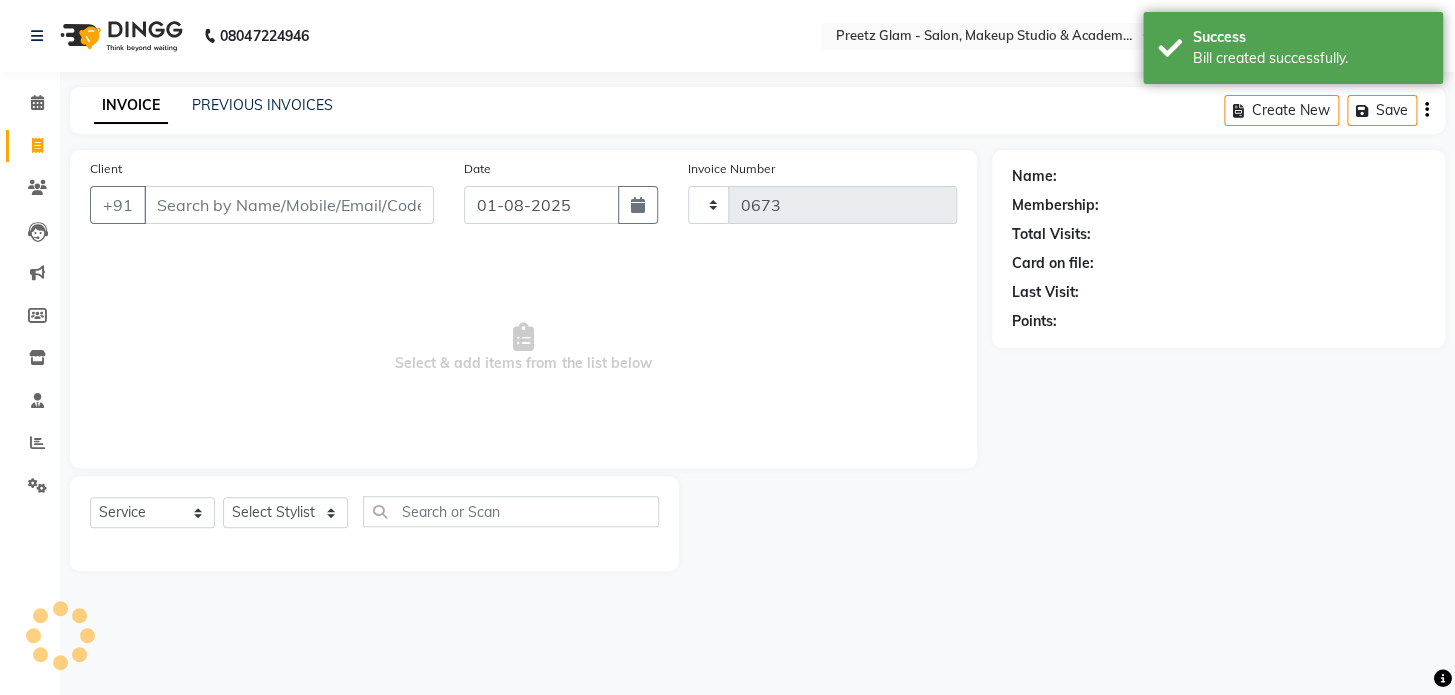 select on "4263" 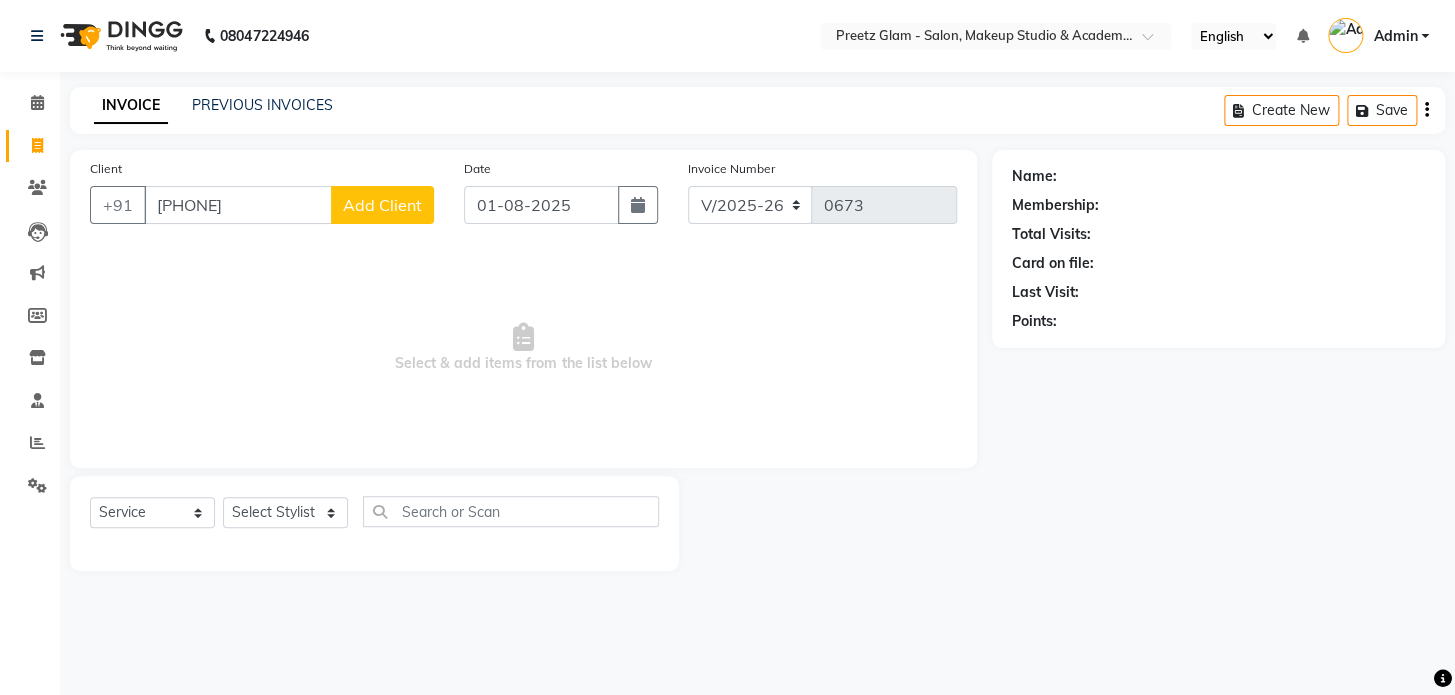 type on "[PHONE]" 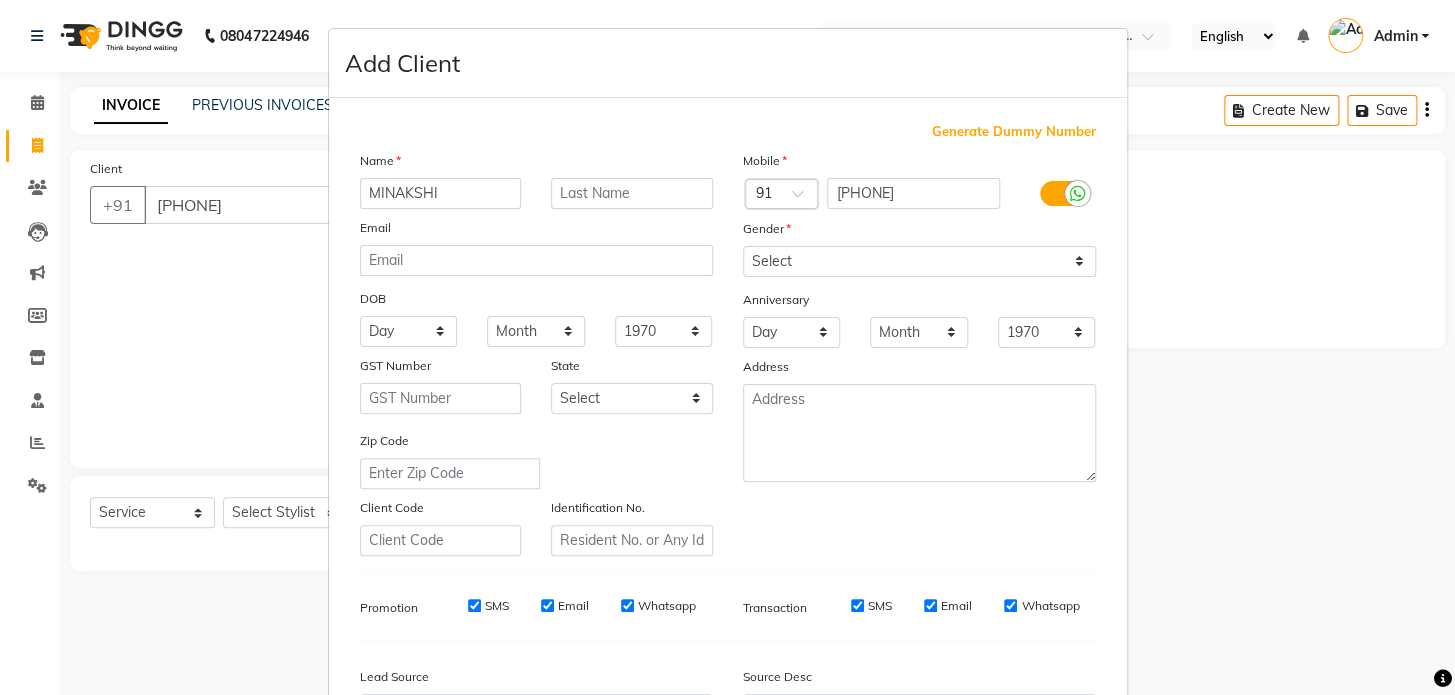 type on "MINAKSHI" 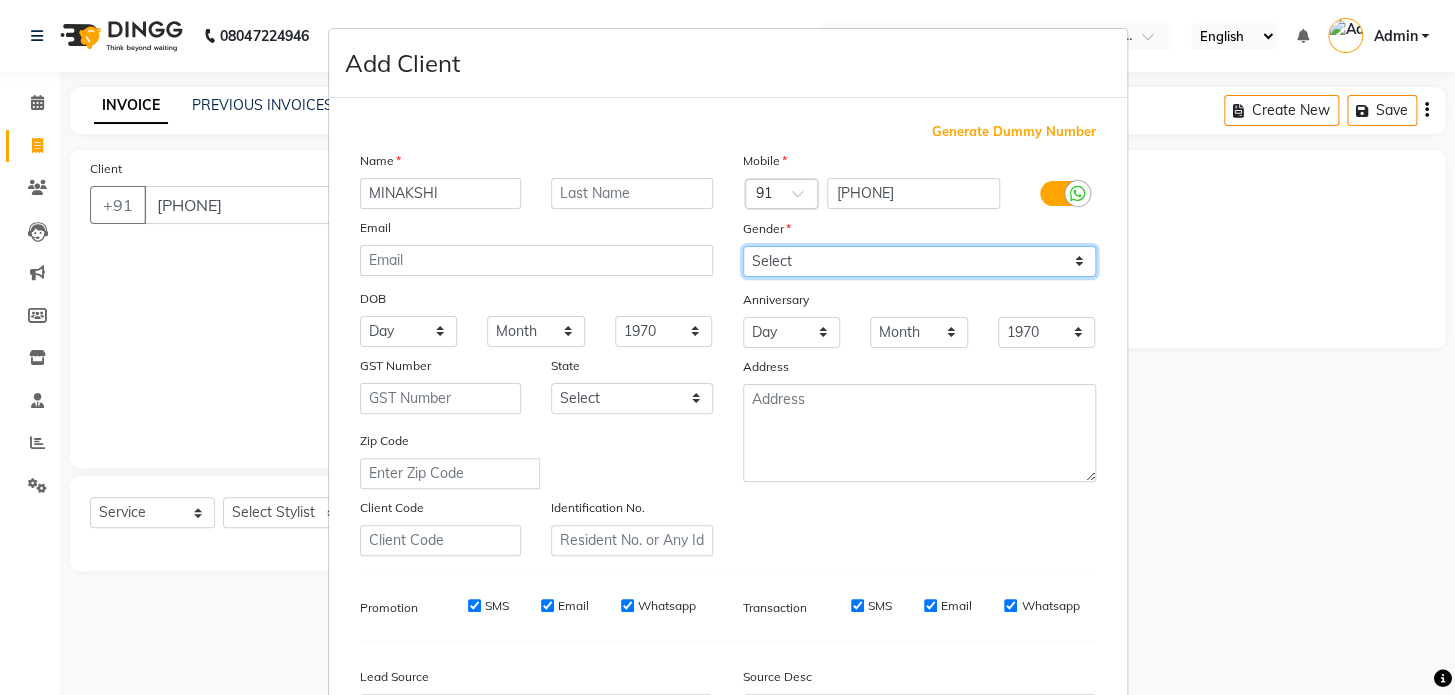 click on "Select Male Female Other Prefer Not To Say" at bounding box center (919, 261) 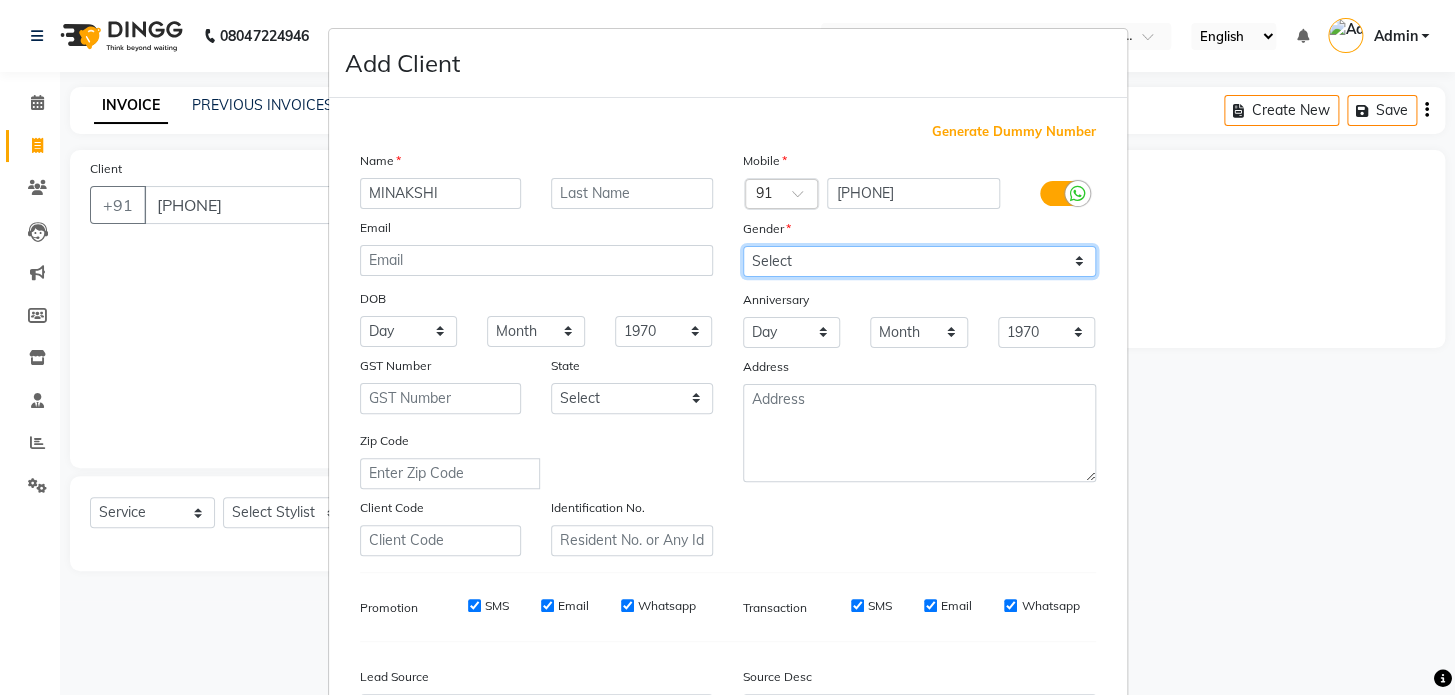 select on "female" 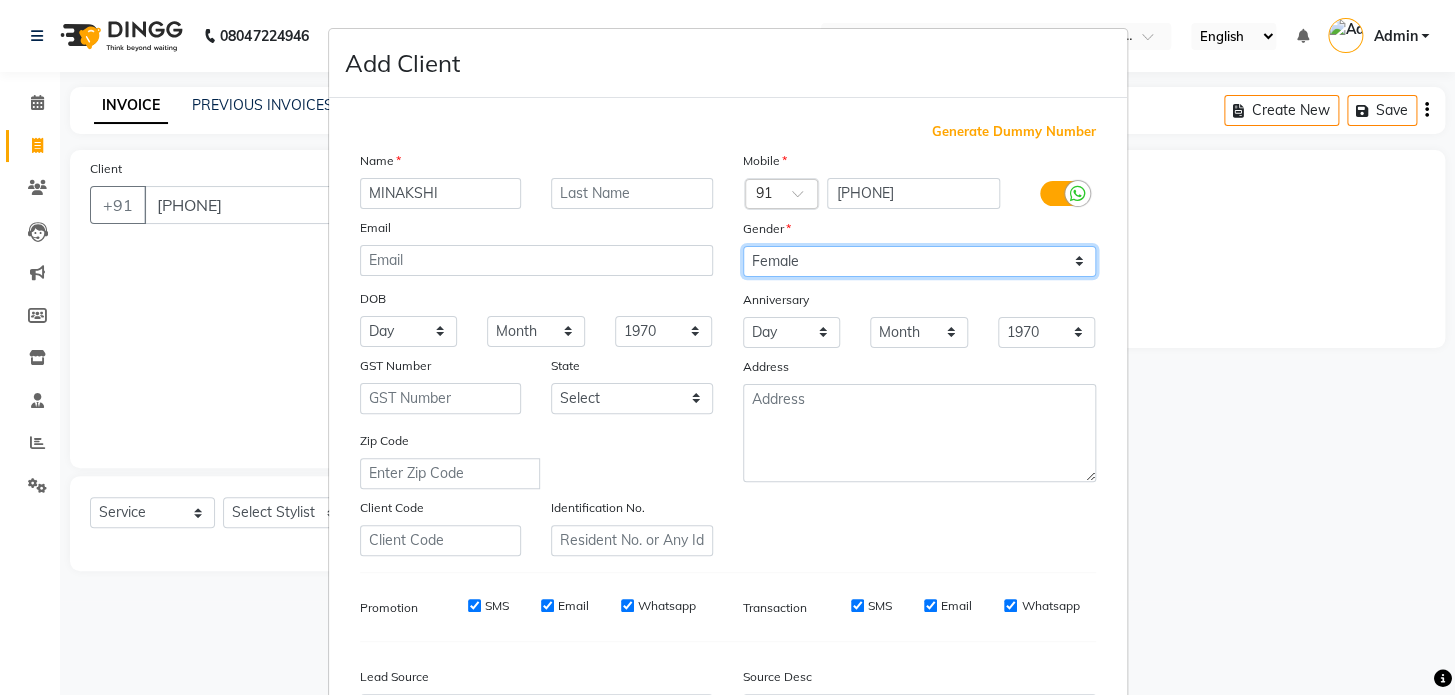 click on "Select Male Female Other Prefer Not To Say" at bounding box center (919, 261) 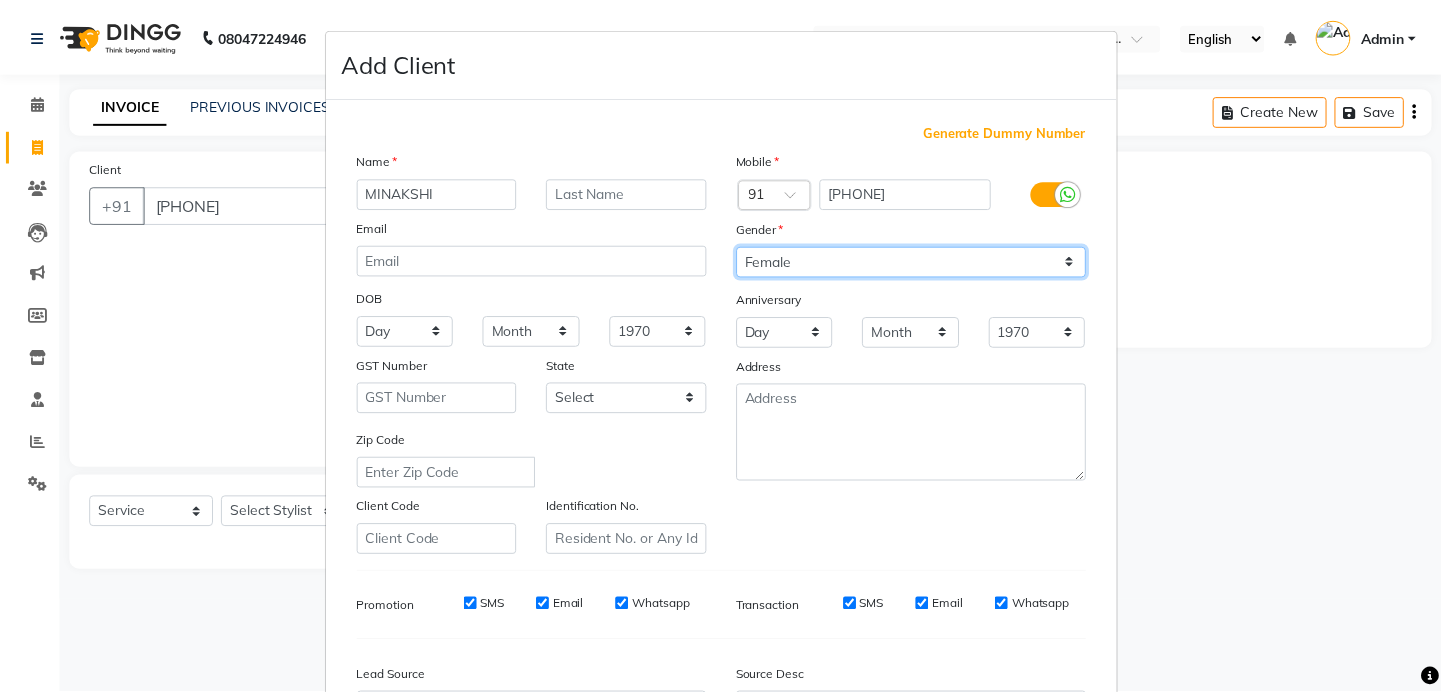 scroll, scrollTop: 233, scrollLeft: 0, axis: vertical 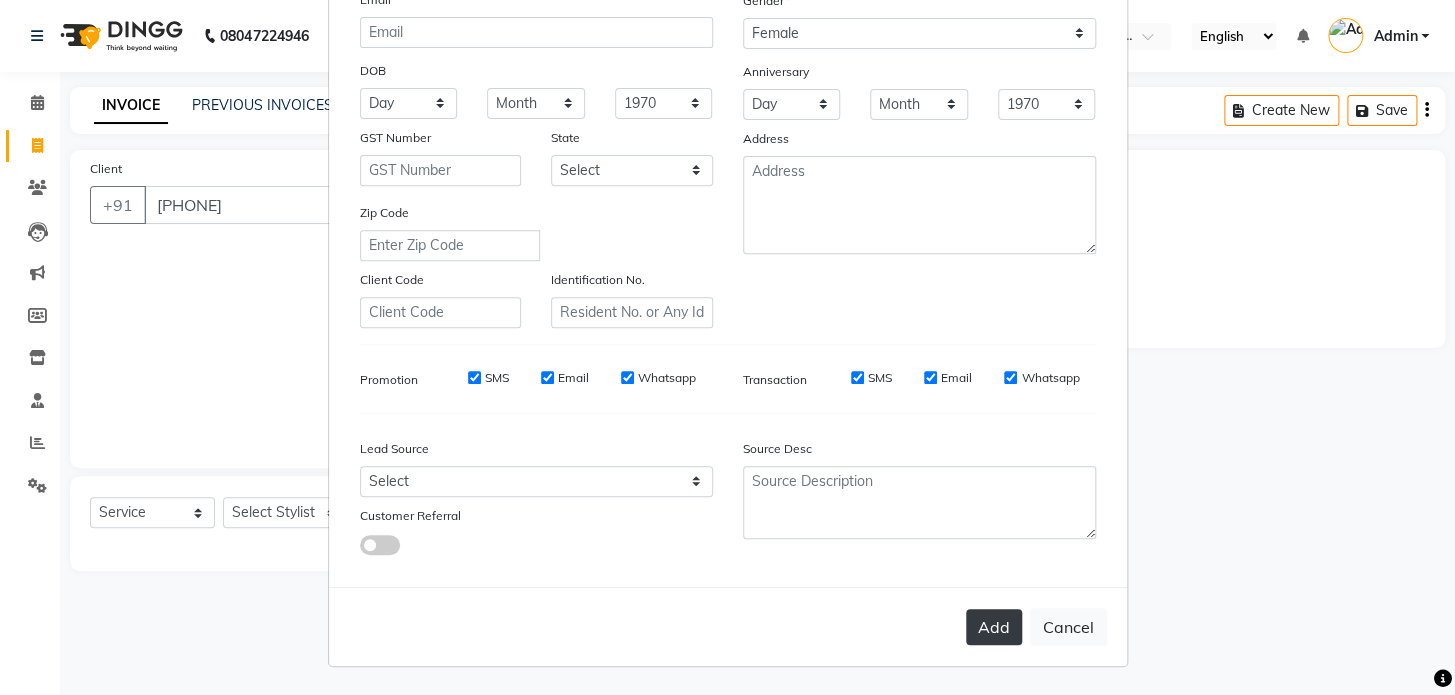 click on "Add" at bounding box center (994, 627) 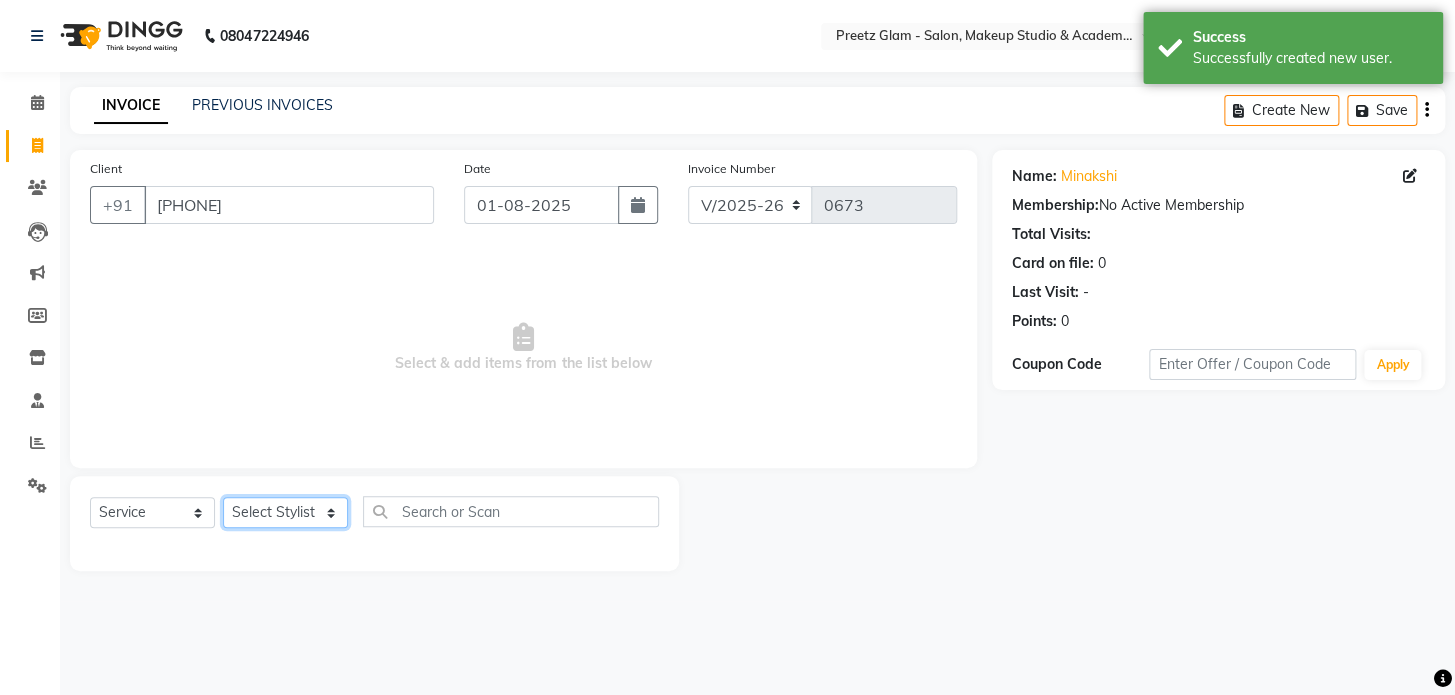 click on "Select Stylist [FIRST] [FIRST] [FIRST] [FIRST] [FIRST] [FIRST] [FIRST]" 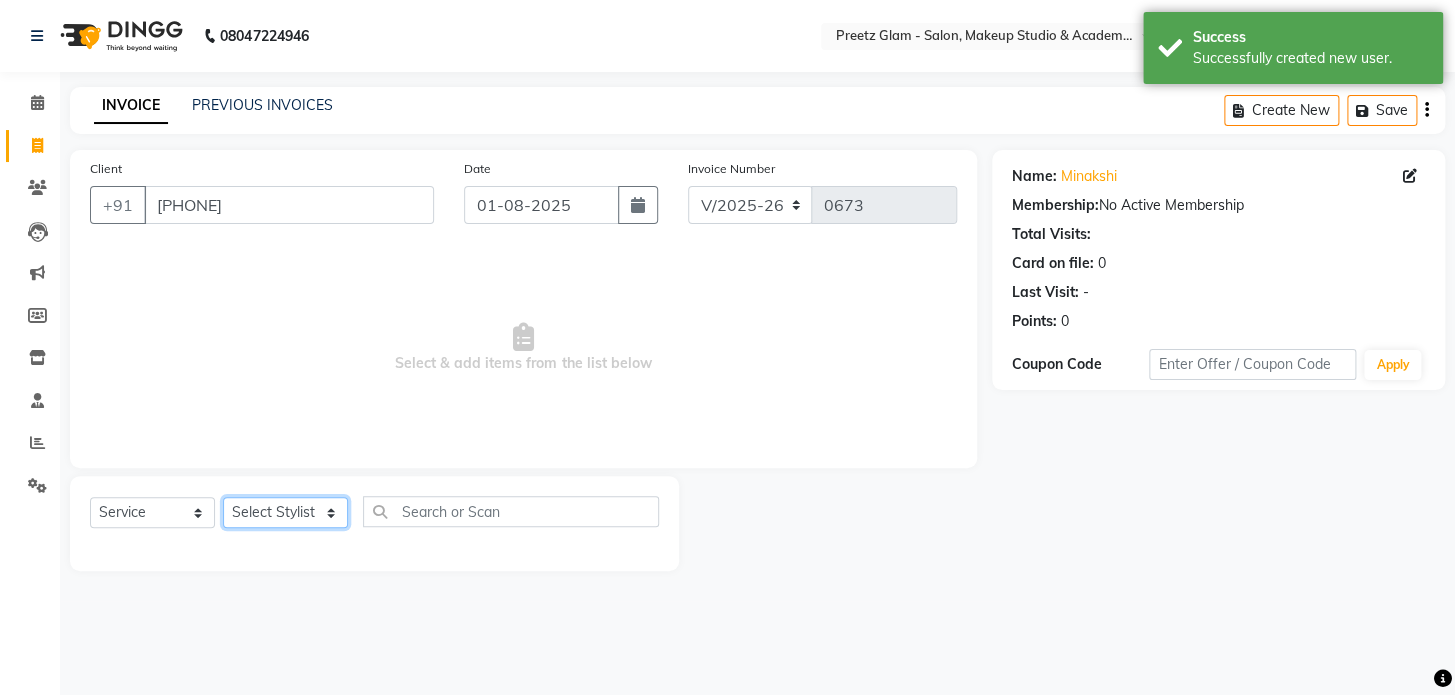 select on "86174" 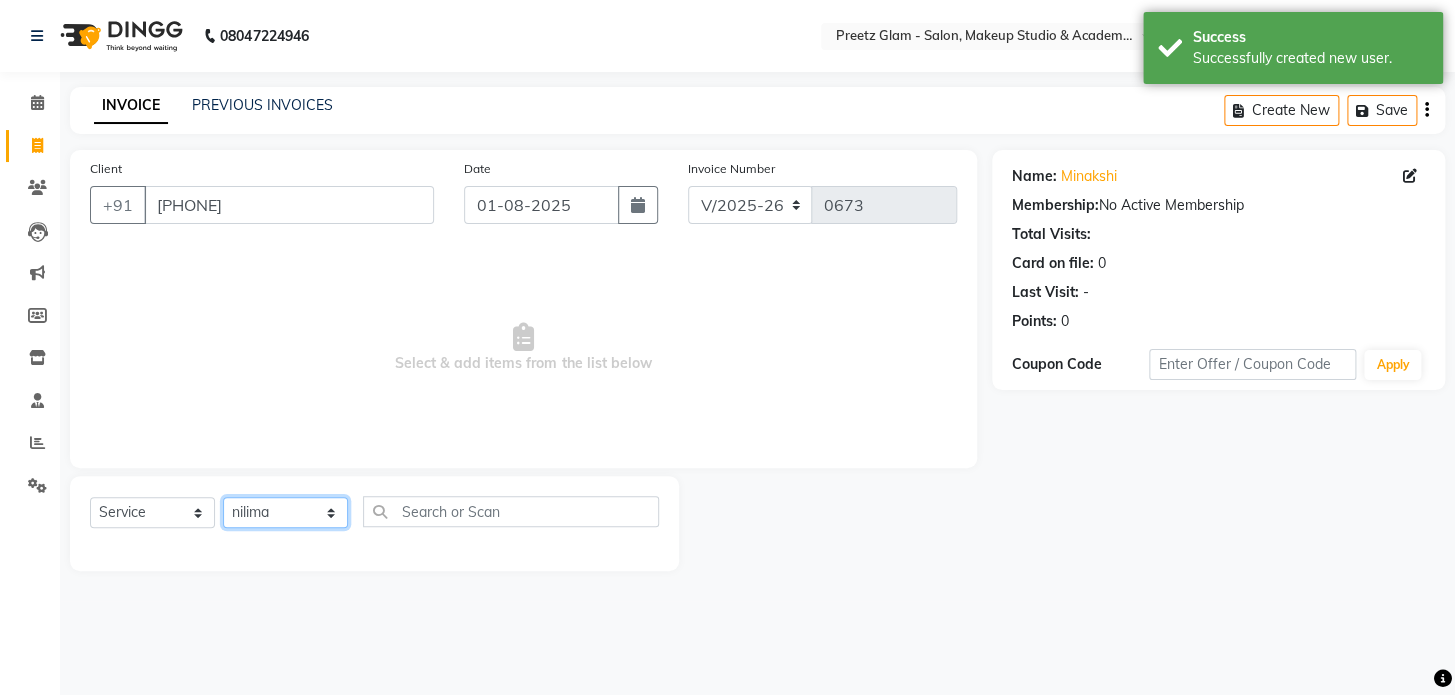 click on "Select Stylist [FIRST] [FIRST] [FIRST] [FIRST] [FIRST] [FIRST] [FIRST]" 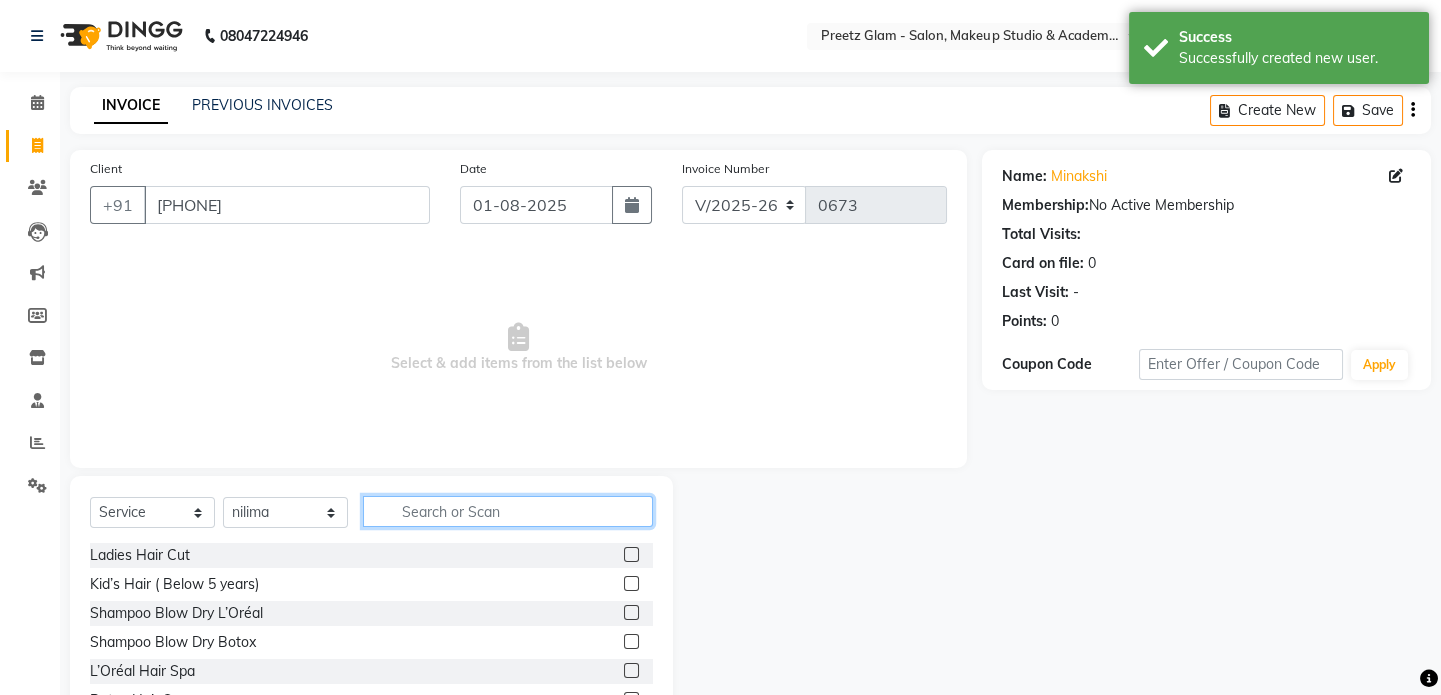 click 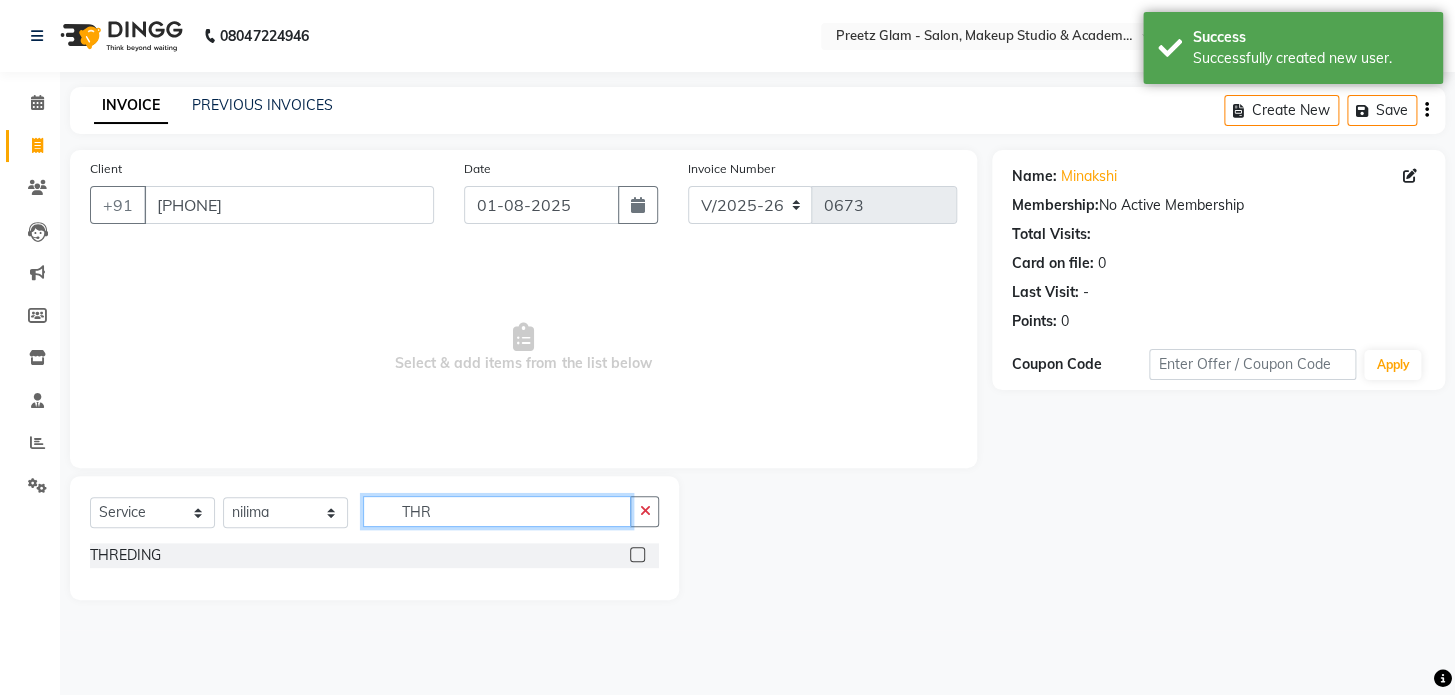 type on "THR" 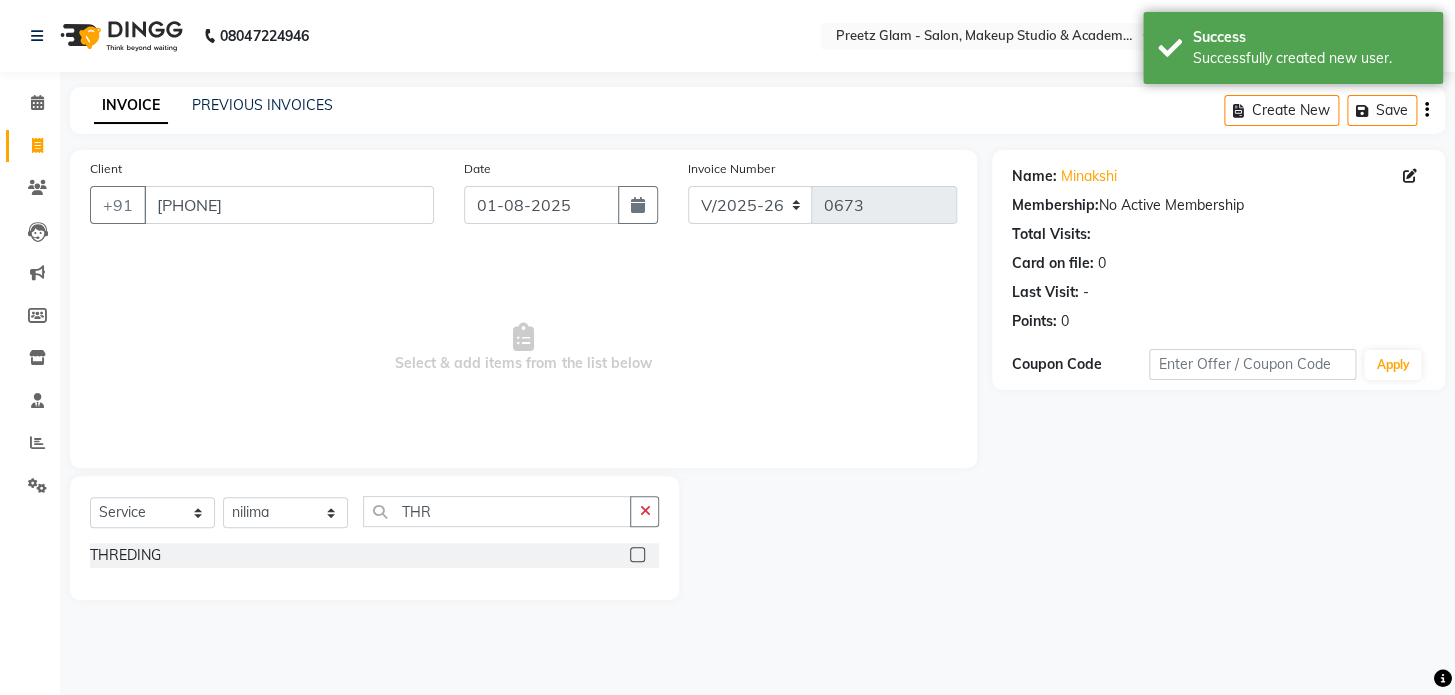 click 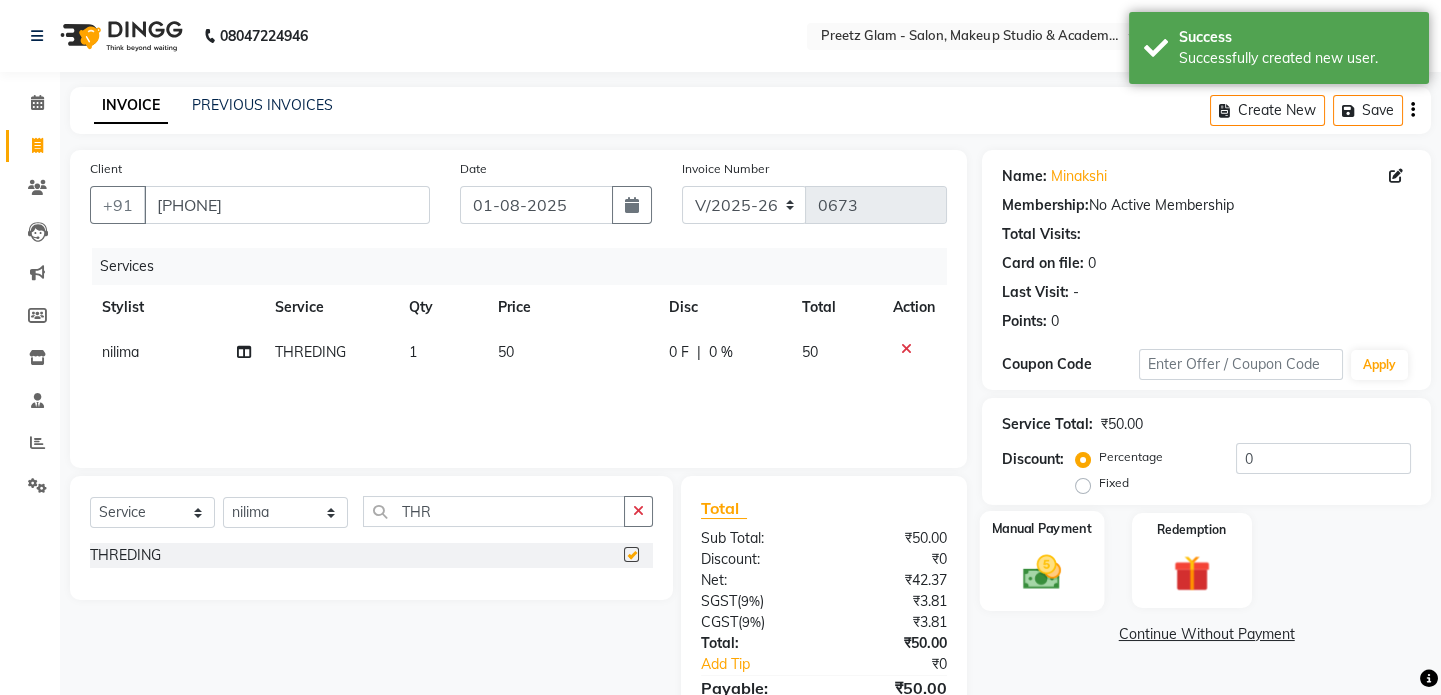 checkbox on "false" 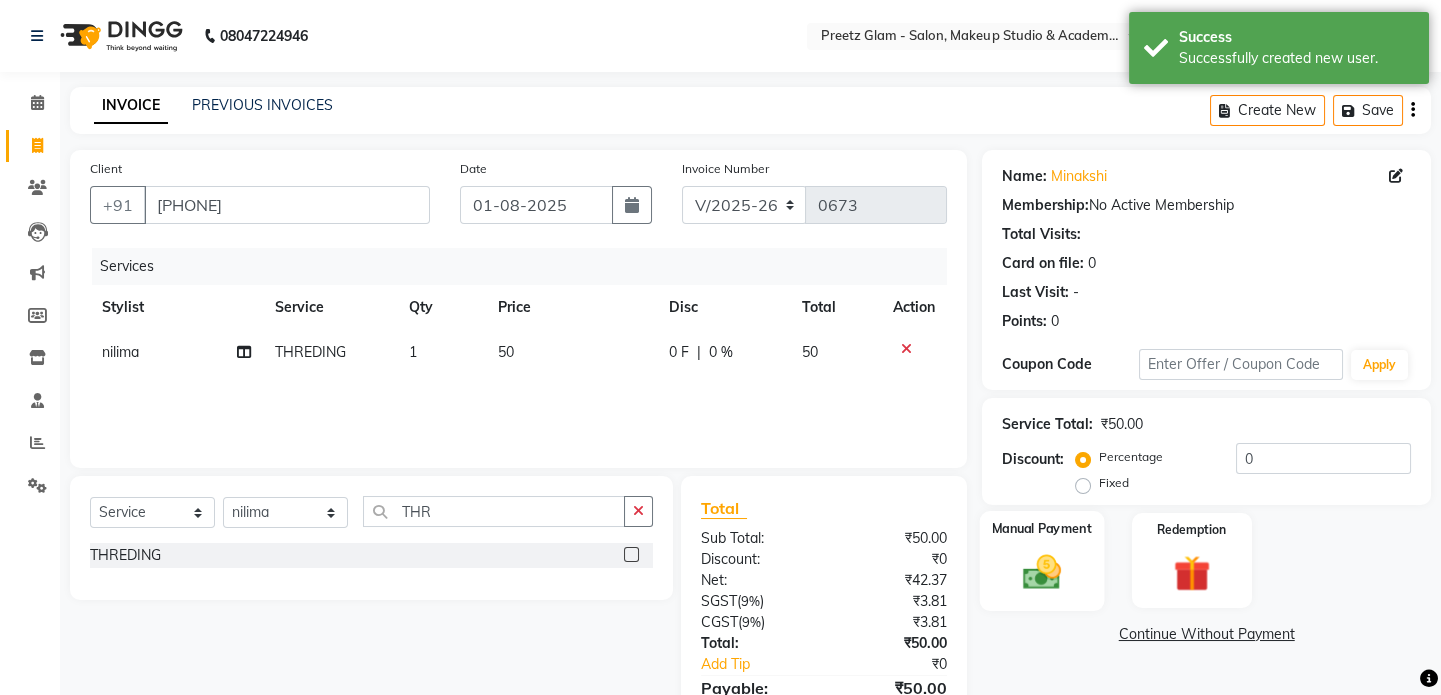 click 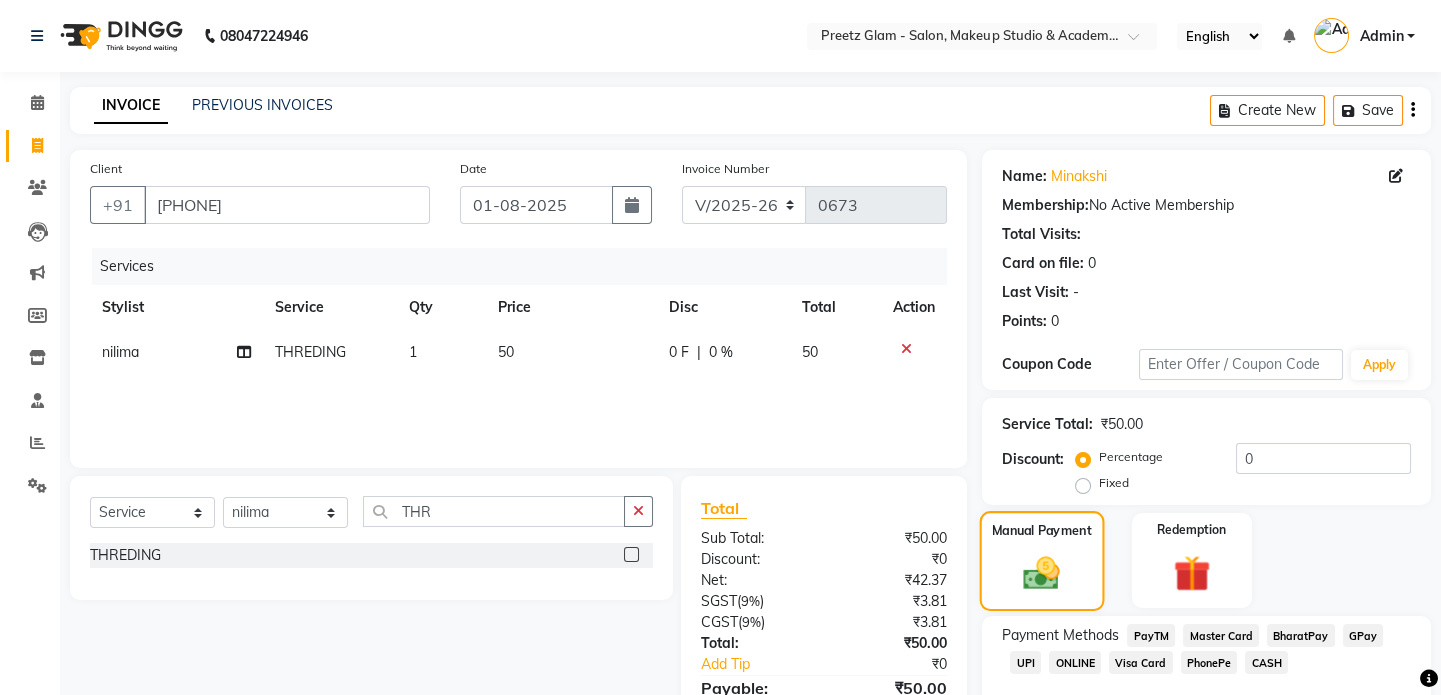 scroll, scrollTop: 111, scrollLeft: 0, axis: vertical 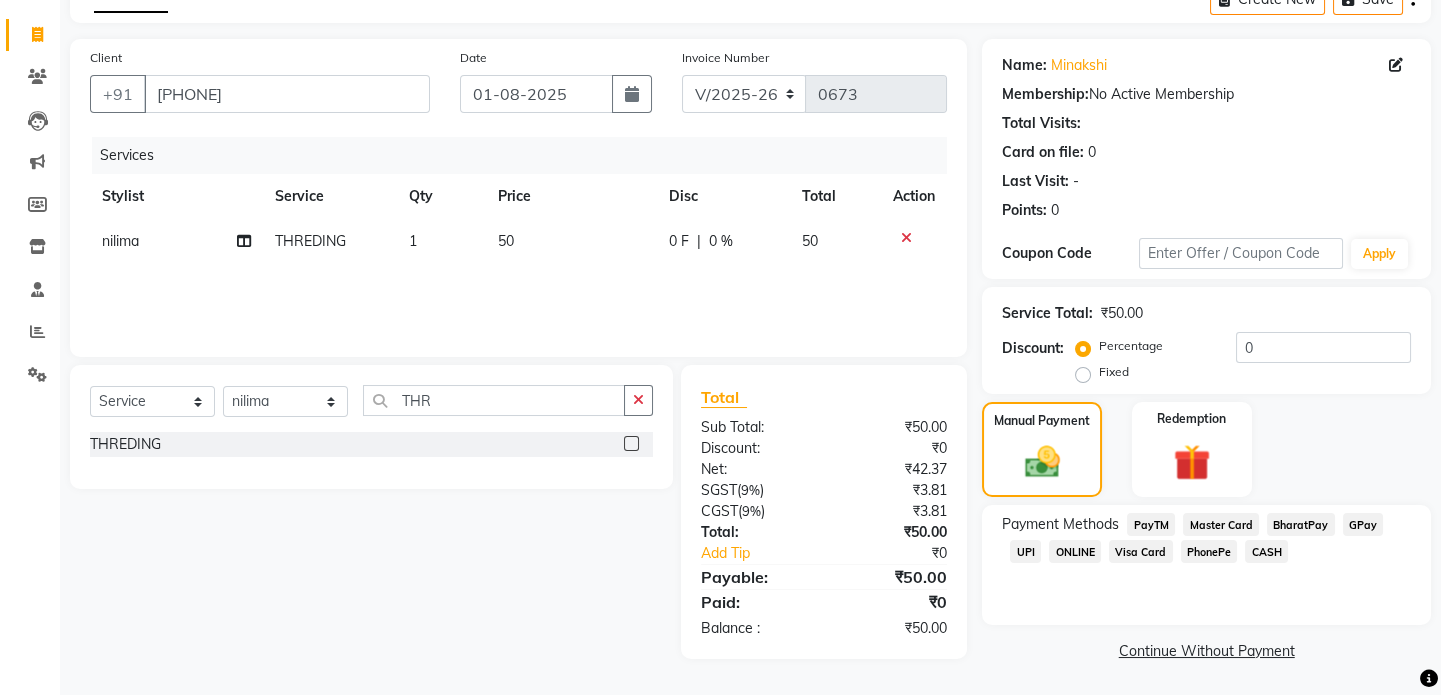 click on "CASH" 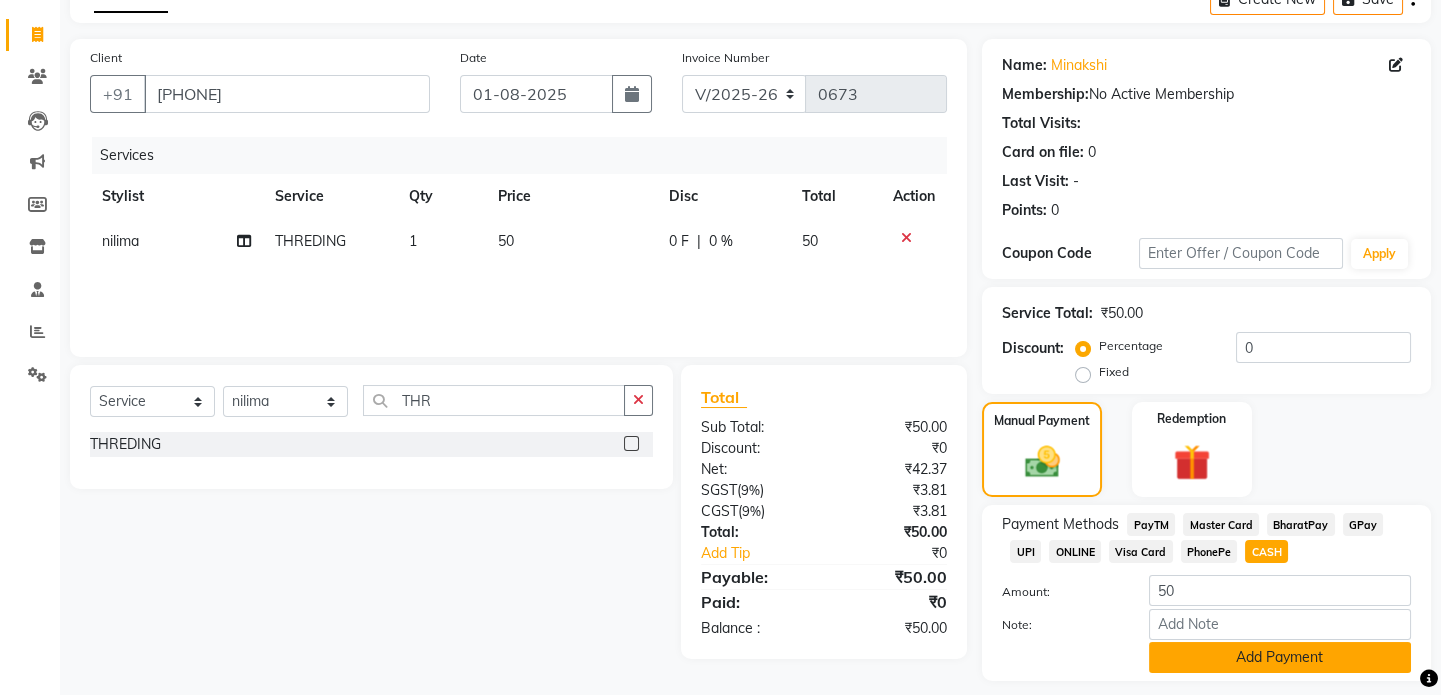 click on "Add Payment" 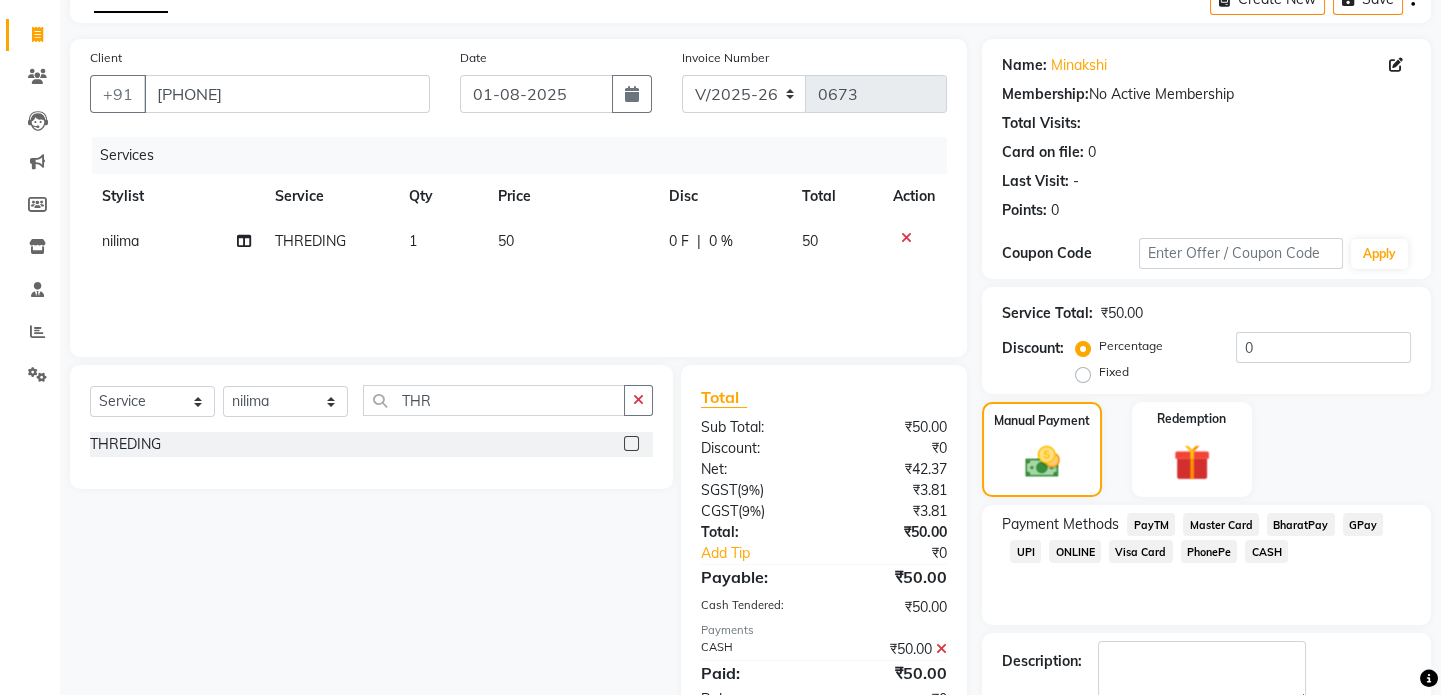 scroll, scrollTop: 223, scrollLeft: 0, axis: vertical 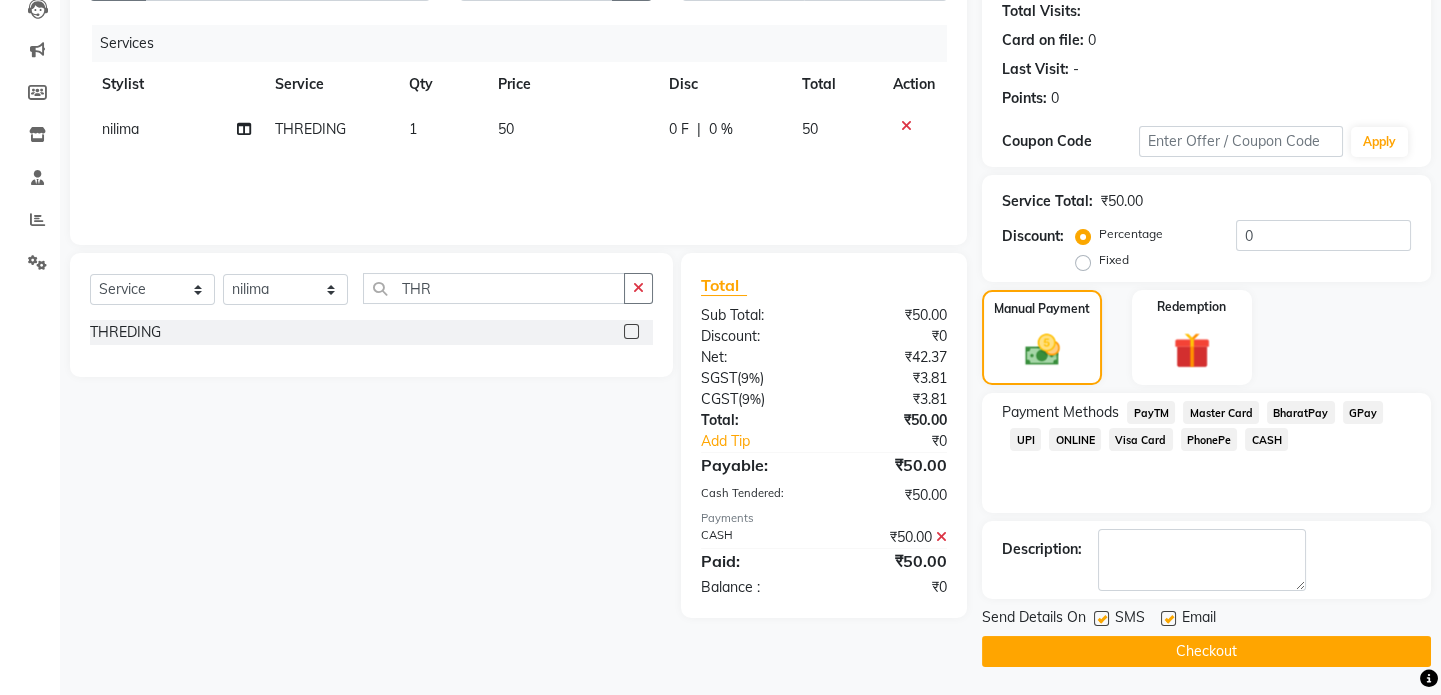 drag, startPoint x: 1265, startPoint y: 653, endPoint x: 1270, endPoint y: 736, distance: 83.15047 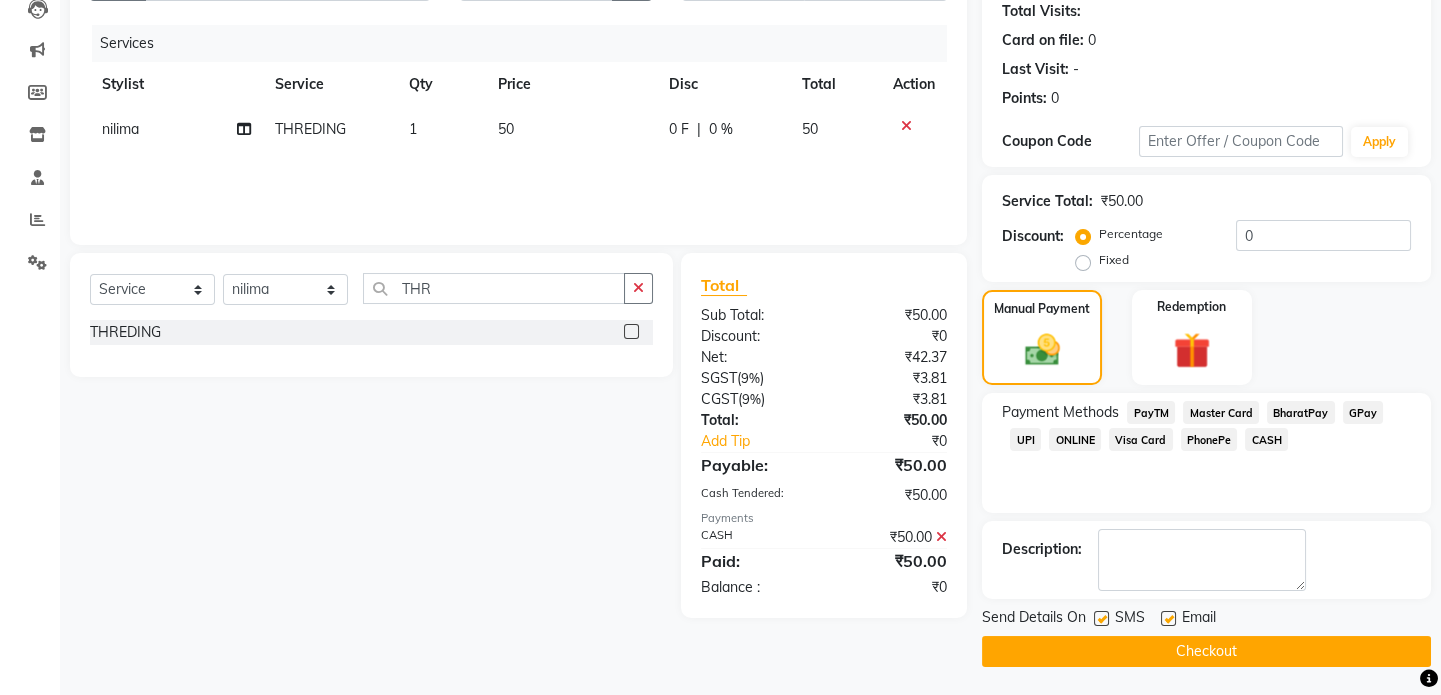 click on "Checkout" 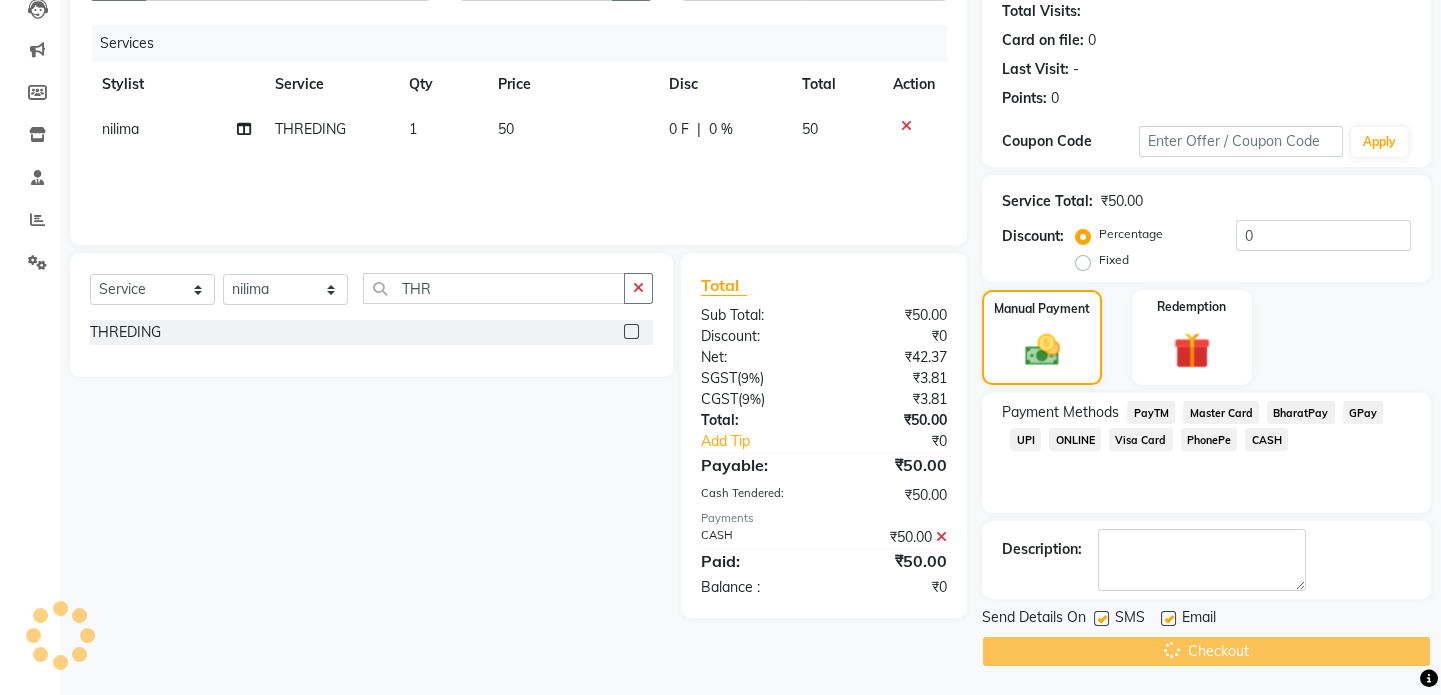 scroll, scrollTop: 0, scrollLeft: 0, axis: both 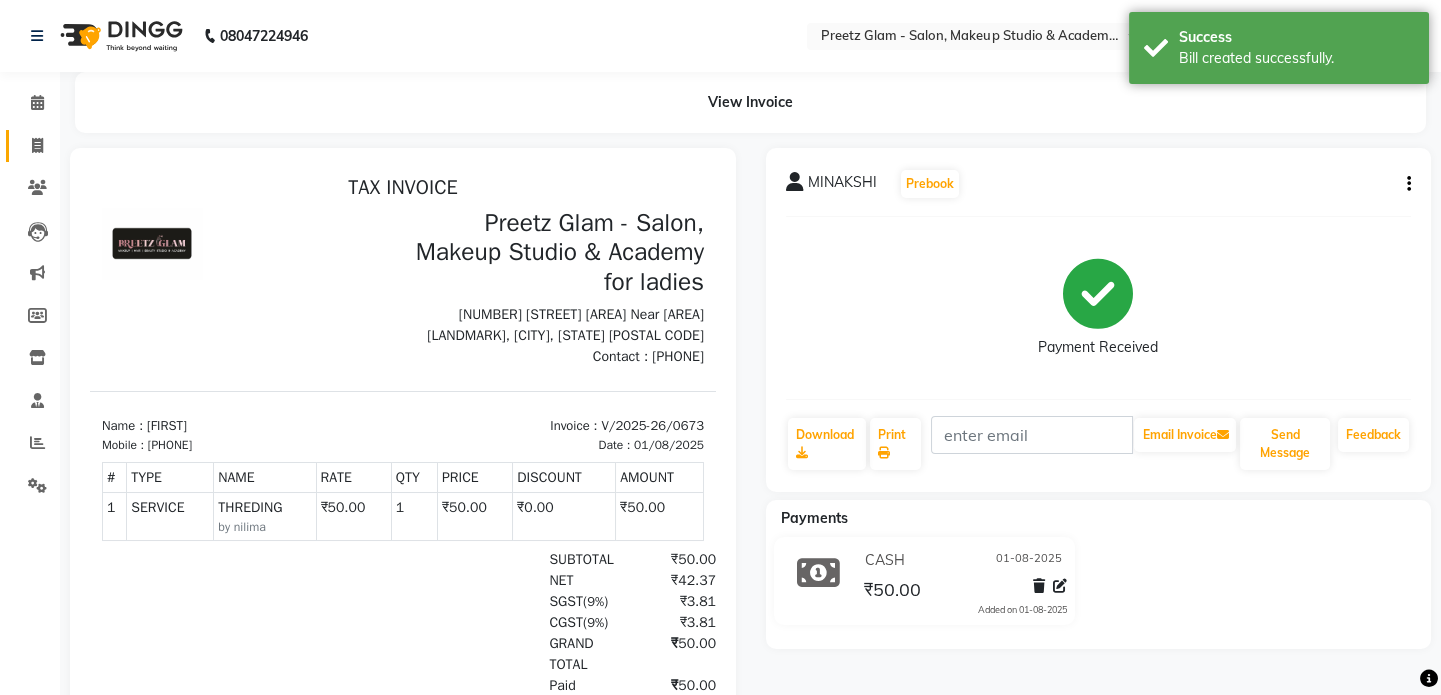 click on "Invoice" 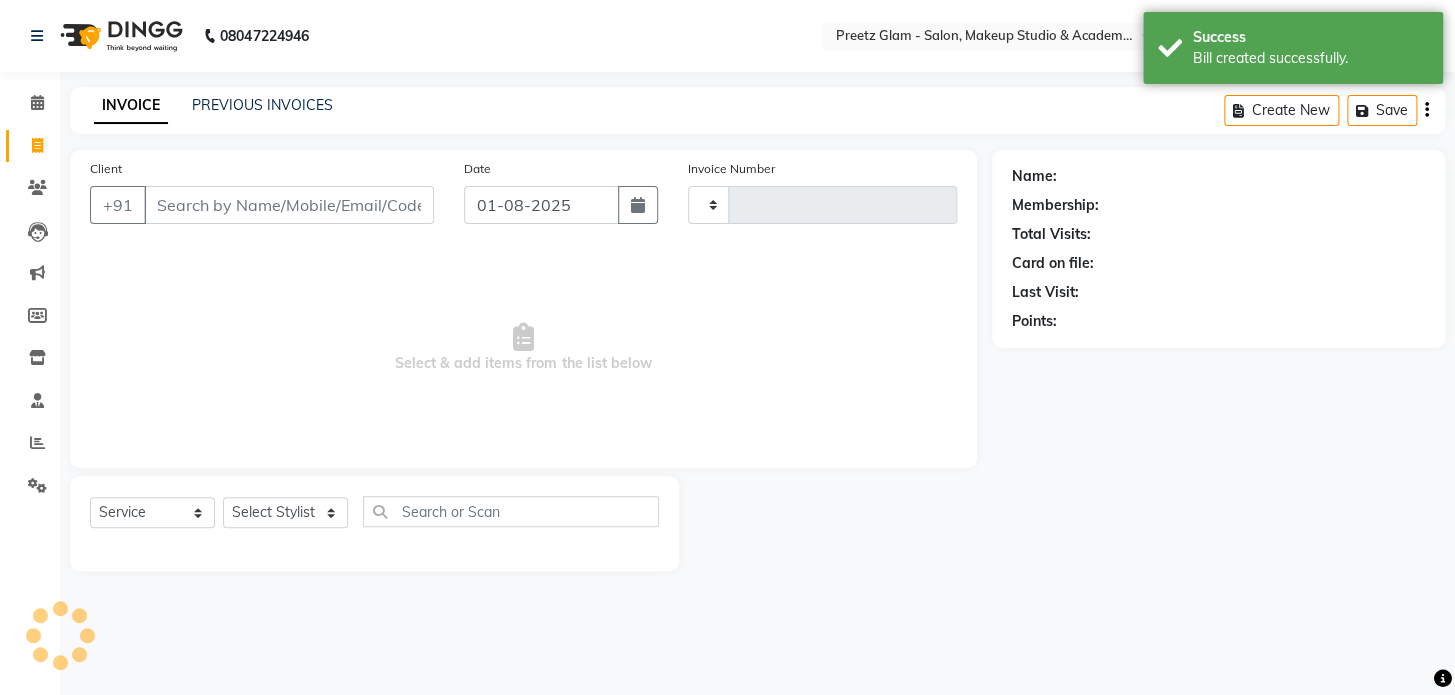 type on "0674" 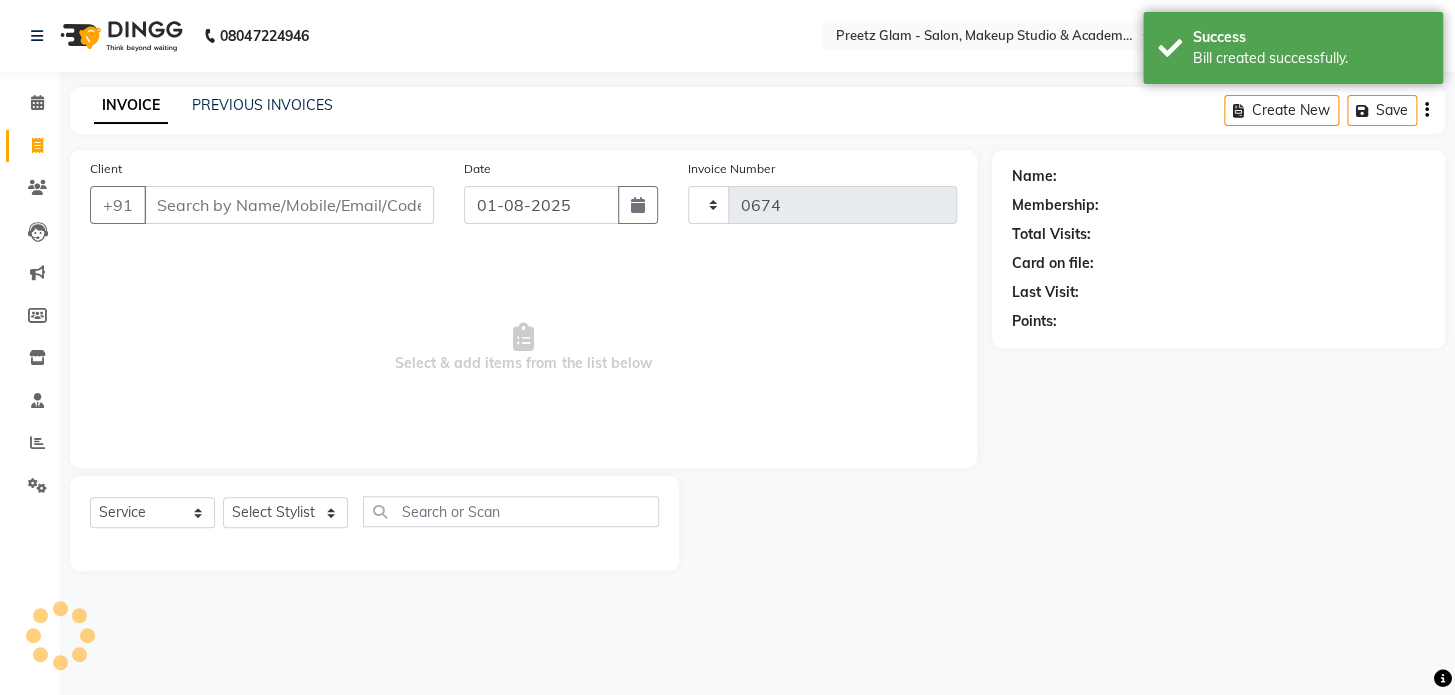 select on "4263" 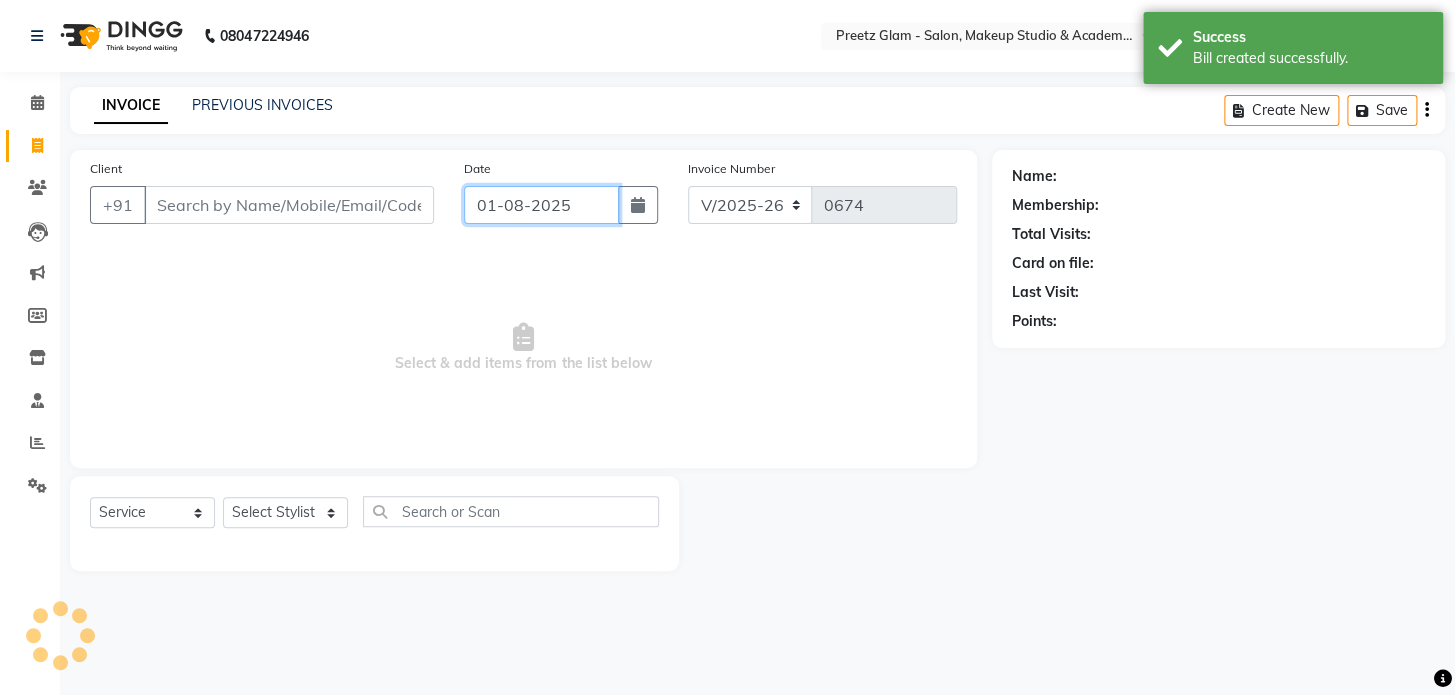 click on "01-08-2025" 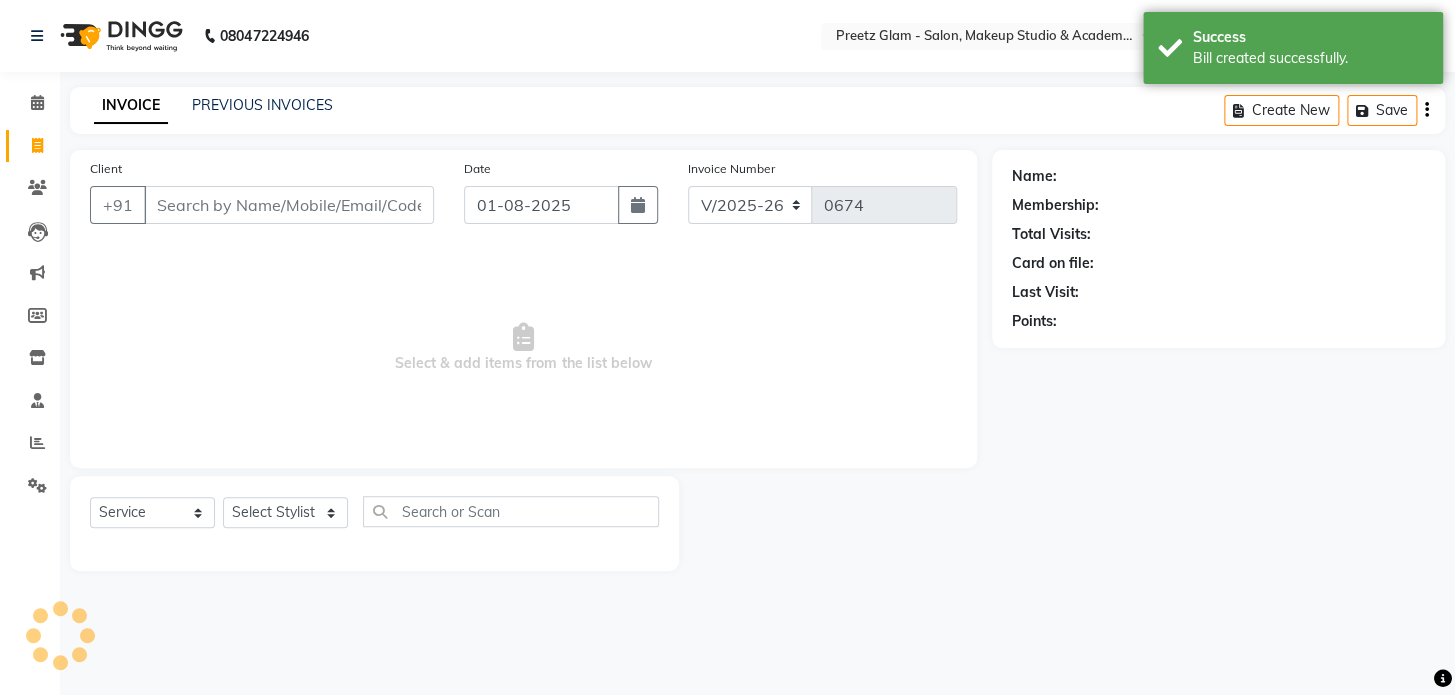 select on "8" 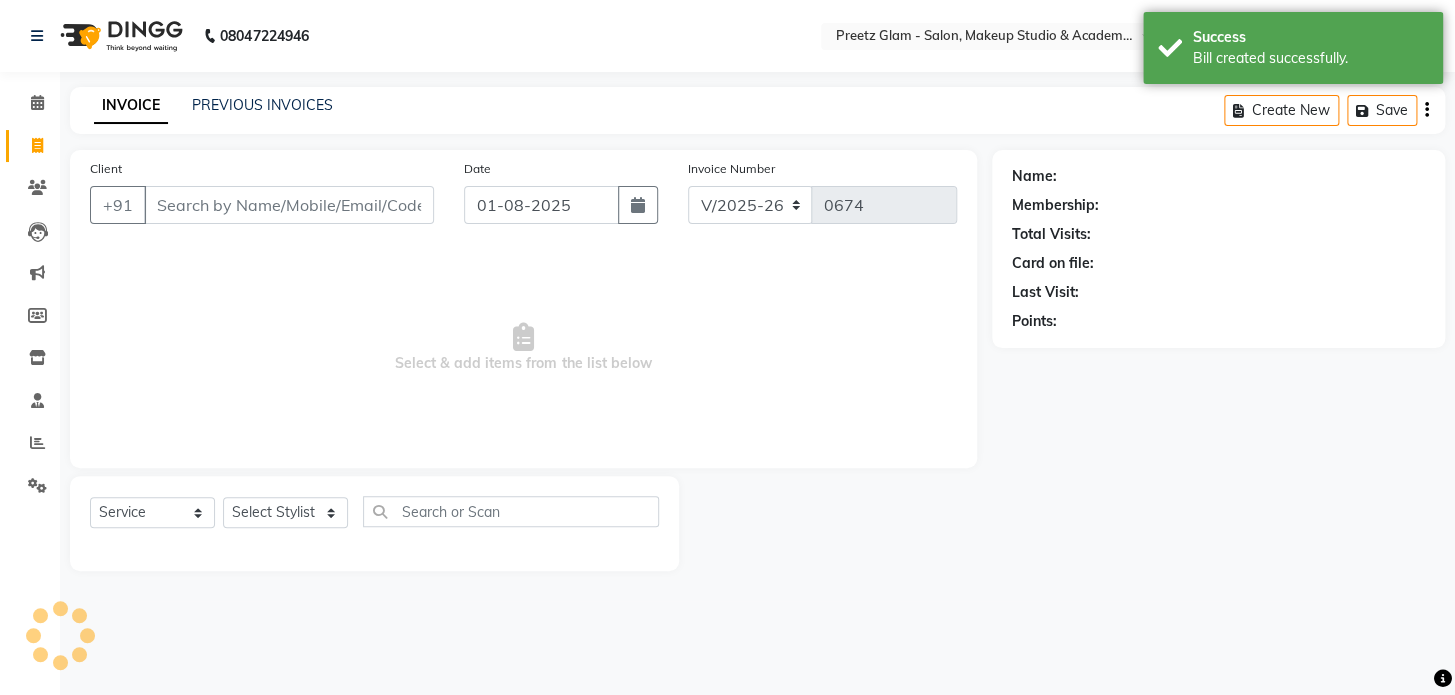 select on "2025" 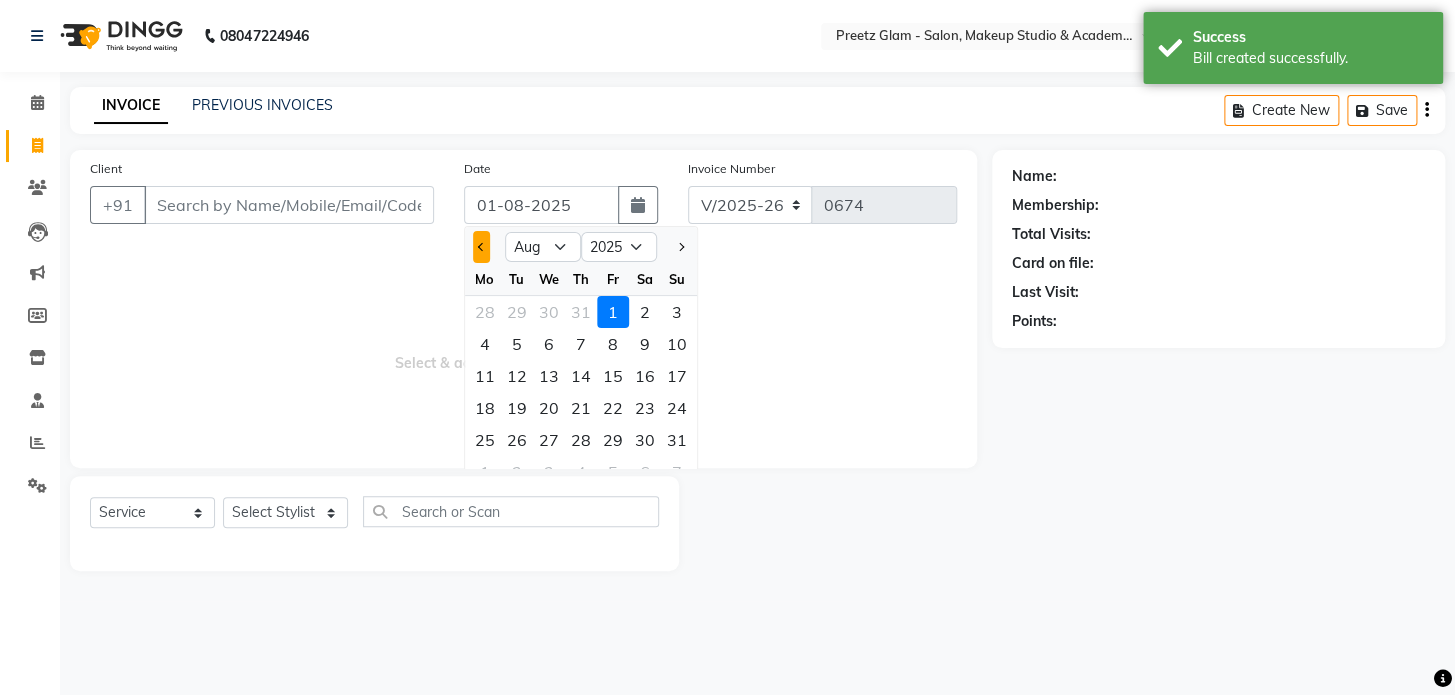 click 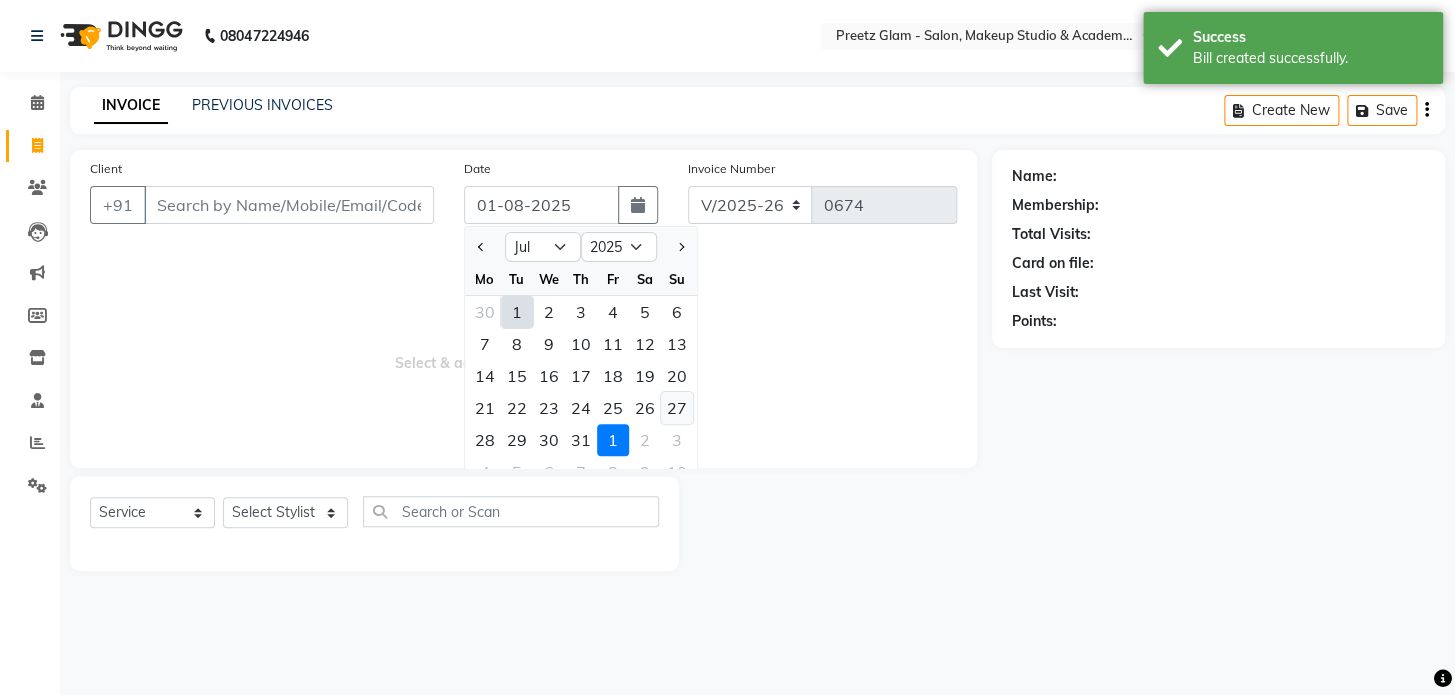 click on "27" 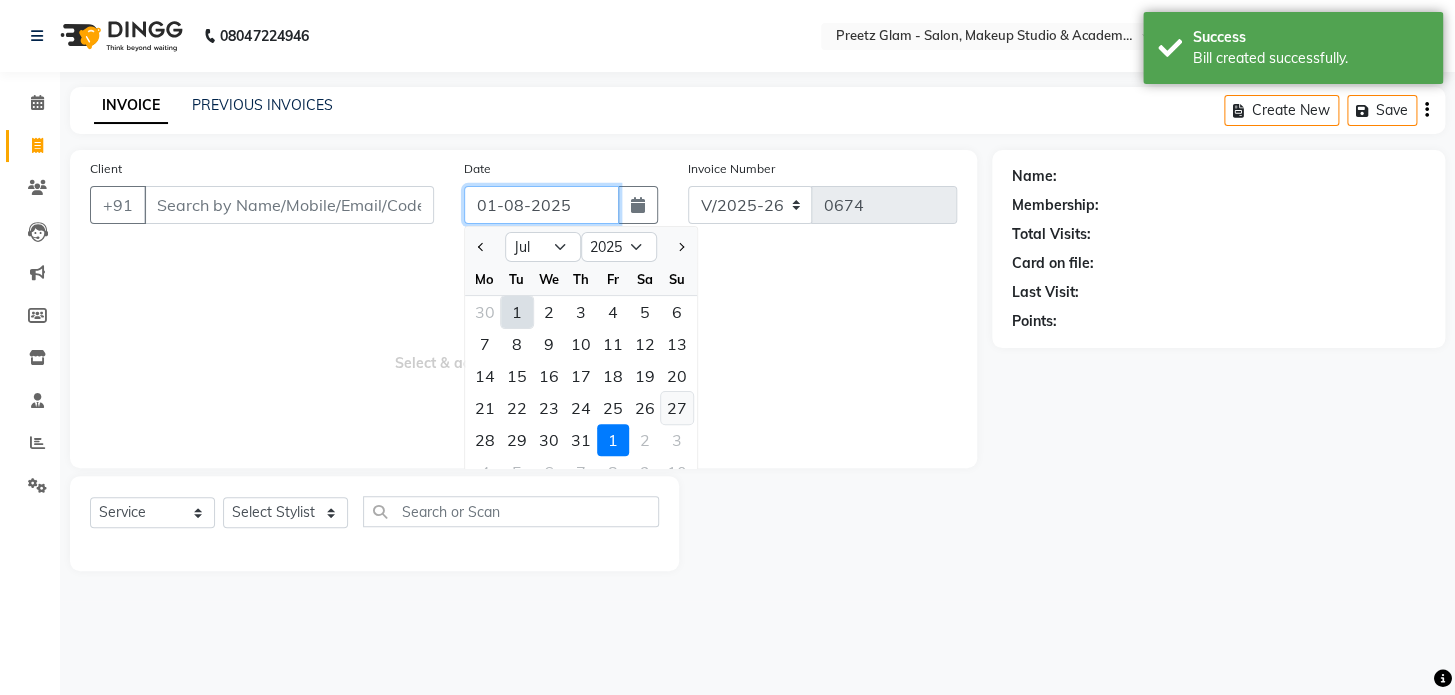type on "27-07-2025" 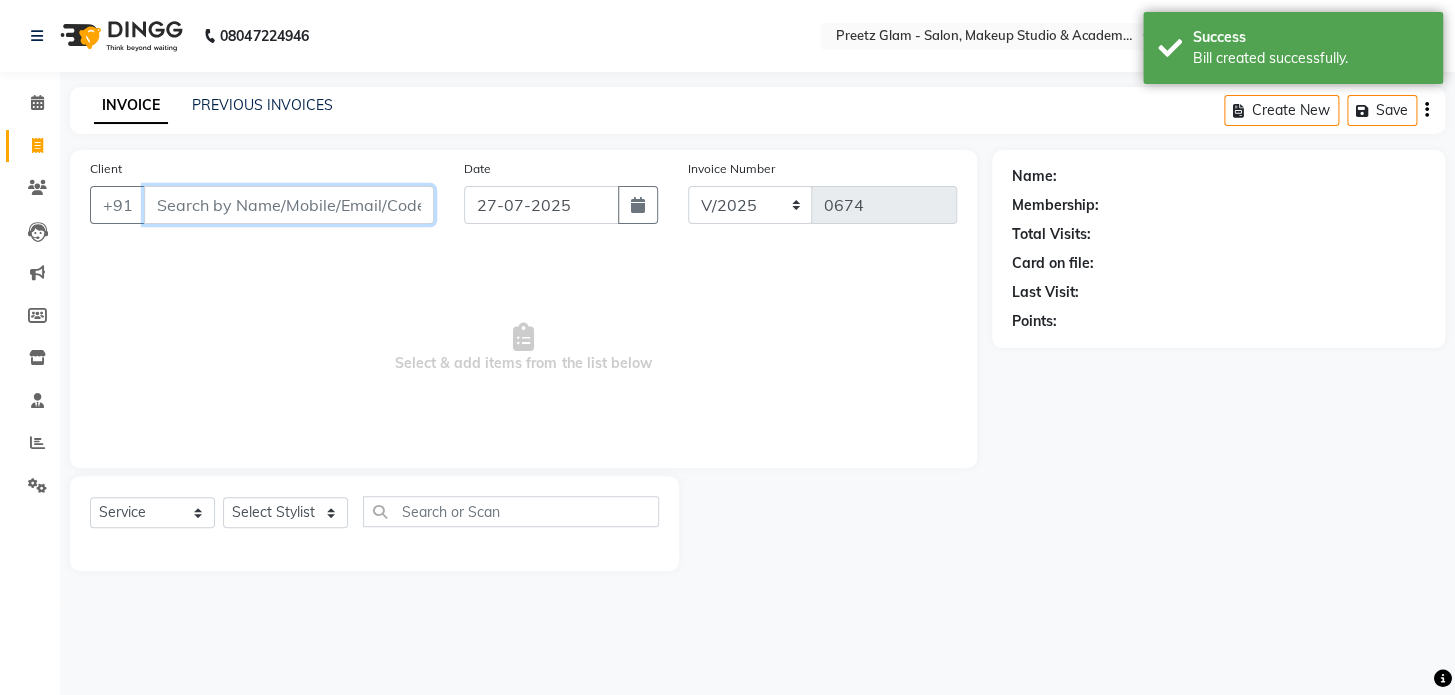 click on "Client" at bounding box center (289, 205) 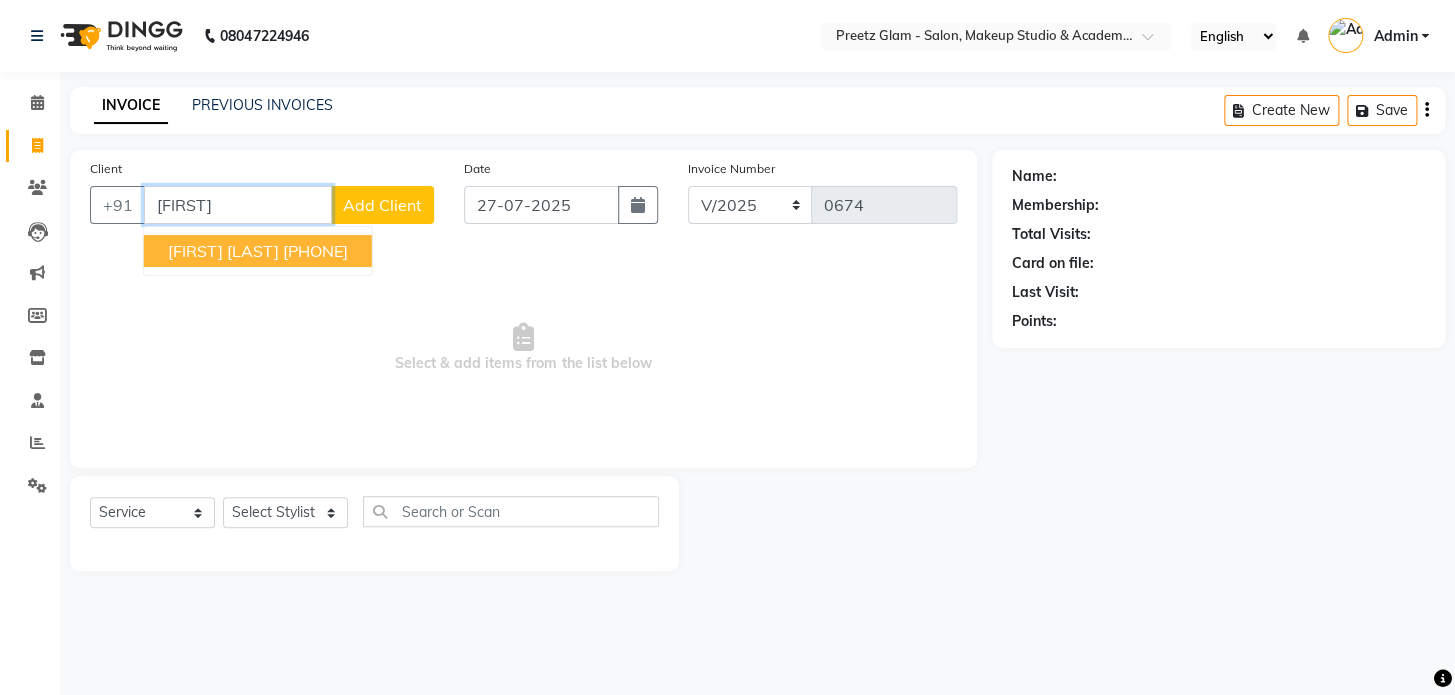 click on "[FIRST] [LAST] [PHONE]" at bounding box center [258, 251] 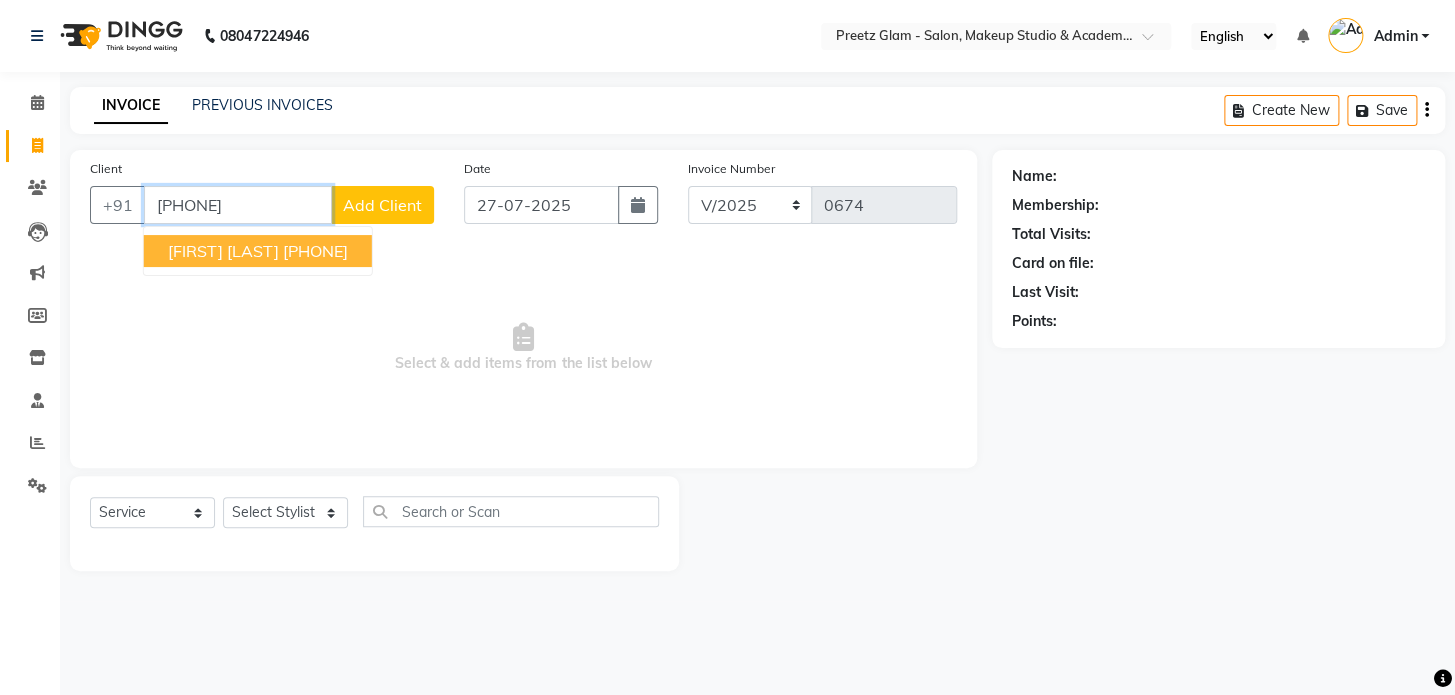 type on "[PHONE]" 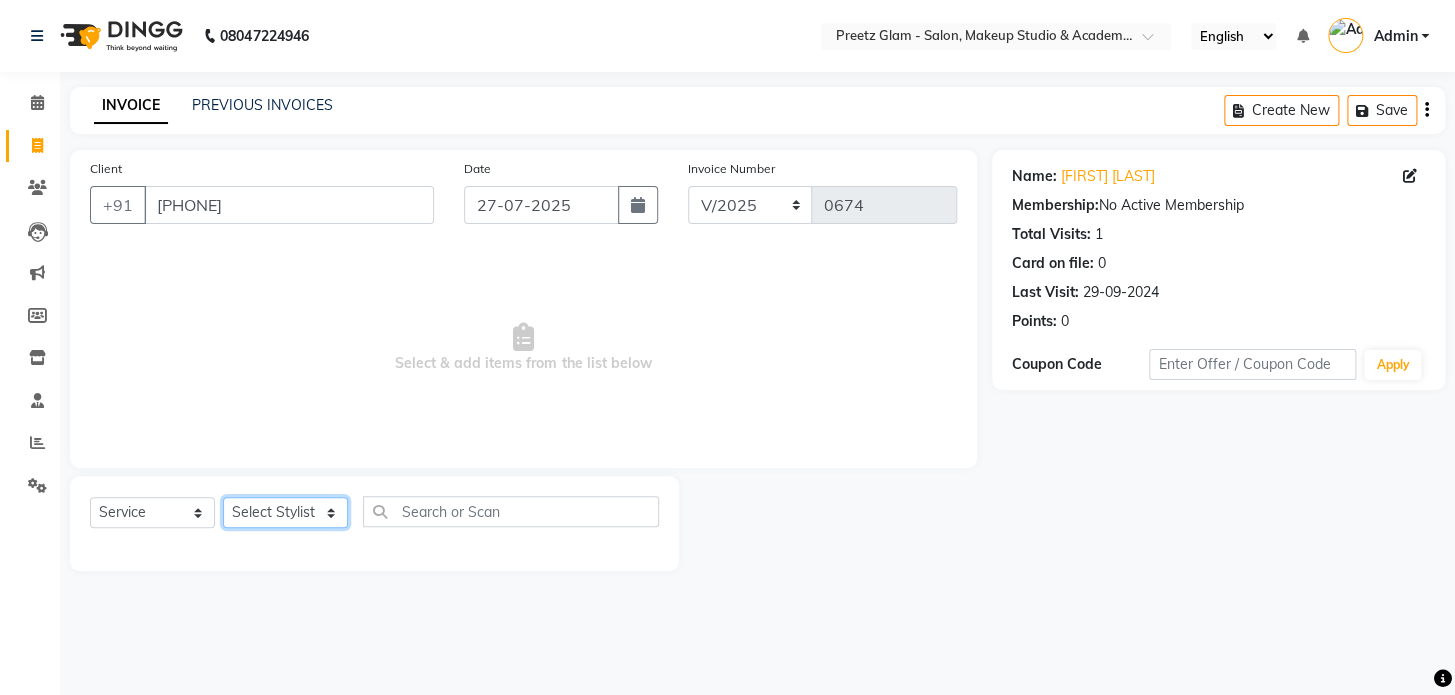click on "Select Stylist [FIRST] [FIRST] [FIRST] [FIRST] [FIRST] [FIRST] [FIRST]" 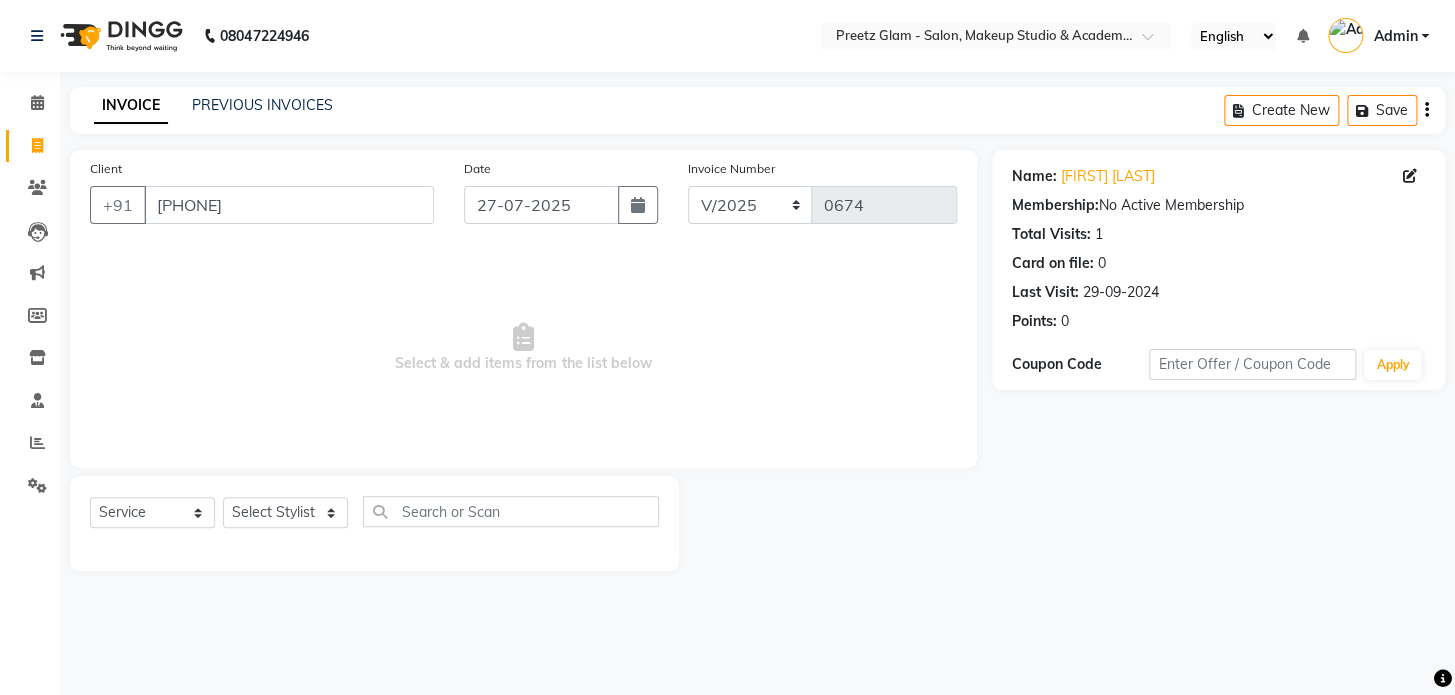 click on "Client +[PHONE]" 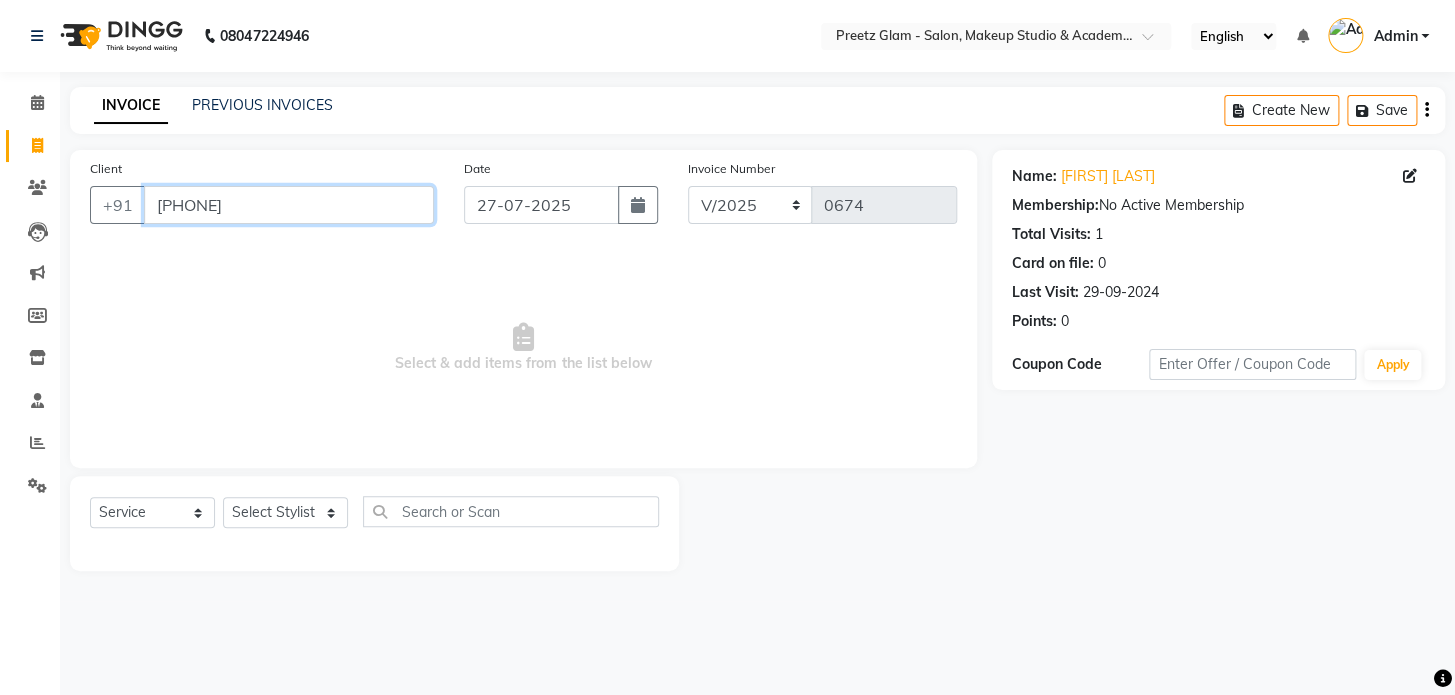 click on "[PHONE]" at bounding box center [289, 205] 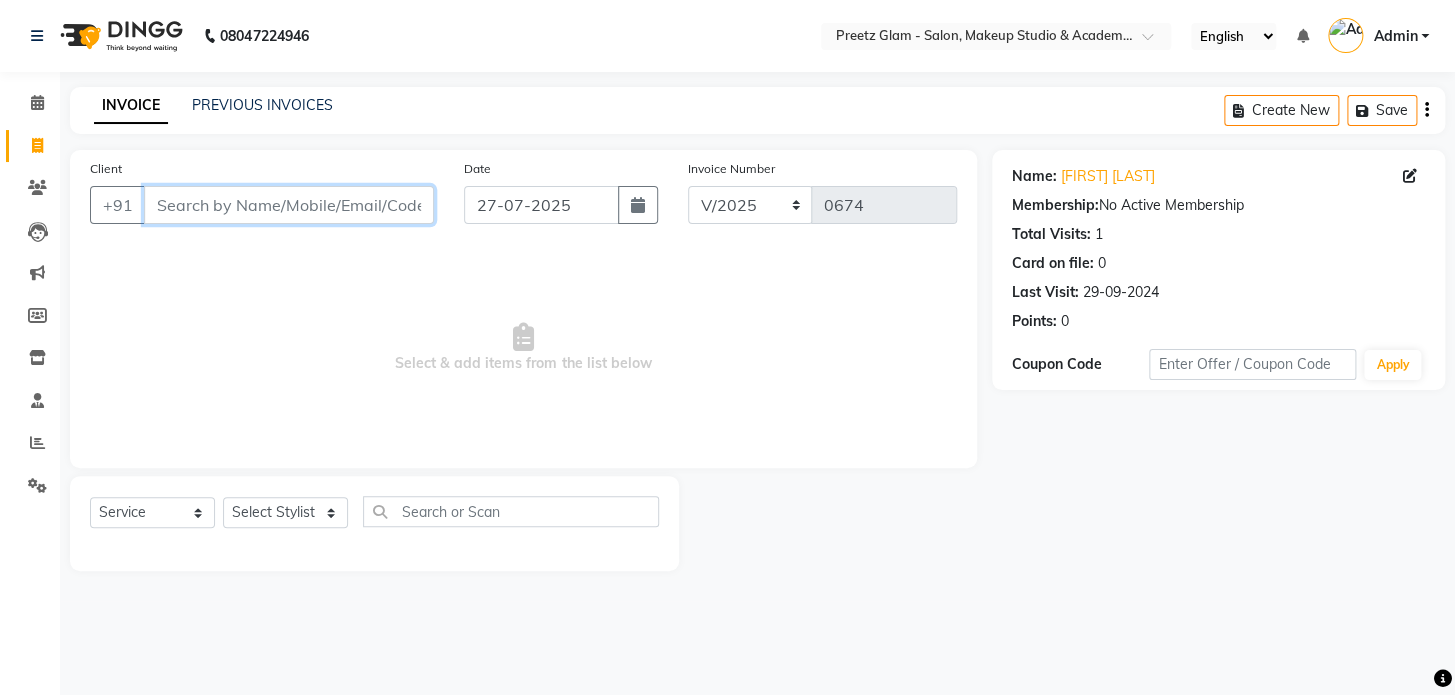 type on "3" 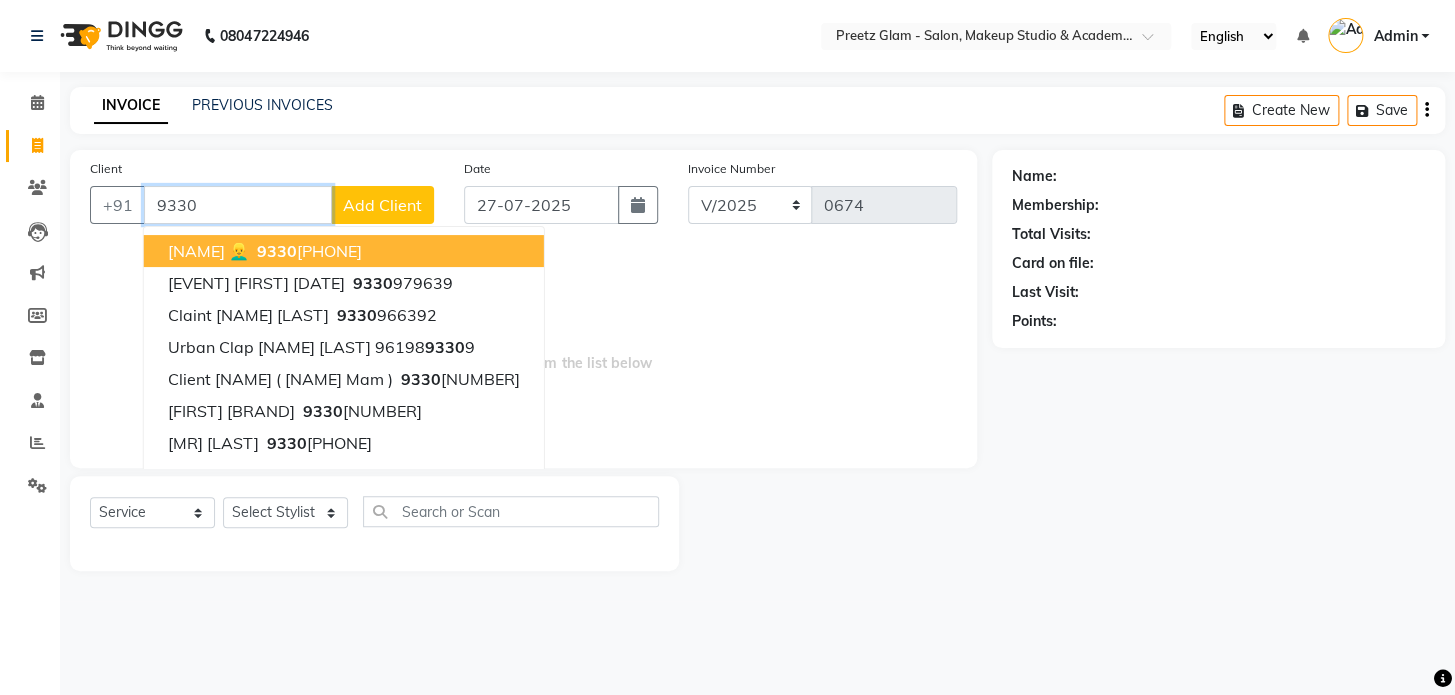 click on "[NAME] 👱‍♂️ [PHONE]" at bounding box center [344, 251] 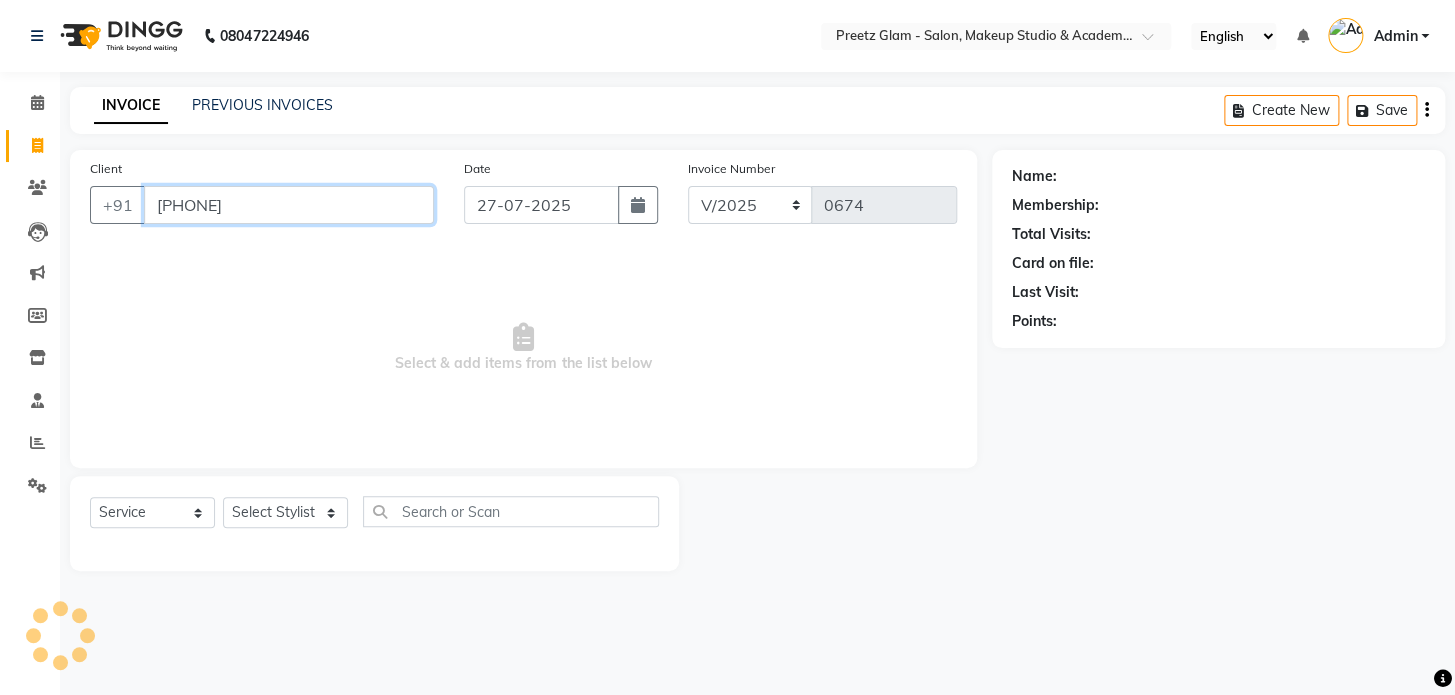 type on "[PHONE]" 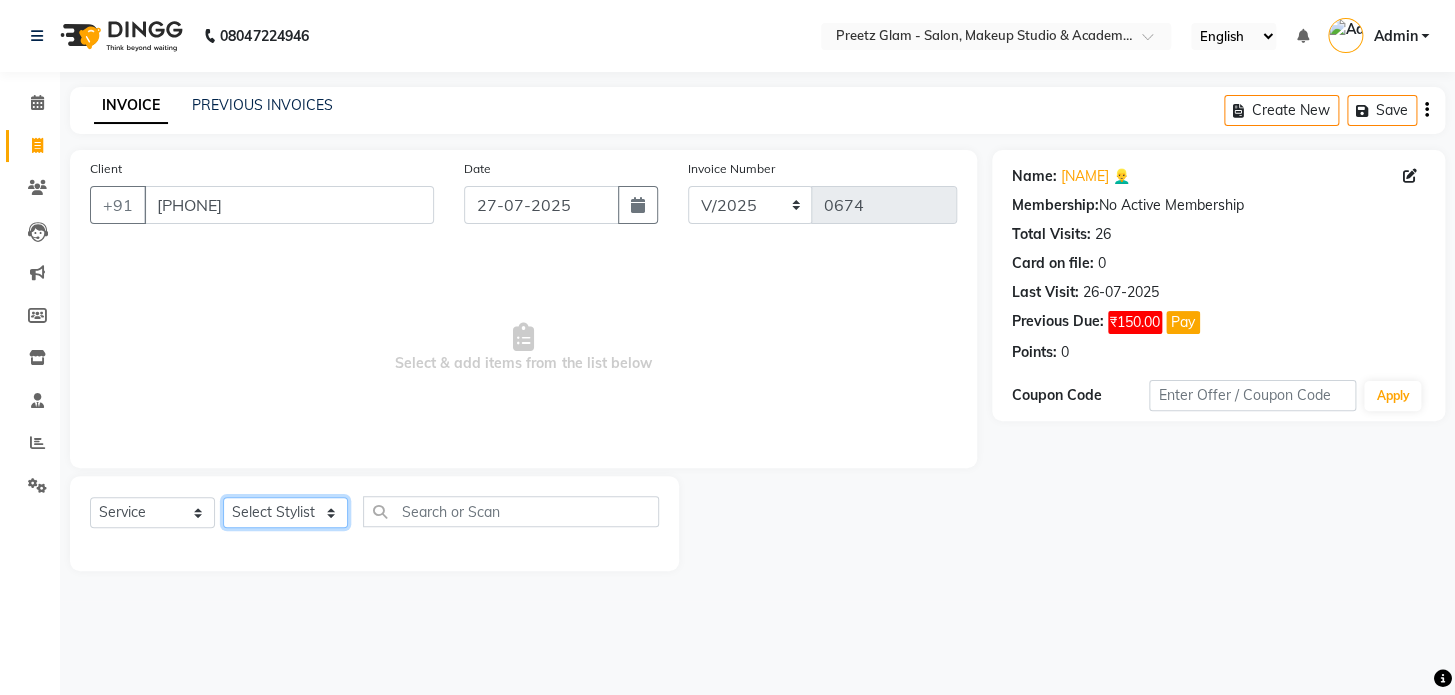 click on "Select Stylist [FIRST] [FIRST] [FIRST] [FIRST] [FIRST] [FIRST] [FIRST]" 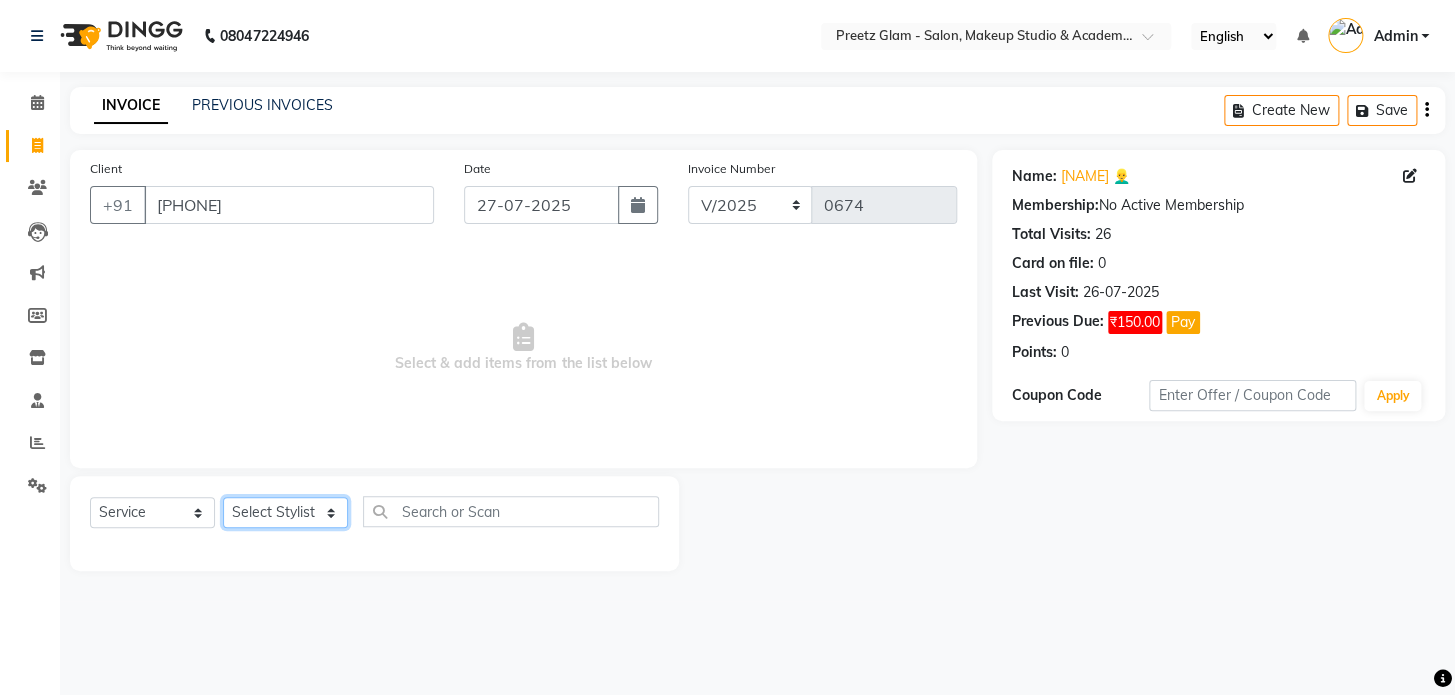 select on "86174" 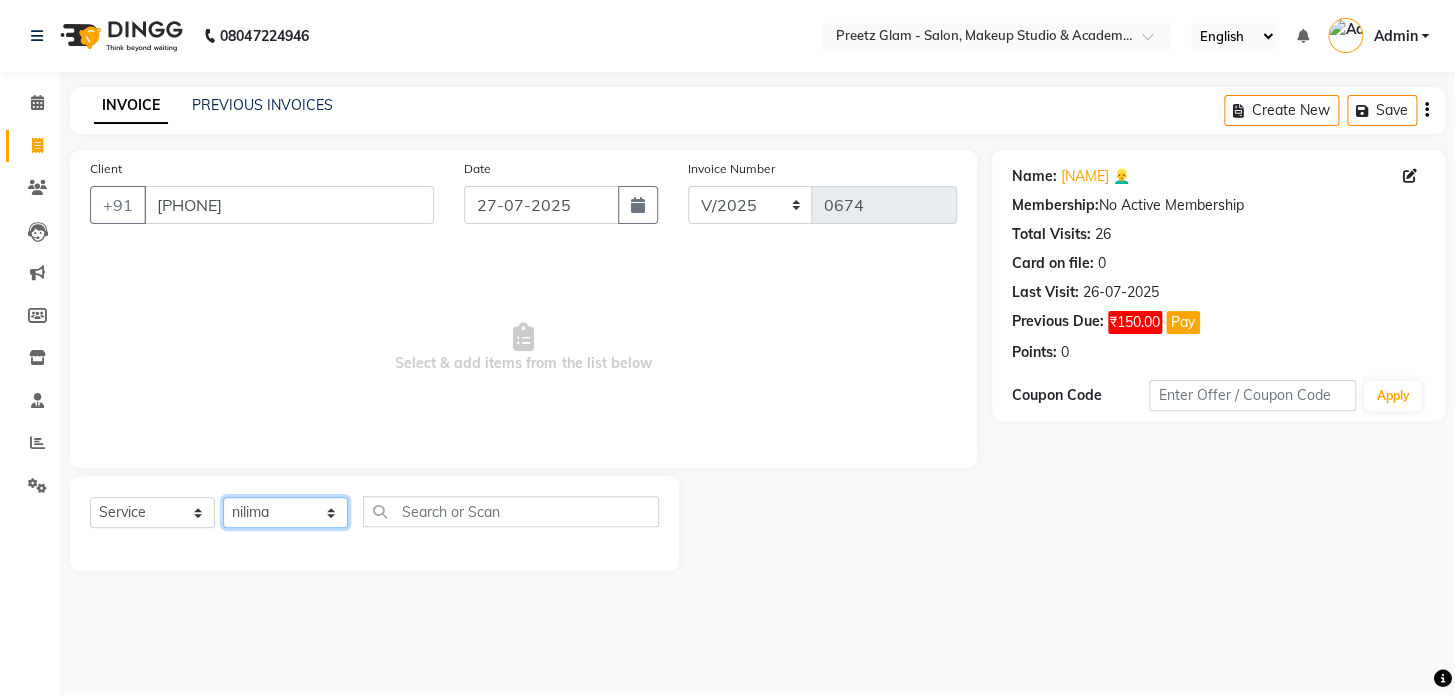 click on "Select Stylist [FIRST] [FIRST] [FIRST] [FIRST] [FIRST] [FIRST] [FIRST]" 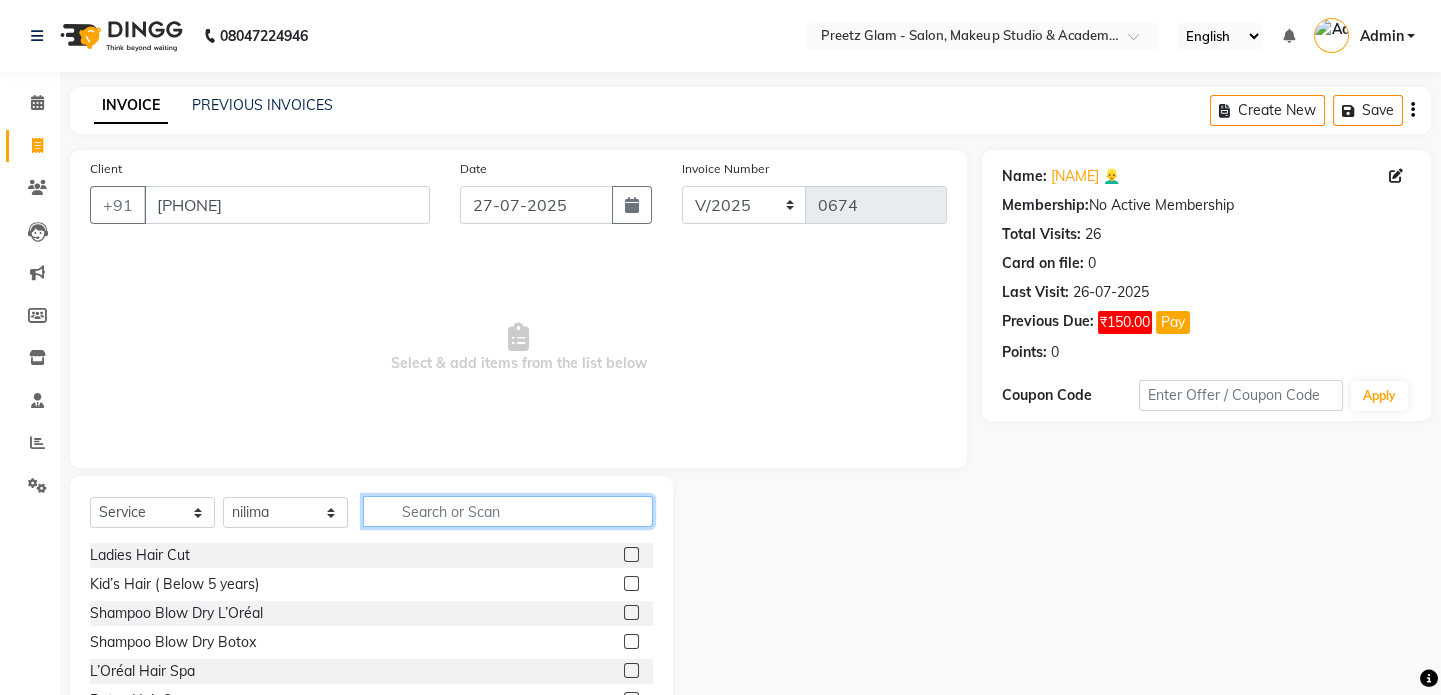 click 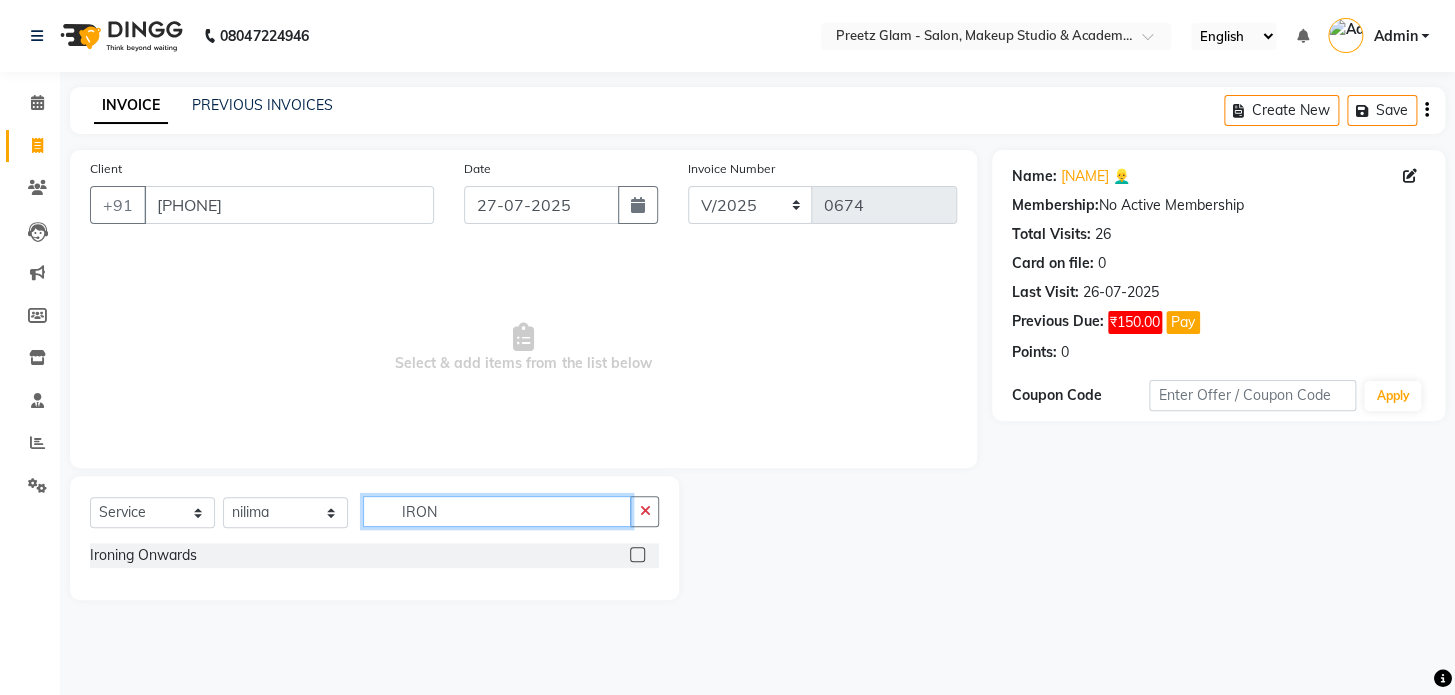 type on "IRON" 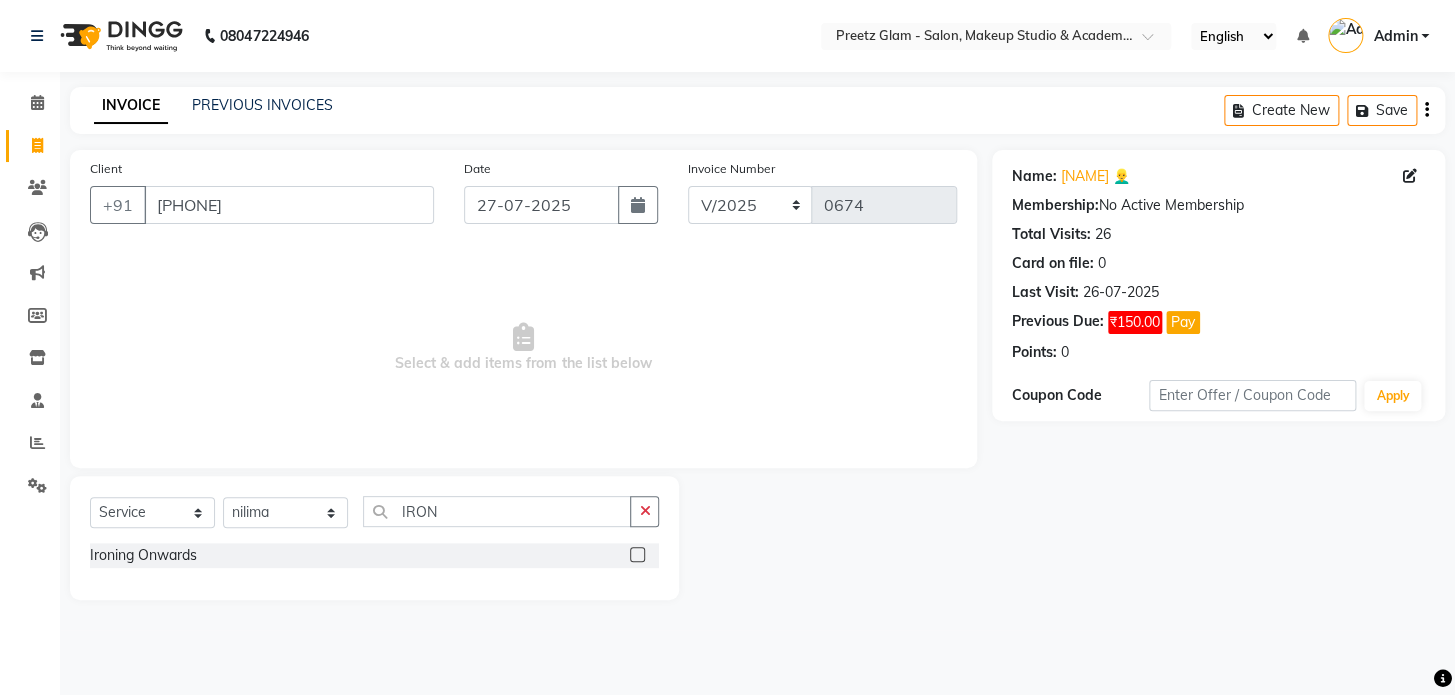 click 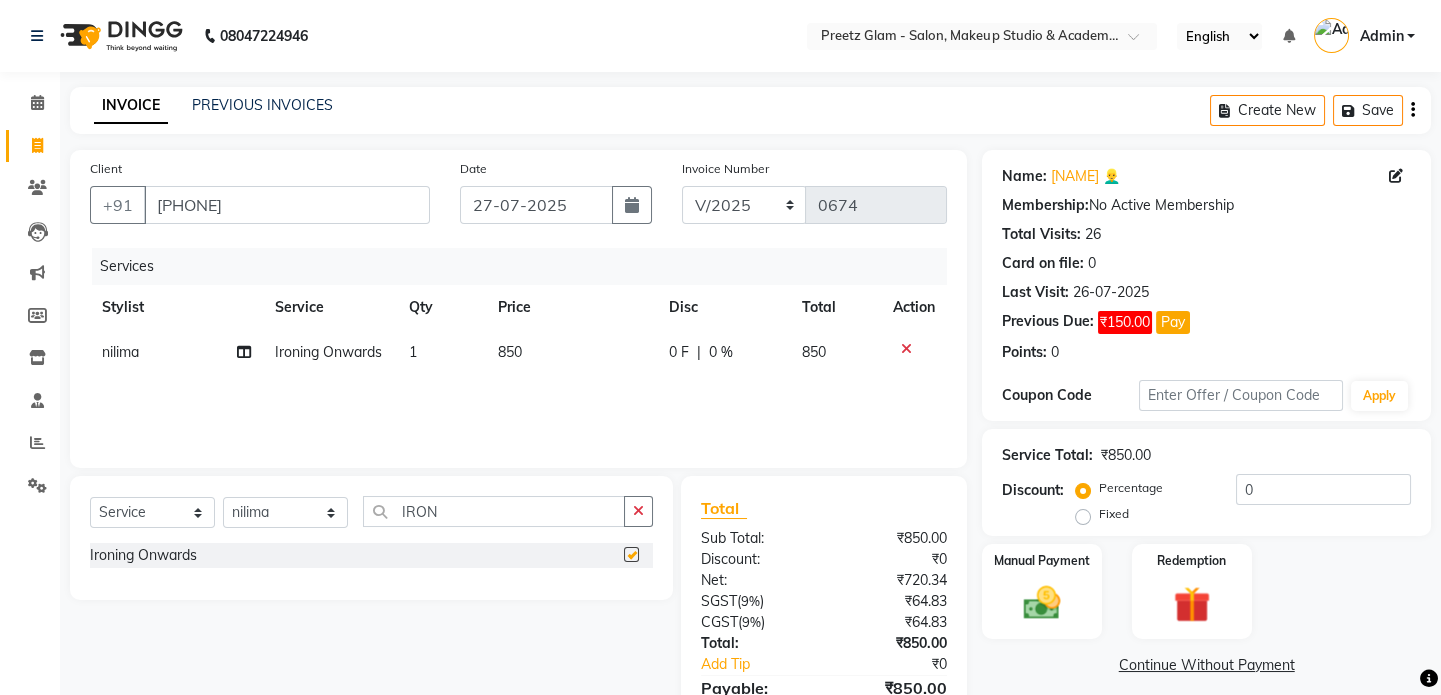 checkbox on "false" 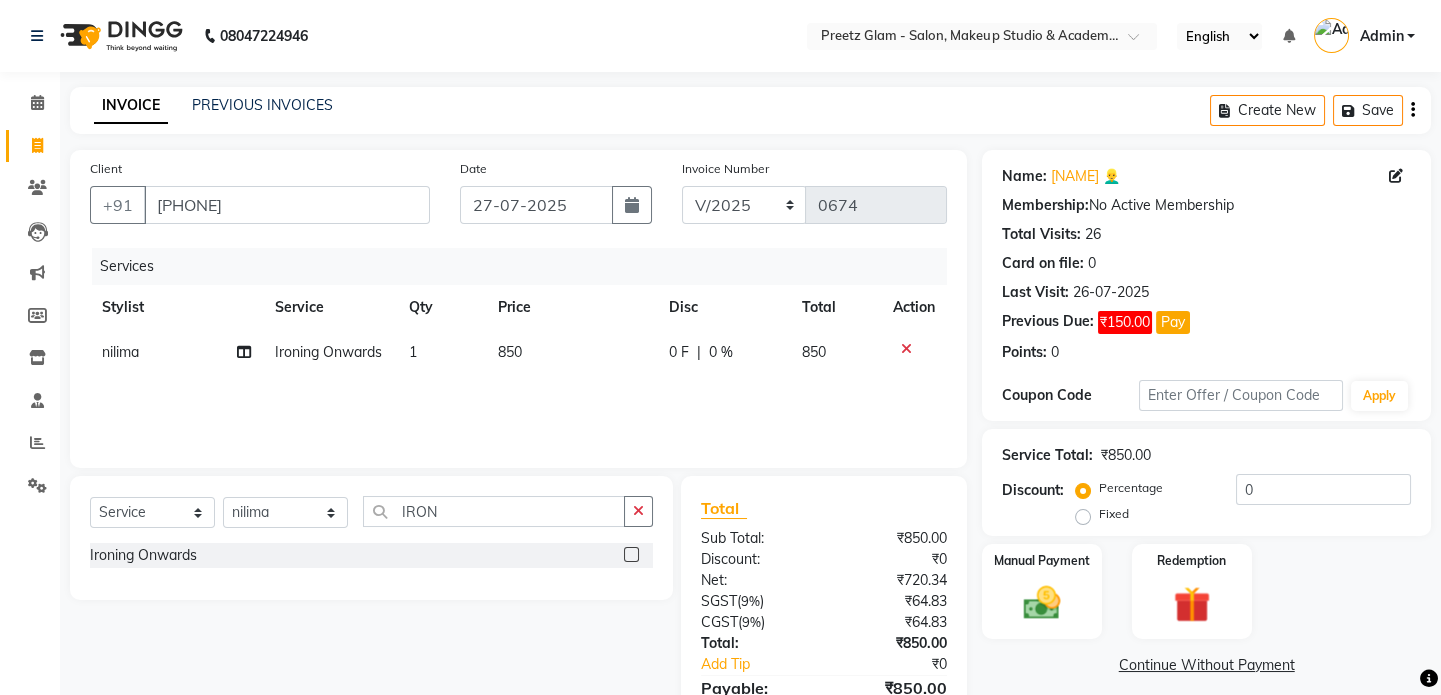 click on "850" 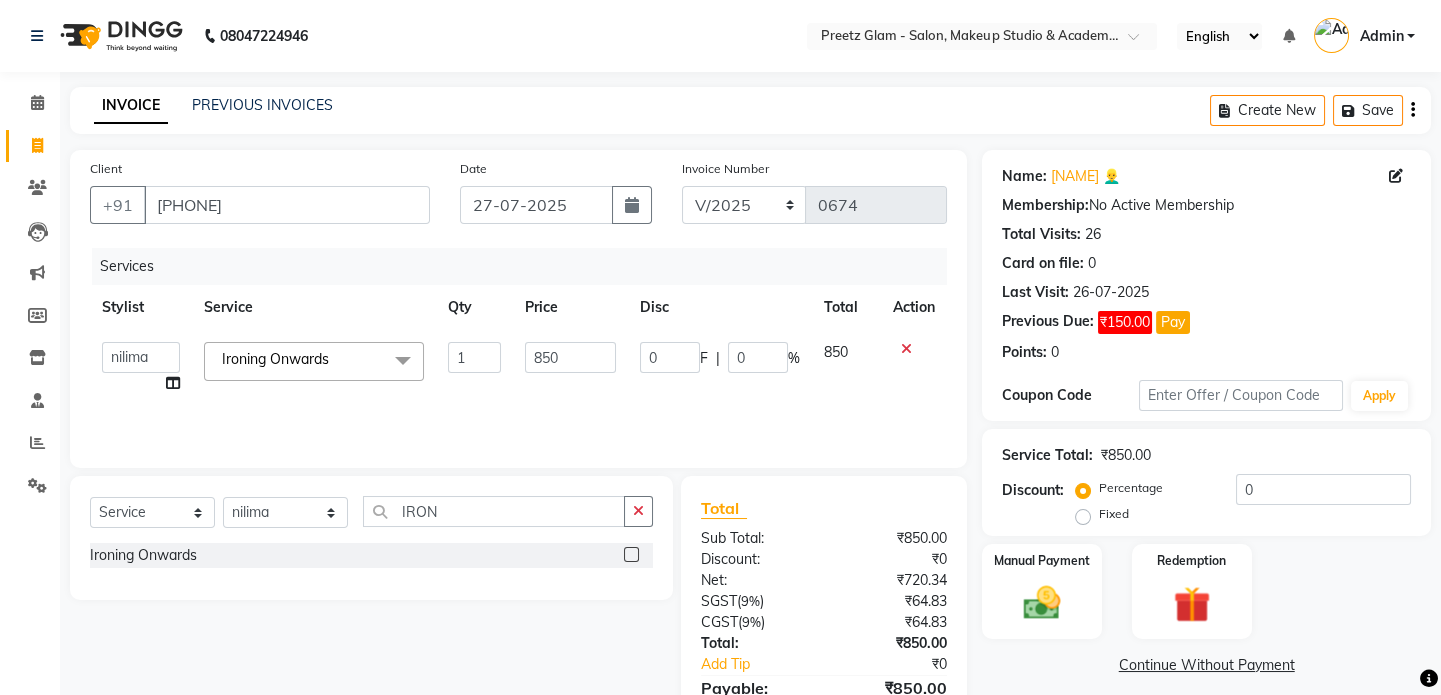 click on "850" 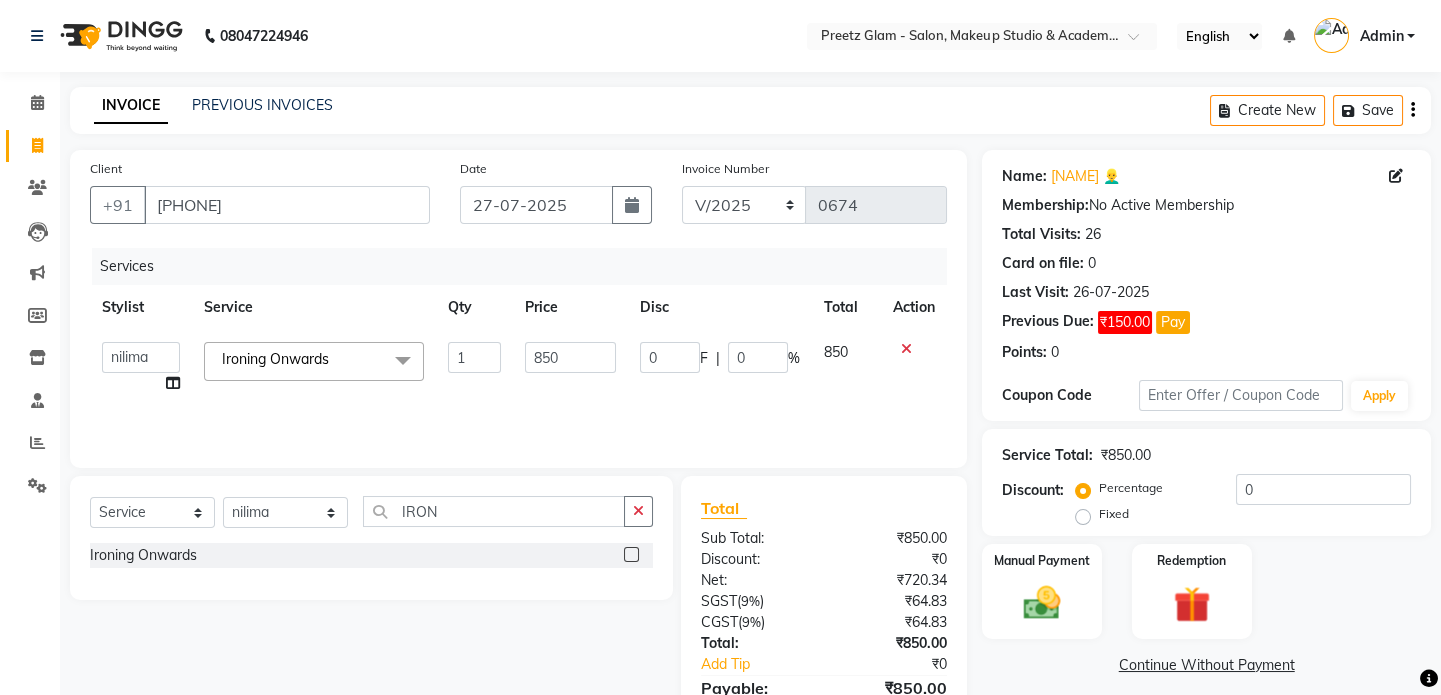 click on "850" 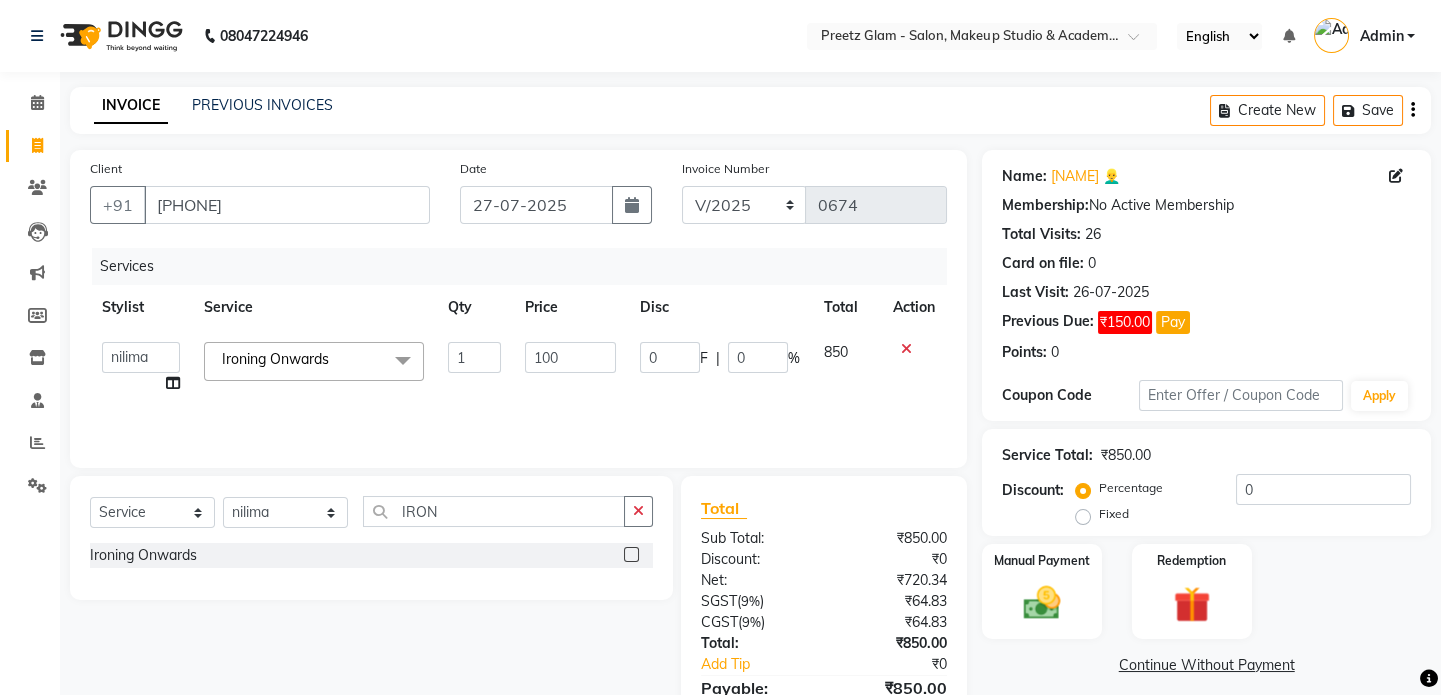 type on "1000" 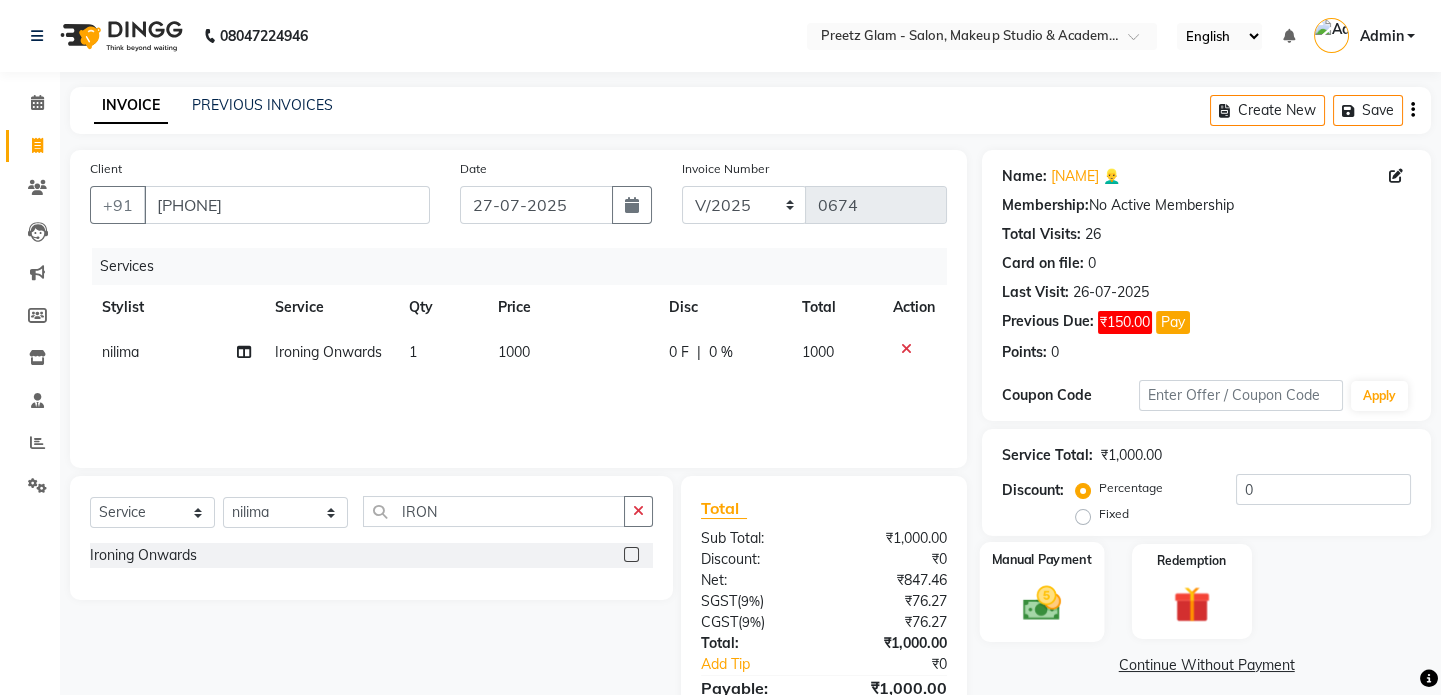 click 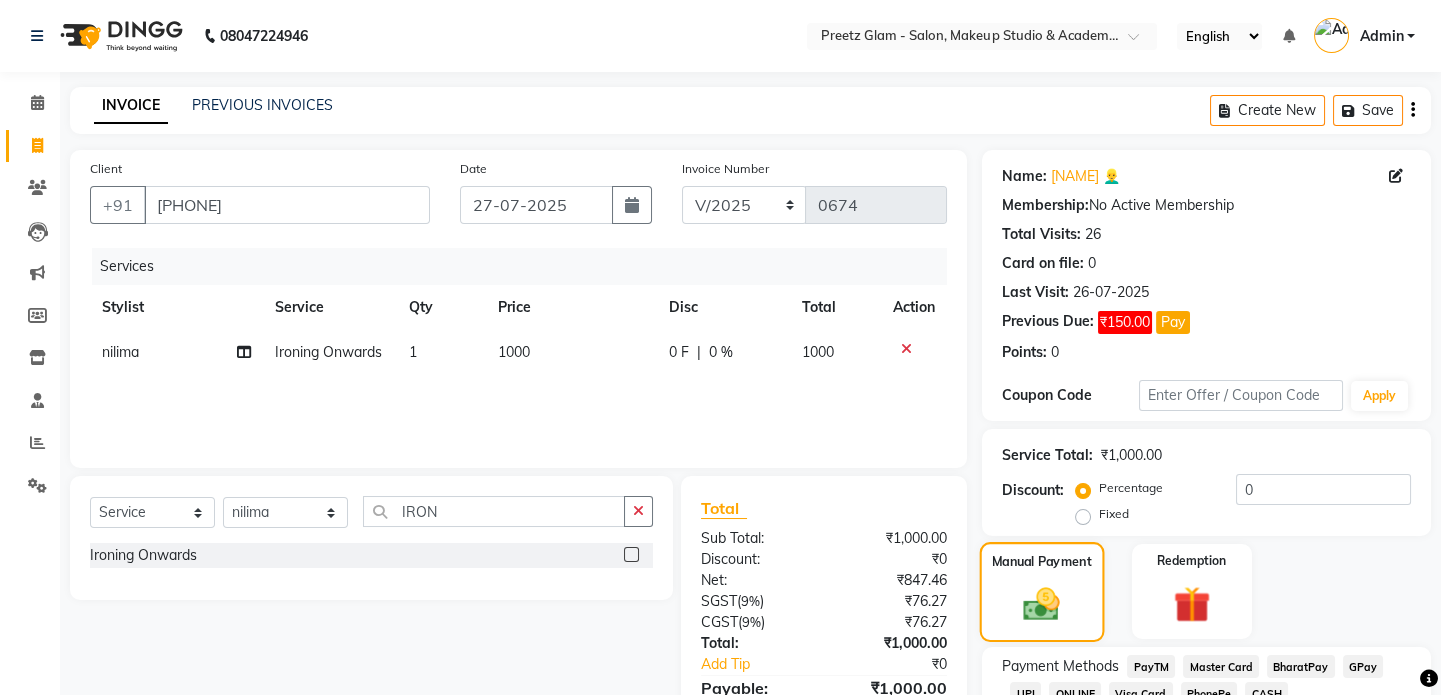 scroll, scrollTop: 142, scrollLeft: 0, axis: vertical 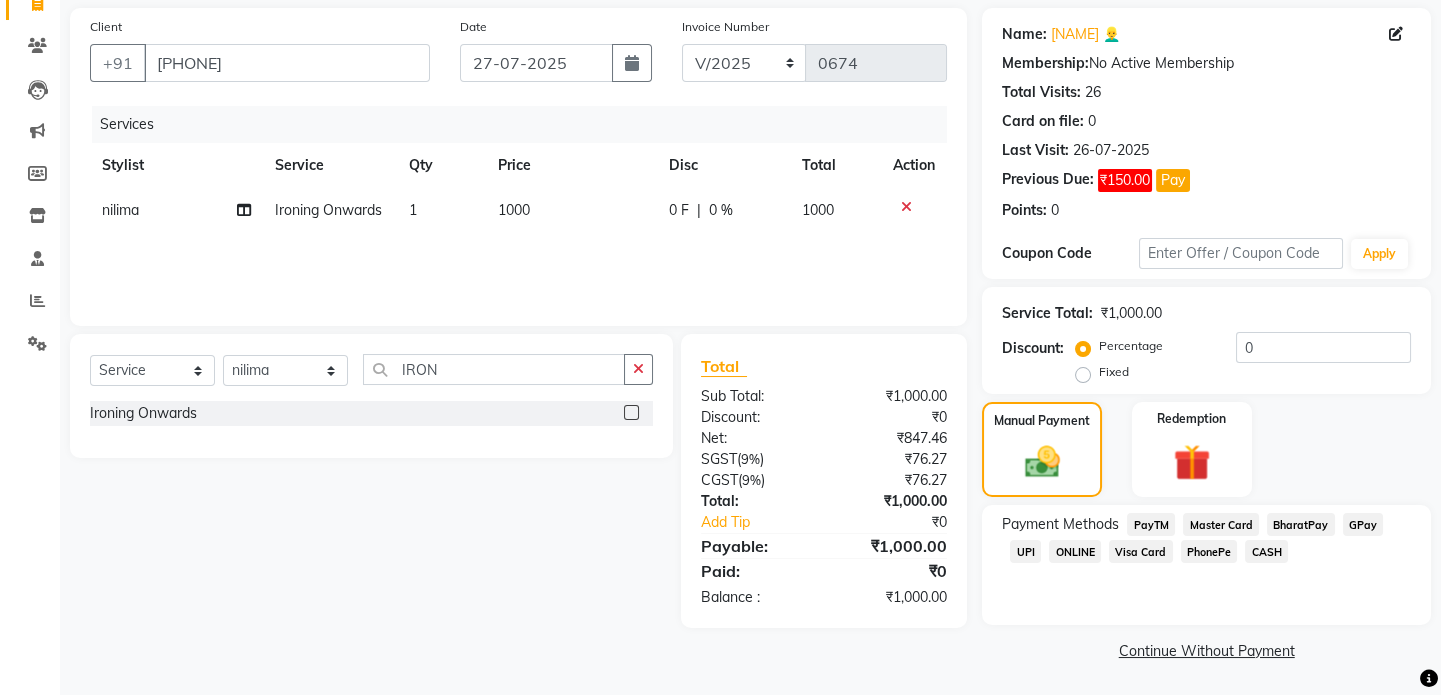 click on "CASH" 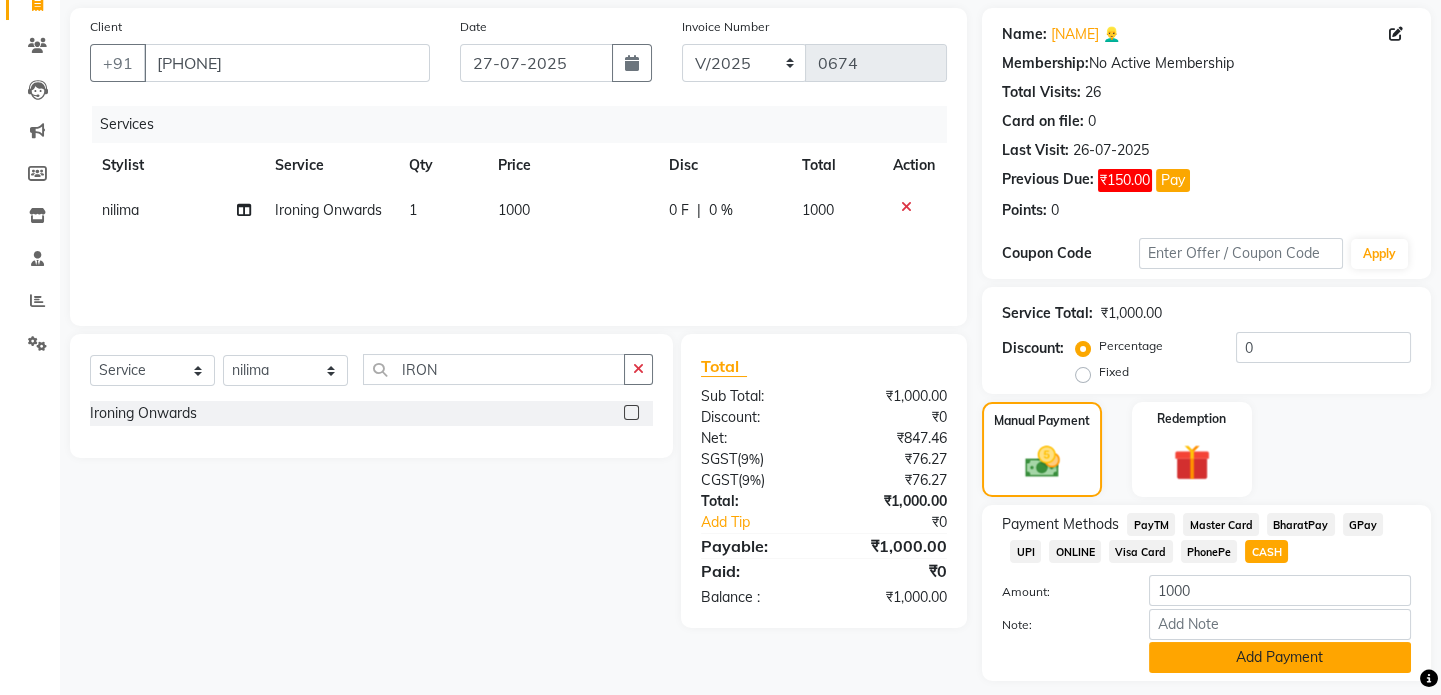 click on "Add Payment" 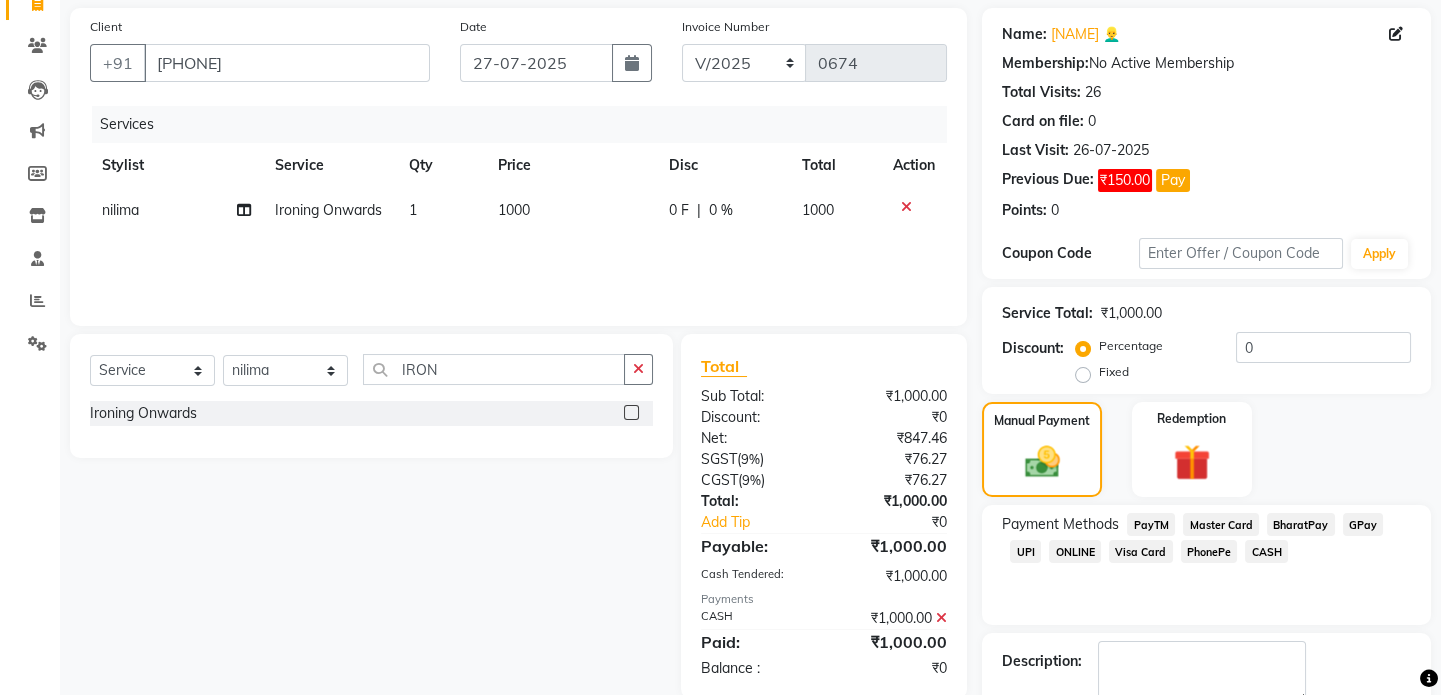 scroll, scrollTop: 255, scrollLeft: 0, axis: vertical 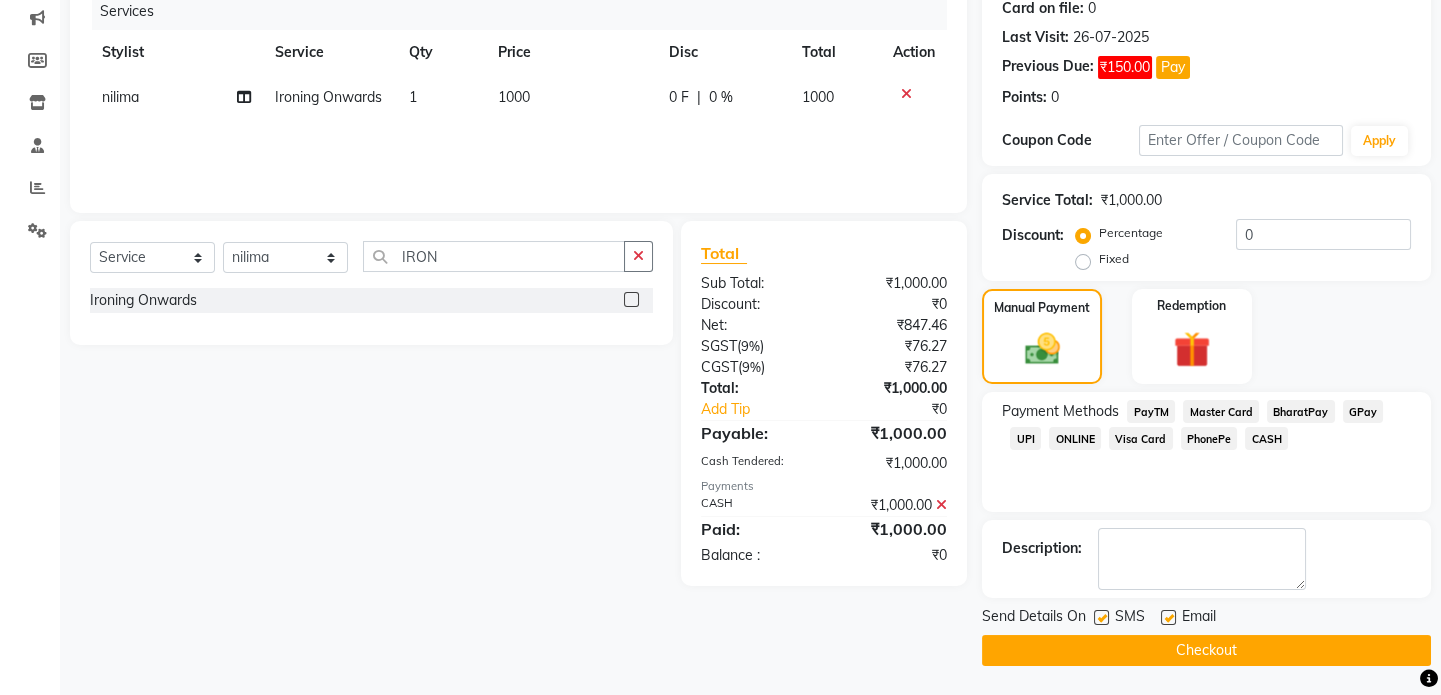 drag, startPoint x: 1240, startPoint y: 661, endPoint x: 1411, endPoint y: 738, distance: 187.53667 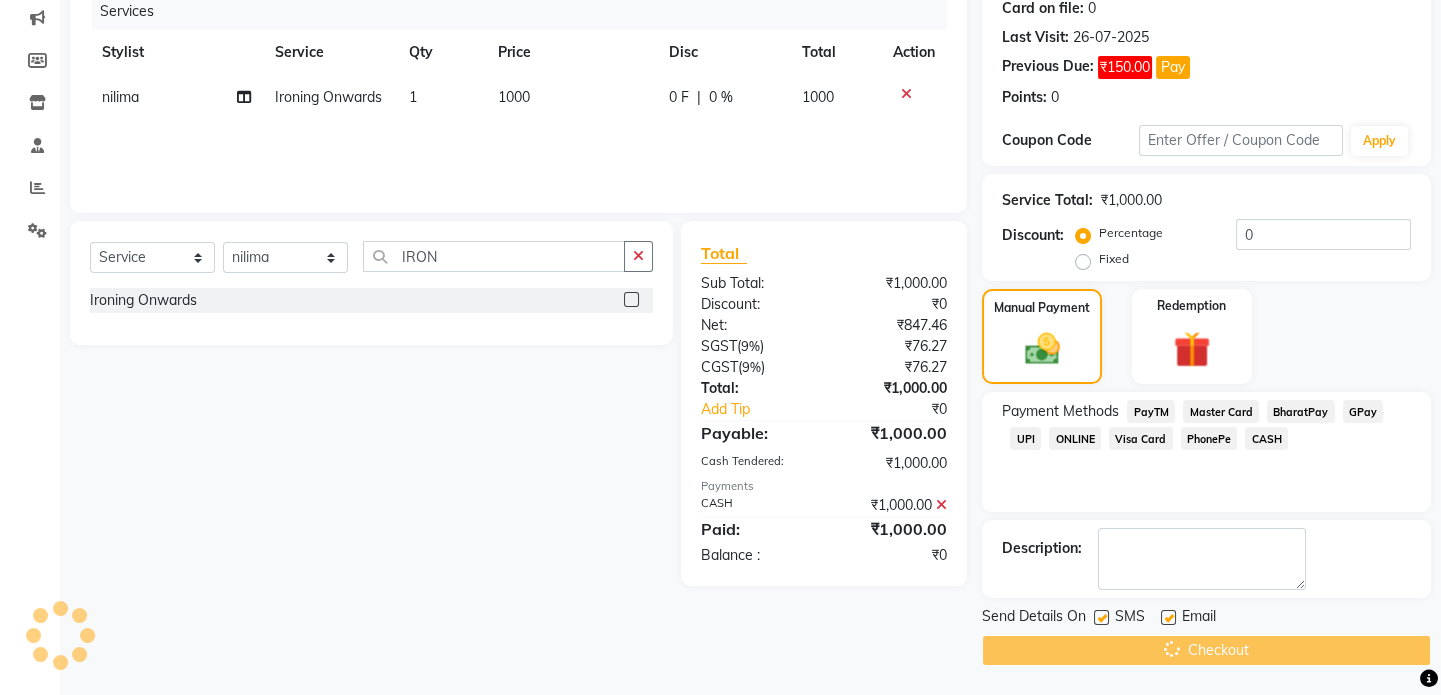 scroll, scrollTop: 0, scrollLeft: 0, axis: both 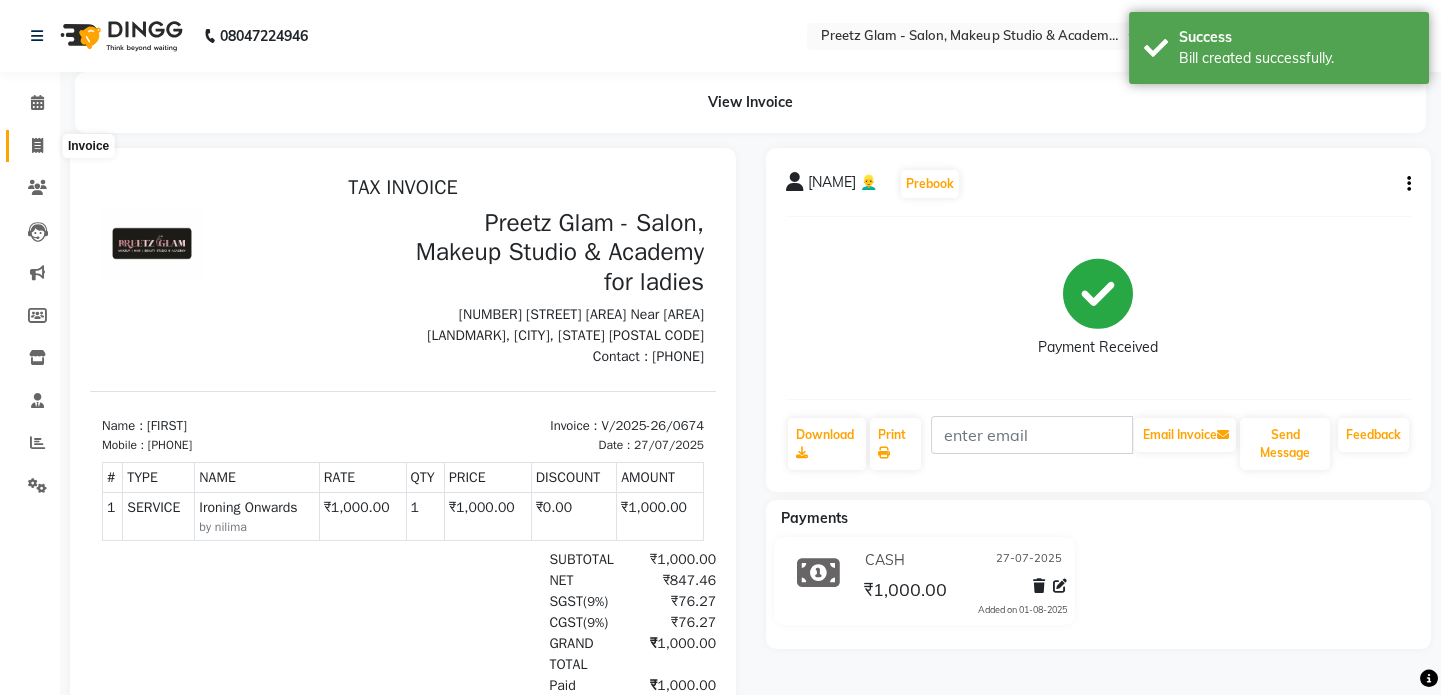 click 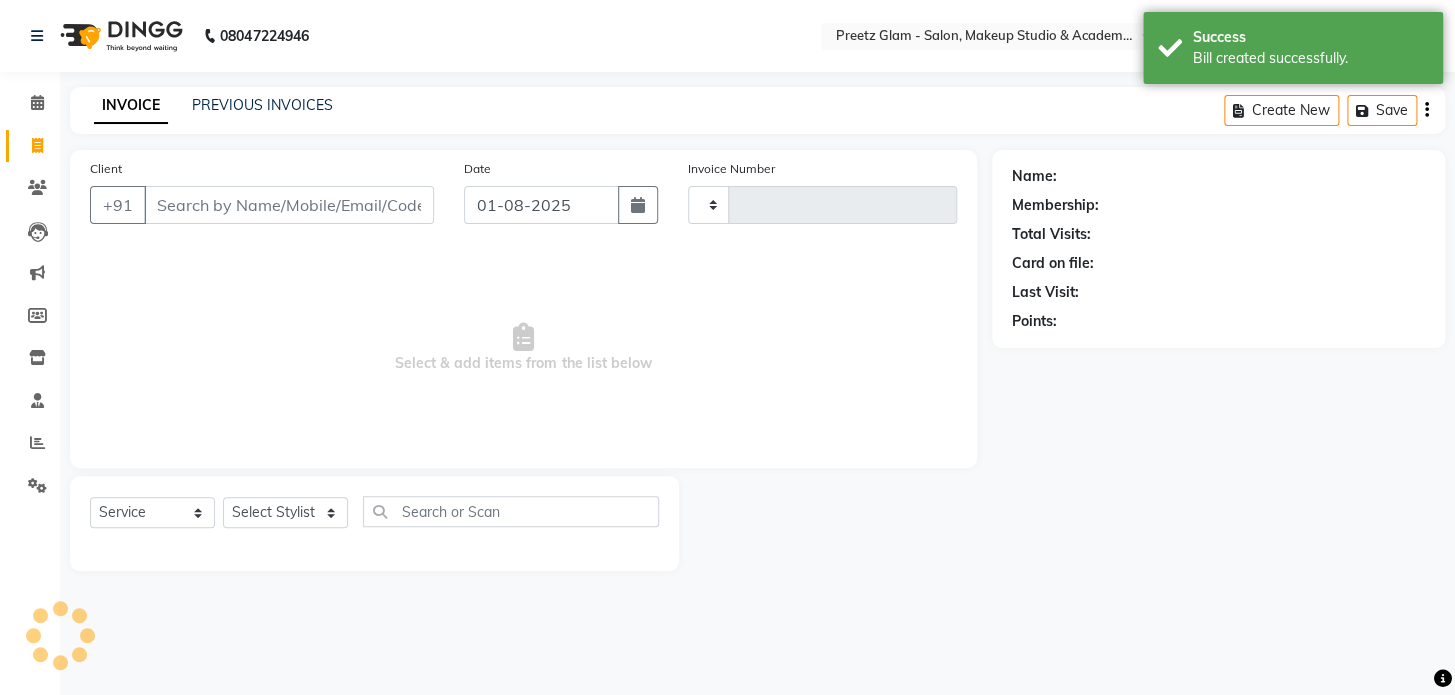 type on "0675" 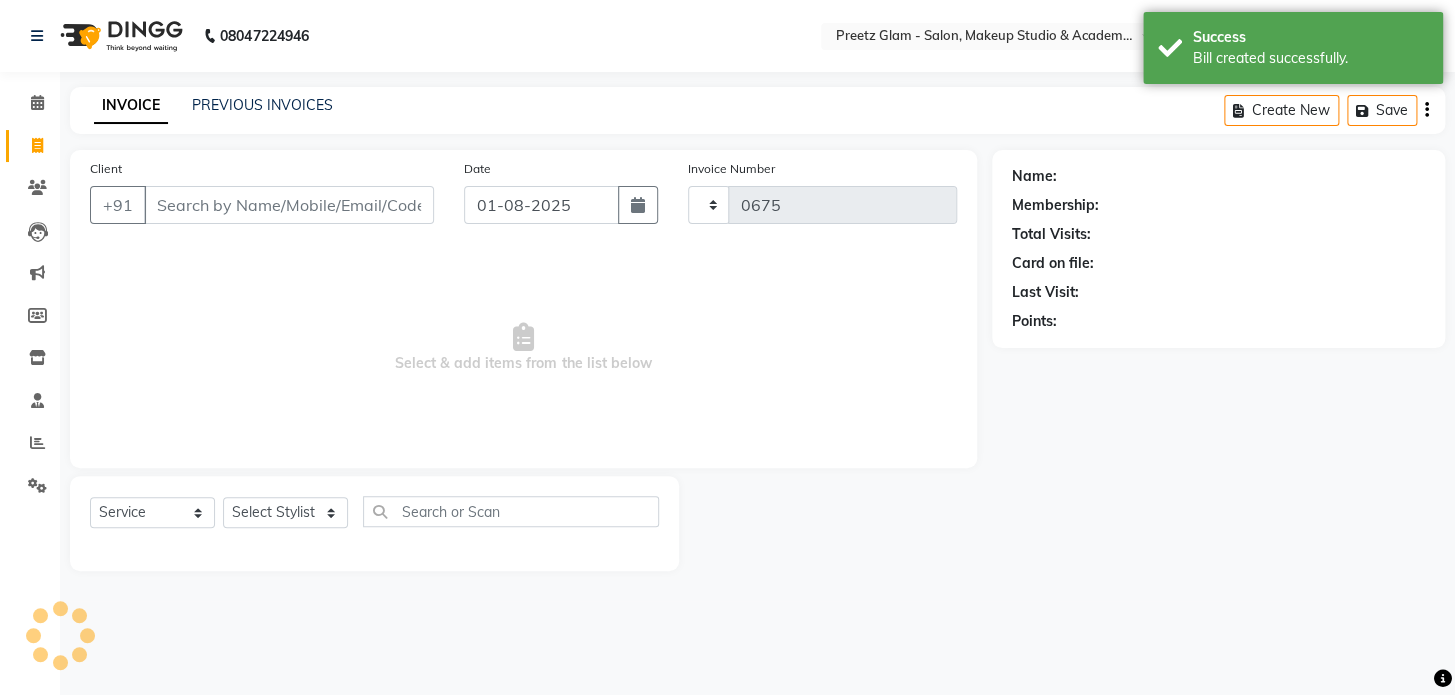 select on "4263" 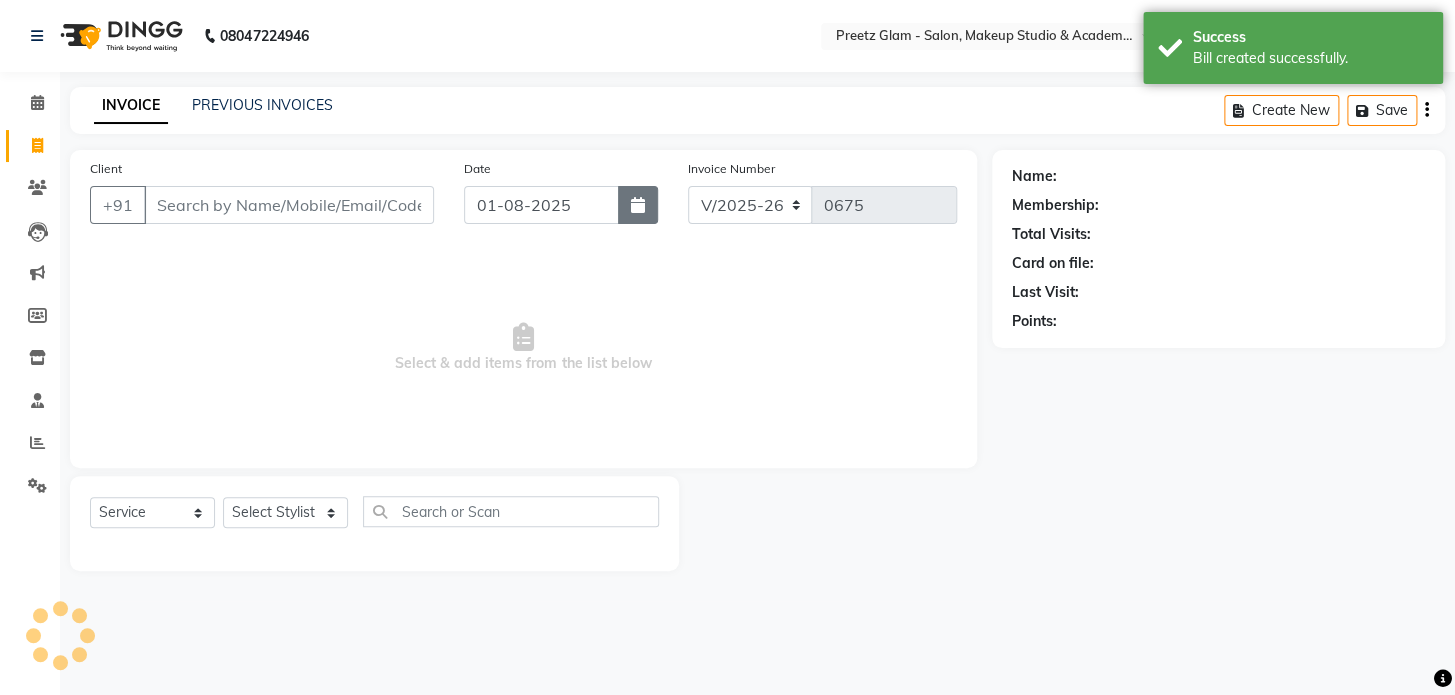click 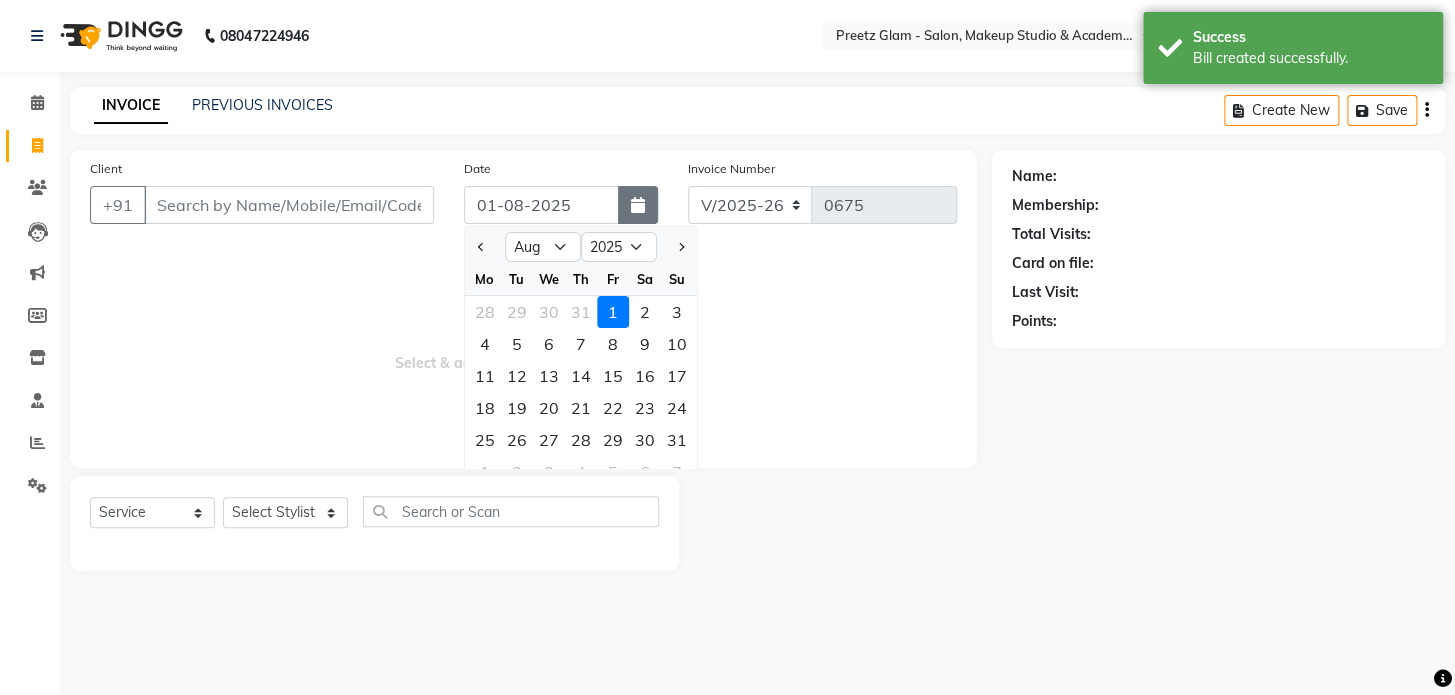 click 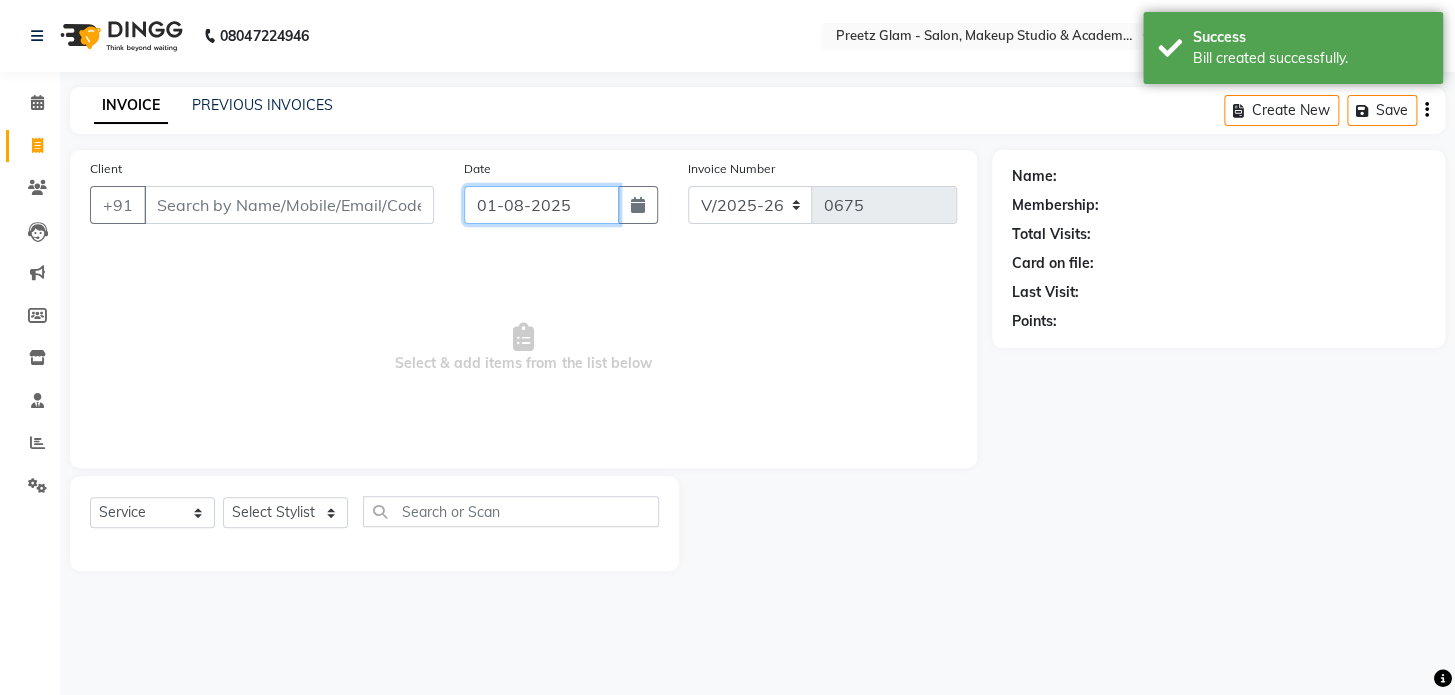 drag, startPoint x: 593, startPoint y: 188, endPoint x: 583, endPoint y: 221, distance: 34.48188 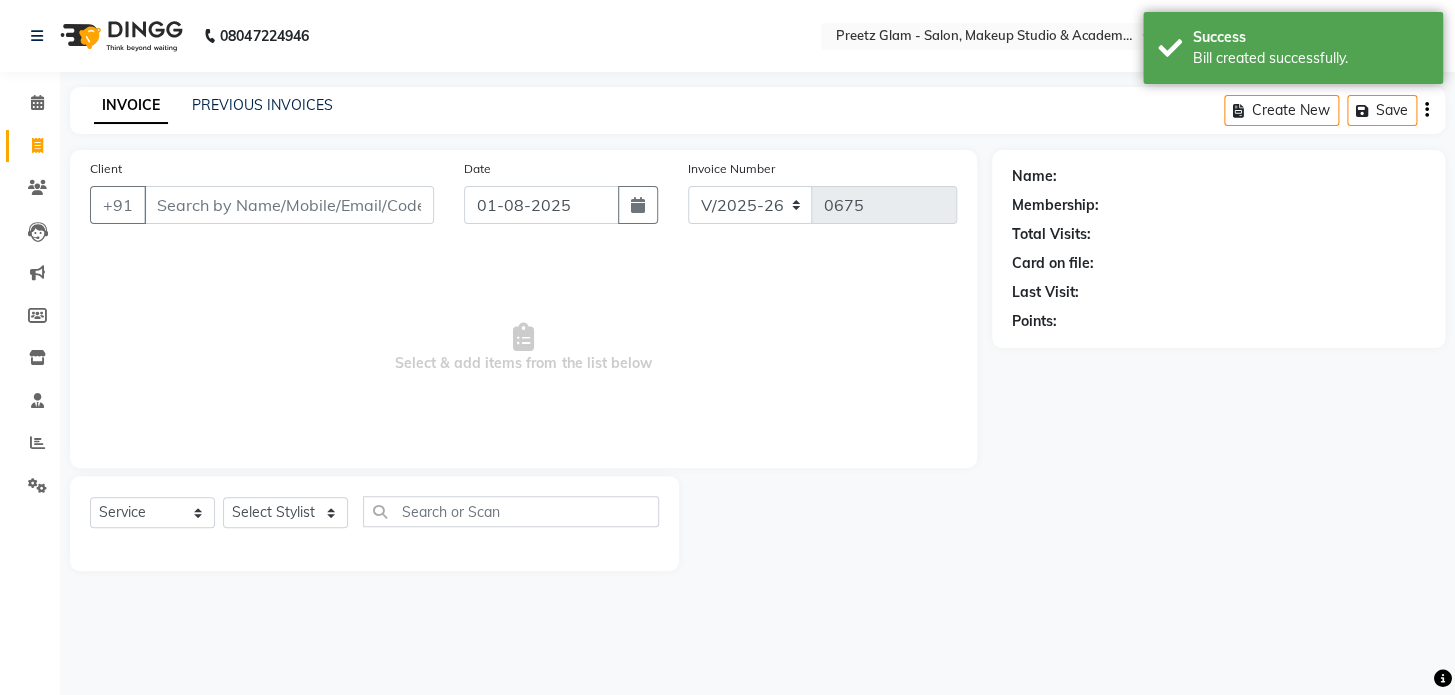 select on "8" 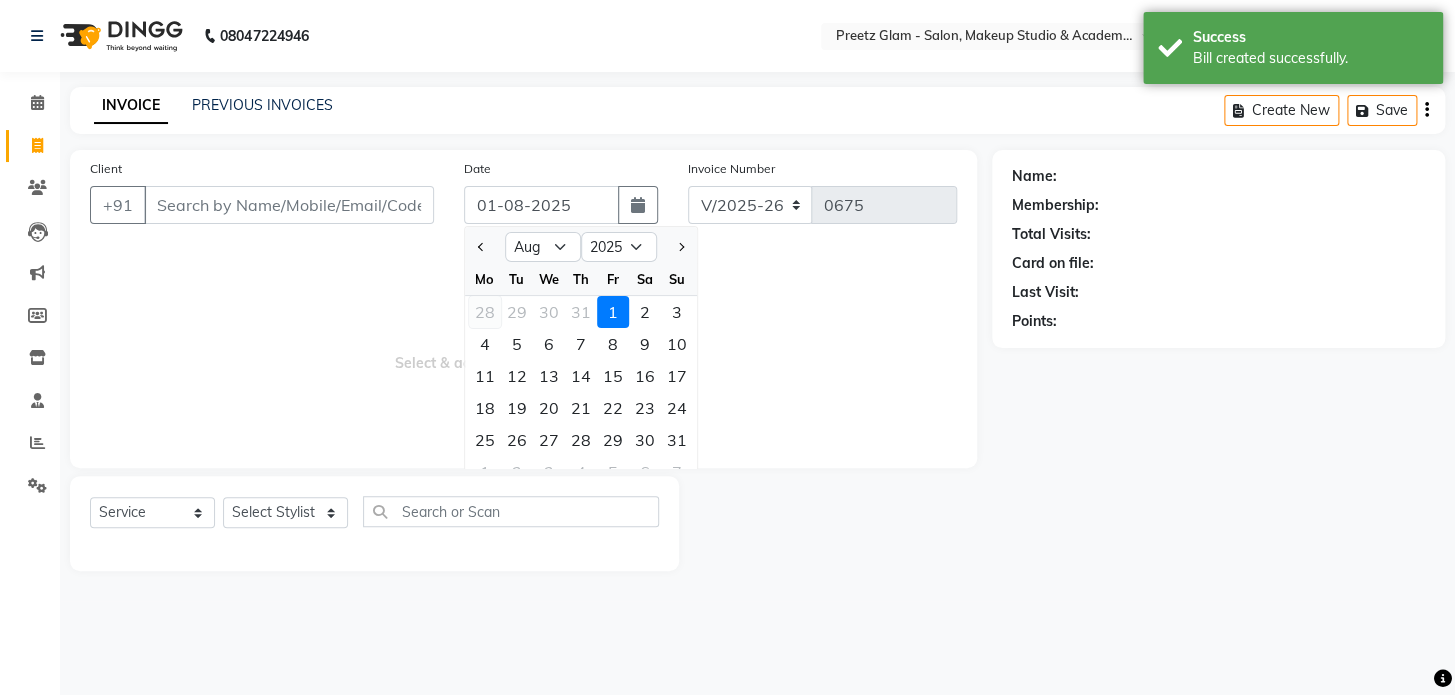 click on "28" 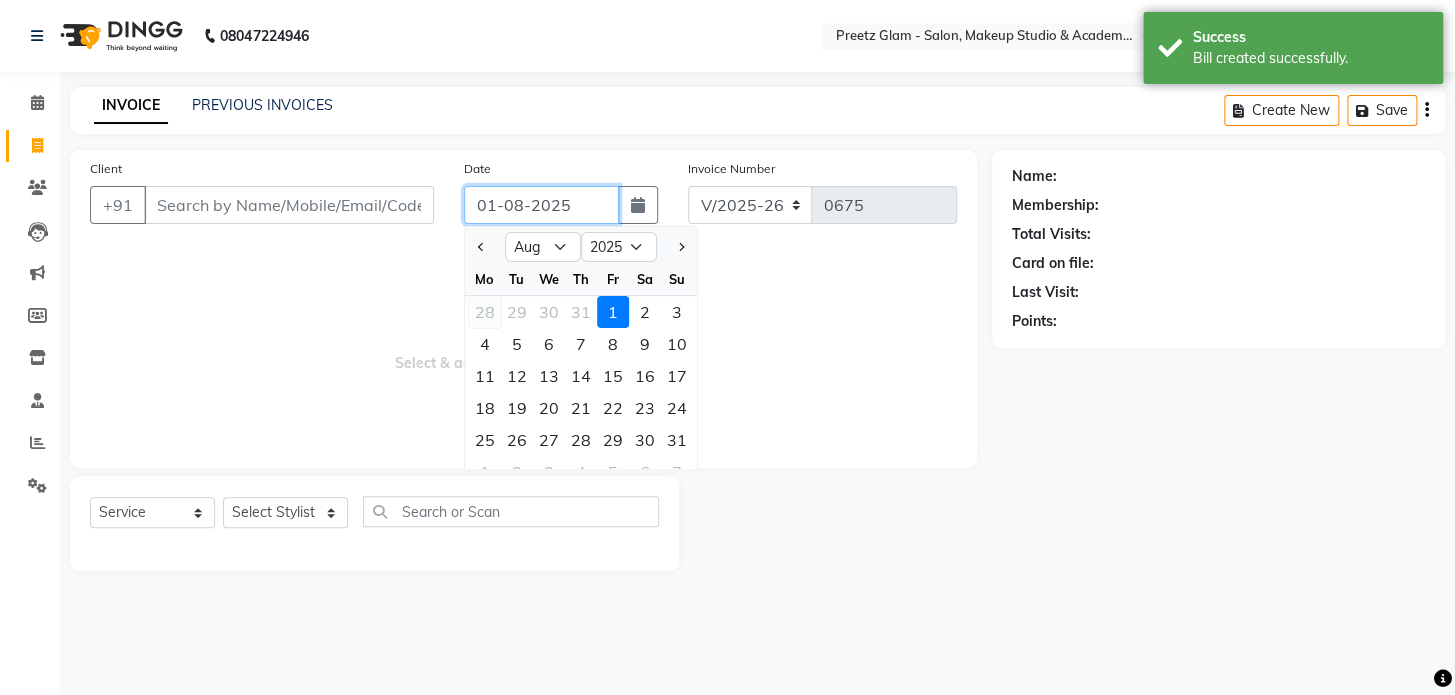 type on "28-07-2025" 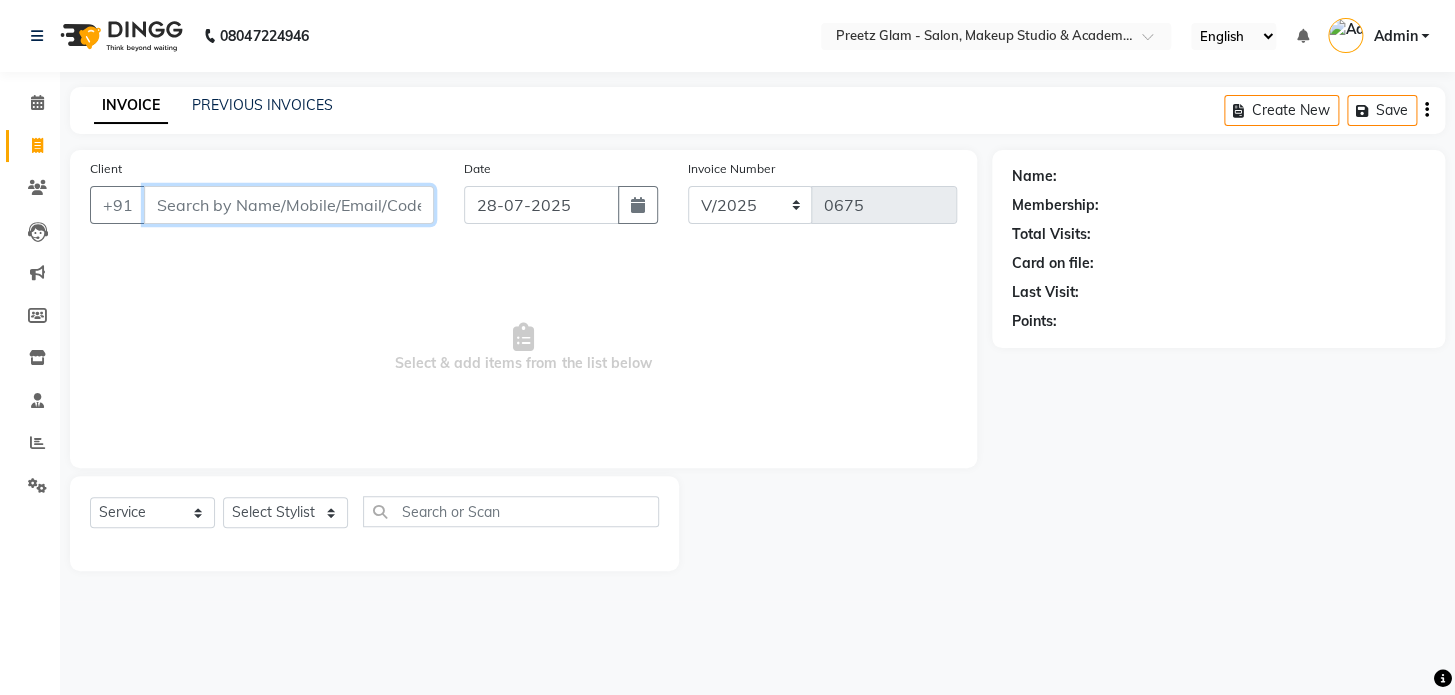 click on "Client" at bounding box center (289, 205) 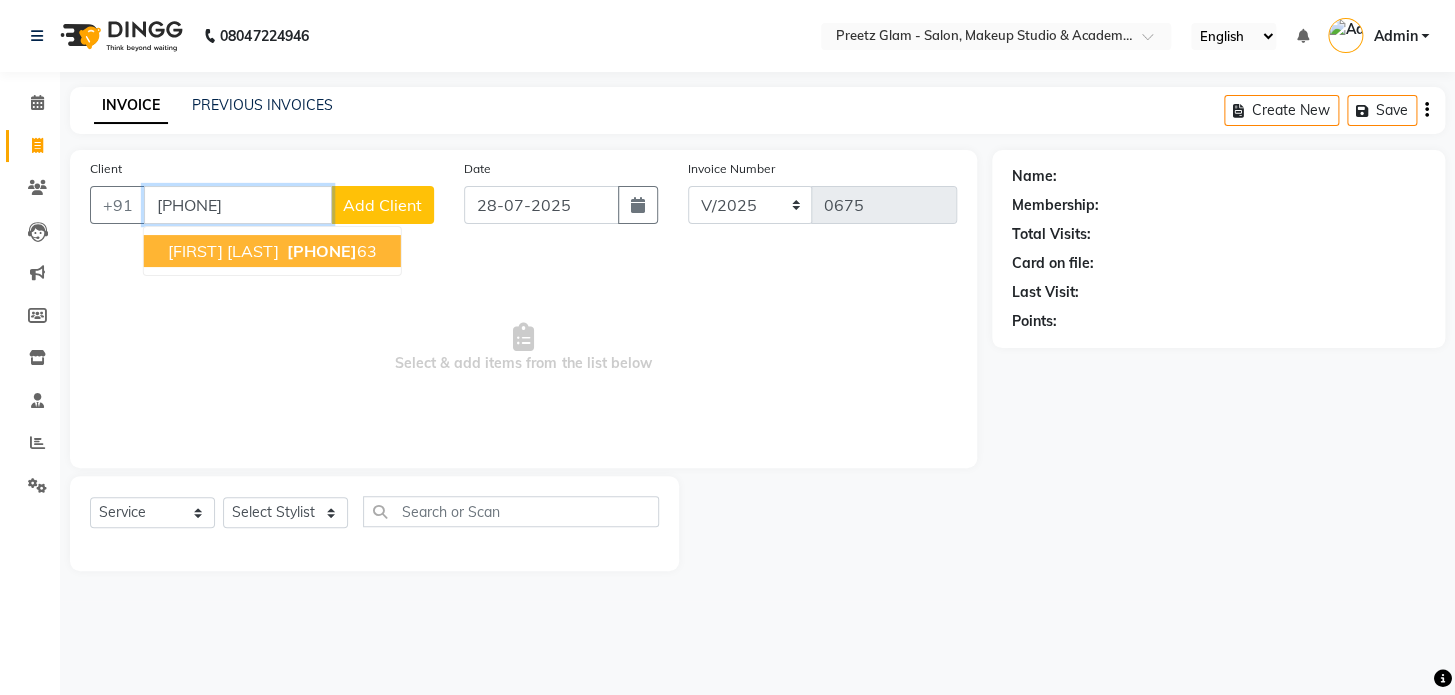 click on "[FIRST] [LAST] [PHONE]" at bounding box center [272, 251] 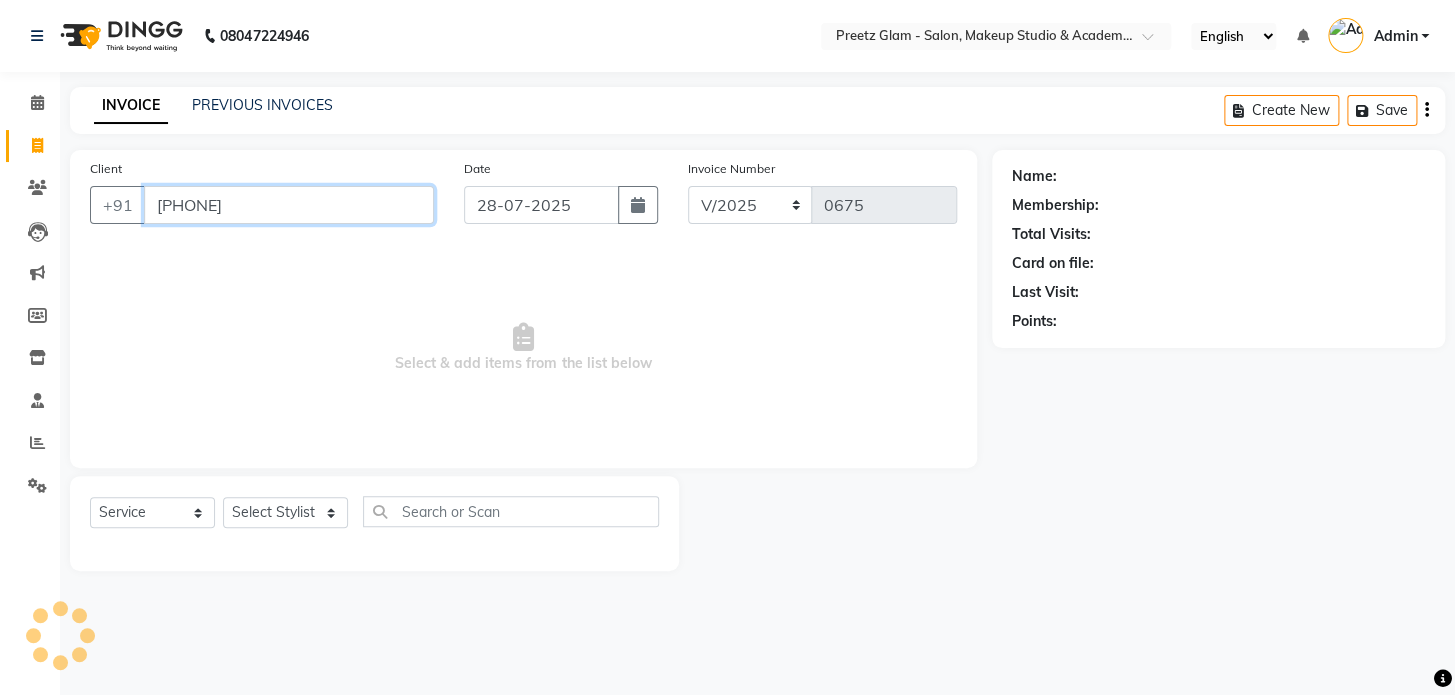 type on "[PHONE]" 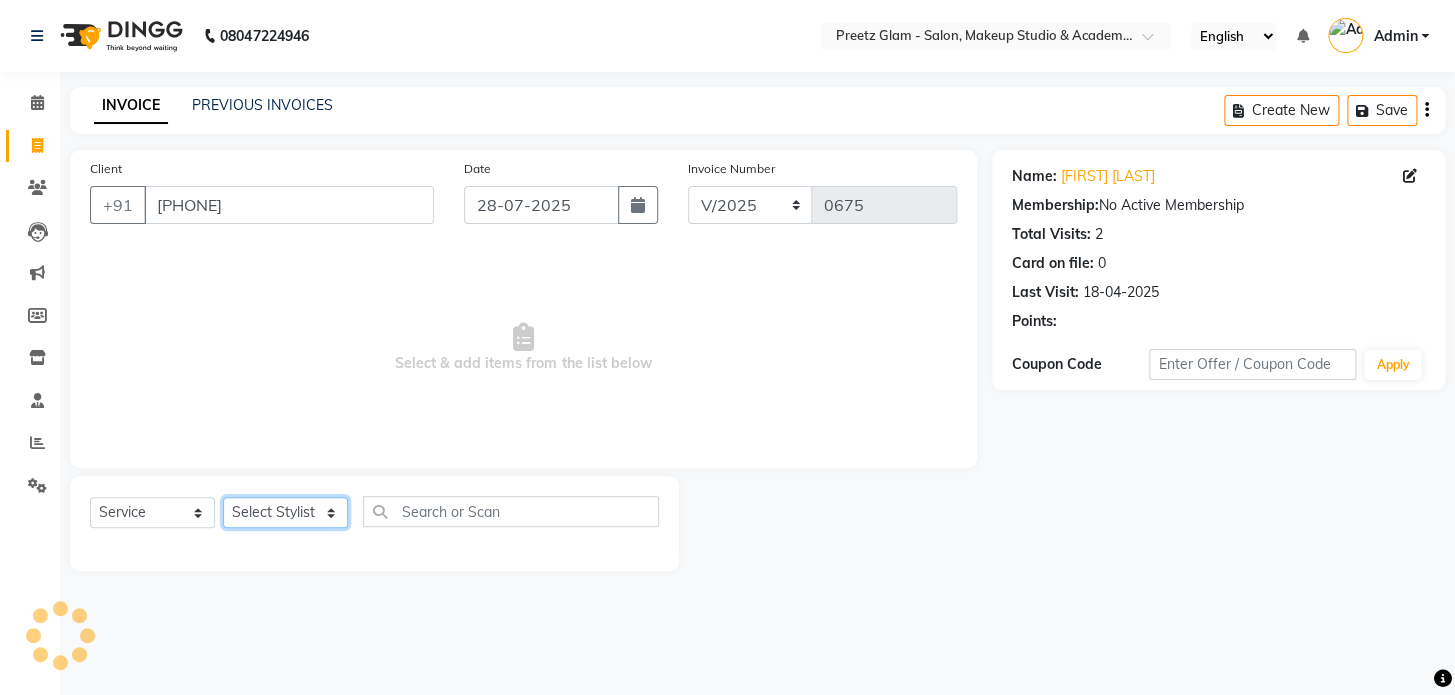 click on "Select Stylist [FIRST] [FIRST] [FIRST] [FIRST] [FIRST] [FIRST] [FIRST]" 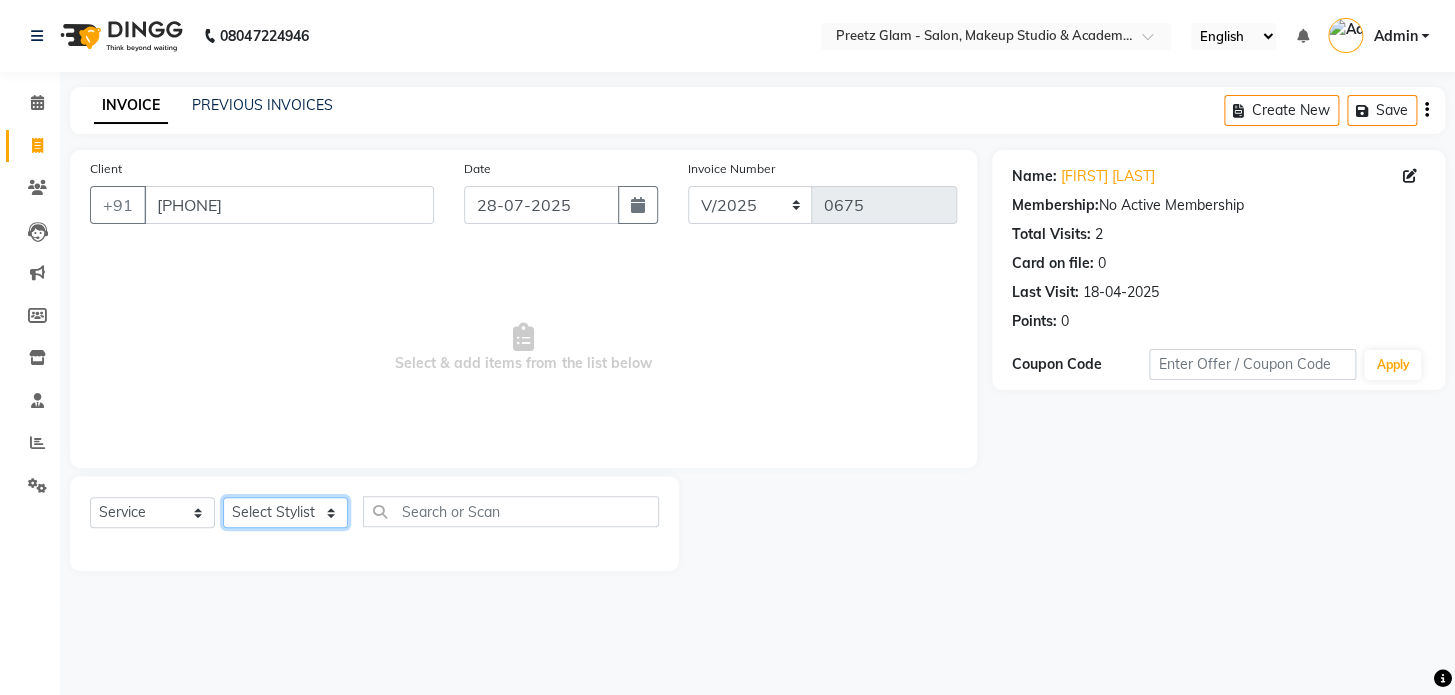 select on "49320" 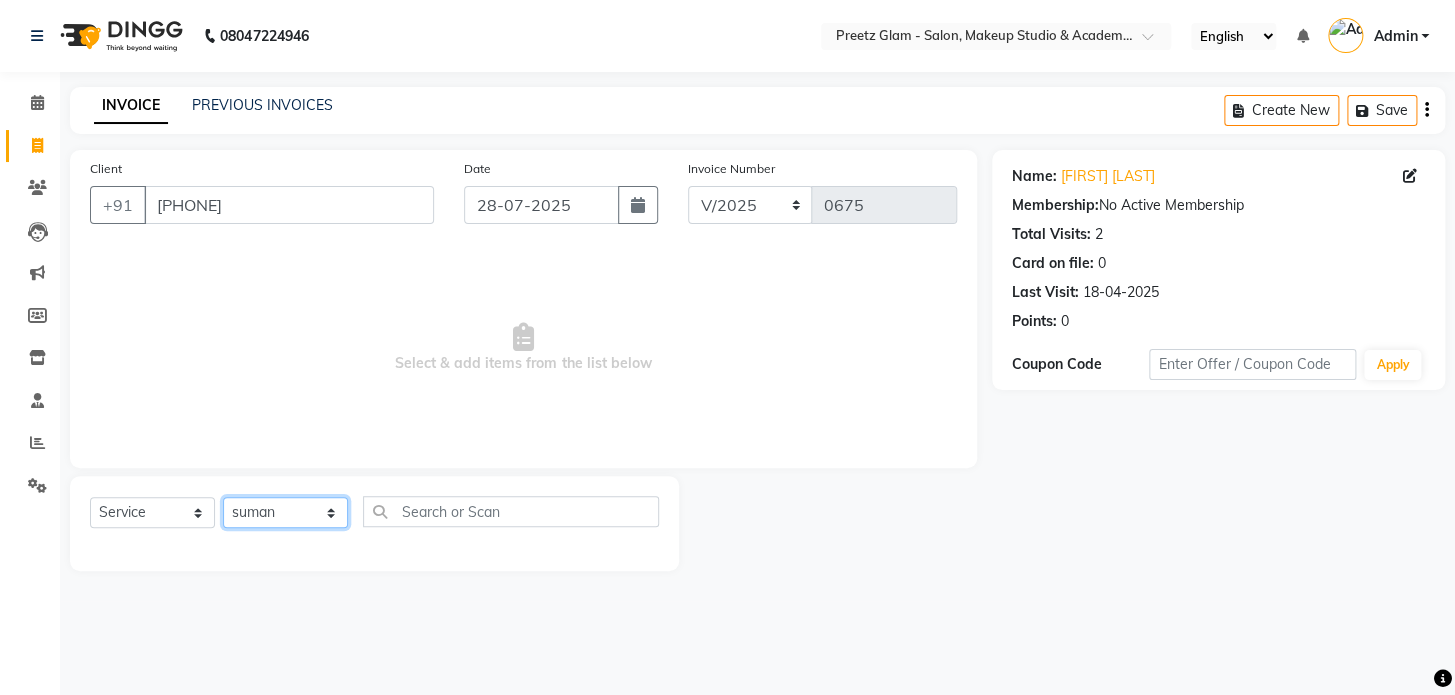 click on "Select Stylist [FIRST] [FIRST] [FIRST] [FIRST] [FIRST] [FIRST] [FIRST]" 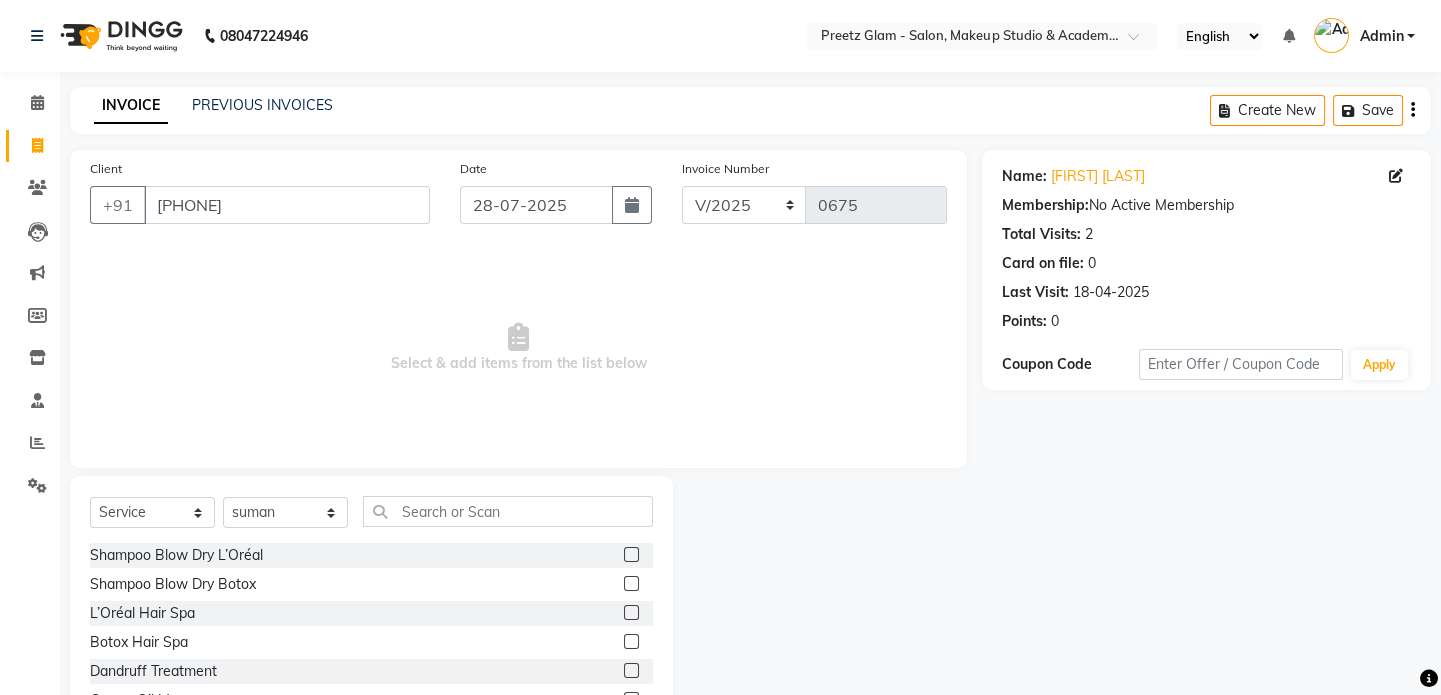 drag, startPoint x: 495, startPoint y: 474, endPoint x: 487, endPoint y: 487, distance: 15.264338 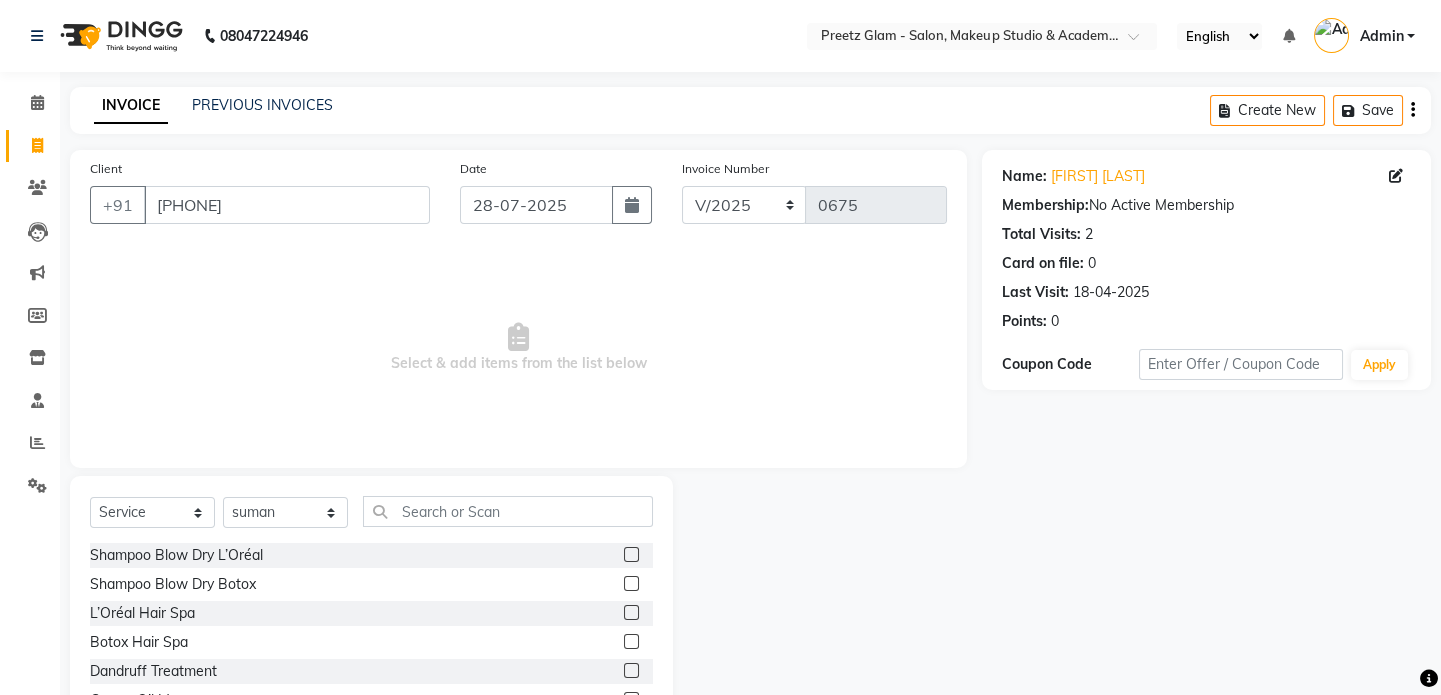click on "Client +[PHONE] Date 28-07-2025 Invoice Number V/2025 V/2025-26 0675 Select & add items from the list below Select Service Product Membership Package Voucher Prepaid Gift Card Select Stylist [FIRST] [FIRST] [FIRST] [FIRST] [FIRST] Shampoo Blow Dry L’Oréal Shampoo Blow Dry Botox L’Oréal Hair Spa Botox Hair Spa Dandruff Treatment Cream Oil Massage Root touchup+pre wash Nail Cut File polish @2222 Herbal Basic Clean up Kanpeki Furutsu Quinoa + Hydra Glow Facial Kankepi Furutsu Anti aging + Hydra Kanpeki hydrating glow + hydra O3+ D-Tan O3+ Peel Off Mask O3+ Clean Up O3+ D- Tan Facial O3+ Skin Treatments Onwards ( According to skin concerns ) Kanpeki Papaya & Marshmallow + Hydra Eyes + Upper Lip Full Face Therding Face Wax Basic wax Full Arms + Under Arms Basic Full Leg Basic Full Body Rica Full Arms + Under Arms Rica Full Leg Rica Full Body Bikini Wax Body Polishing Onwards Hand Polishing Onwards Back Polishing Onwards Hand D- Tan Feet D- Tan Glow Facial" 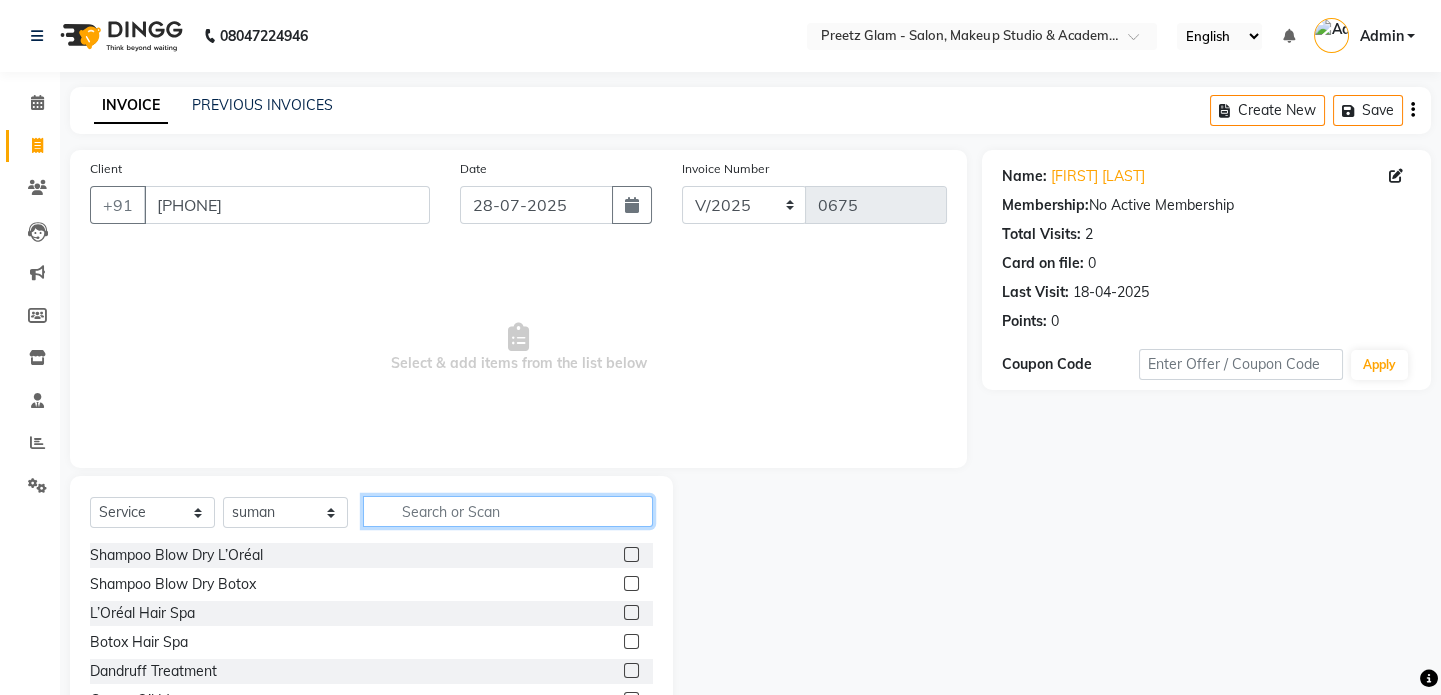 click 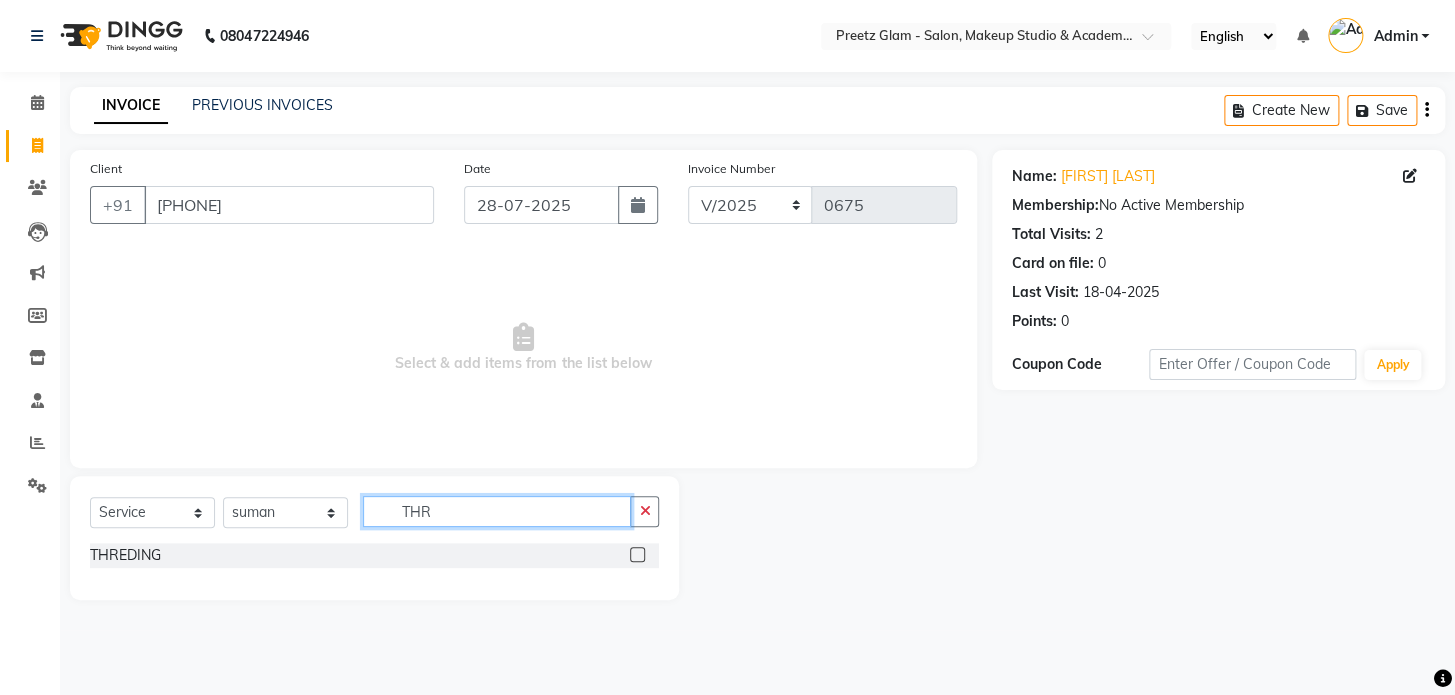 type on "THR" 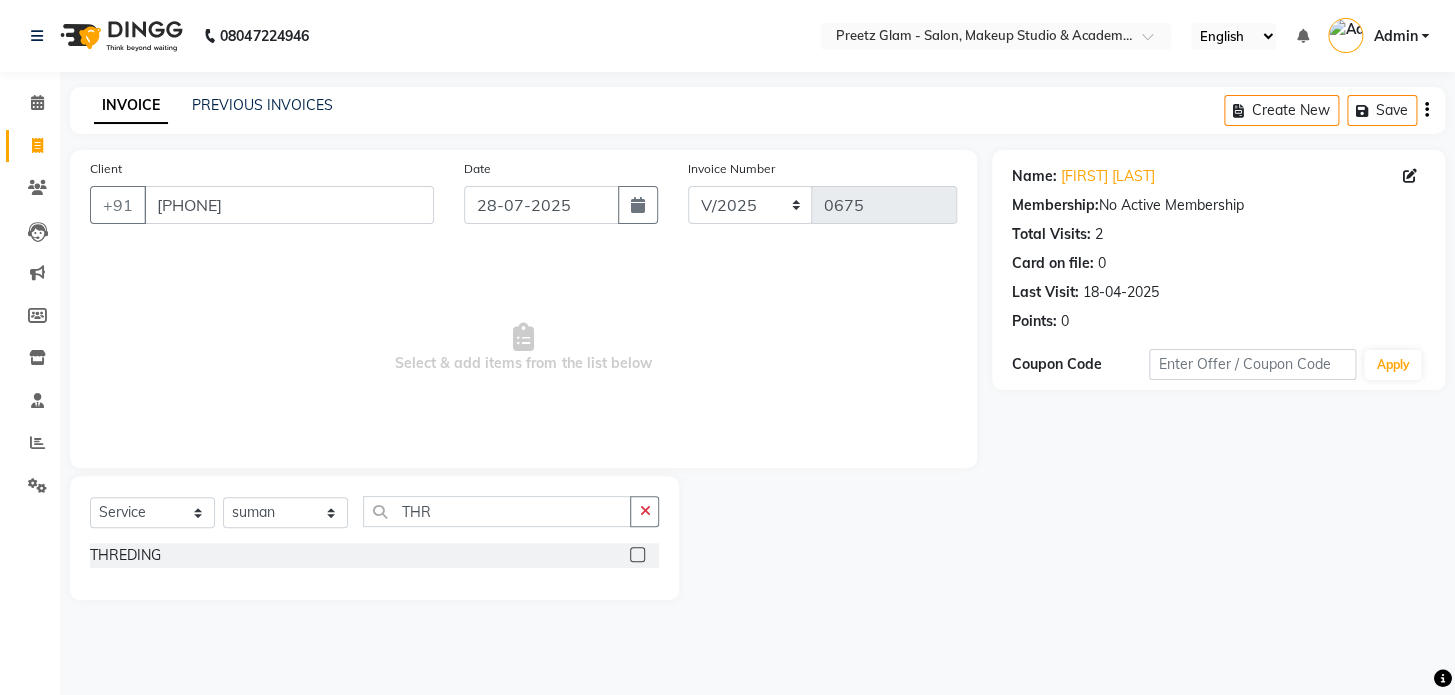 click 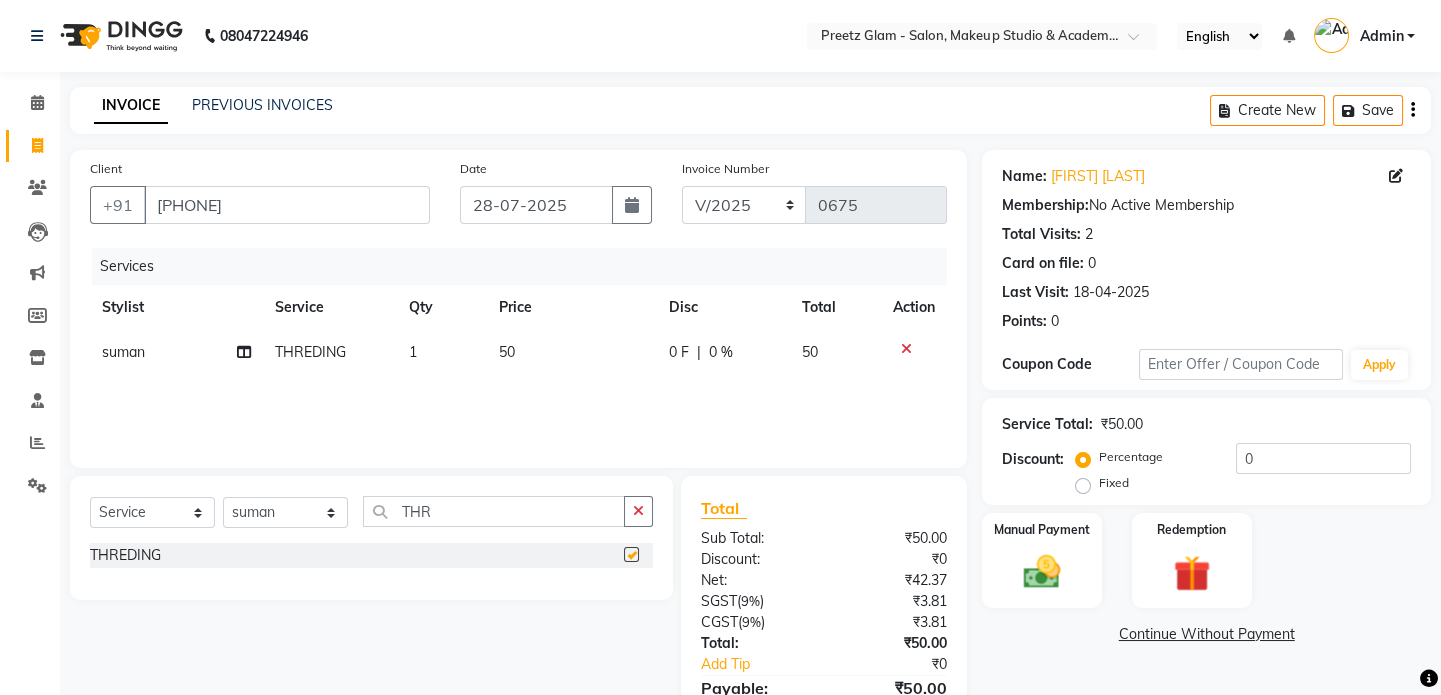 checkbox on "false" 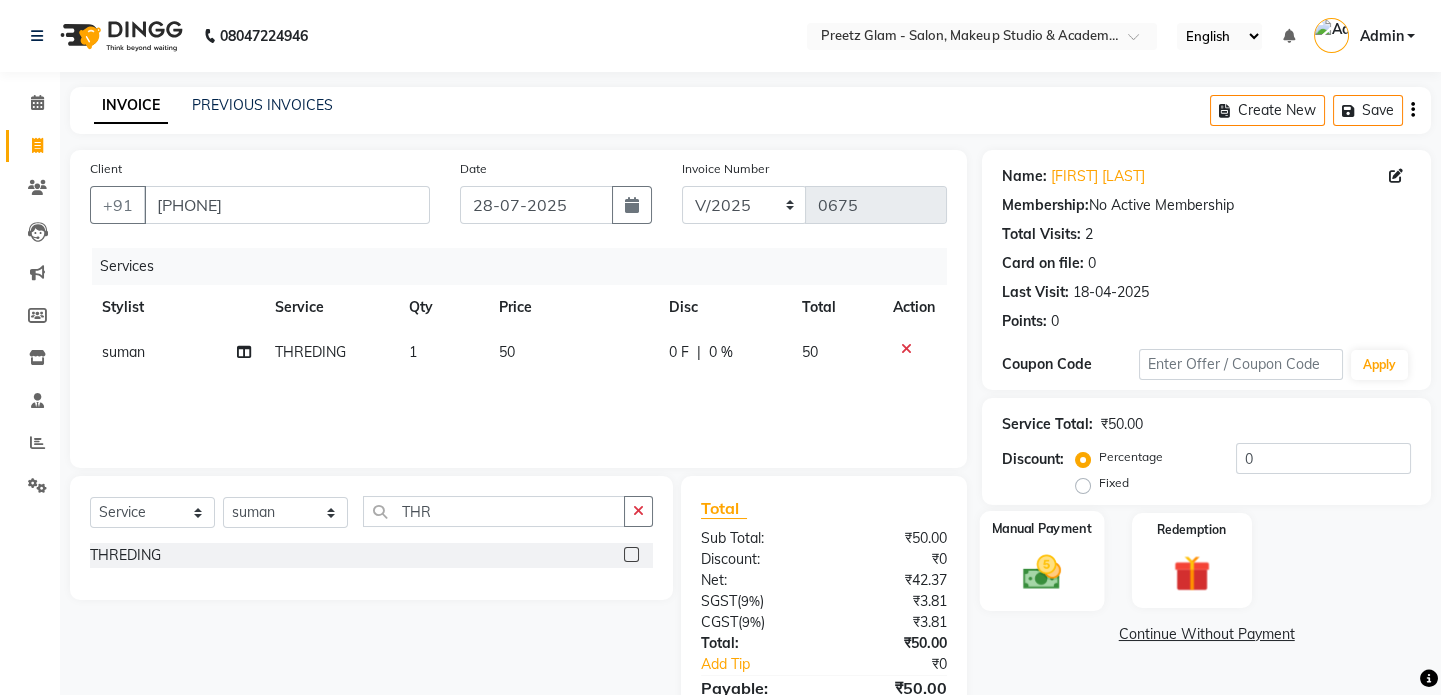 click on "Manual Payment" 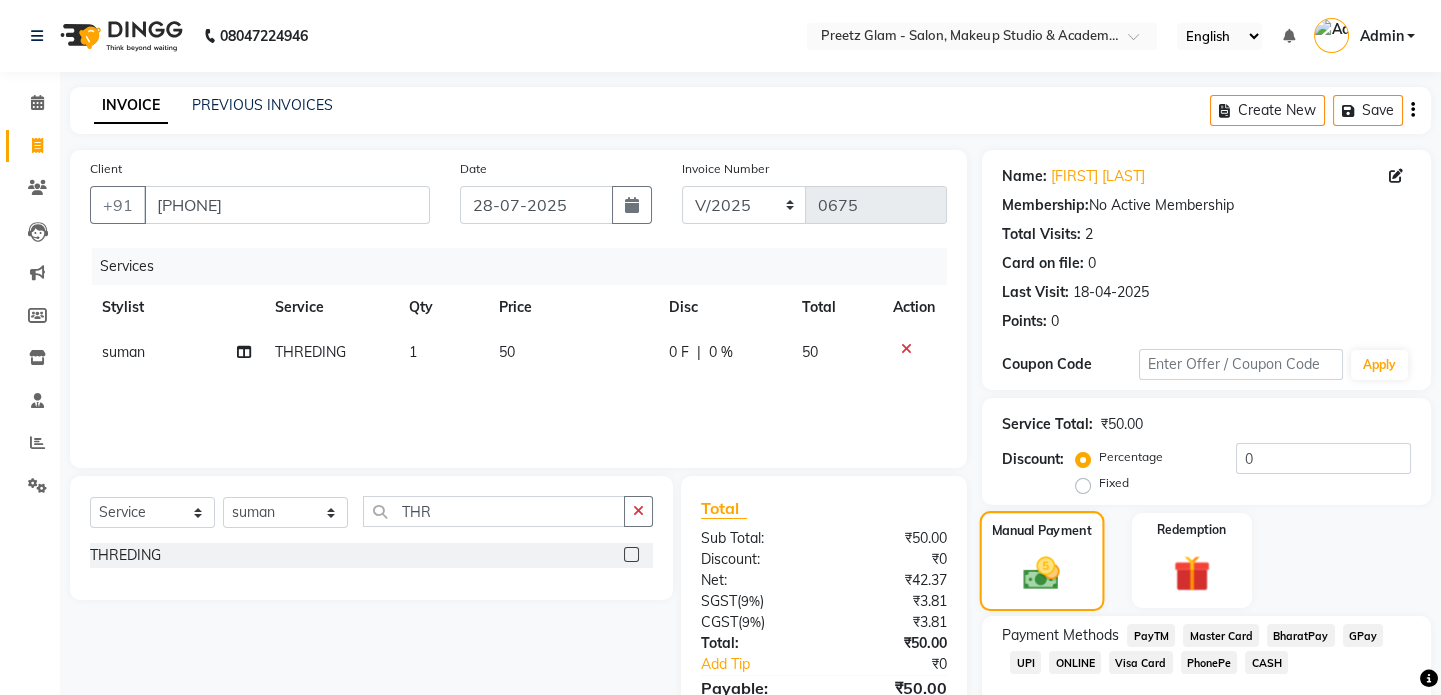 scroll, scrollTop: 111, scrollLeft: 0, axis: vertical 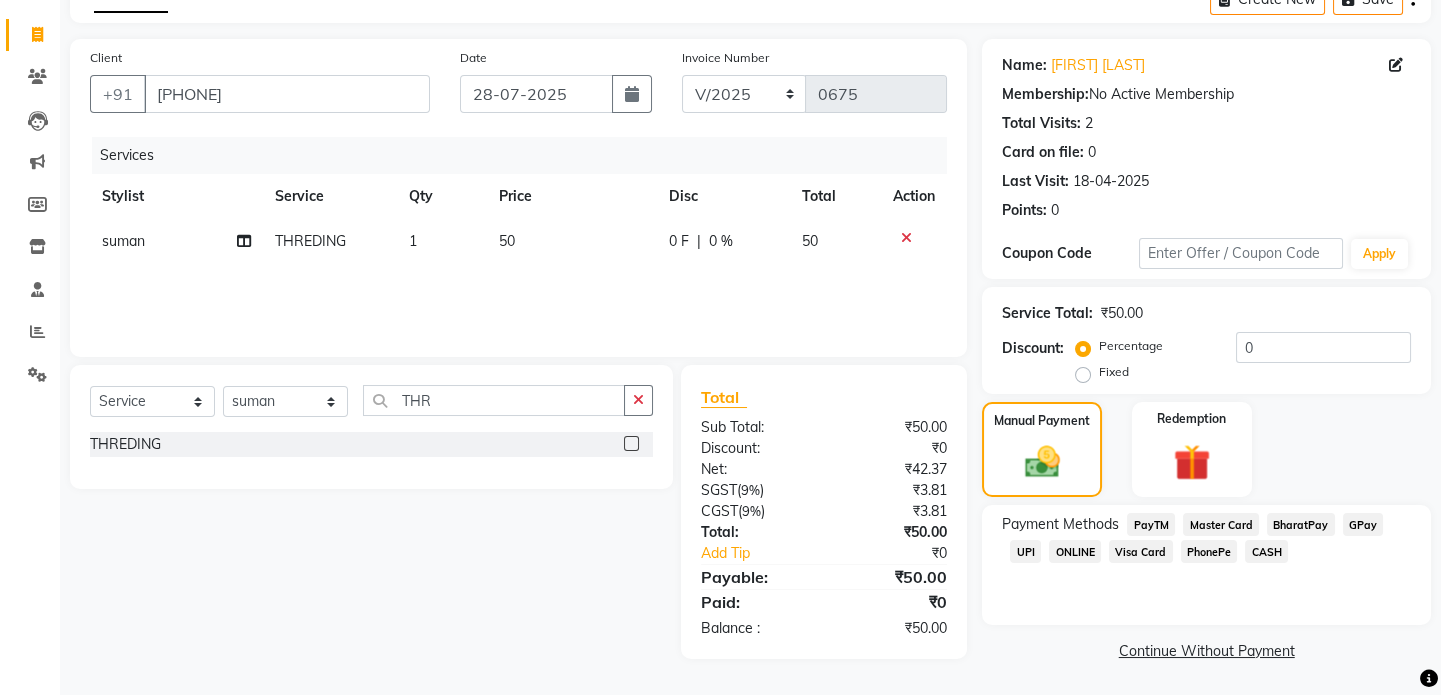 click on "CASH" 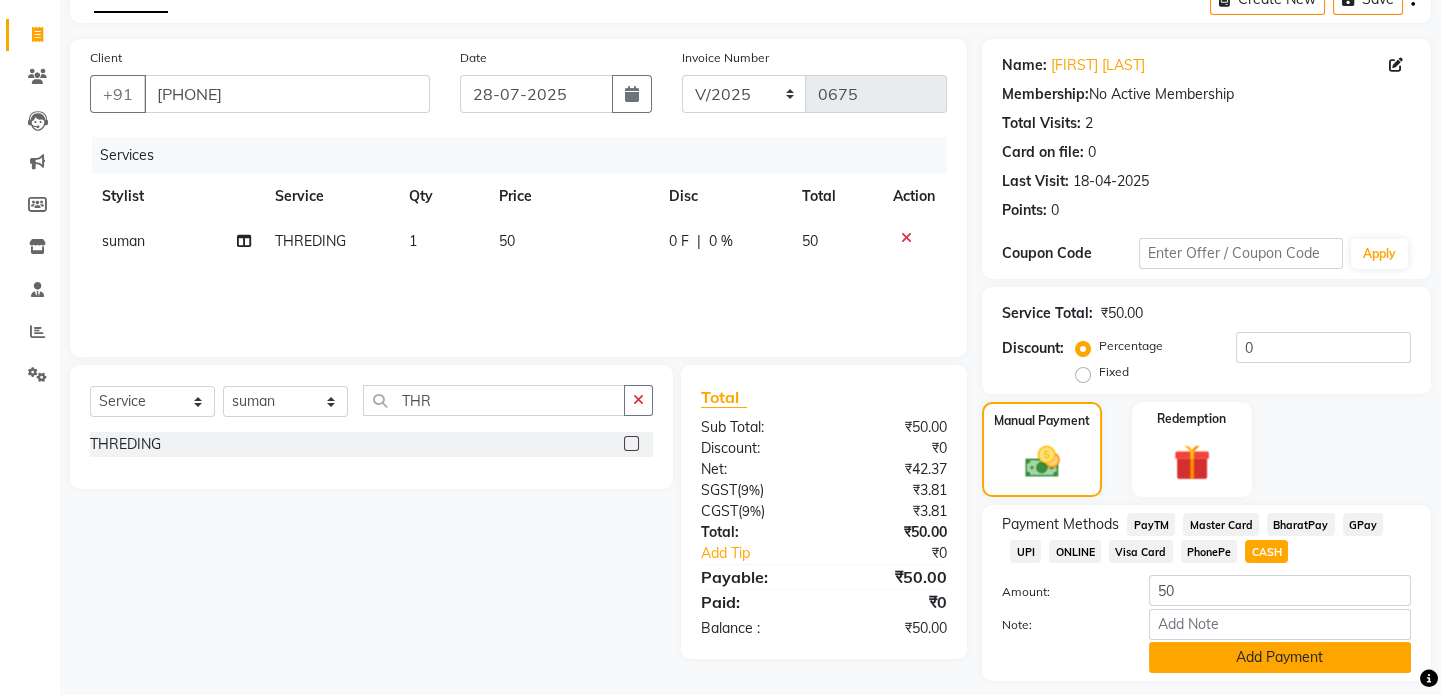 click on "Add Payment" 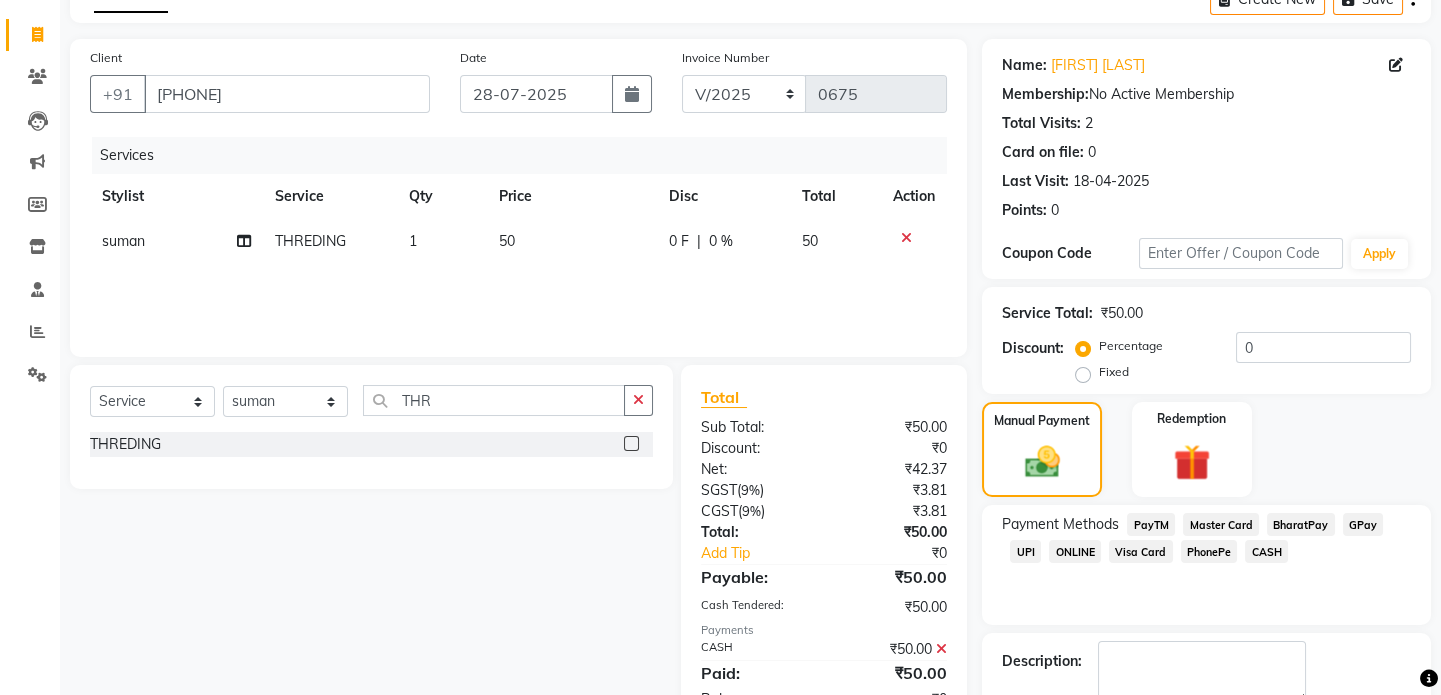 scroll, scrollTop: 223, scrollLeft: 0, axis: vertical 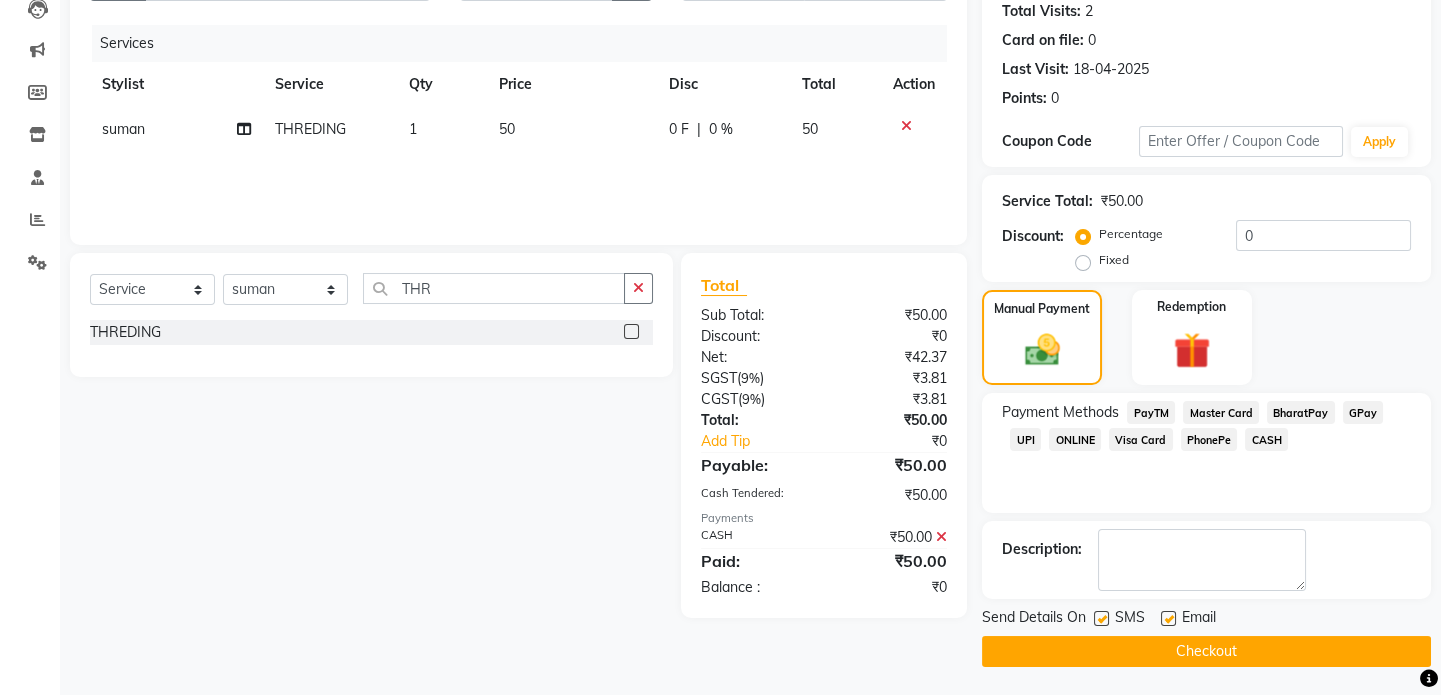 click on "Checkout" 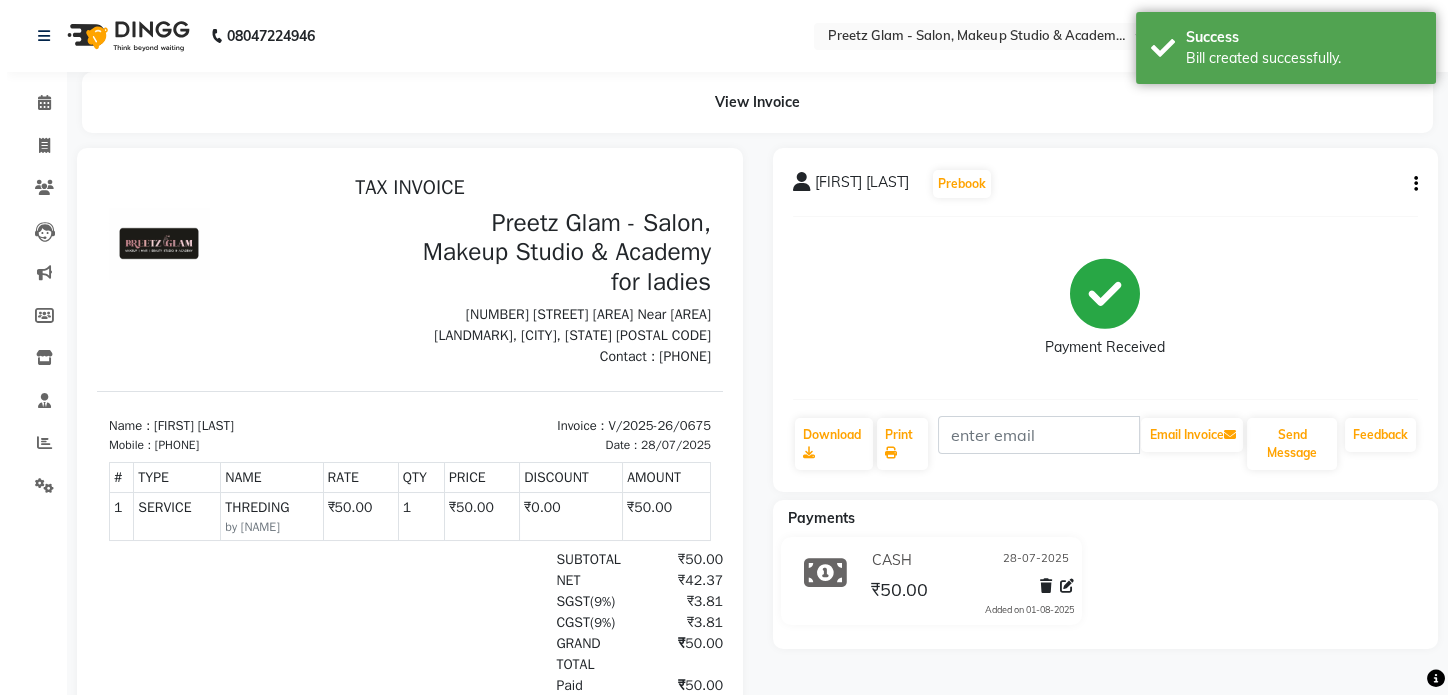 scroll, scrollTop: 0, scrollLeft: 0, axis: both 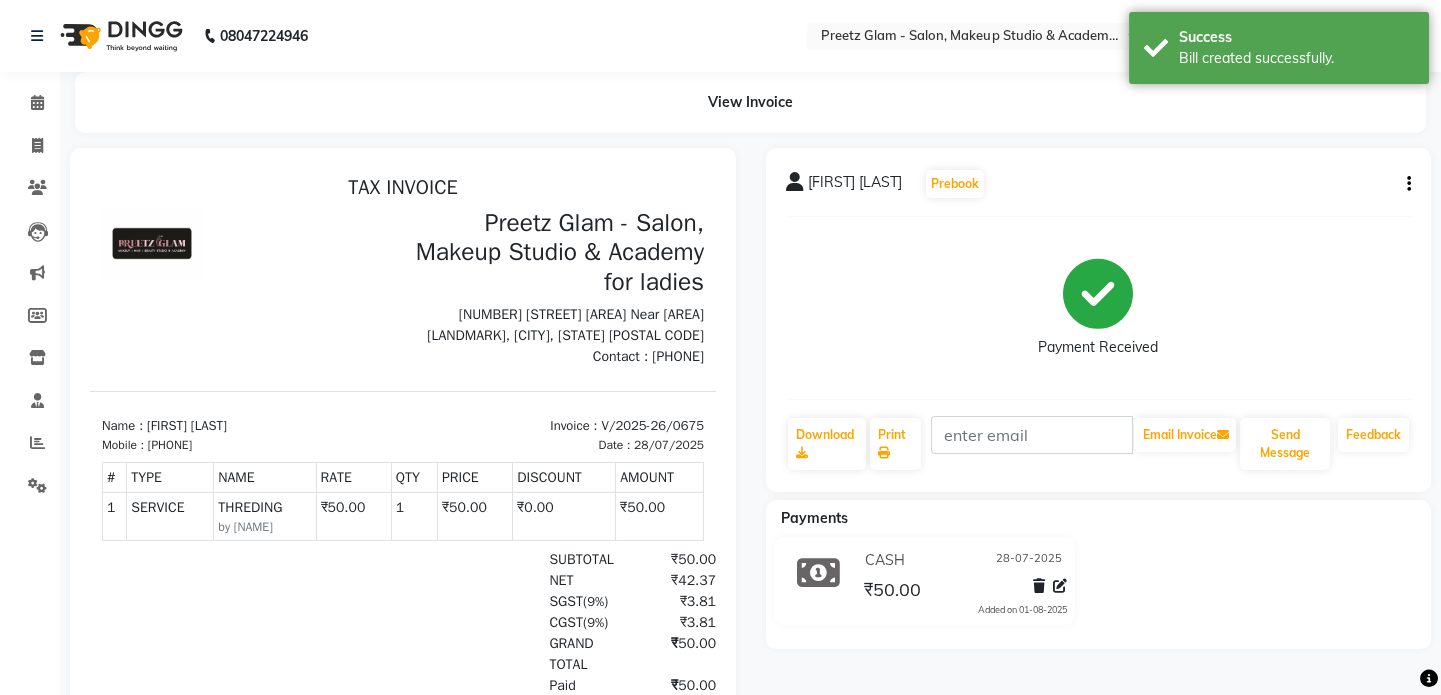 click on "View Invoice Nidhi Poddar Prebook Payment Received Download Print Email Invoice Send Message Feedback Payments CASH 28-07-2025 ₹50.00 Added on 01-08-2025" 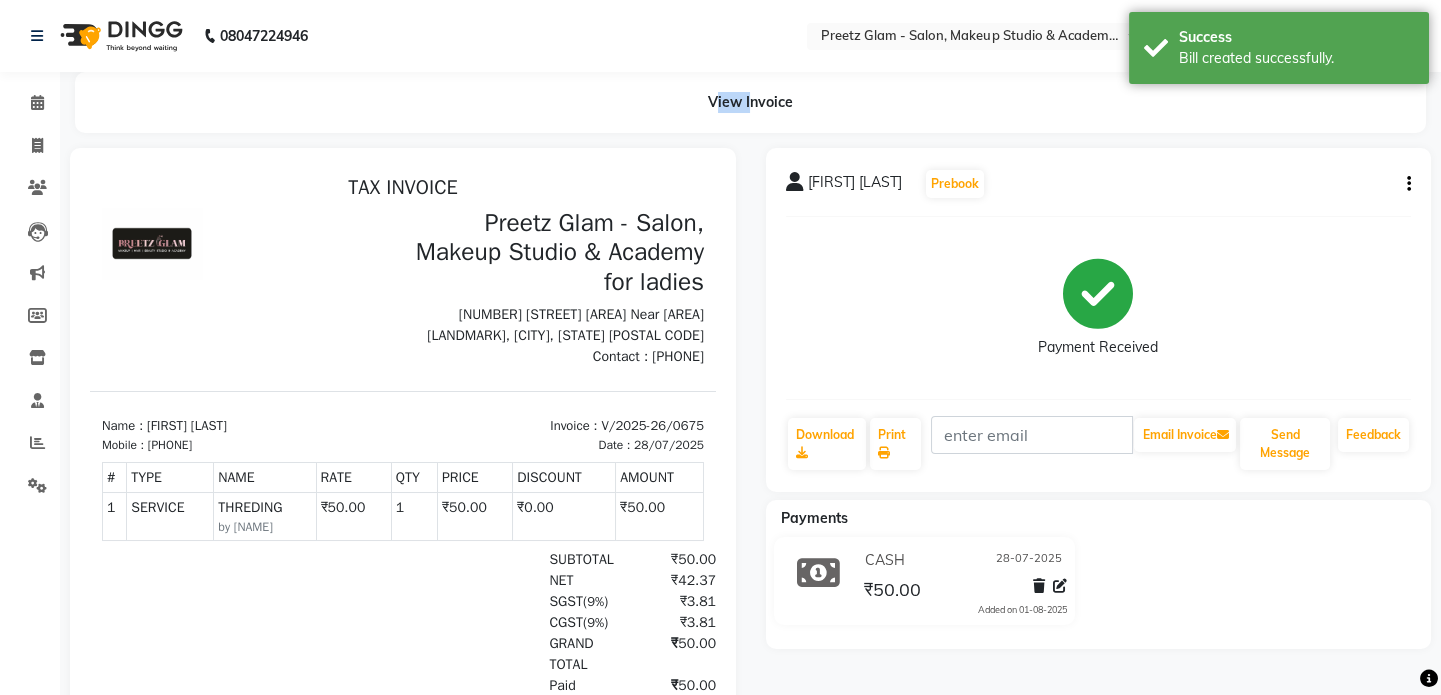 click on "View Invoice Nidhi Poddar Prebook Payment Received Download Print Email Invoice Send Message Feedback Payments CASH 28-07-2025 ₹50.00 Added on 01-08-2025" 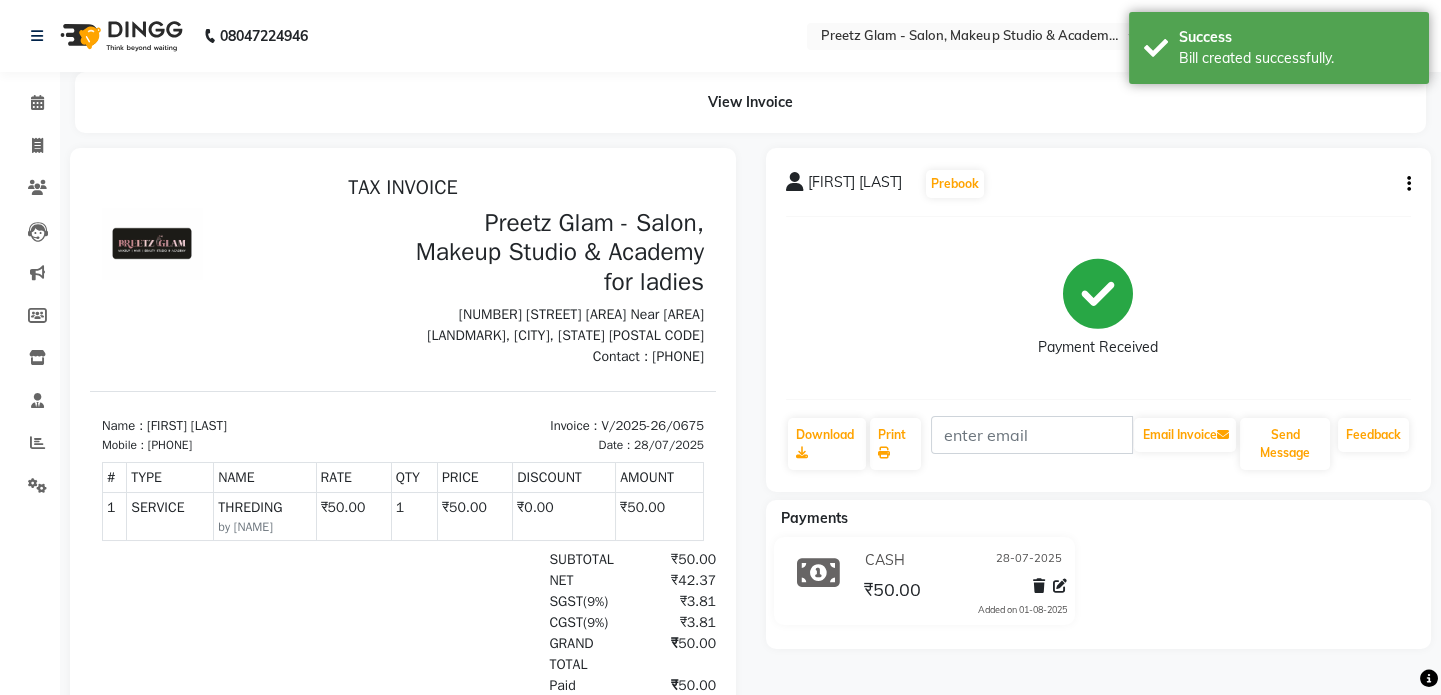 click at bounding box center [403, 476] 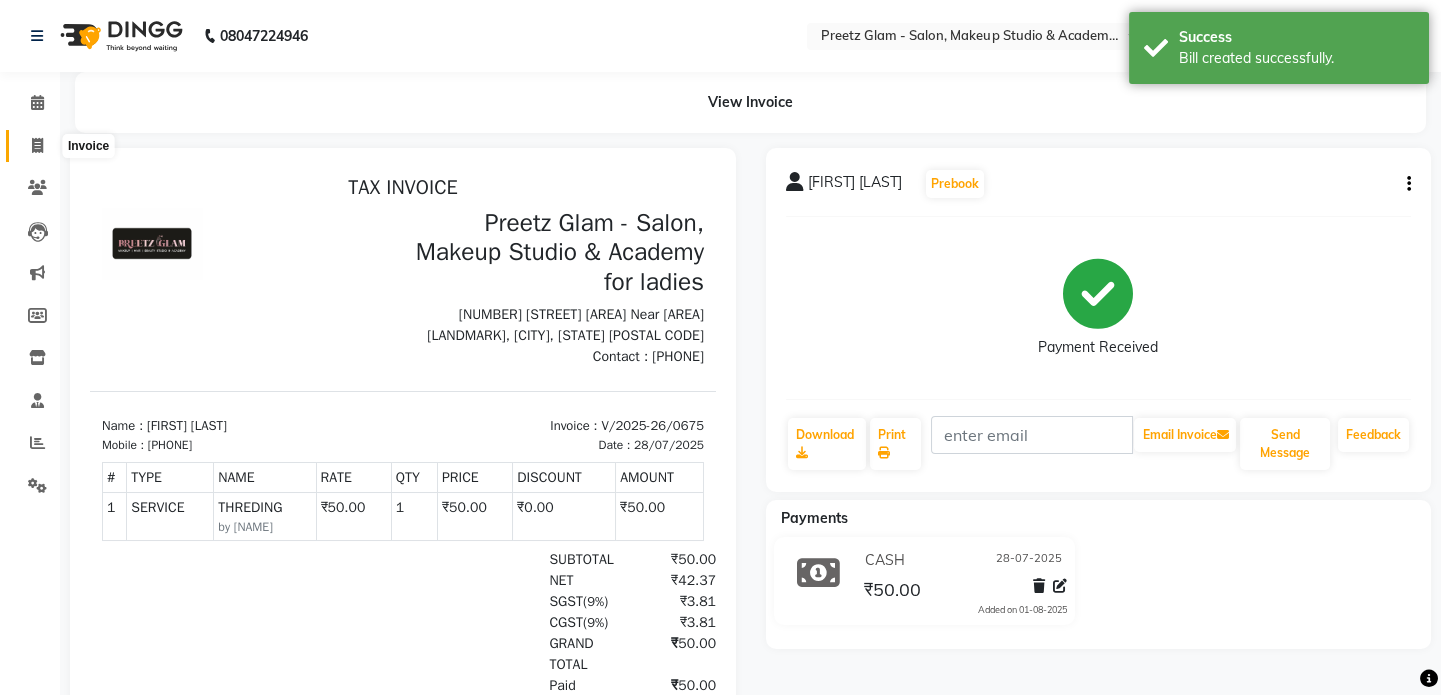 click 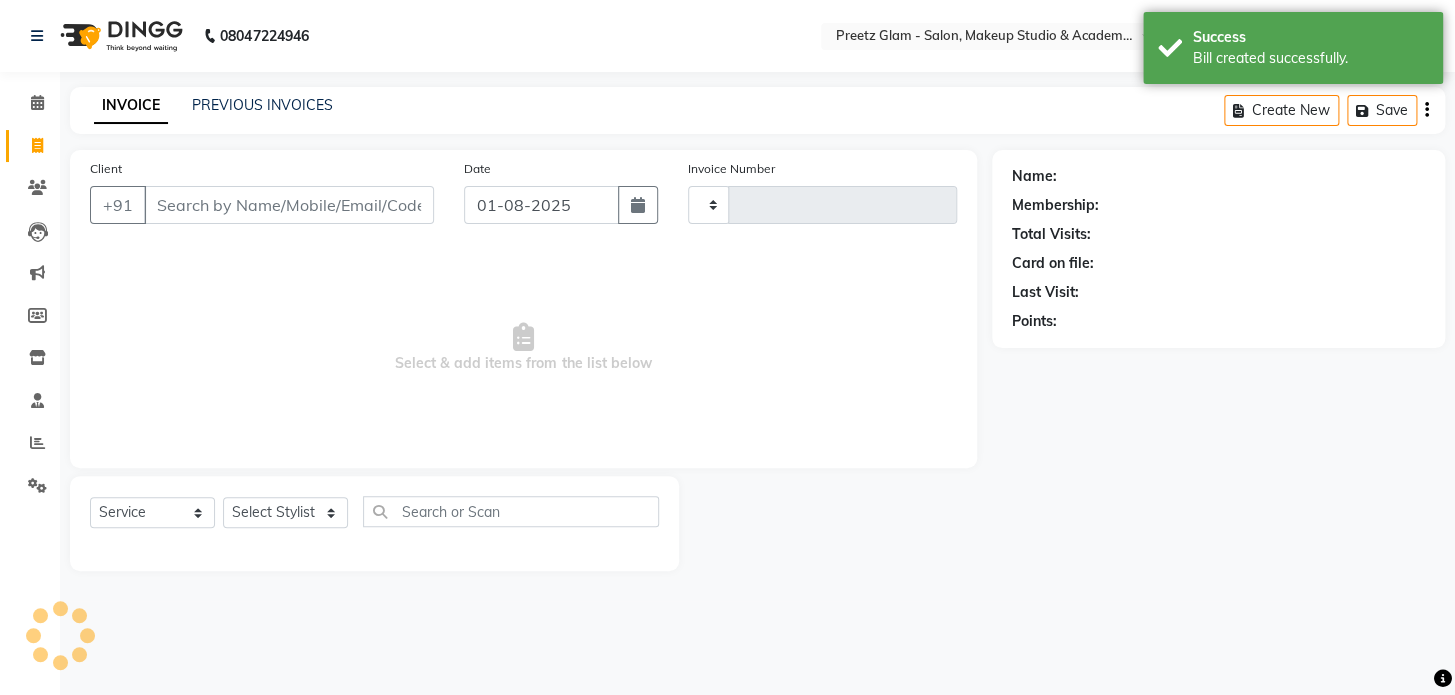 type on "0676" 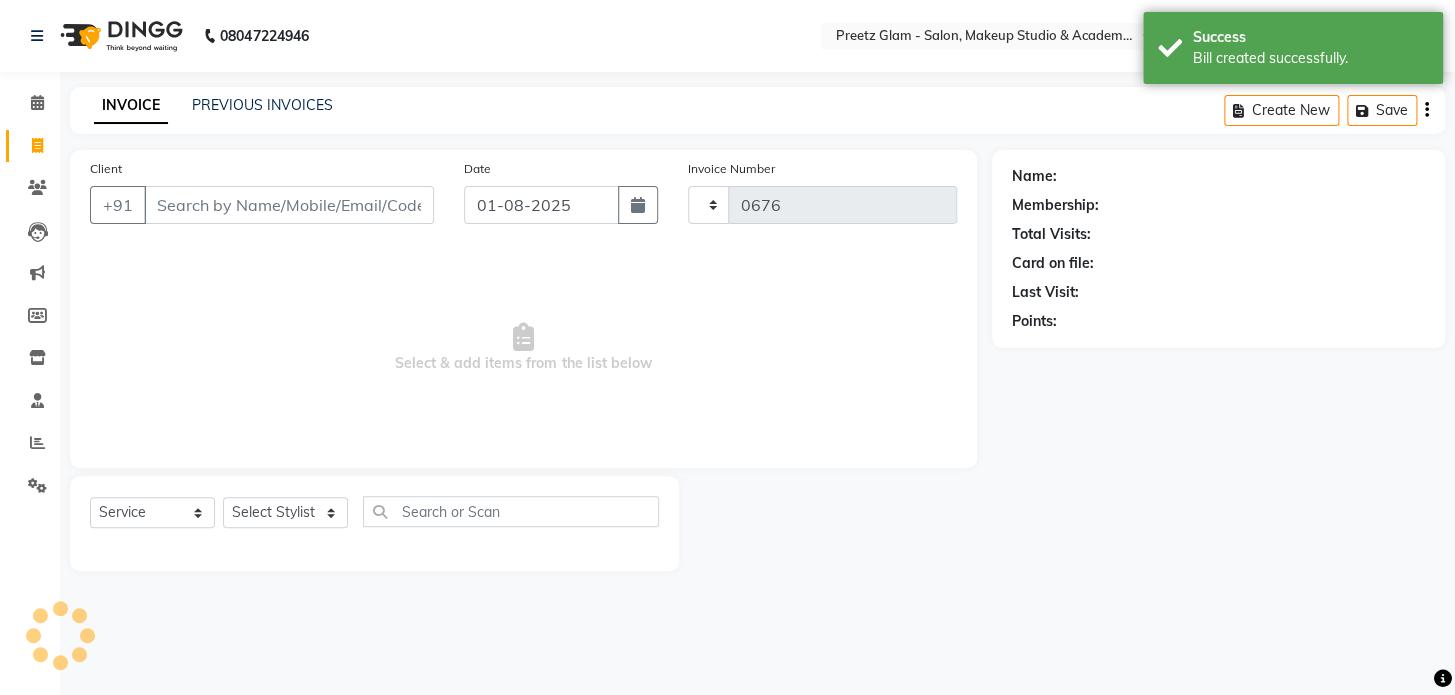 select on "4263" 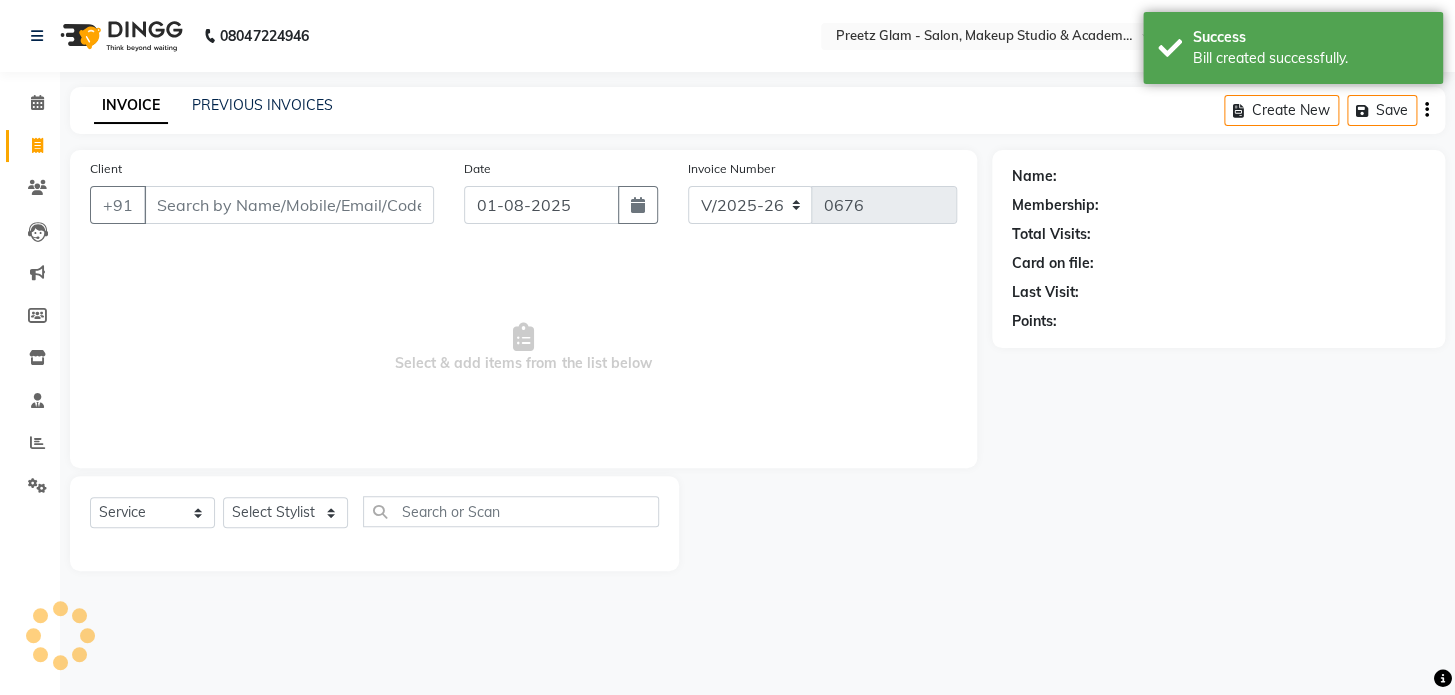 click on "Date 01-08-2025" 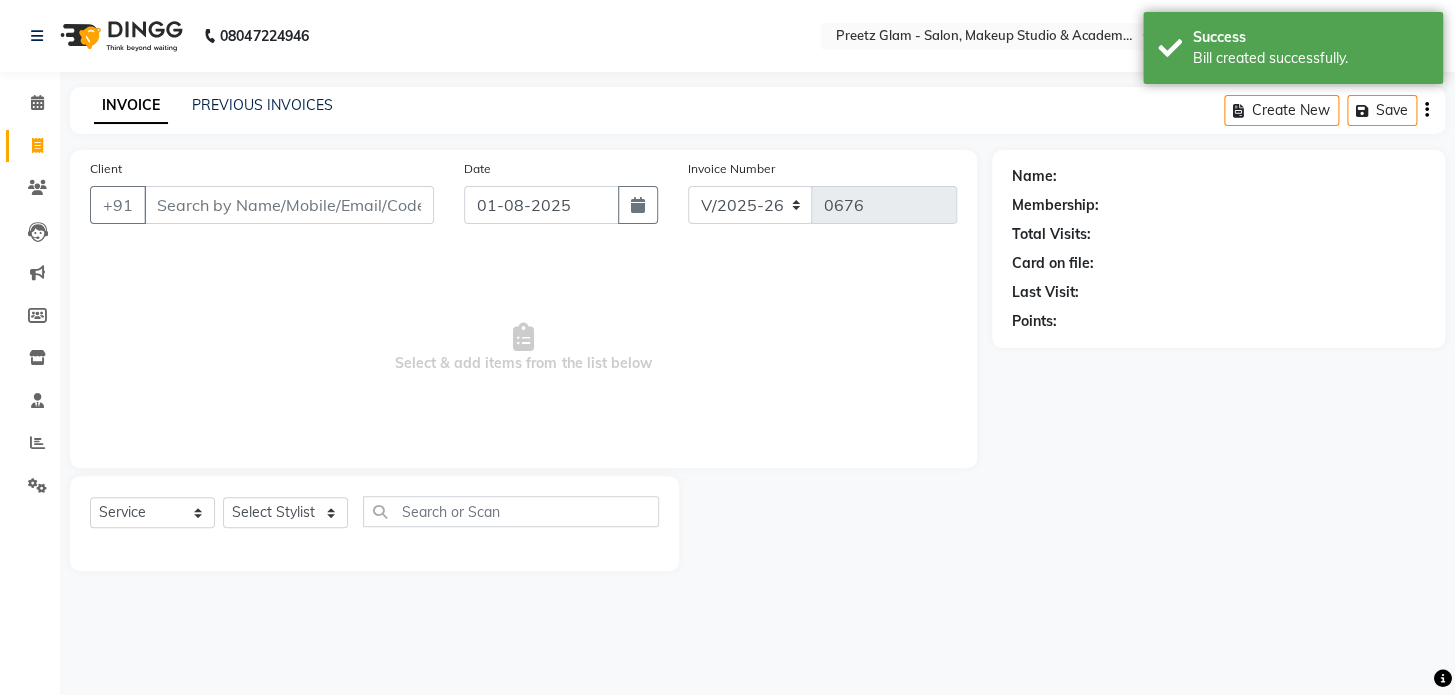 click on "Date 01-08-2025" 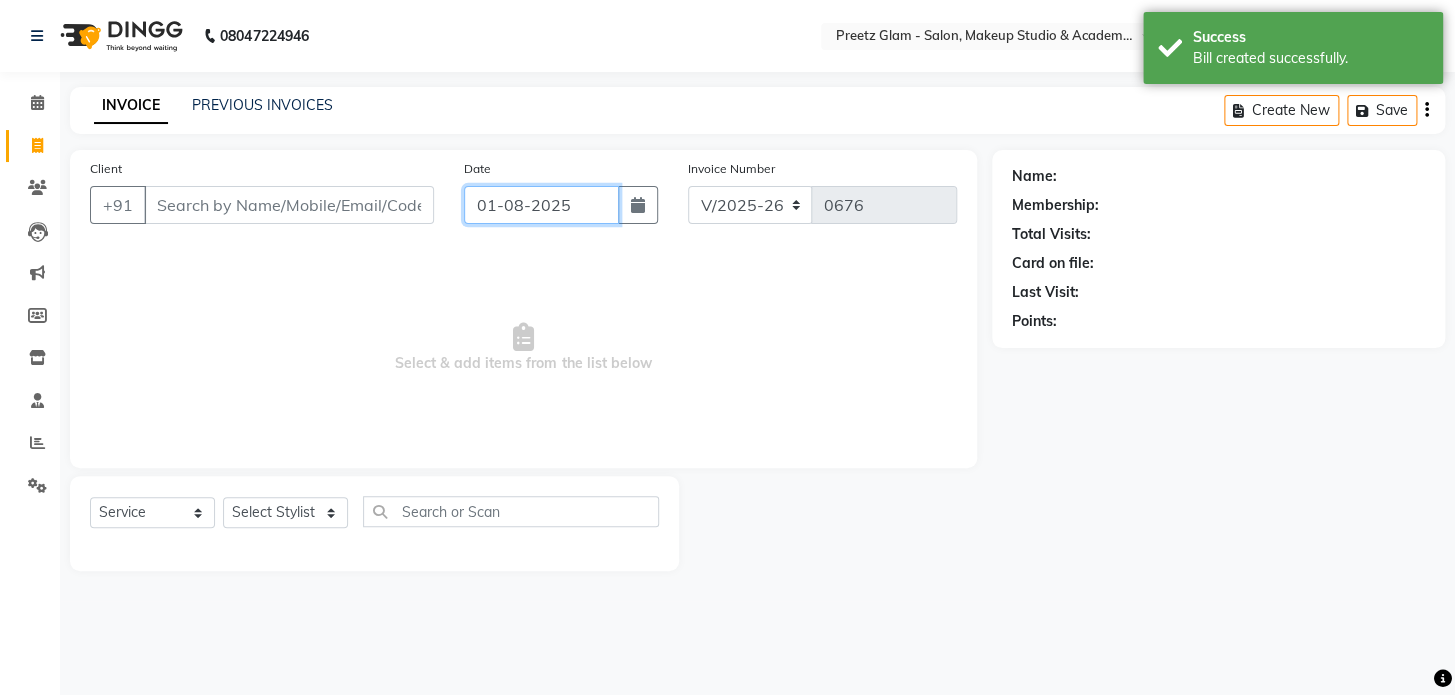 click on "01-08-2025" 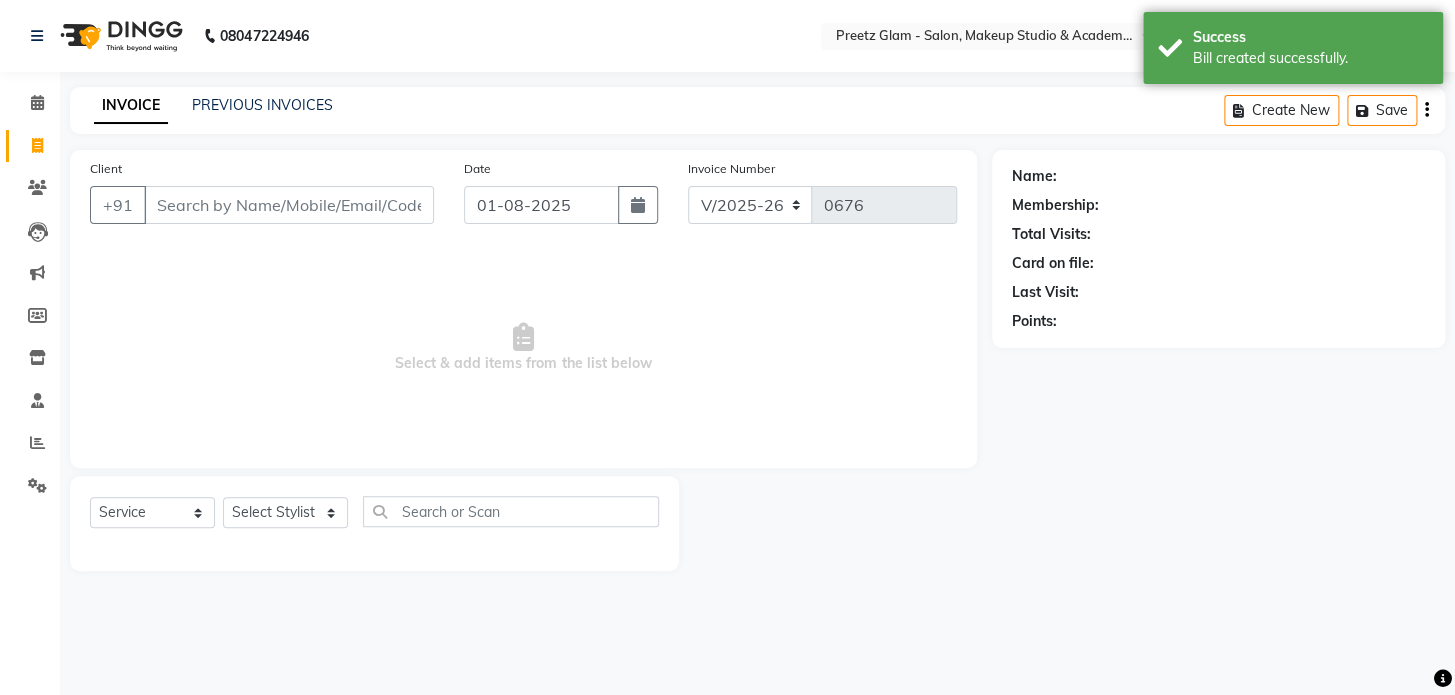 select on "8" 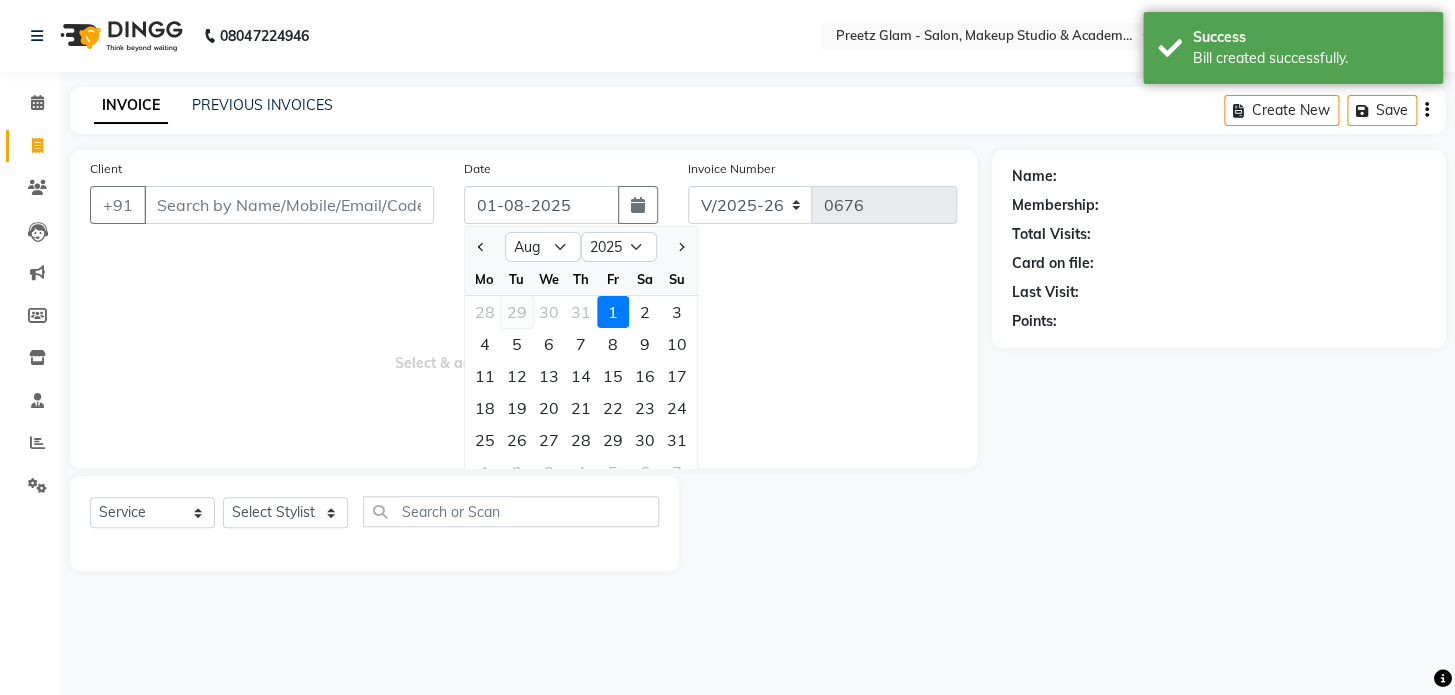 click on "29" 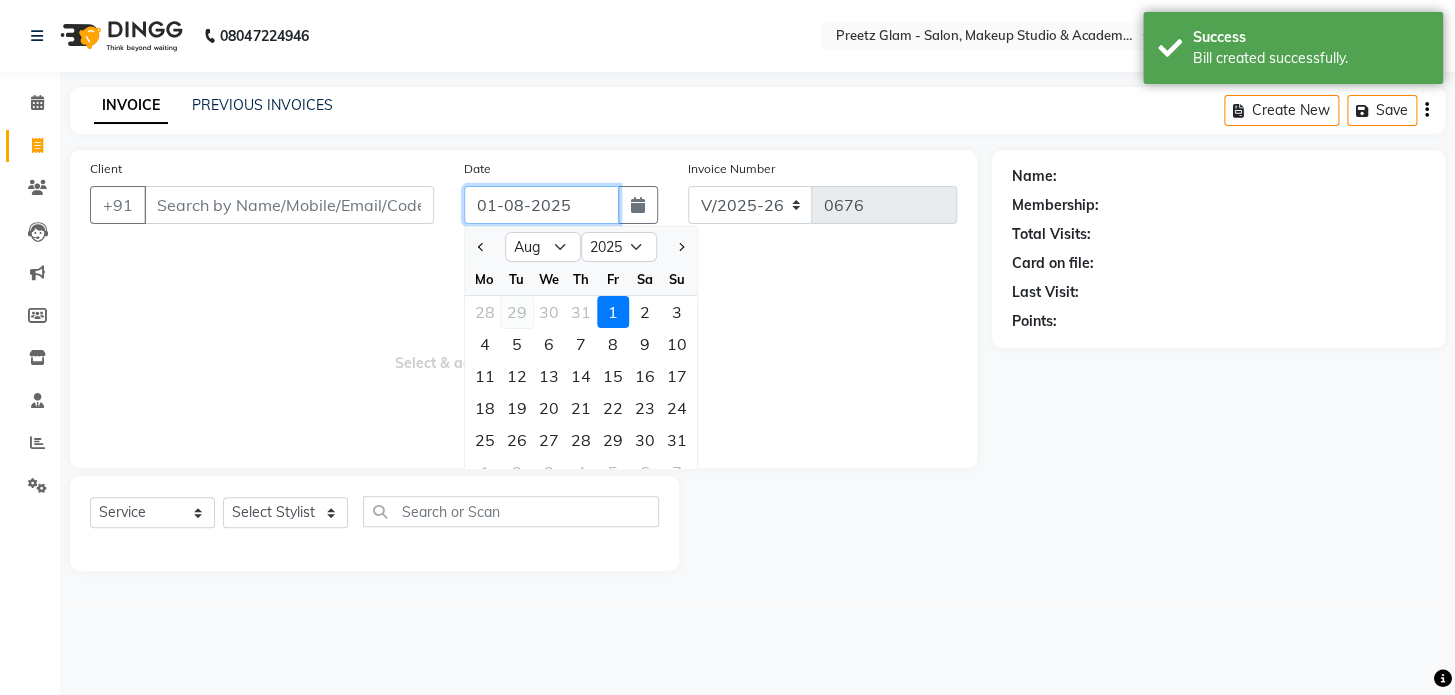 type on "29-07-2025" 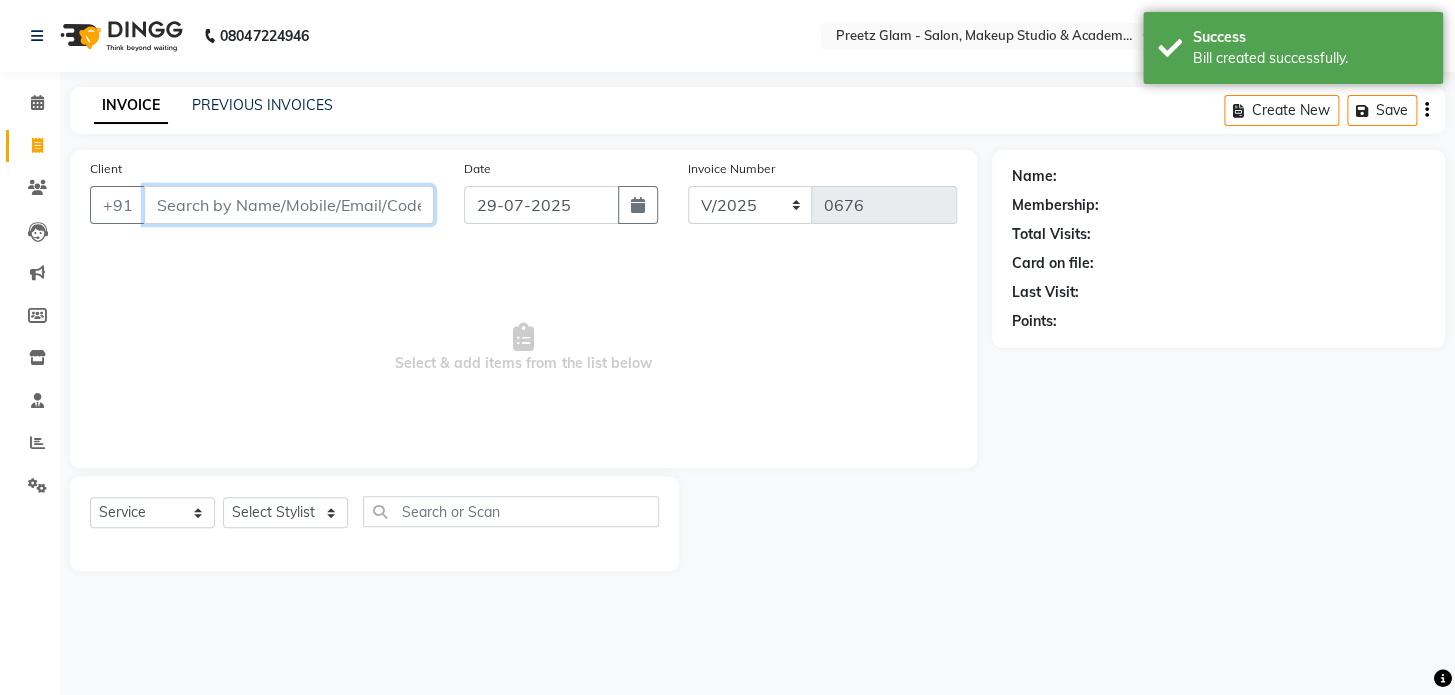 click on "Client" at bounding box center [289, 205] 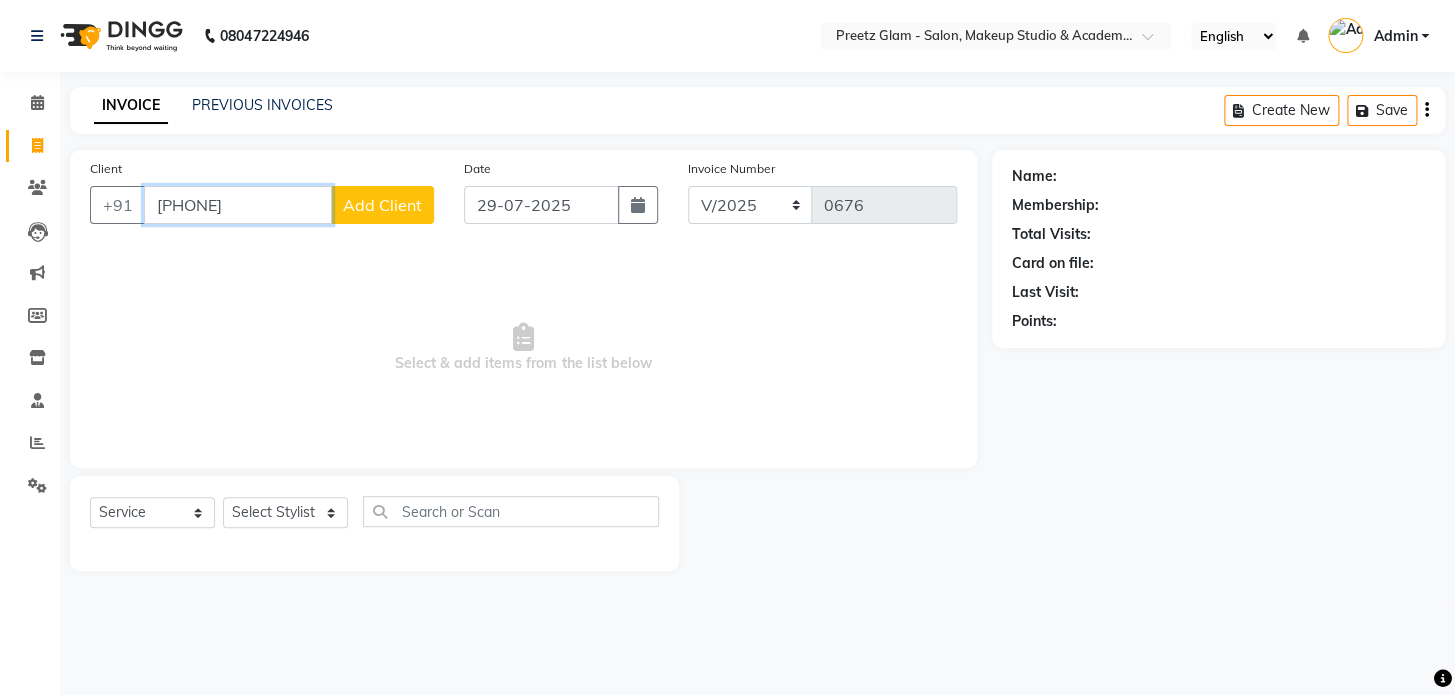 type on "[PHONE]" 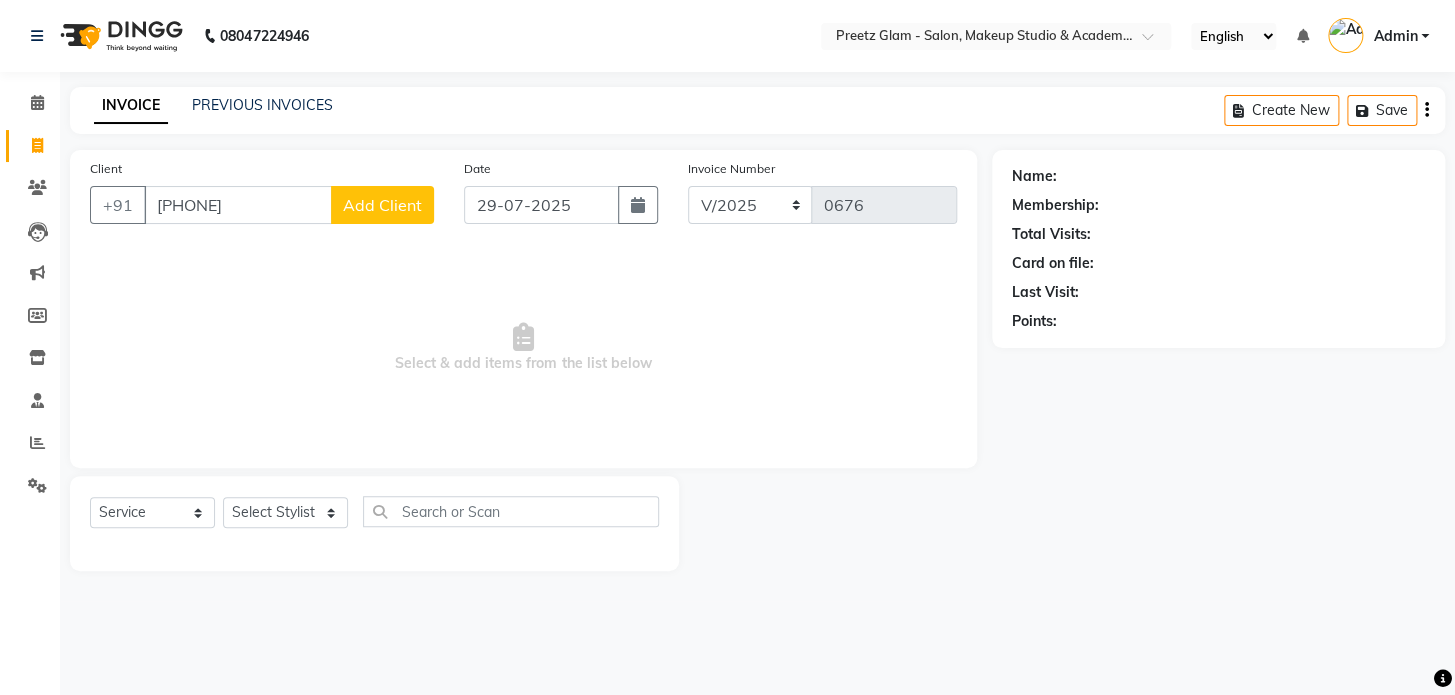 click on "Add Client" 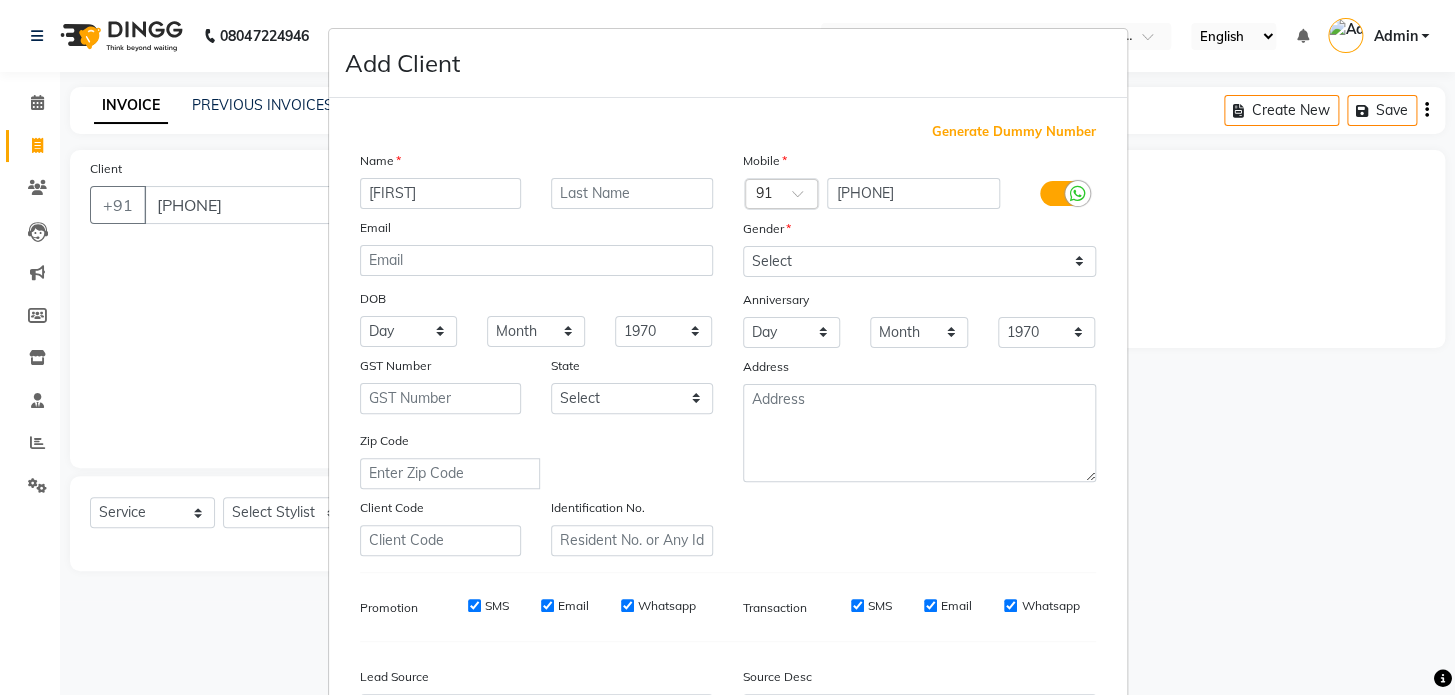 type on "[FIRST]" 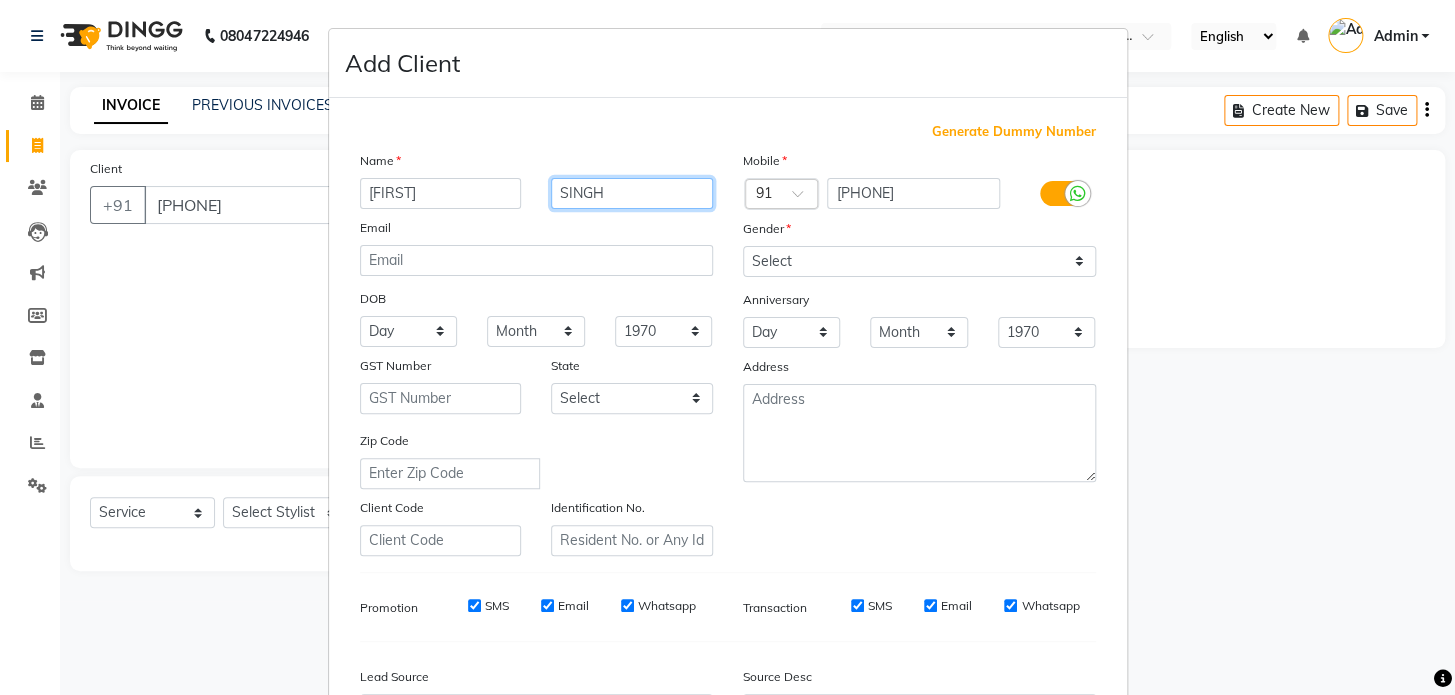 type on "SINGH" 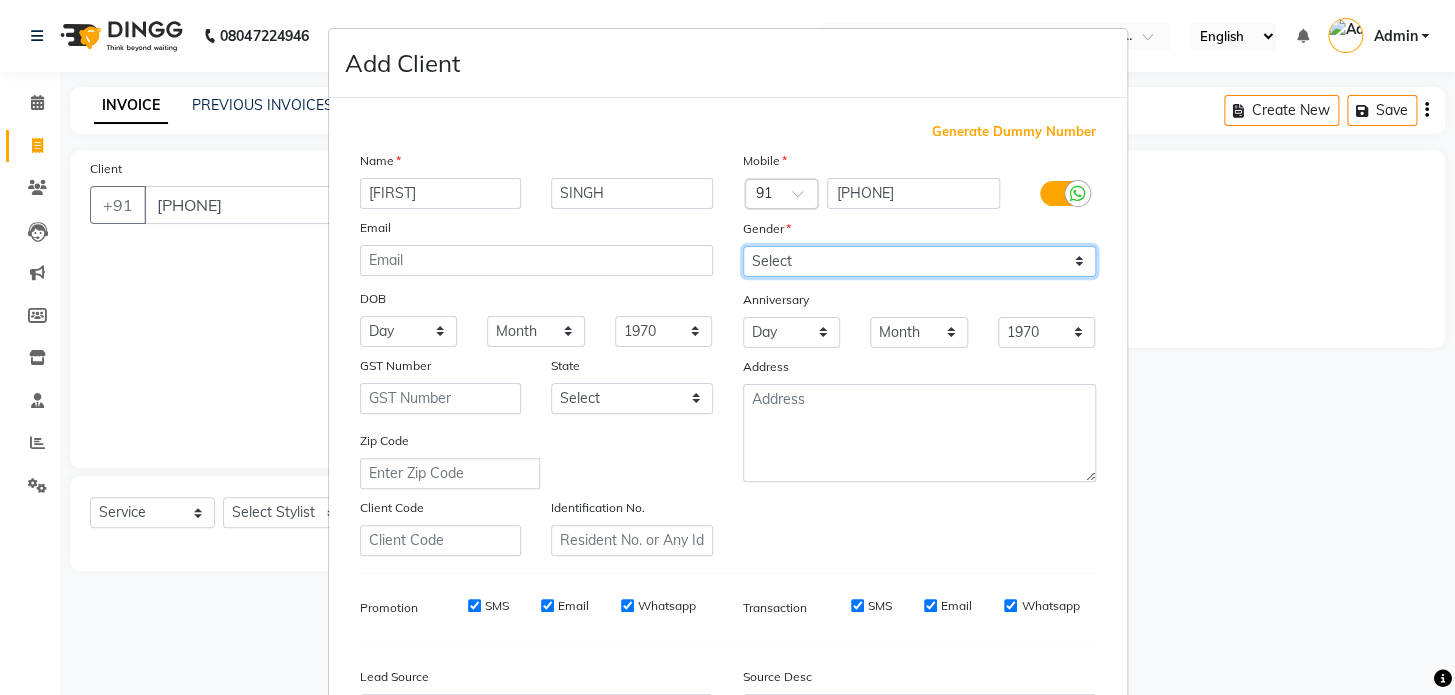 click on "Select Male Female Other Prefer Not To Say" at bounding box center [919, 261] 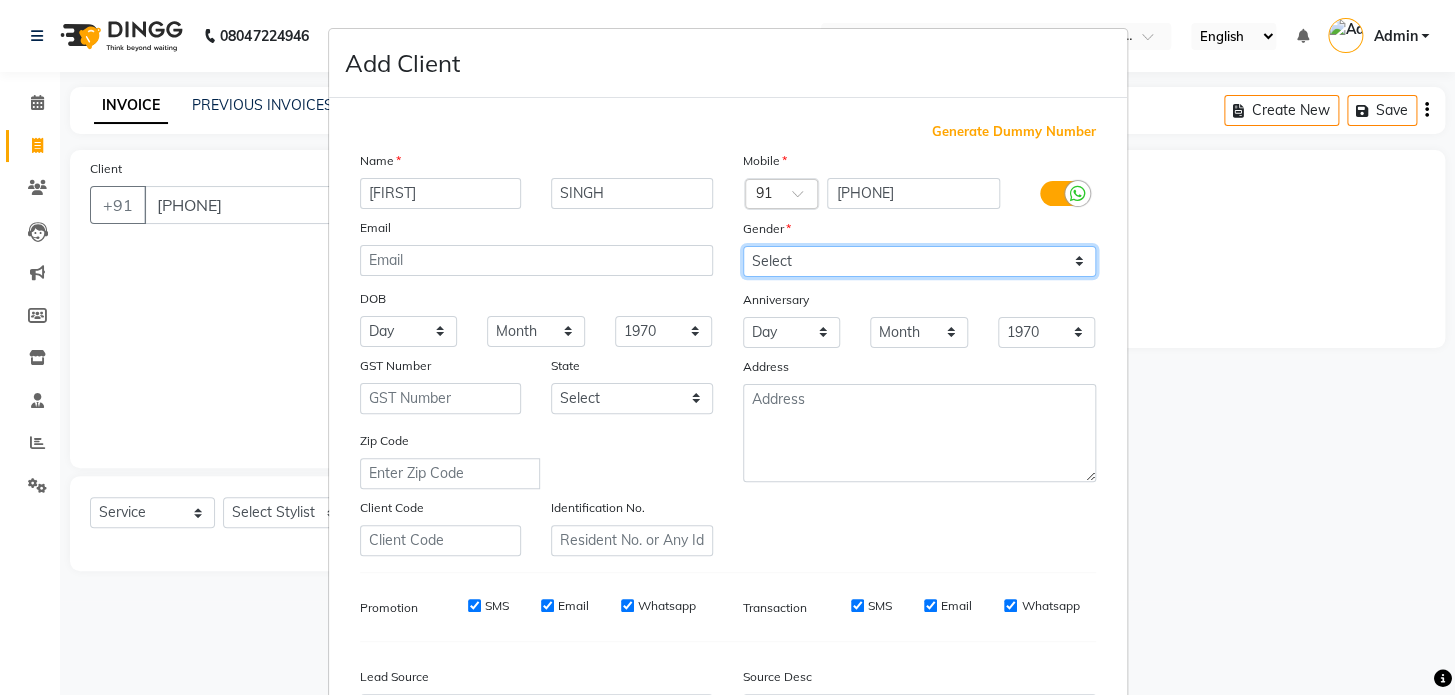 select on "female" 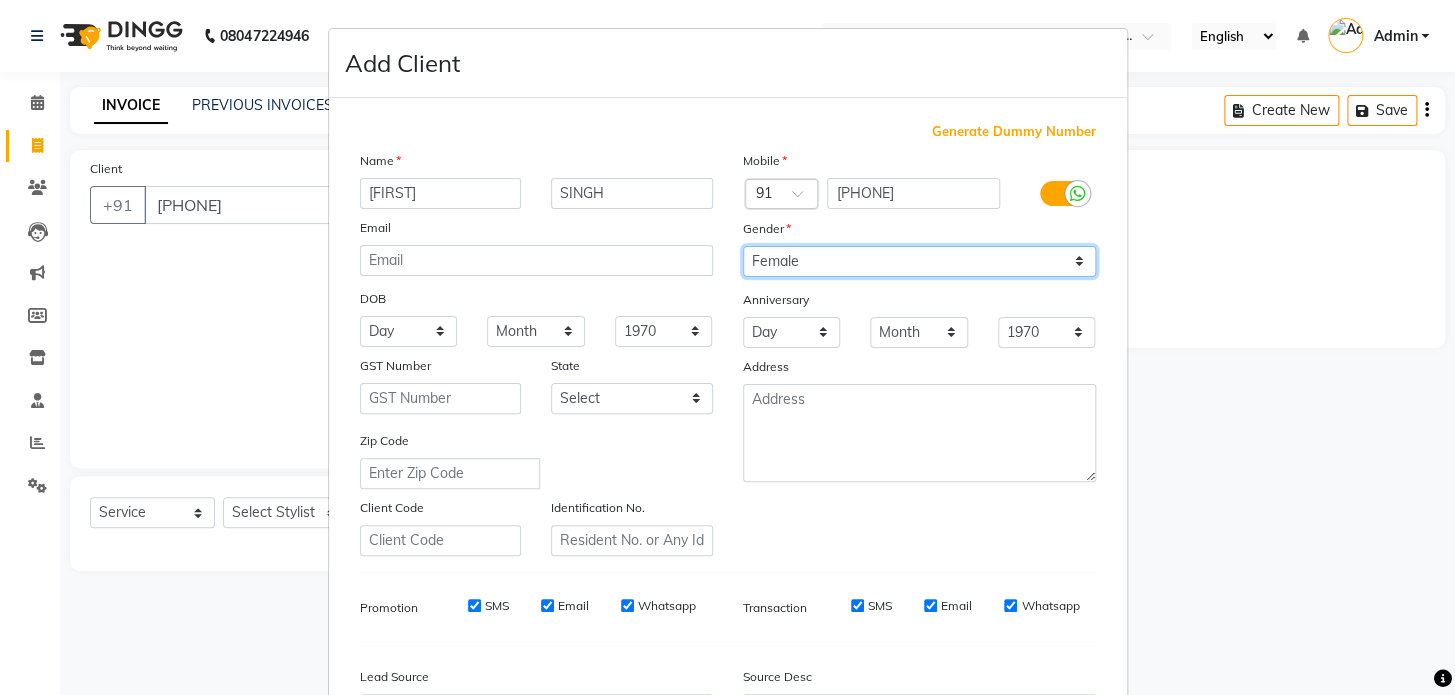 click on "Select Male Female Other Prefer Not To Say" at bounding box center (919, 261) 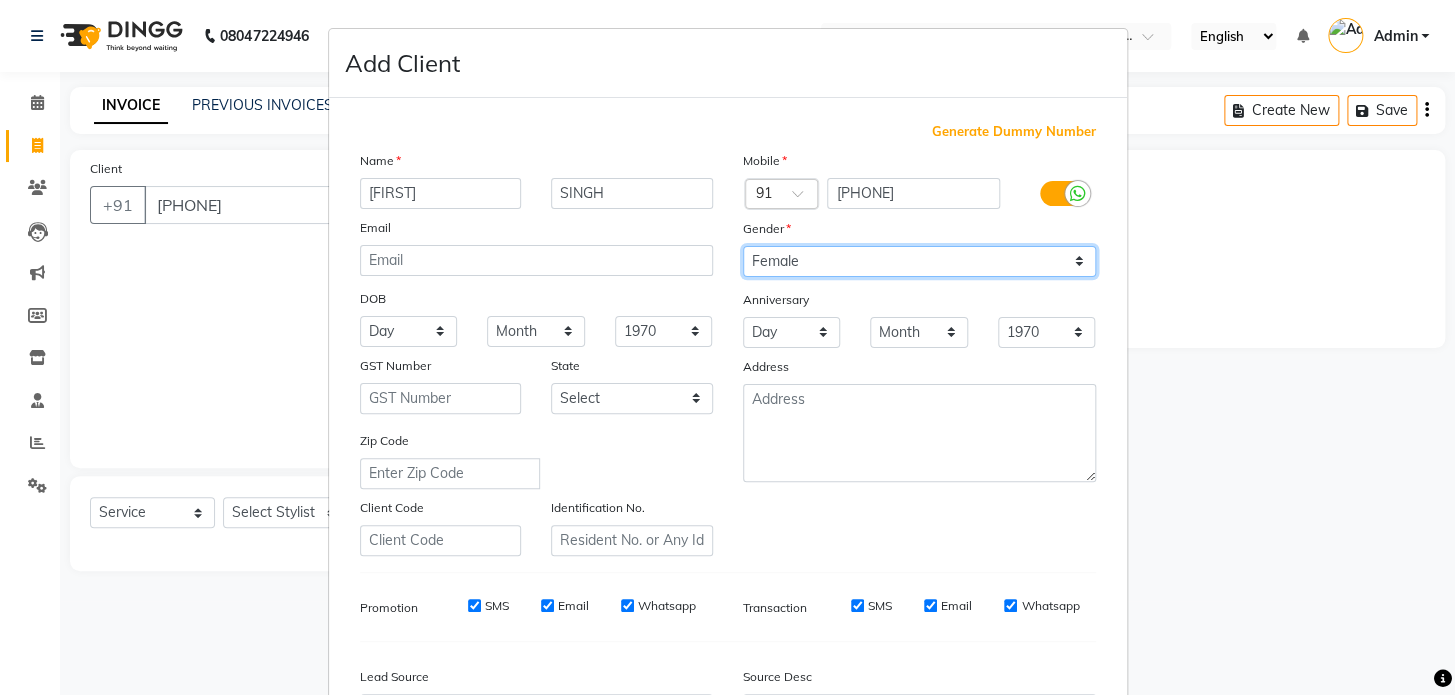 scroll, scrollTop: 233, scrollLeft: 0, axis: vertical 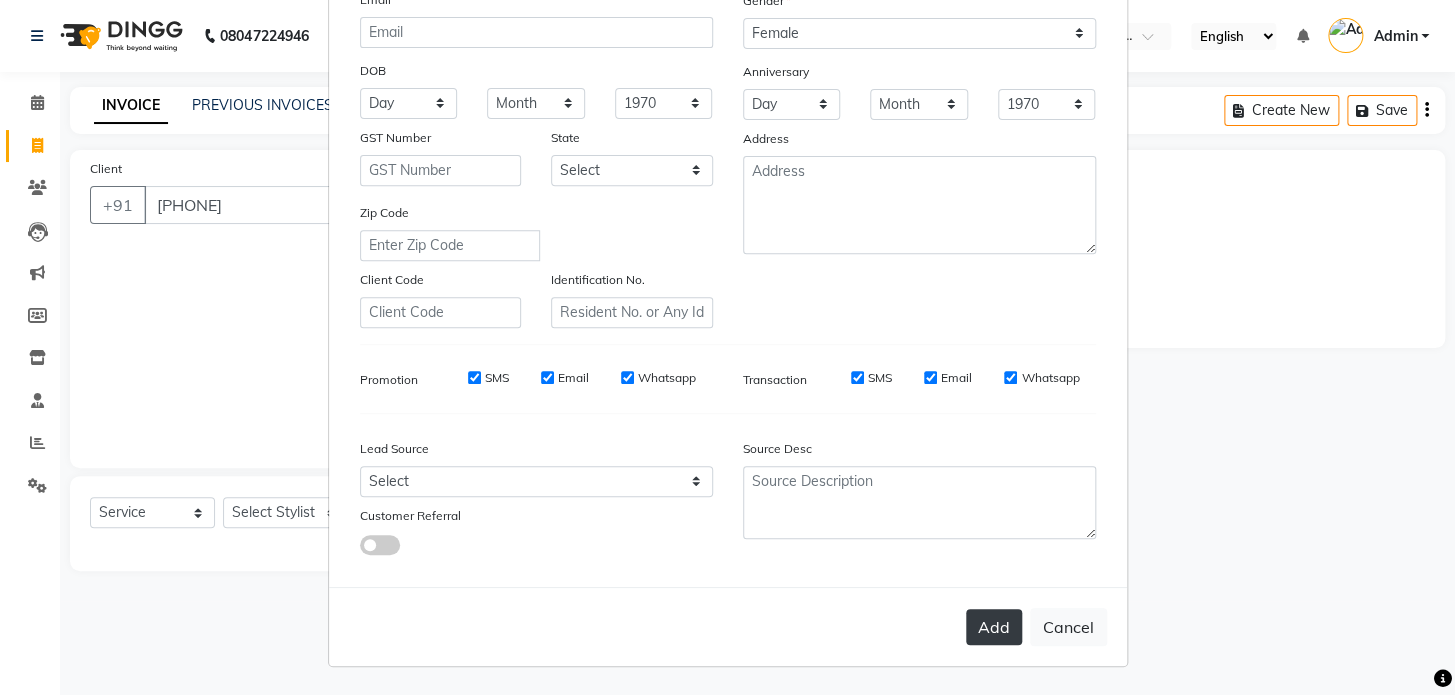 click on "Add" at bounding box center (994, 627) 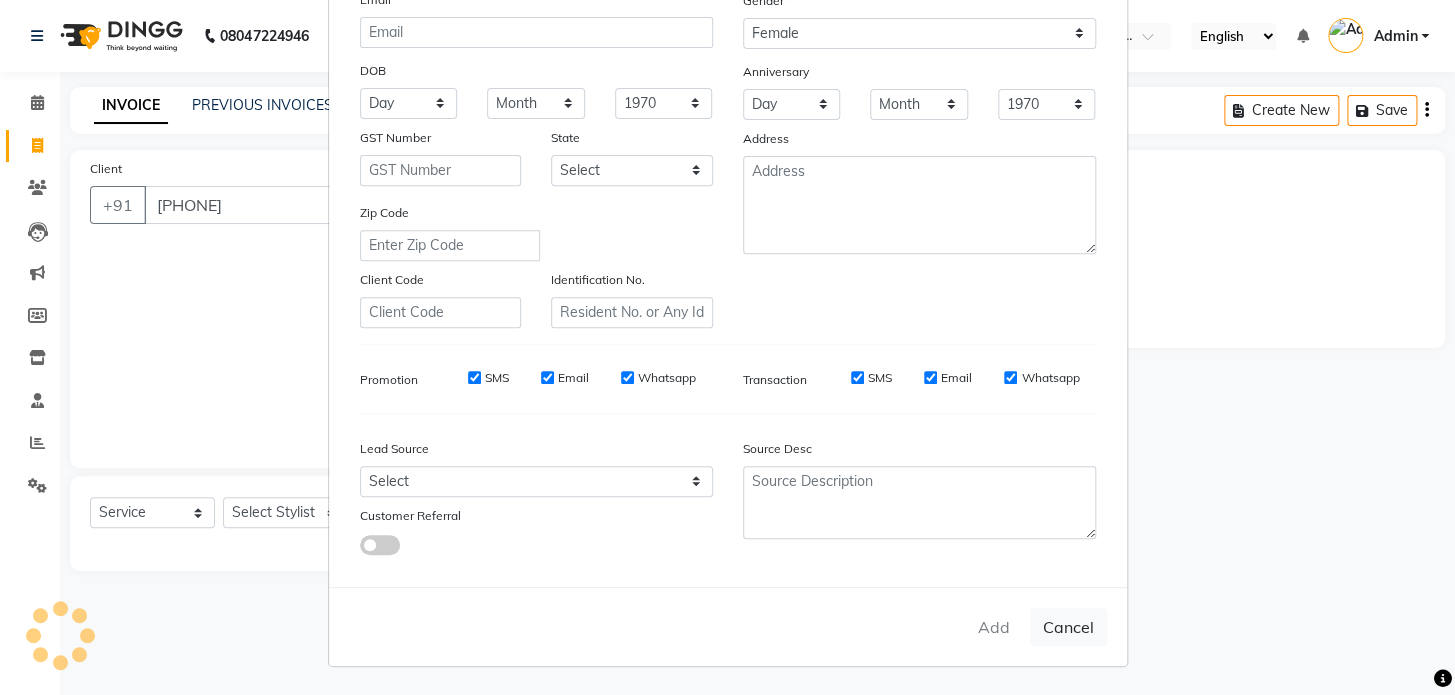 click on "Add Client Generate Dummy Number Name [LAST] [LAST] Email DOB Day 01 02 03 04 05 06 07 08 09 10 11 12 13 14 15 16 17 18 19 20 21 22 23 24 25 26 27 28 29 30 31 Month January February March April May June July August September October November December 1940 1941 1942 1943 1944 1945 1946 1947 1948 1949 1950 1951 1952 1953 1954 1955 1956 1957 1958 1959 1960 1961 1962 1963 1964 1965 1966 1967 1968 1969 1970 1971 1972 1973 1974 1975 1976 1977 1978 1979 1980 1981 1982 1983 1984 1985 1986 1987 1988 1989 1990 1991 1992 1993 1994 1995 1996 1997 1998 1999 2000 2001 2002 2003 2004 2005 2006 2007 2008 2009 2010 2011 2012 2013 2014 2015 2016 2017 2018 2019 2020 2021 2022 2023 2024 GST Number State Select Andaman and Nicobar Islands Andhra Pradesh Arunachal Pradesh Assam Bihar Chandigarh Chhattisgarh Dadra and Nagar Haveli Daman and Diu Delhi Goa Gujarat Haryana Himachal Pradesh Jammu and Kashmir Jharkhand Karnataka Kerala Lakshadweep Madhya Pradesh Maharashtra Manipur Meghalaya Mizoram Nagaland Odisha Pondicherry Punjab ×" at bounding box center [727, 347] 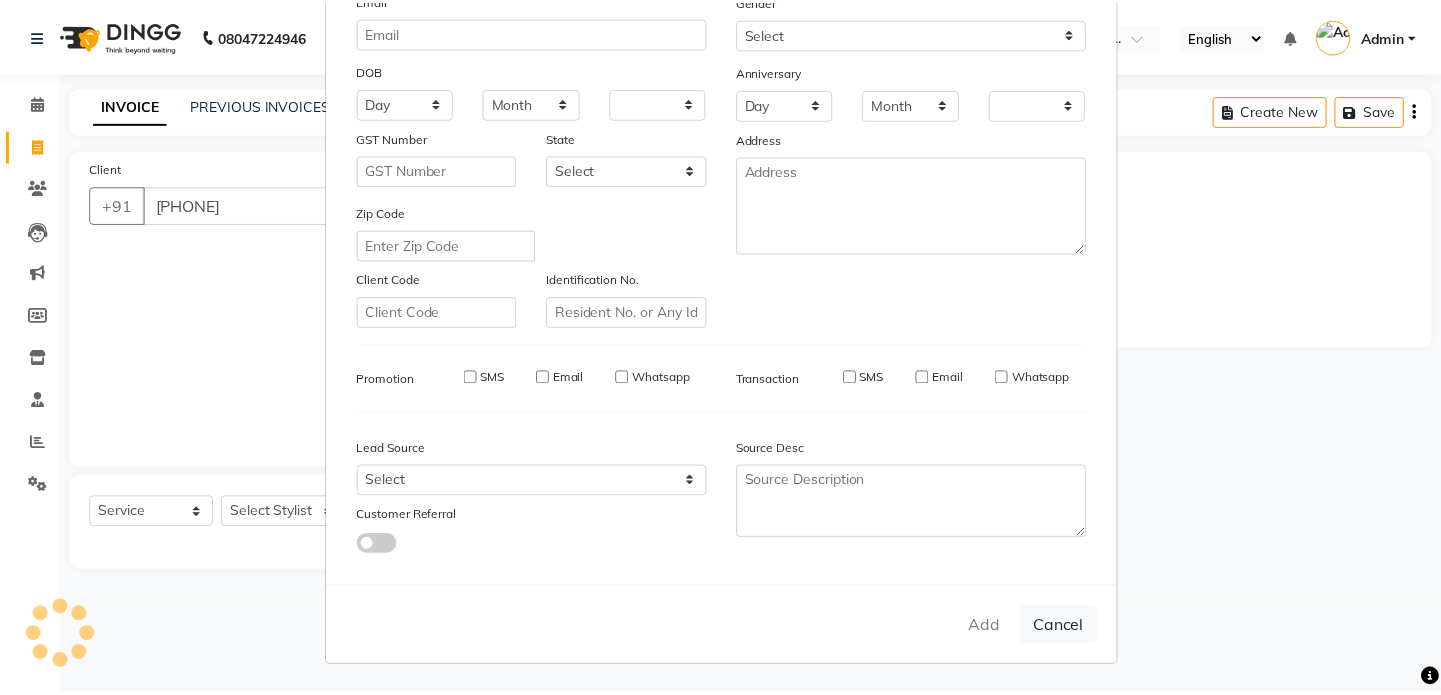 scroll, scrollTop: 0, scrollLeft: 0, axis: both 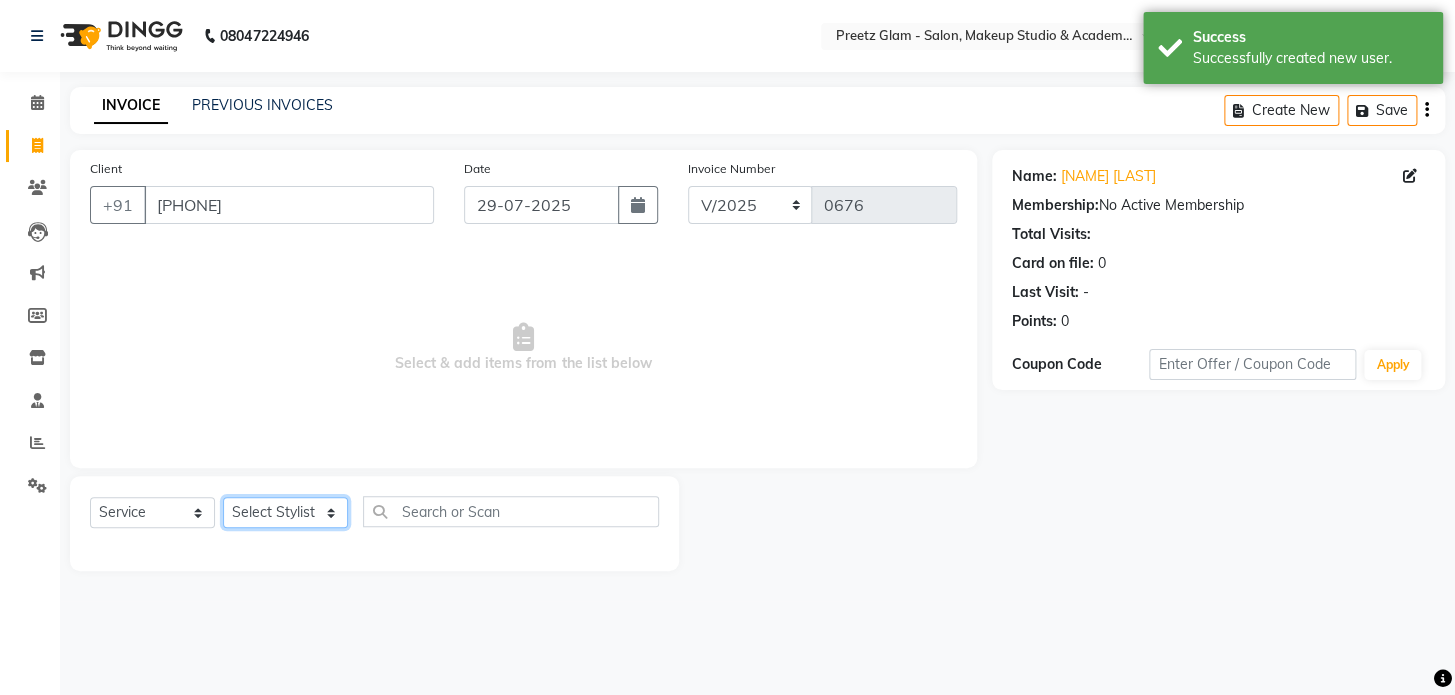 click on "Select Stylist [FIRST] [FIRST] [FIRST] [FIRST] [FIRST] [FIRST] [FIRST]" 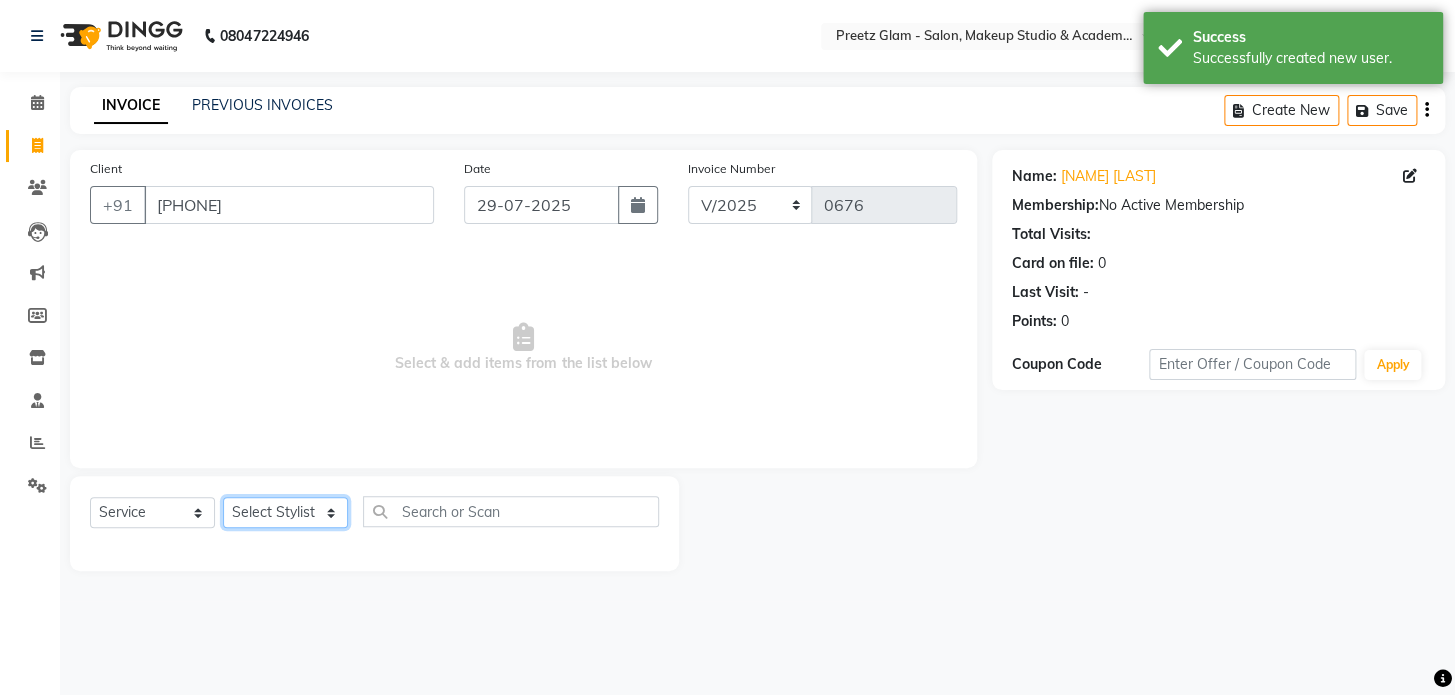 select on "86174" 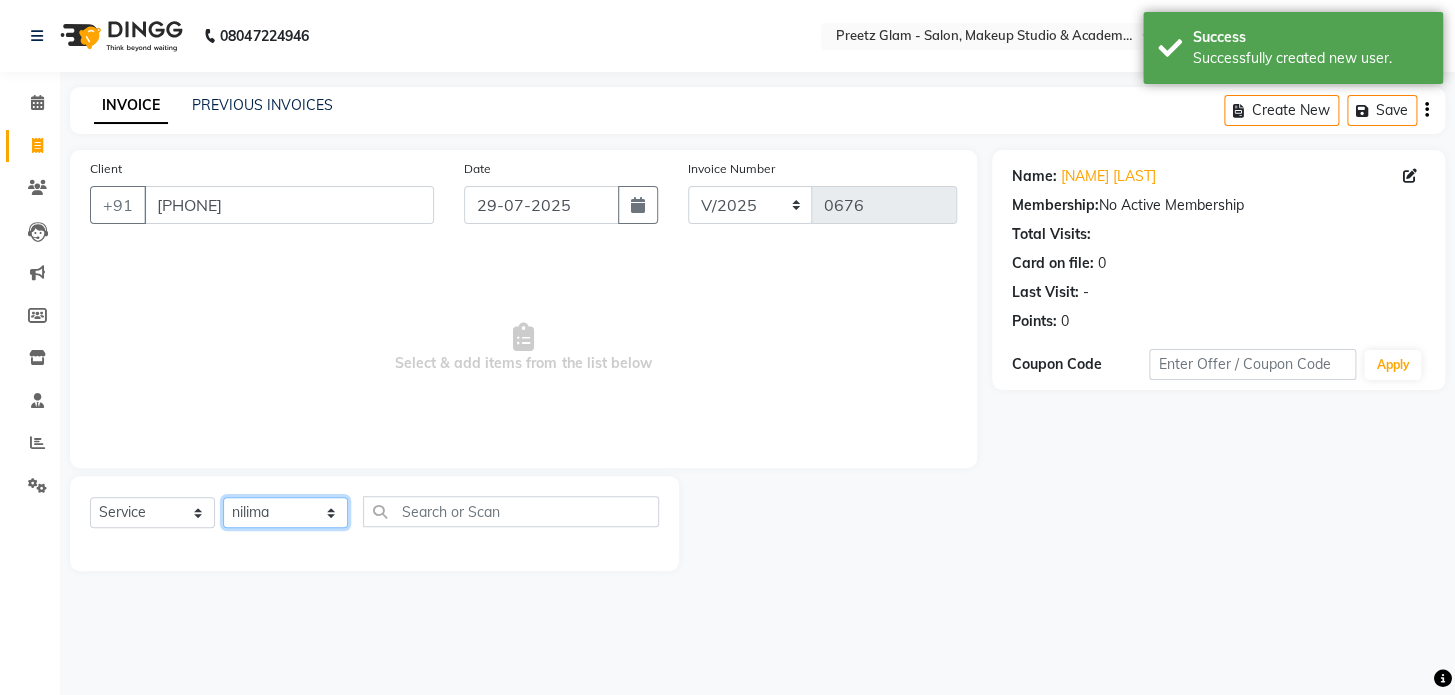click on "Select Stylist [FIRST] [FIRST] [FIRST] [FIRST] [FIRST] [FIRST] [FIRST]" 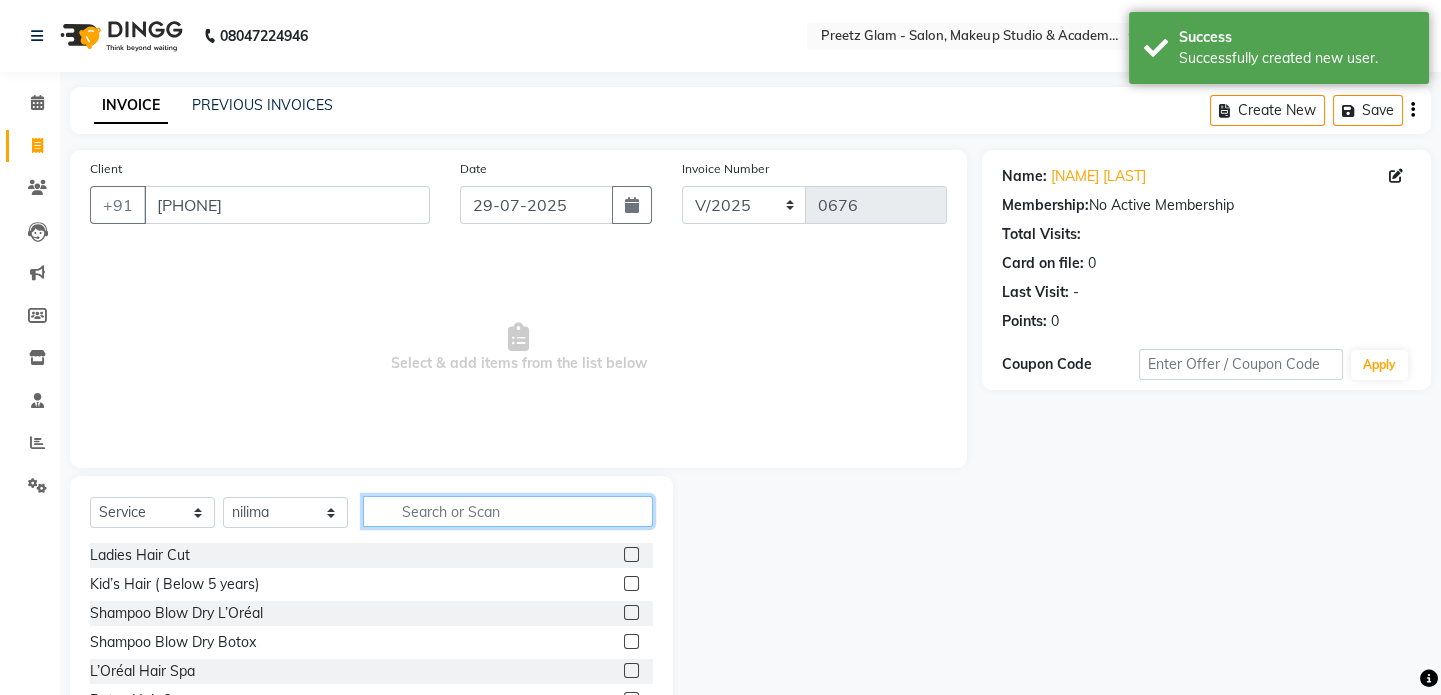 click 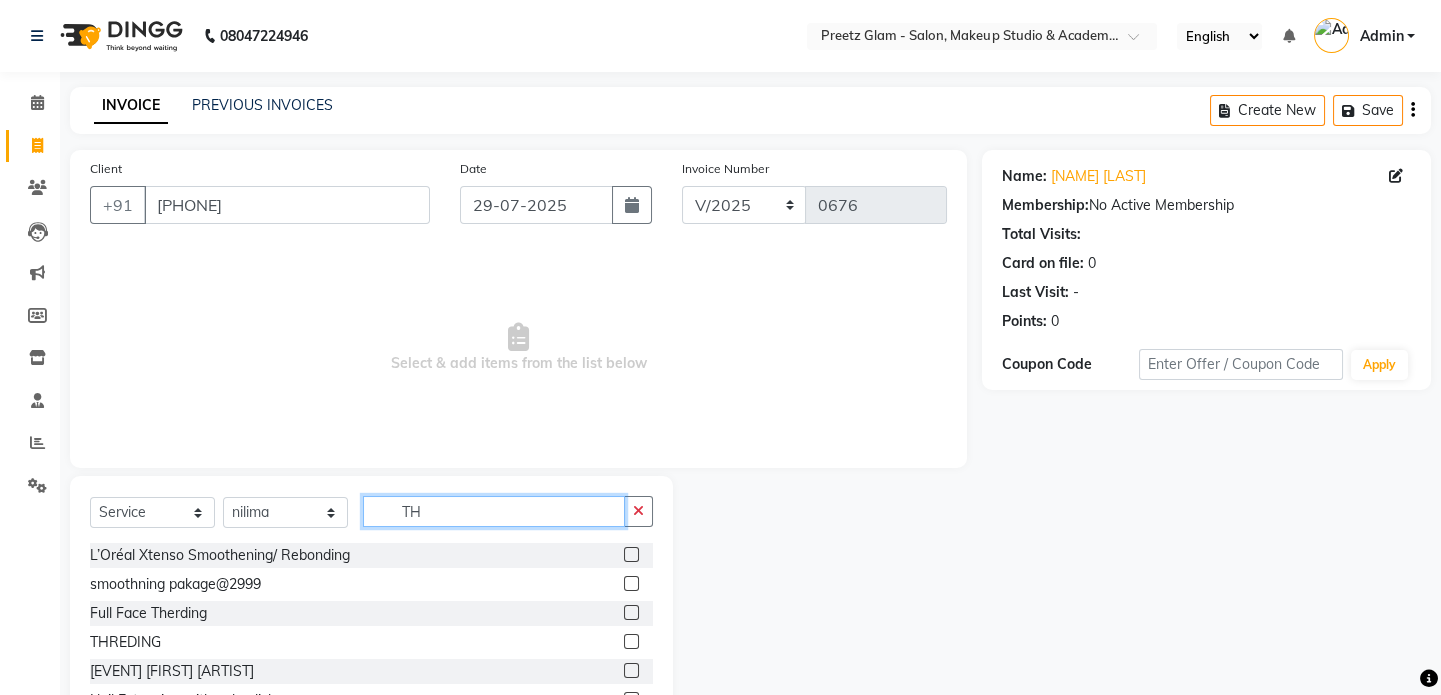 type on "TH" 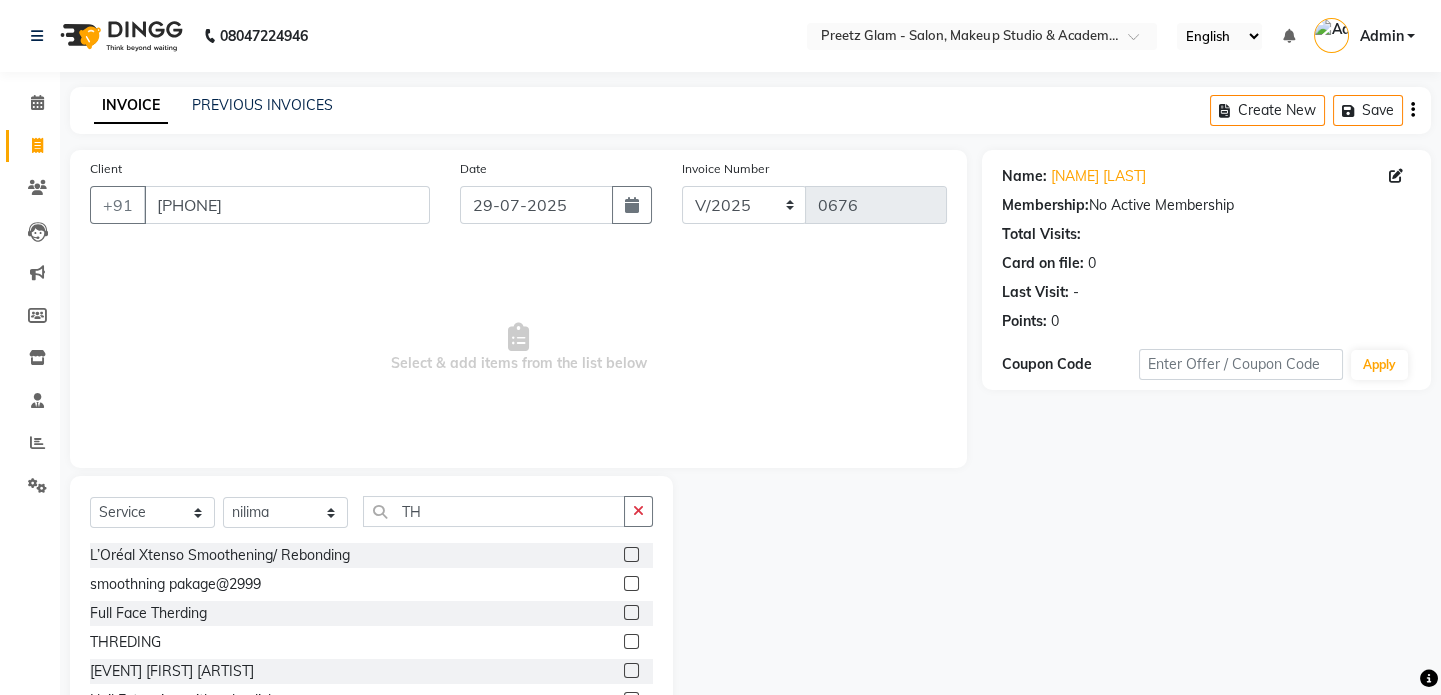 click 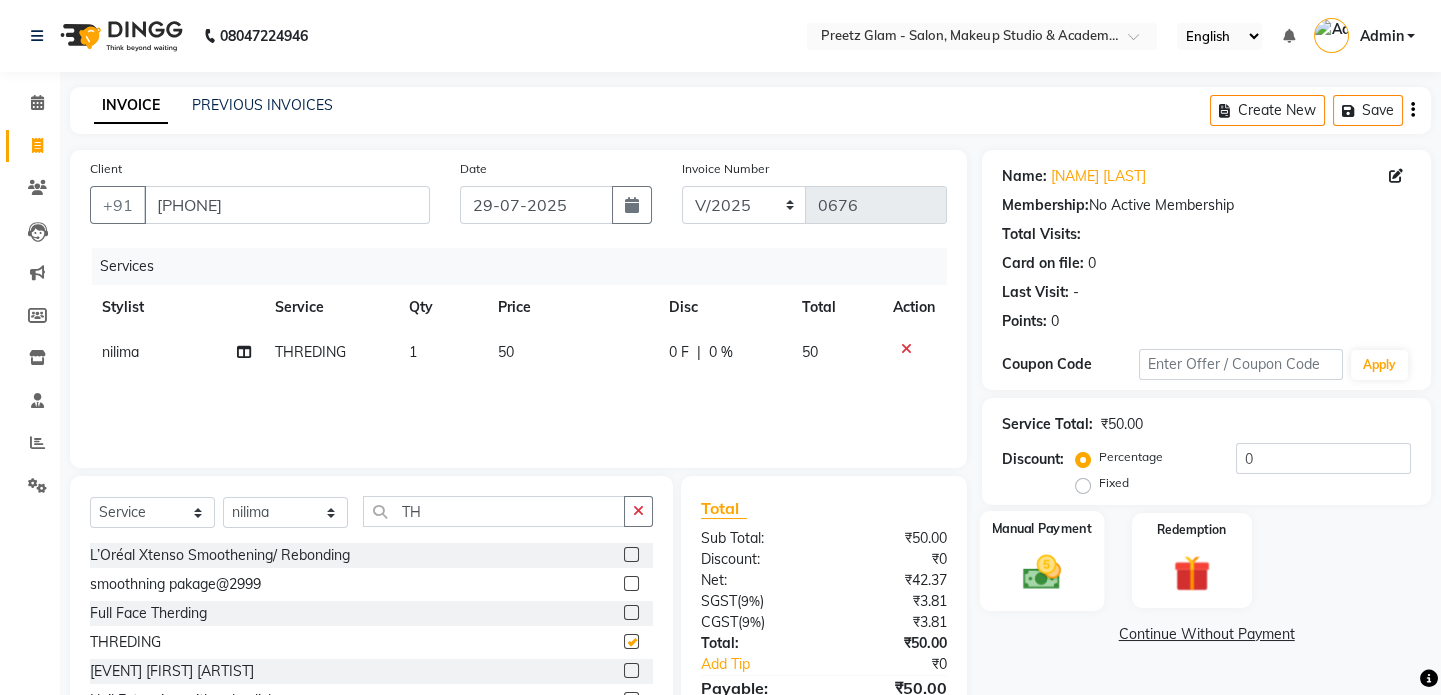 checkbox on "false" 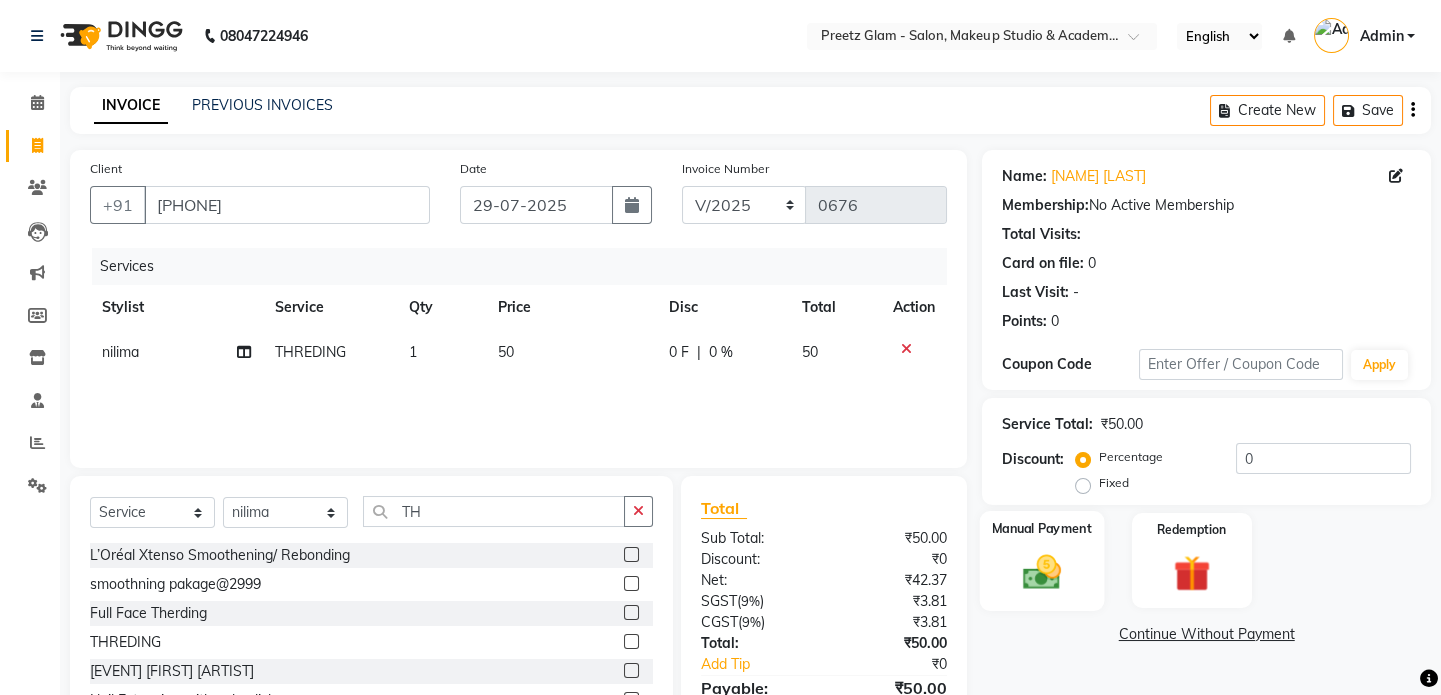 click 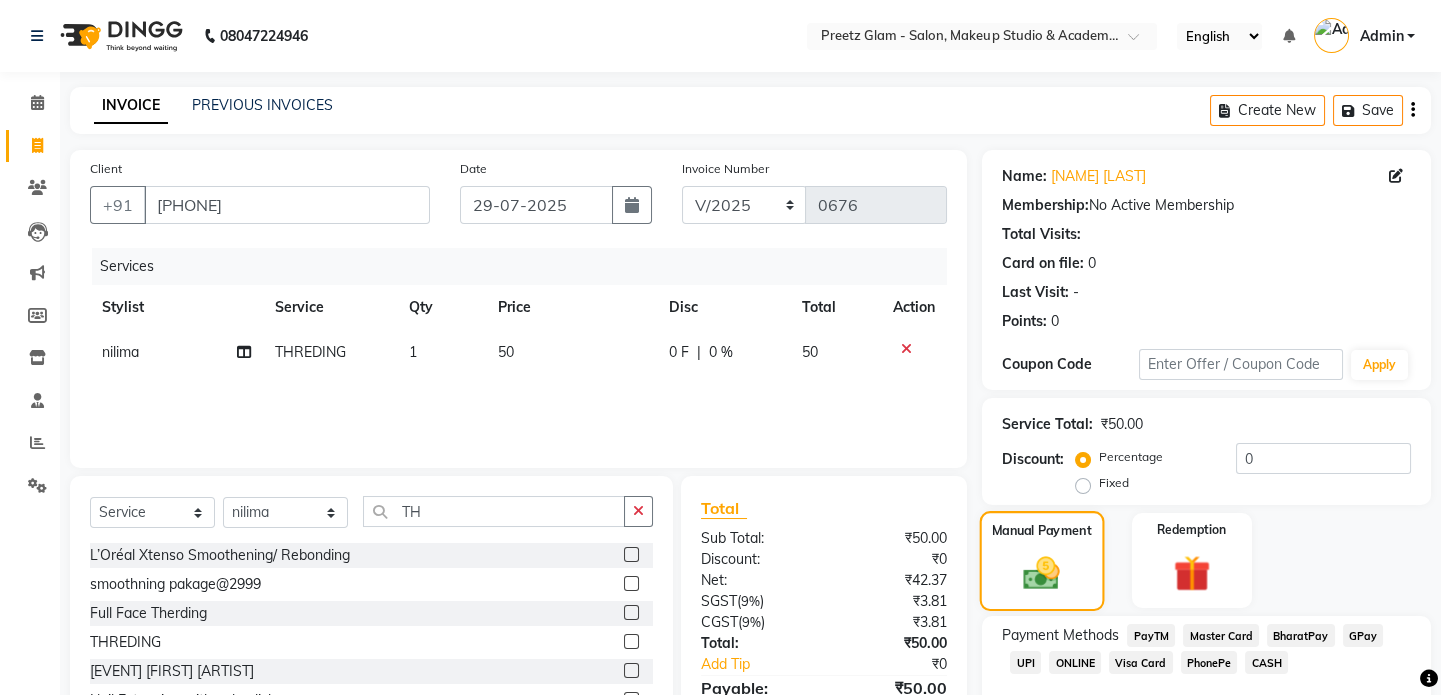 scroll, scrollTop: 111, scrollLeft: 0, axis: vertical 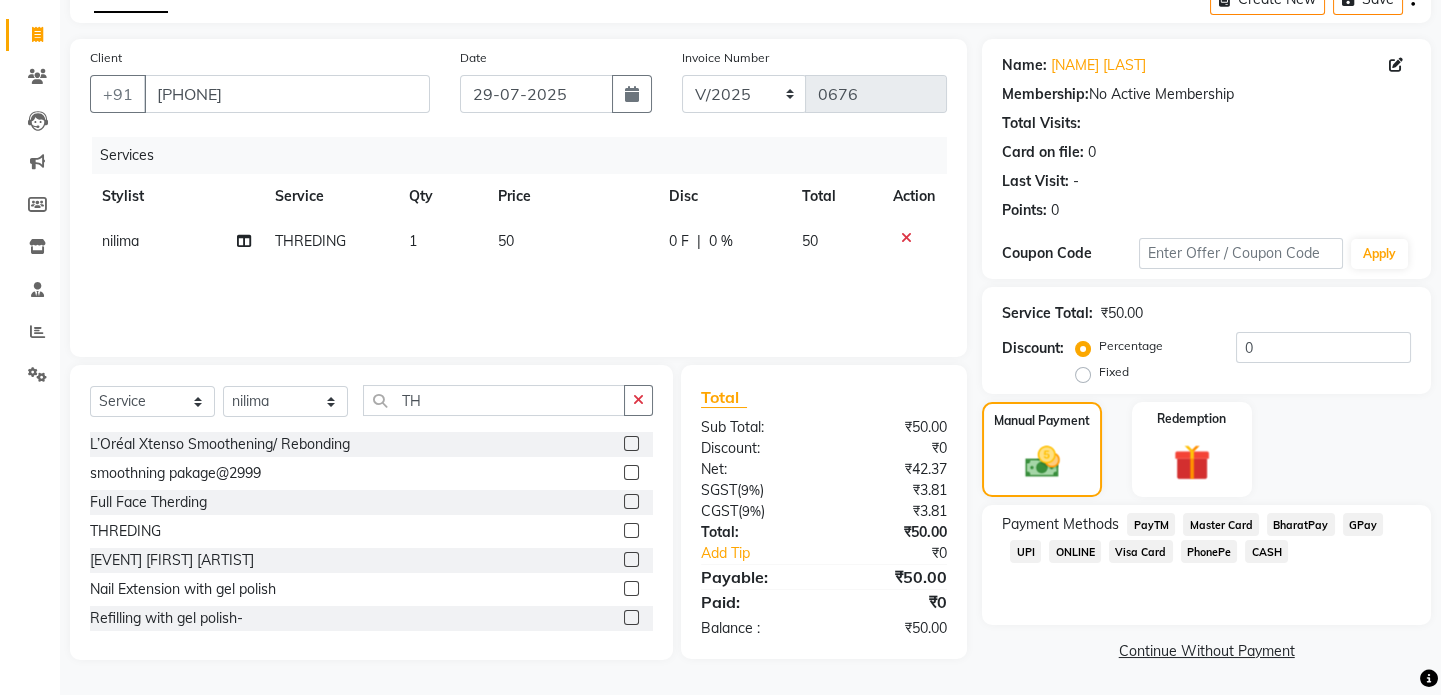 click on "CASH" 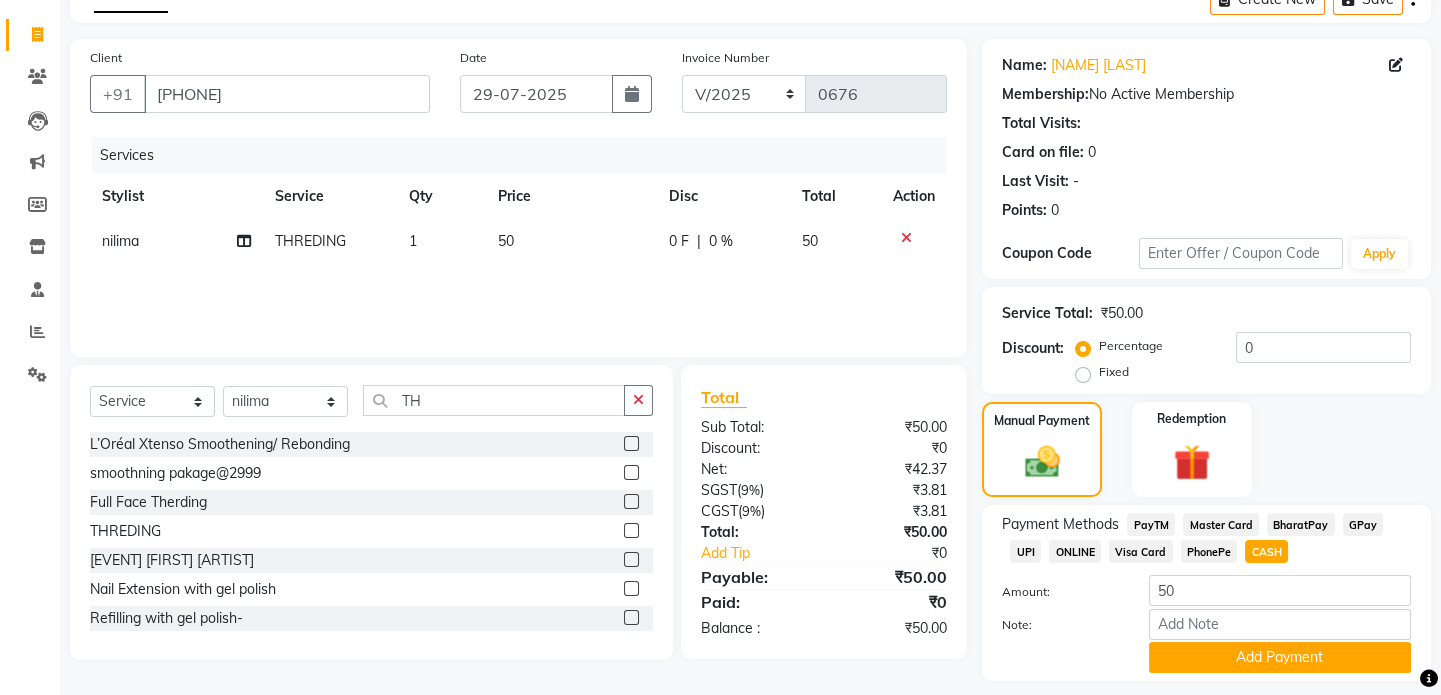 scroll, scrollTop: 168, scrollLeft: 0, axis: vertical 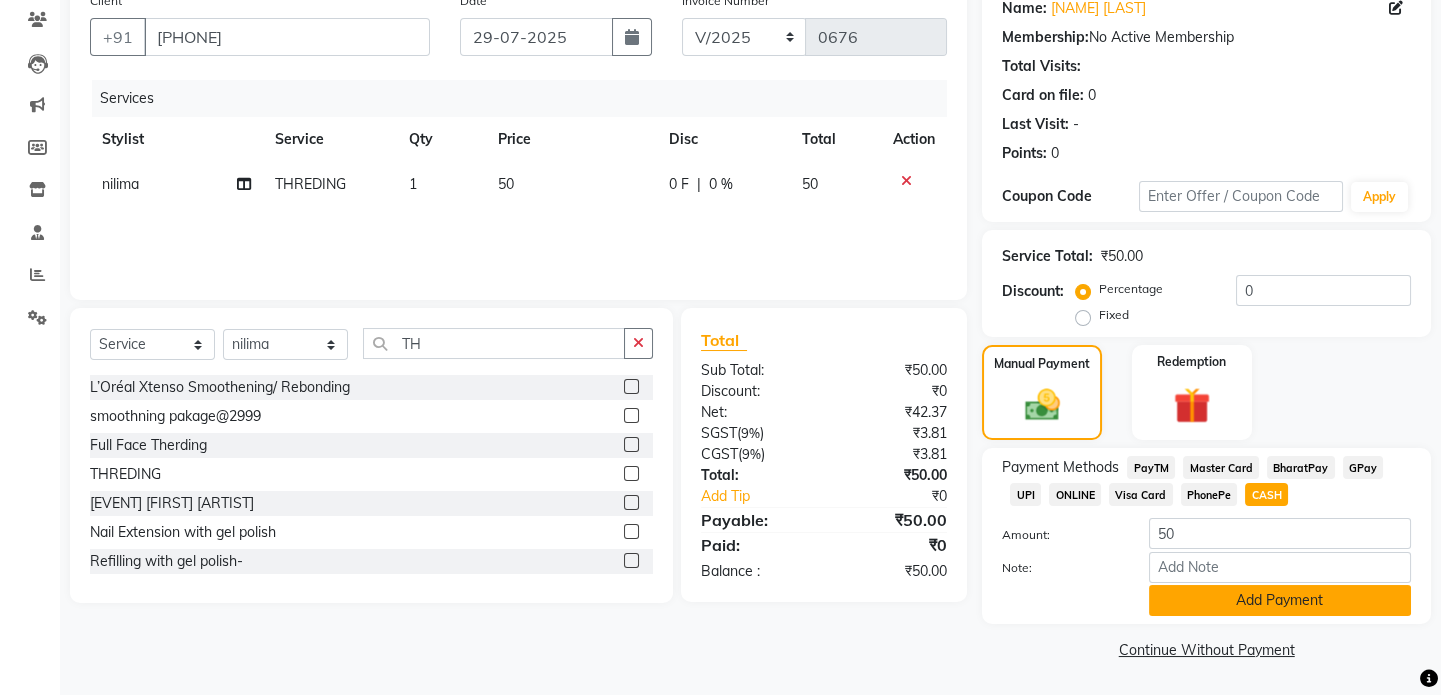 click on "Add Payment" 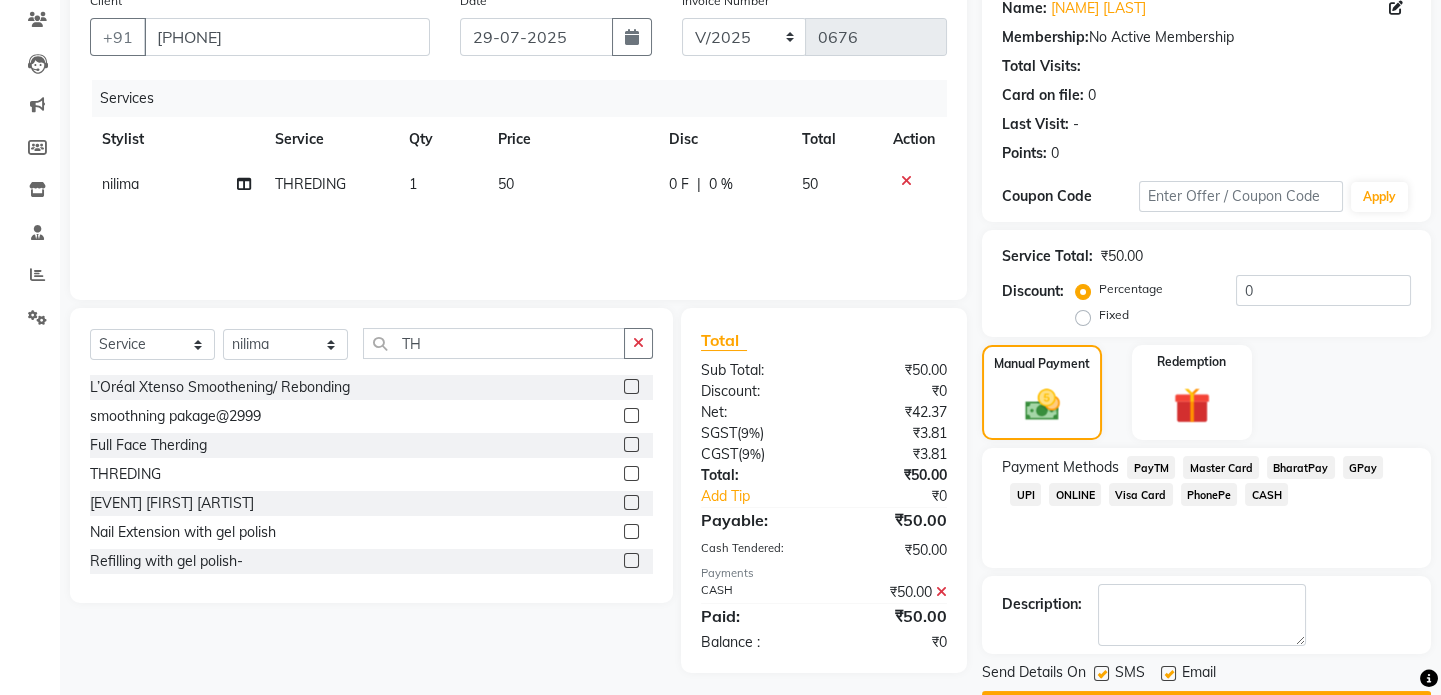 scroll, scrollTop: 223, scrollLeft: 0, axis: vertical 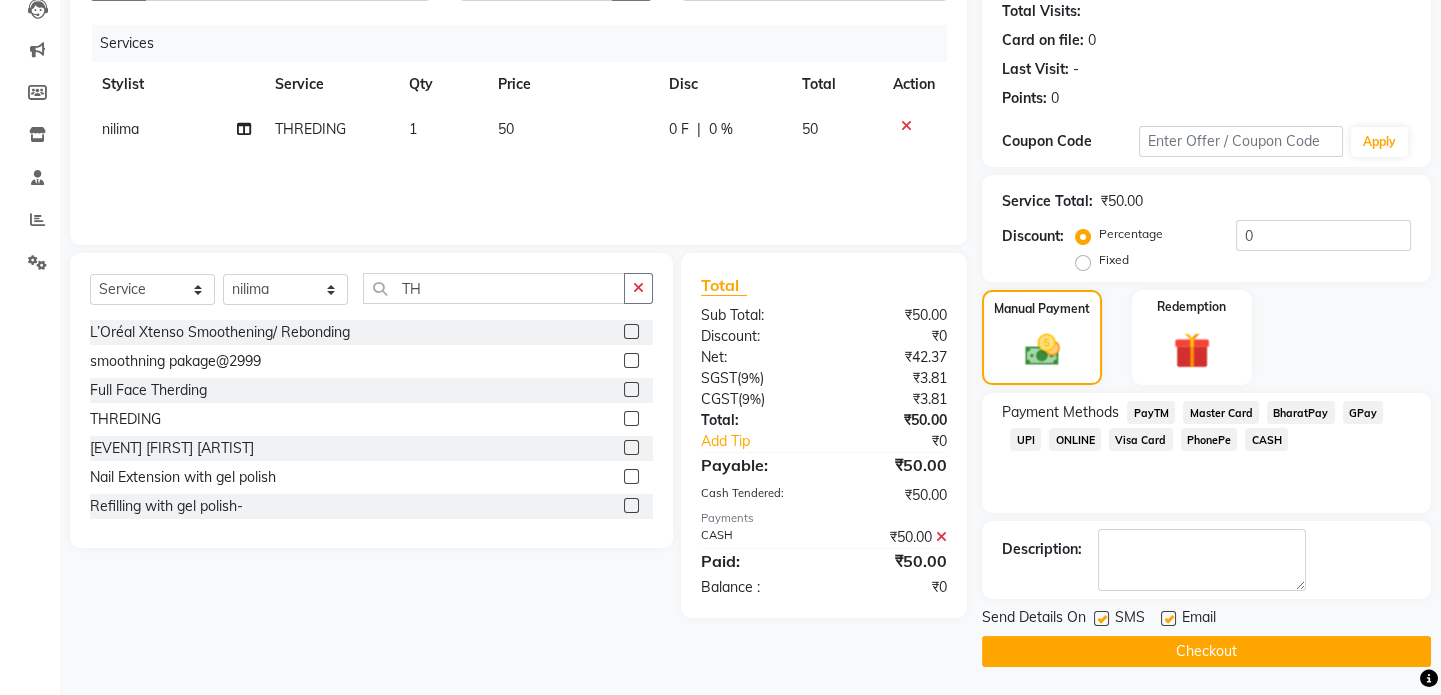 click on "Checkout" 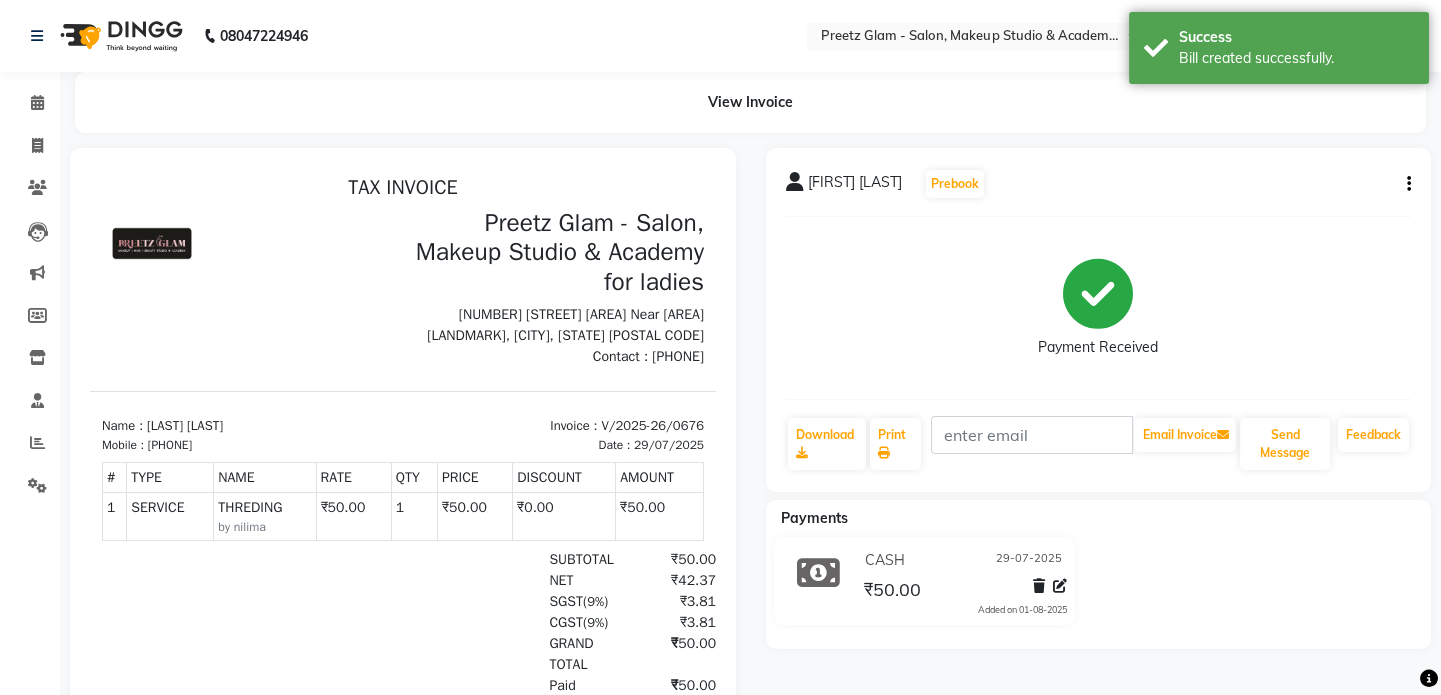 scroll, scrollTop: 0, scrollLeft: 0, axis: both 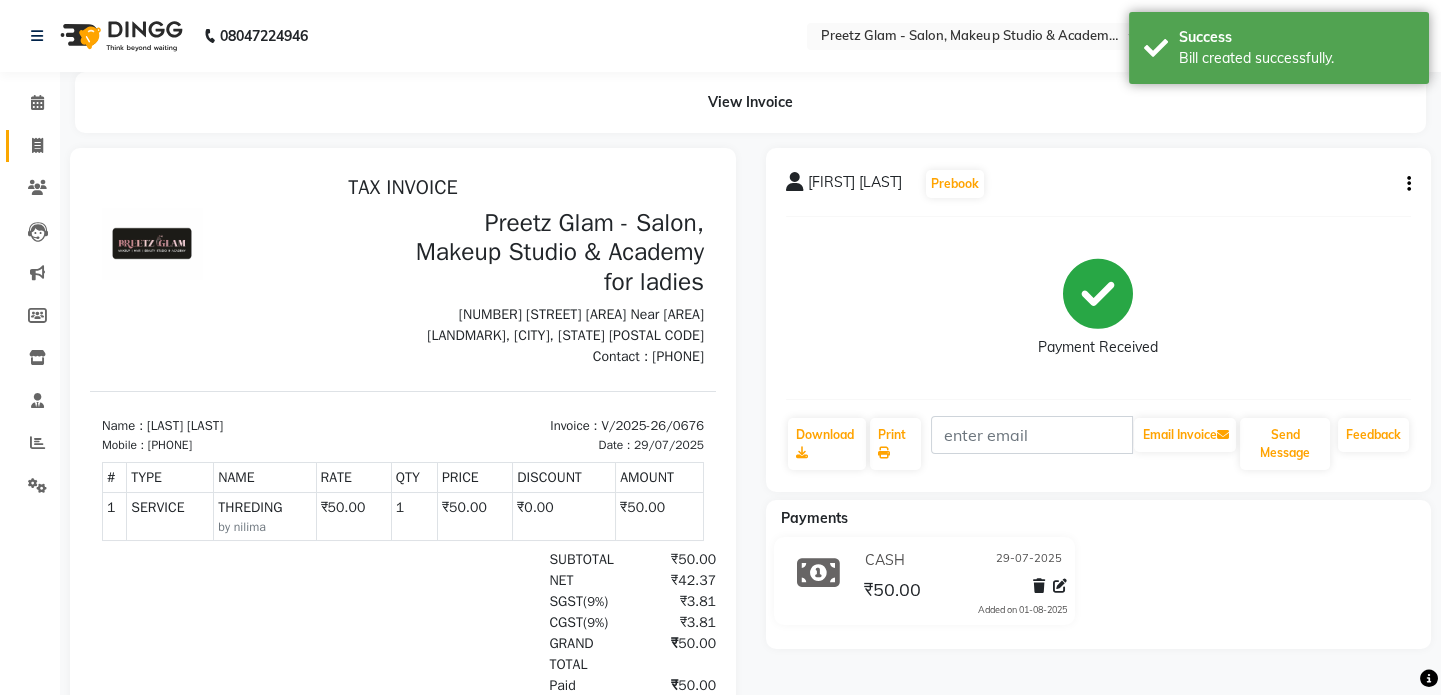 click on "Invoice" 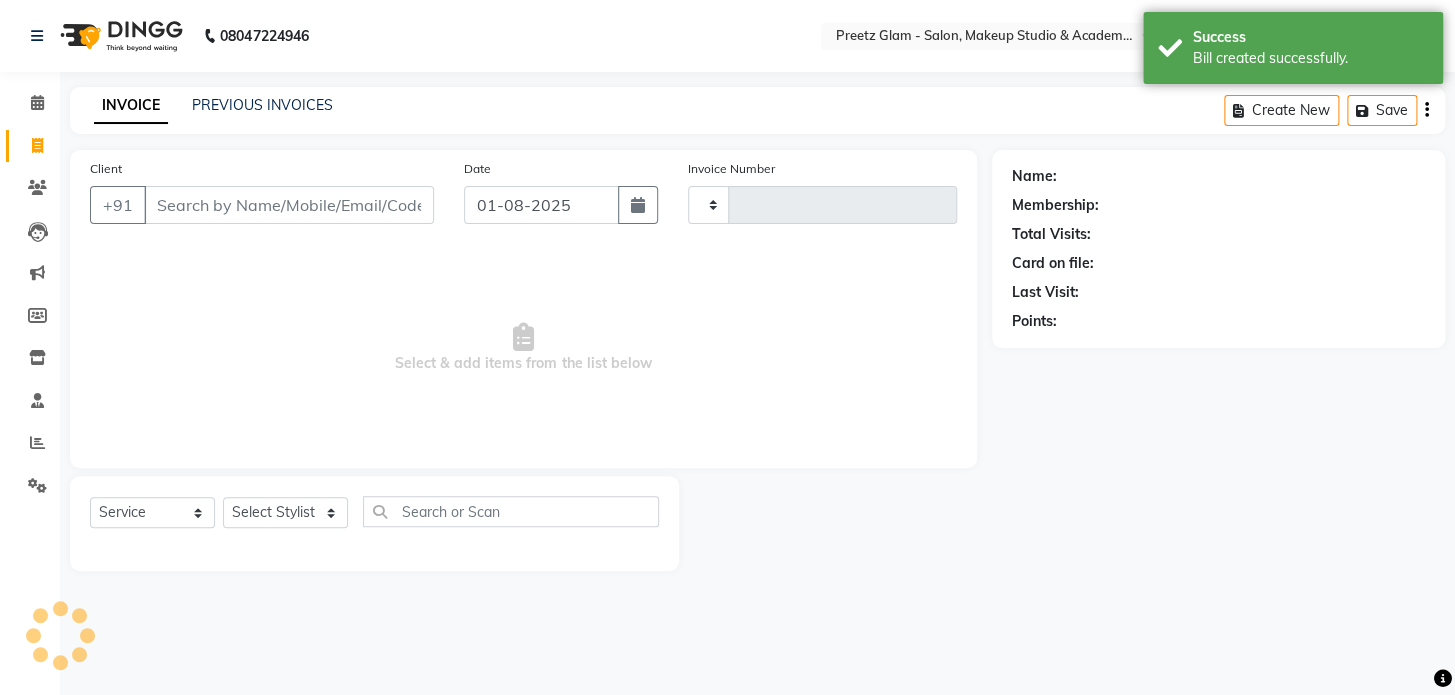 type on "0677" 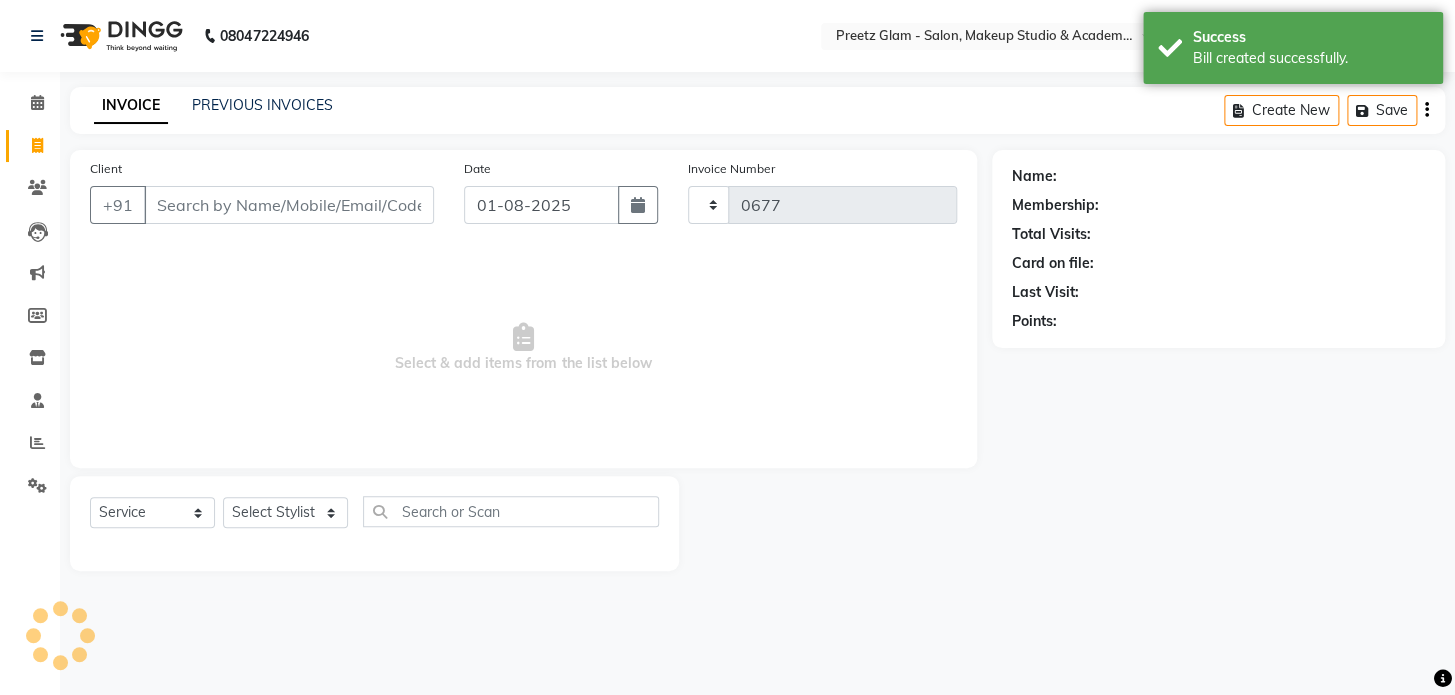 select on "4263" 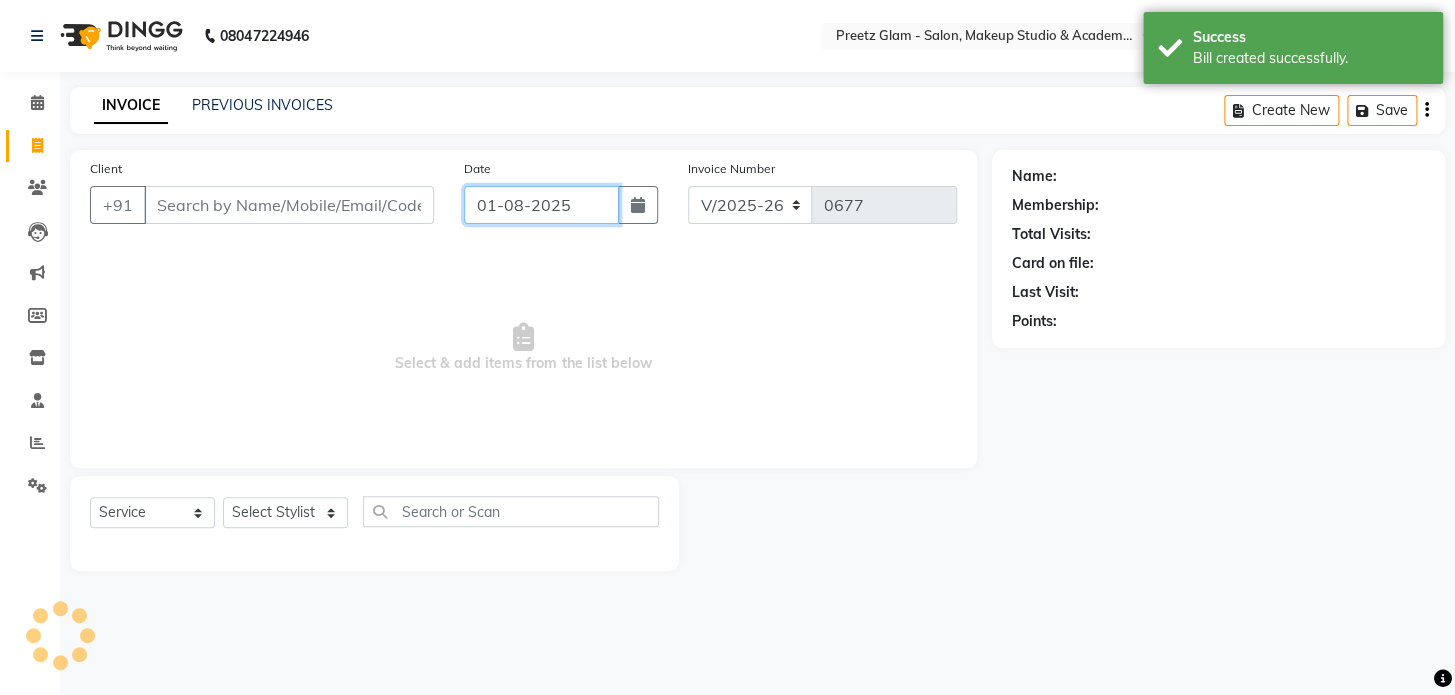 click on "01-08-2025" 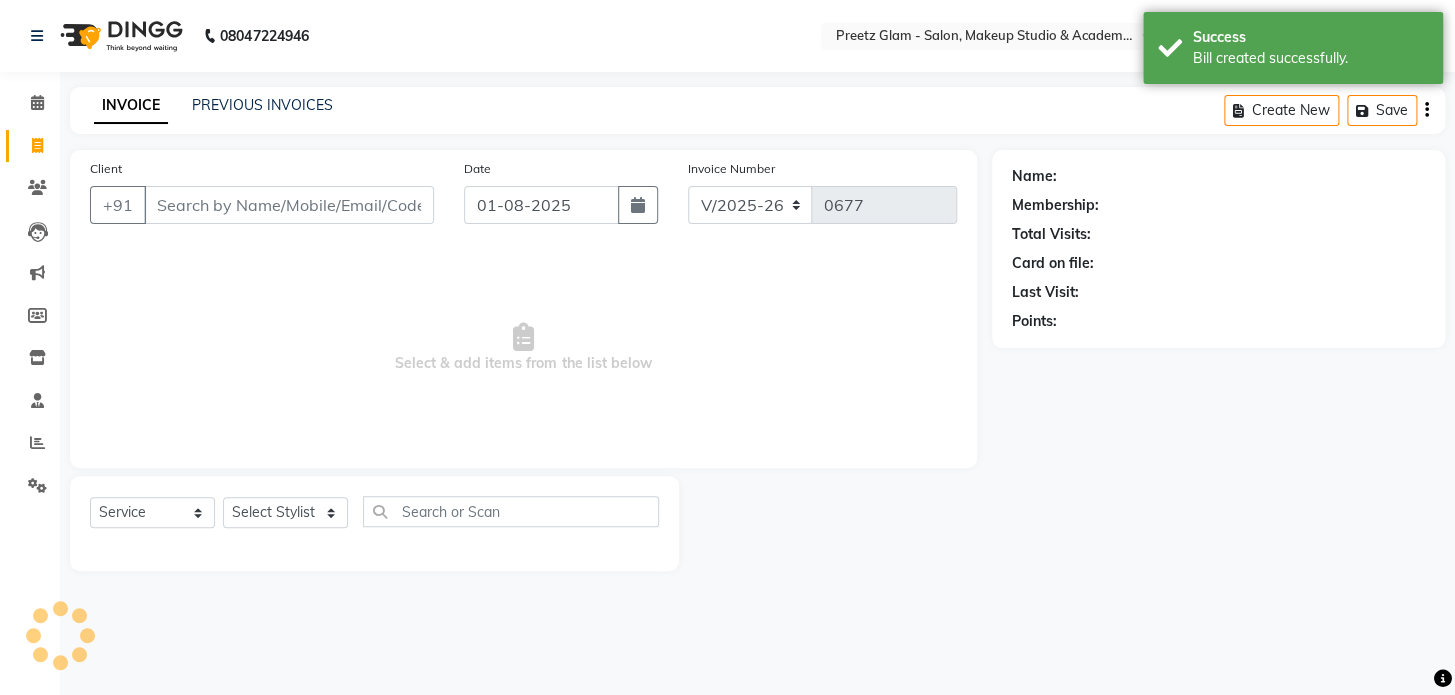select on "8" 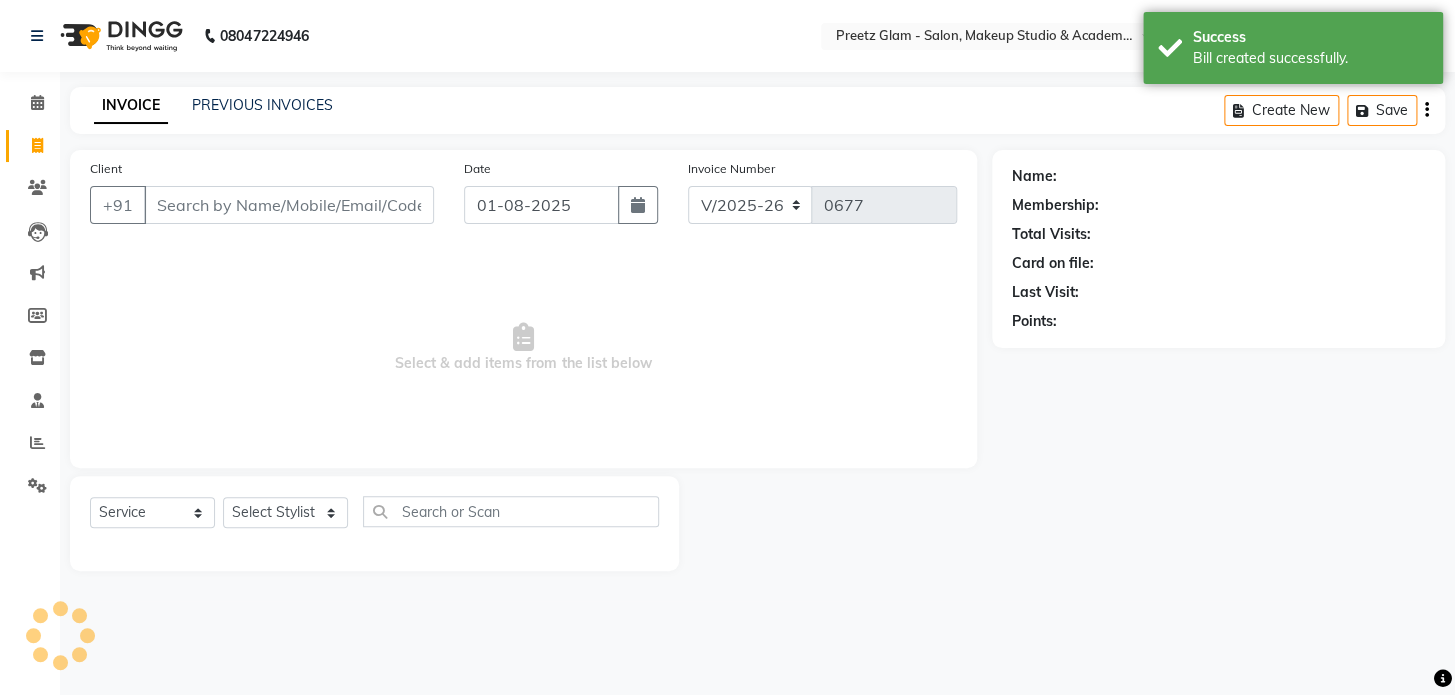 select on "2025" 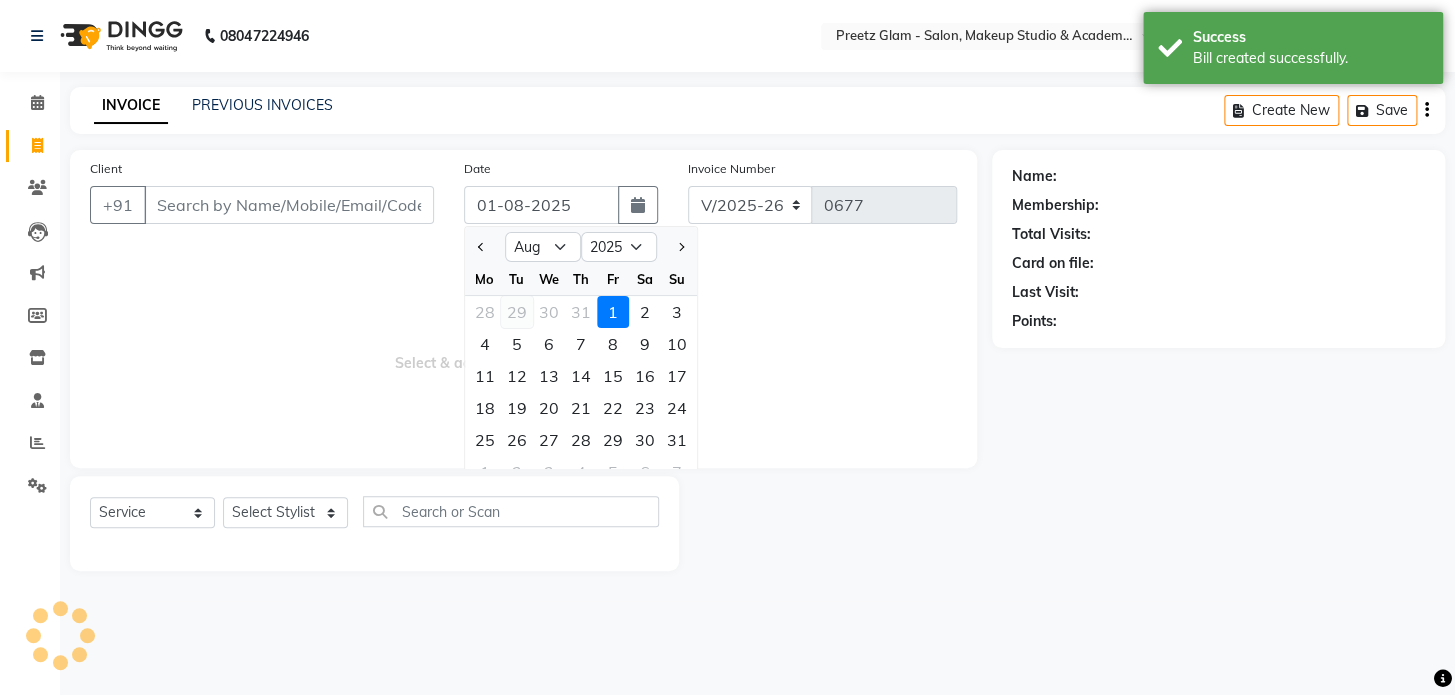 click on "29" 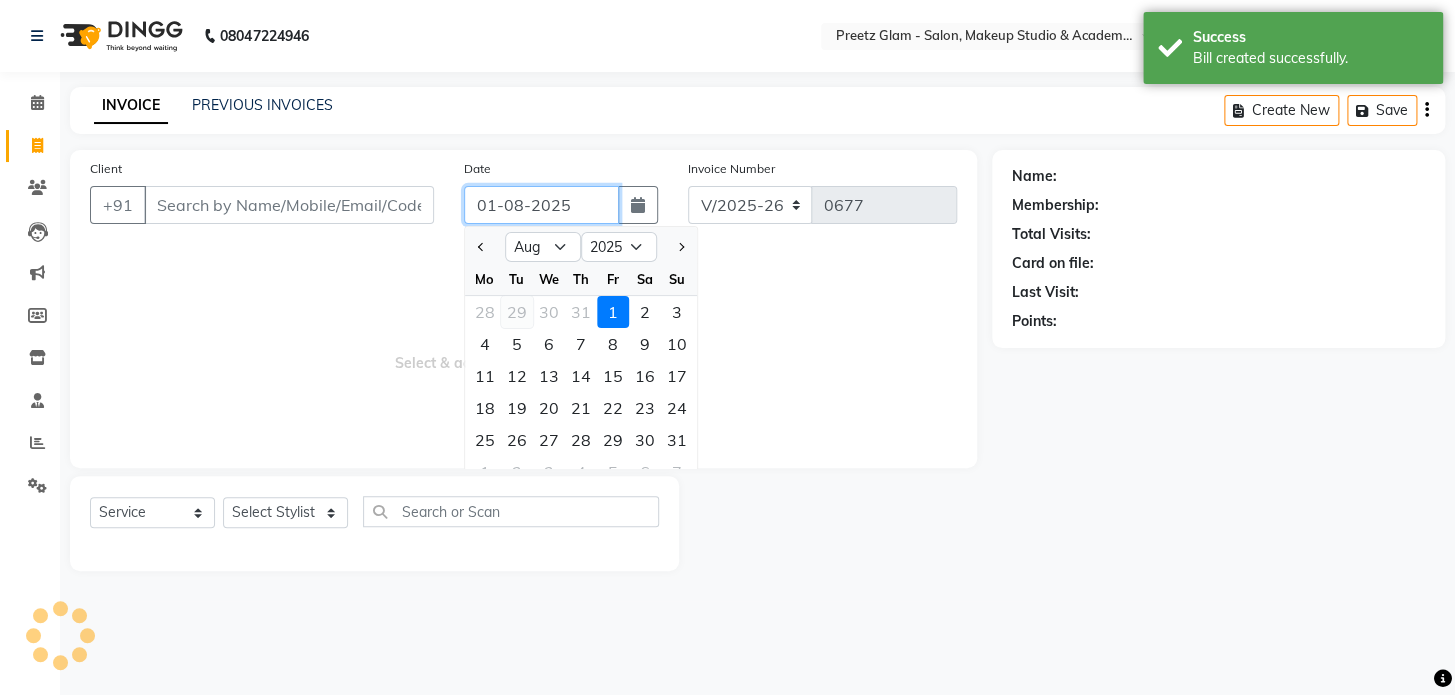 type on "29-07-2025" 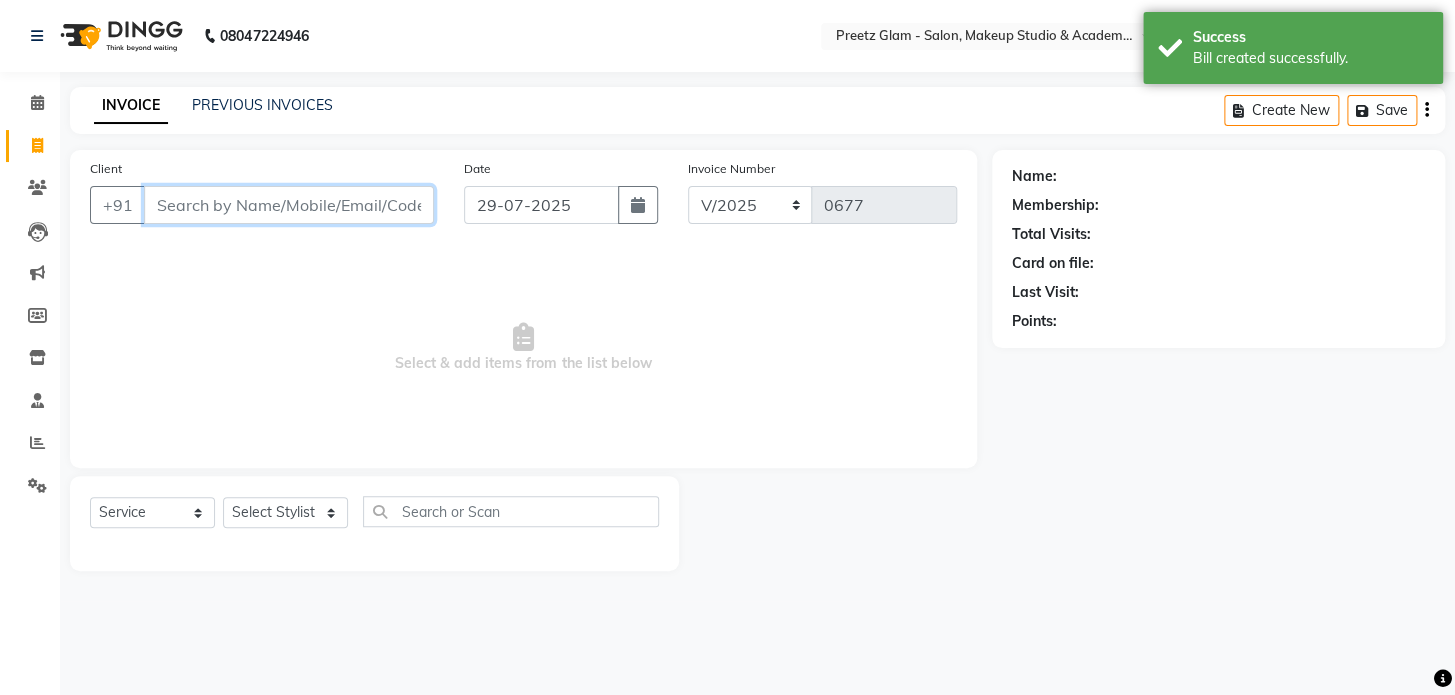 click on "Client" at bounding box center (289, 205) 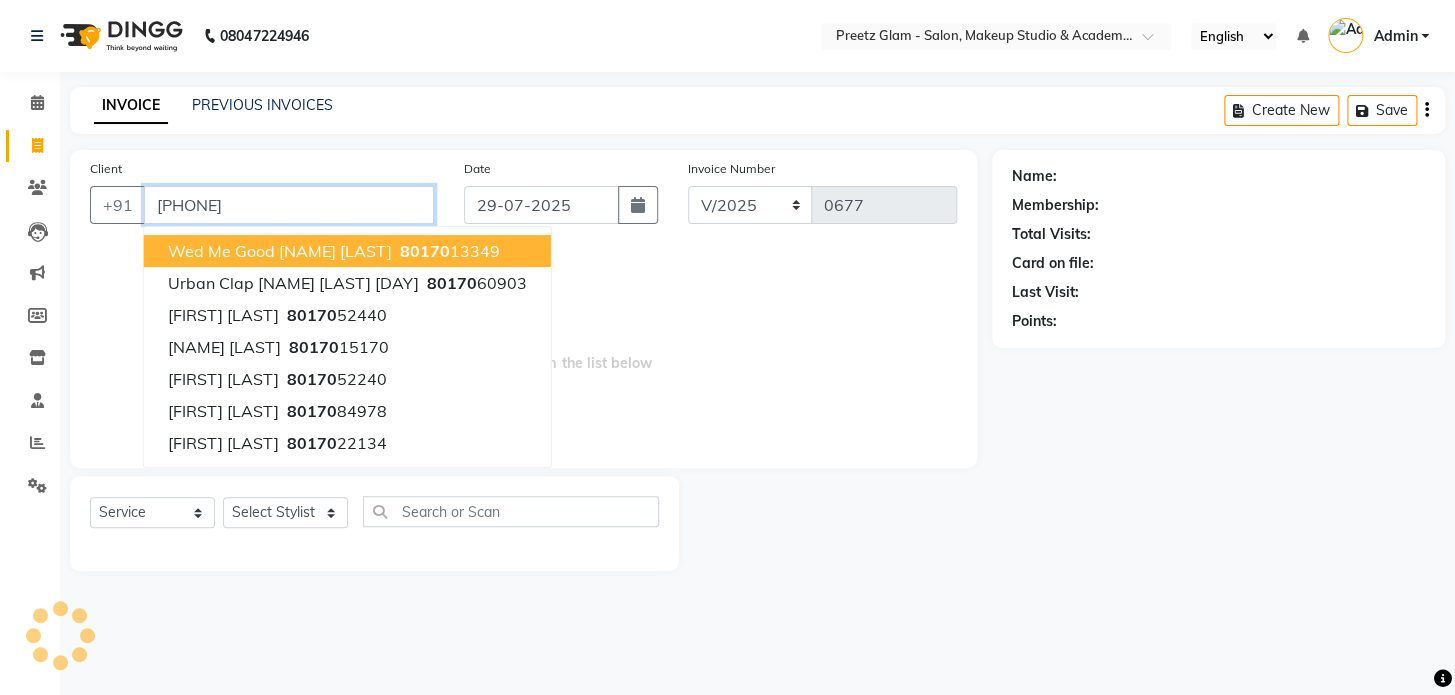 type on "[PHONE]" 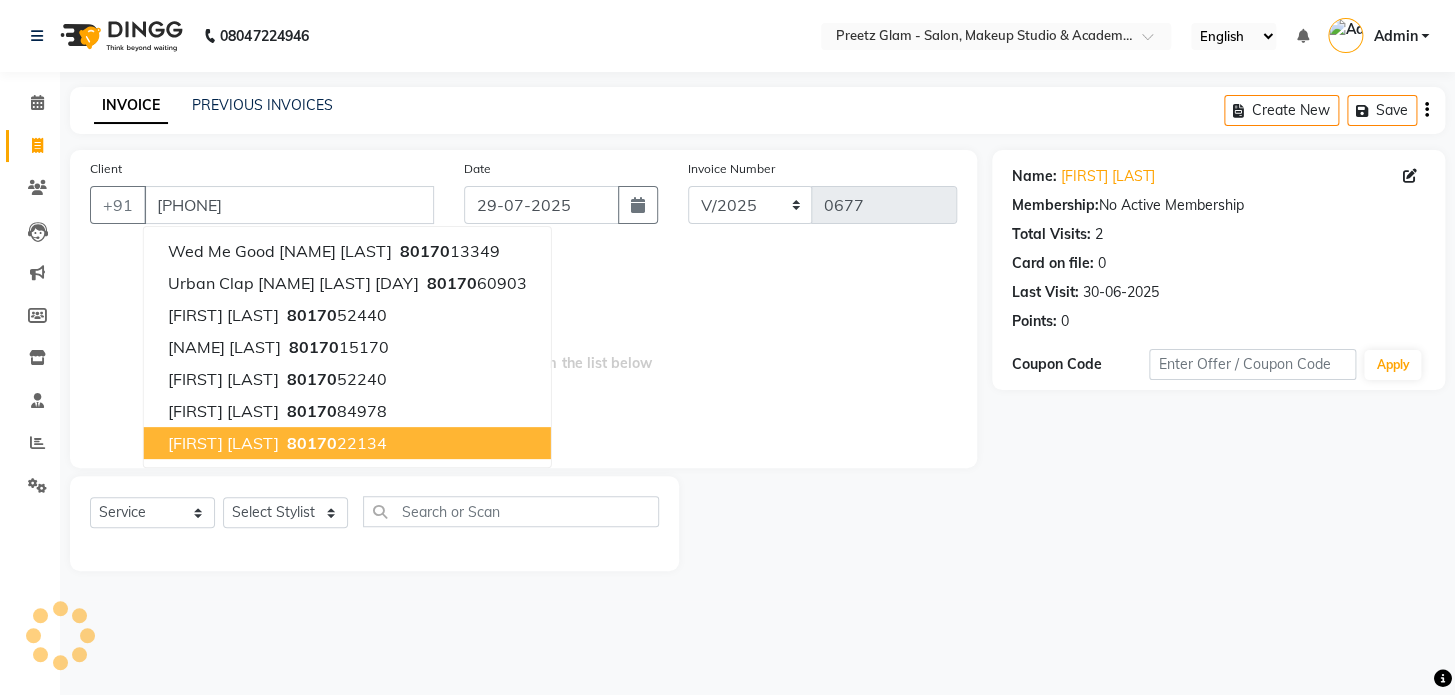 click on "Select Service Product Membership Package Voucher Prepaid Gift Card Select Stylist [NAME] [NAME] [NAME] [NAME] [NAME] [NAME]" 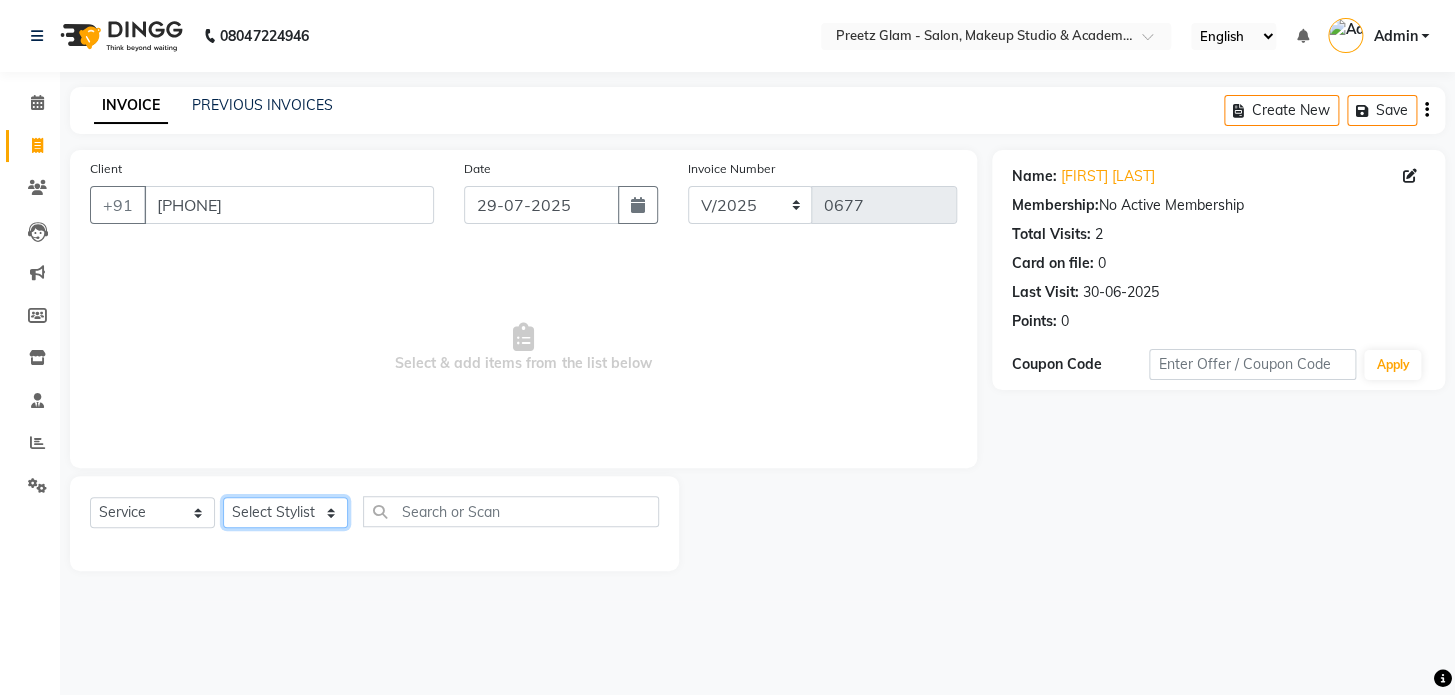 click on "Select Stylist [FIRST] [FIRST] [FIRST] [FIRST] [FIRST] [FIRST] [FIRST]" 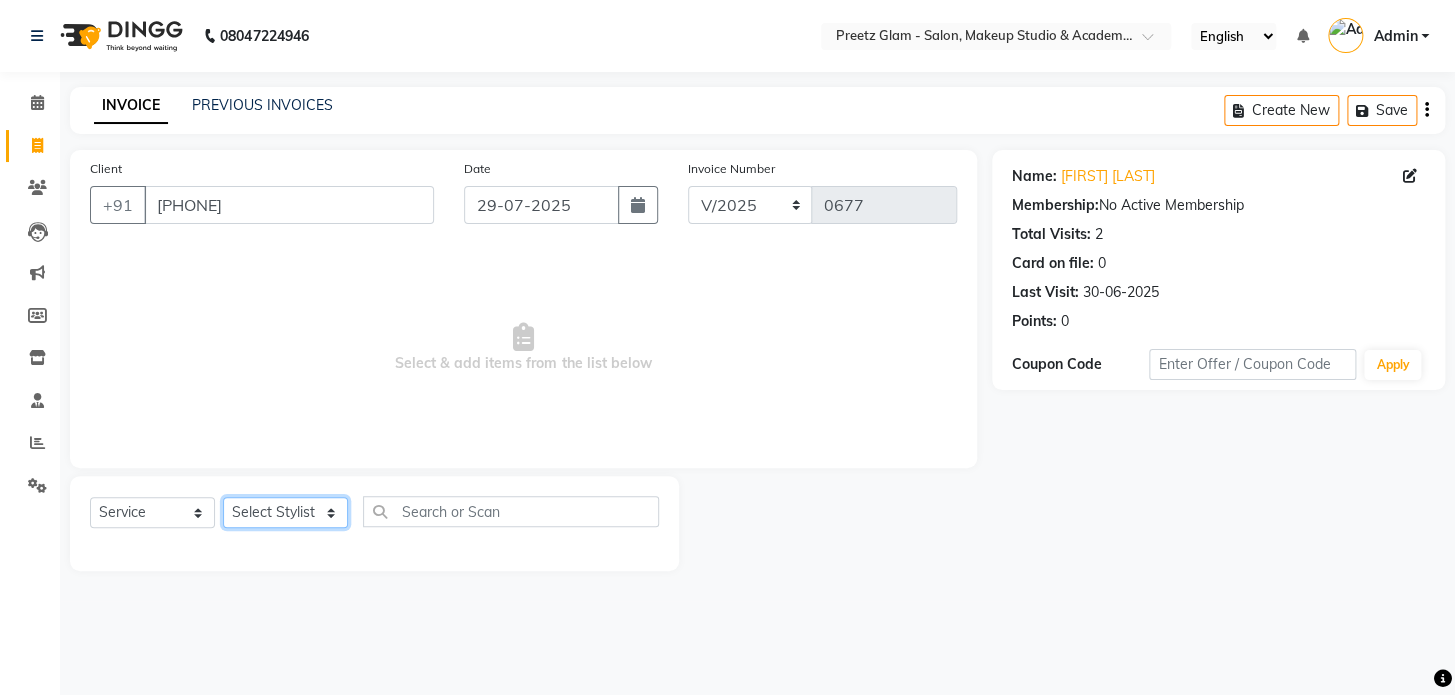 select on "49320" 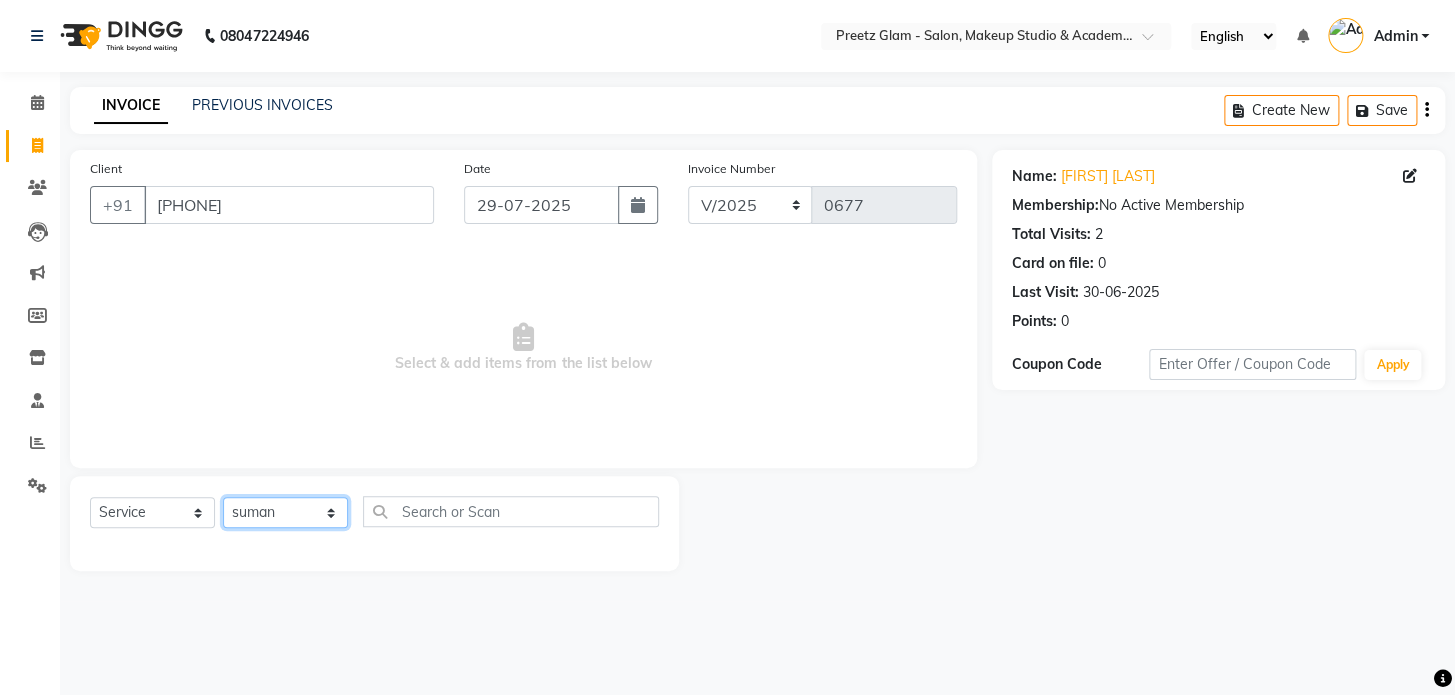 click on "Select Stylist [FIRST] [FIRST] [FIRST] [FIRST] [FIRST] [FIRST] [FIRST]" 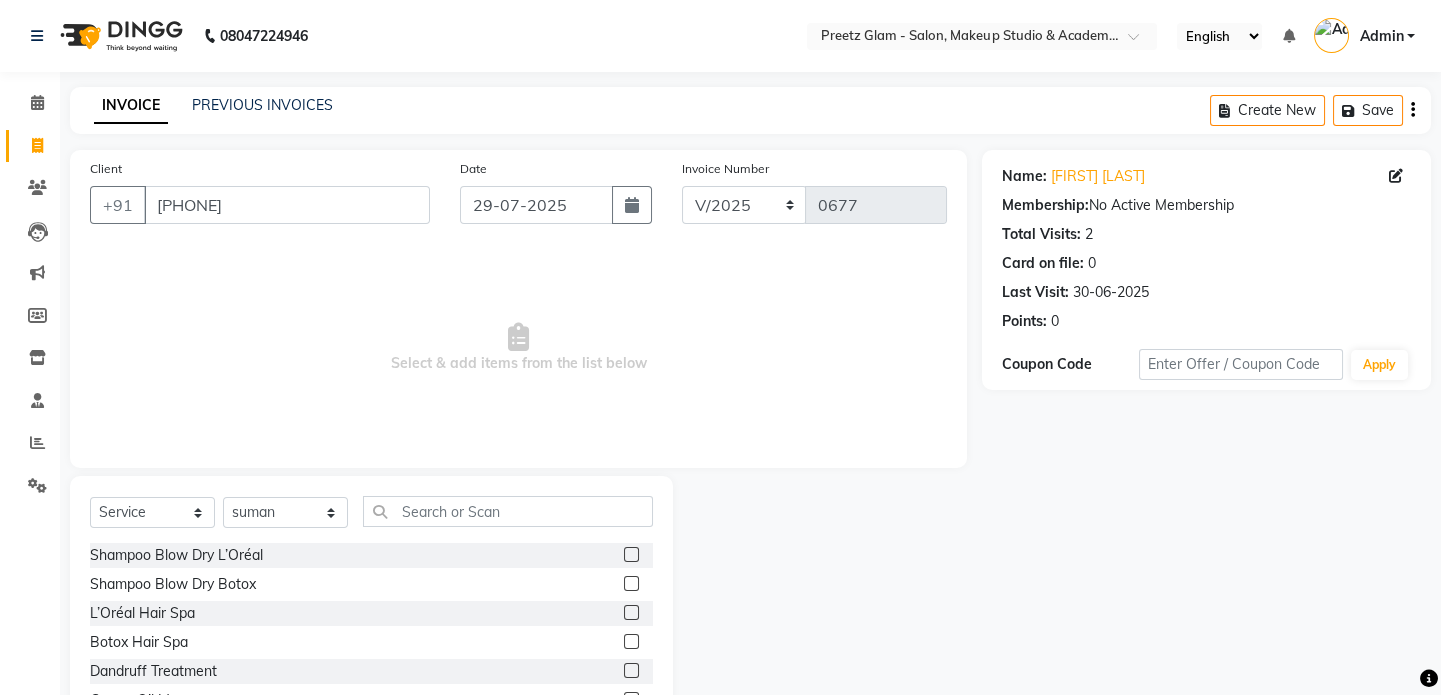 click 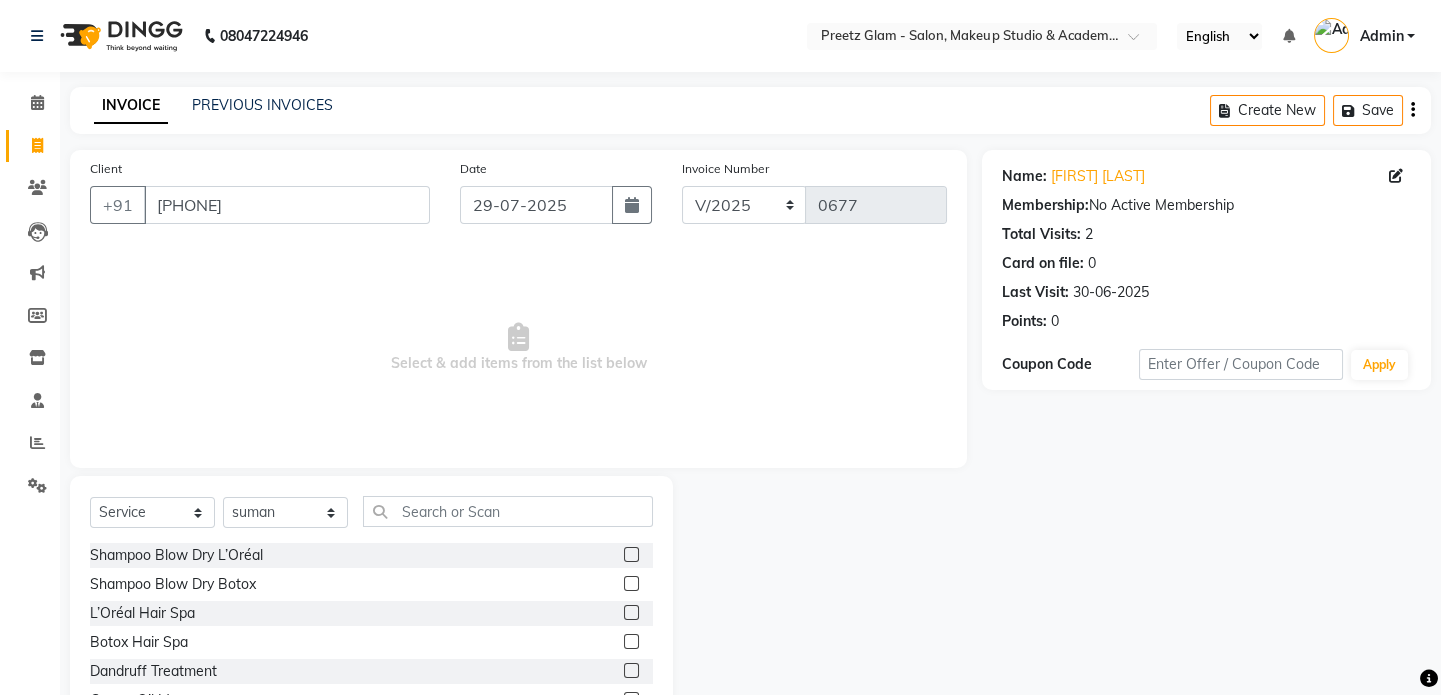 click at bounding box center (630, 555) 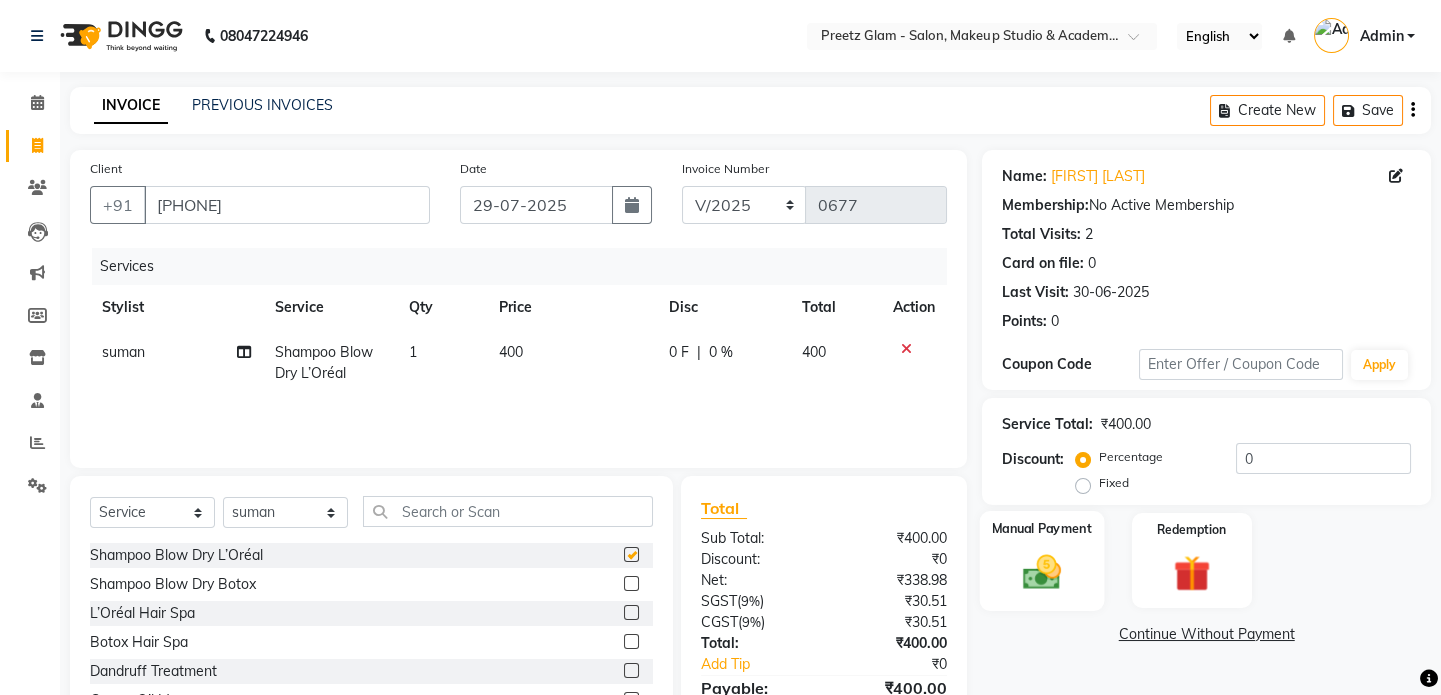 checkbox on "false" 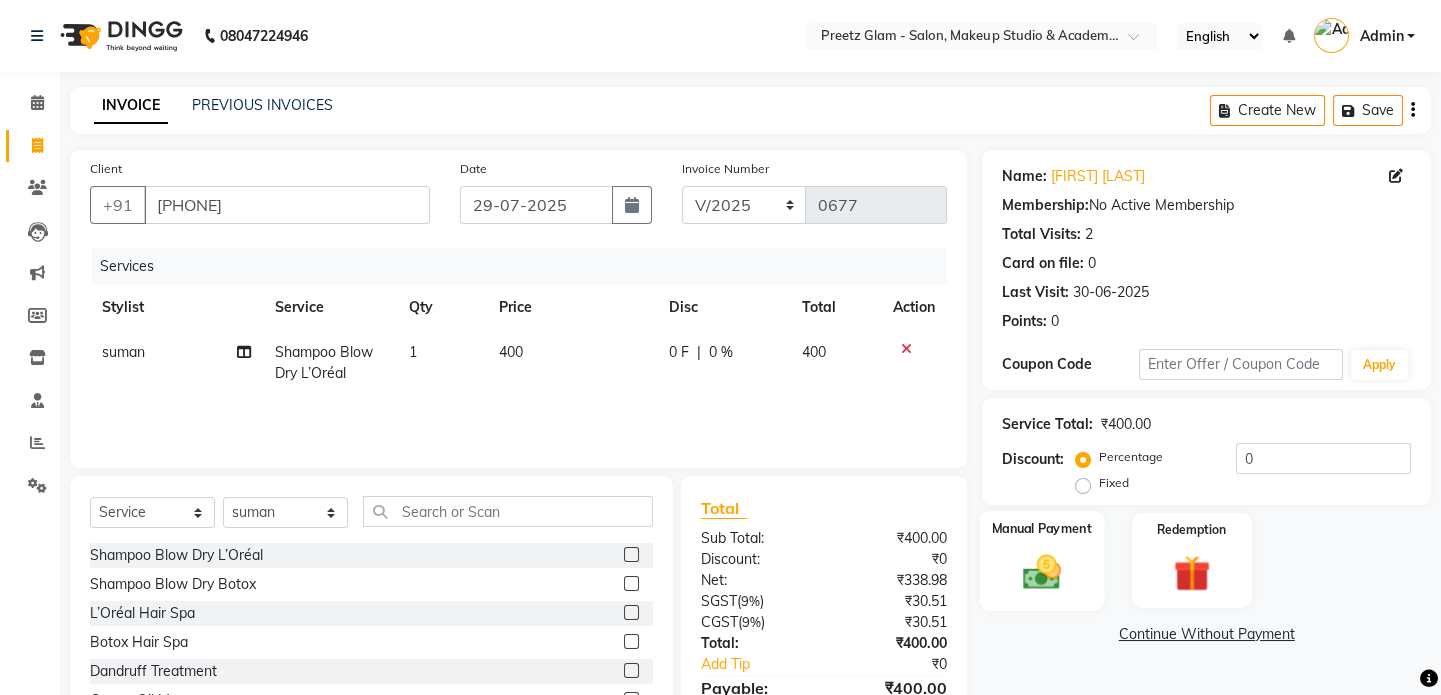 click 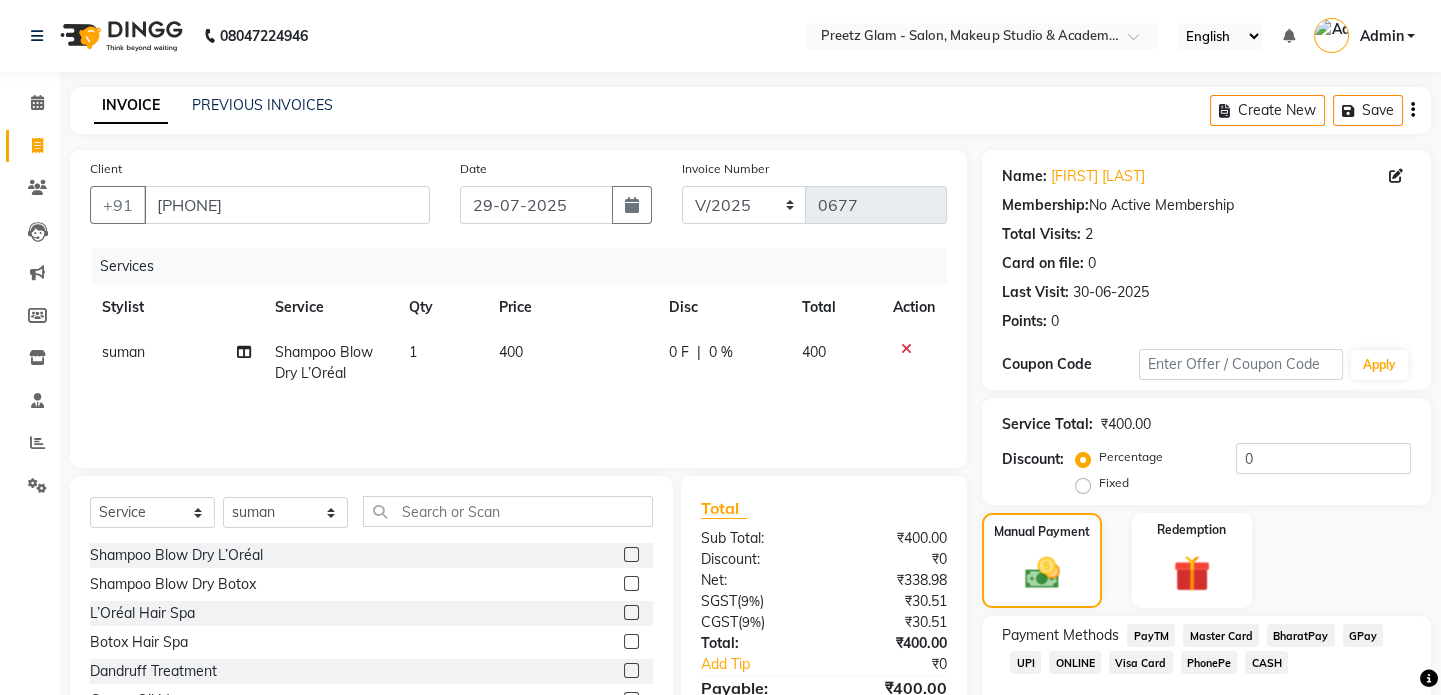 click on "CASH" 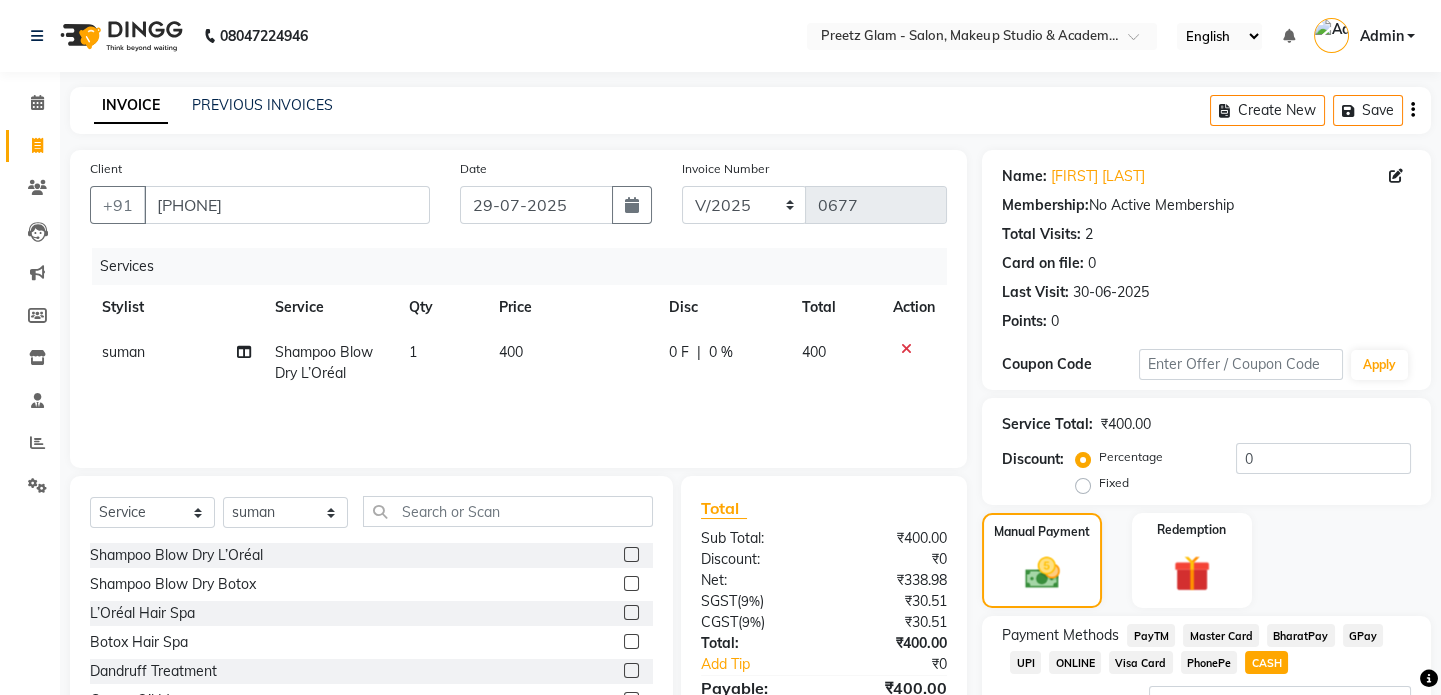 scroll, scrollTop: 168, scrollLeft: 0, axis: vertical 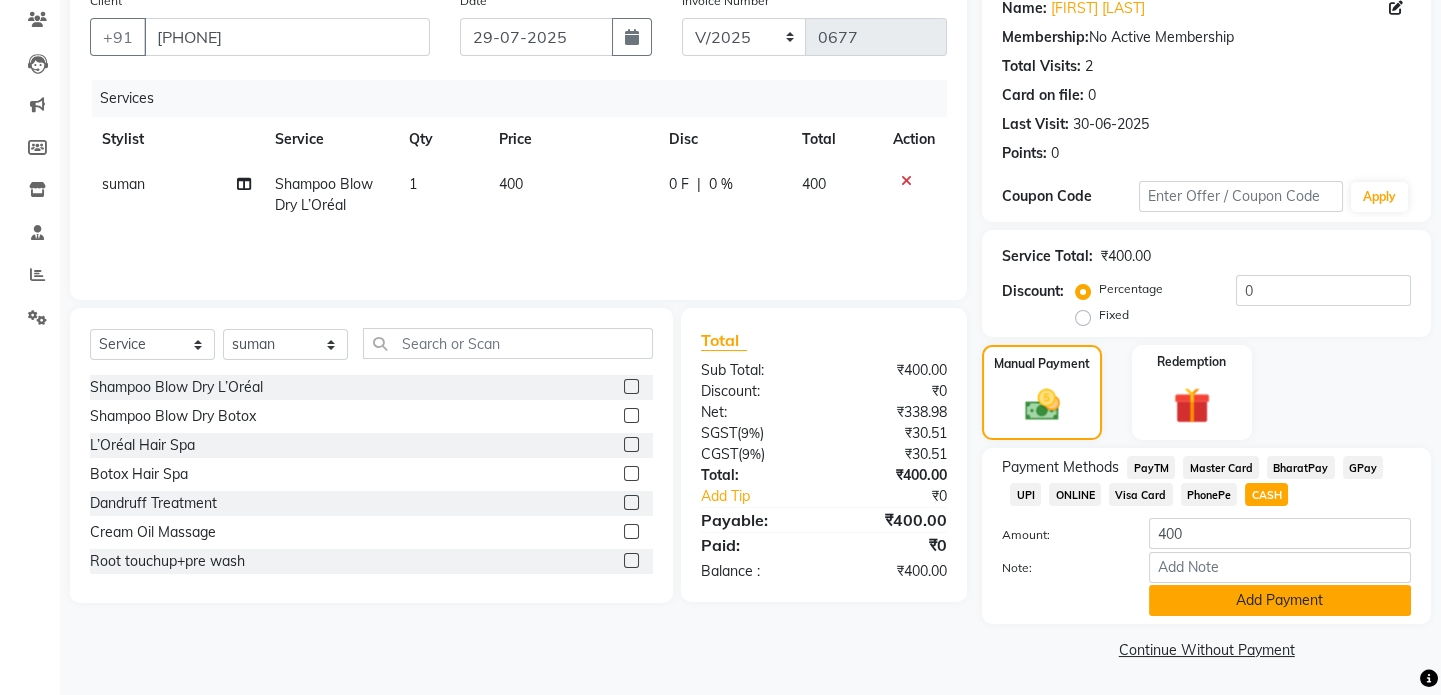 click on "Add Payment" 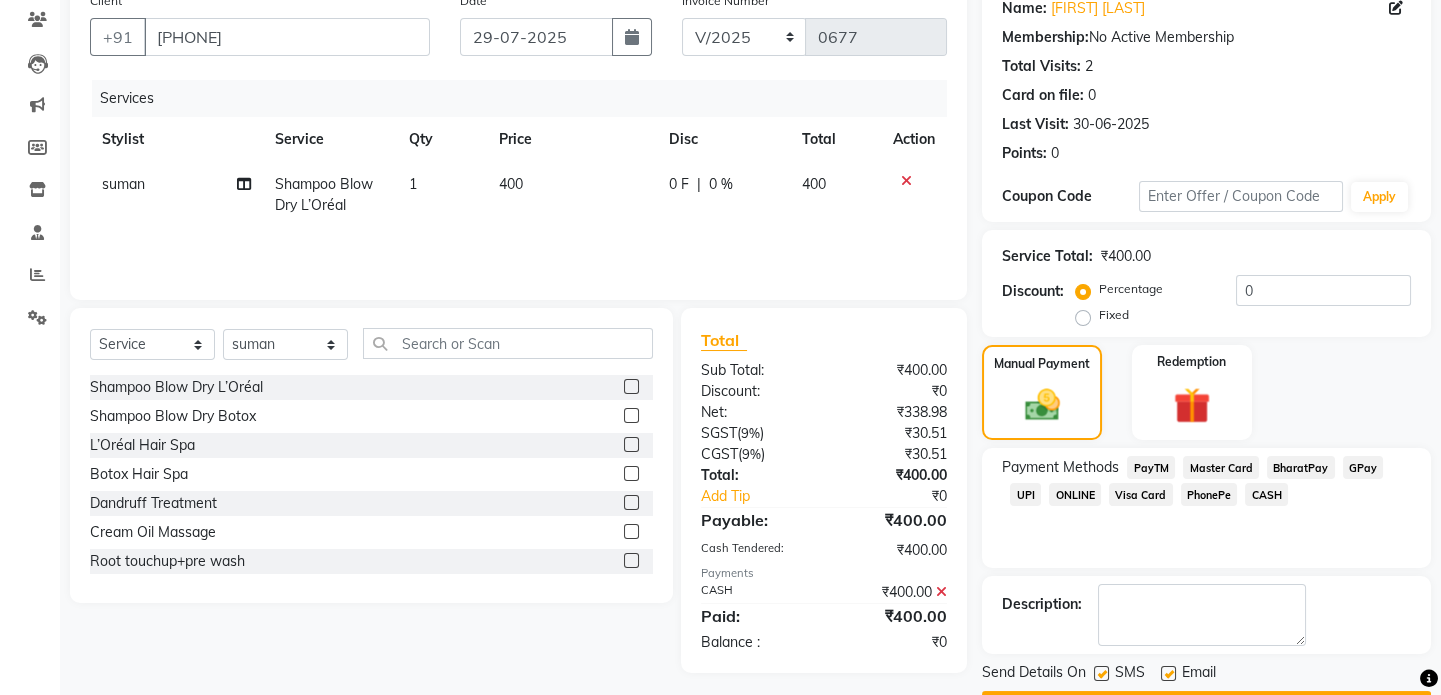 scroll, scrollTop: 223, scrollLeft: 0, axis: vertical 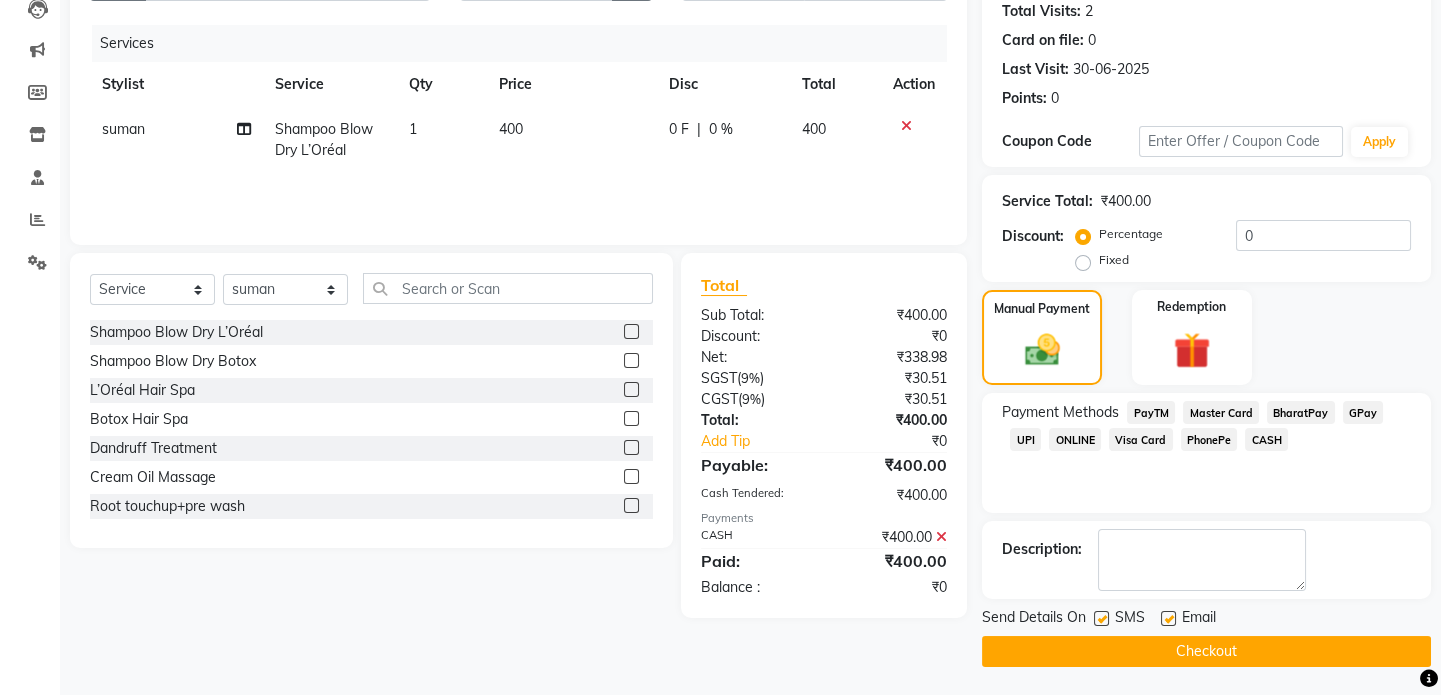 click on "Checkout" 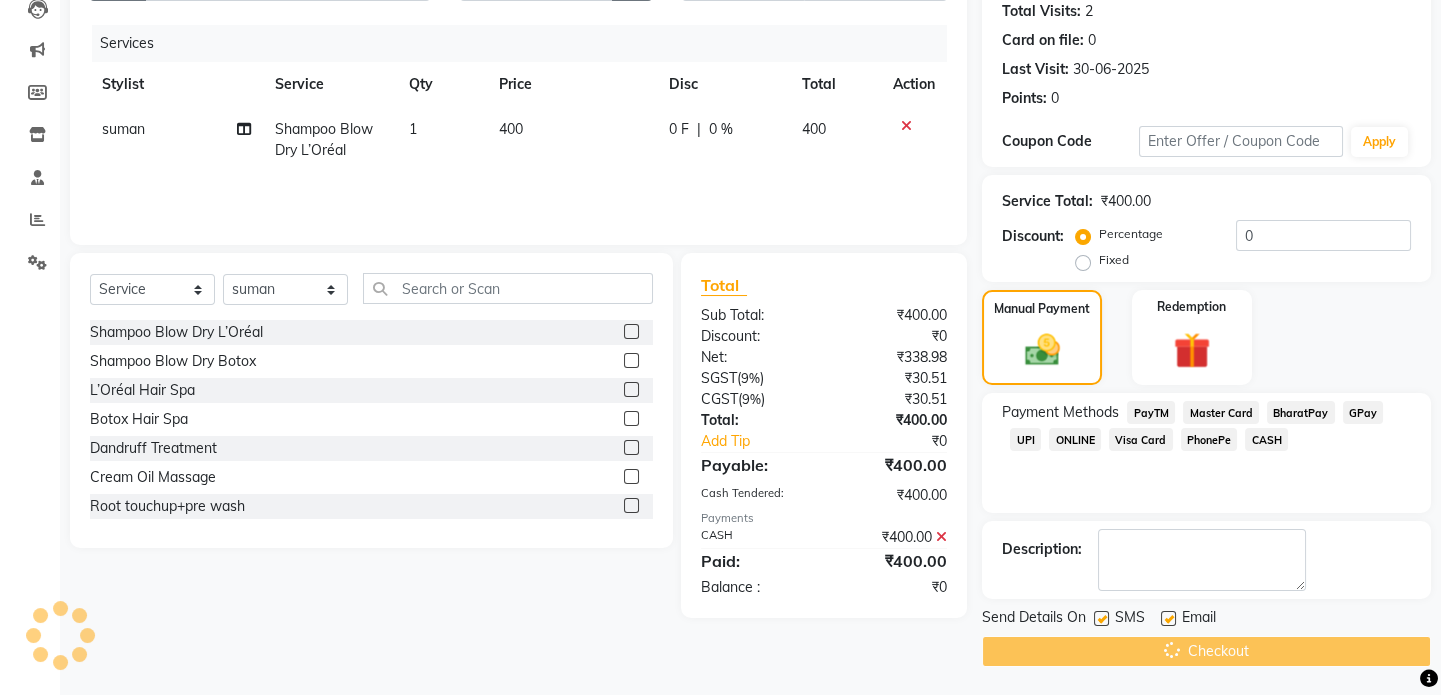 scroll, scrollTop: 0, scrollLeft: 0, axis: both 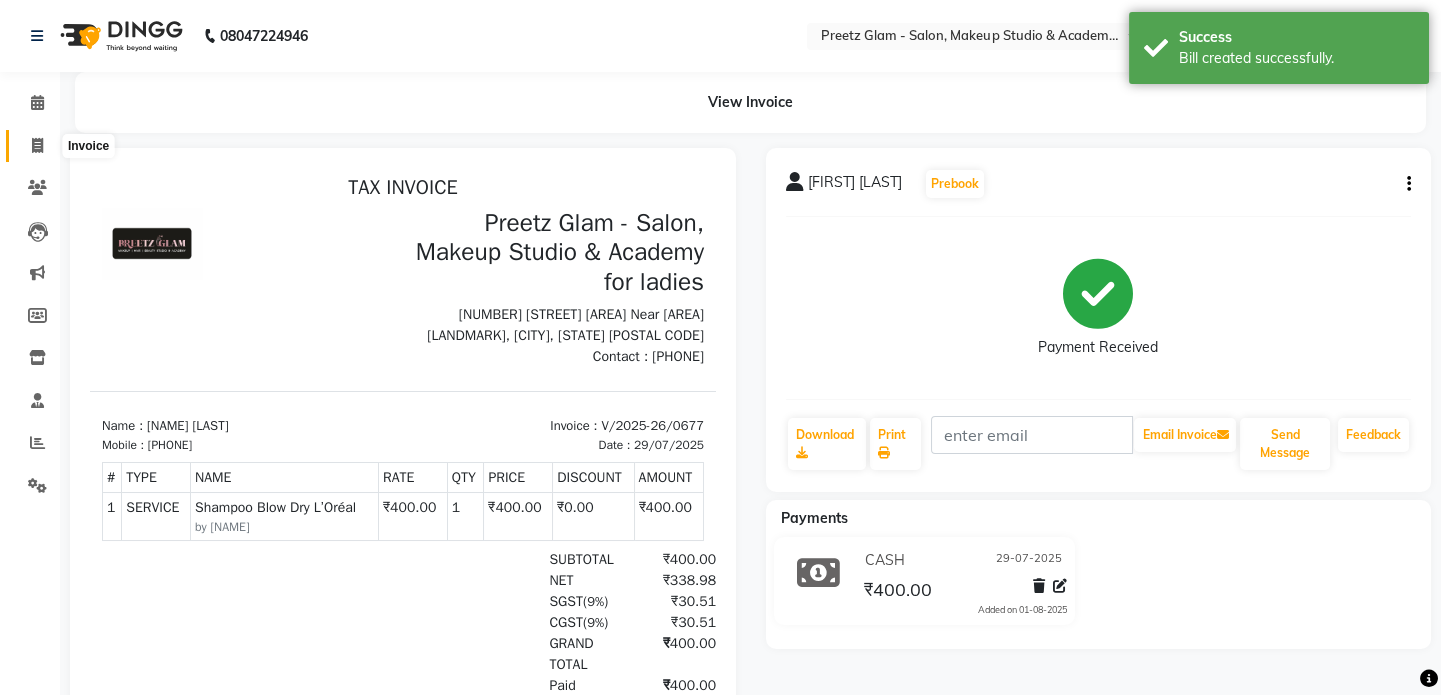 click 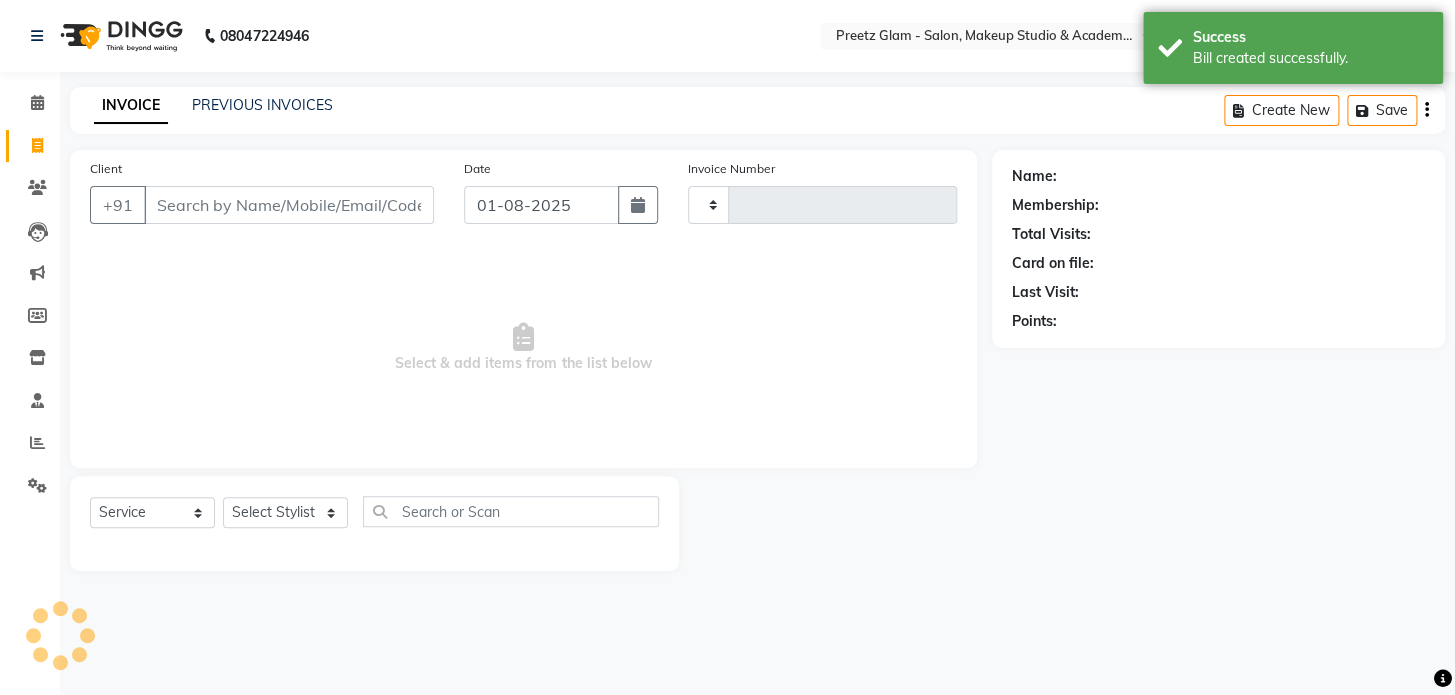 type on "0678" 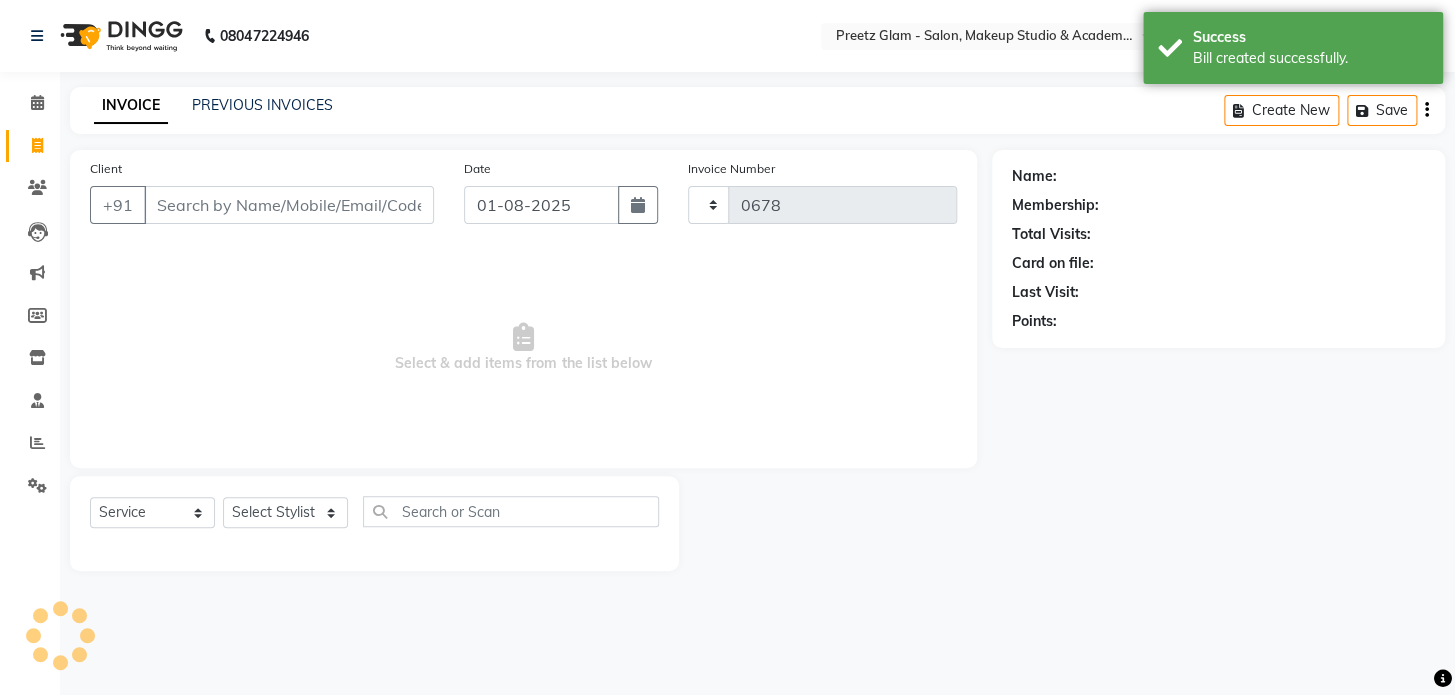 select on "4263" 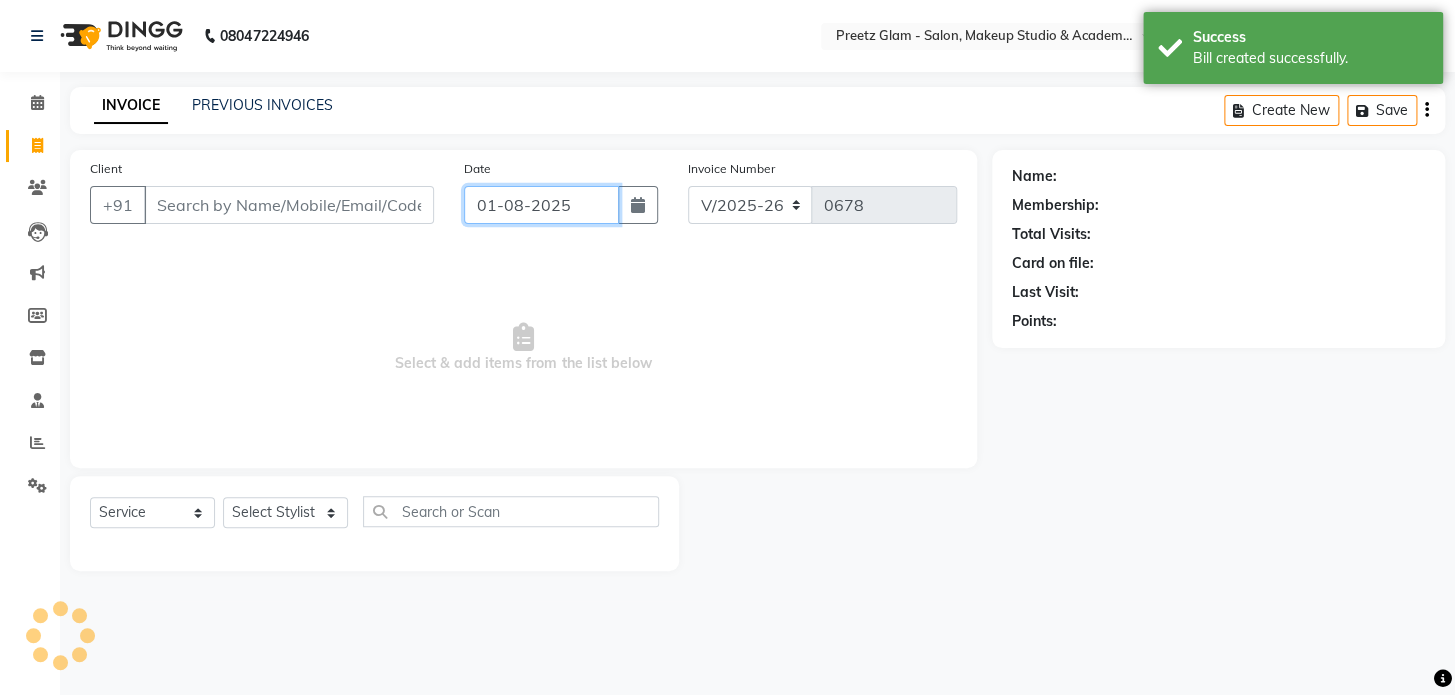 click on "01-08-2025" 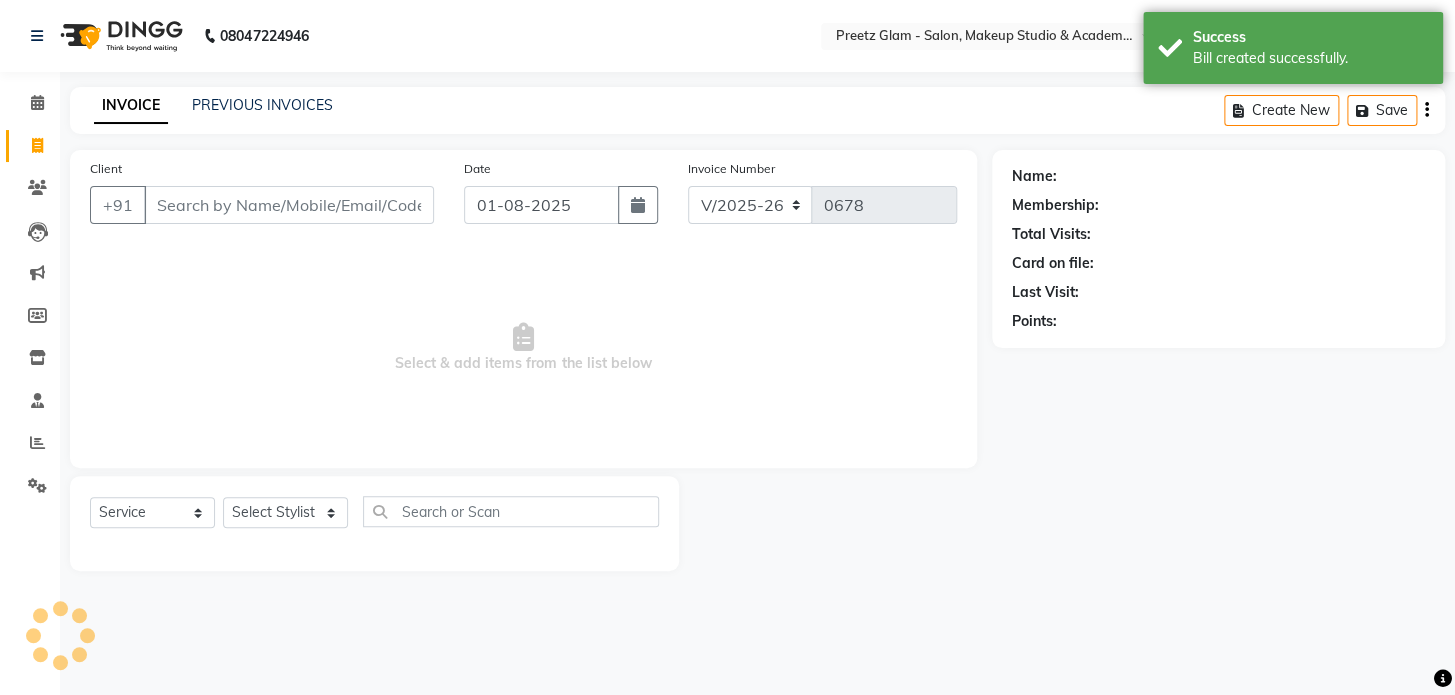 select on "8" 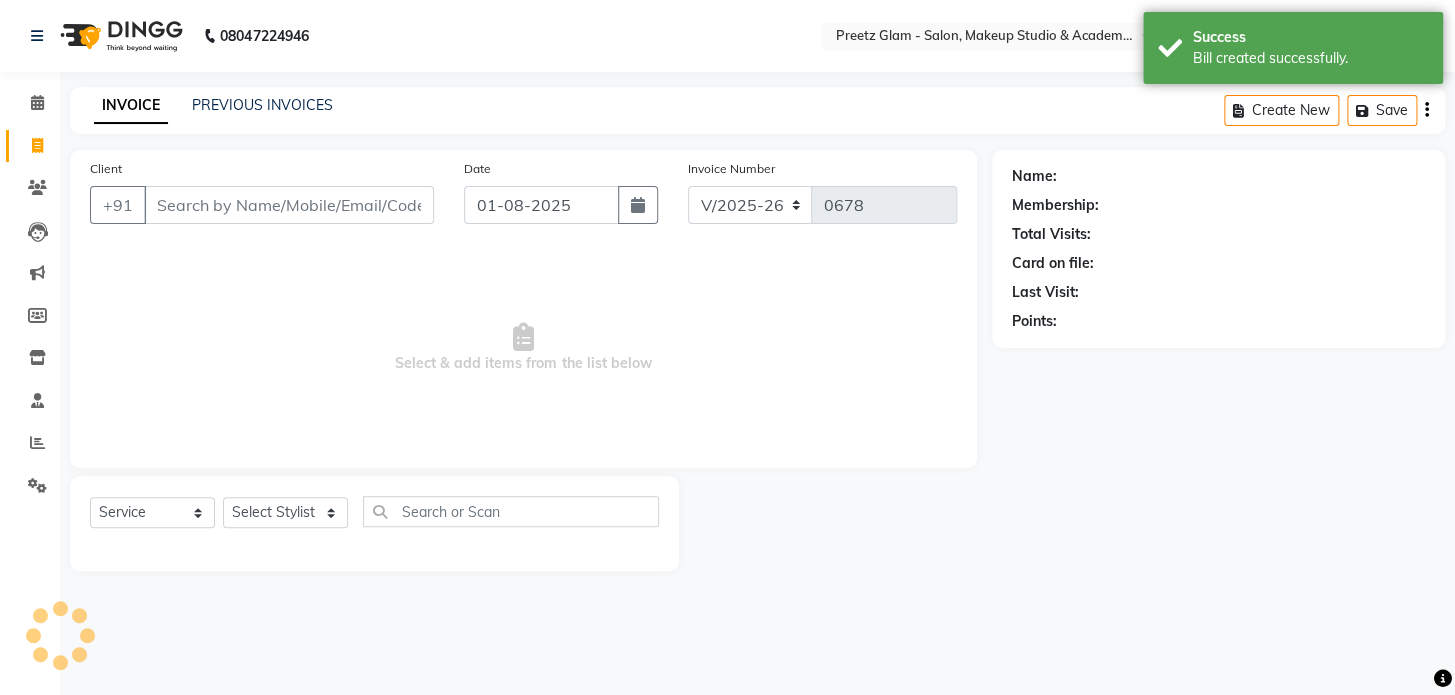 select on "2025" 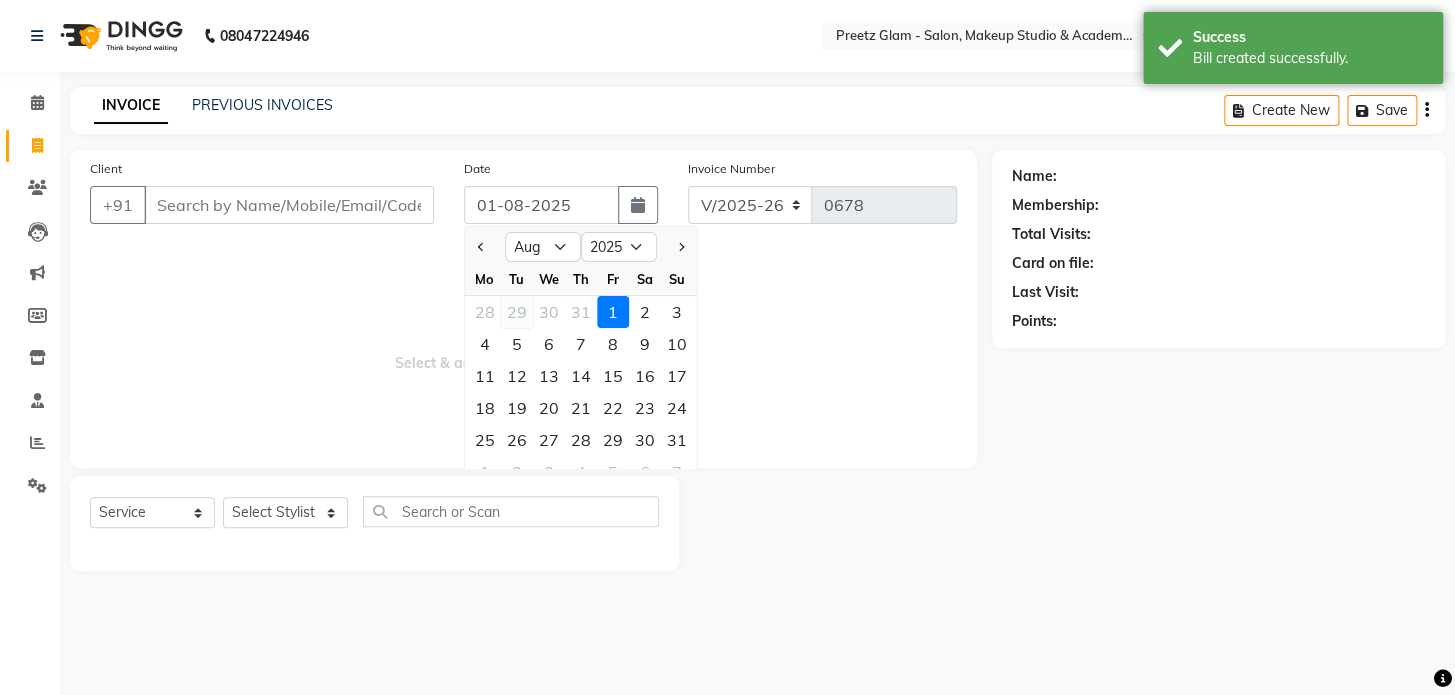 click on "29" 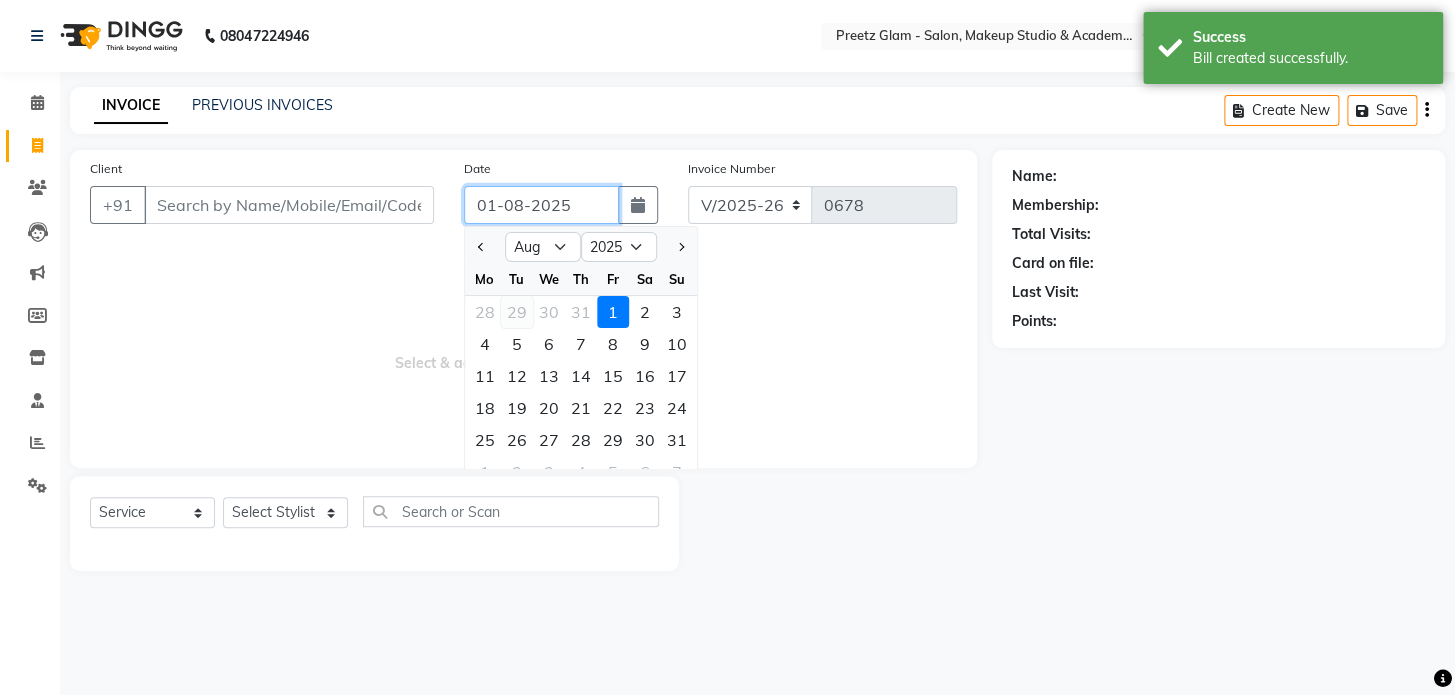 type on "29-07-2025" 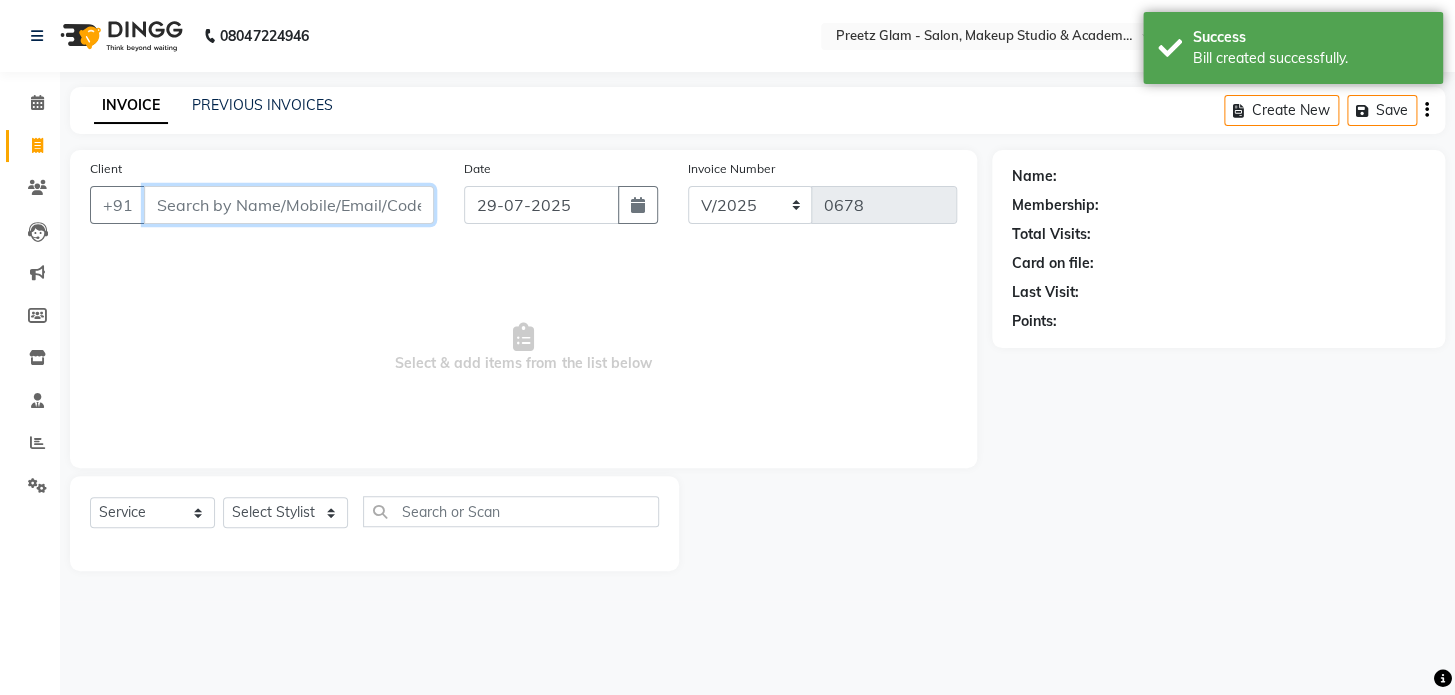 click on "Client" at bounding box center [289, 205] 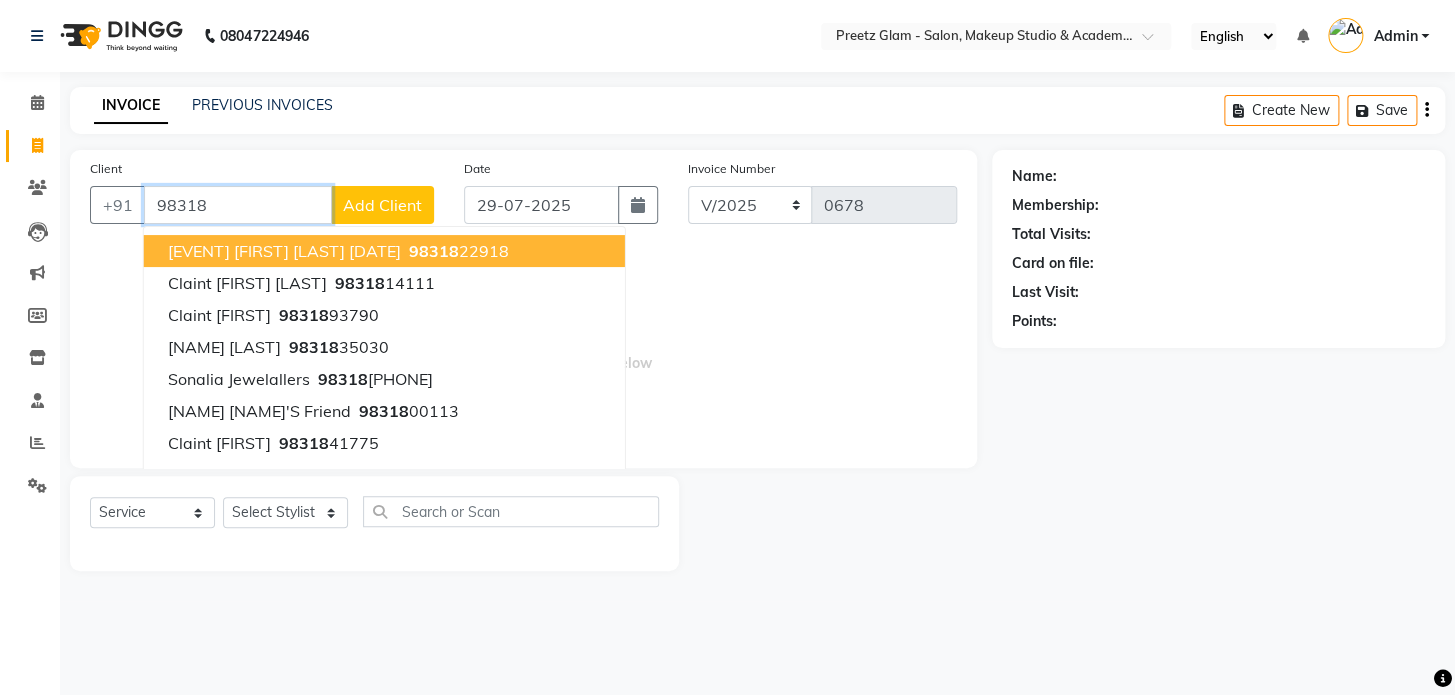 click on "98318" at bounding box center [238, 205] 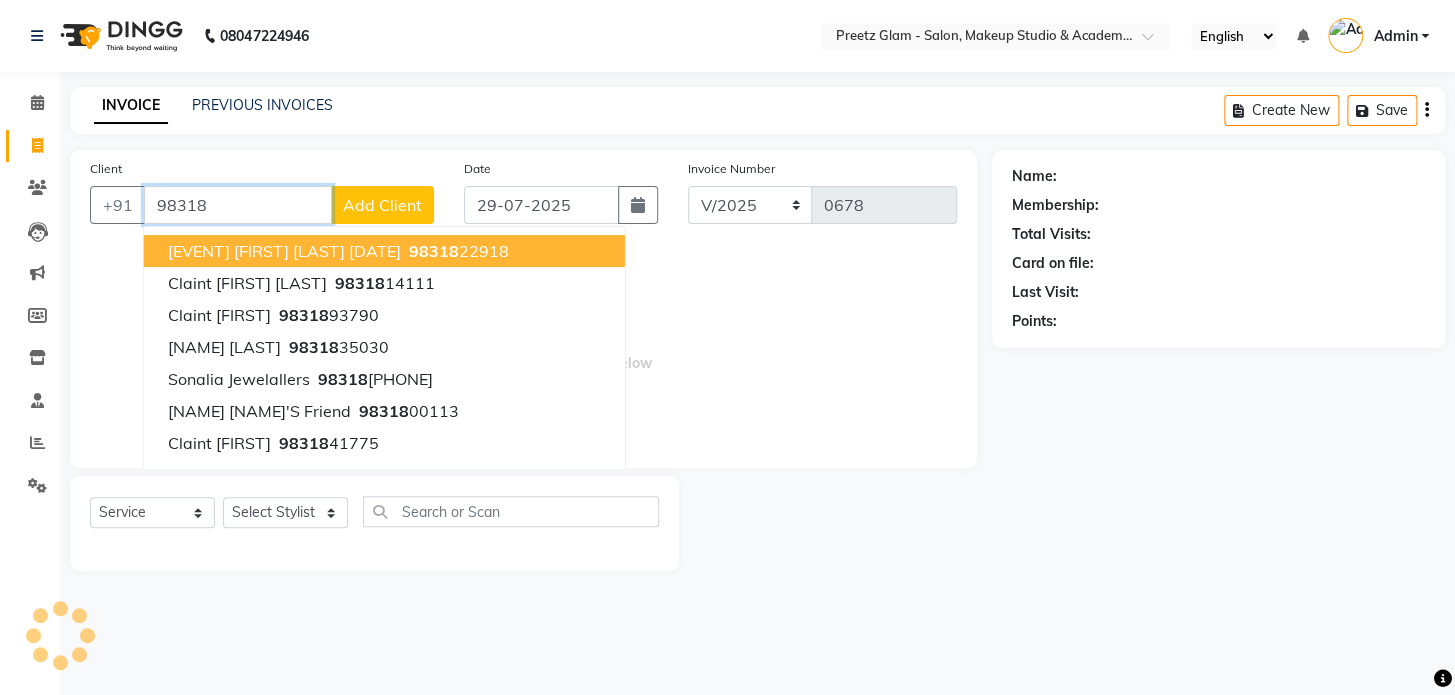 click on "98318" at bounding box center [238, 205] 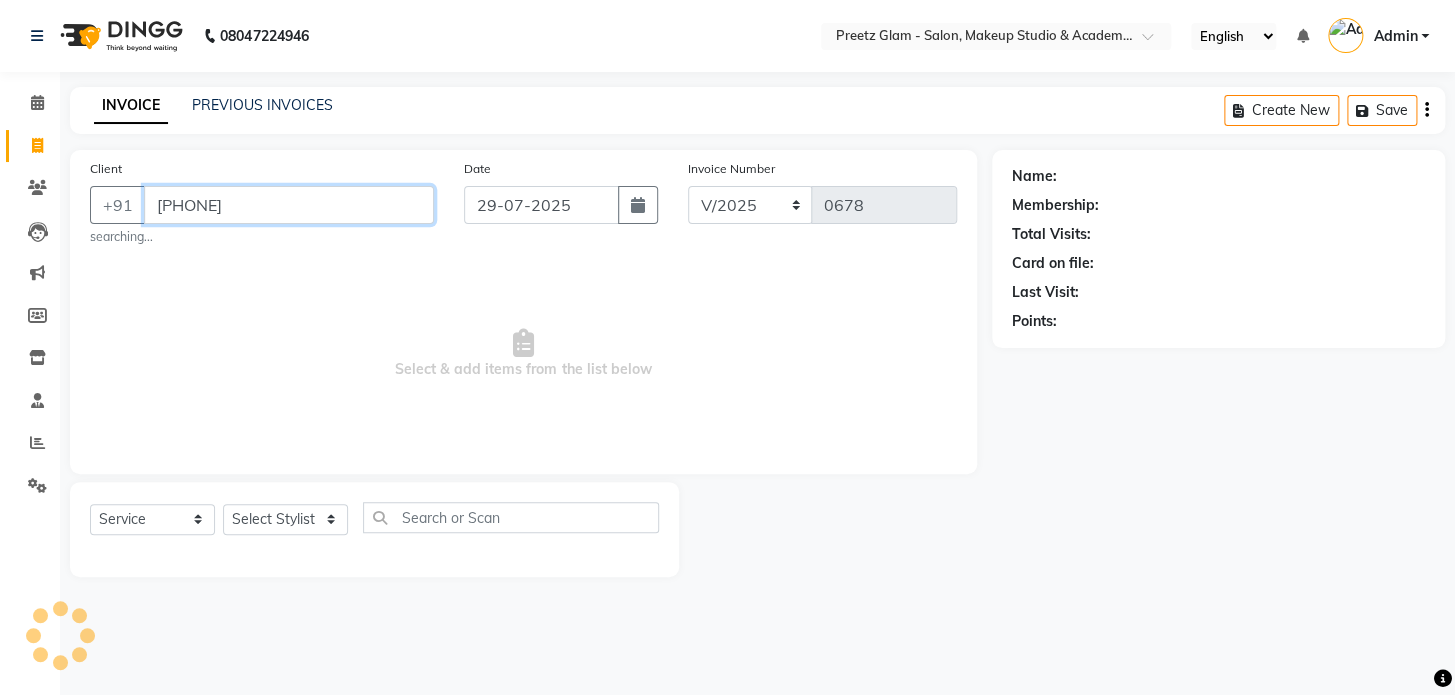 type on "[PHONE]" 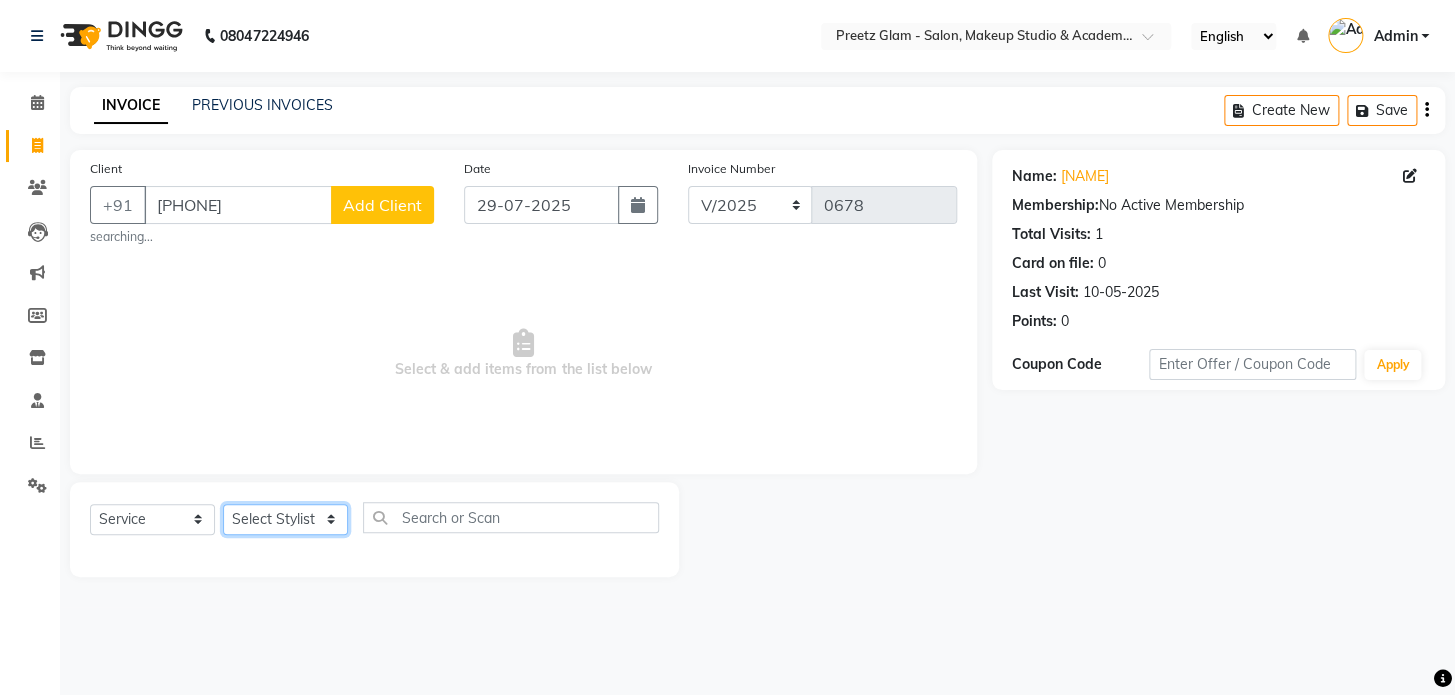 click on "Select Stylist [FIRST] [FIRST] [FIRST] [FIRST] [FIRST] [FIRST] [FIRST]" 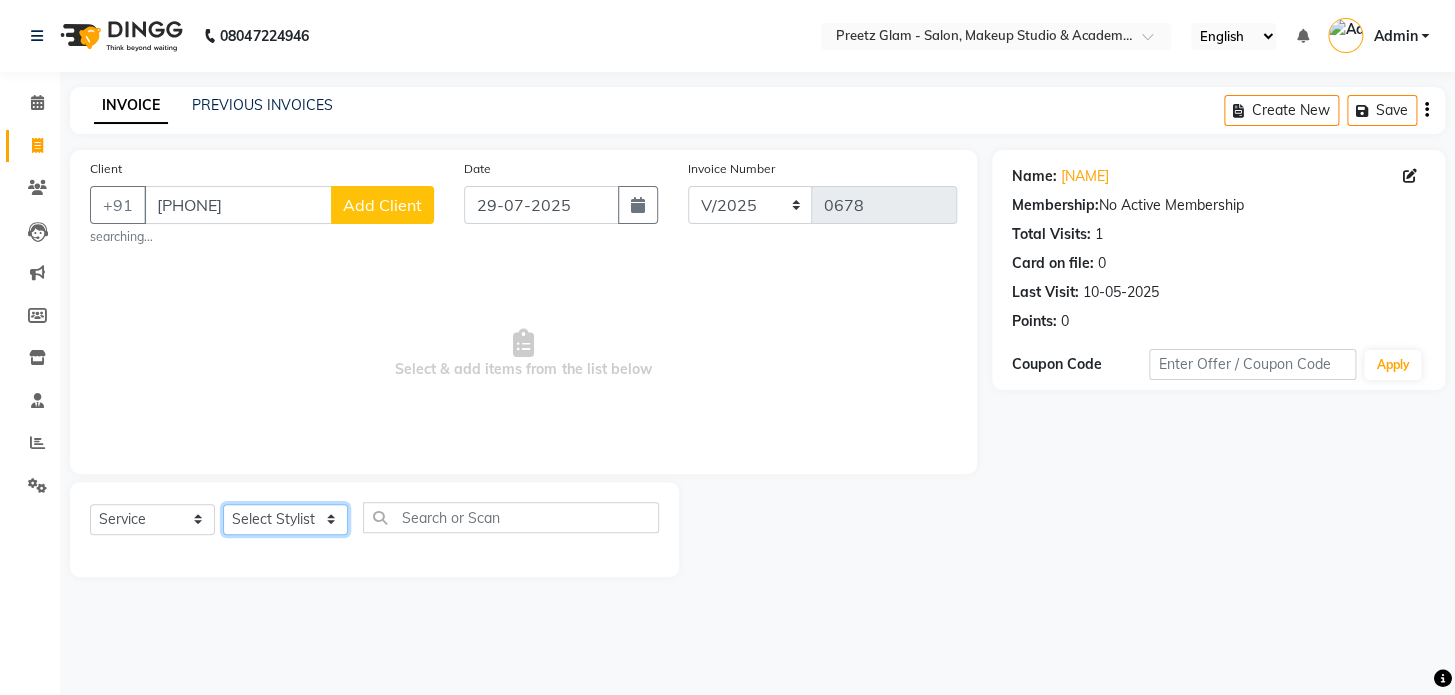 select on "49320" 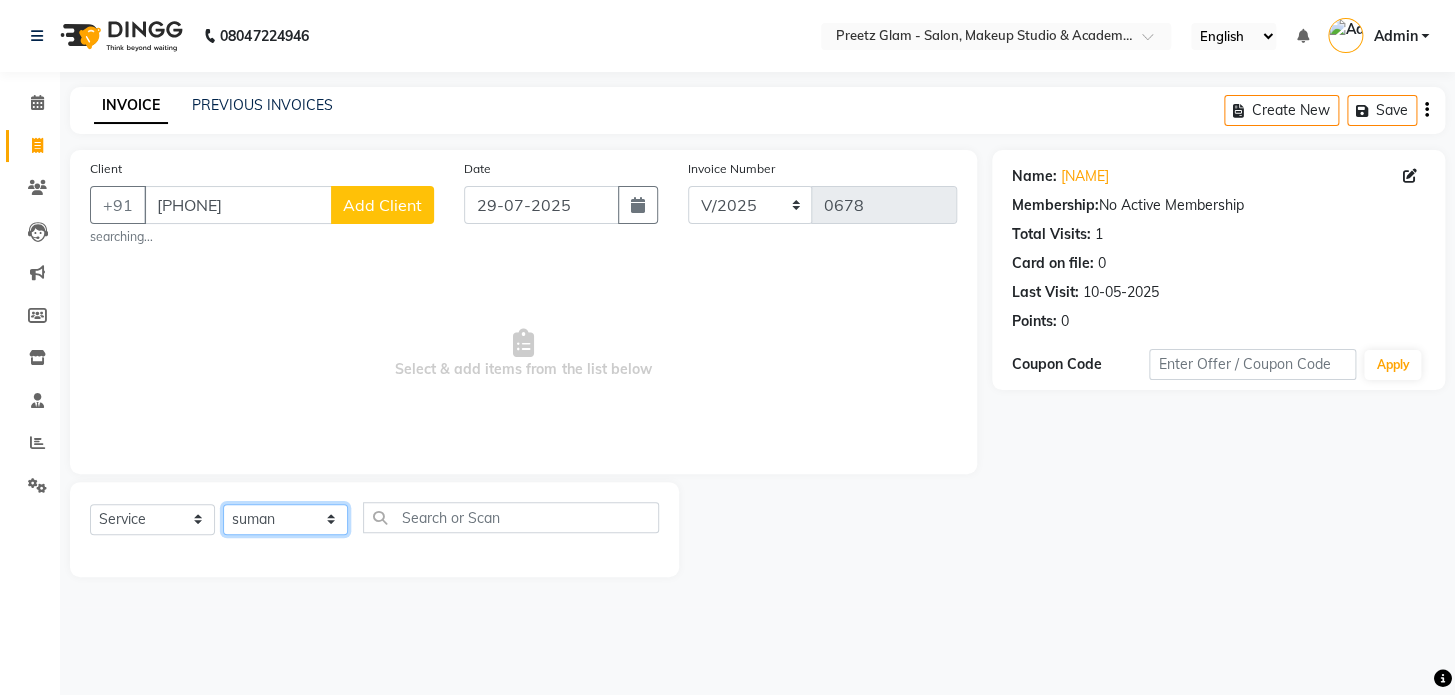 click on "Select Stylist [FIRST] [FIRST] [FIRST] [FIRST] [FIRST] [FIRST] [FIRST]" 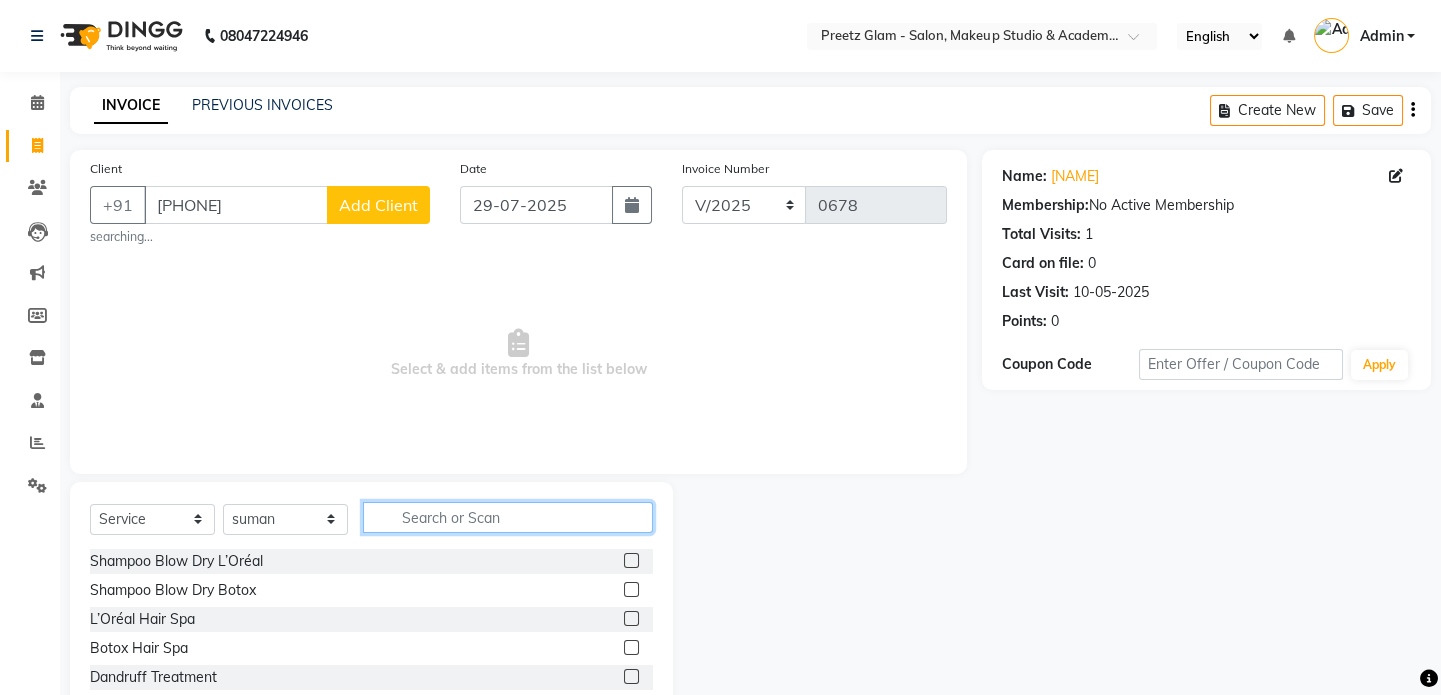 click 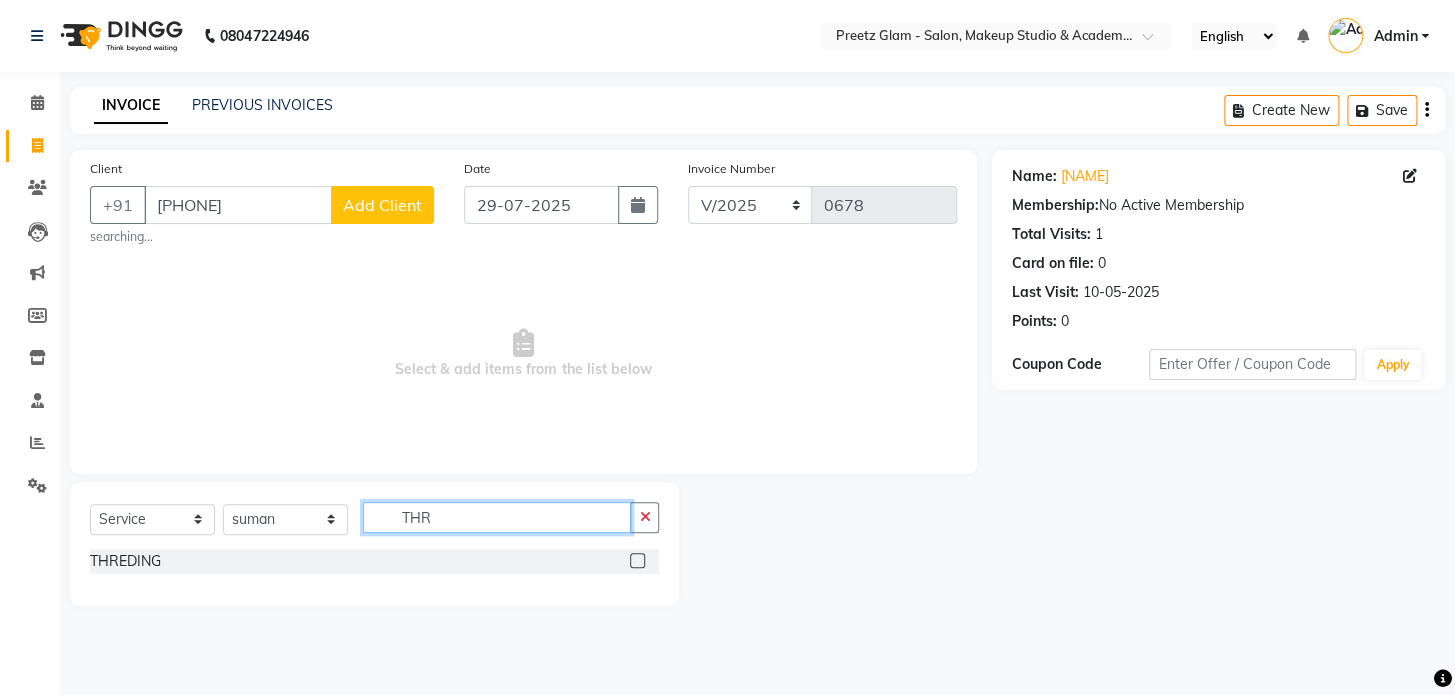 type on "THR" 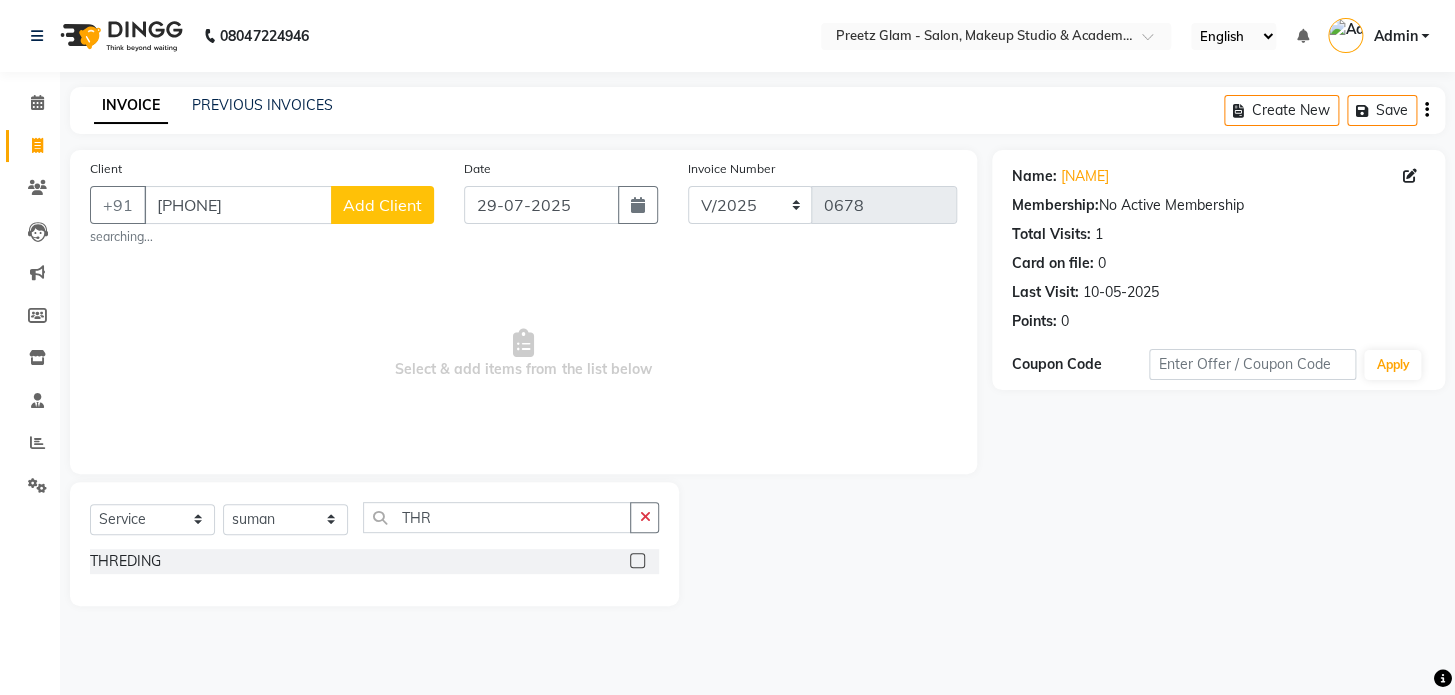 click 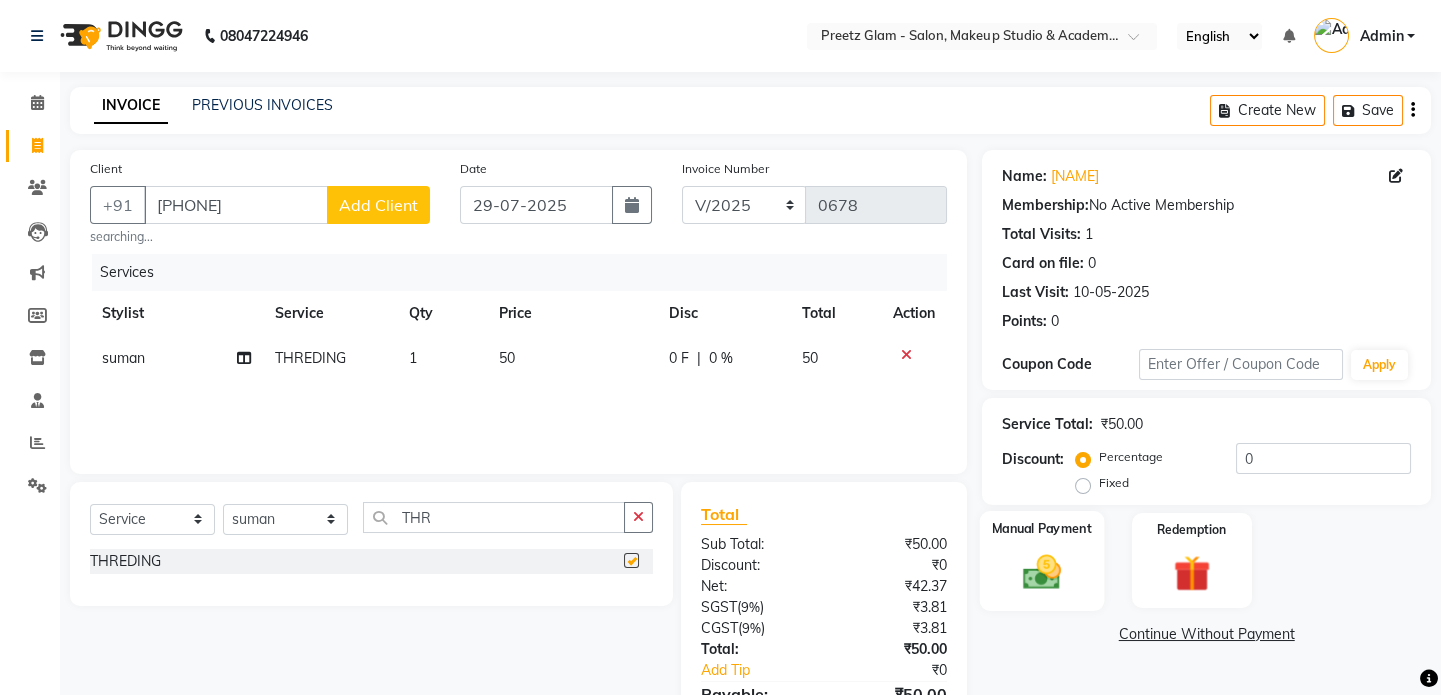 checkbox on "false" 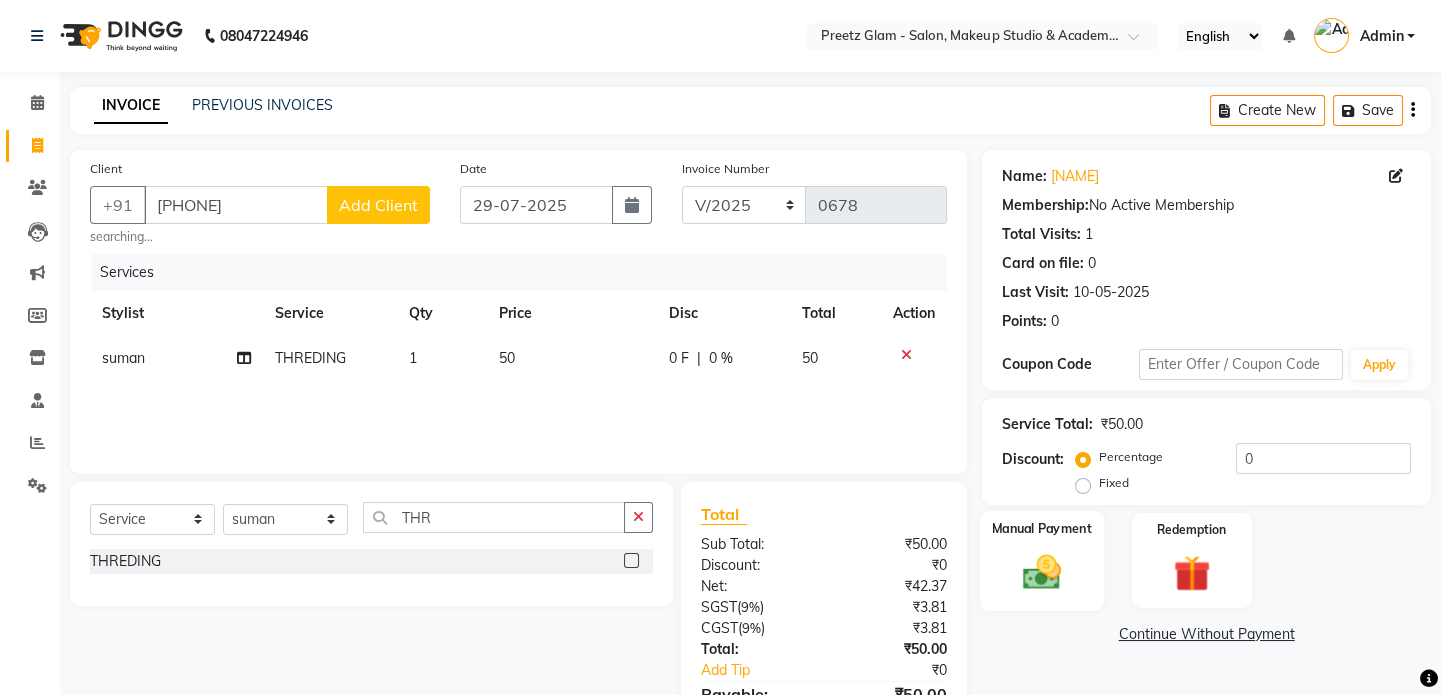 click 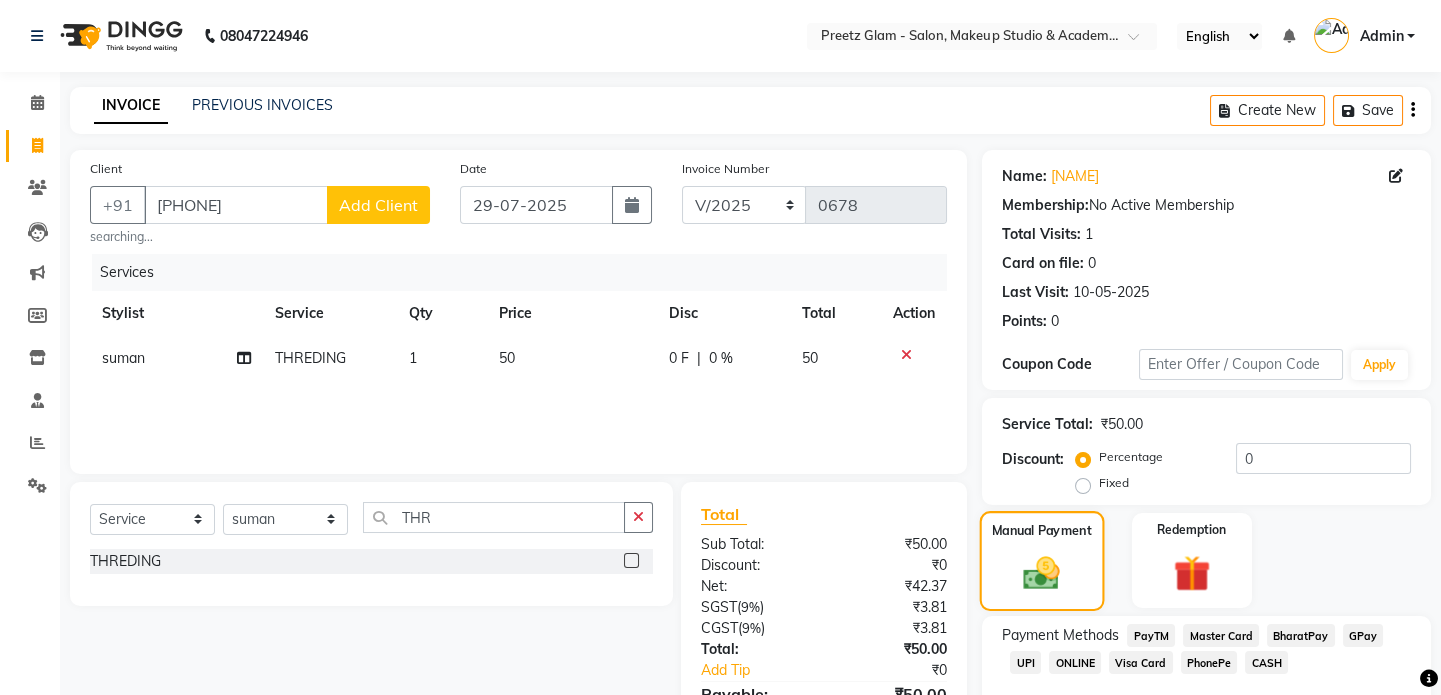 scroll, scrollTop: 111, scrollLeft: 0, axis: vertical 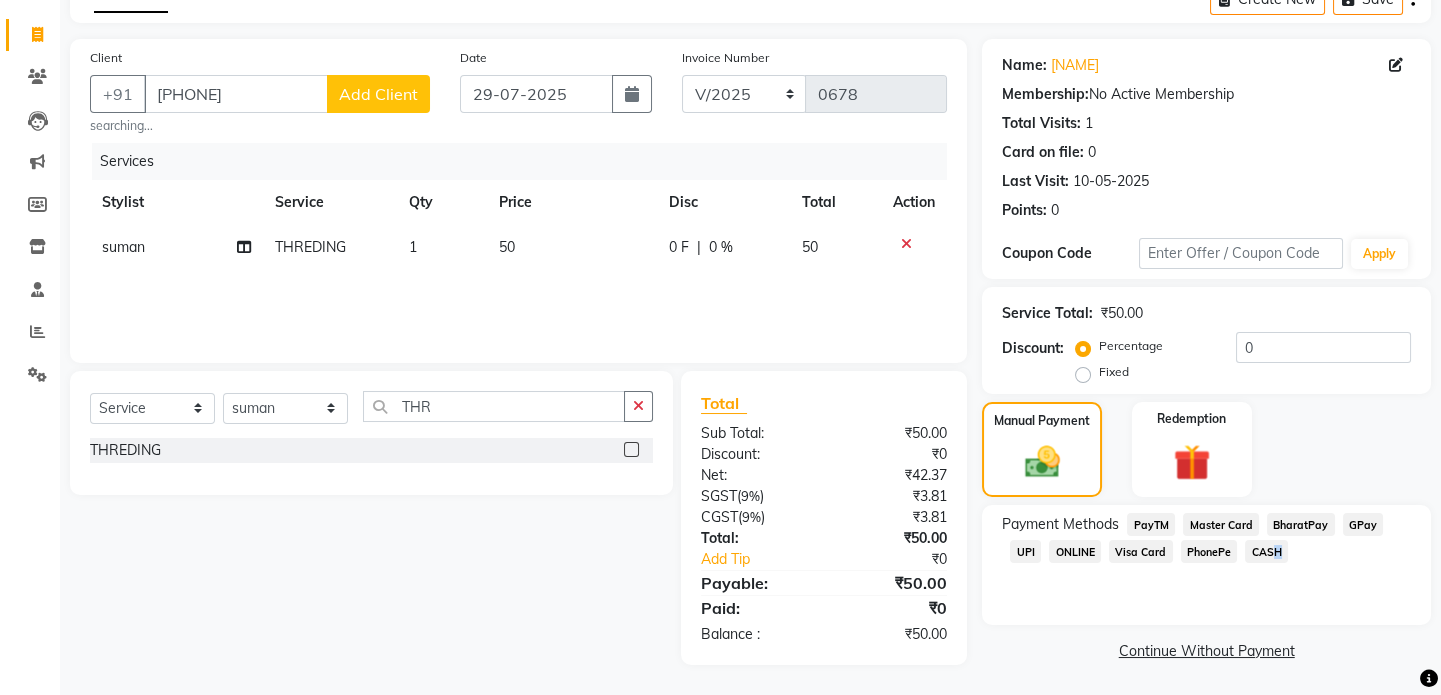 drag, startPoint x: 1269, startPoint y: 548, endPoint x: 1260, endPoint y: 553, distance: 10.29563 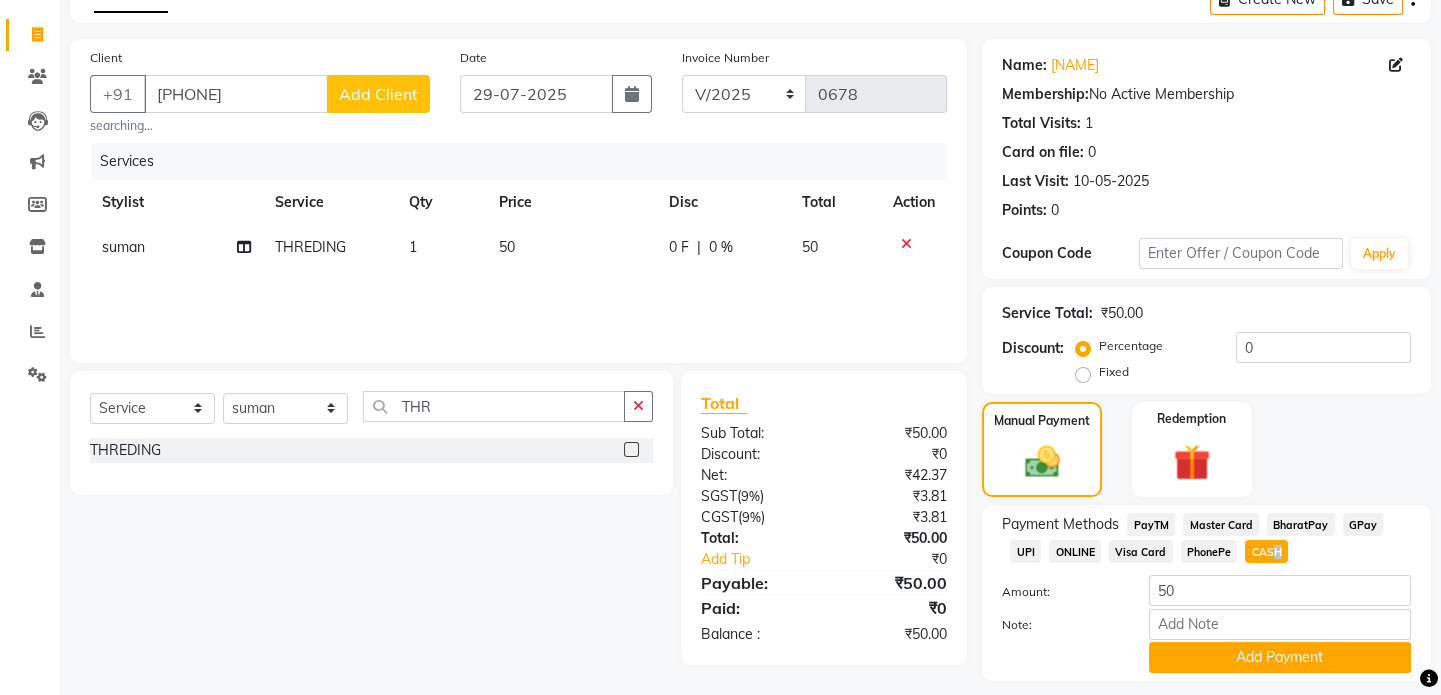 click on "CASH" 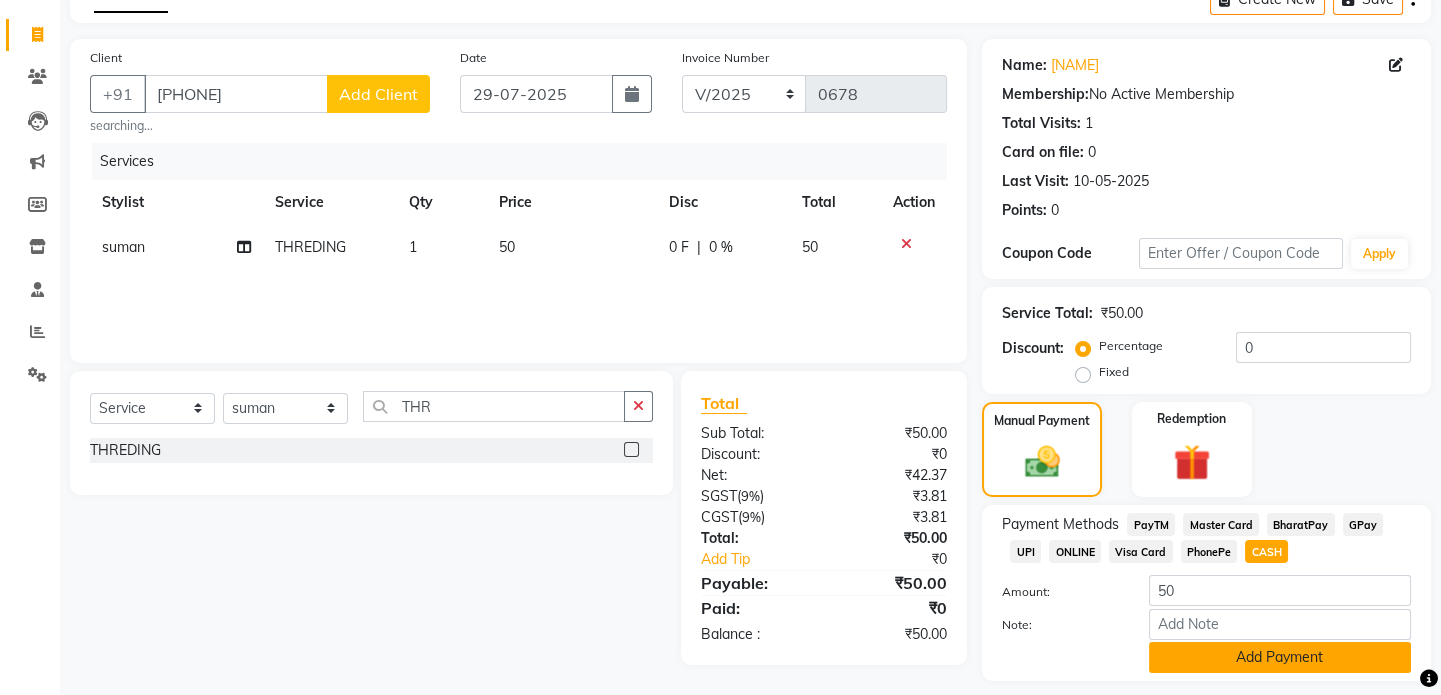 click on "Add Payment" 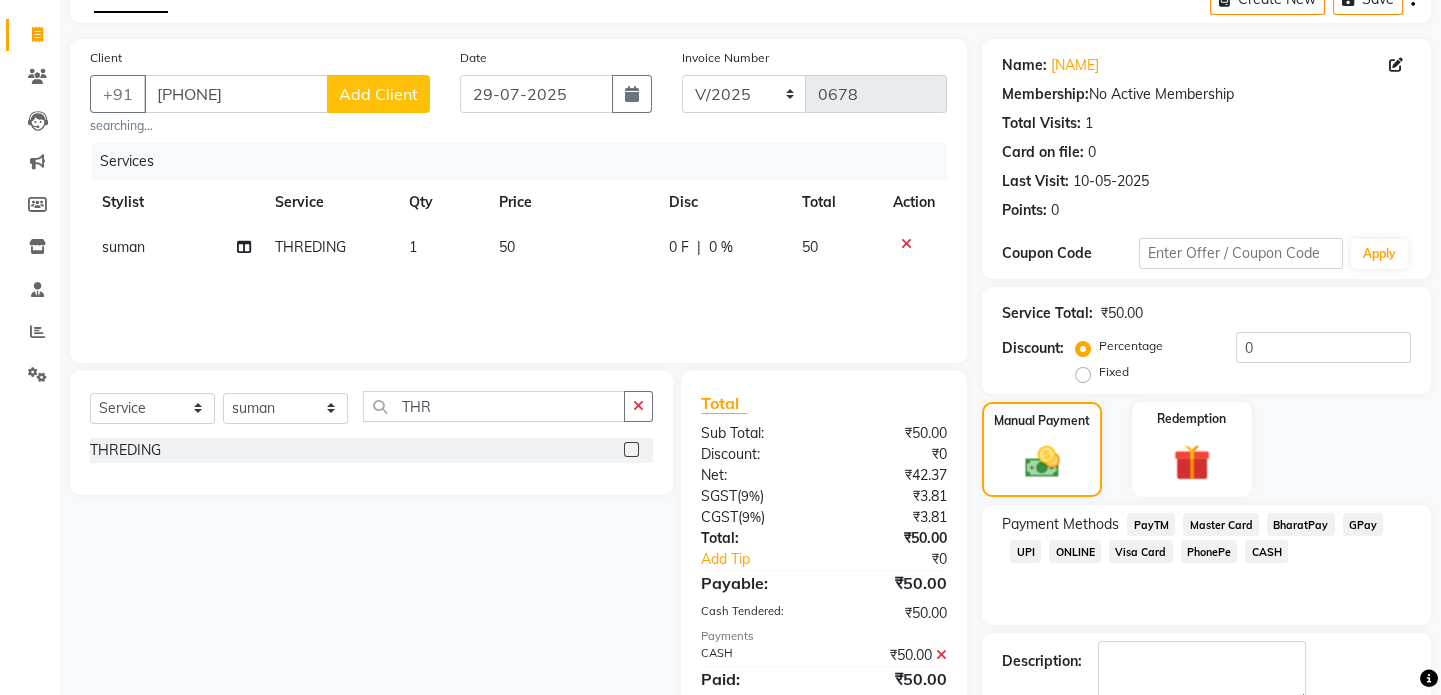 scroll, scrollTop: 223, scrollLeft: 0, axis: vertical 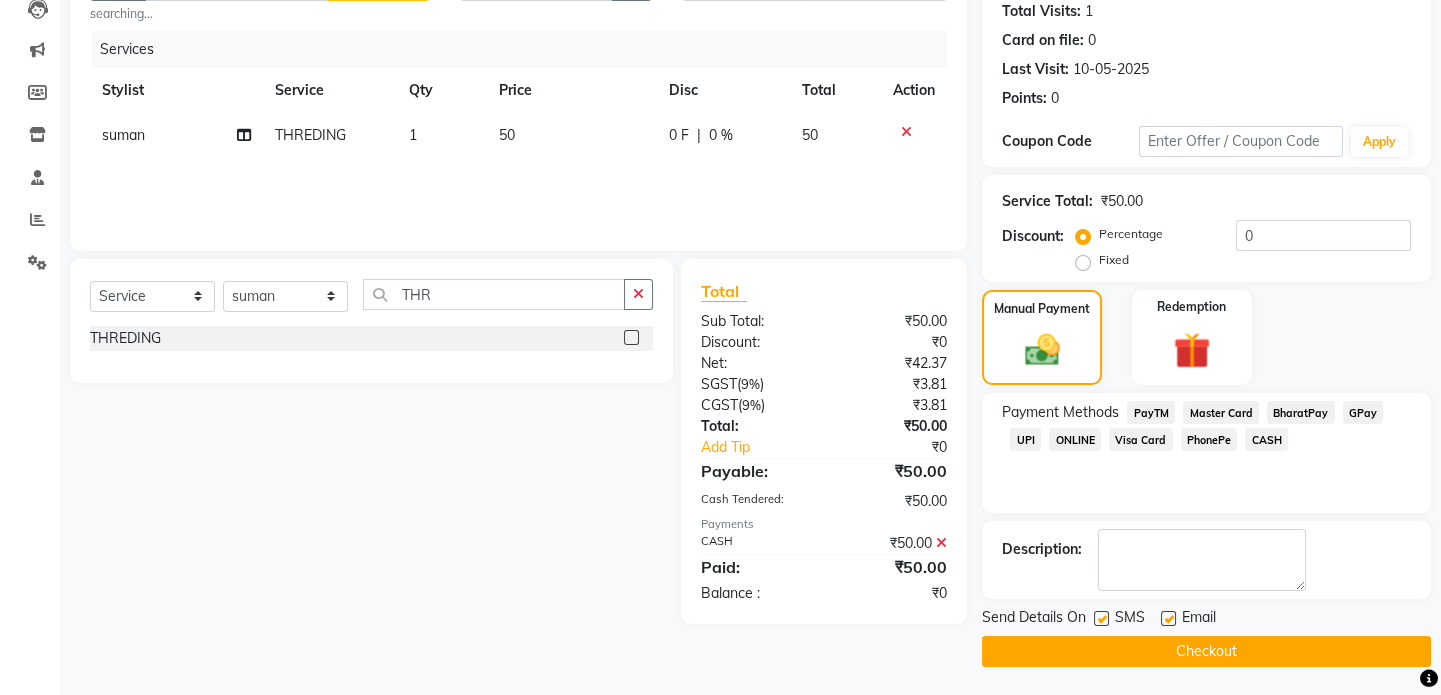 click on "Checkout" 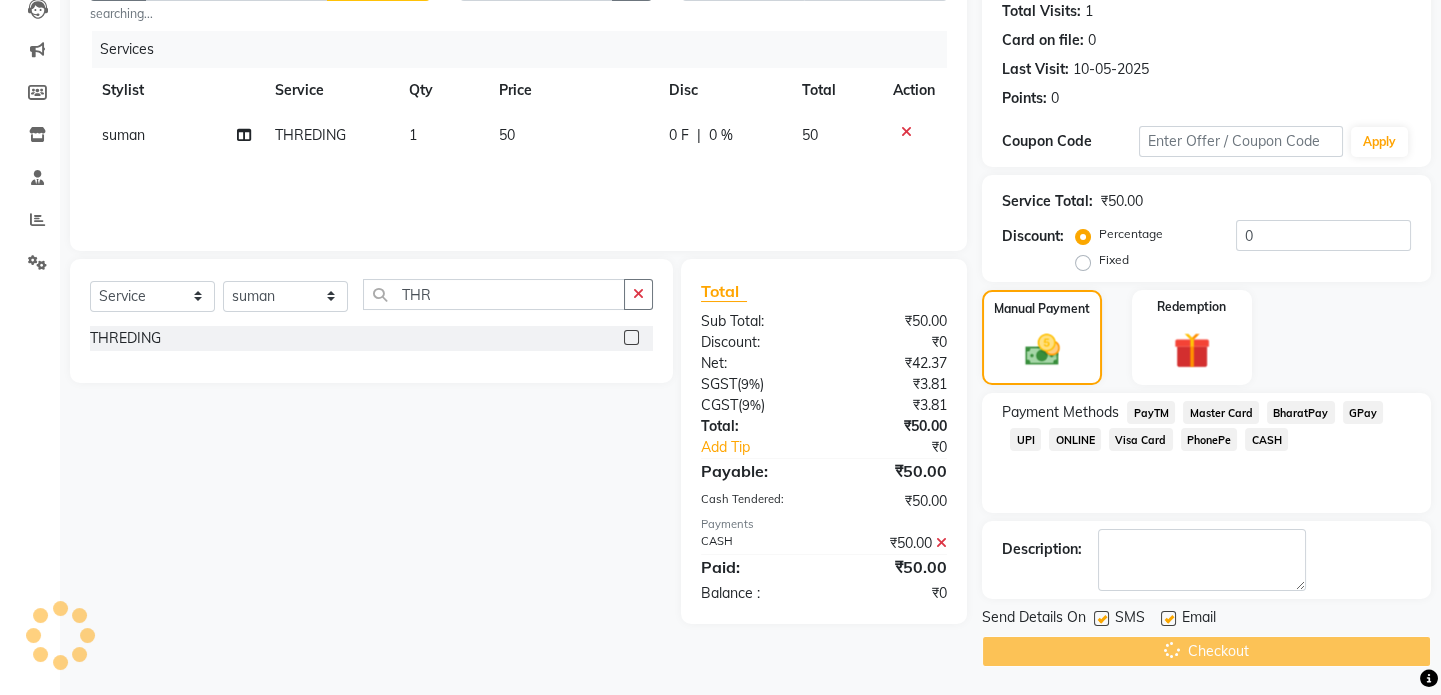 scroll, scrollTop: 0, scrollLeft: 0, axis: both 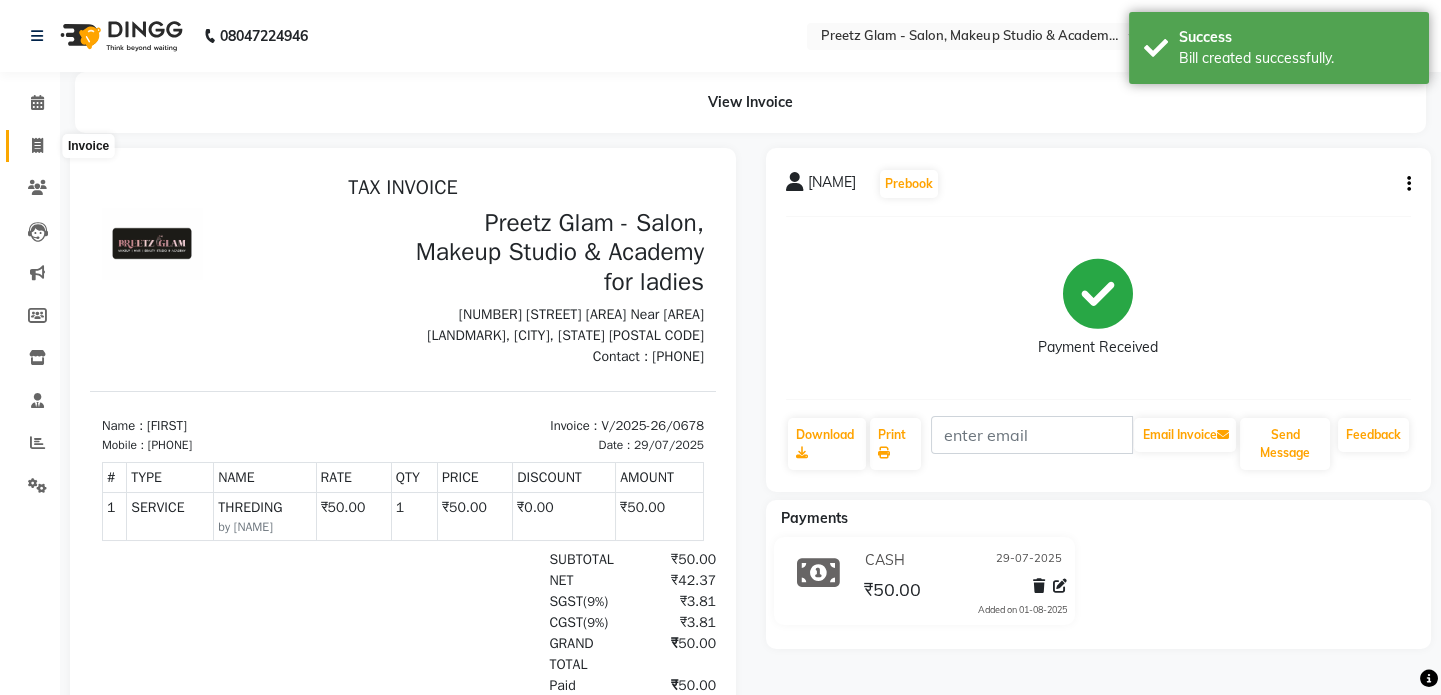 click 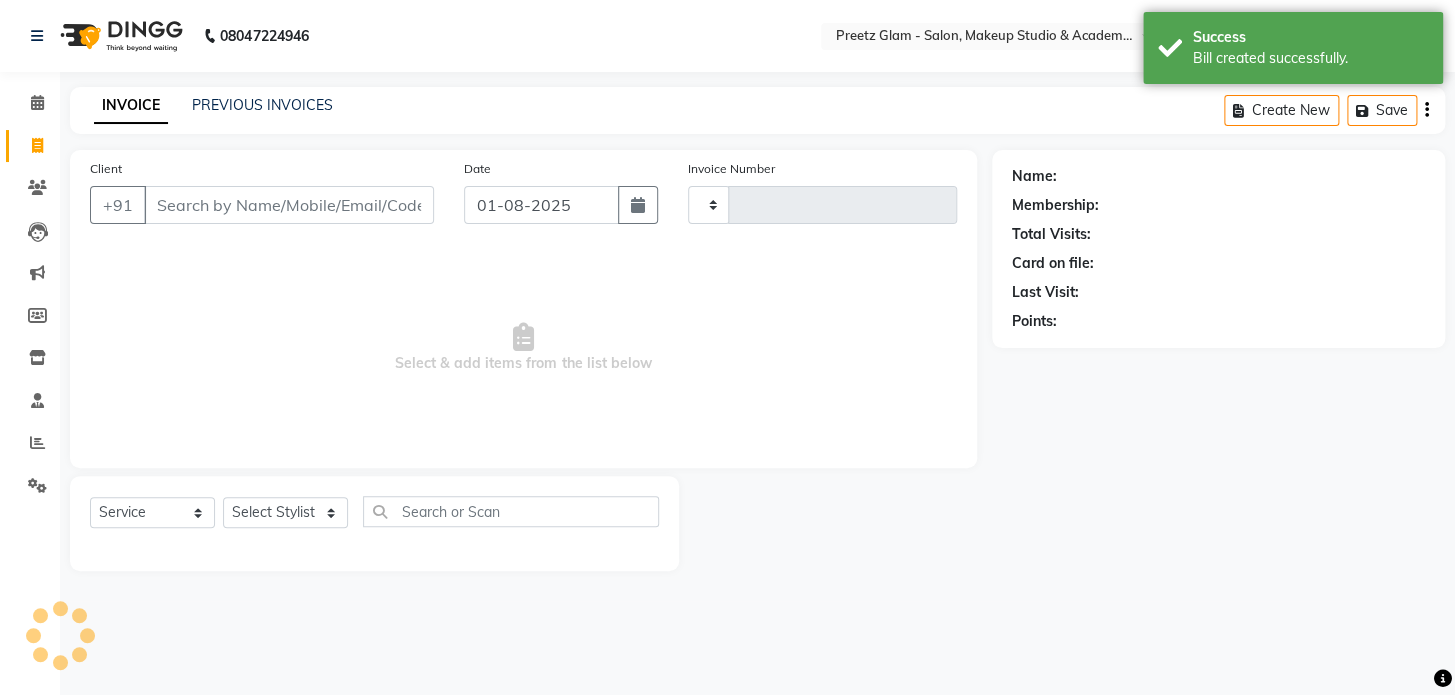 type on "0679" 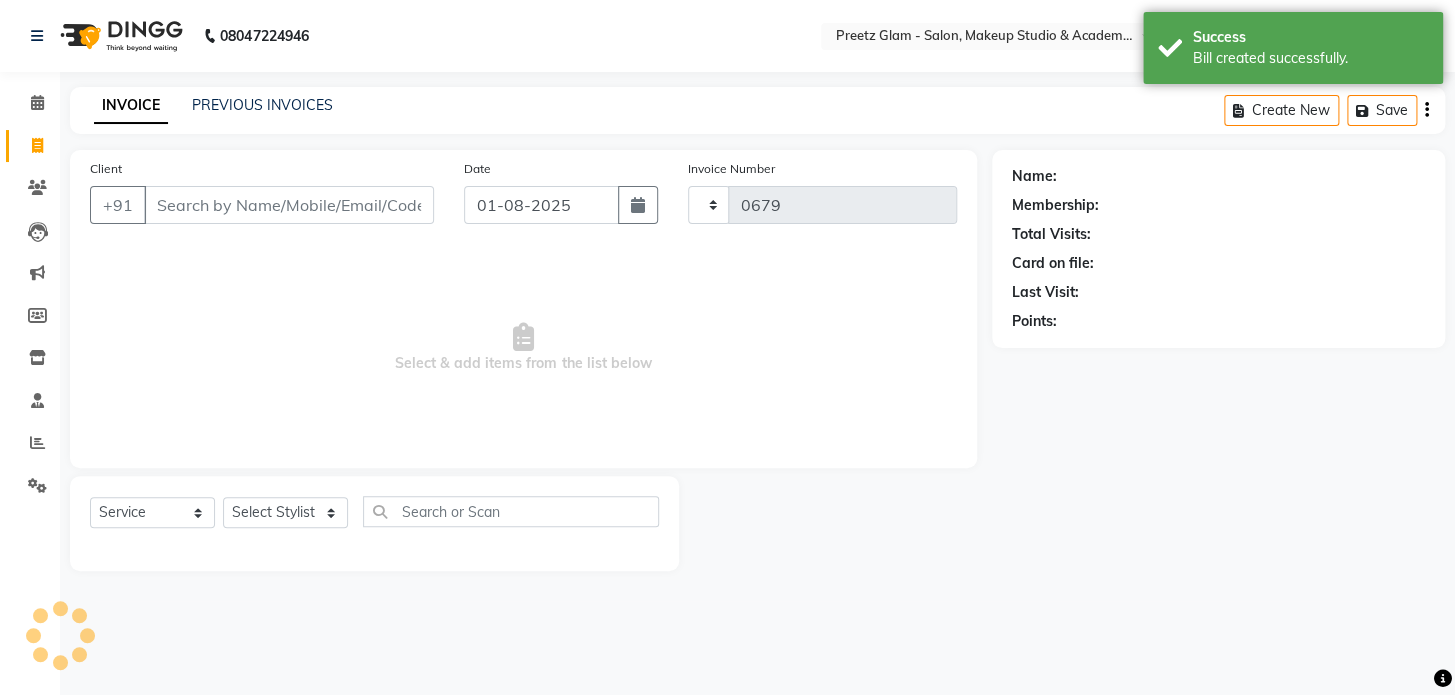 select on "4263" 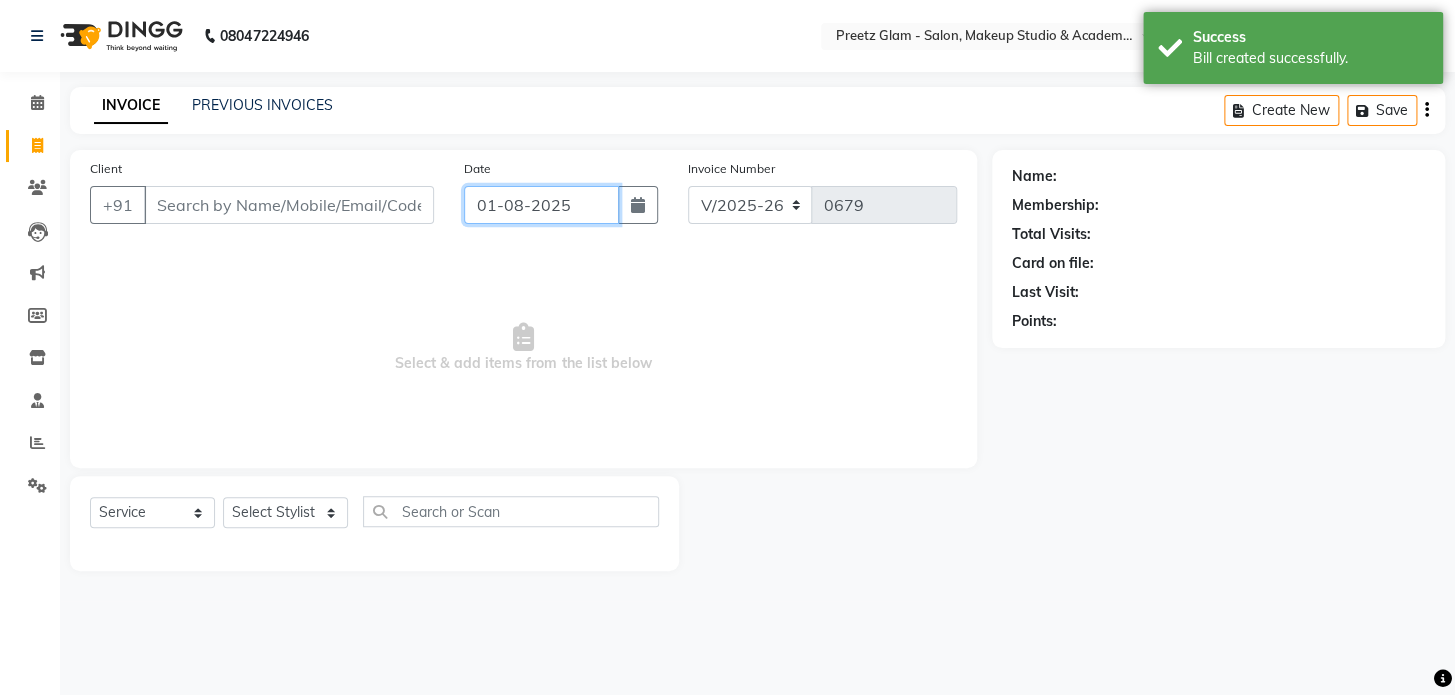 click on "01-08-2025" 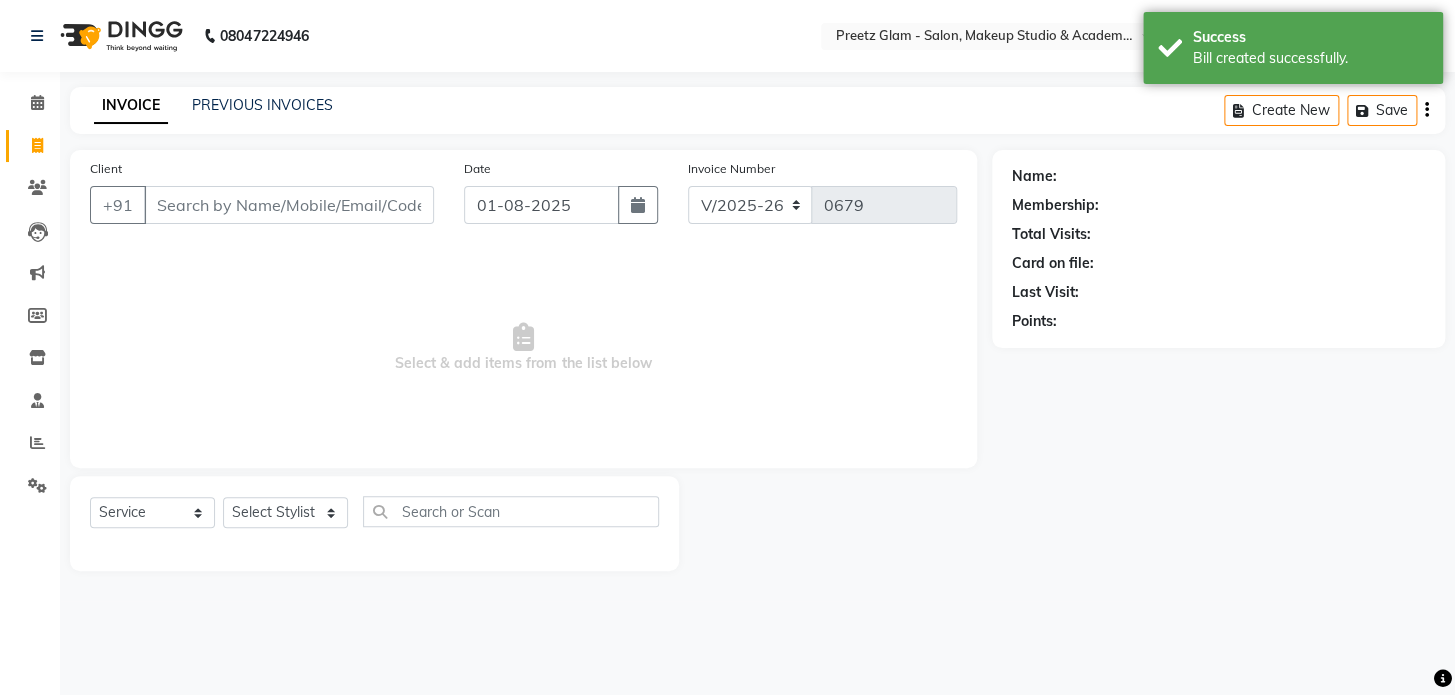 select on "8" 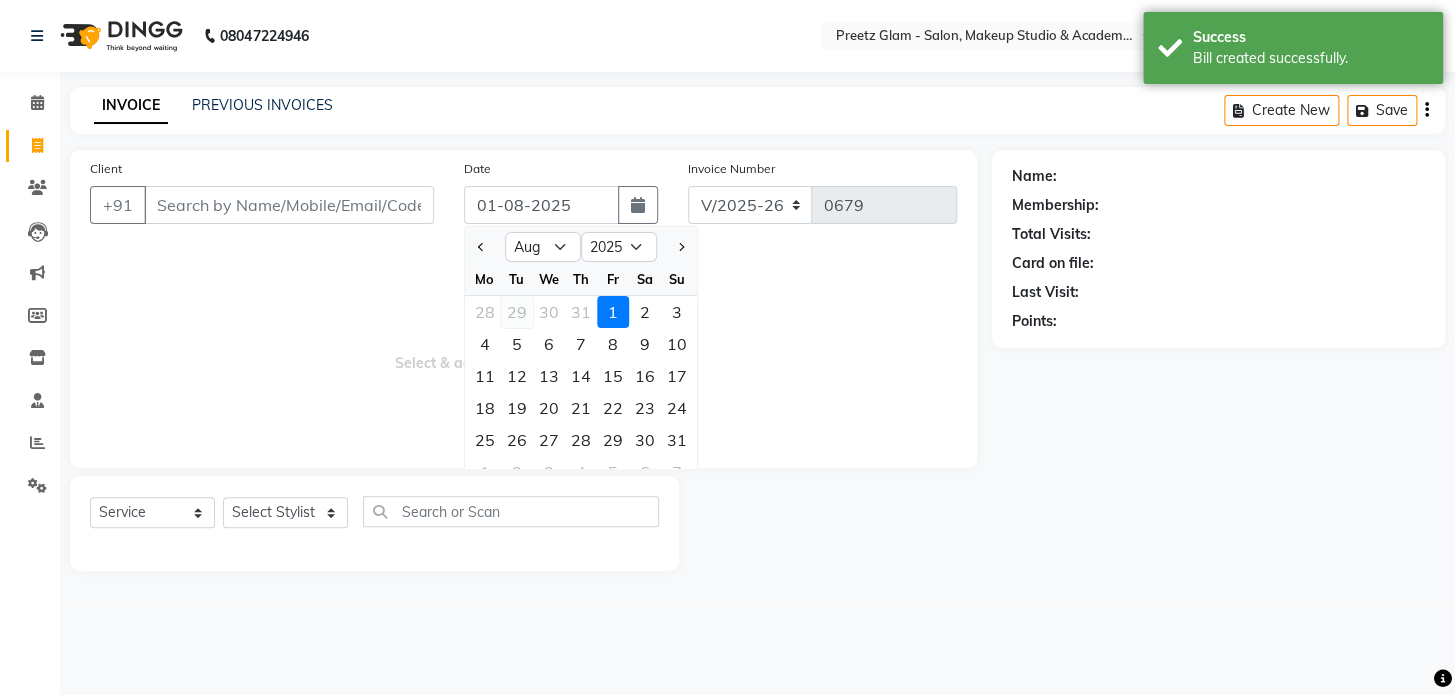 click on "29" 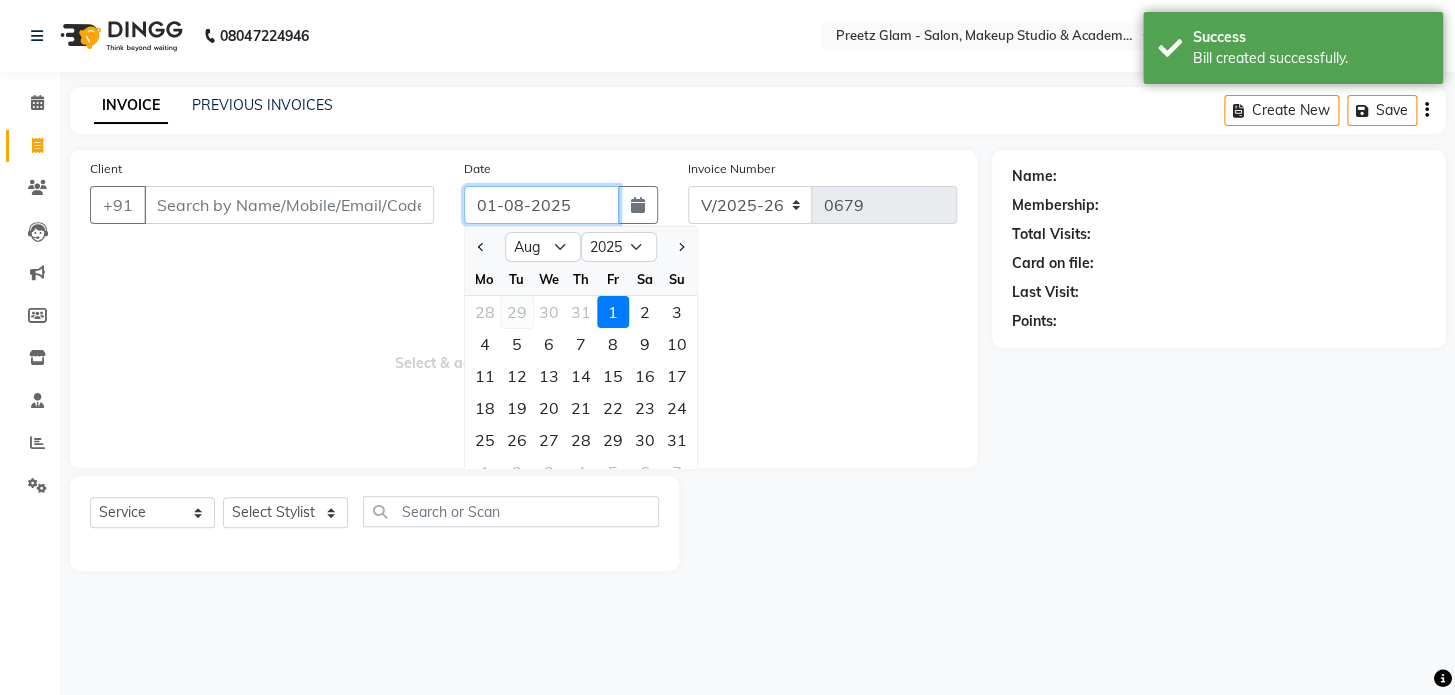 type on "29-07-2025" 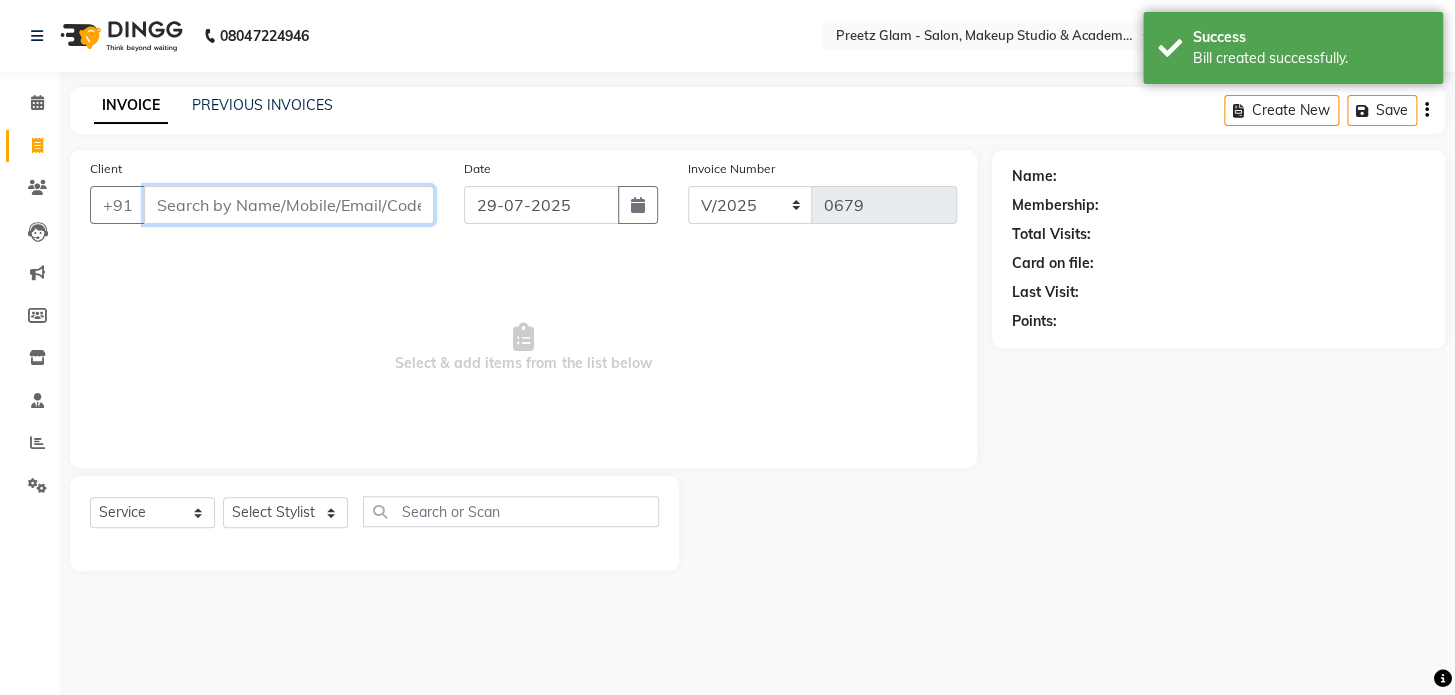 click on "Client" at bounding box center [289, 205] 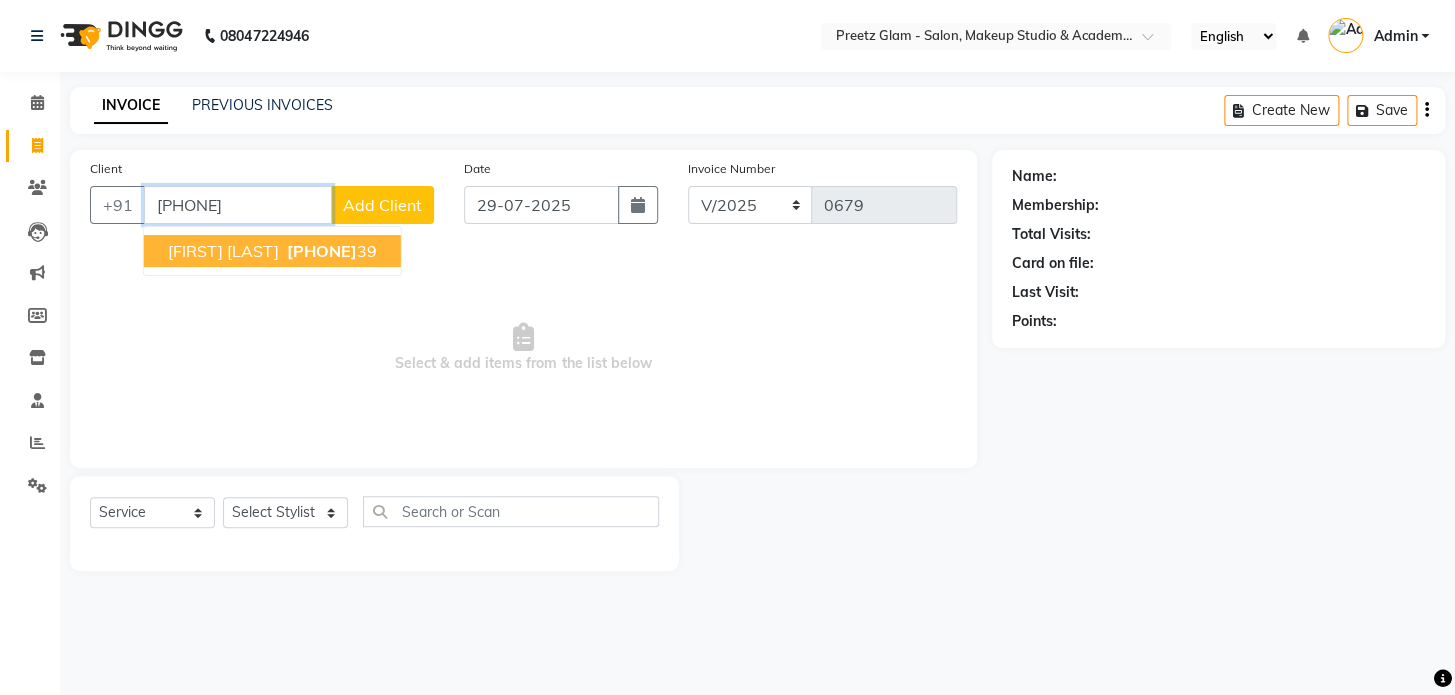 click on "[PHONE]" at bounding box center (322, 251) 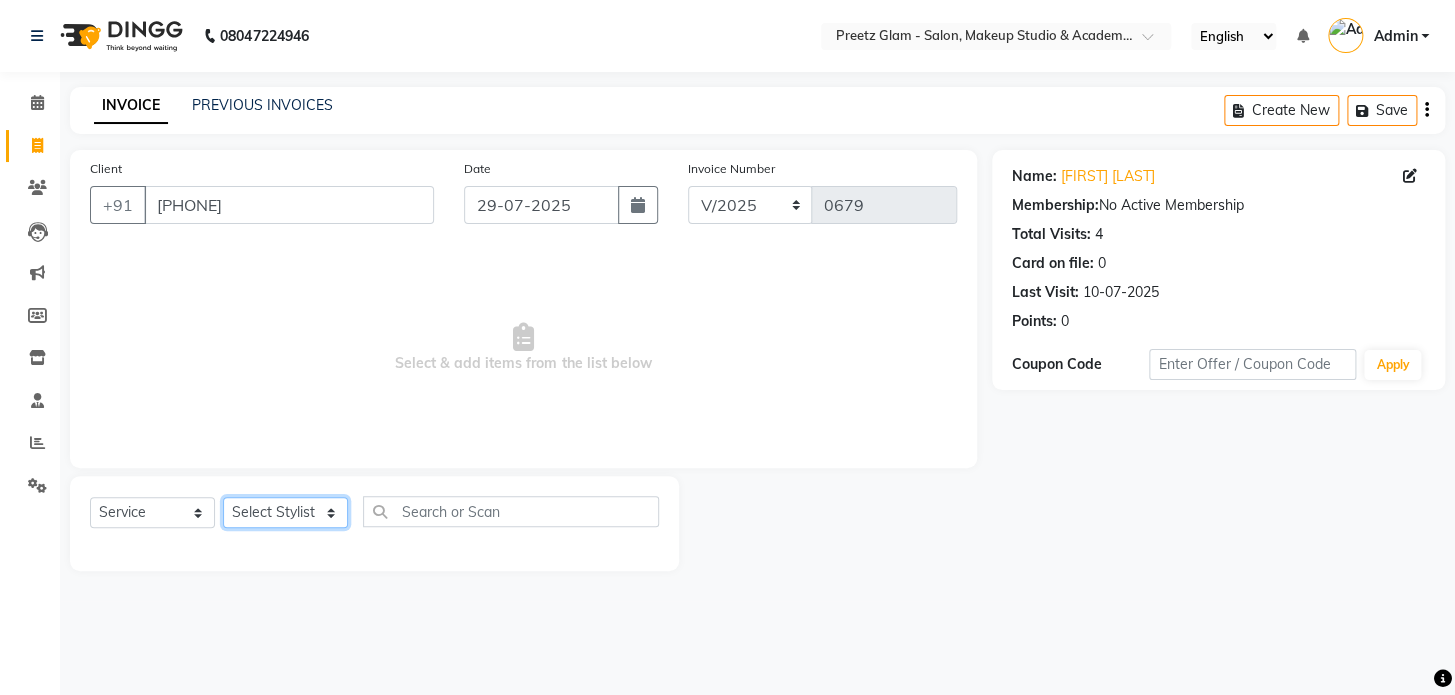 click on "Select Stylist [FIRST] [FIRST] [FIRST] [FIRST] [FIRST] [FIRST] [FIRST]" 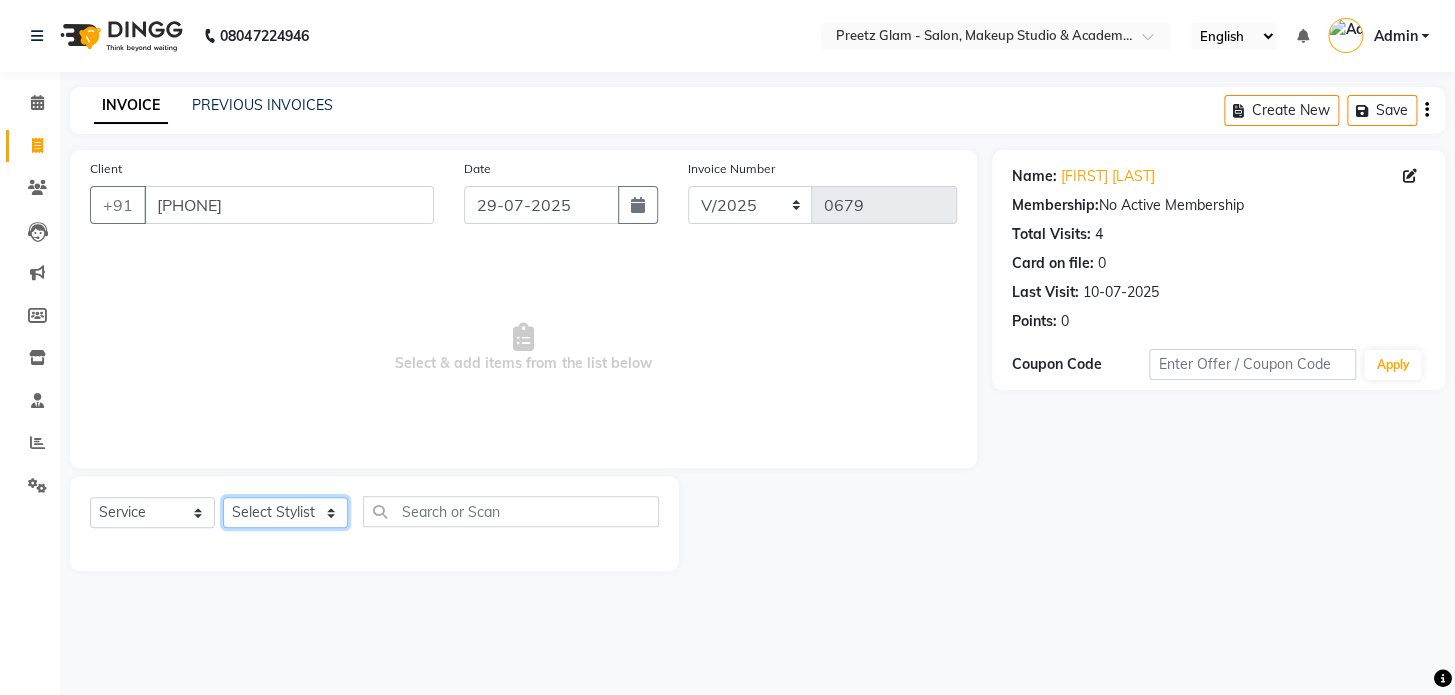 select on "86174" 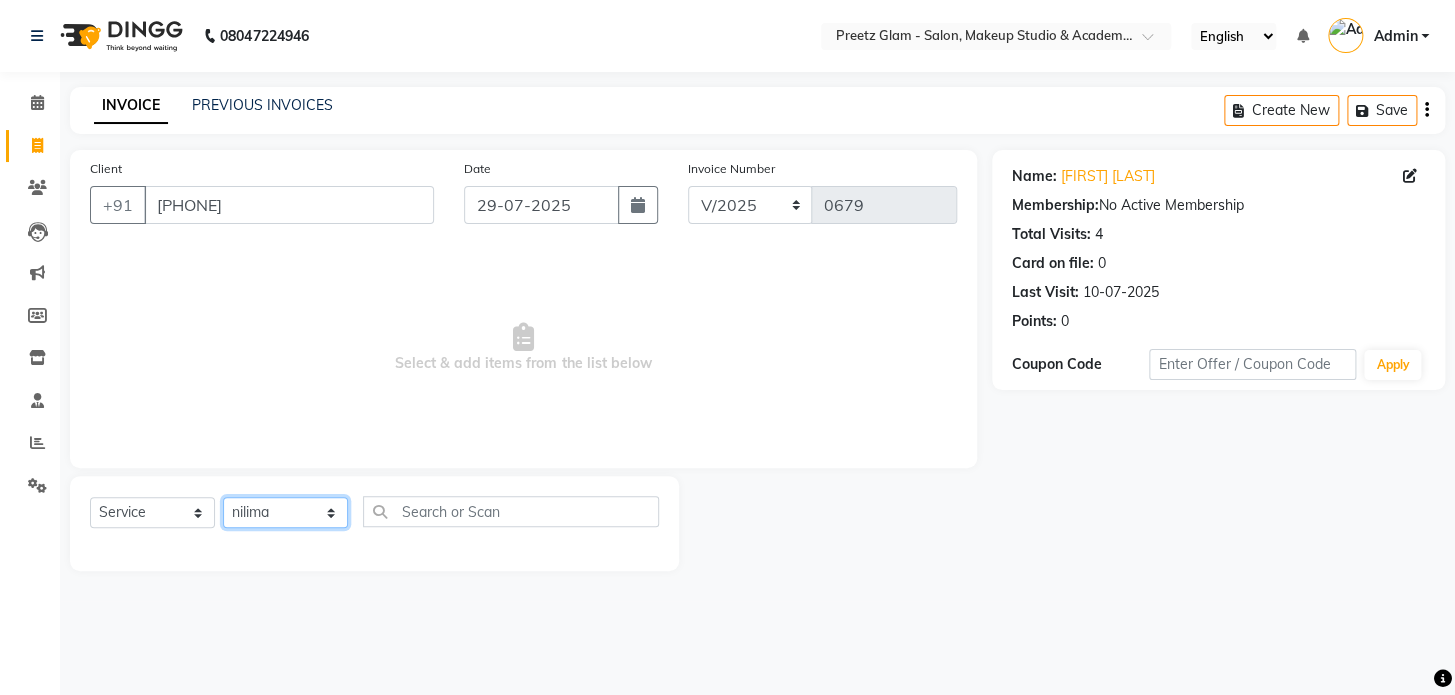 click on "Select Stylist [FIRST] [FIRST] [FIRST] [FIRST] [FIRST] [FIRST] [FIRST]" 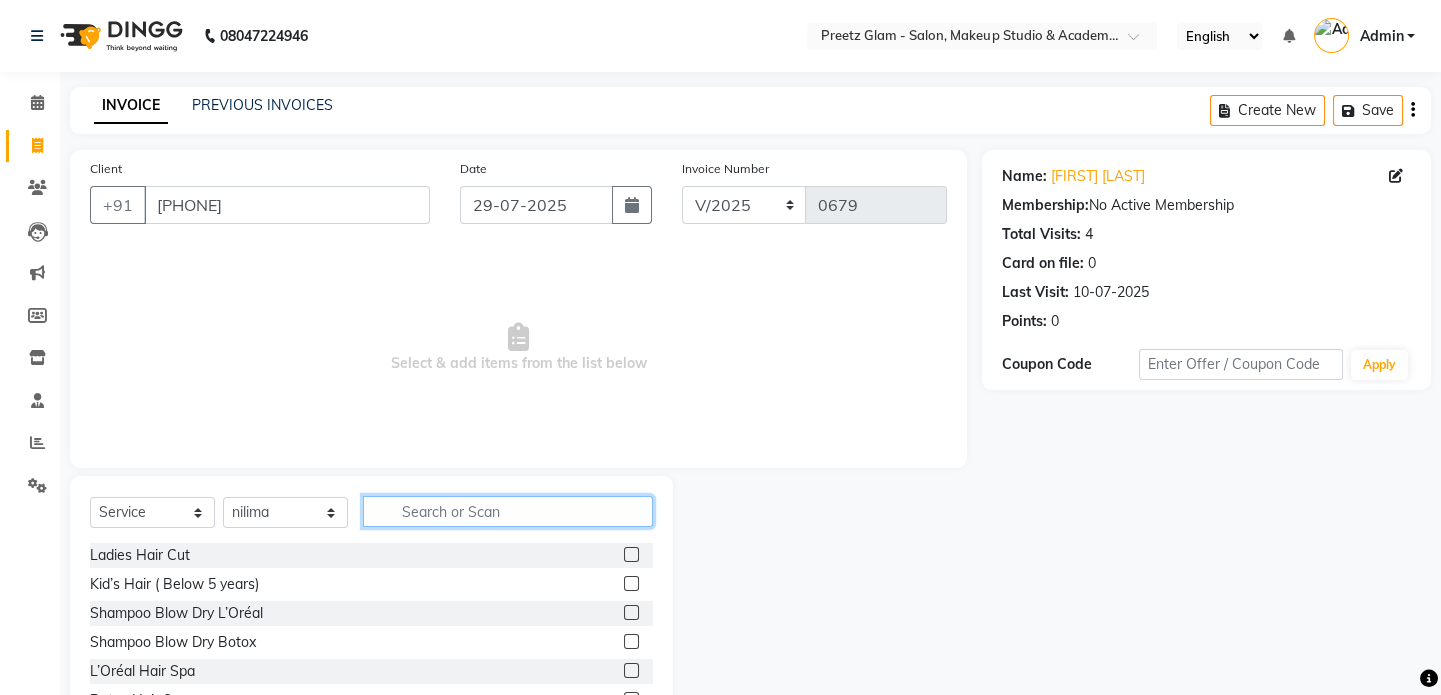 click 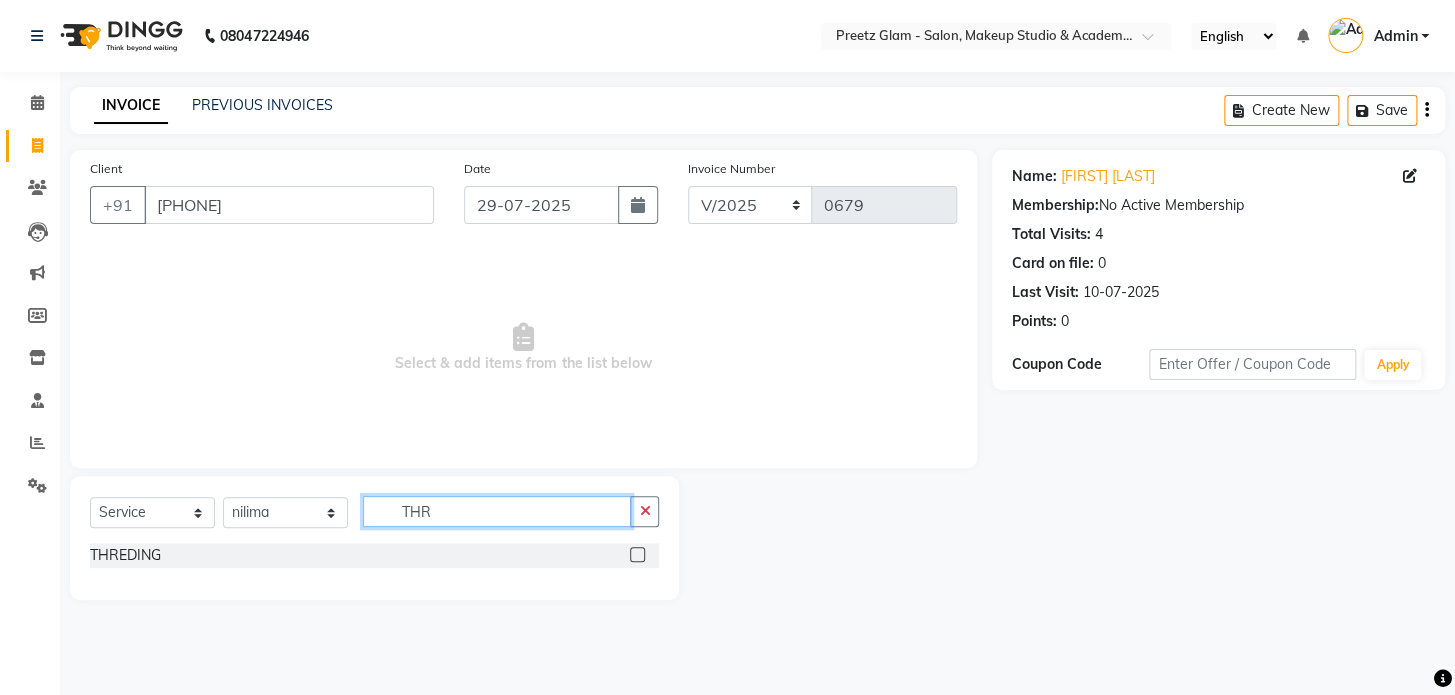 type on "THR" 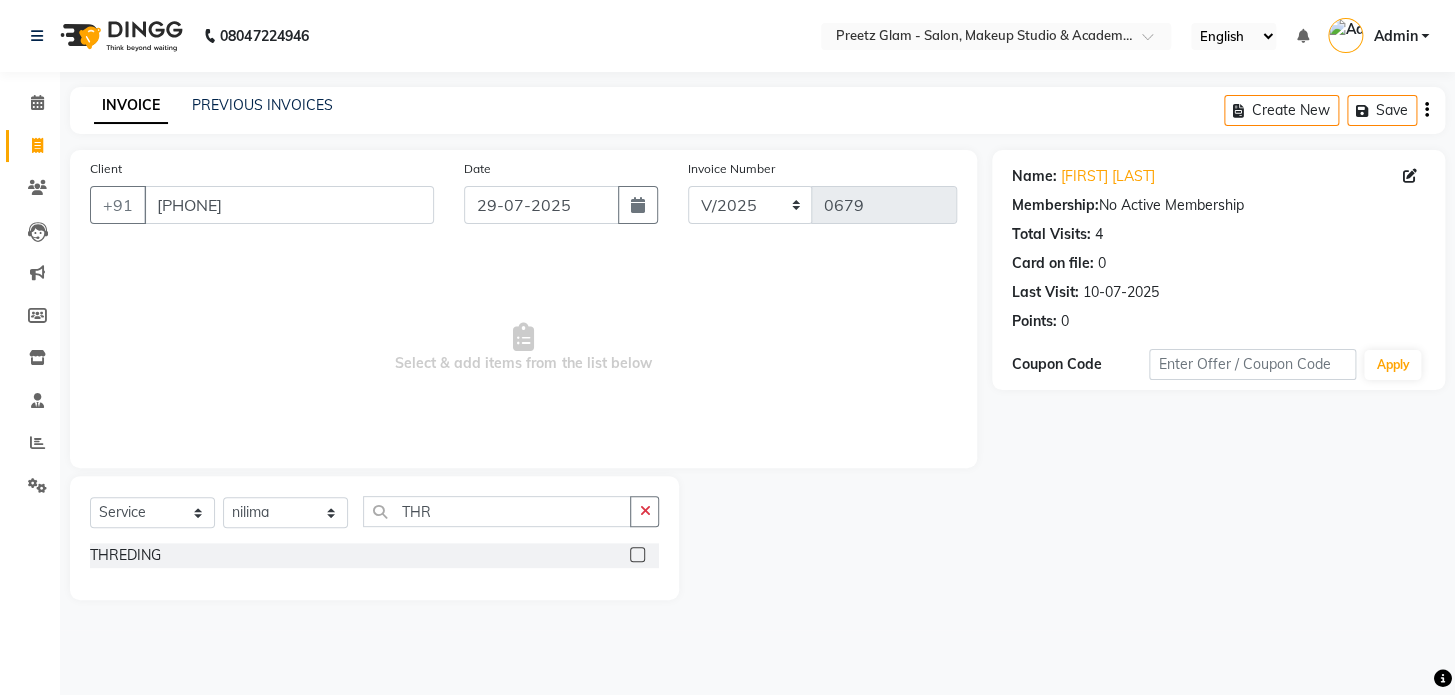 click 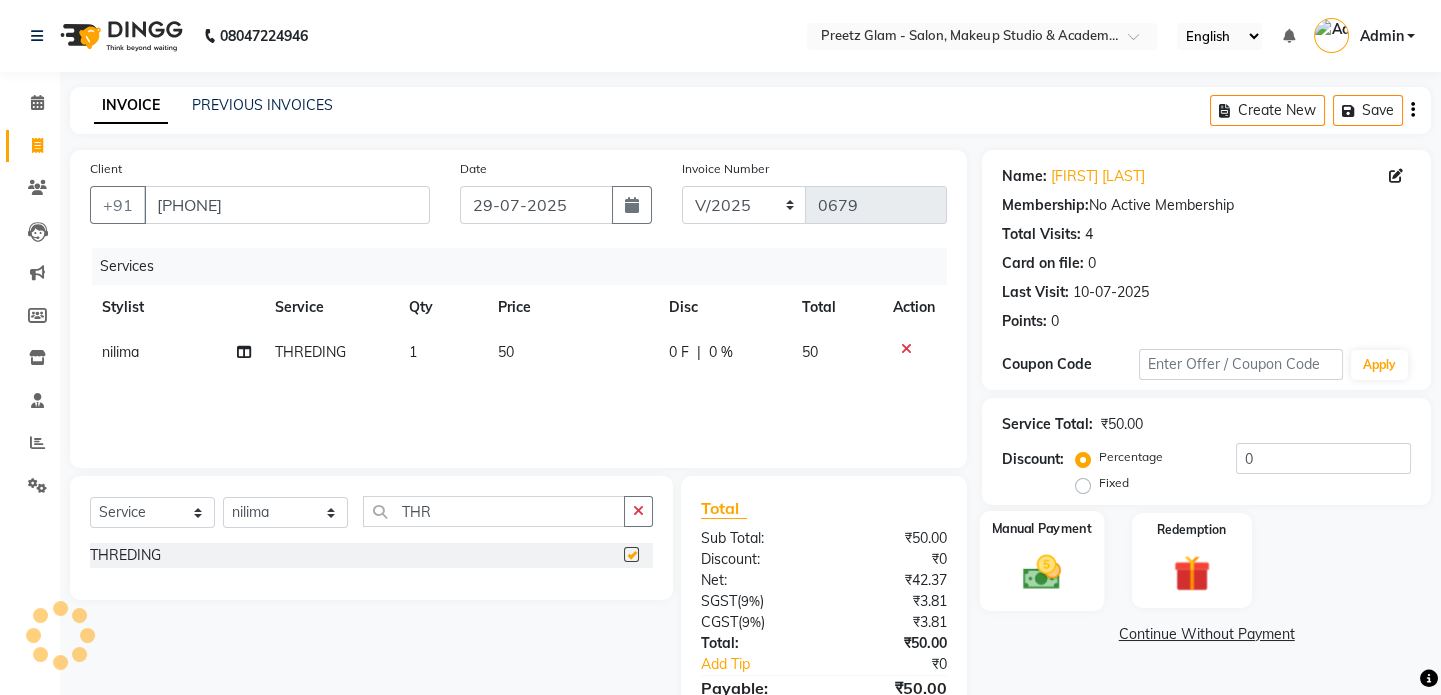 checkbox on "false" 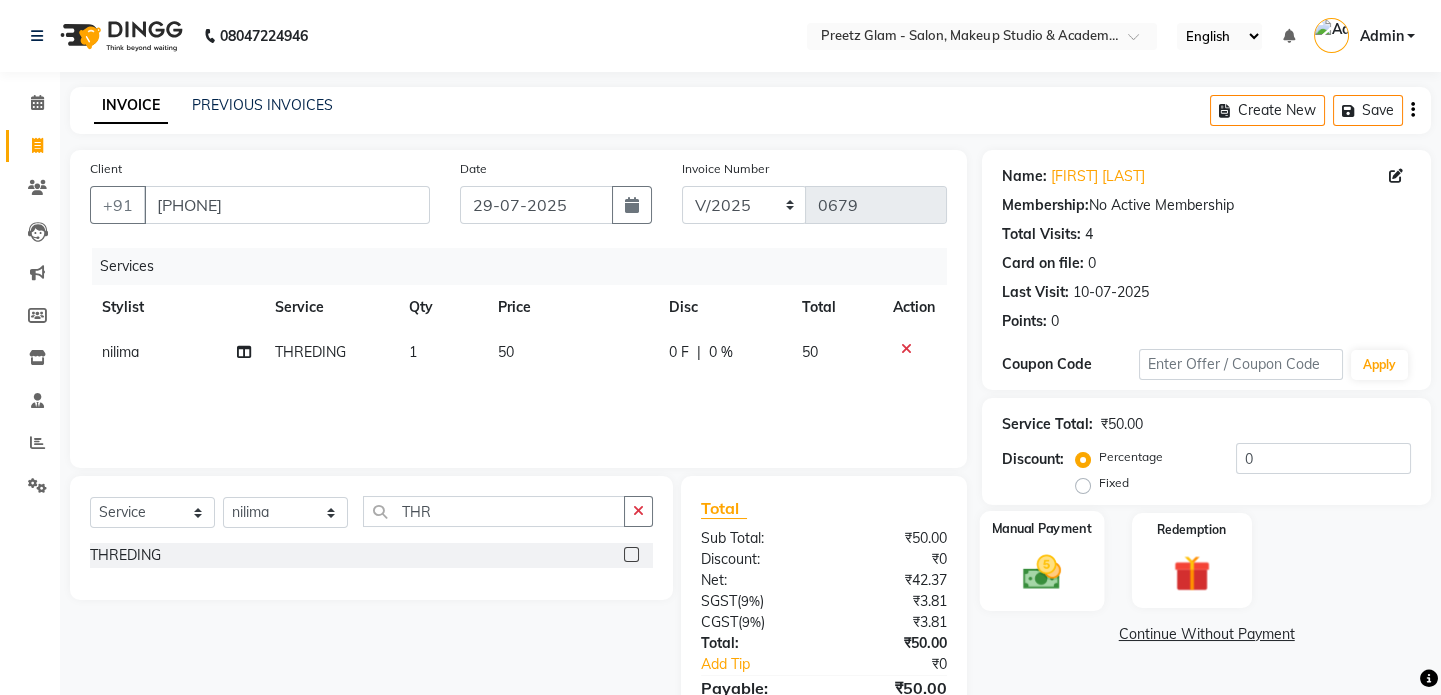 click on "Manual Payment" 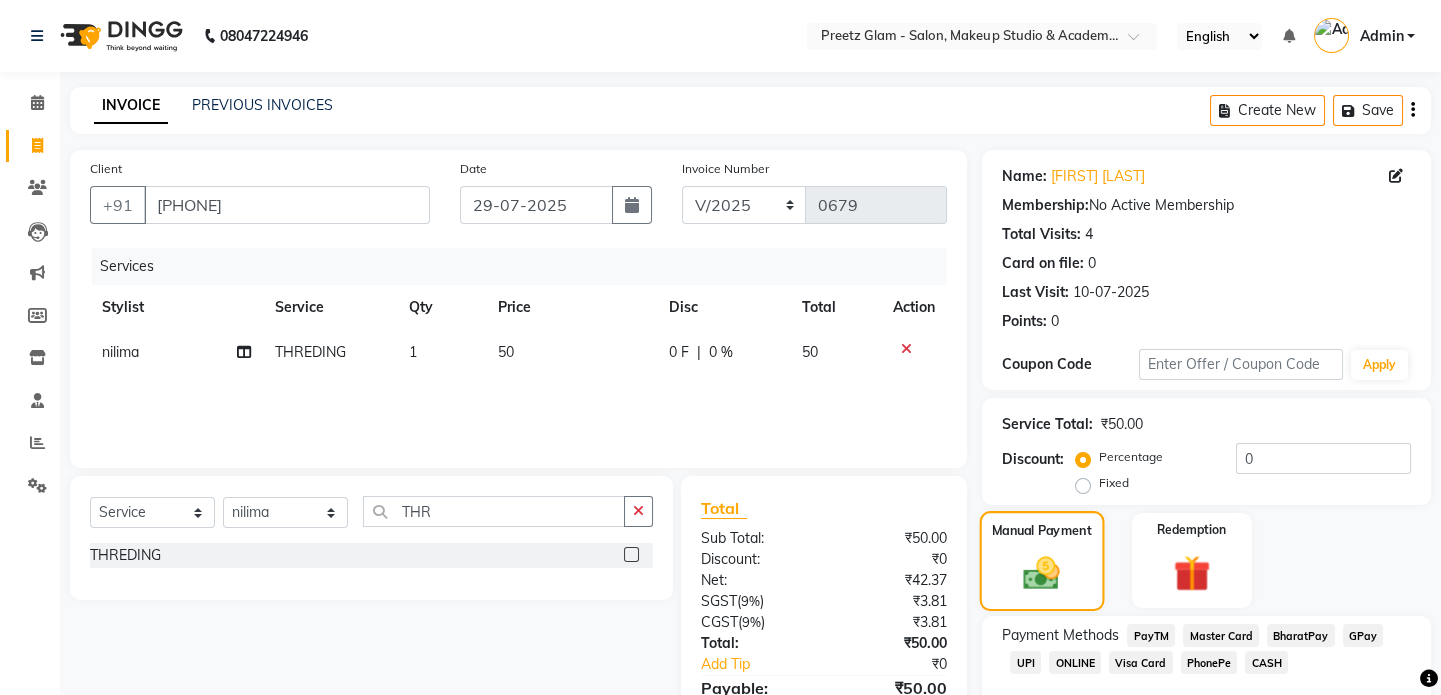 scroll, scrollTop: 111, scrollLeft: 0, axis: vertical 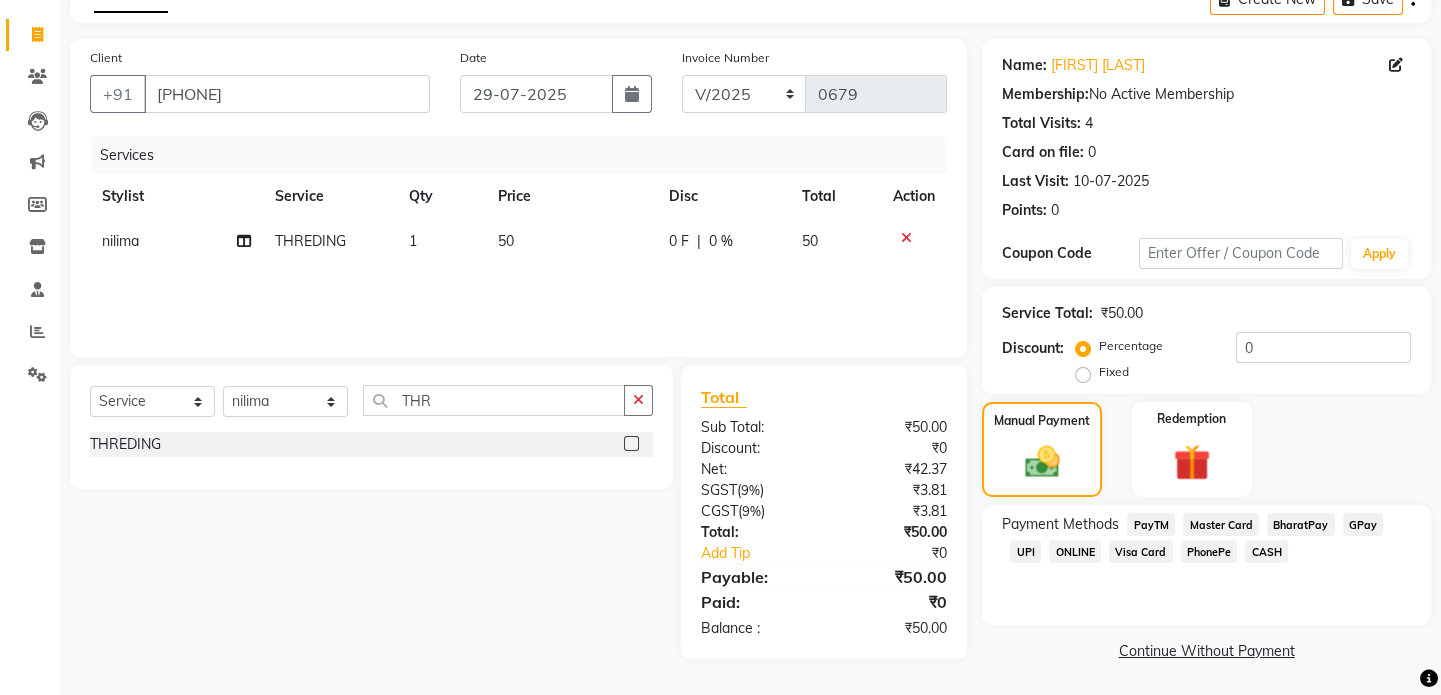 click on "CASH" 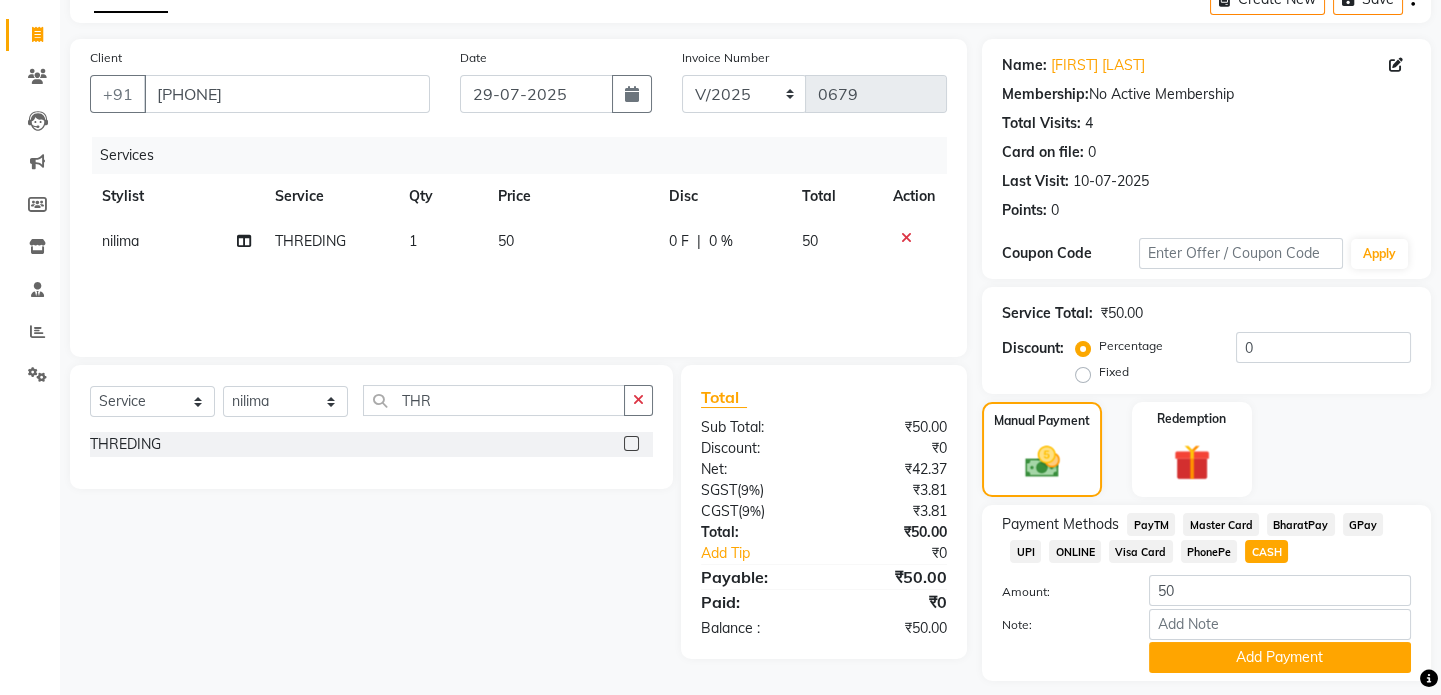 scroll, scrollTop: 168, scrollLeft: 0, axis: vertical 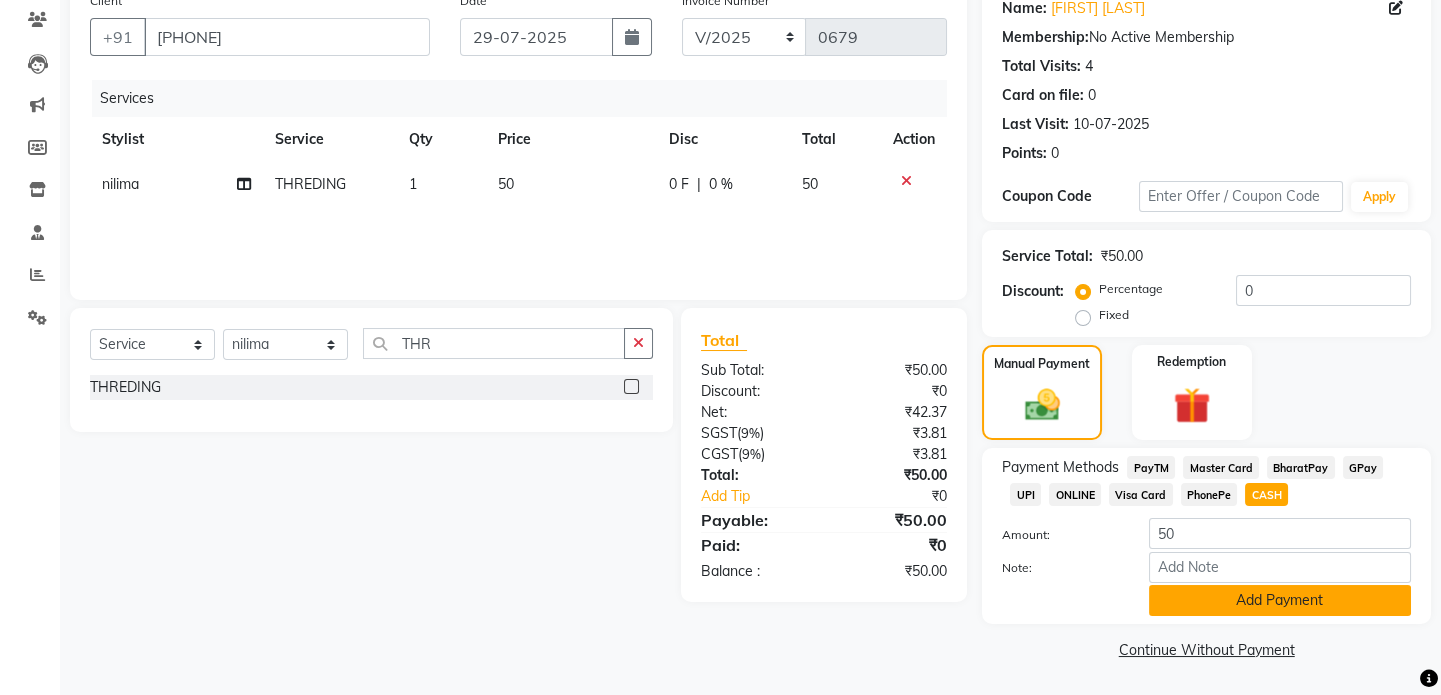 click on "Add Payment" 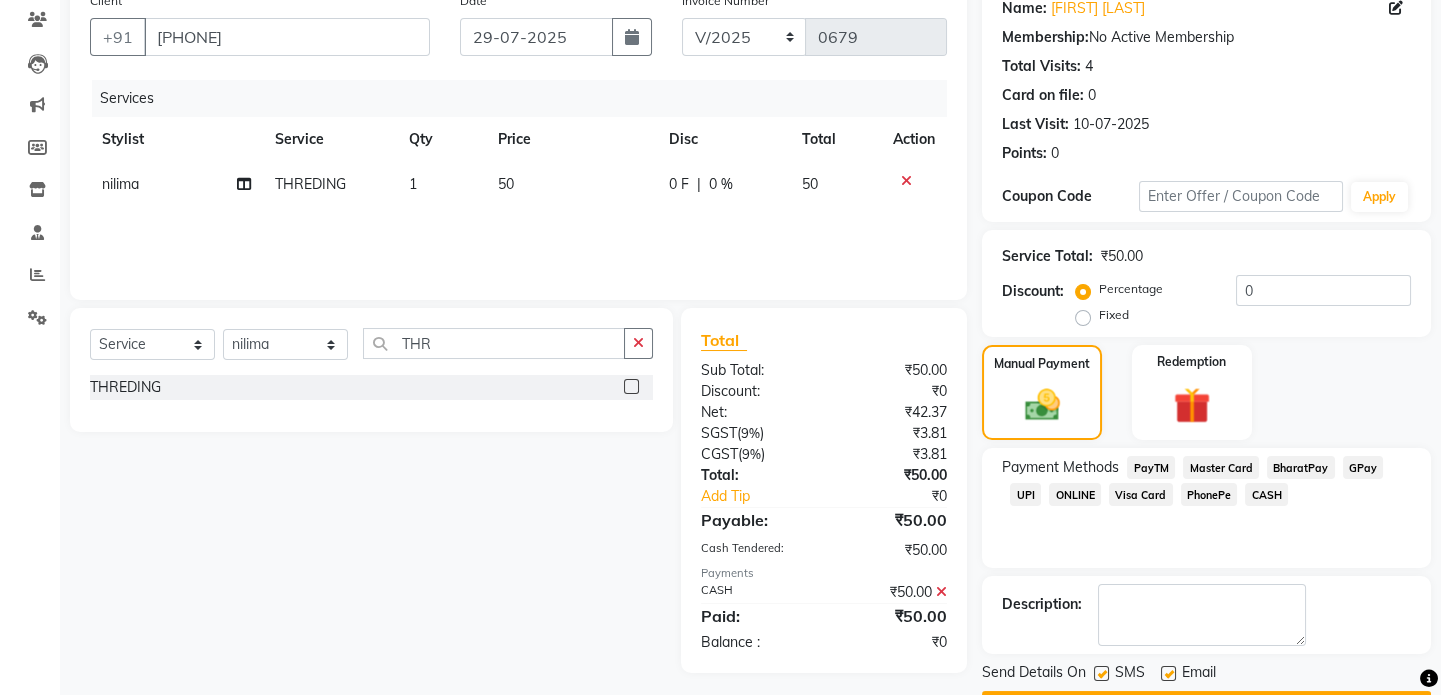 scroll, scrollTop: 223, scrollLeft: 0, axis: vertical 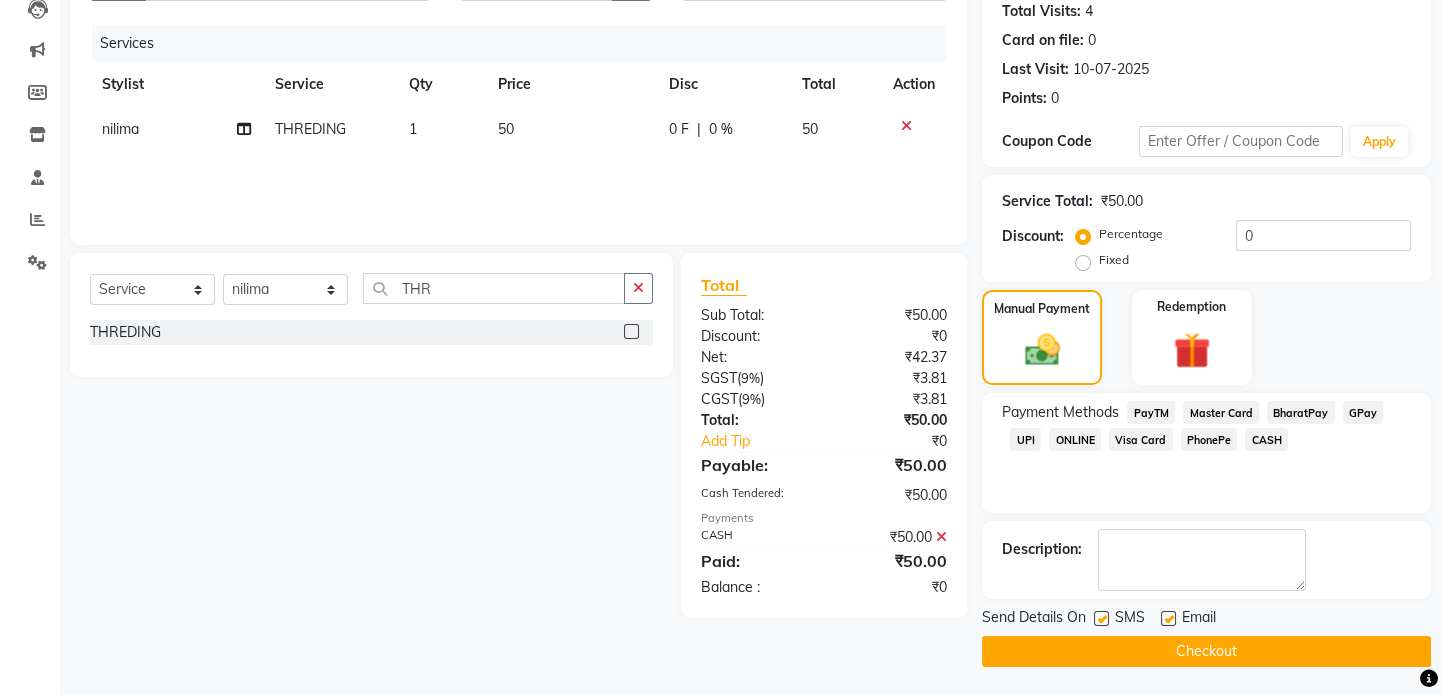 click on "INVOICE PREVIOUS INVOICES Create New   Save  Client +[PHONE] Date [DATE] Invoice Number V/2025 V/2025-26 0679 Services Stylist Service Qty Price Disc Total Action [FIRST]  THREDING 1 50 0 F | 0 % 50 Select  Service  Product  Membership  Package Voucher Prepaid Gift Card  Select Stylist Neha nilima  Preeti pushpa sita  suman  THR THREDING  Total Sub Total: ₹50.00 Discount: ₹0 Net: ₹42.37 SGST  ( 9% ) ₹3.81 CGST  ( 9% ) ₹3.81 Total: ₹50.00 Add Tip ₹0 Payable: ₹50.00 Cash Tendered: ₹50.00 Payments CASH ₹50.00  Paid: ₹50.00 Balance   : ₹0 Name: [FIRST] [LAST] Membership:  No Active Membership  Total Visits:  4 Card on file:  0 Last Visit:   [DATE] Points:   0  Coupon Code Apply Service Total:  ₹50.00  Discount:  Percentage   Fixed  0 Manual Payment Redemption Payment Methods  PayTM   Master Card   BharatPay   GPay   UPI   ONLINE   Visa Card   PhonePe   CASH  Description:                  Send Details On SMS Email  Checkout" 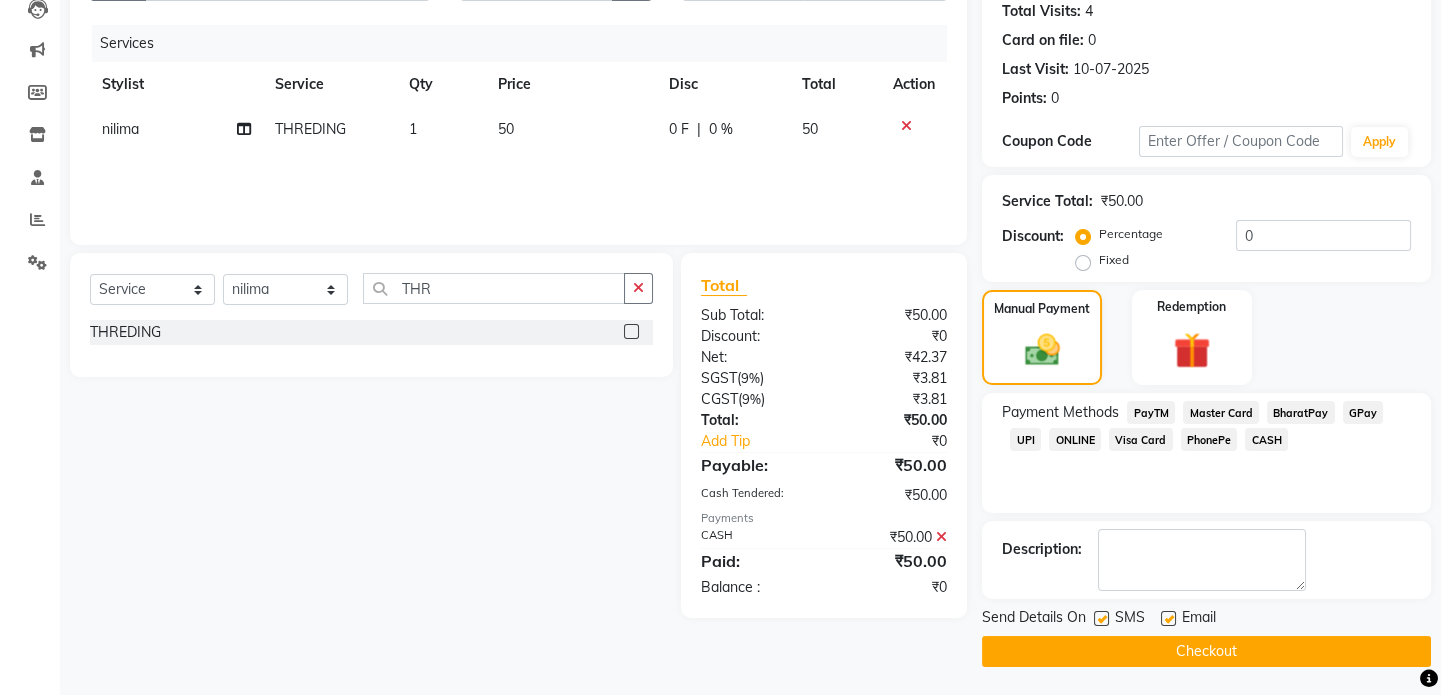 click on "Checkout" 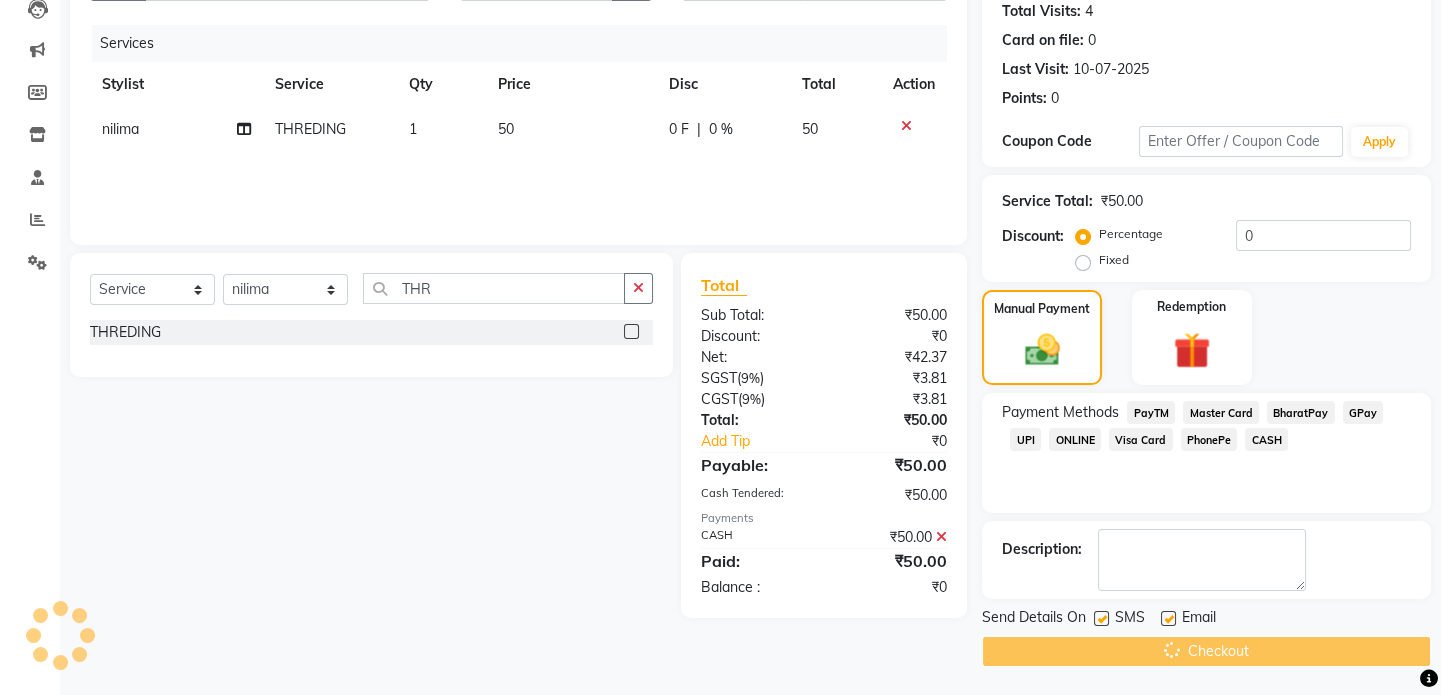 scroll, scrollTop: 0, scrollLeft: 0, axis: both 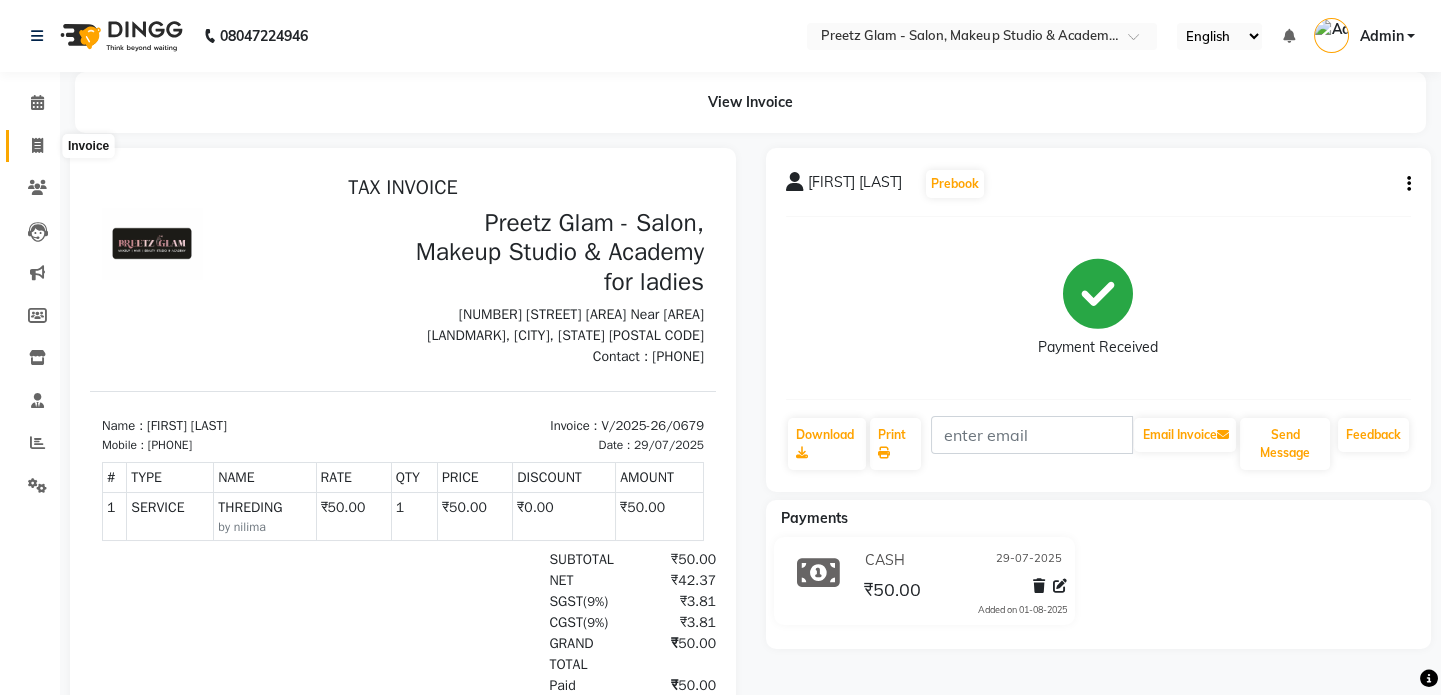 click 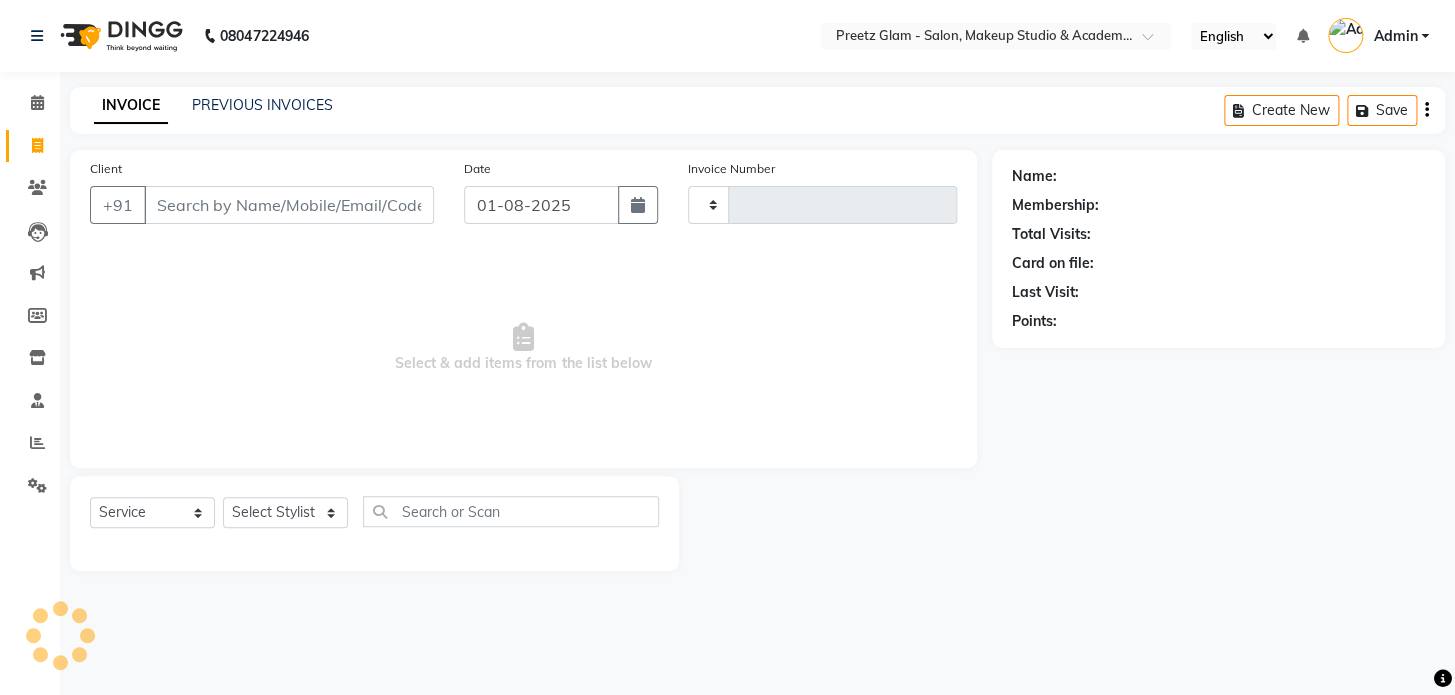 type on "0680" 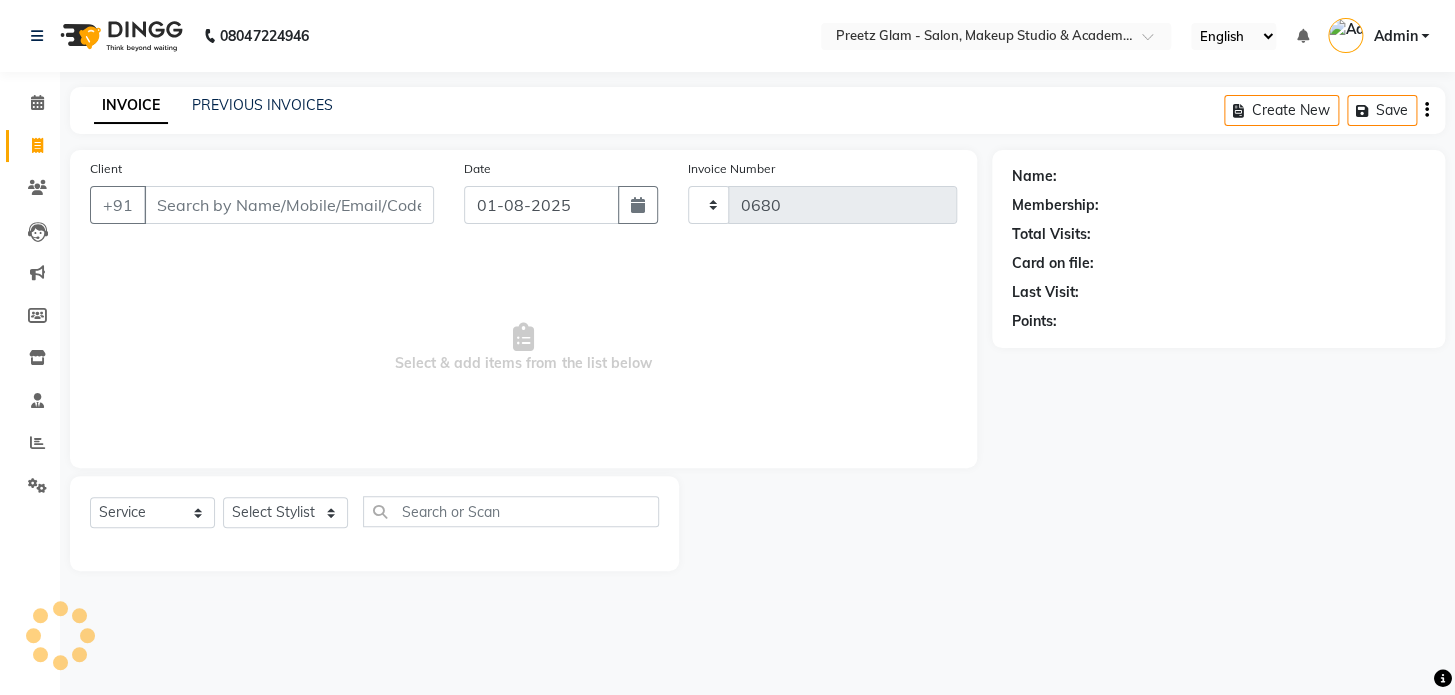 select on "4263" 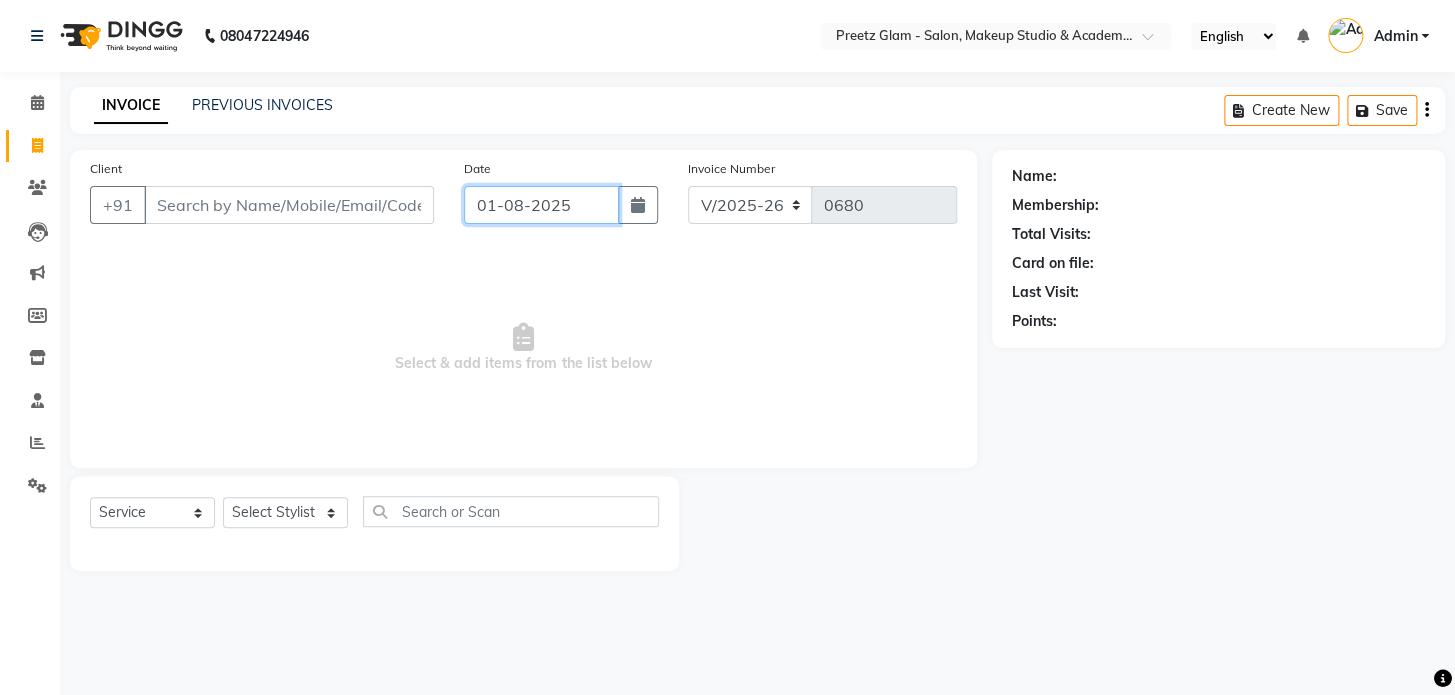 click on "01-08-2025" 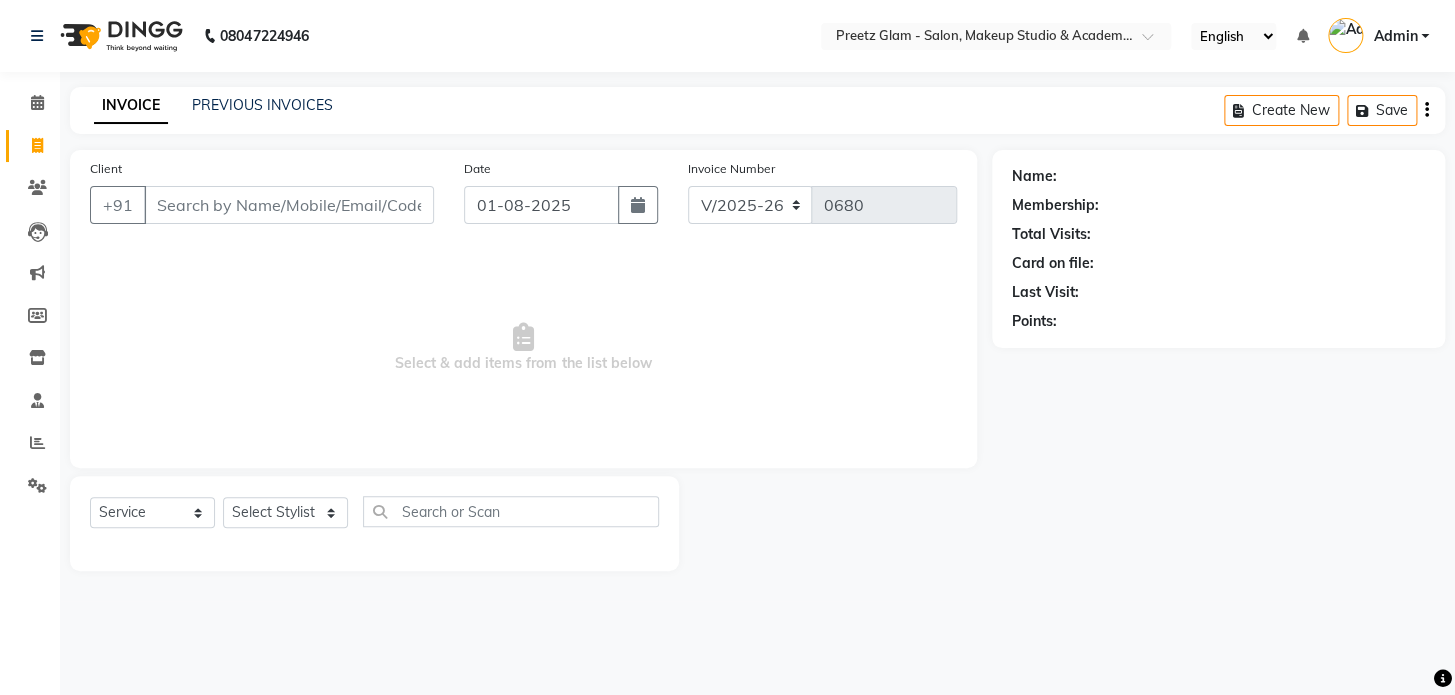 select on "8" 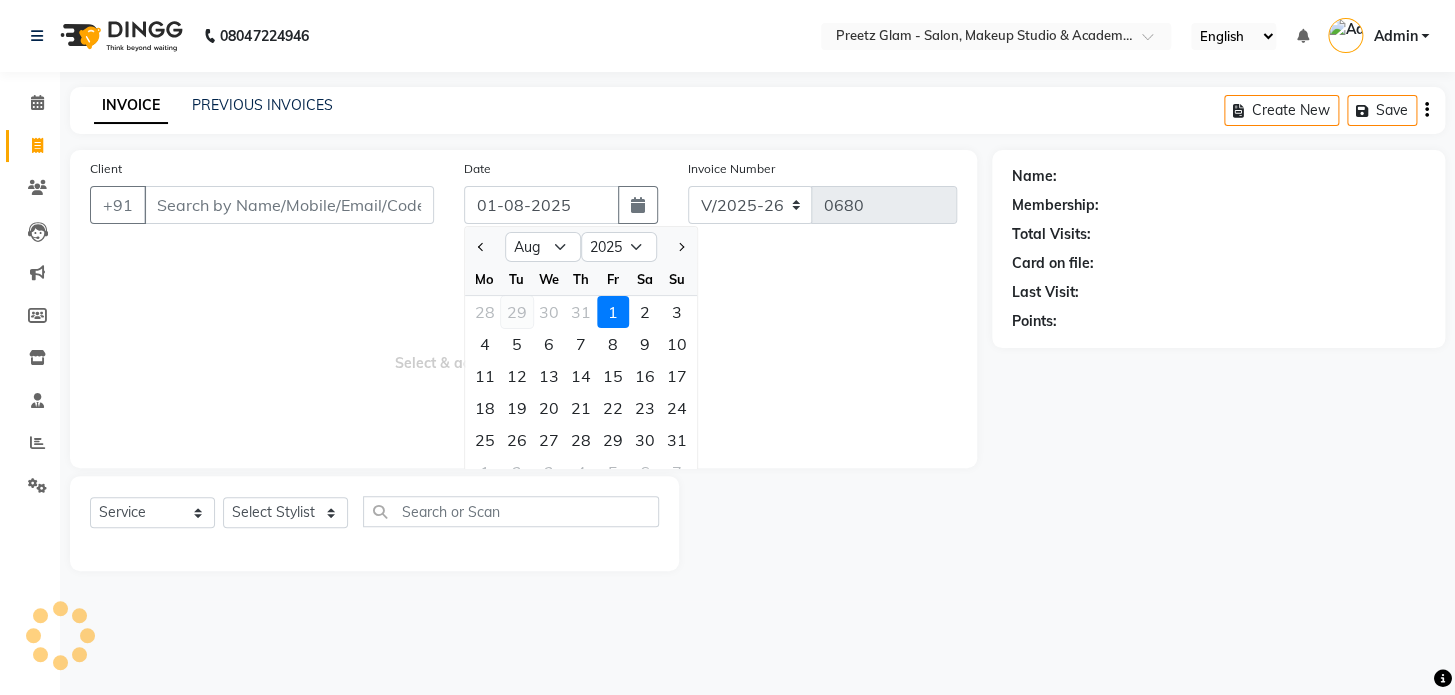 click on "29" 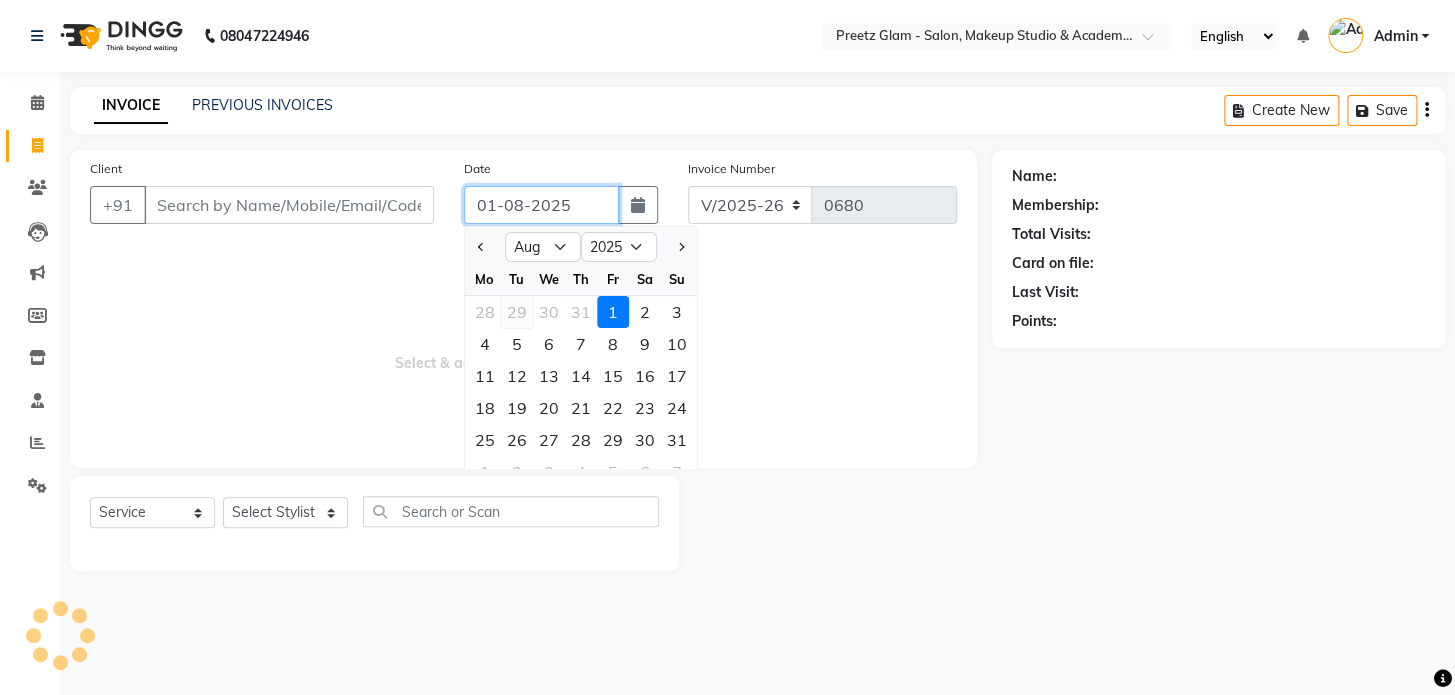 type on "29-07-2025" 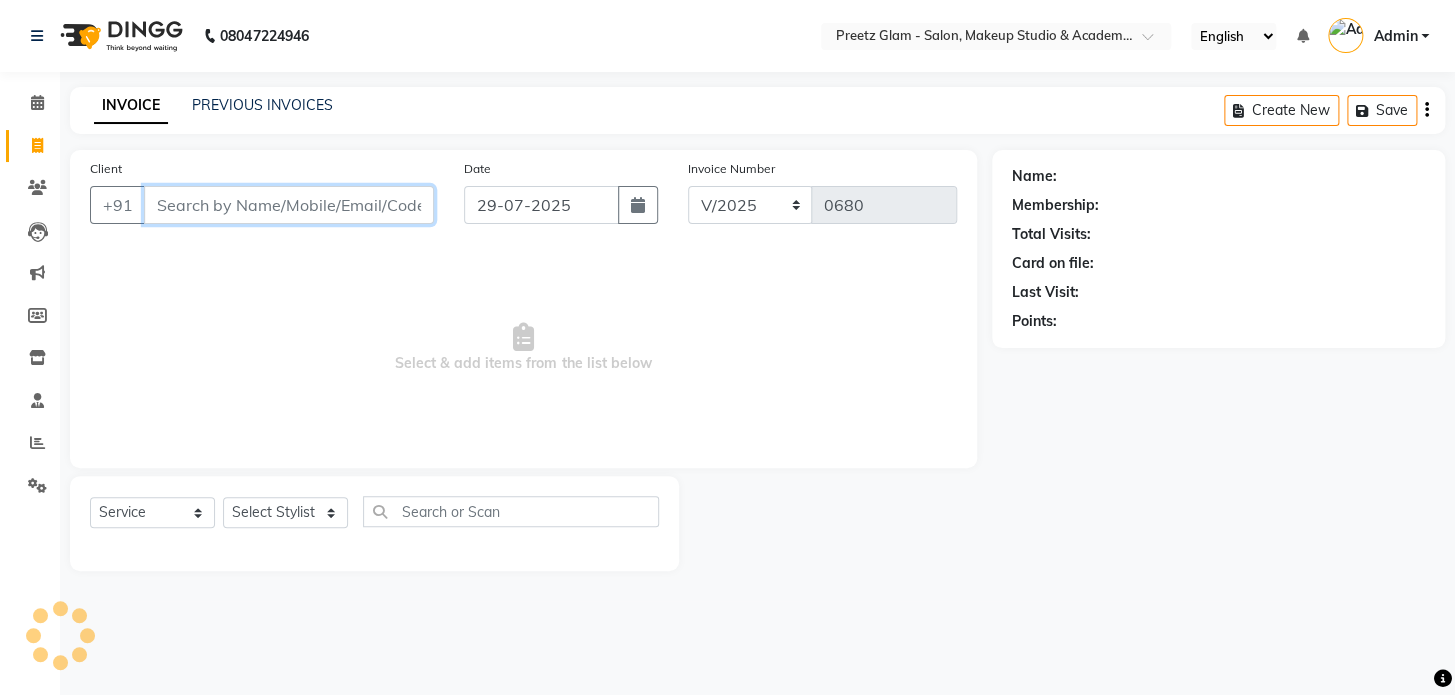 click on "Client" at bounding box center [289, 205] 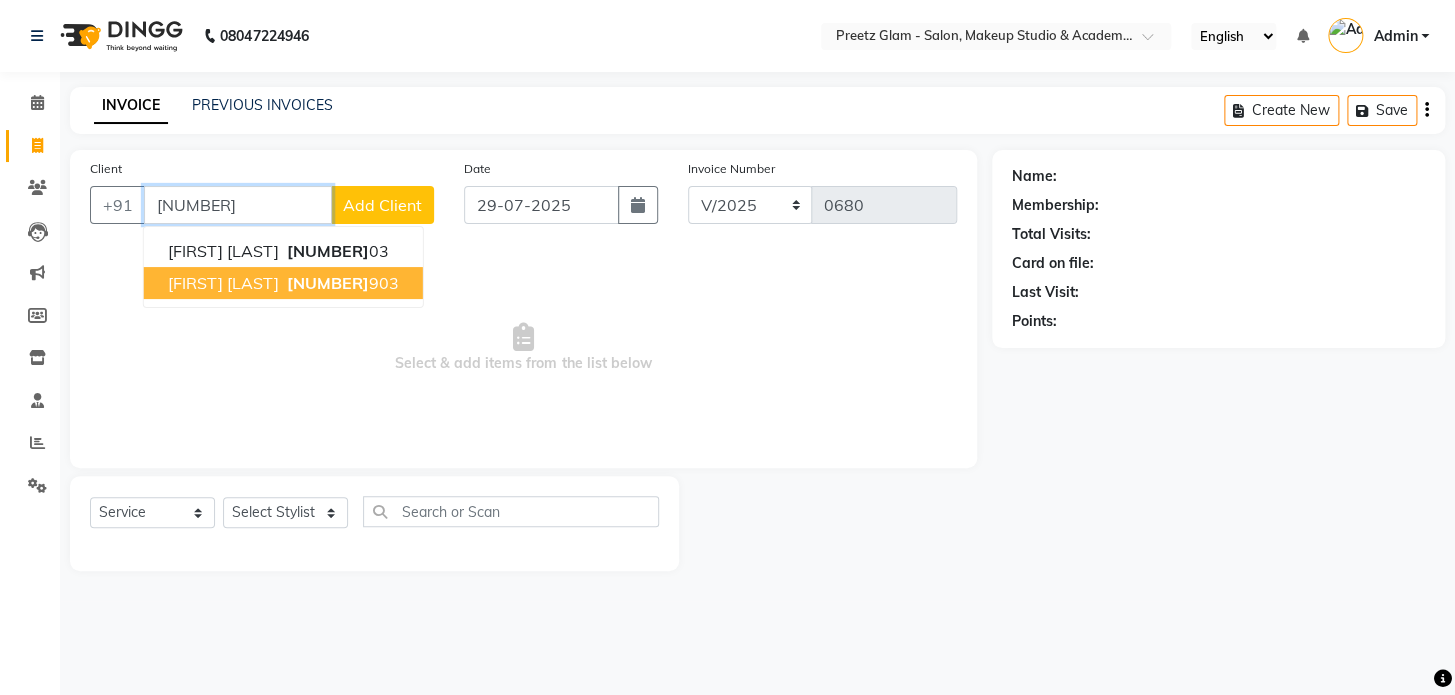 click on "[PHONE] [PHONE]" at bounding box center (341, 283) 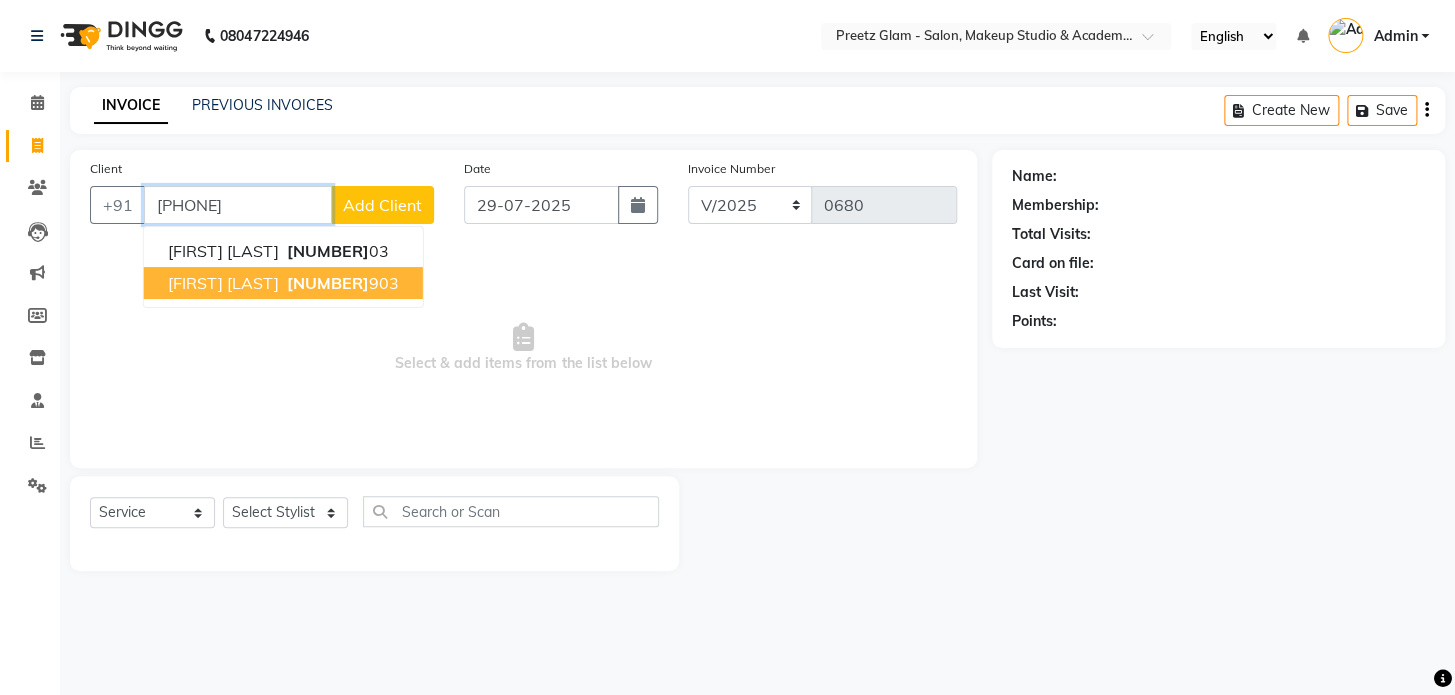 type on "[PHONE]" 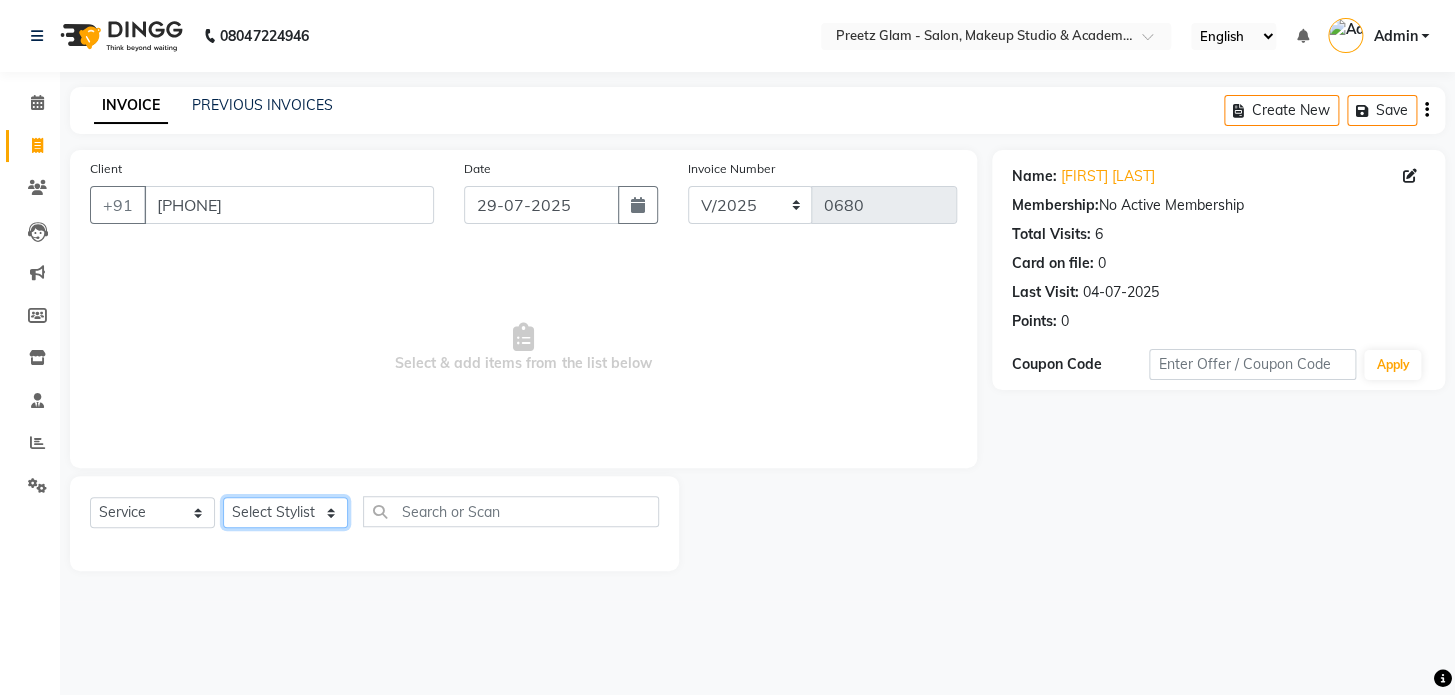 click on "Select Stylist [FIRST] [FIRST] [FIRST] [FIRST] [FIRST] [FIRST] [FIRST]" 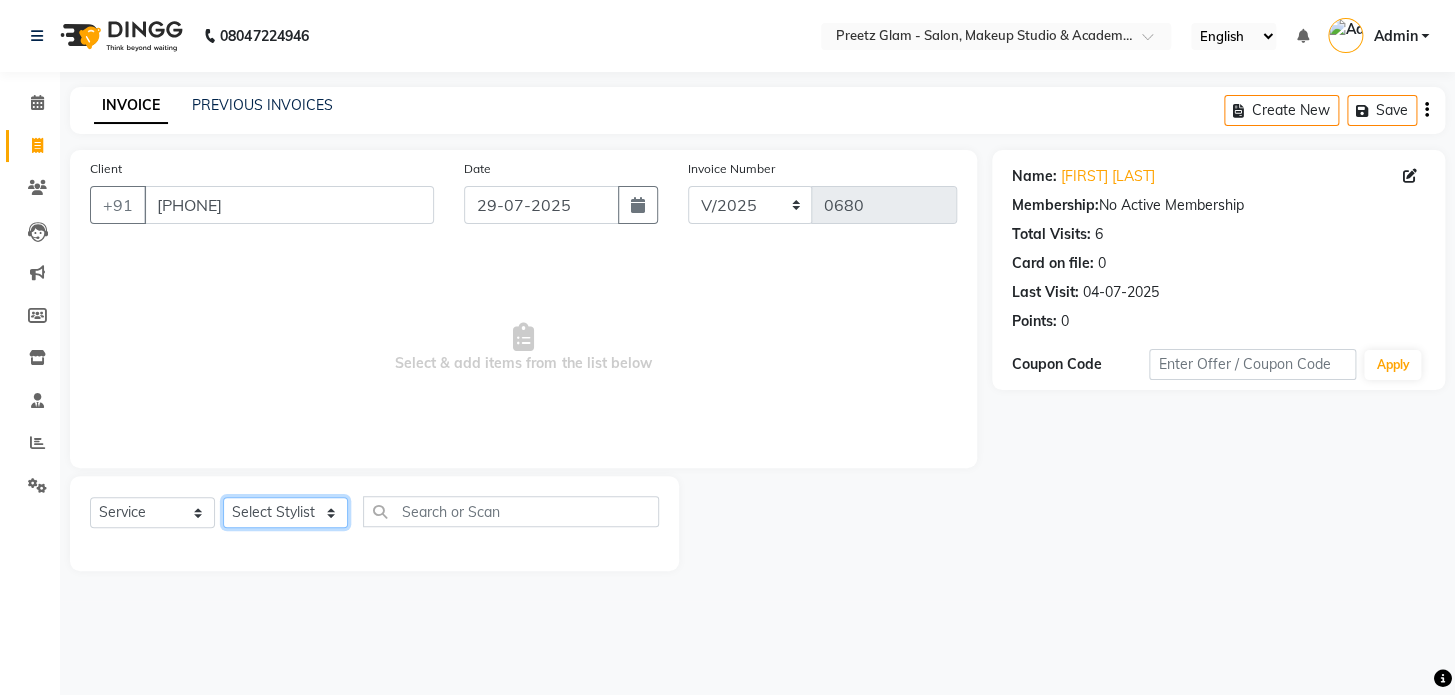 select on "49320" 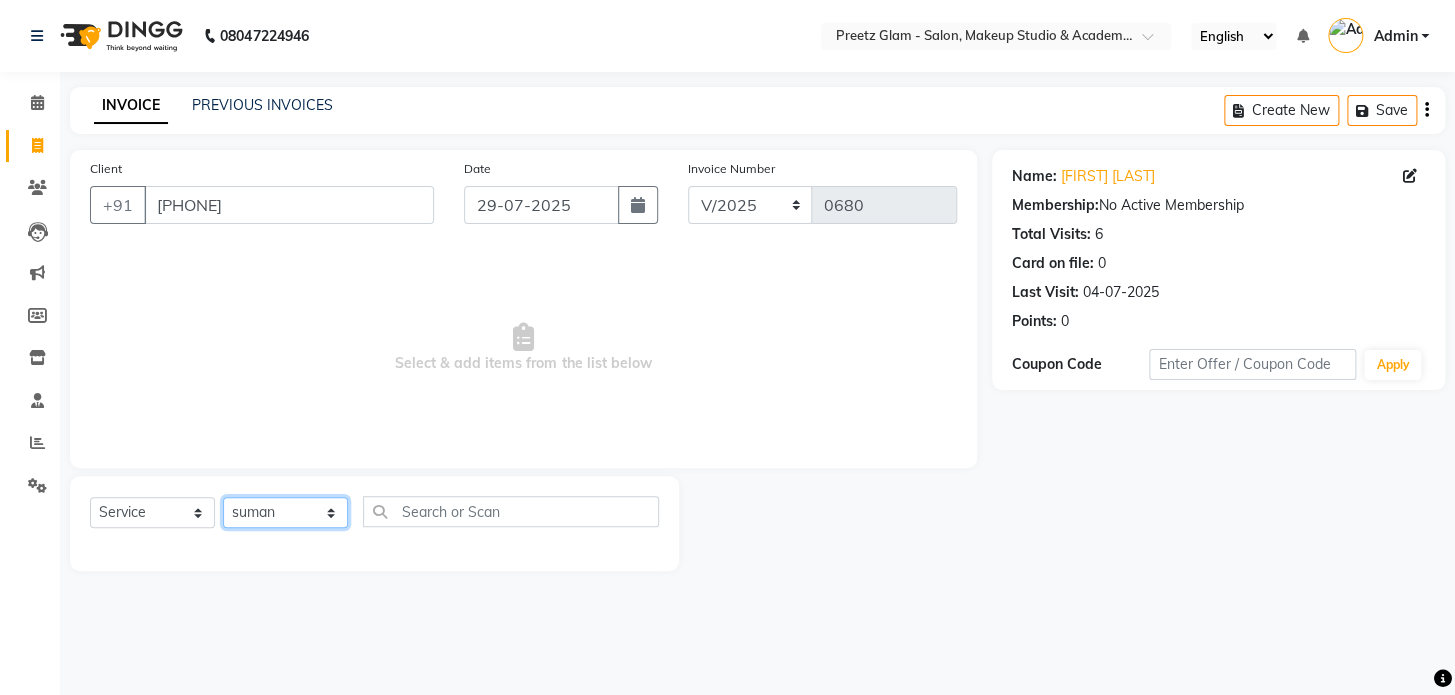 click on "Select Stylist [FIRST] [FIRST] [FIRST] [FIRST] [FIRST] [FIRST] [FIRST]" 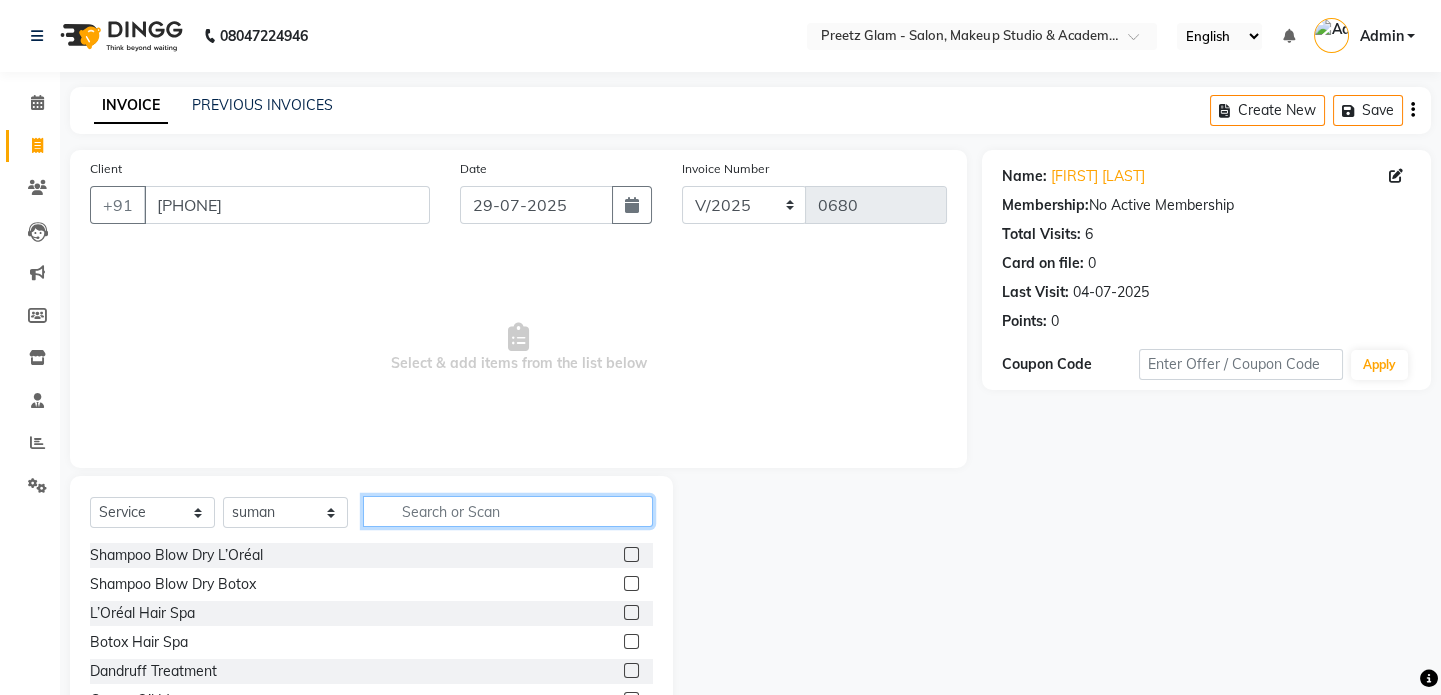 click 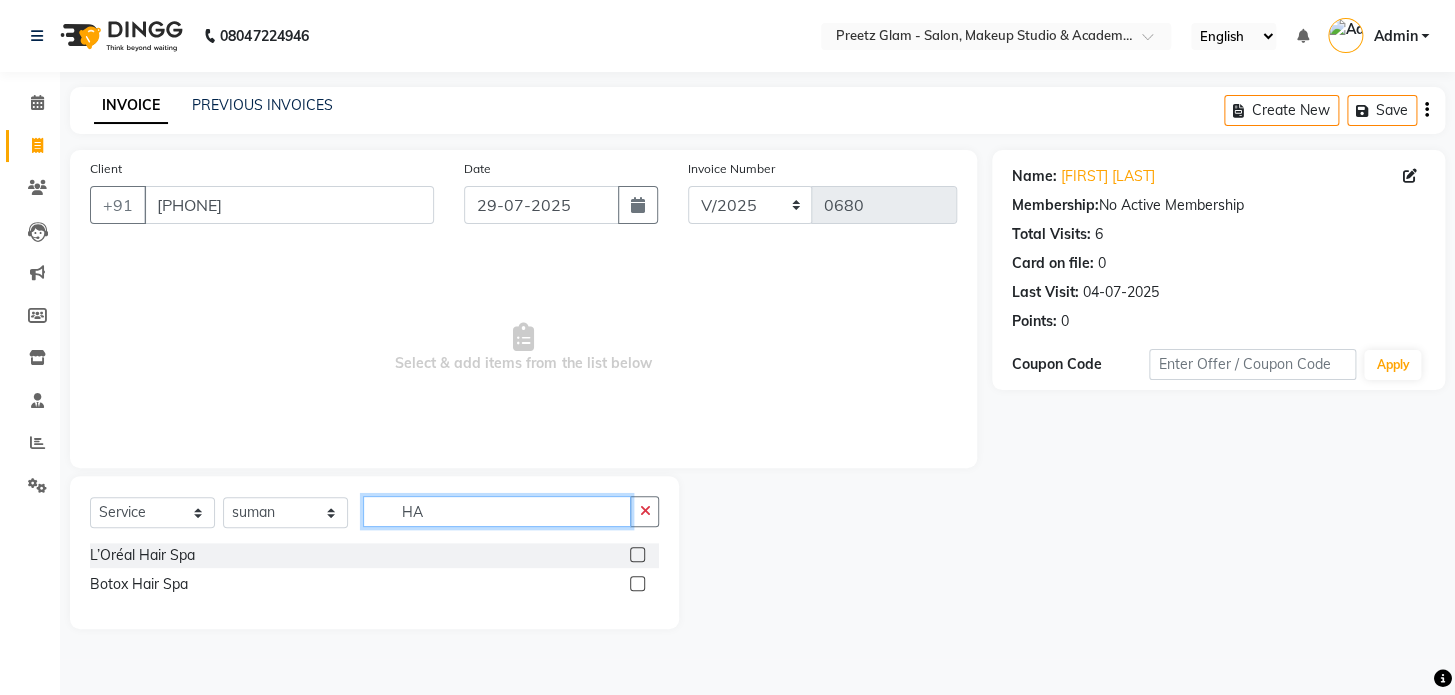 type on "H" 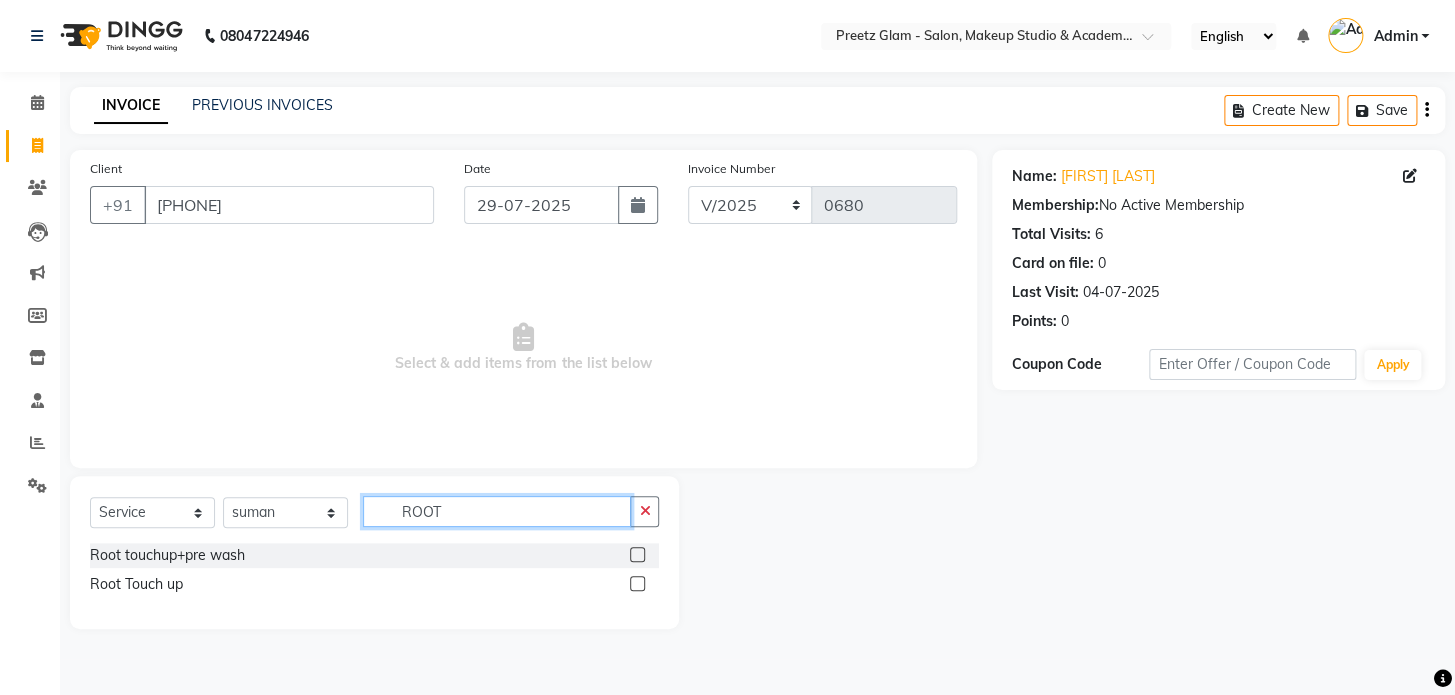 type on "ROOT" 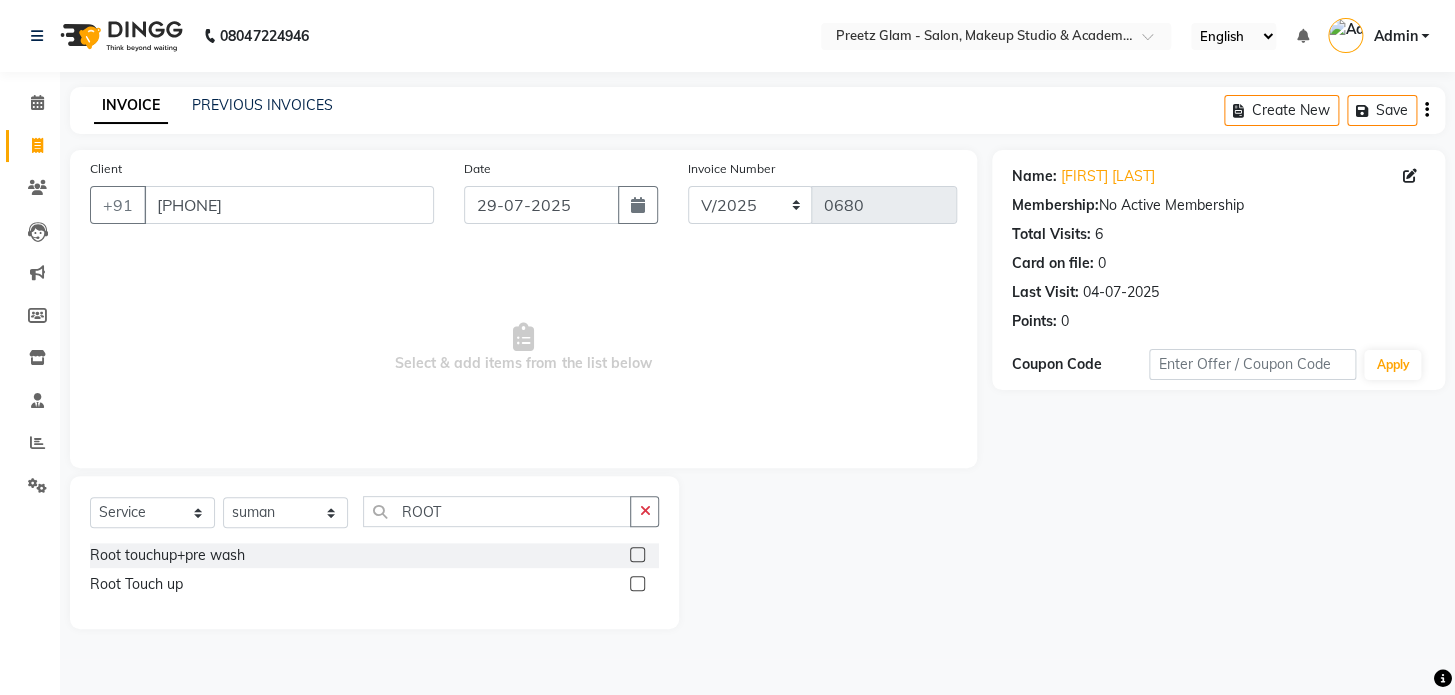 click 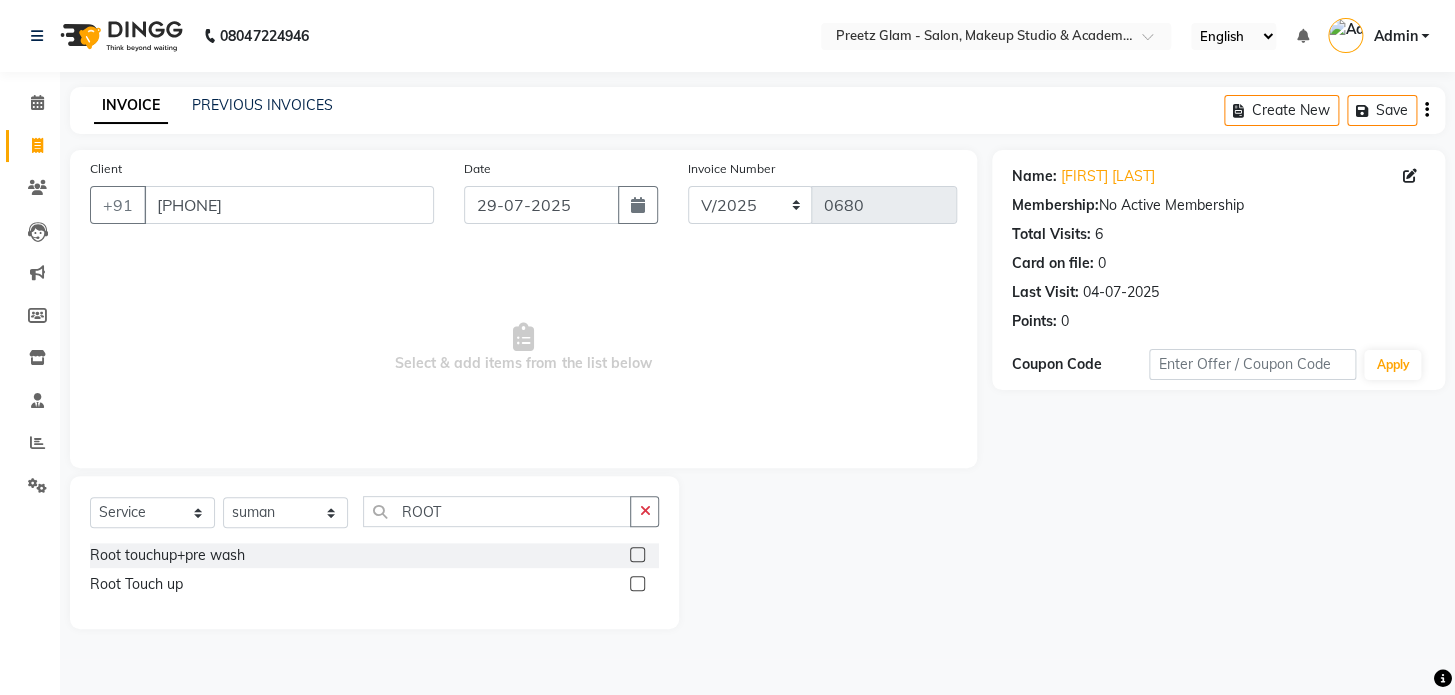click 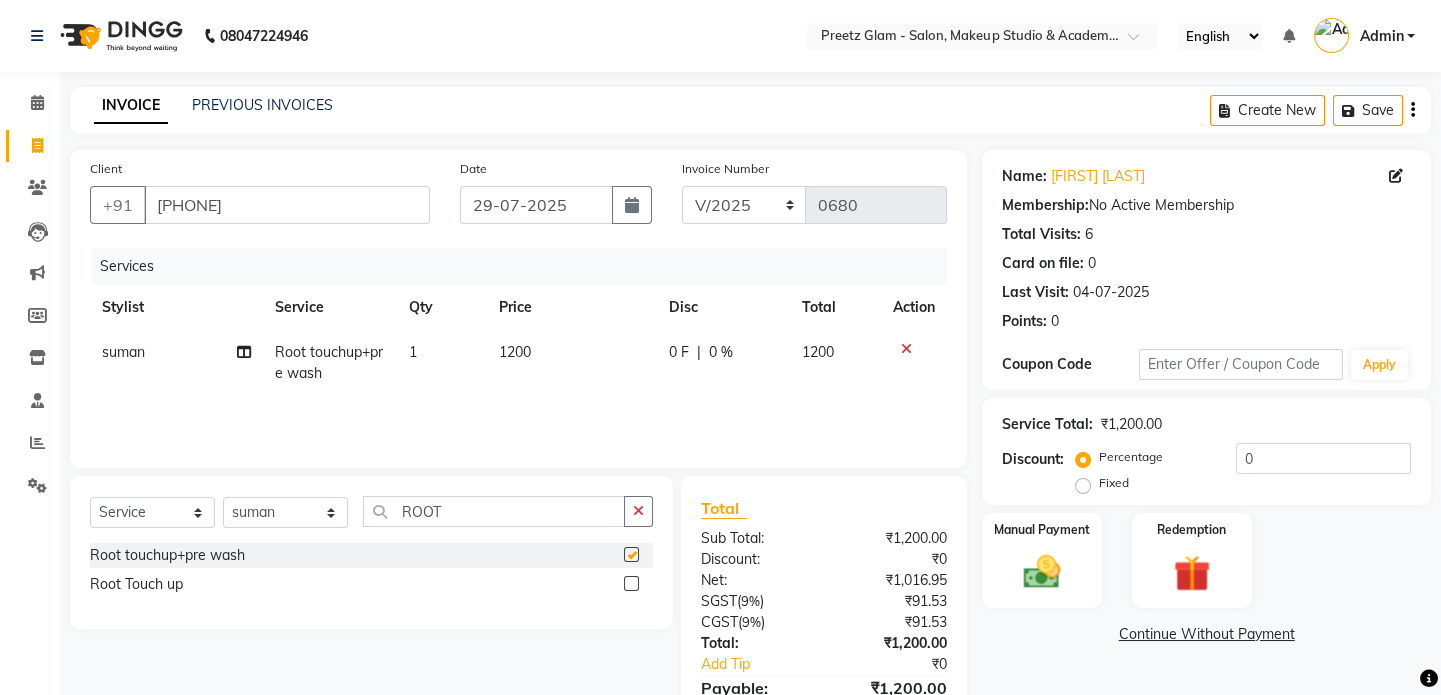 checkbox on "false" 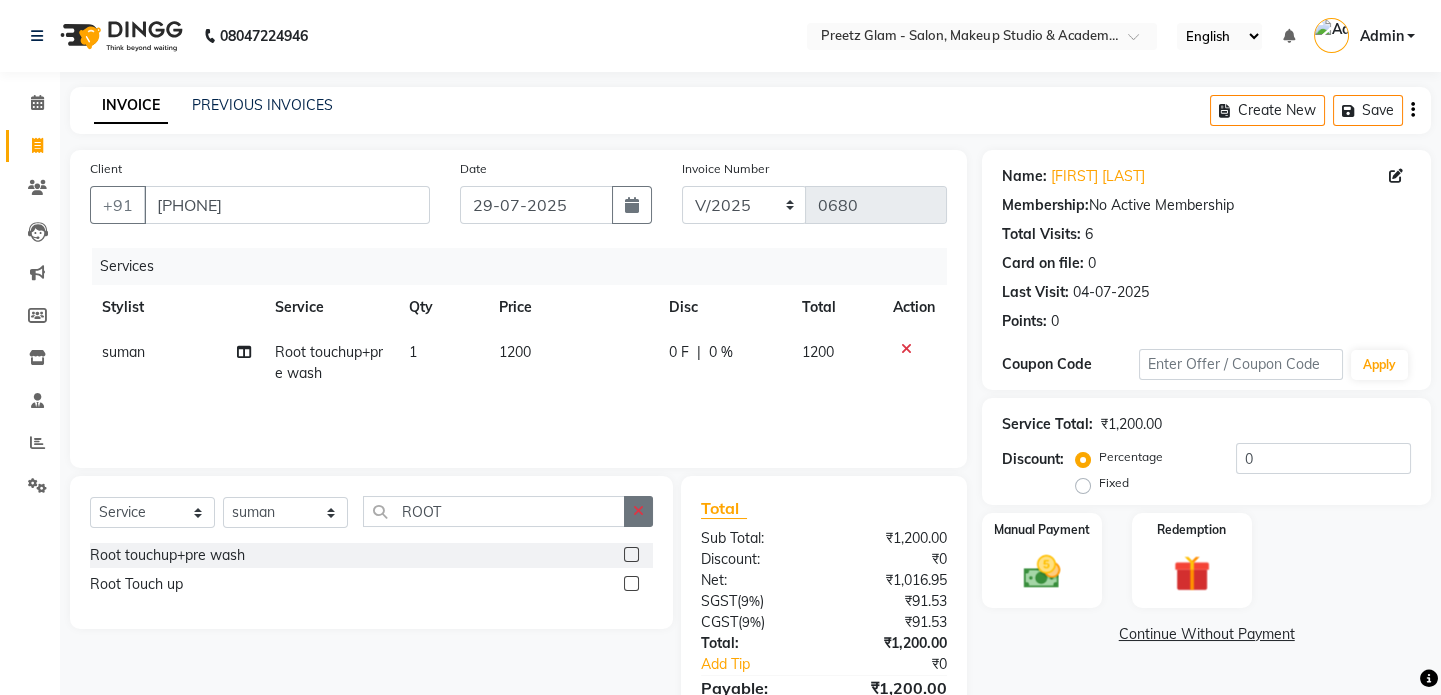 drag, startPoint x: 636, startPoint y: 528, endPoint x: 640, endPoint y: 496, distance: 32.24903 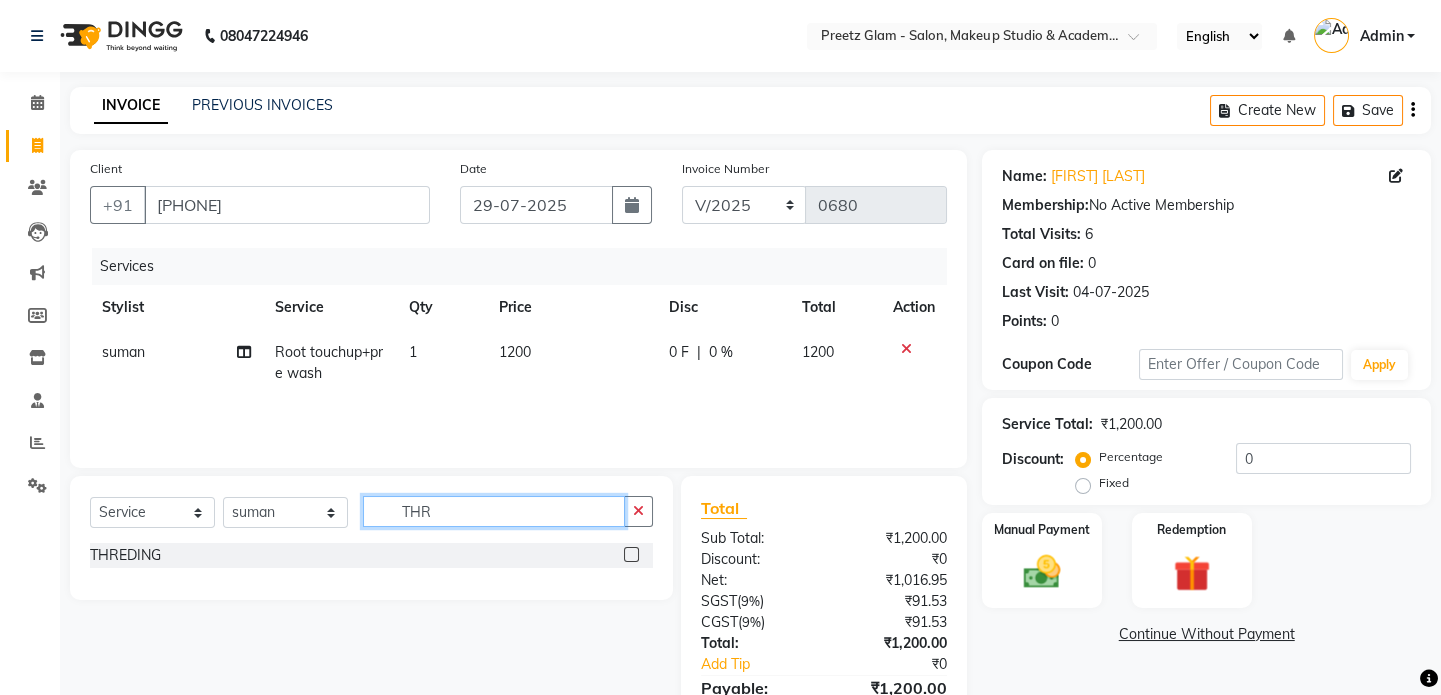 type on "THR" 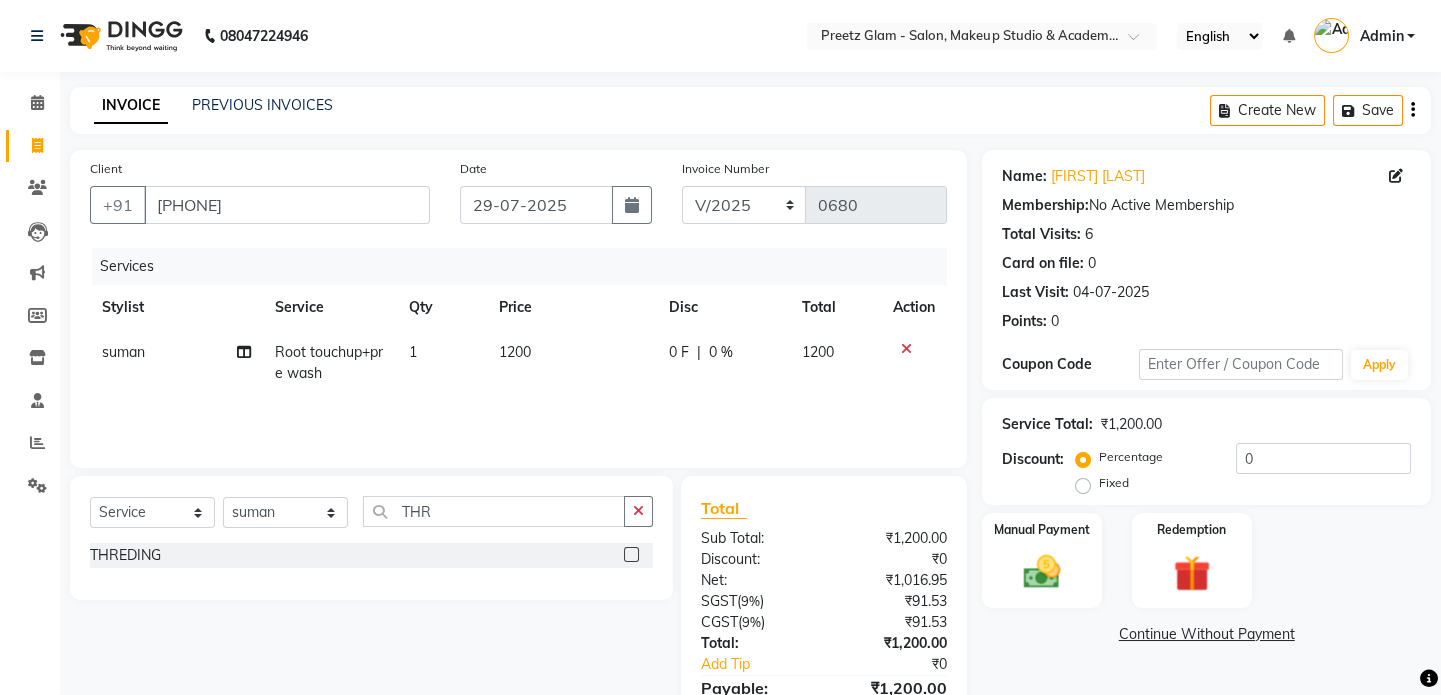 click 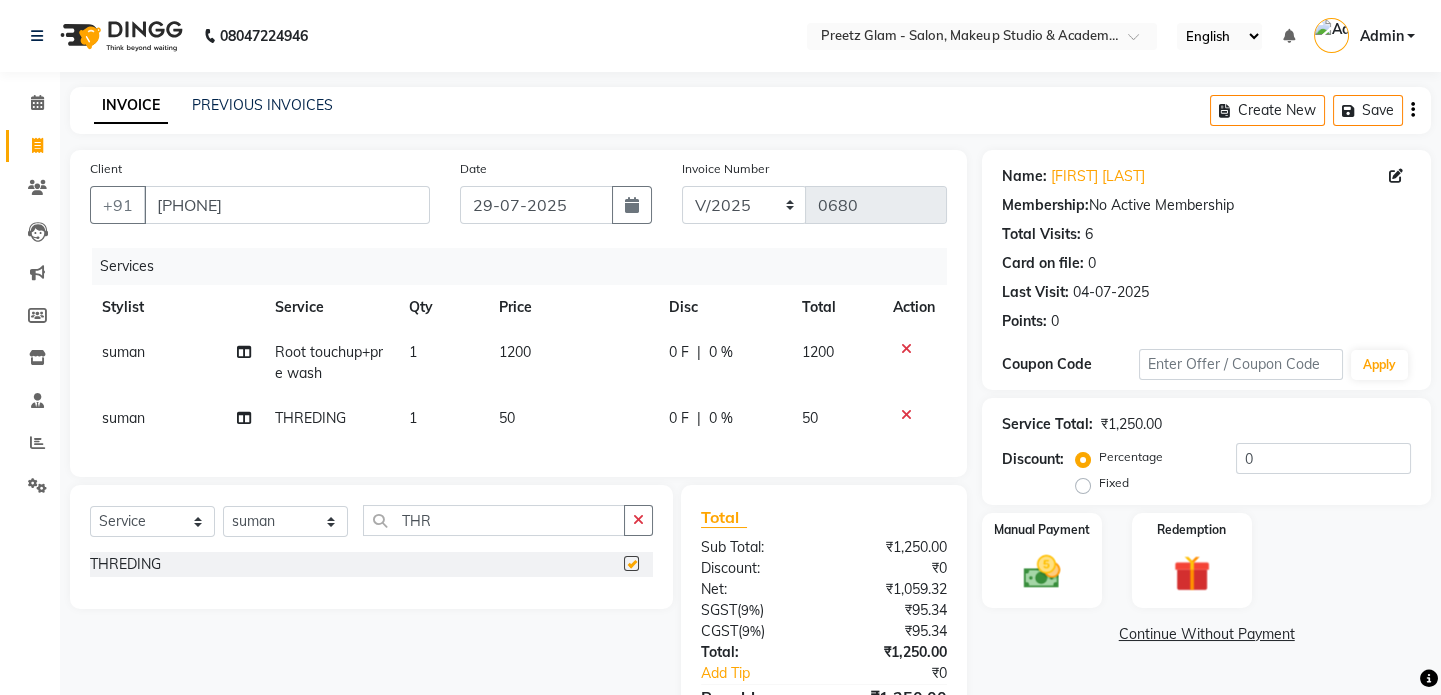 checkbox on "false" 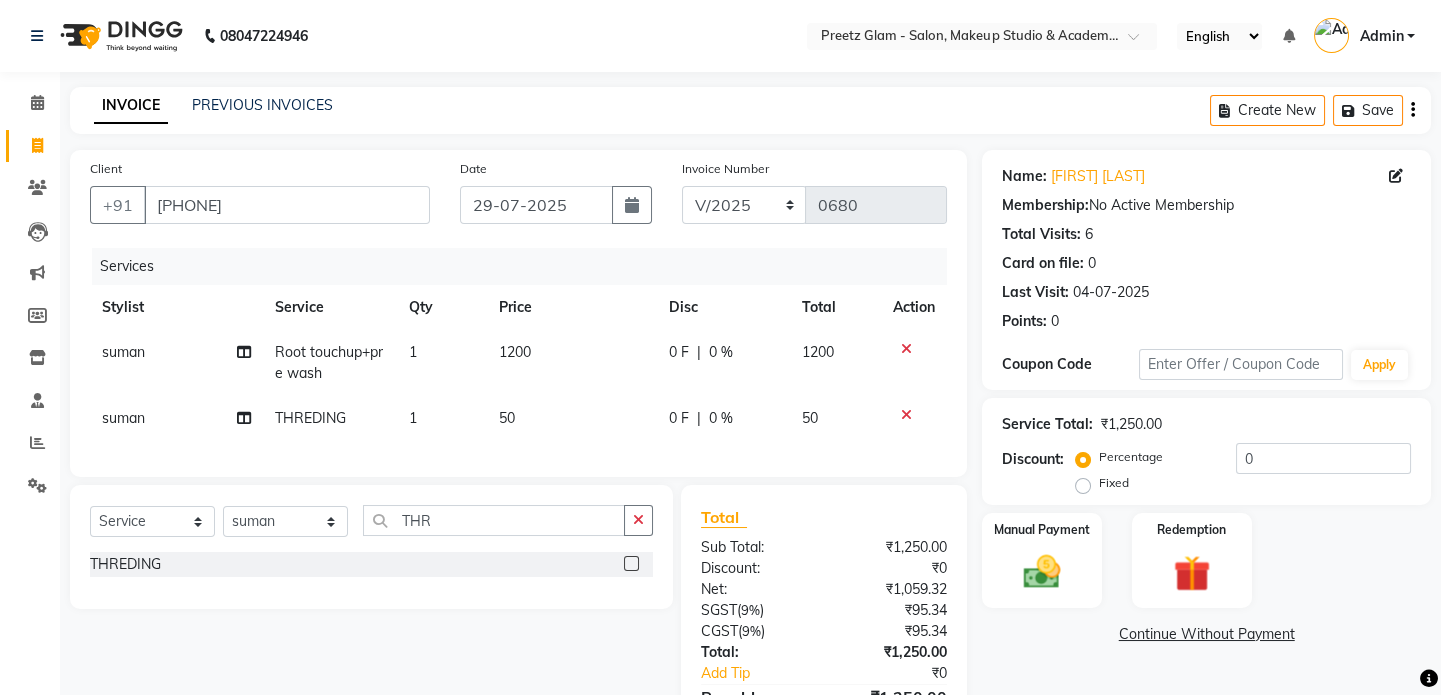 click on "50" 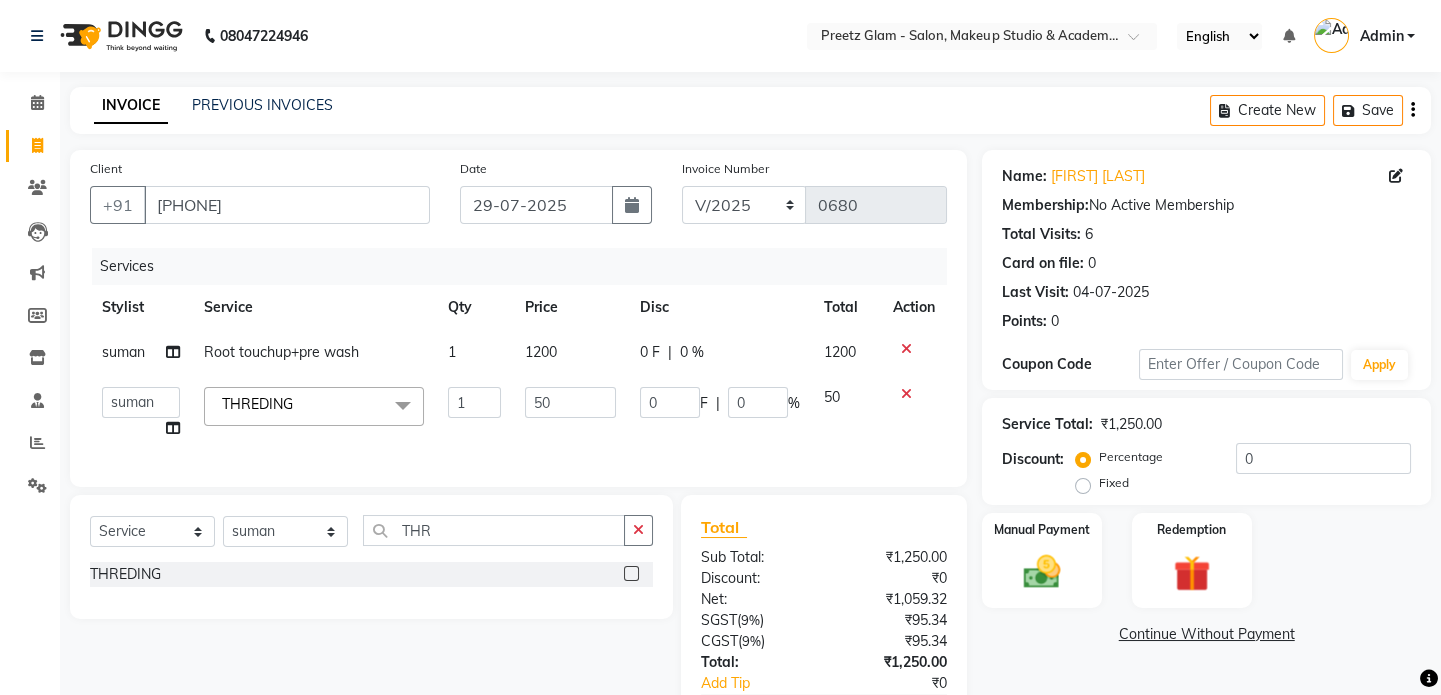 type on "5" 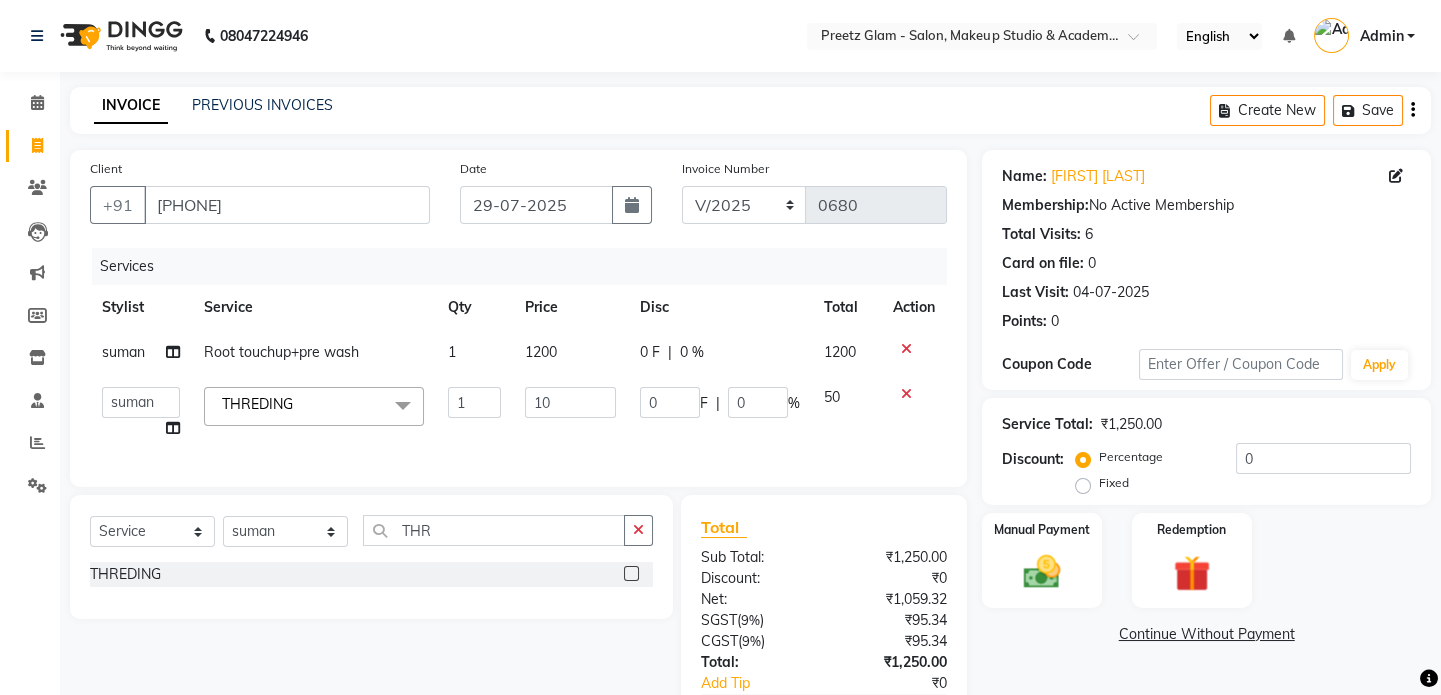 type on "100" 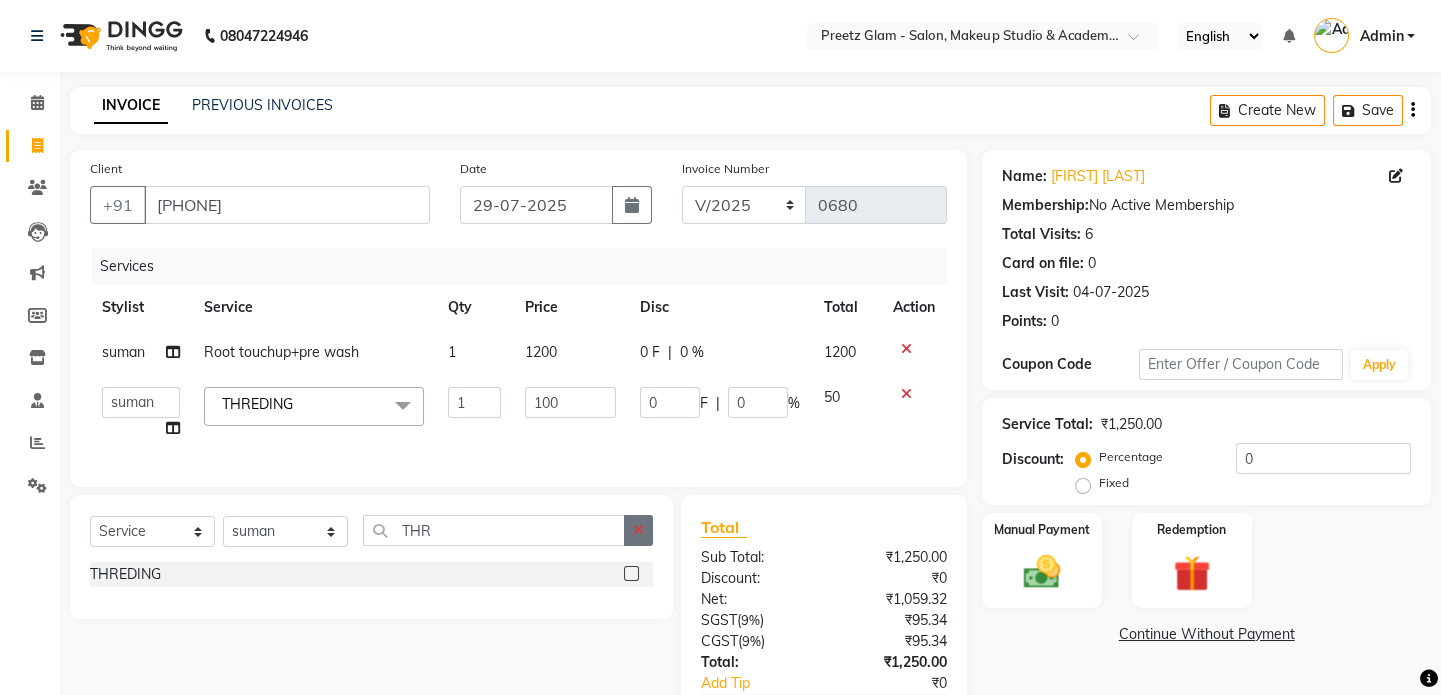 click 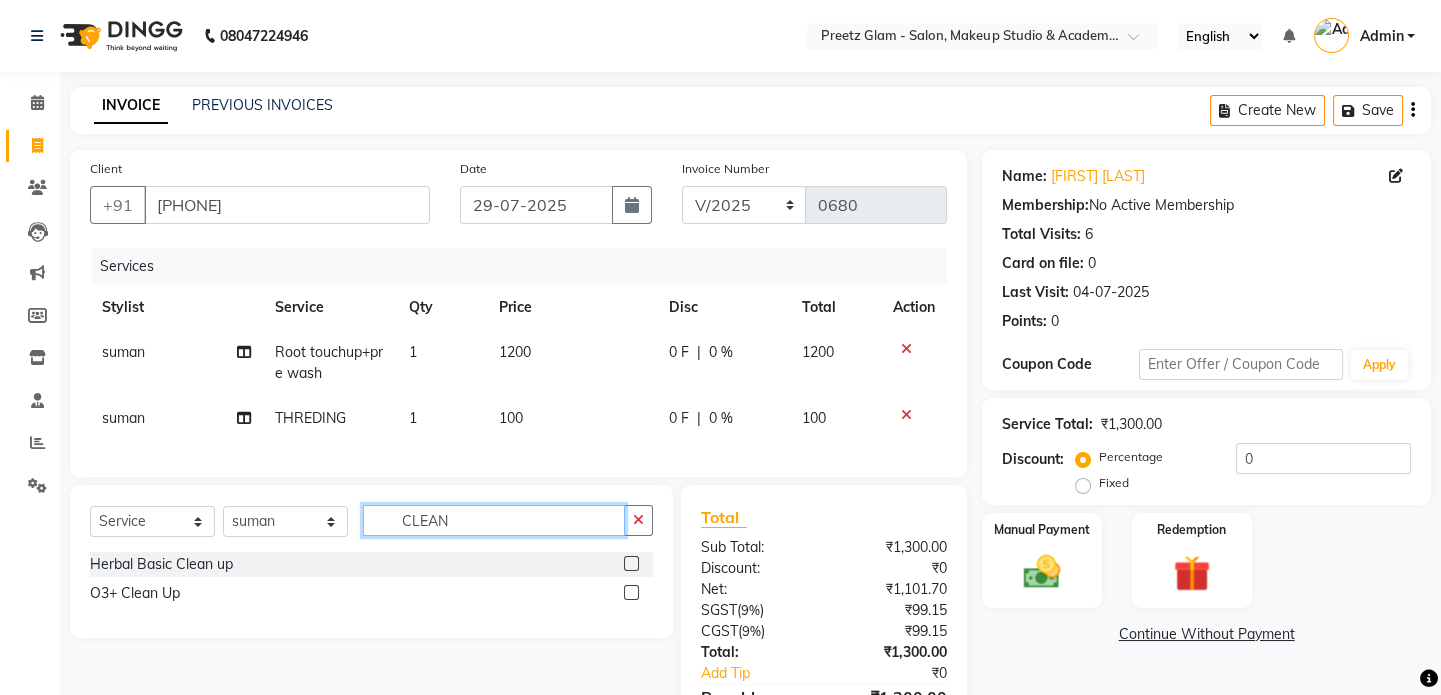 type on "CLEAN" 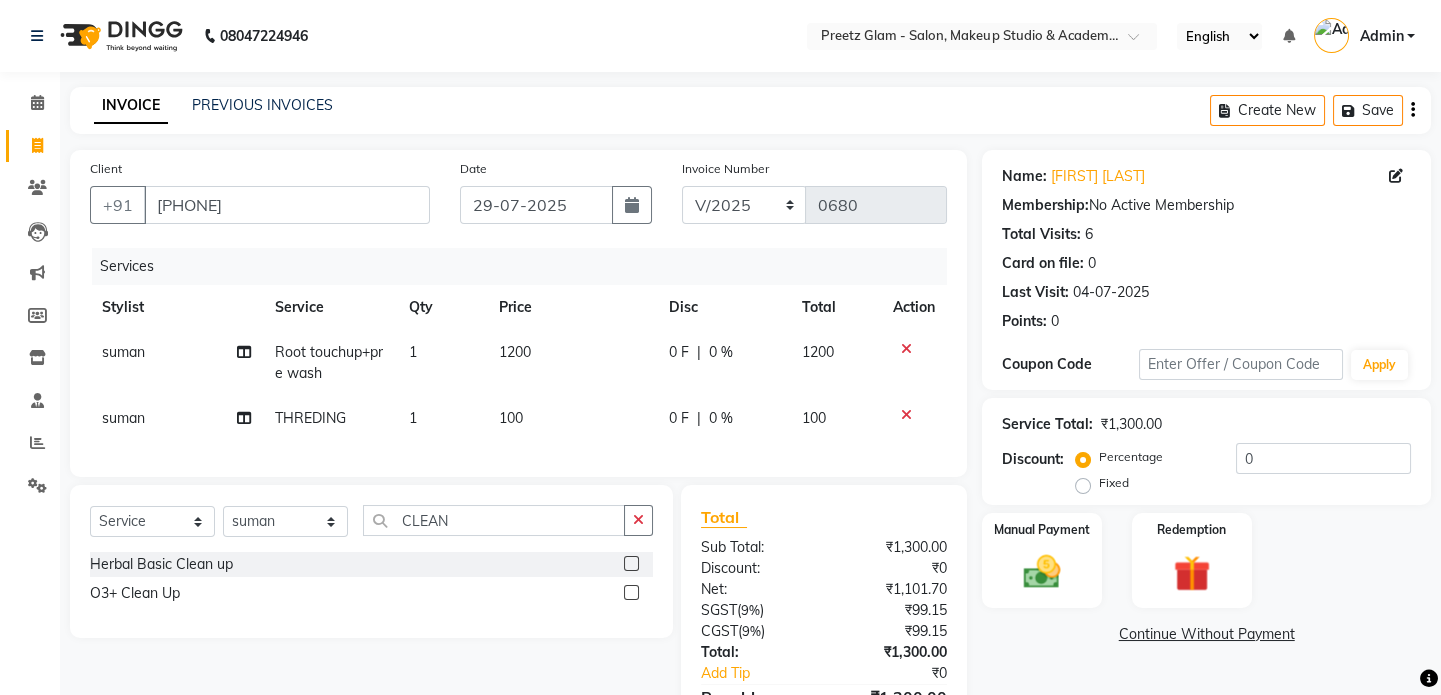 click 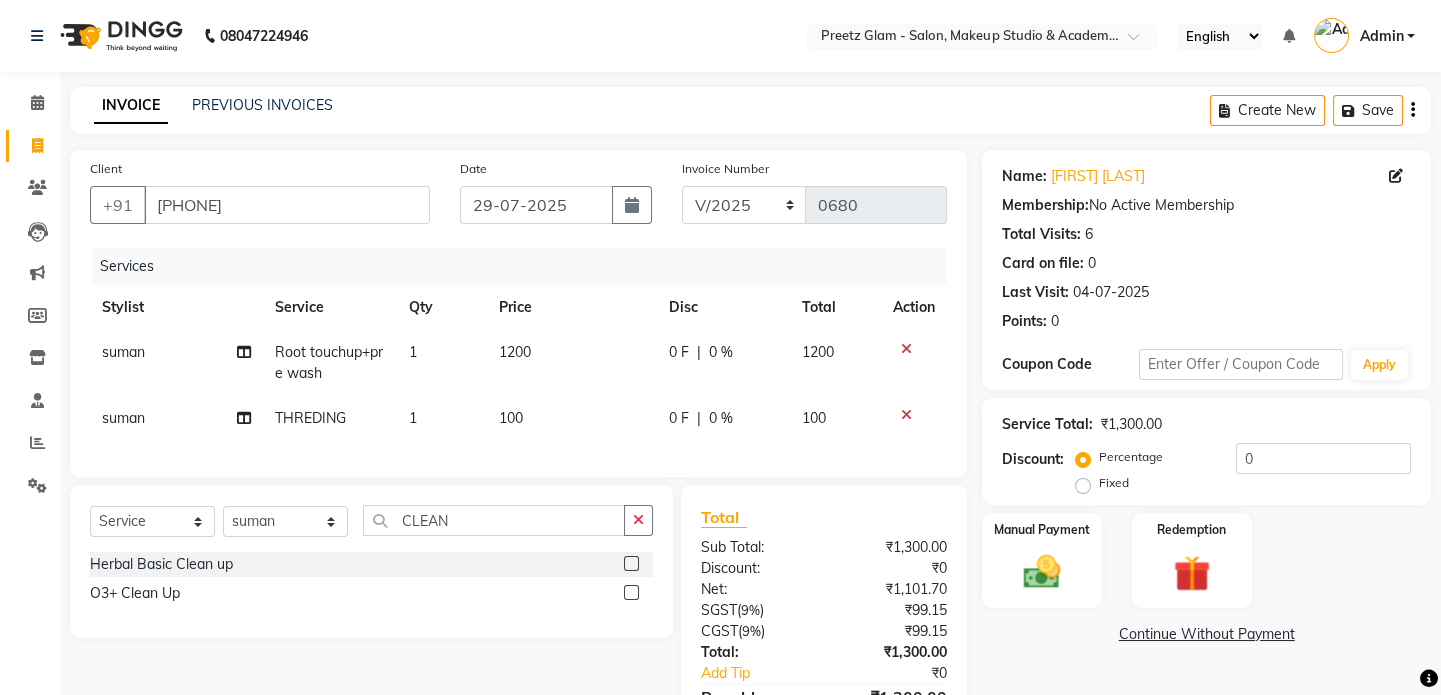 click 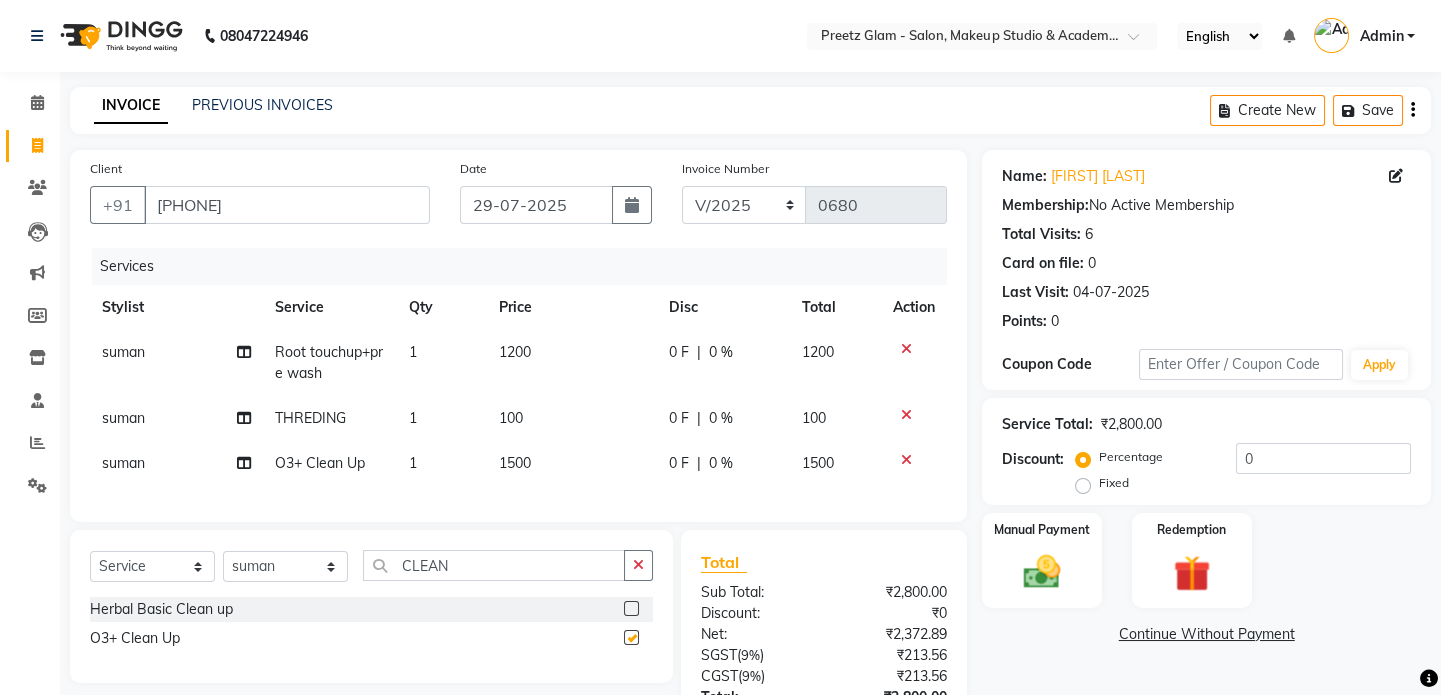 checkbox on "false" 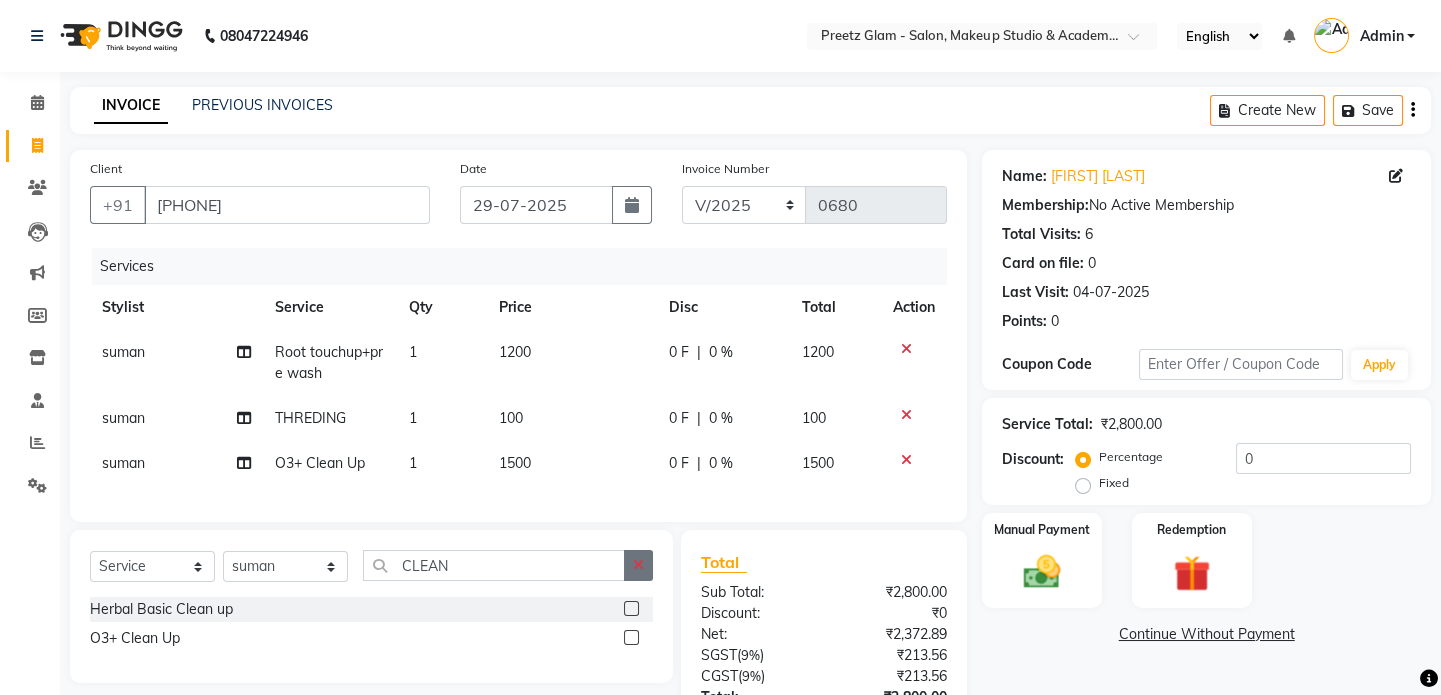 click 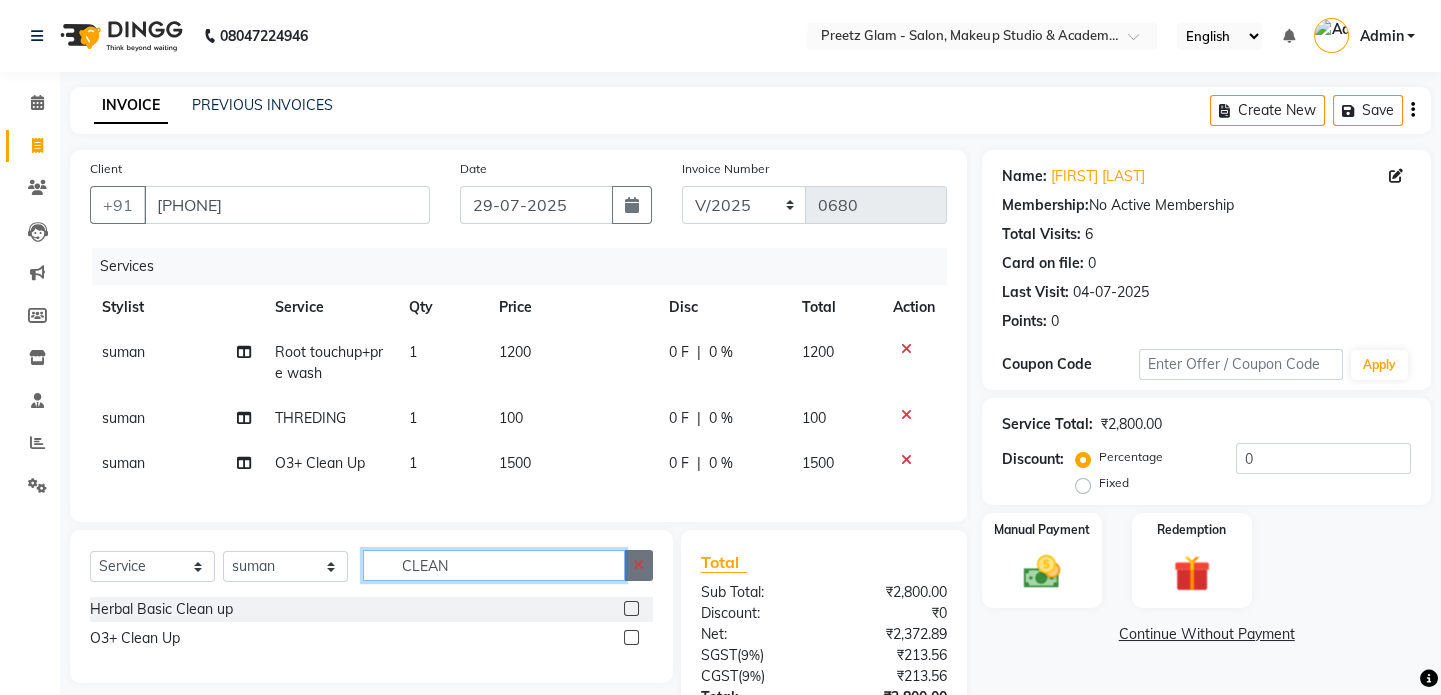 type 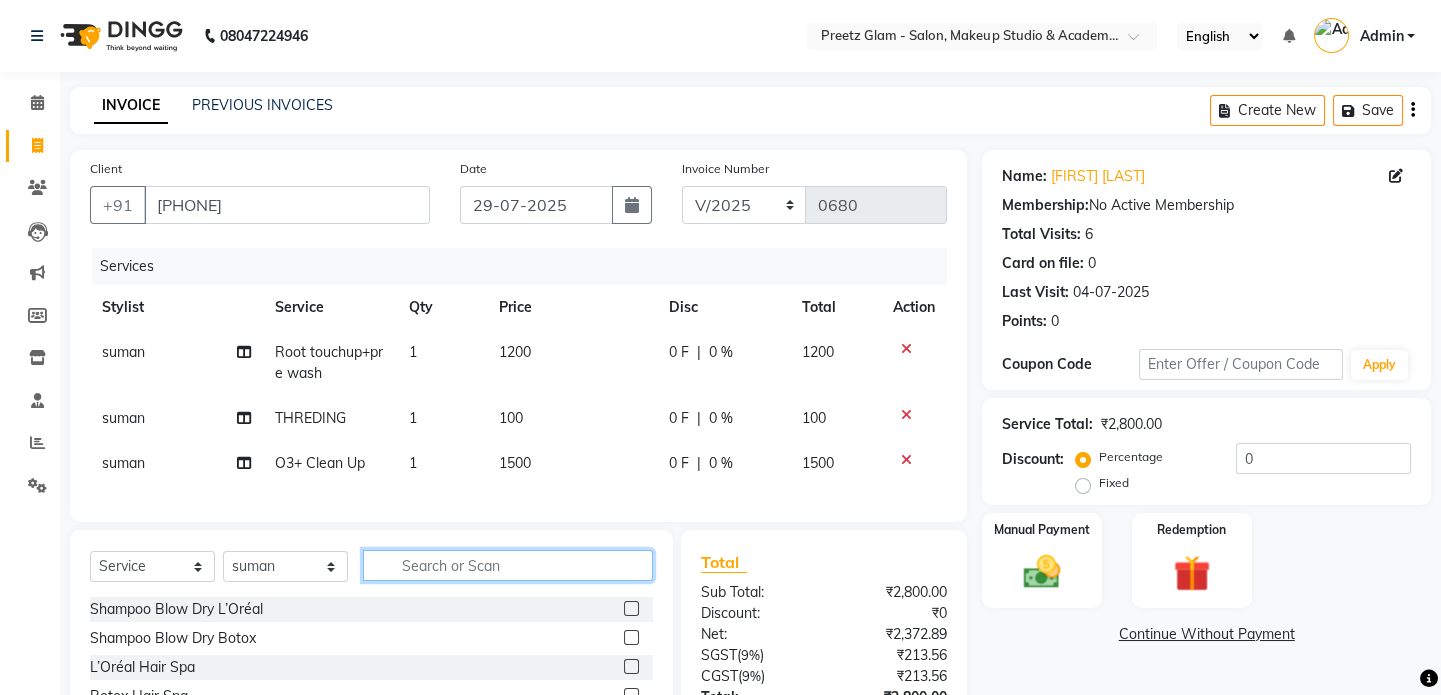 scroll, scrollTop: 173, scrollLeft: 0, axis: vertical 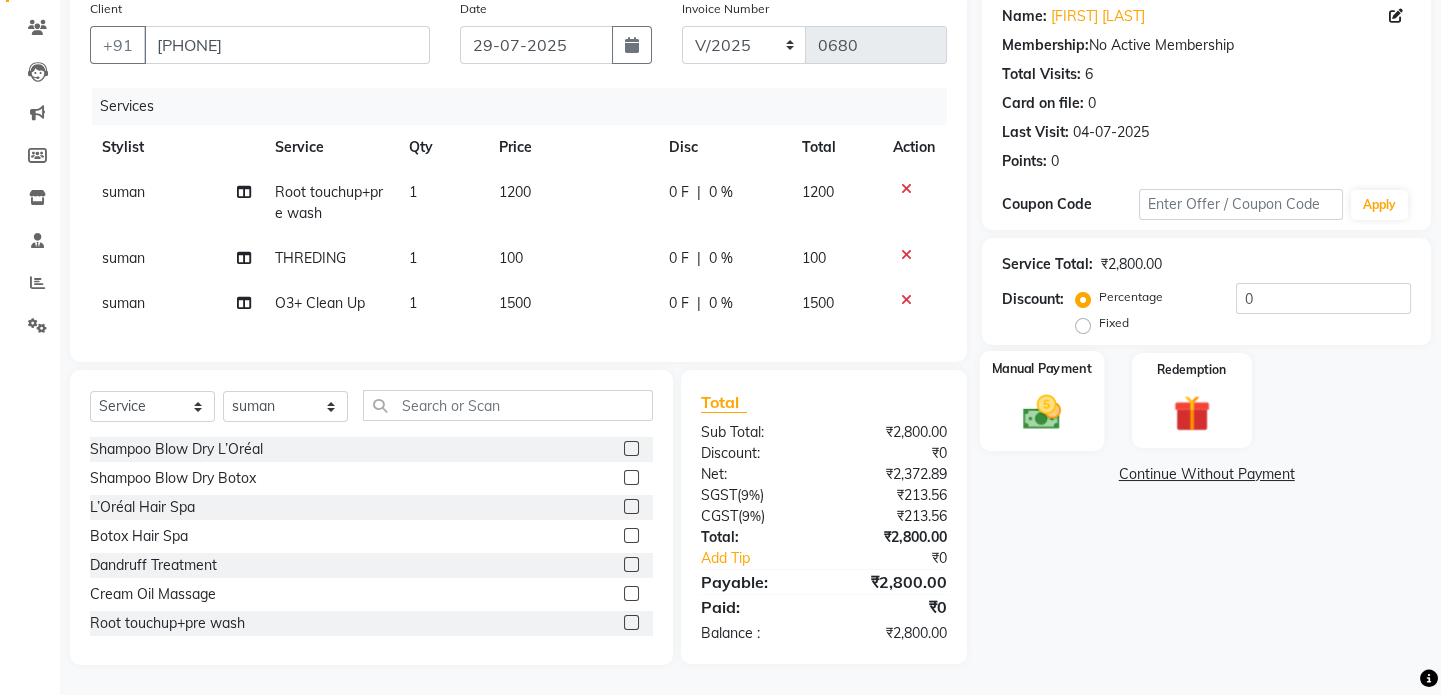 click on "Manual Payment" 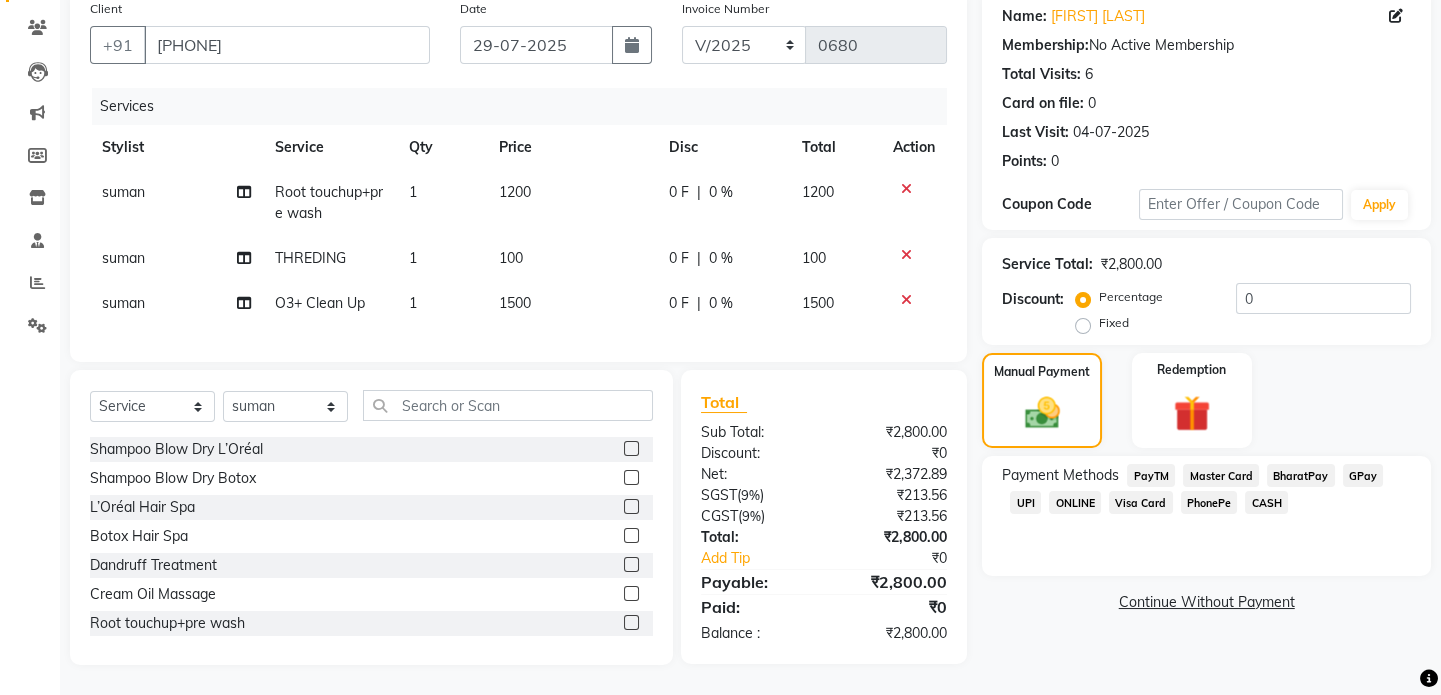 click on "UPI" 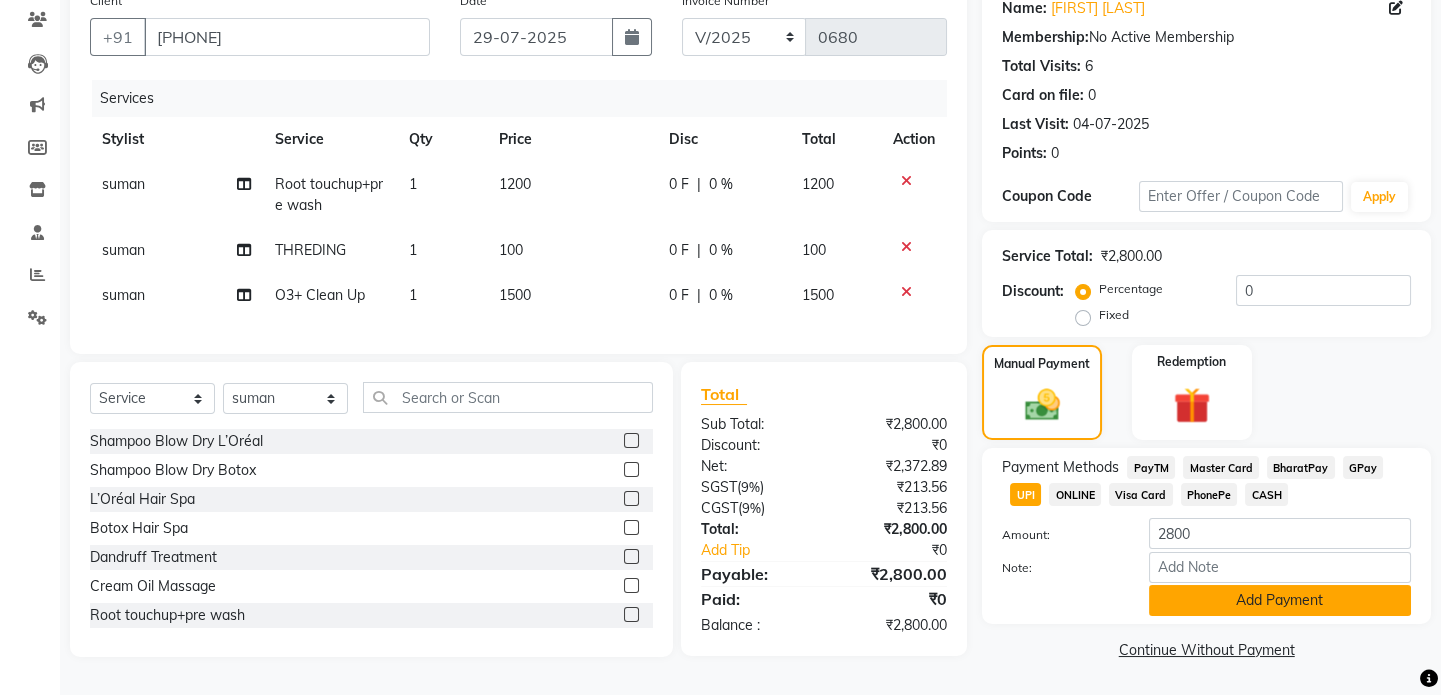 click on "Add Payment" 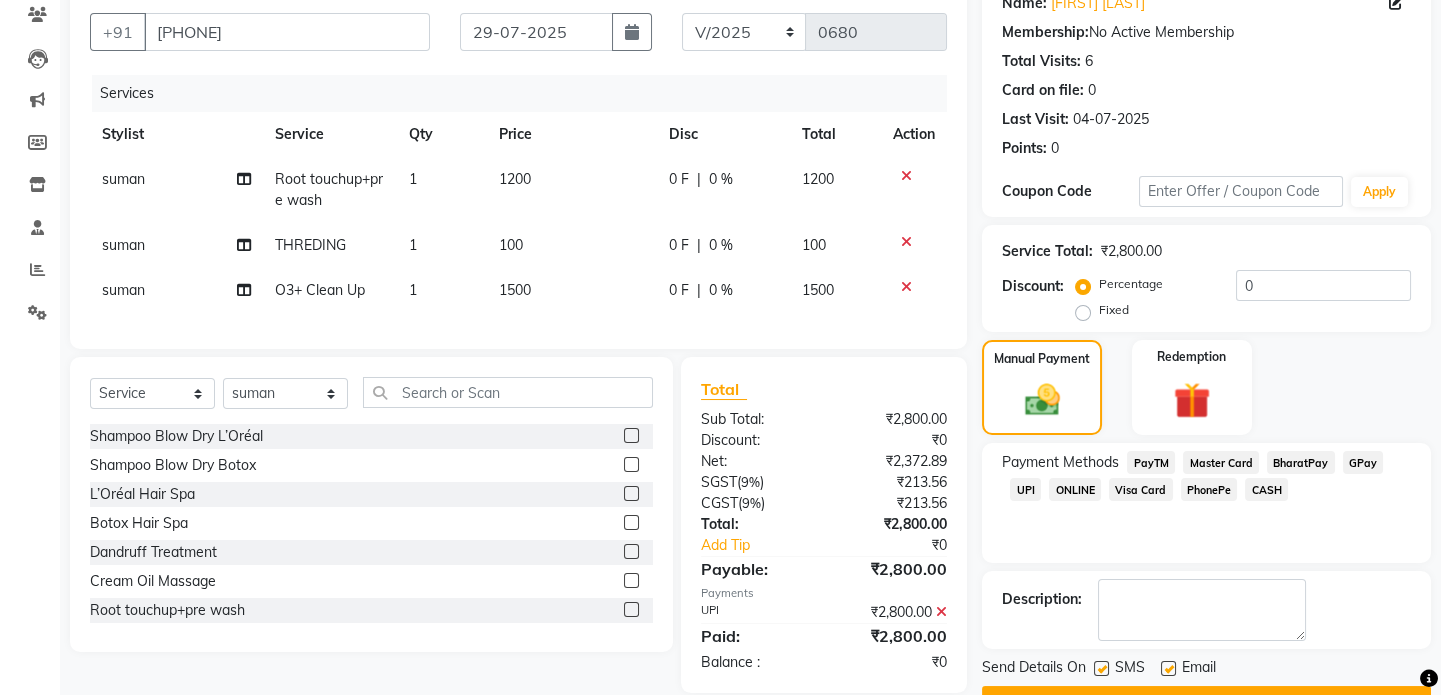 scroll, scrollTop: 223, scrollLeft: 0, axis: vertical 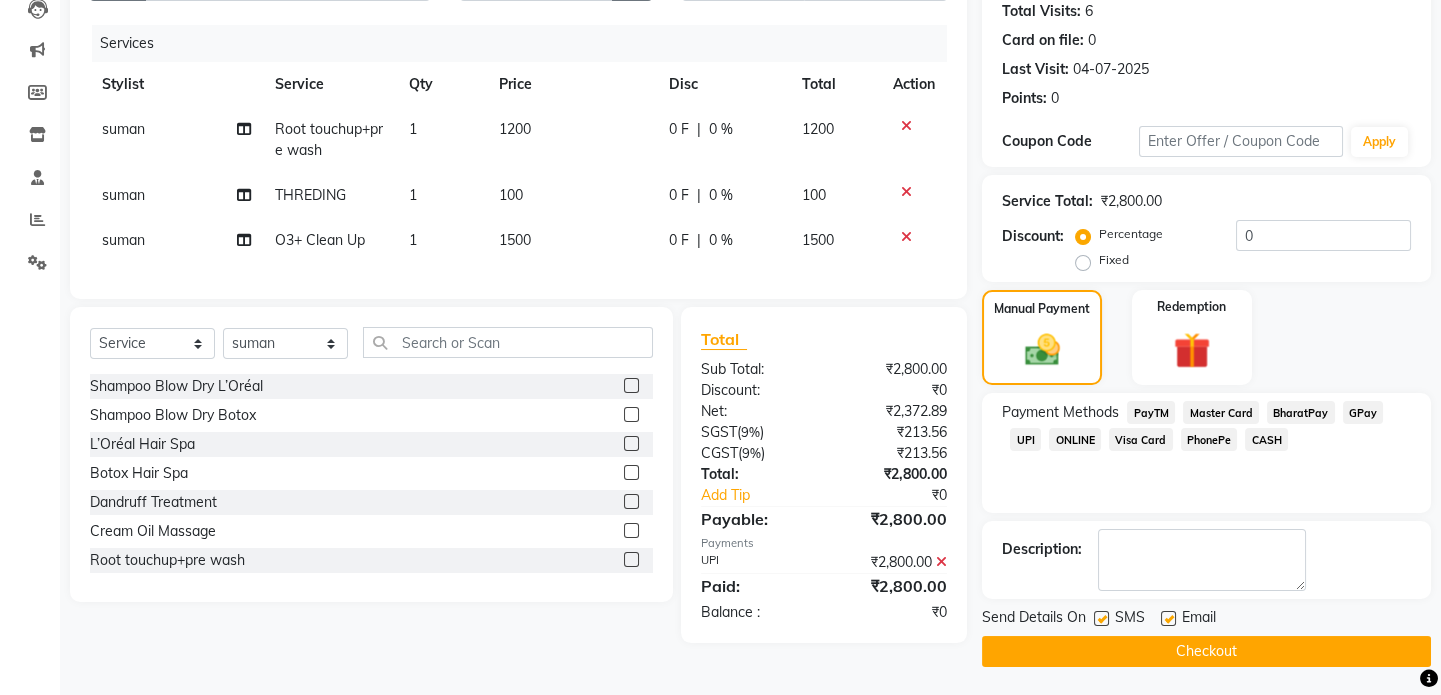 click on "Checkout" 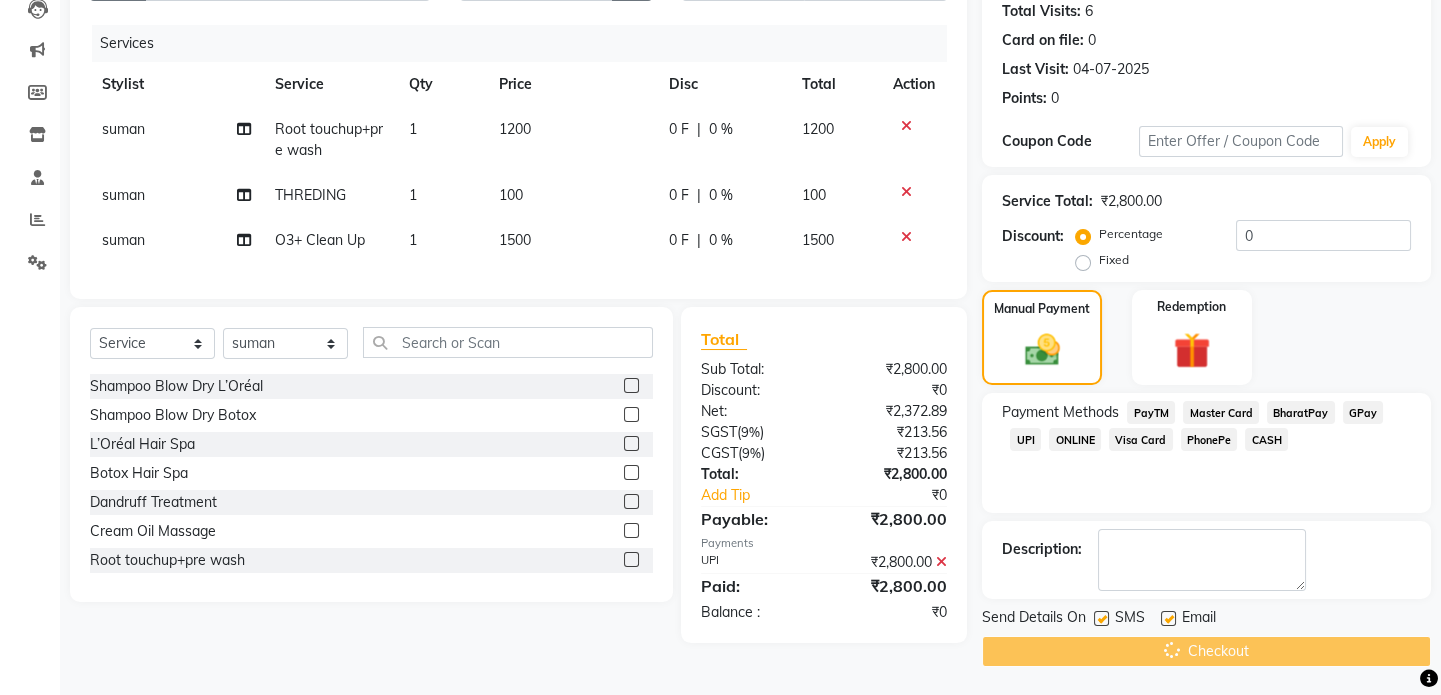 scroll, scrollTop: 0, scrollLeft: 0, axis: both 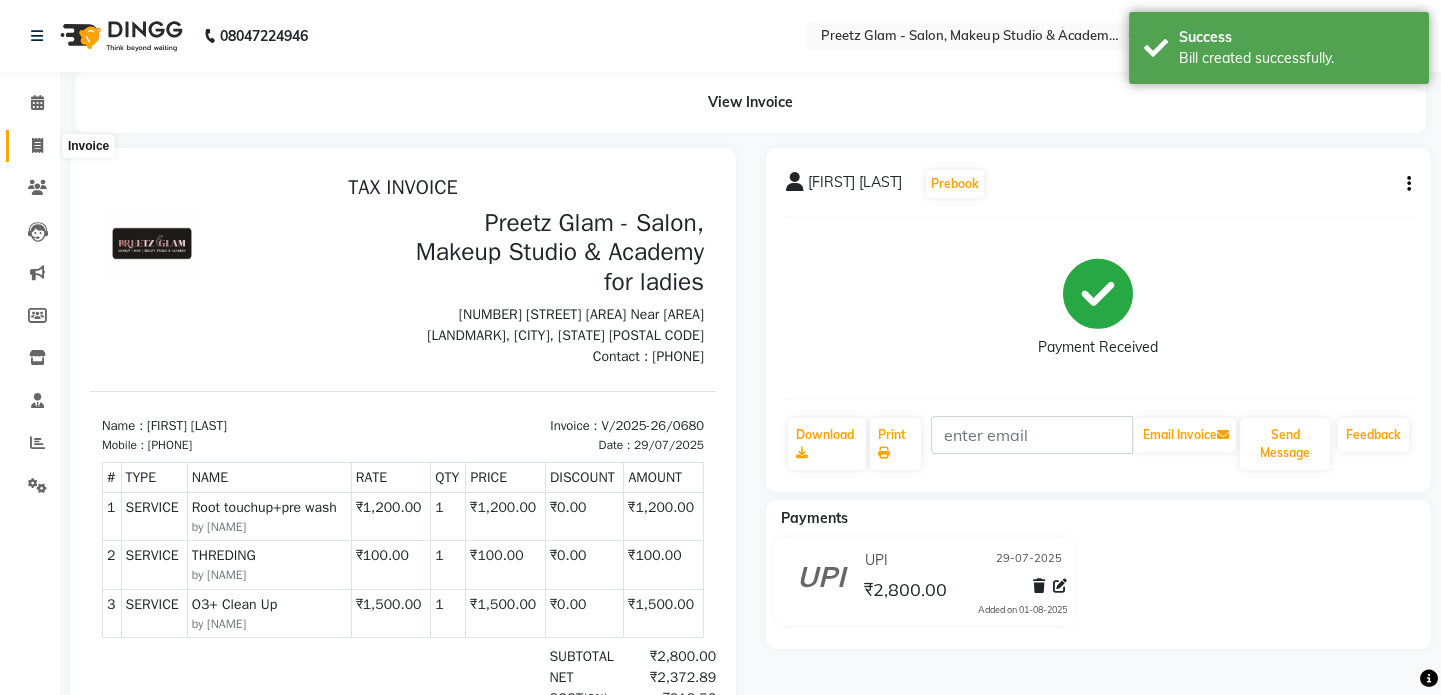 click 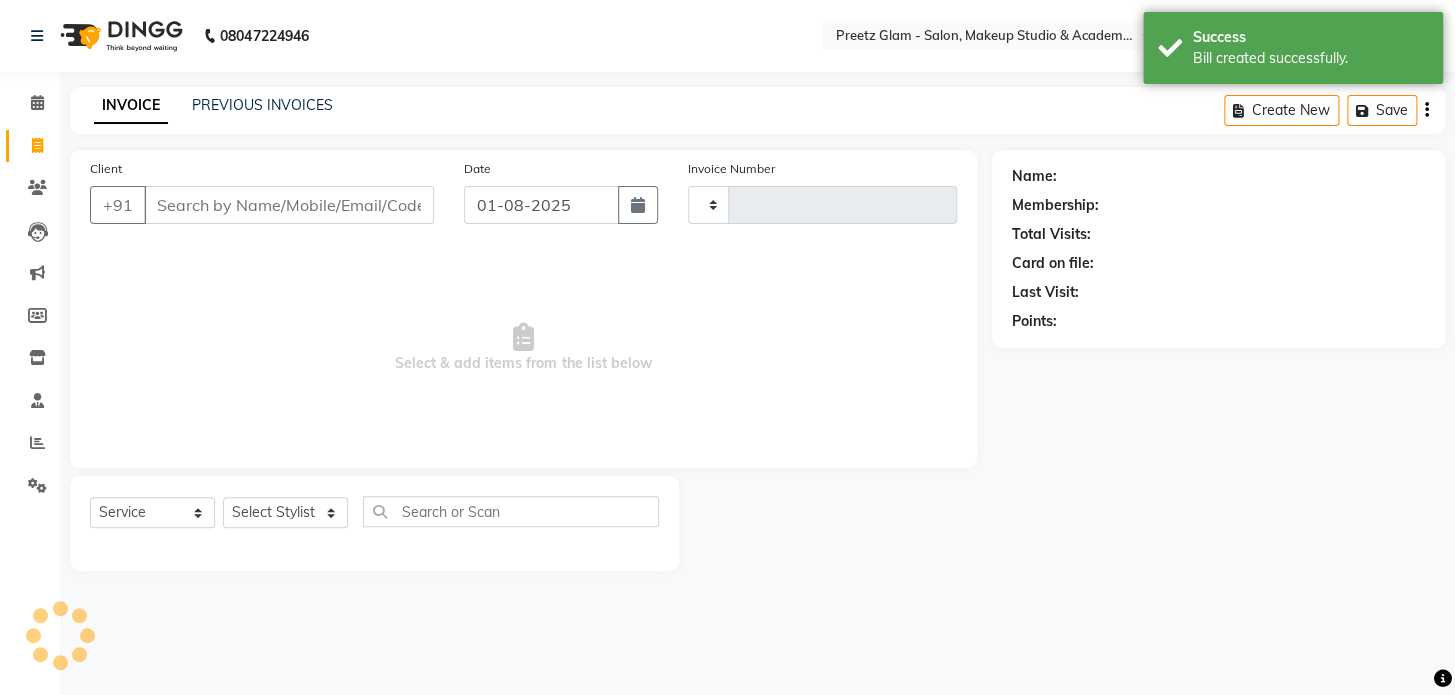 type on "0681" 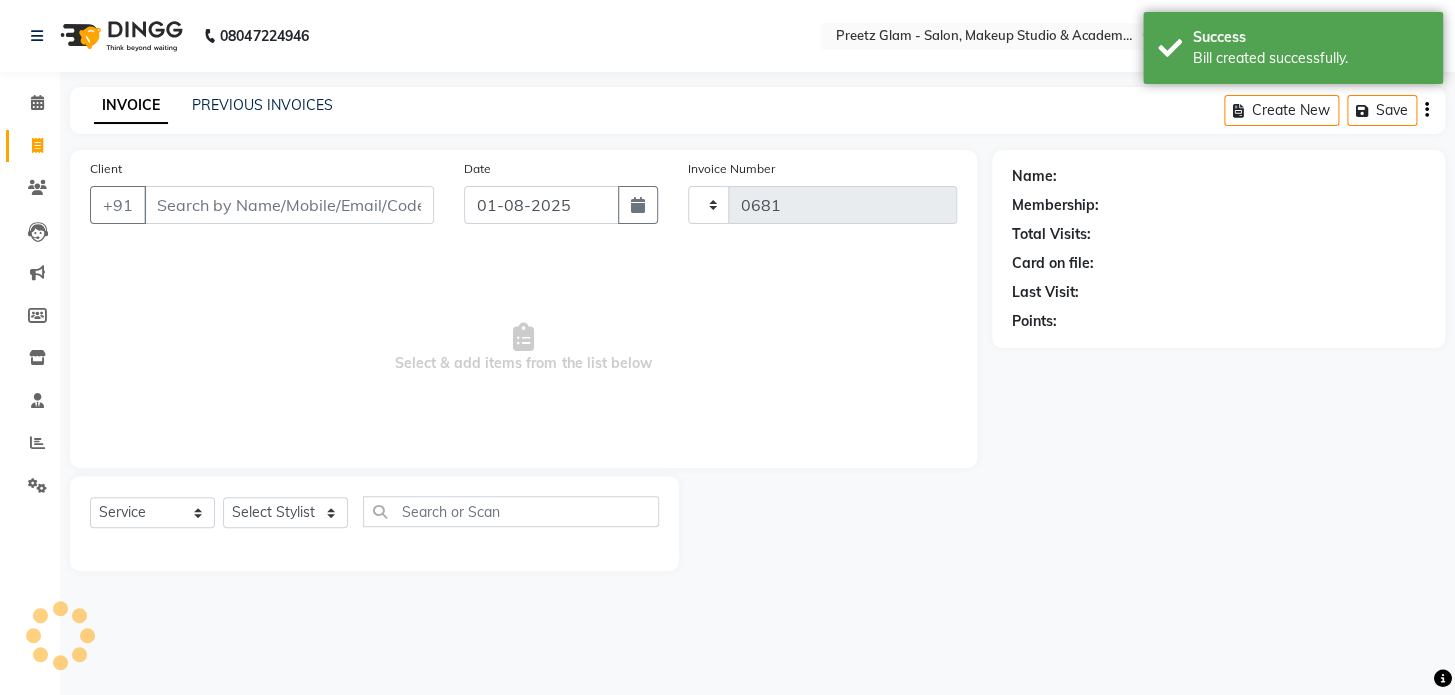 select on "4263" 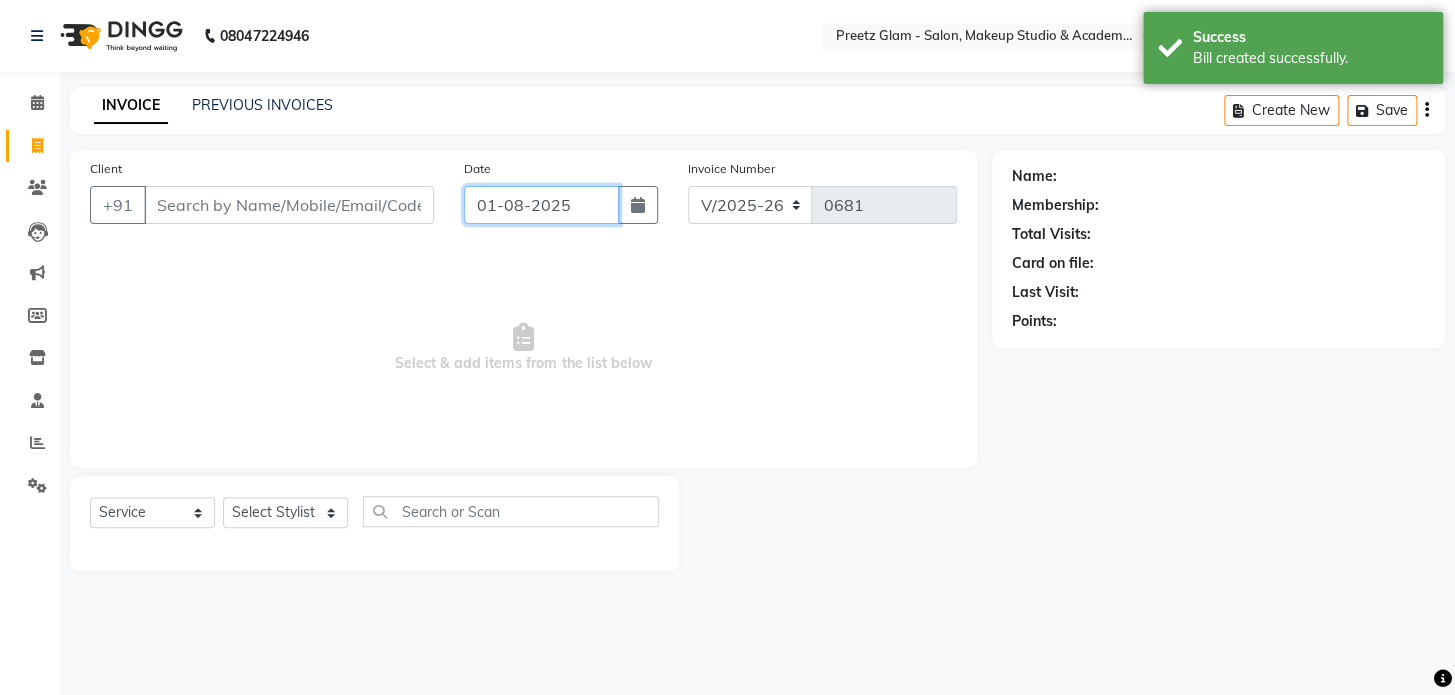 click on "01-08-2025" 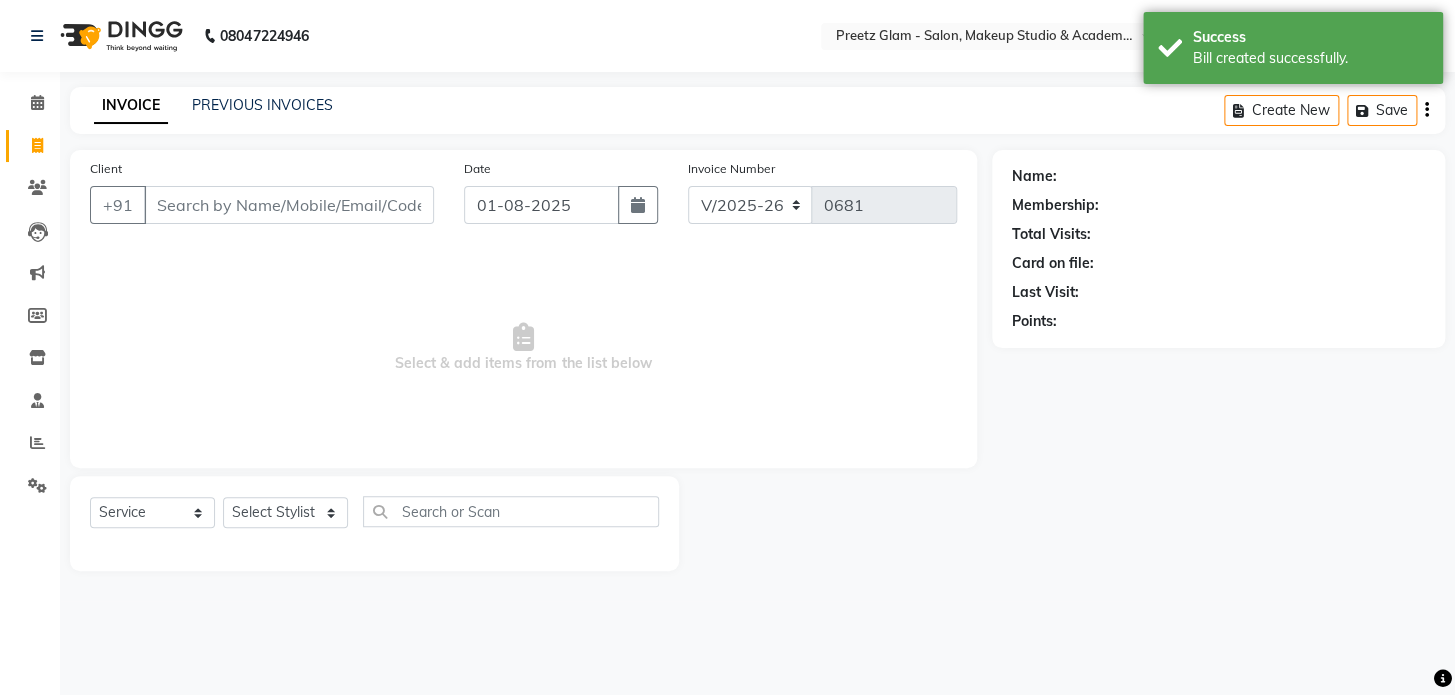 select on "8" 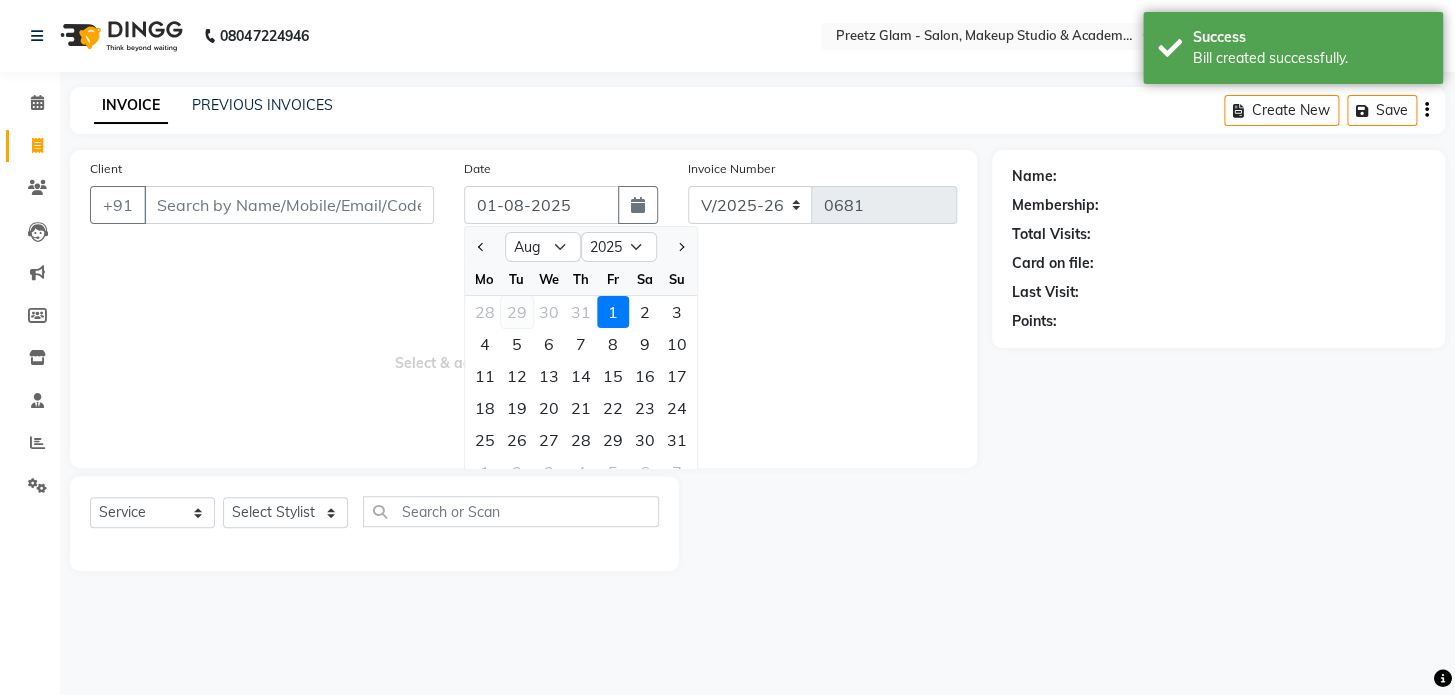 click on "29" 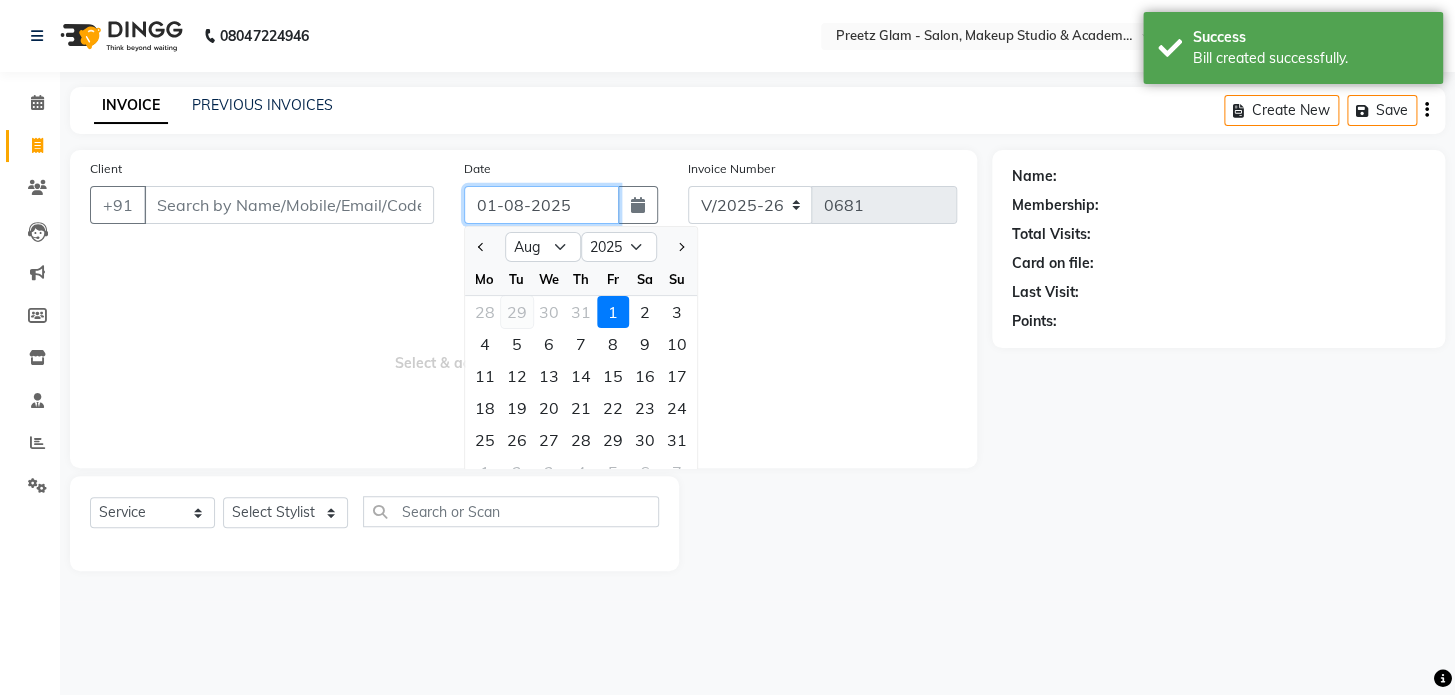 type on "29-07-2025" 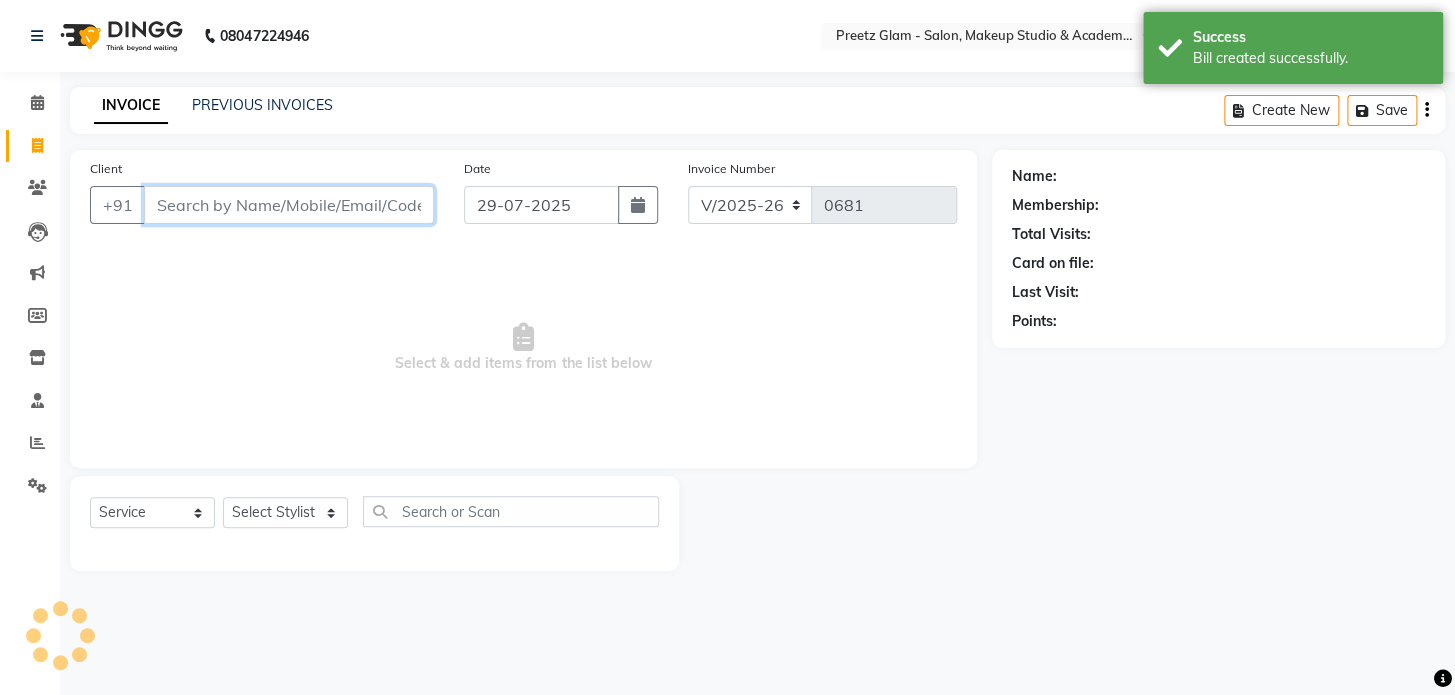 click on "Client" at bounding box center (289, 205) 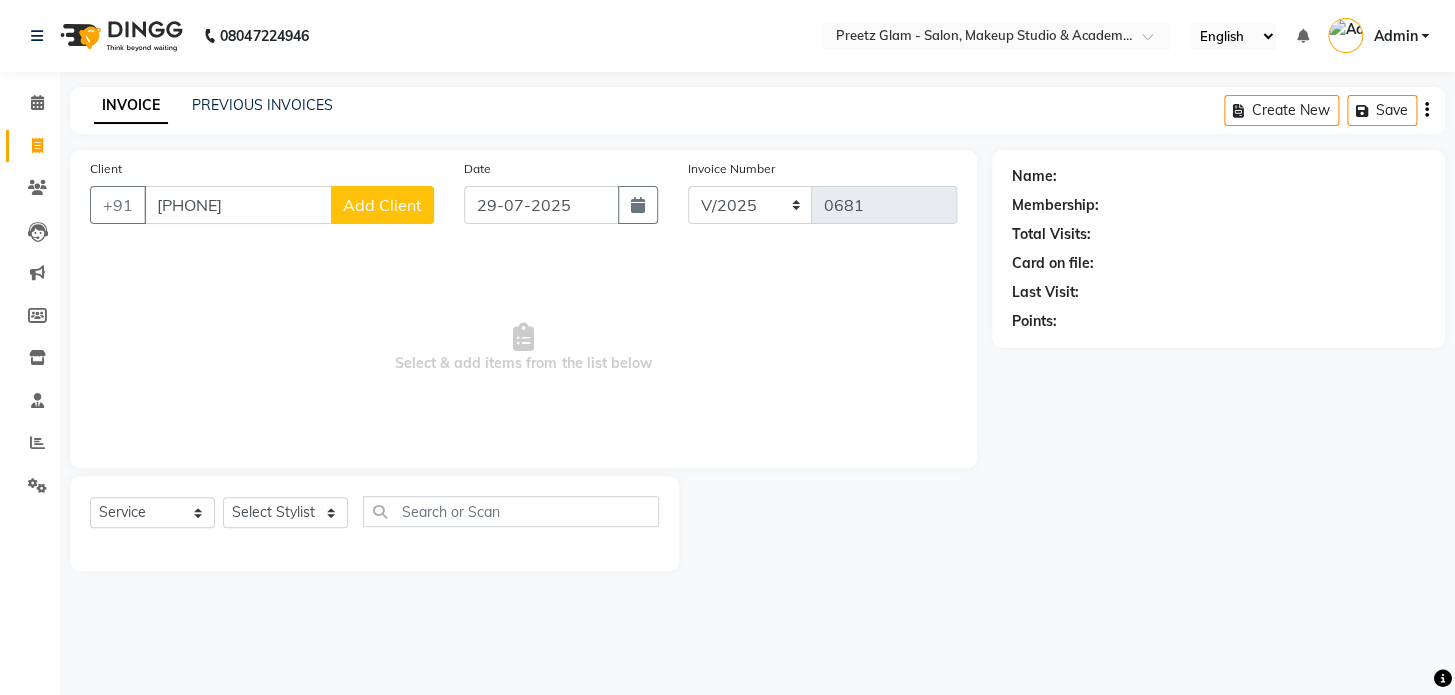 click on "Add Client" 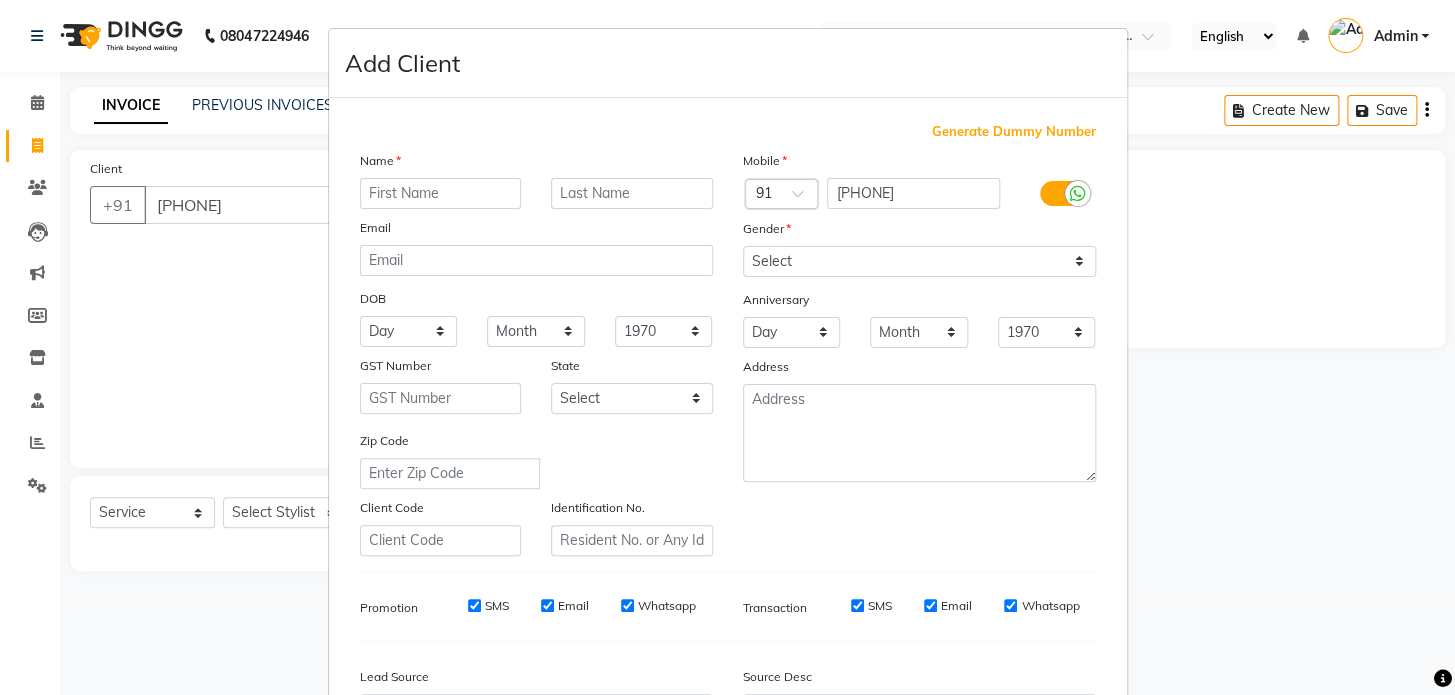click on "Add Client Generate Dummy Number Name Email DOB Day 01 02 03 04 05 06 07 08 09 10 11 12 13 14 15 16 17 18 19 20 21 22 23 24 25 26 27 28 29 30 31 Month January February March April May June July August September October November December 1940 1941 1942 1943 1944 1945 1946 1947 1948 1949 1950 1951 1952 1953 1954 1955 1956 1957 1958 1959 1960 1961 1962 1963 1964 1965 1966 1967 1968 1969 1970 1971 1972 1973 1974 1975 1976 1977 1978 1979 1980 1981 1982 1983 1984 1985 1986 1987 1988 1989 1990 1991 1992 1993 1994 1995 1996 1997 1998 1999 2000 2001 2002 2003 2004 2005 2006 2007 2008 2009 2010 2011 2012 2013 2014 2015 2016 2017 2018 2019 2020 2021 2022 2023 2024 GST Number State Select Andaman and Nicobar Islands Andhra Pradesh Arunachal Pradesh Assam Bihar Chandigarh Chhattisgarh Dadra and Nagar Haveli Daman and Diu Delhi Goa Gujarat Haryana Himachal Pradesh Jammu and Kashmir Jharkhand Karnataka Kerala Lakshadweep Madhya Pradesh Maharashtra Manipur Meghalaya Mizoram Nagaland Odisha Pondicherry Punjab Rajasthan Sikkim" at bounding box center [727, 347] 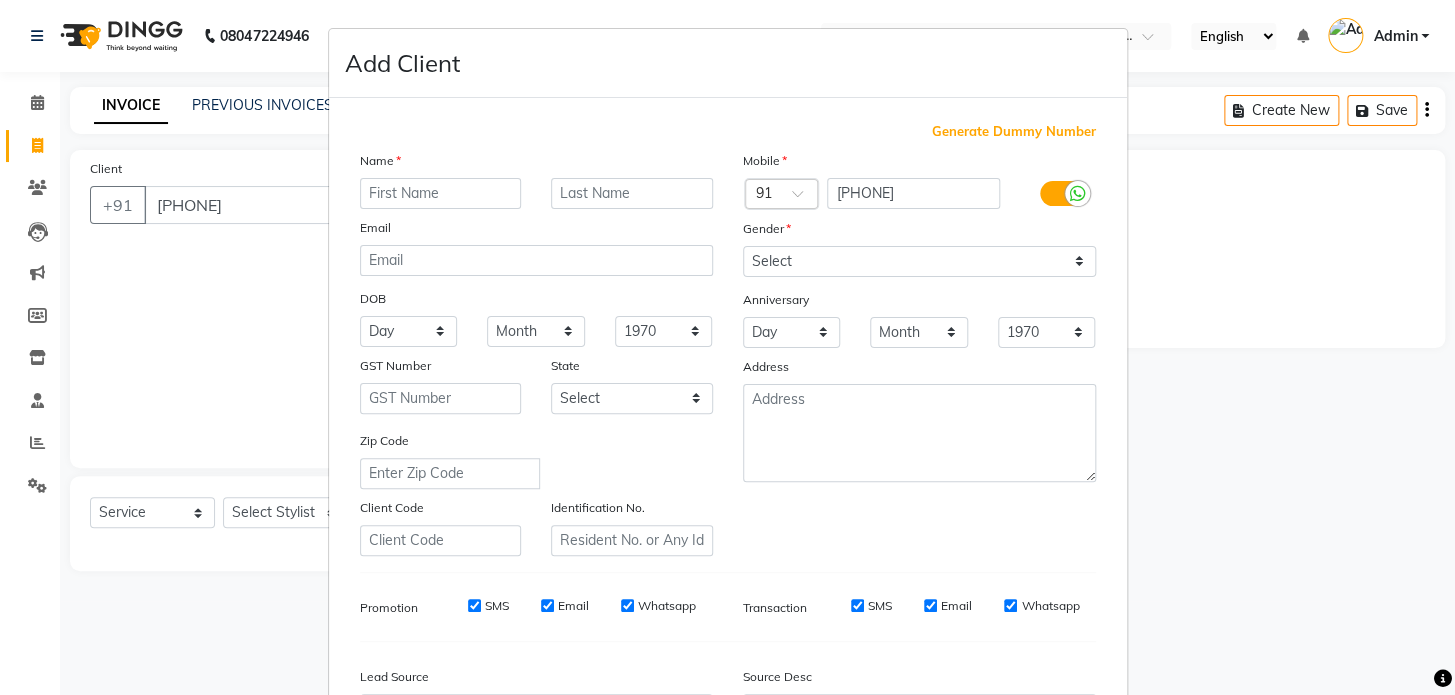 scroll, scrollTop: 233, scrollLeft: 0, axis: vertical 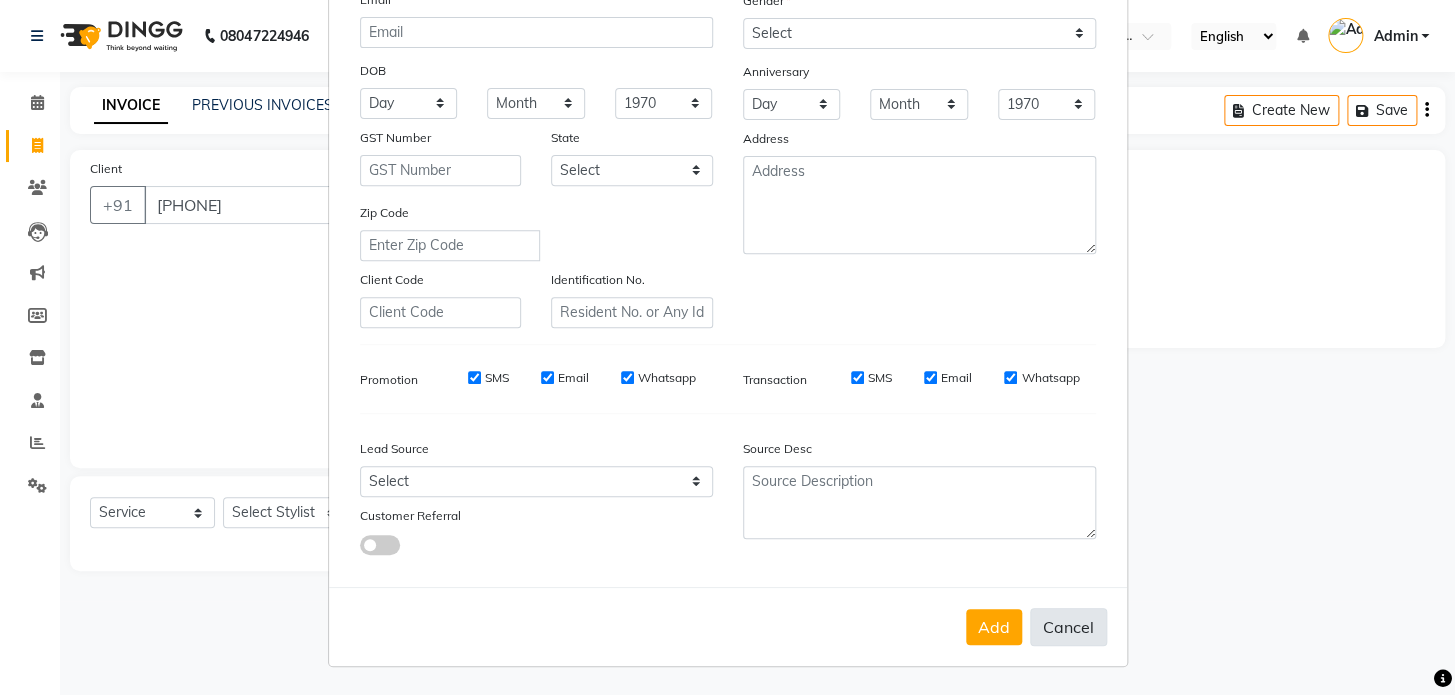 click on "Cancel" at bounding box center (1068, 627) 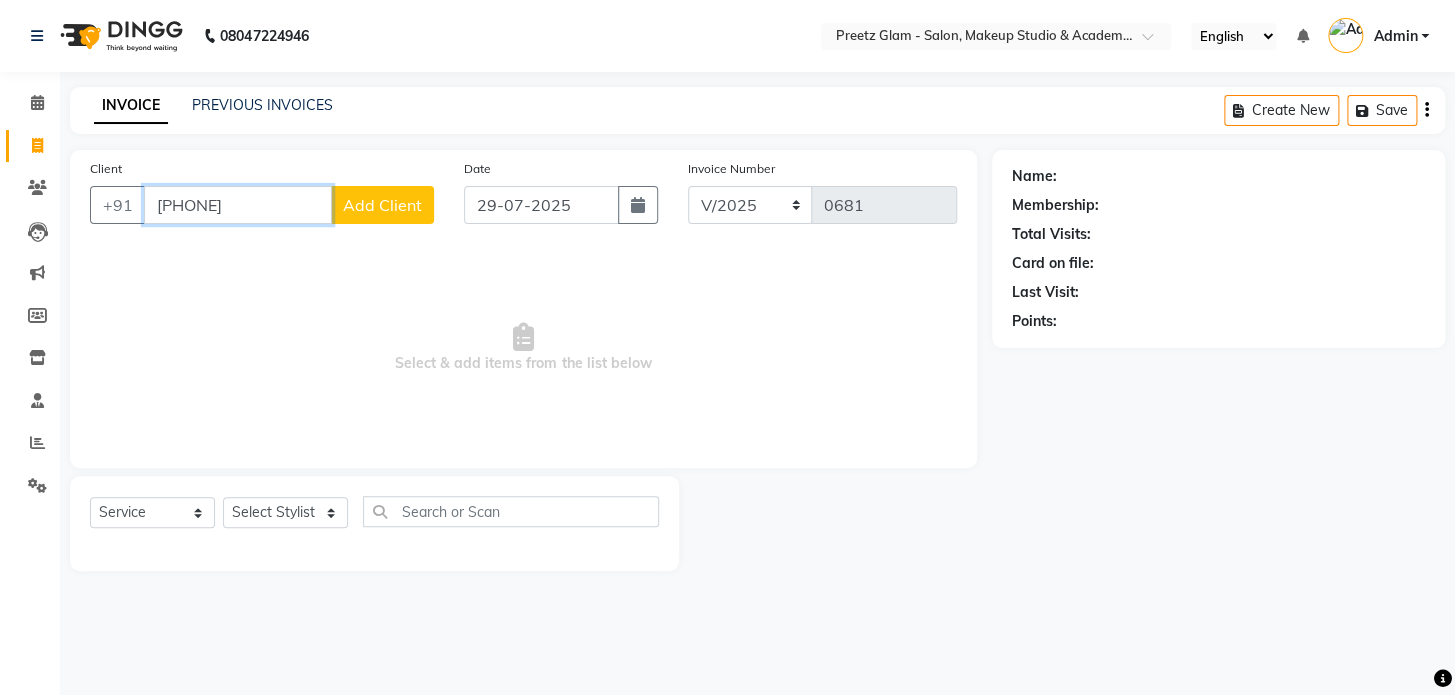 click on "[PHONE]" at bounding box center [238, 205] 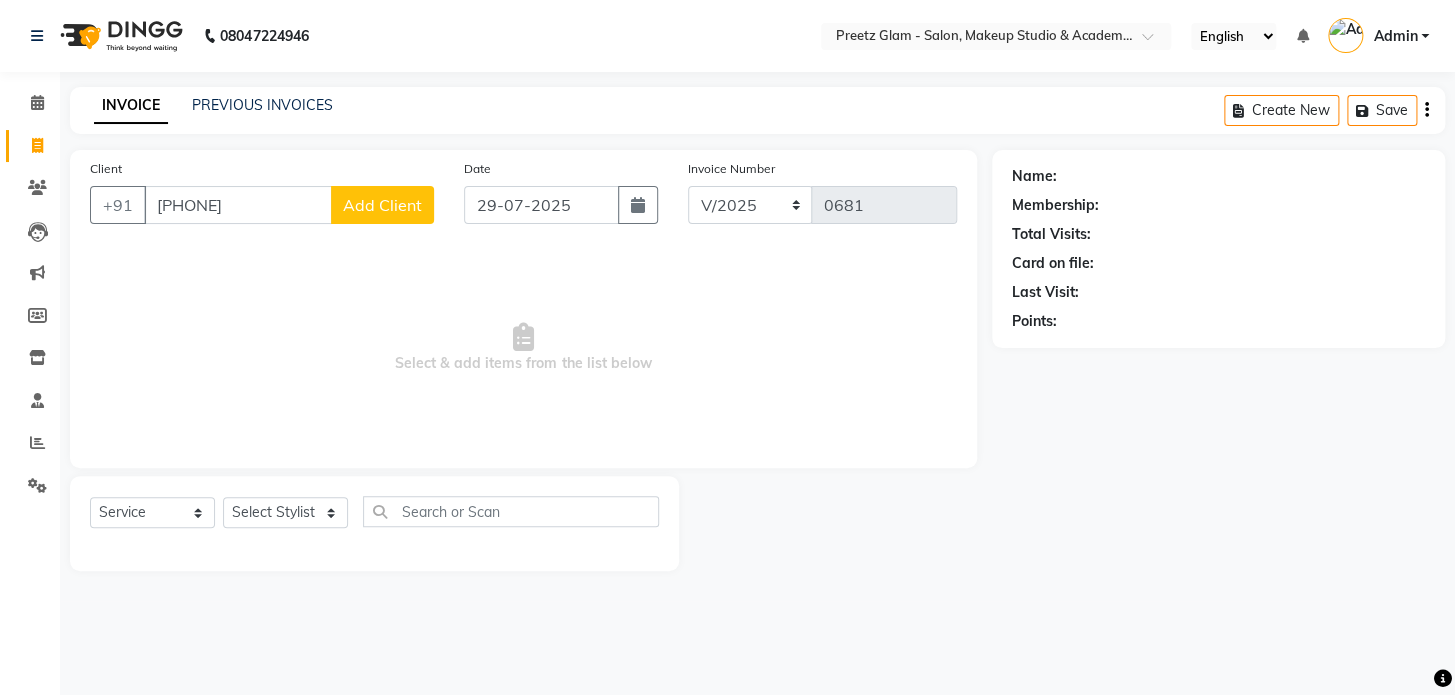 click on "Add Client" 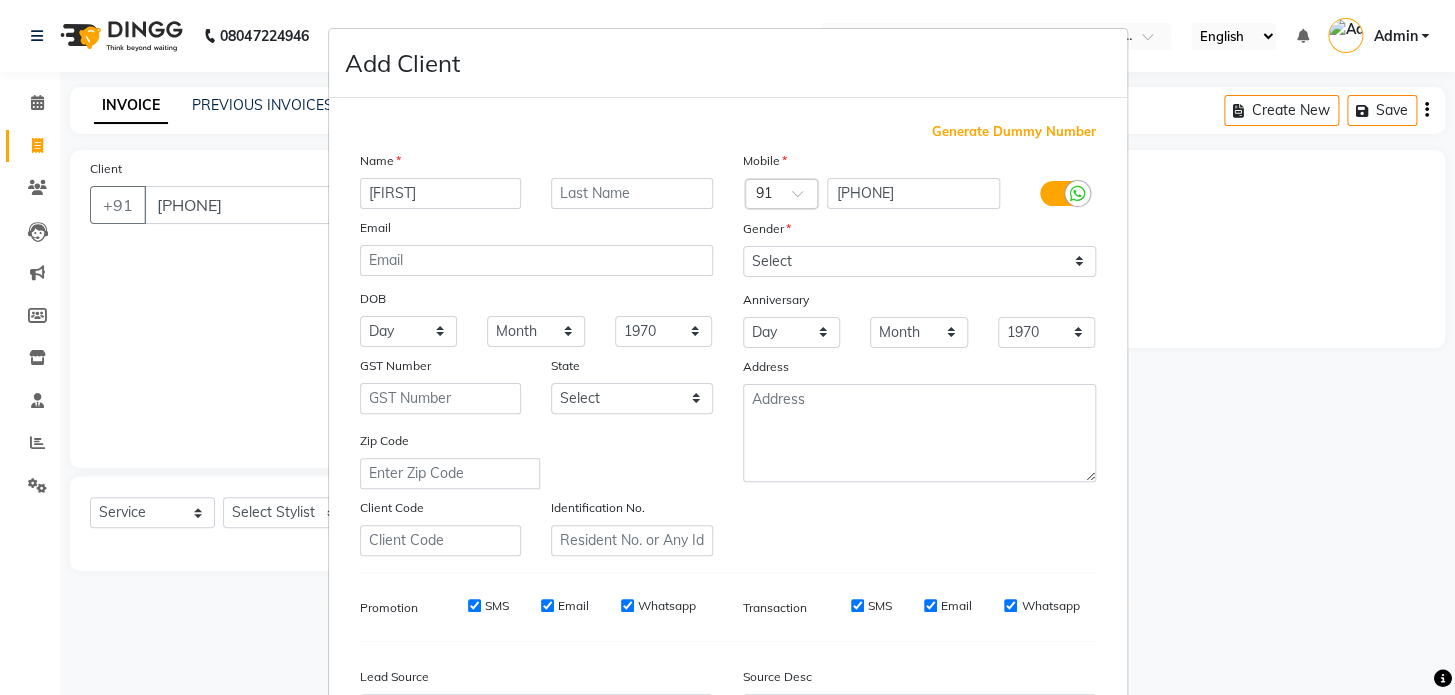 type on "[FIRST]" 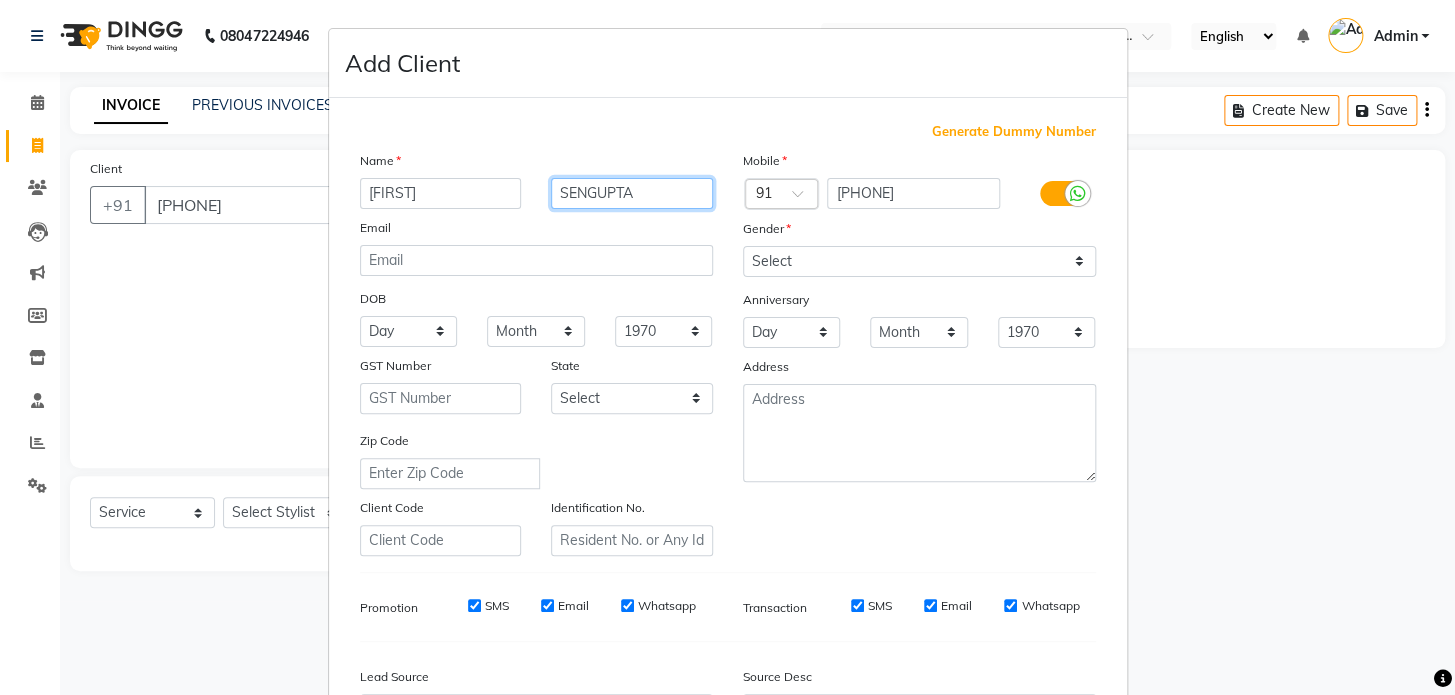 type on "SENGUPTA" 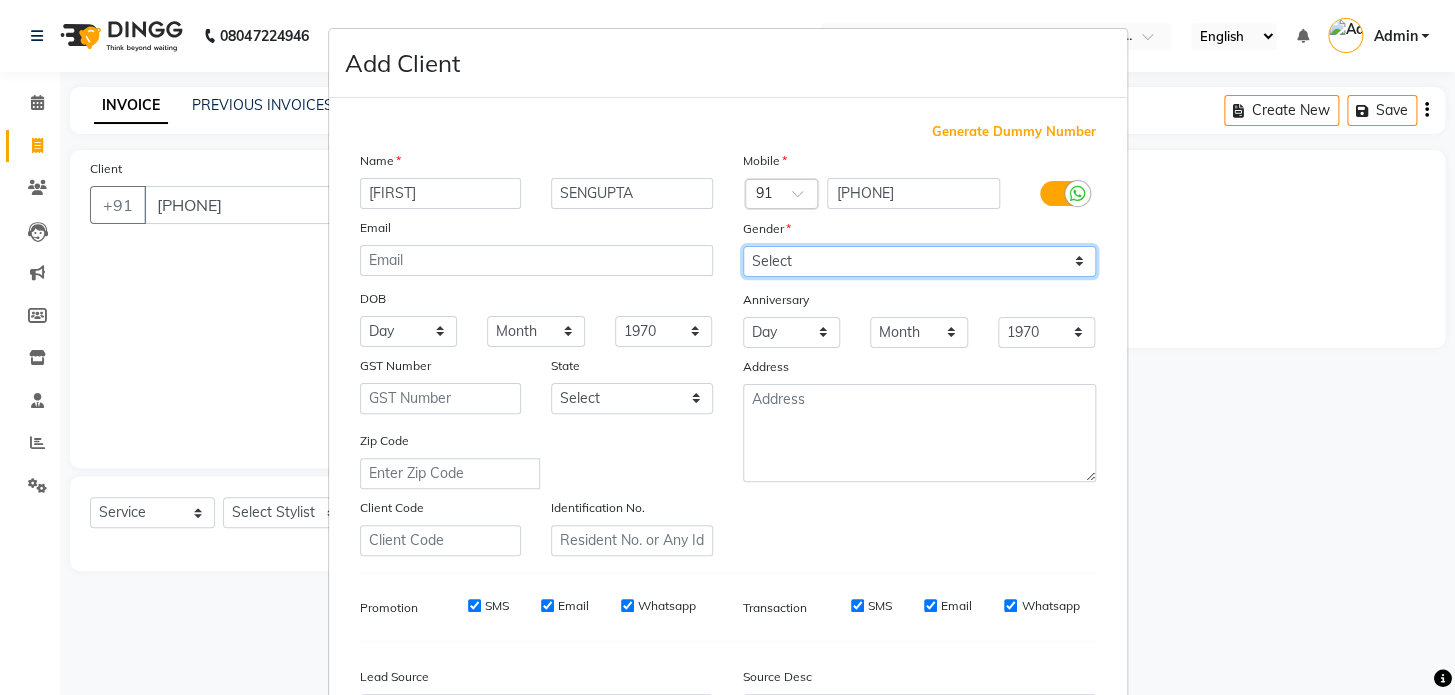 click on "Select Male Female Other Prefer Not To Say" at bounding box center [919, 261] 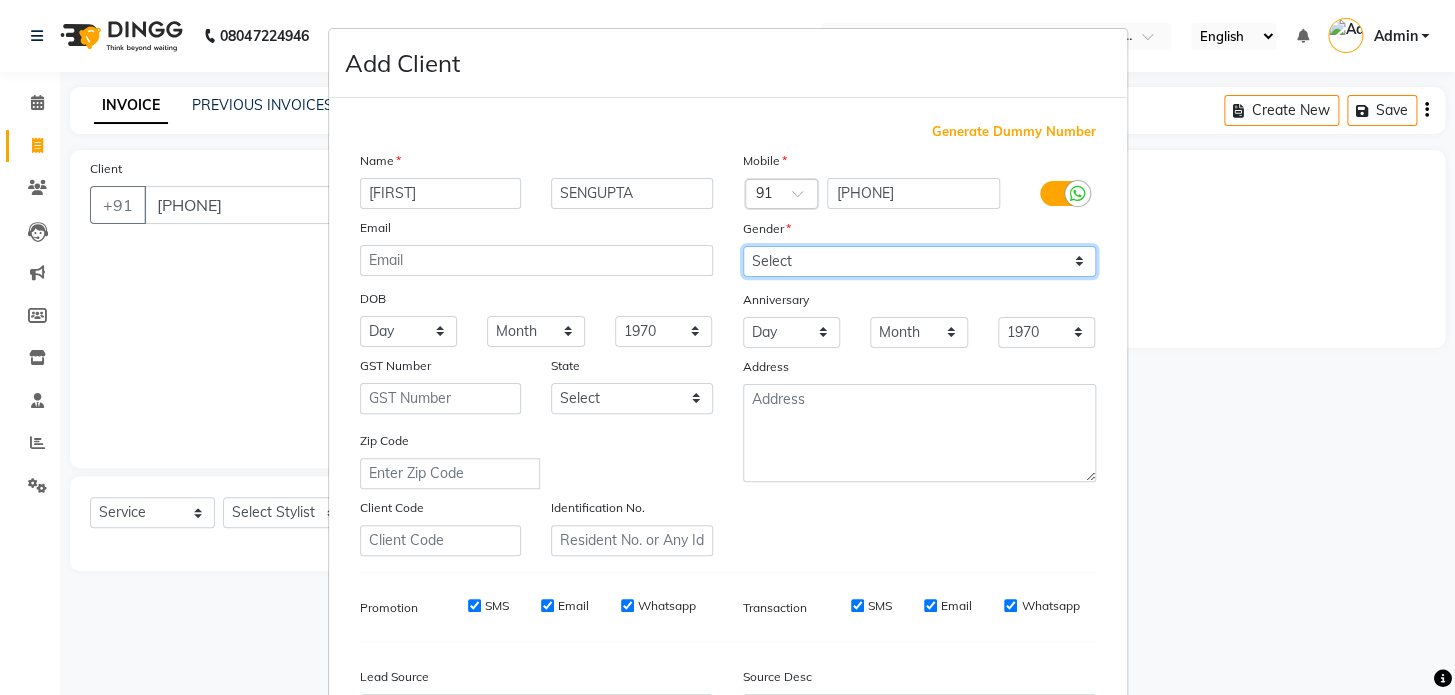 select on "female" 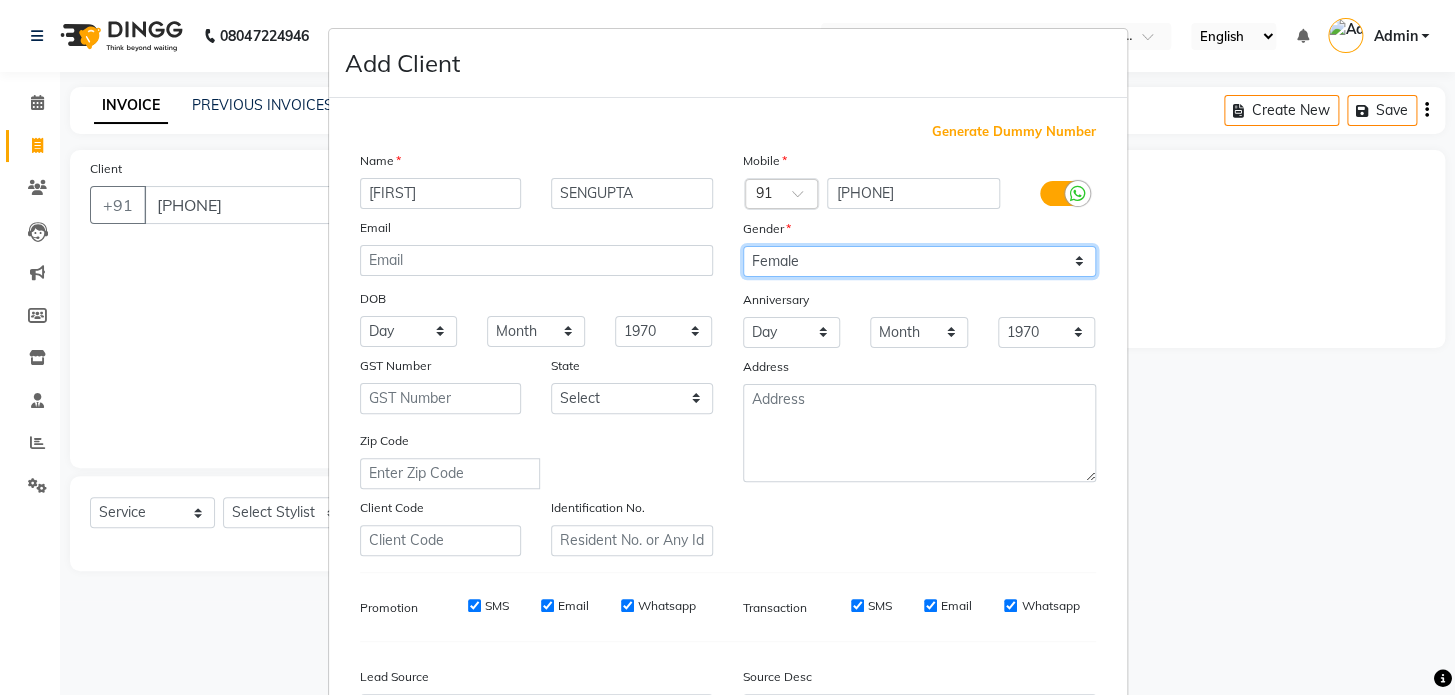 click on "Select Male Female Other Prefer Not To Say" at bounding box center [919, 261] 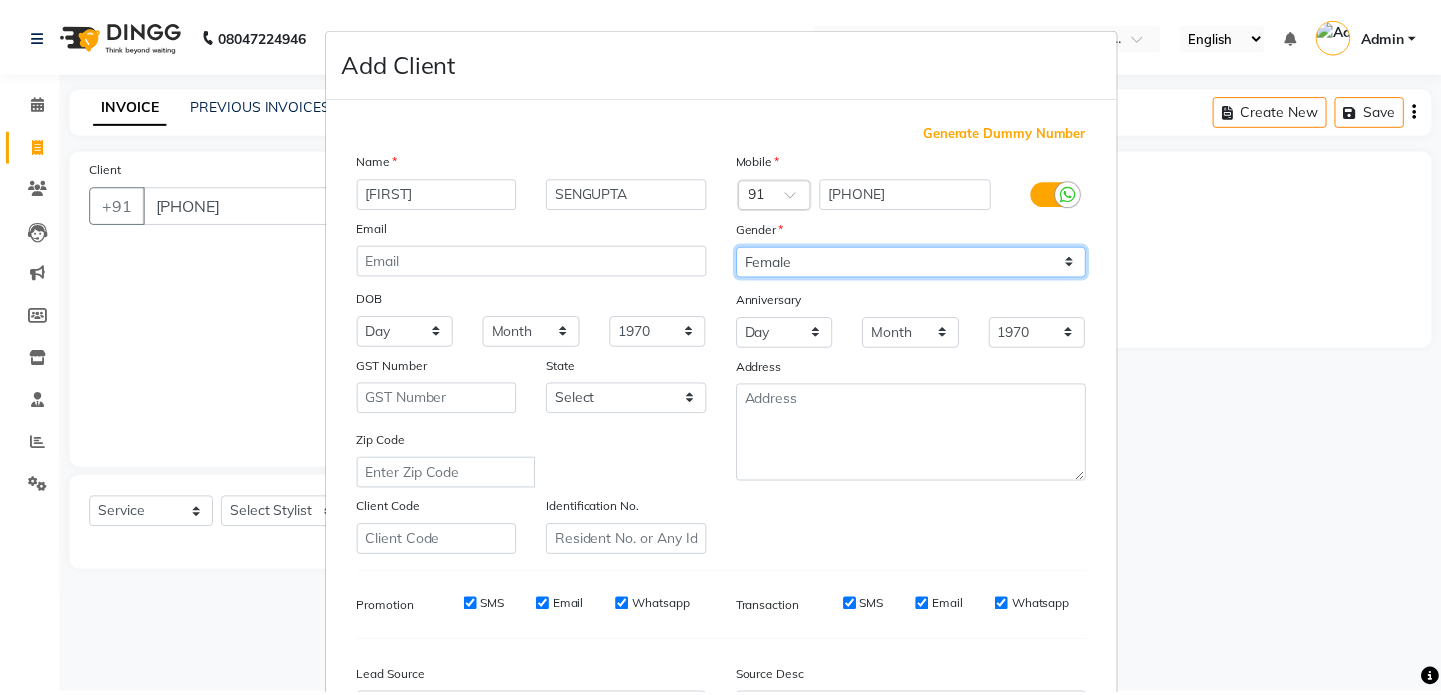 scroll, scrollTop: 233, scrollLeft: 0, axis: vertical 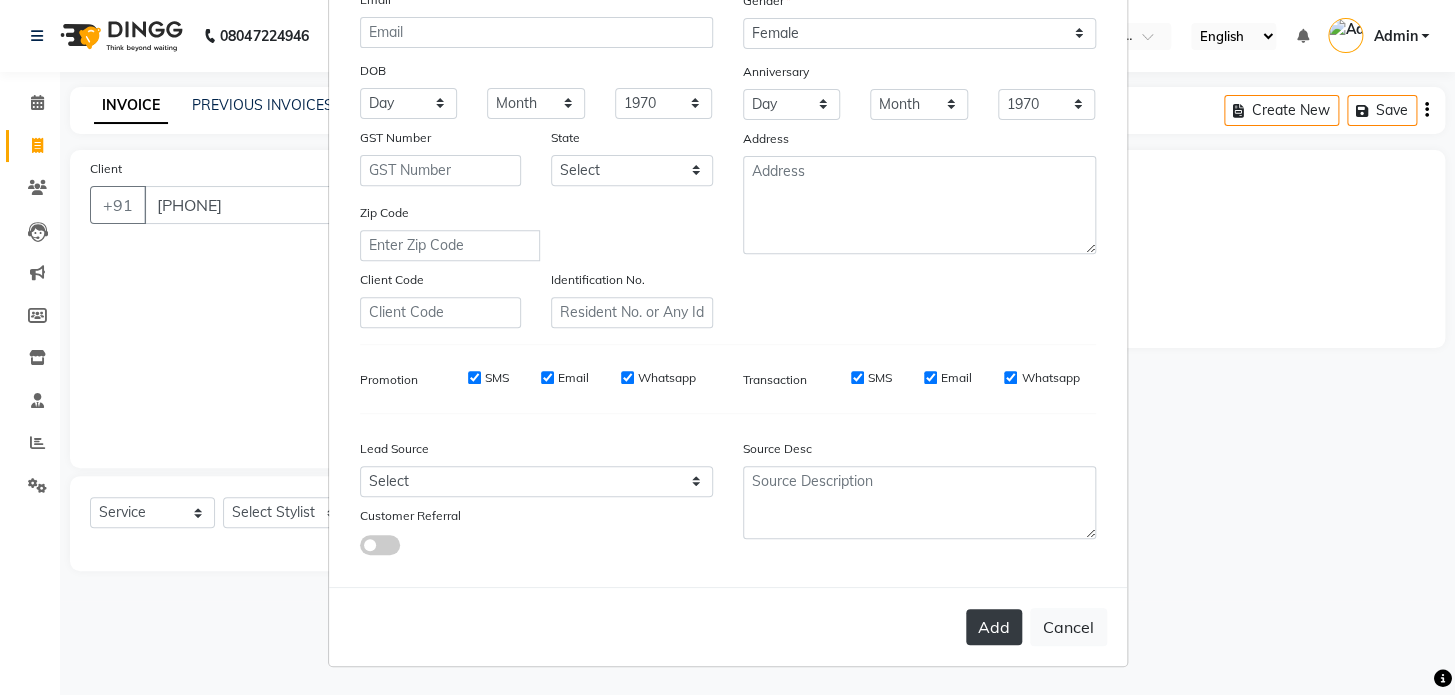click on "Add" at bounding box center [994, 627] 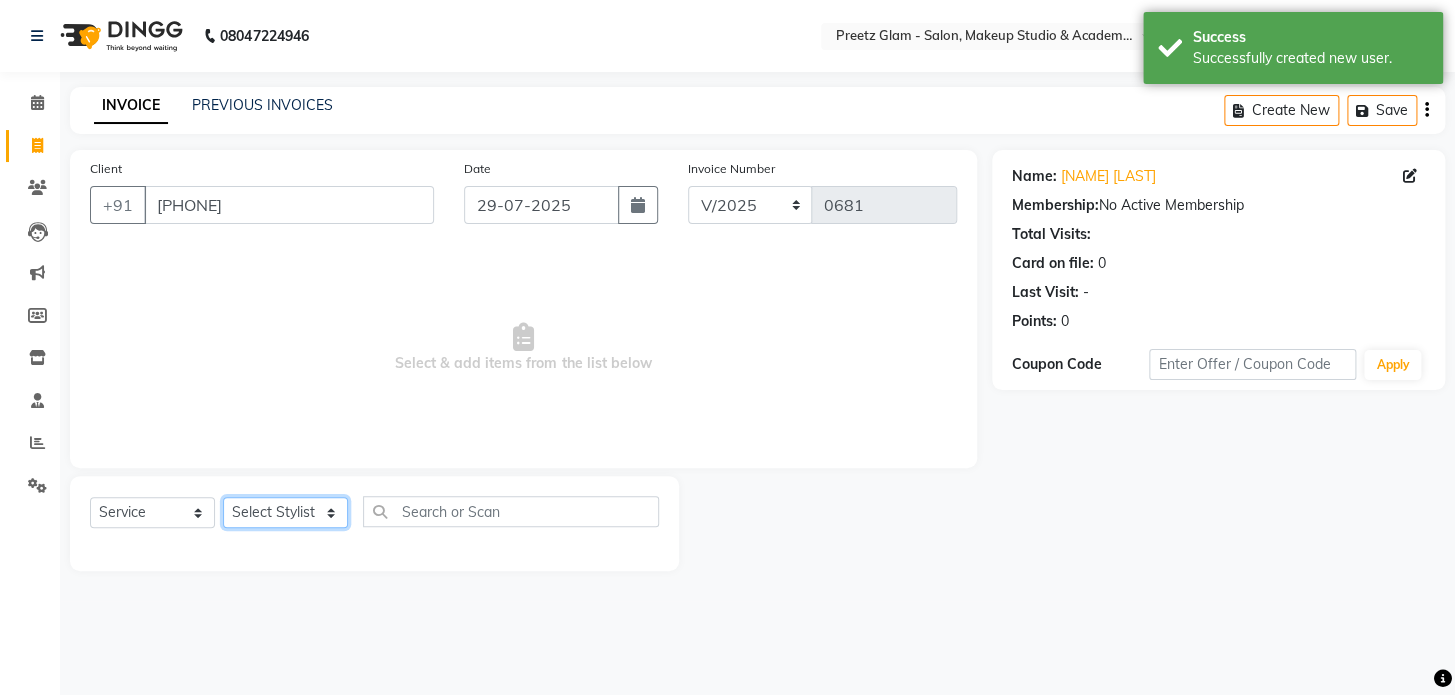 click on "Select Stylist [FIRST] [FIRST] [FIRST] [FIRST] [FIRST] [FIRST] [FIRST]" 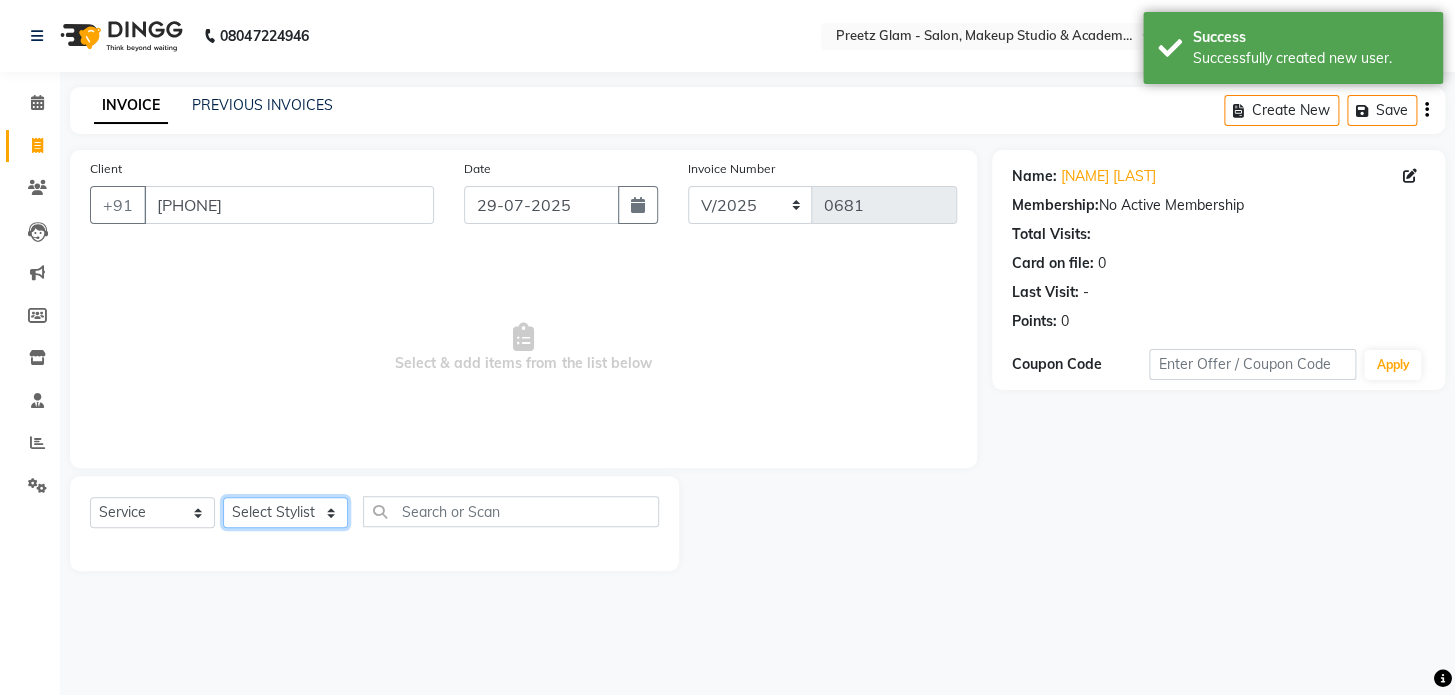 select on "86174" 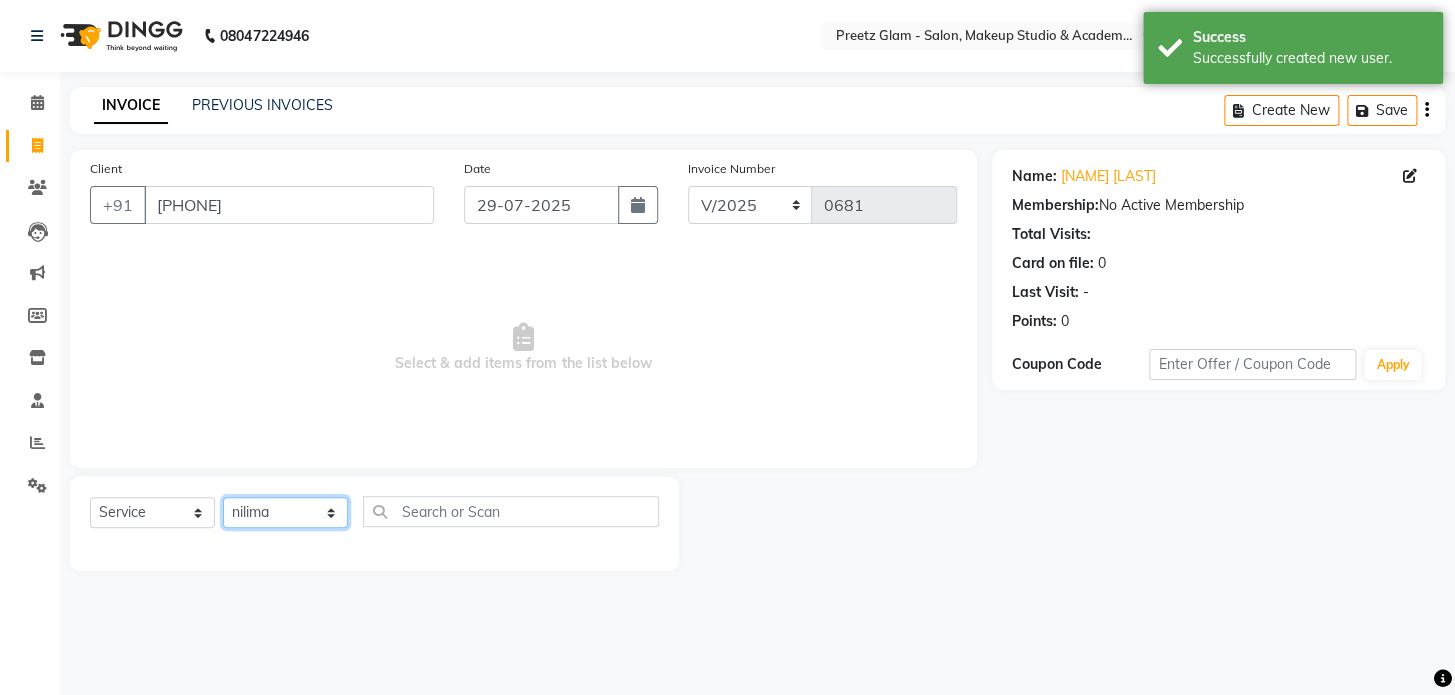 click on "Select Stylist [FIRST] [FIRST] [FIRST] [FIRST] [FIRST] [FIRST] [FIRST]" 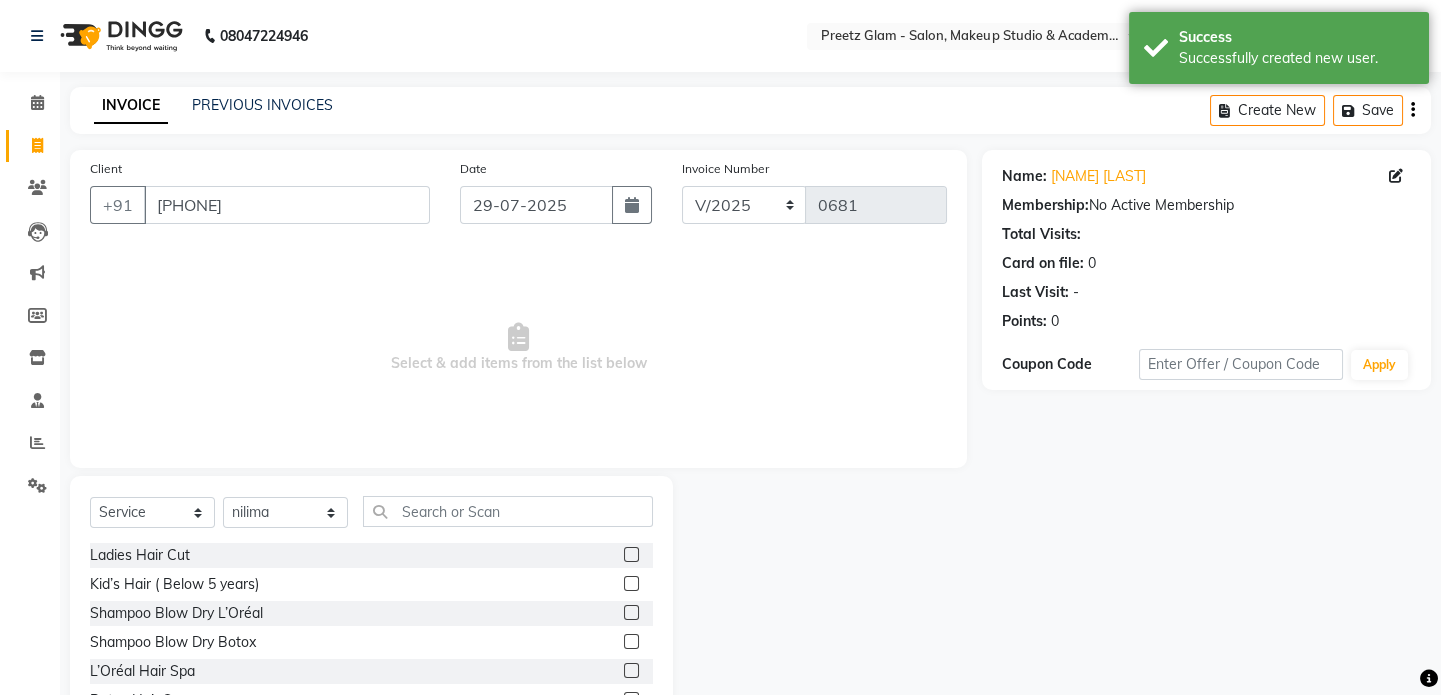 click 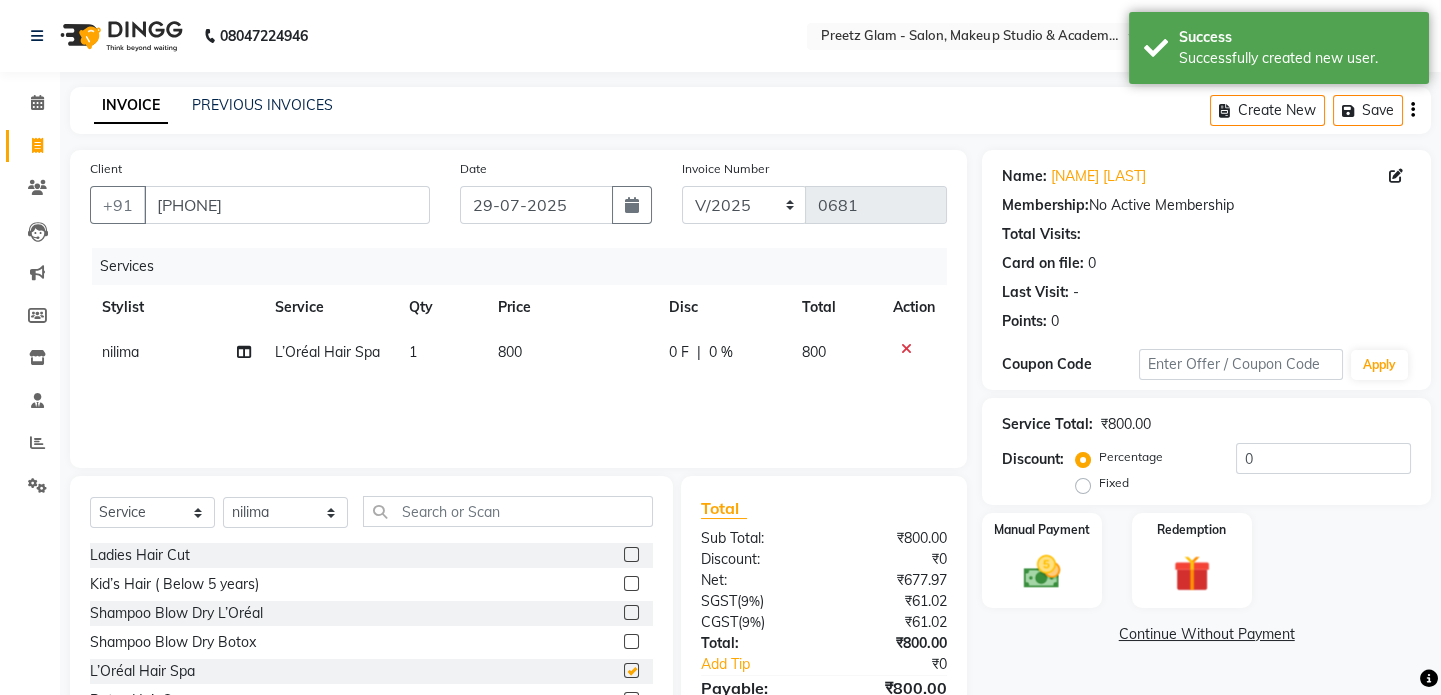 checkbox on "false" 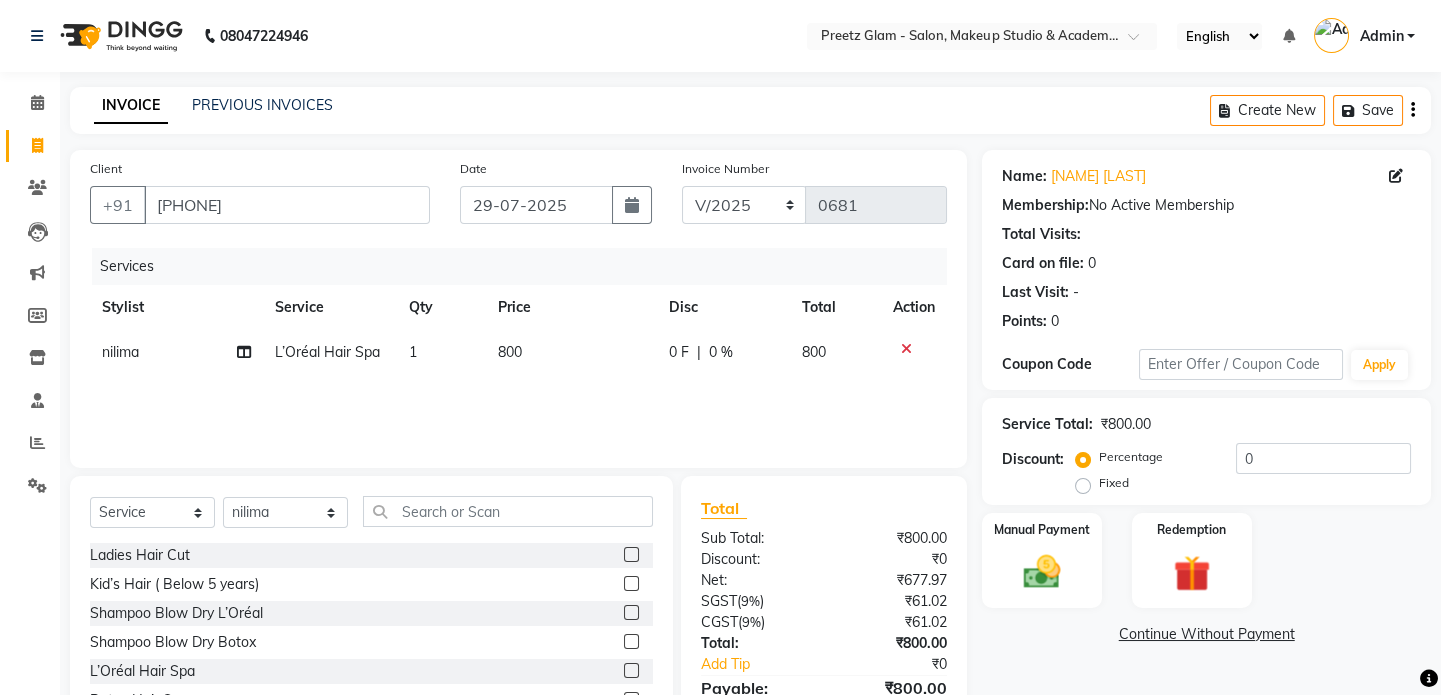 click on "800" 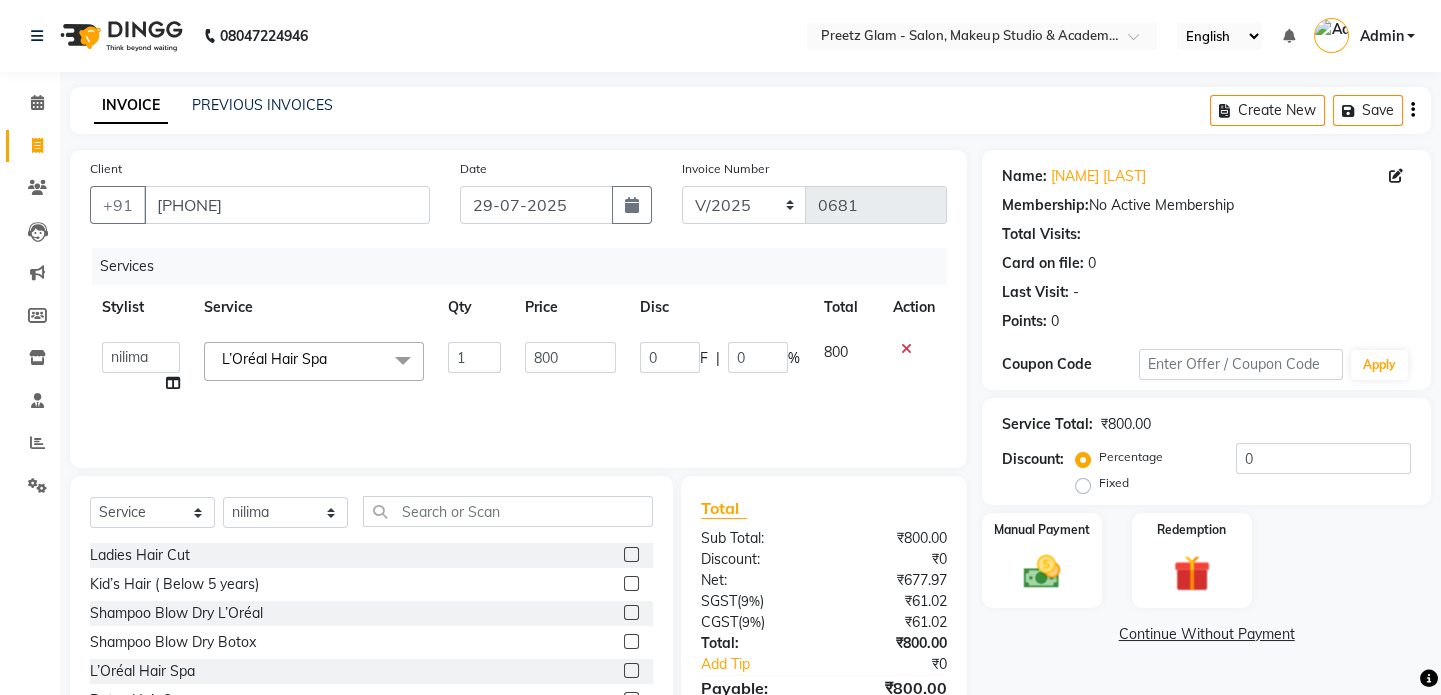 click on "800" 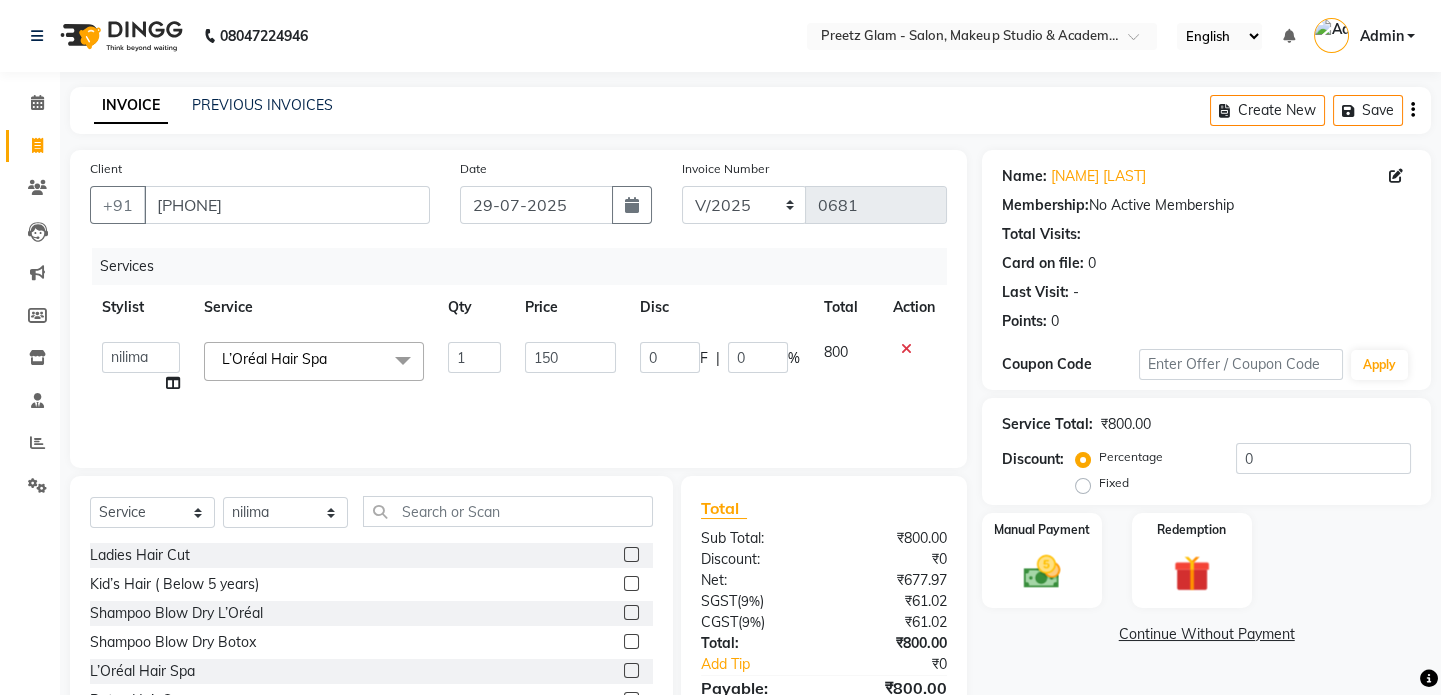 type on "1500" 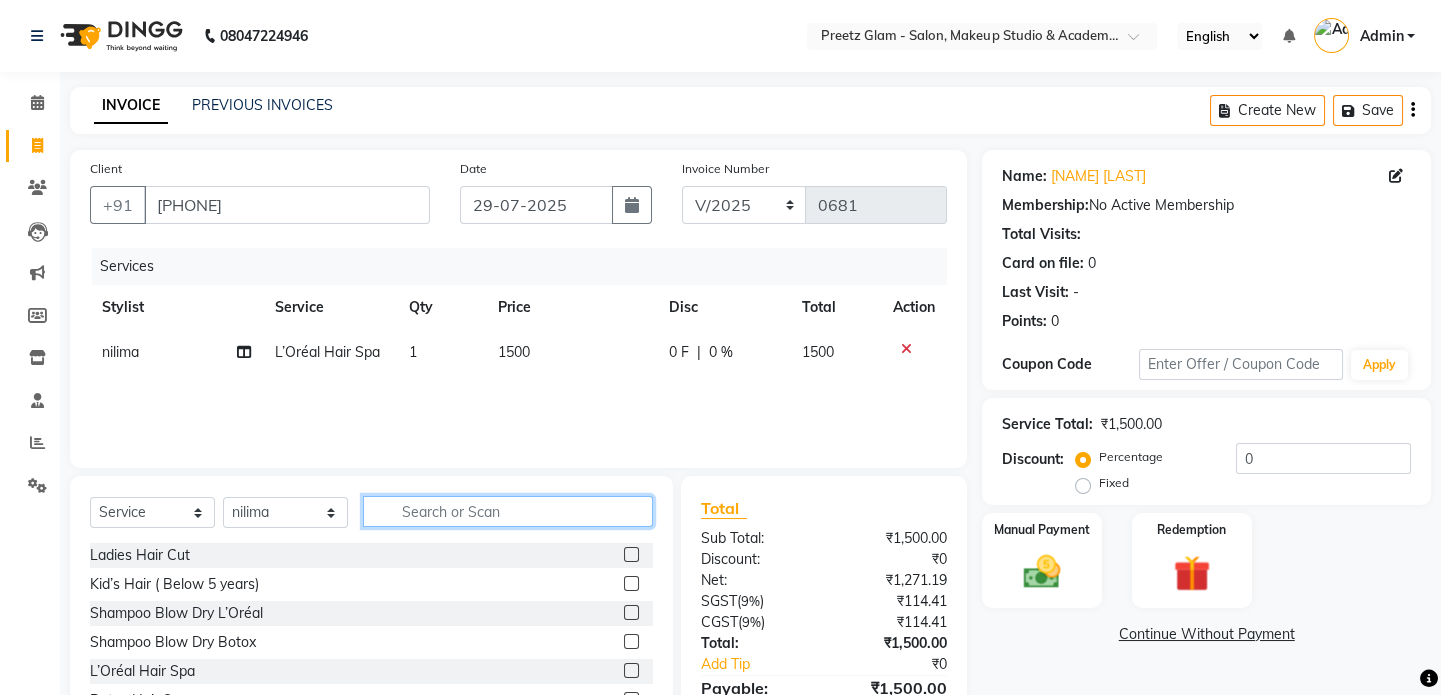 click 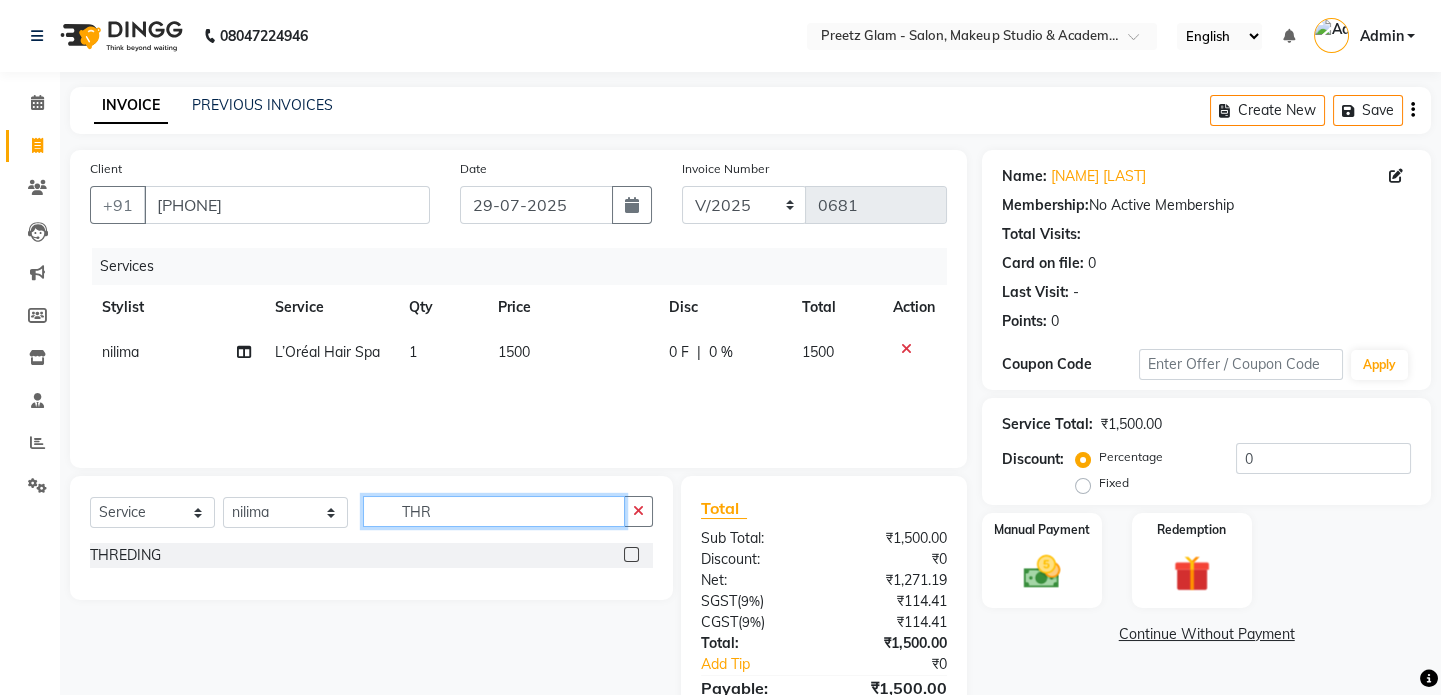 type on "THR" 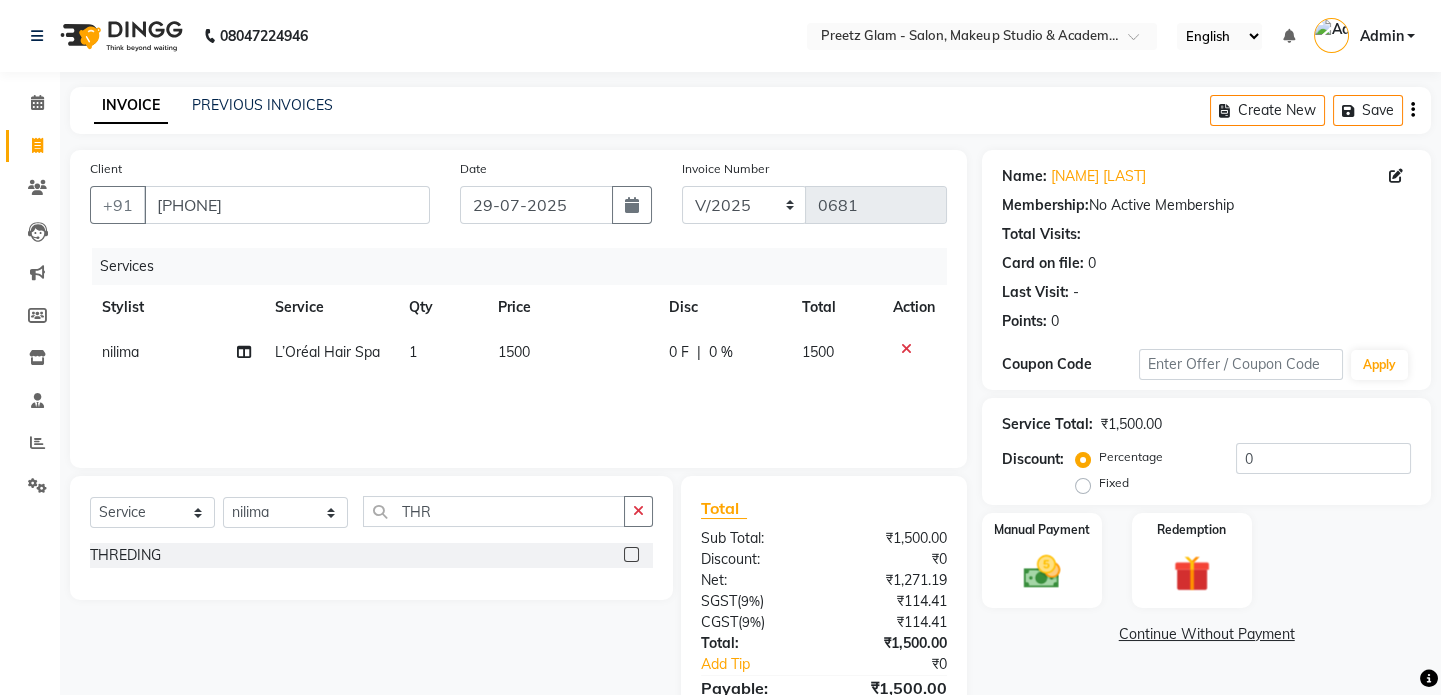 click 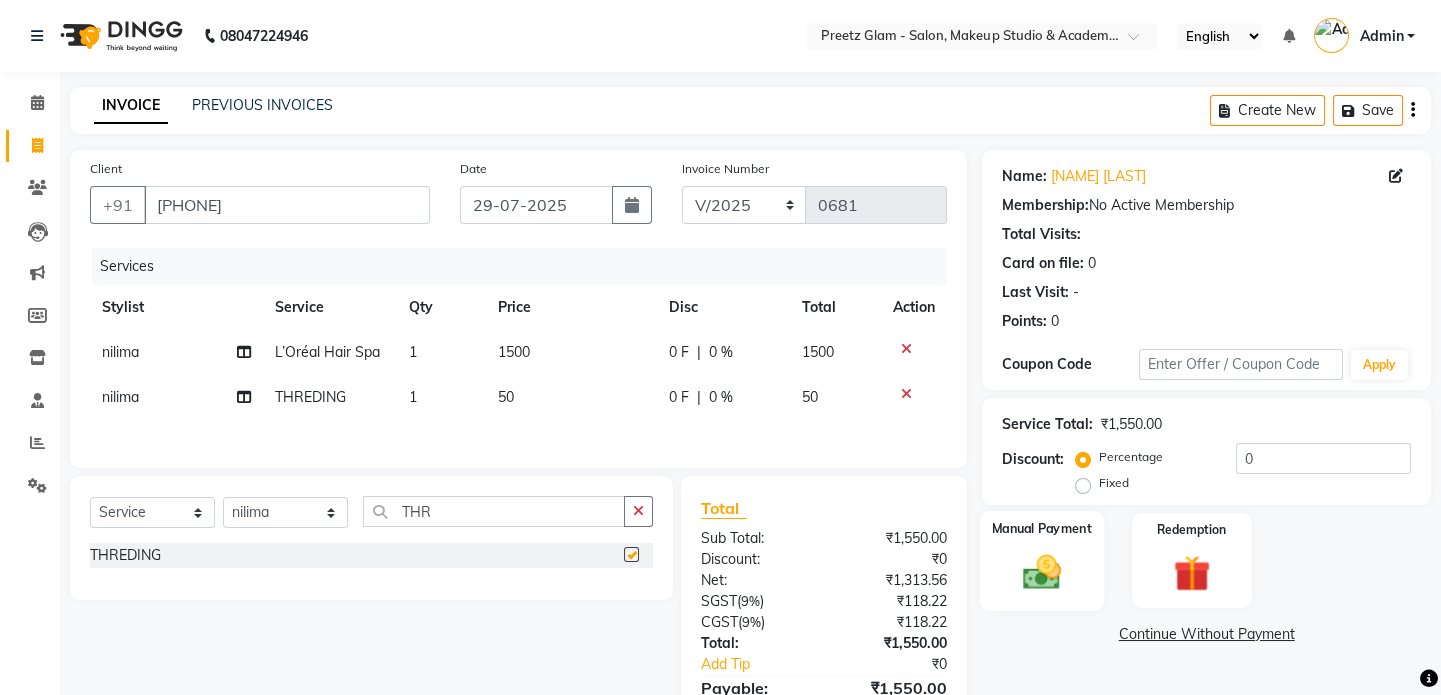 checkbox on "false" 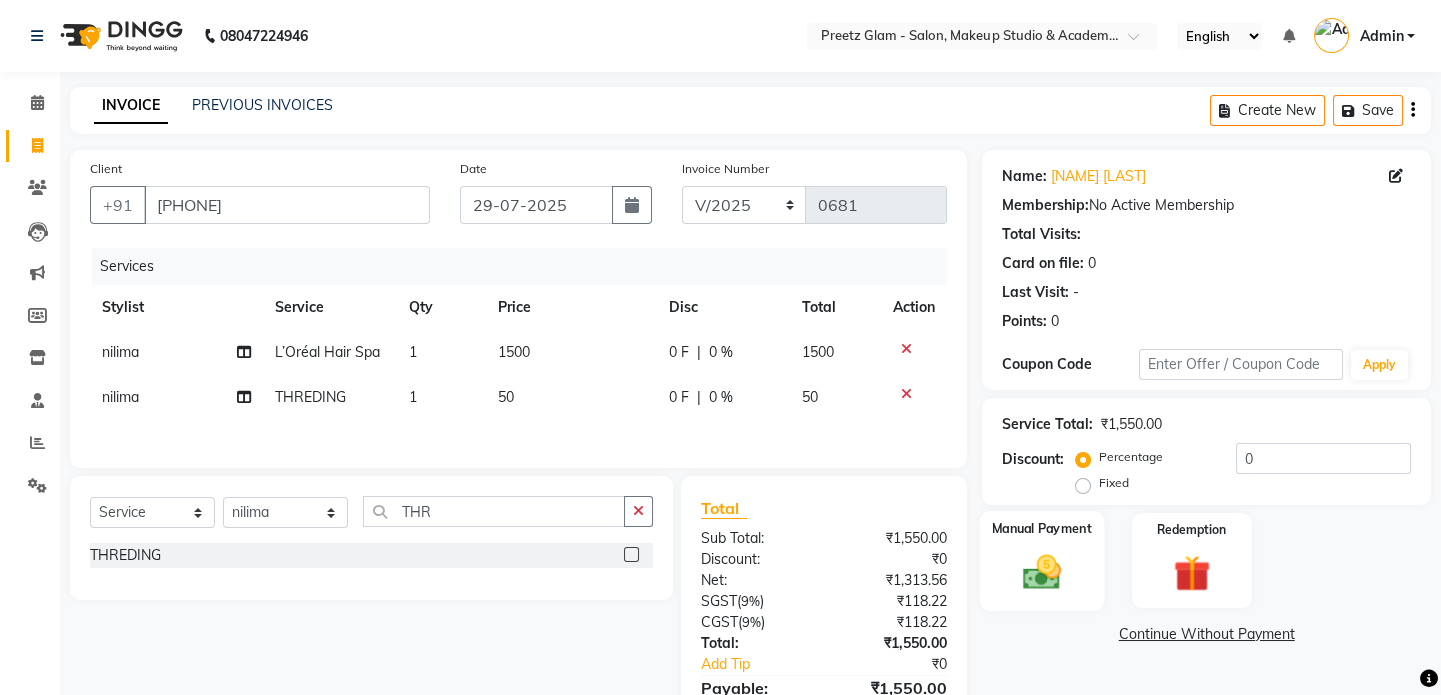 click on "Manual Payment" 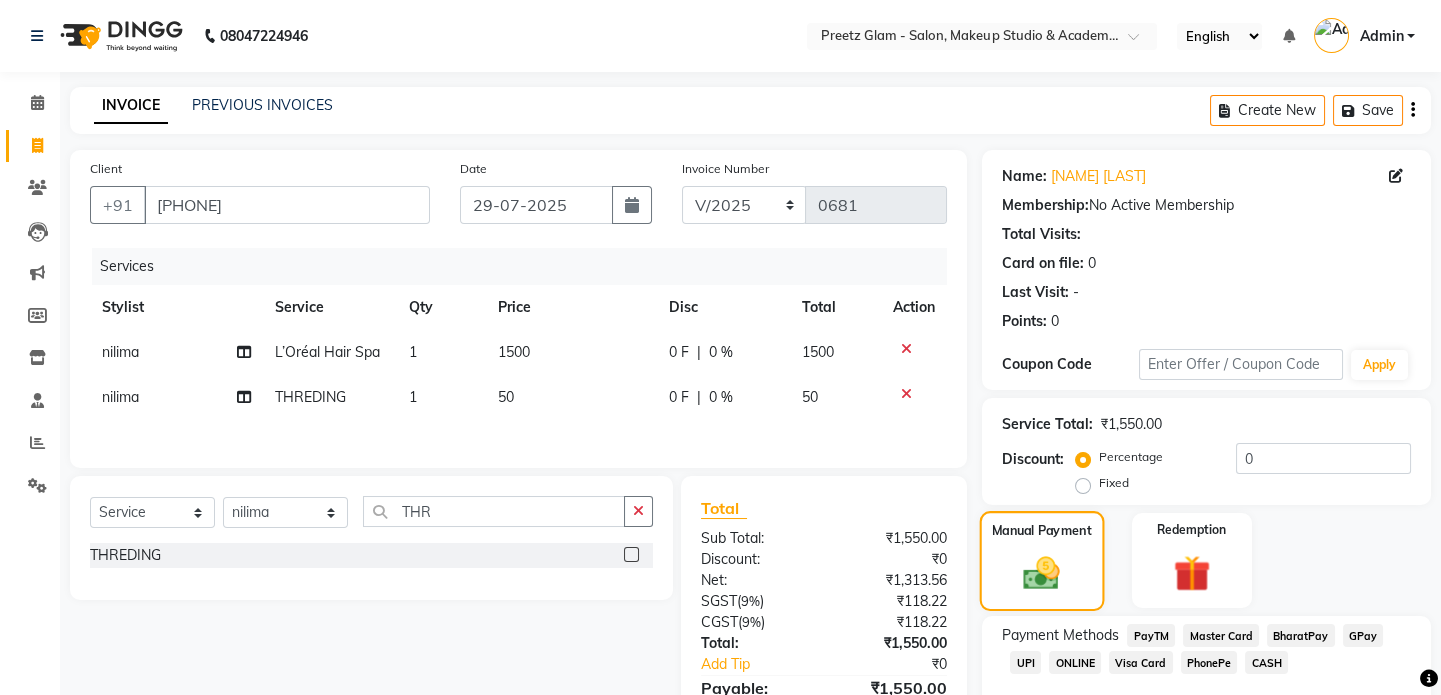 drag, startPoint x: 990, startPoint y: 575, endPoint x: 1012, endPoint y: 590, distance: 26.627054 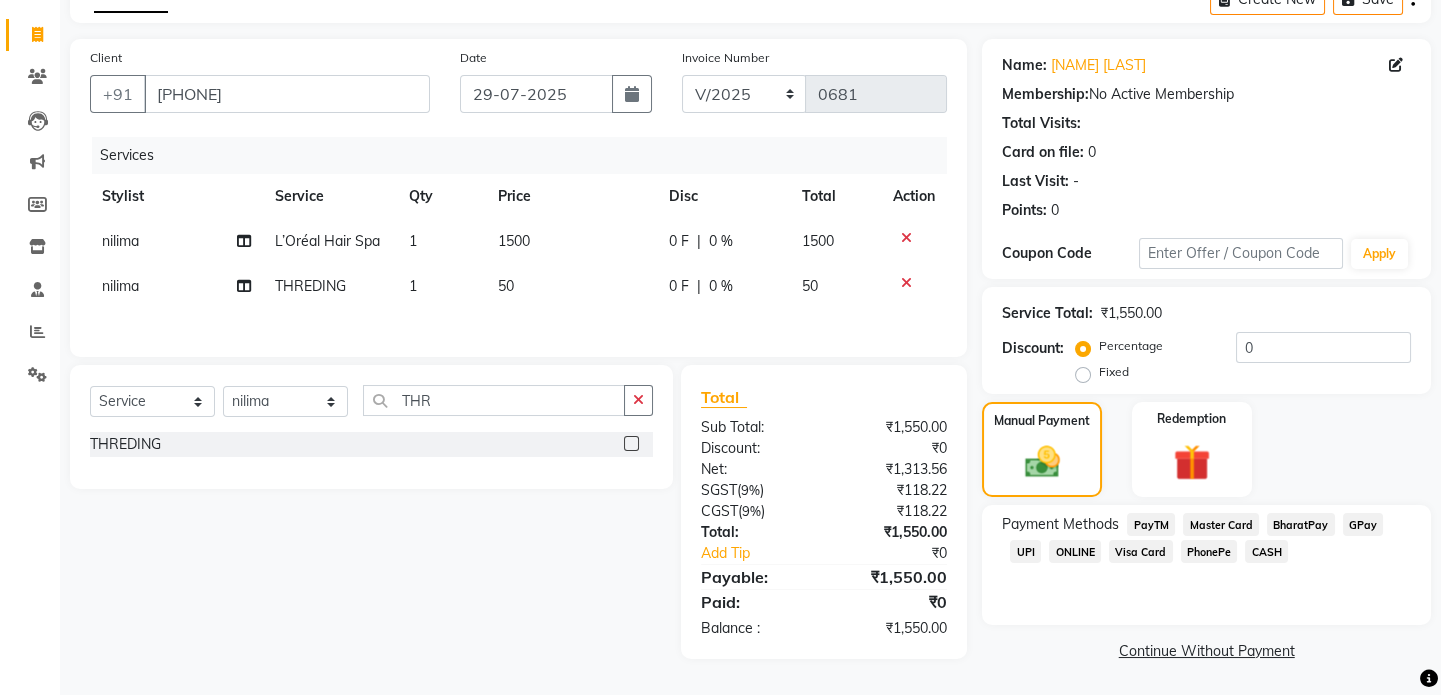 click on "CASH" 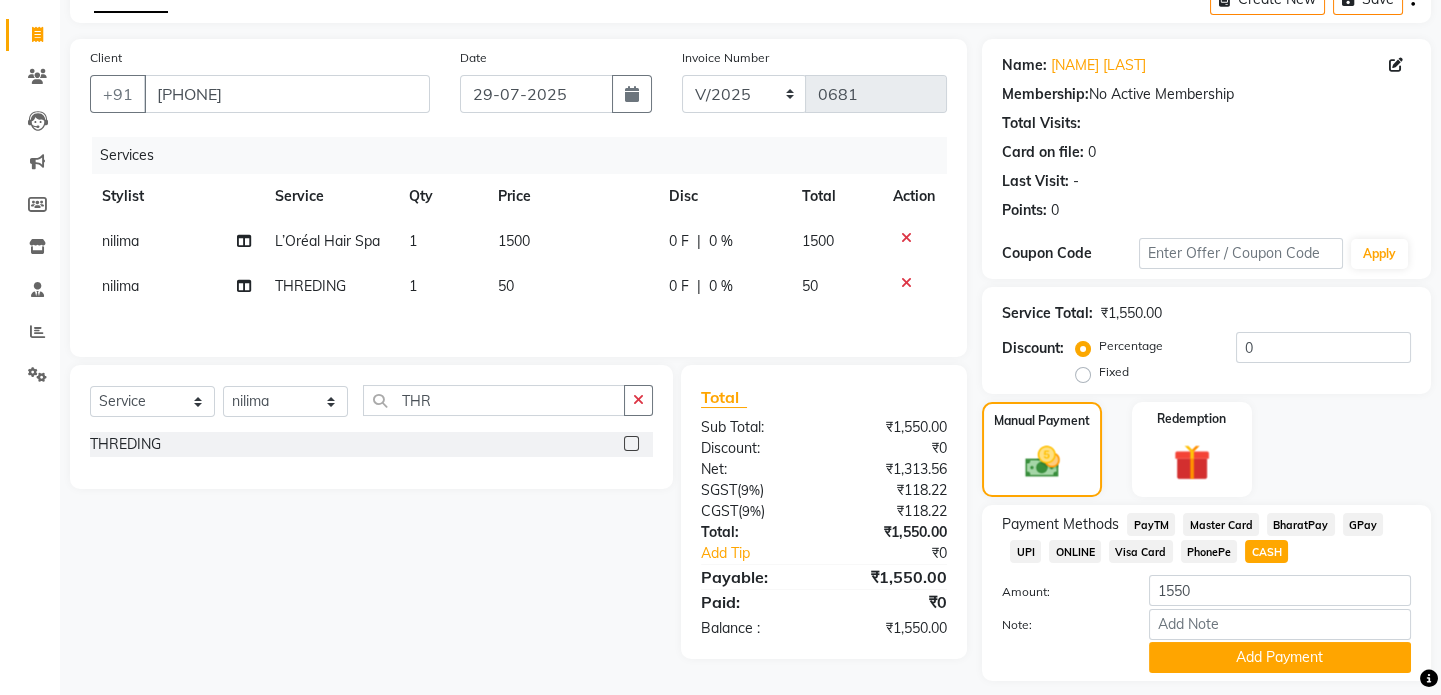 click on "UPI" 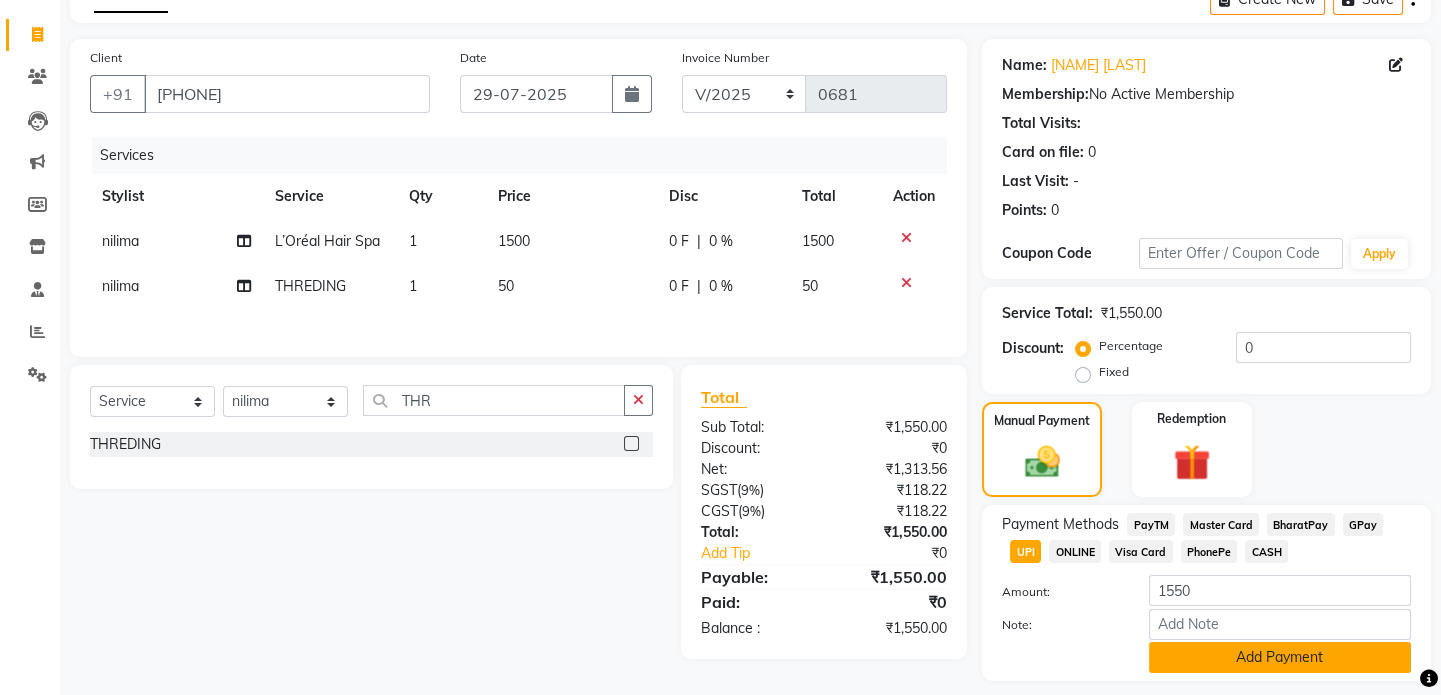click on "Add Payment" 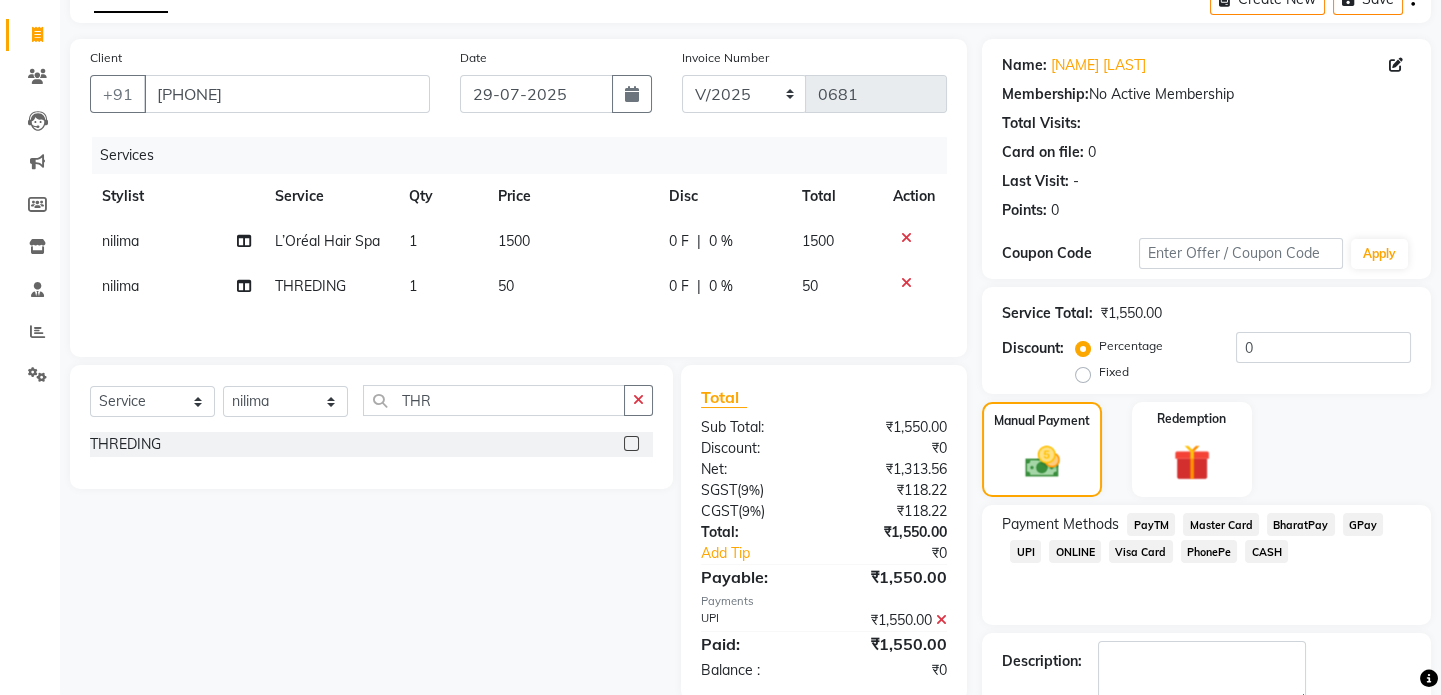 scroll, scrollTop: 223, scrollLeft: 0, axis: vertical 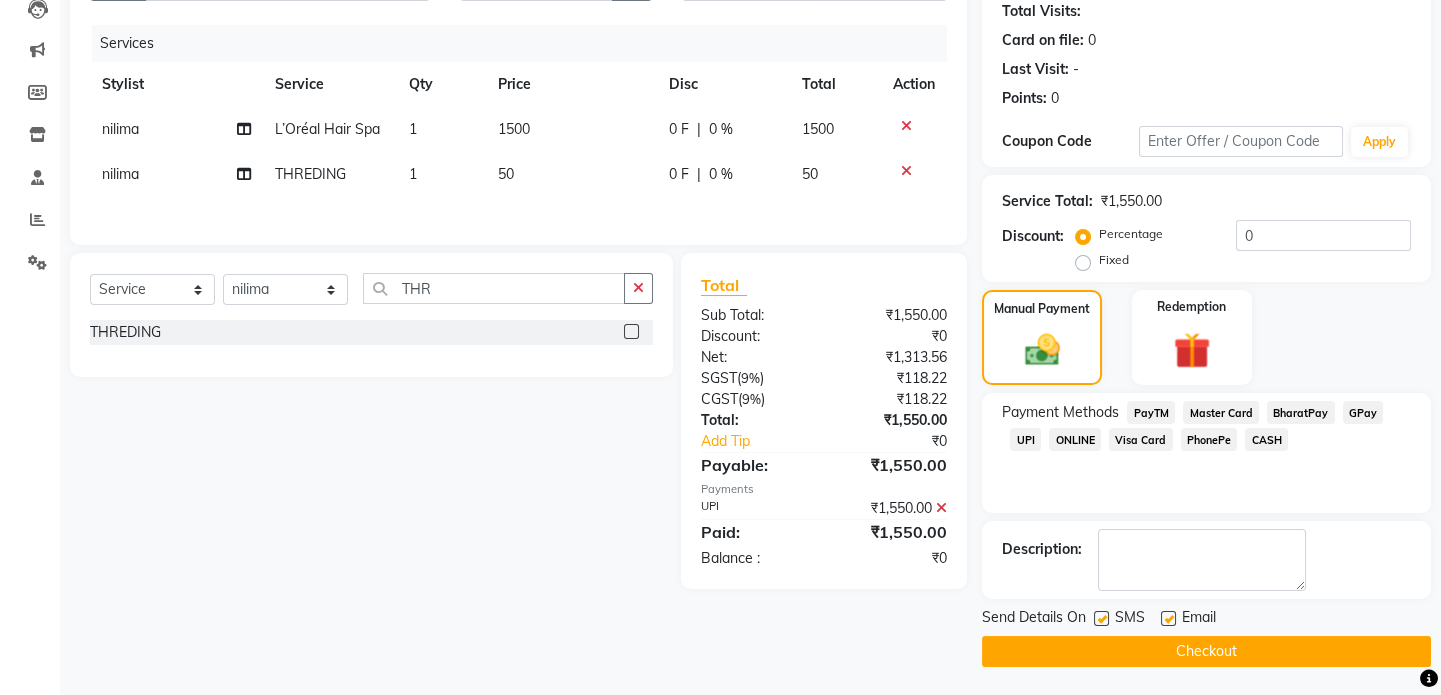 click on "Checkout" 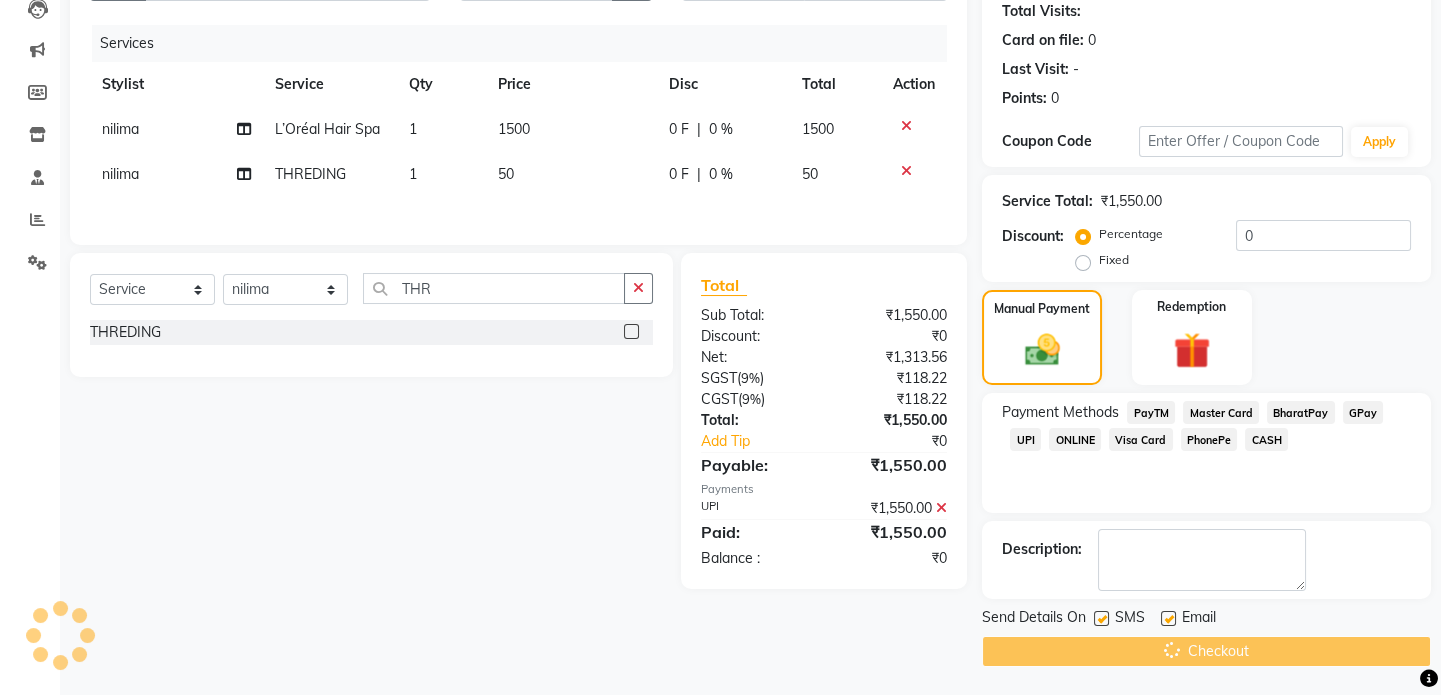 scroll, scrollTop: 0, scrollLeft: 0, axis: both 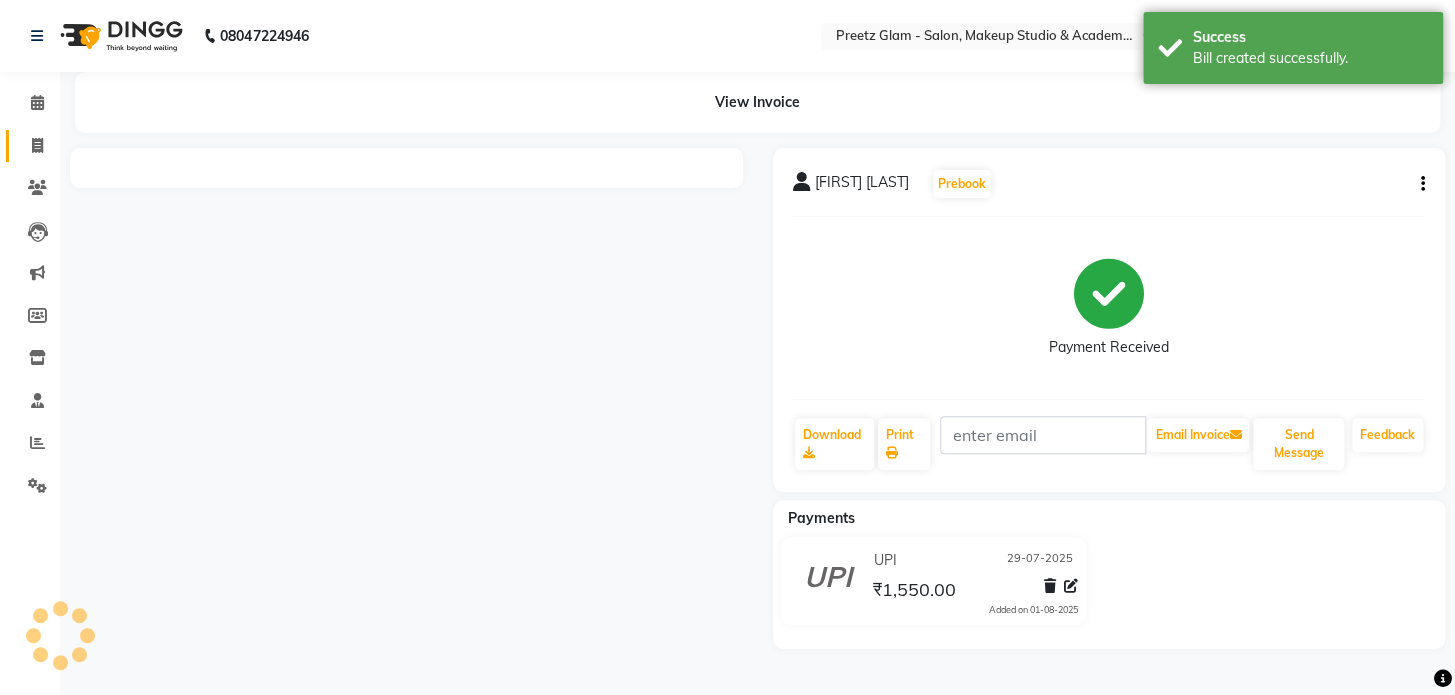 click on "Invoice" 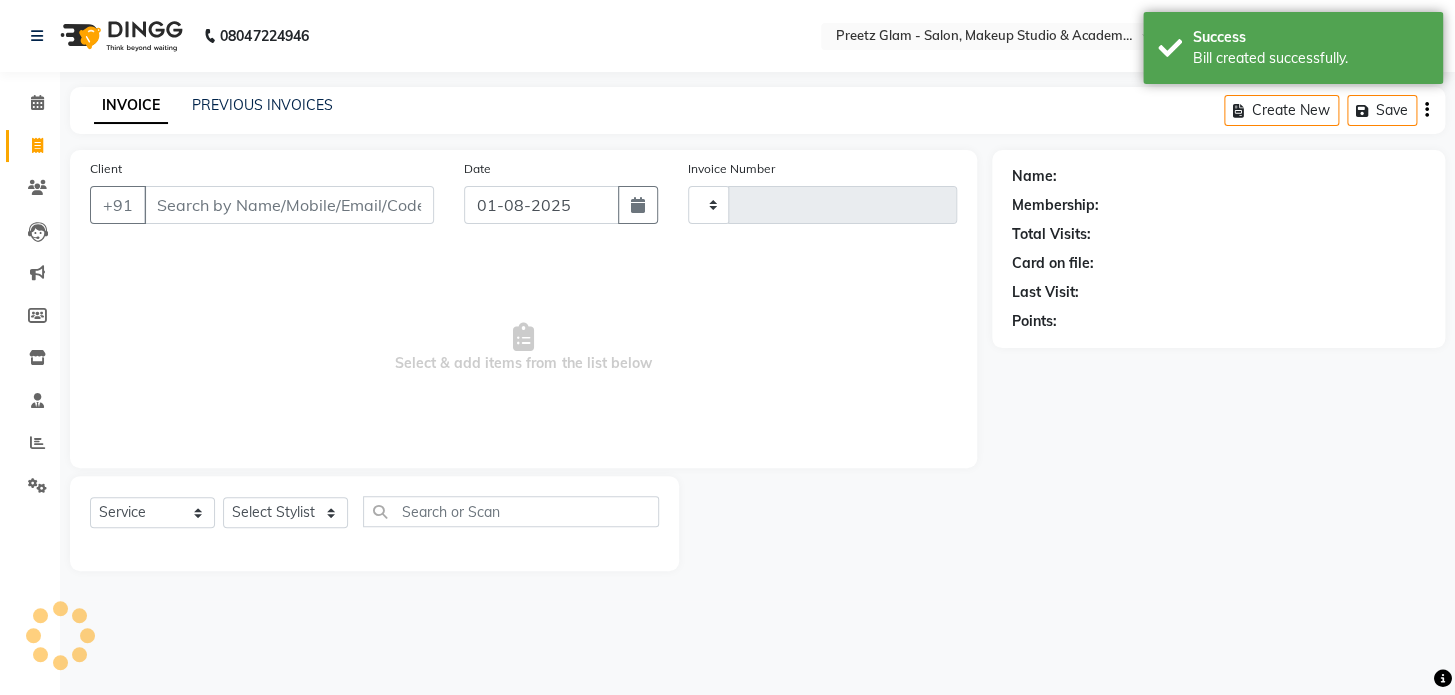 type on "0682" 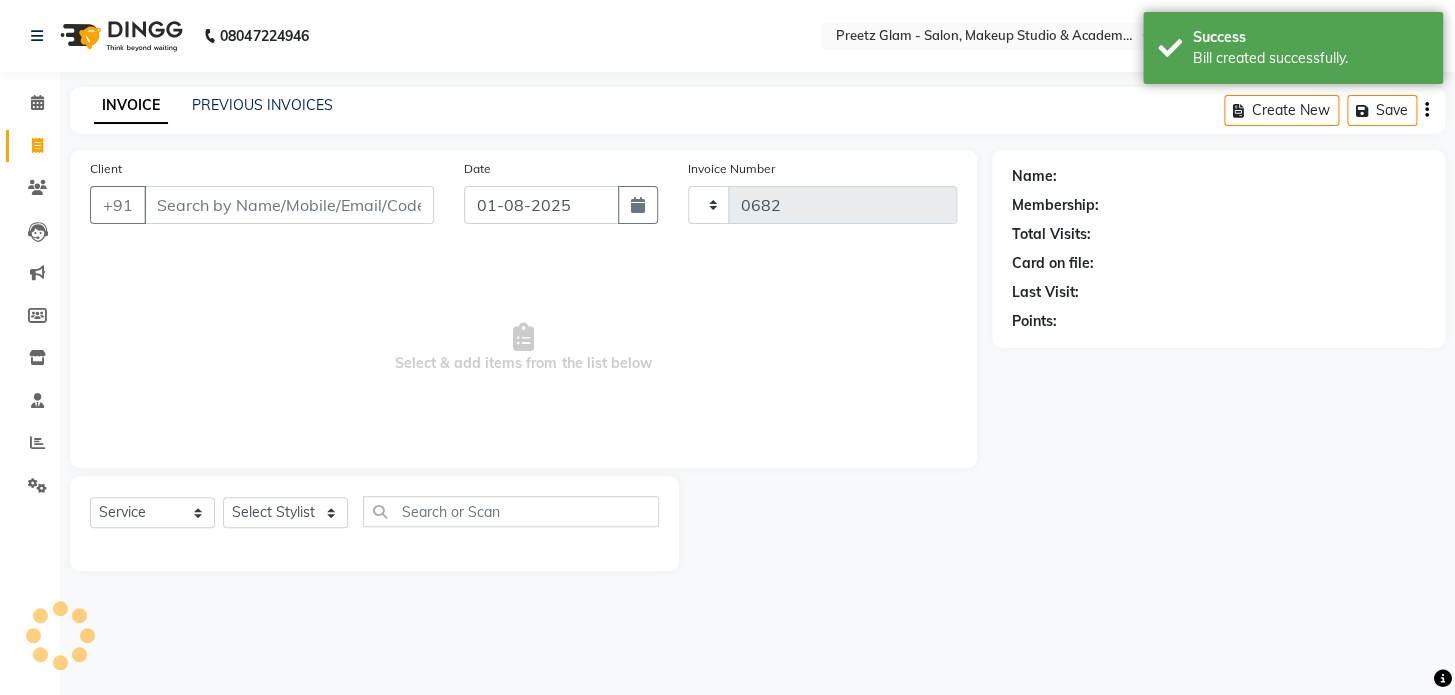 select on "4263" 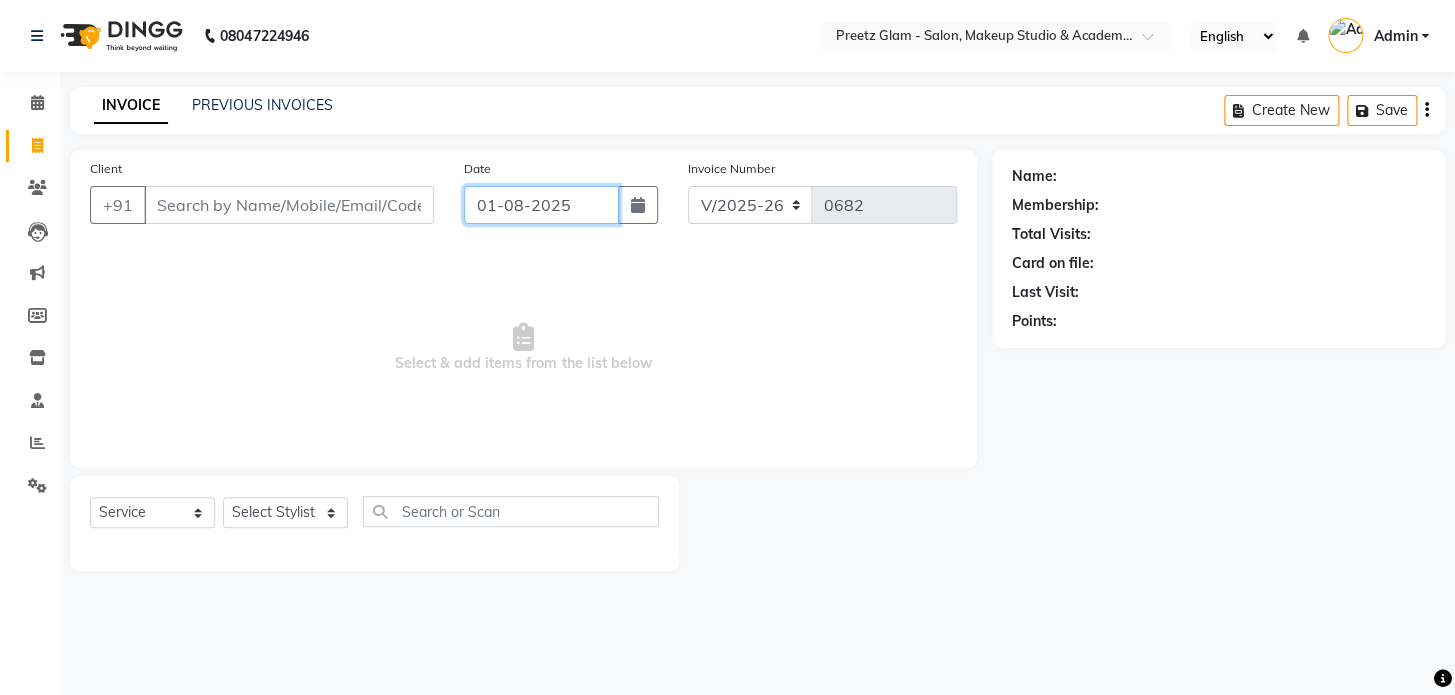 click on "01-08-2025" 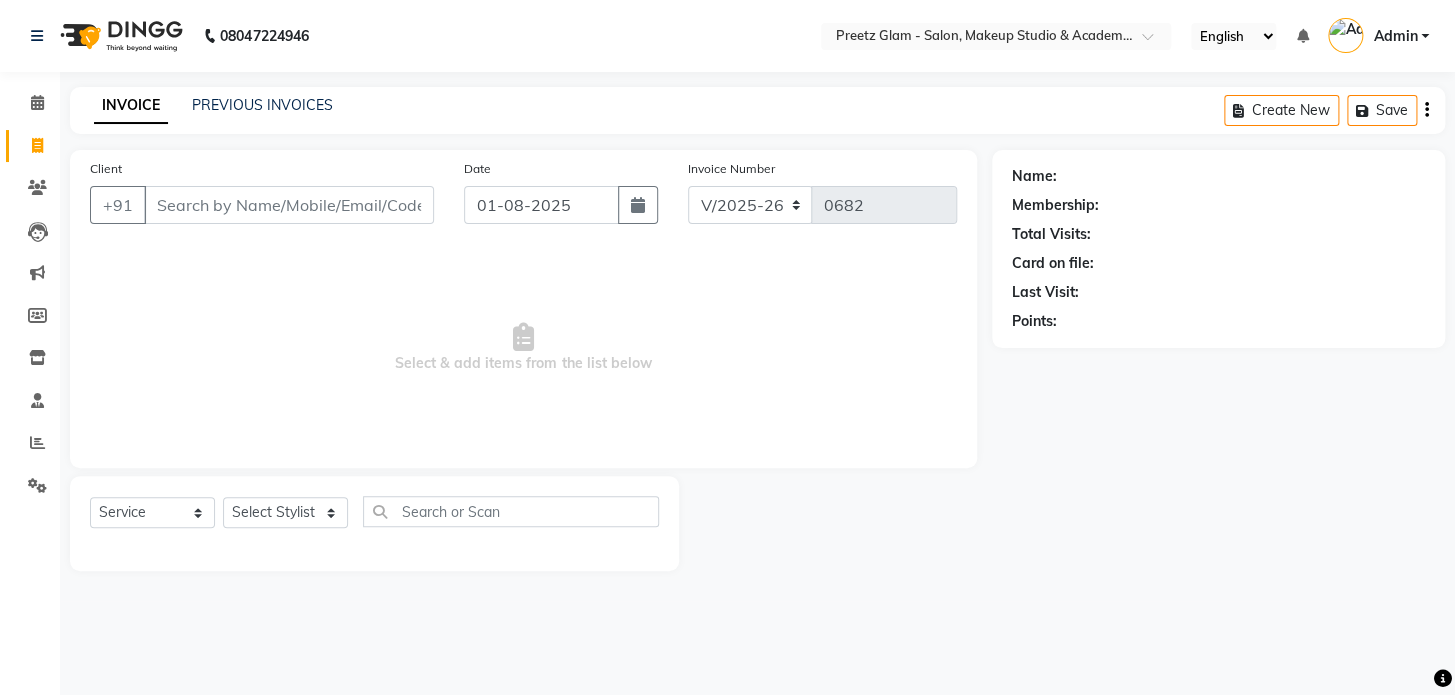 select on "8" 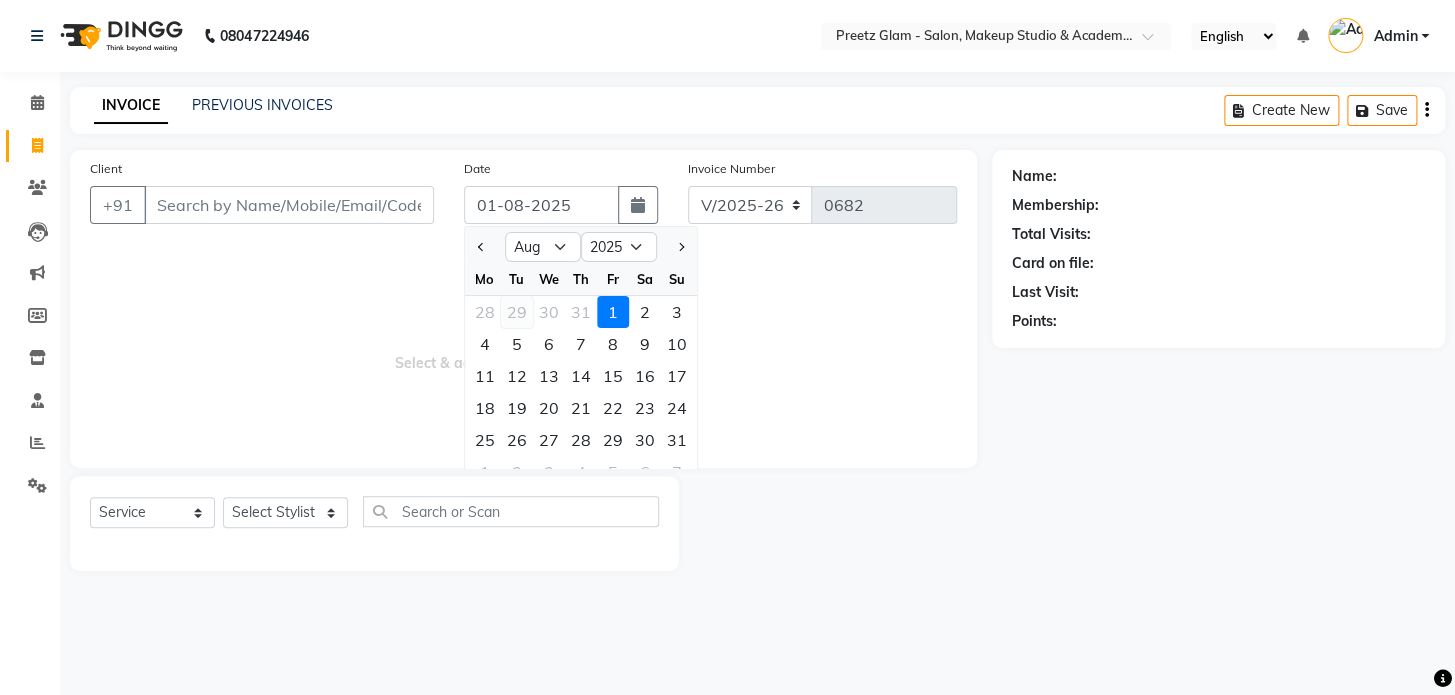 click on "29" 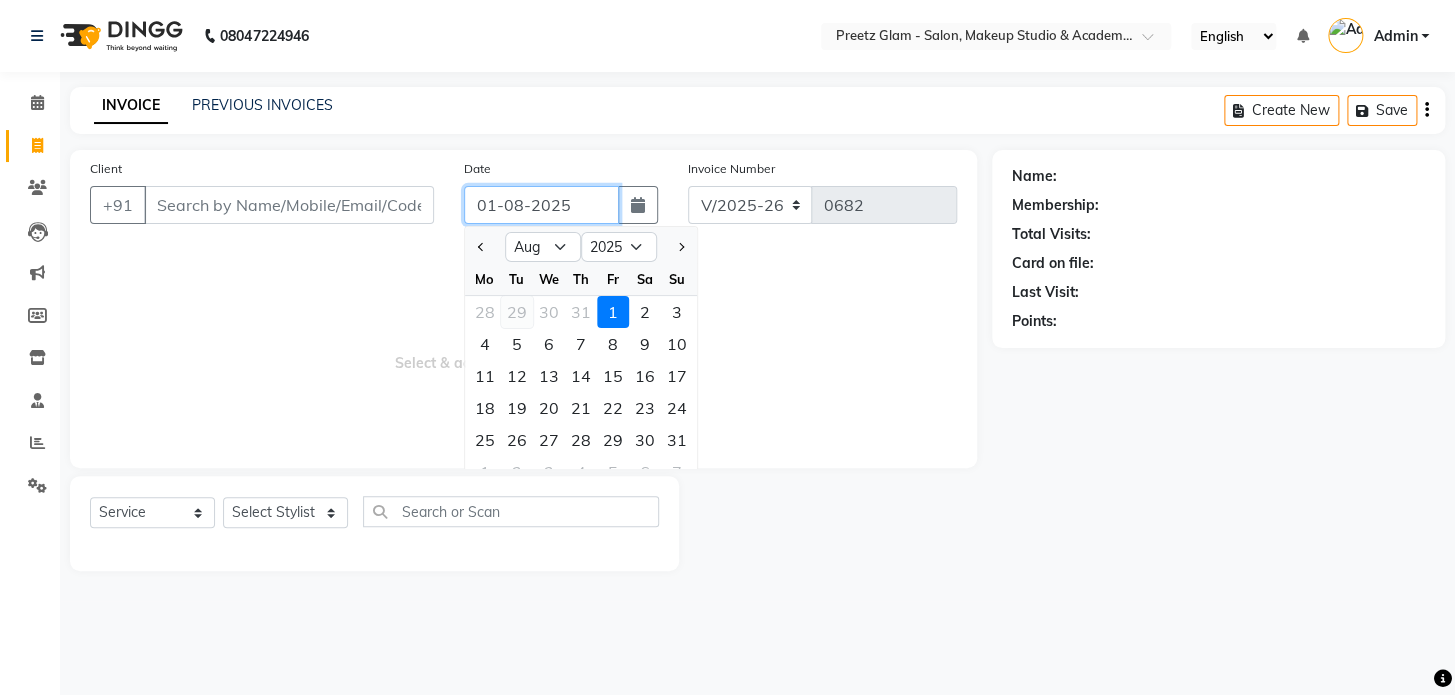 type on "29-07-2025" 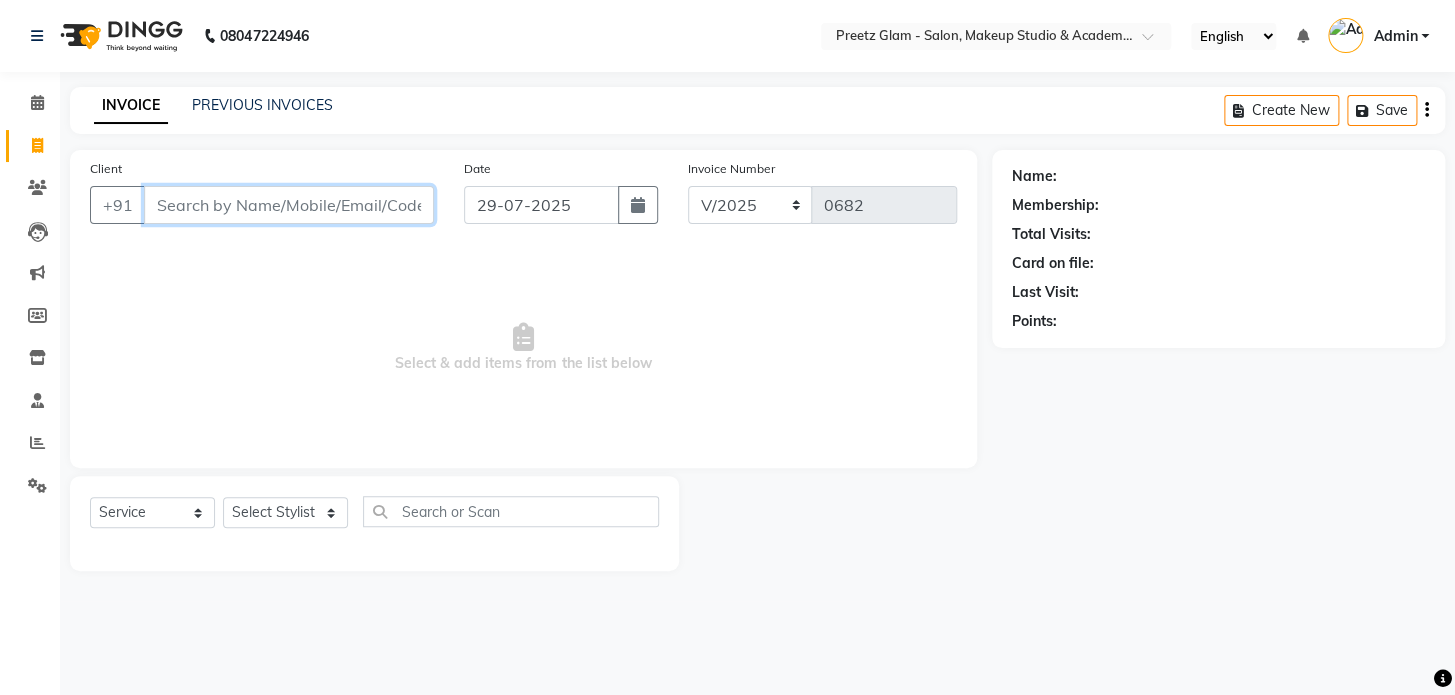 click on "Client" at bounding box center [289, 205] 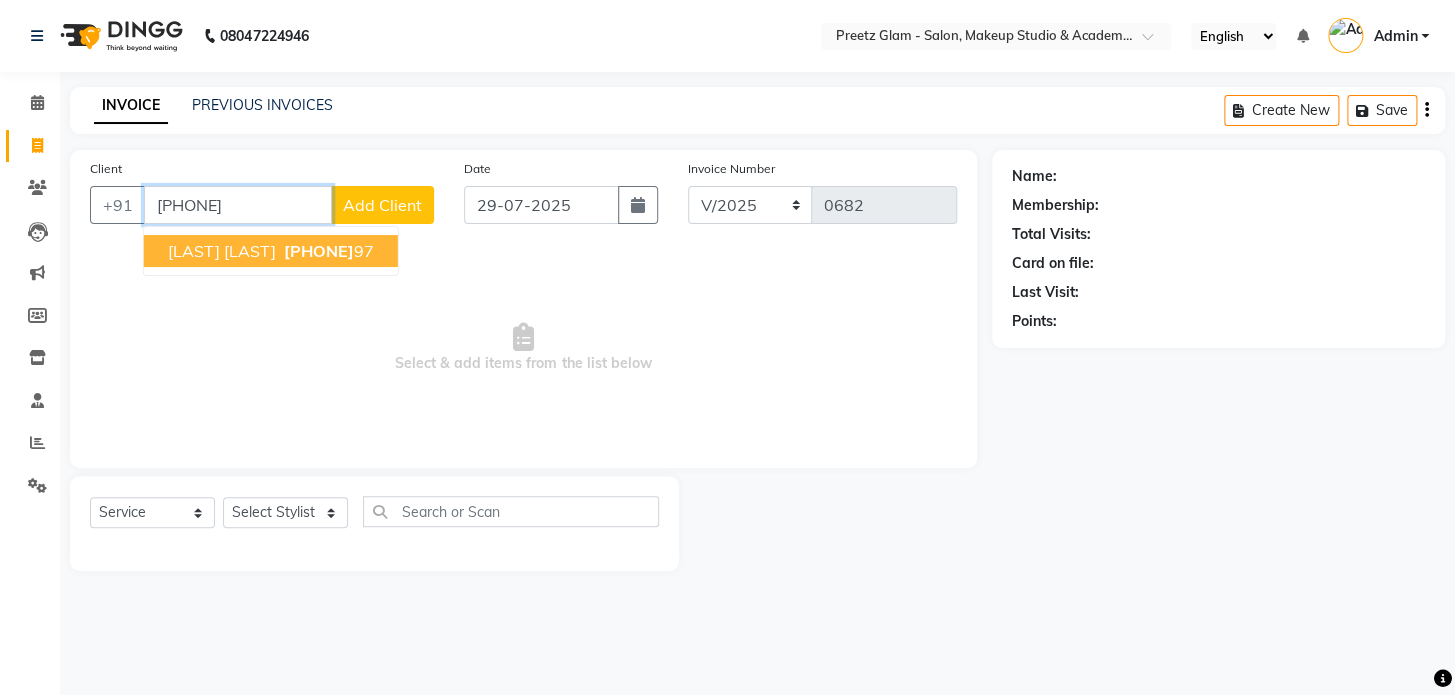 click on "[PHONE]" at bounding box center [319, 251] 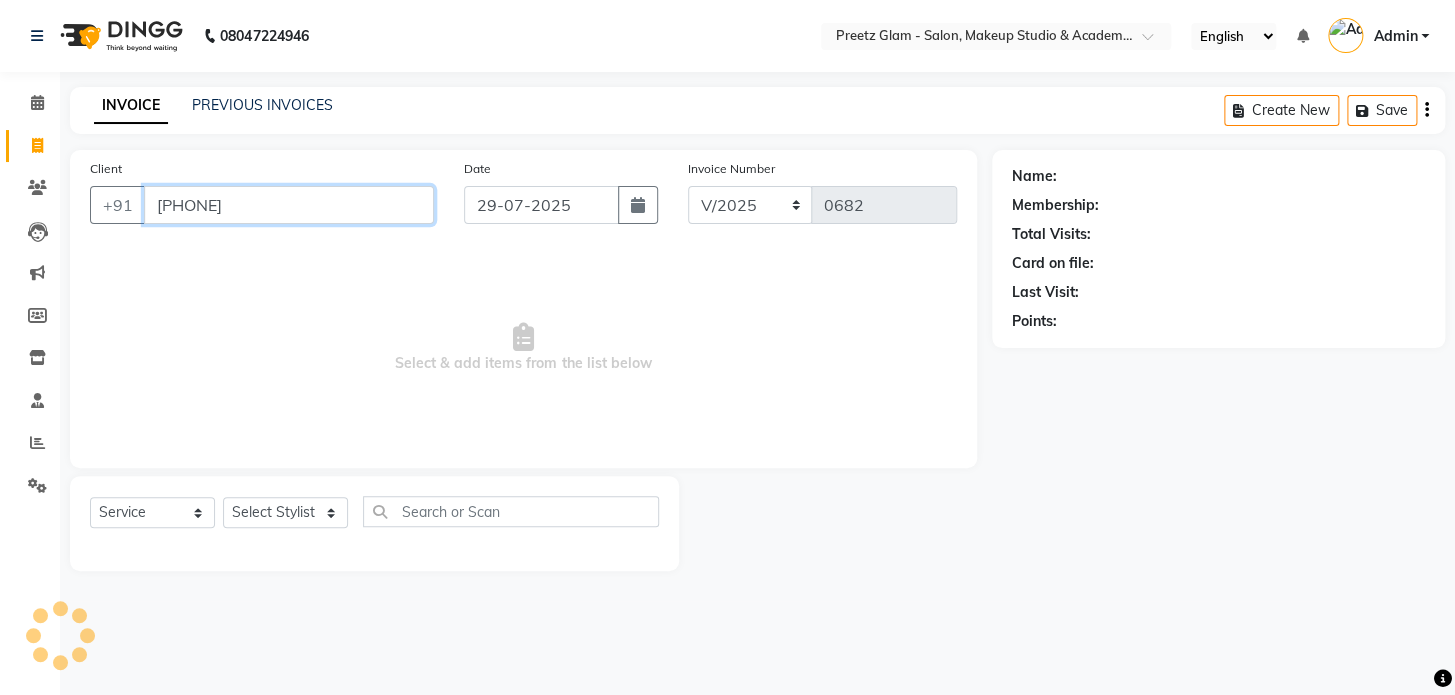 type on "[PHONE]" 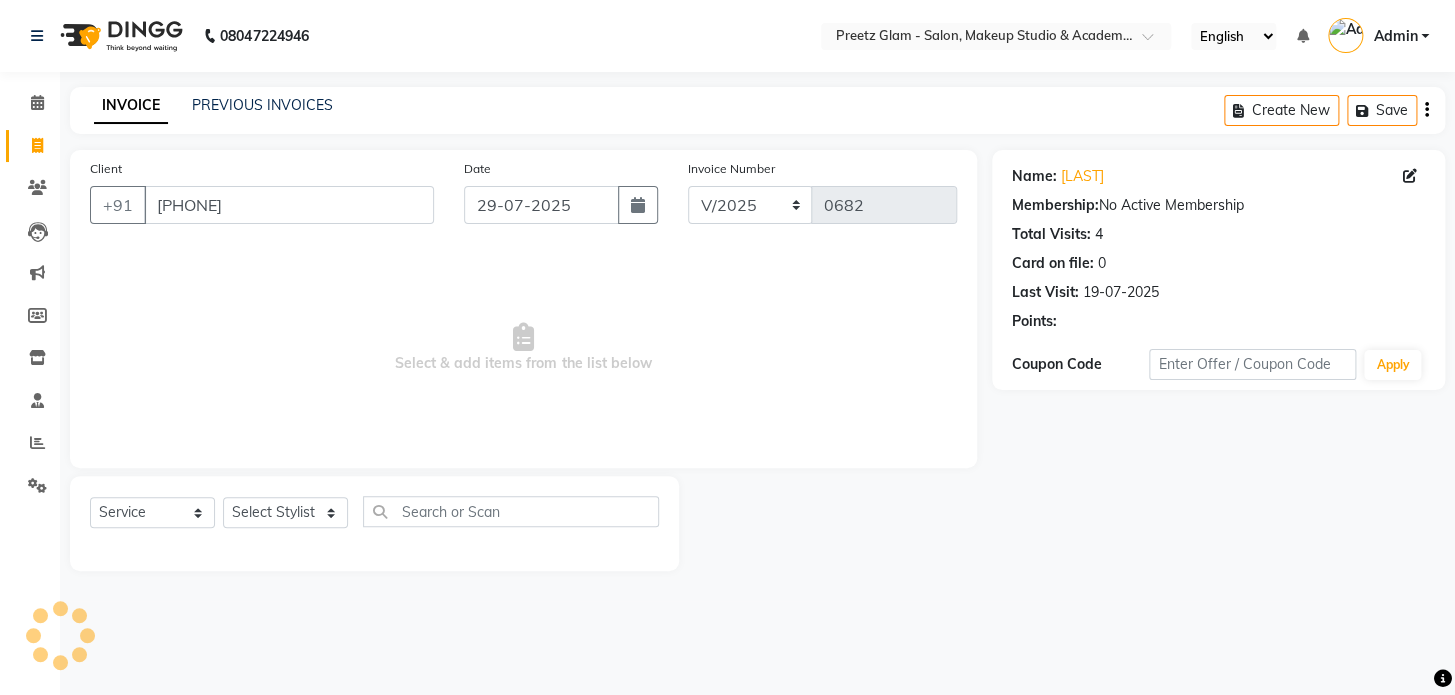 click on "Client +[PHONE] Date [DATE] Invoice Number V/2025 V/2025-26 0682  Select & add items from the list below" 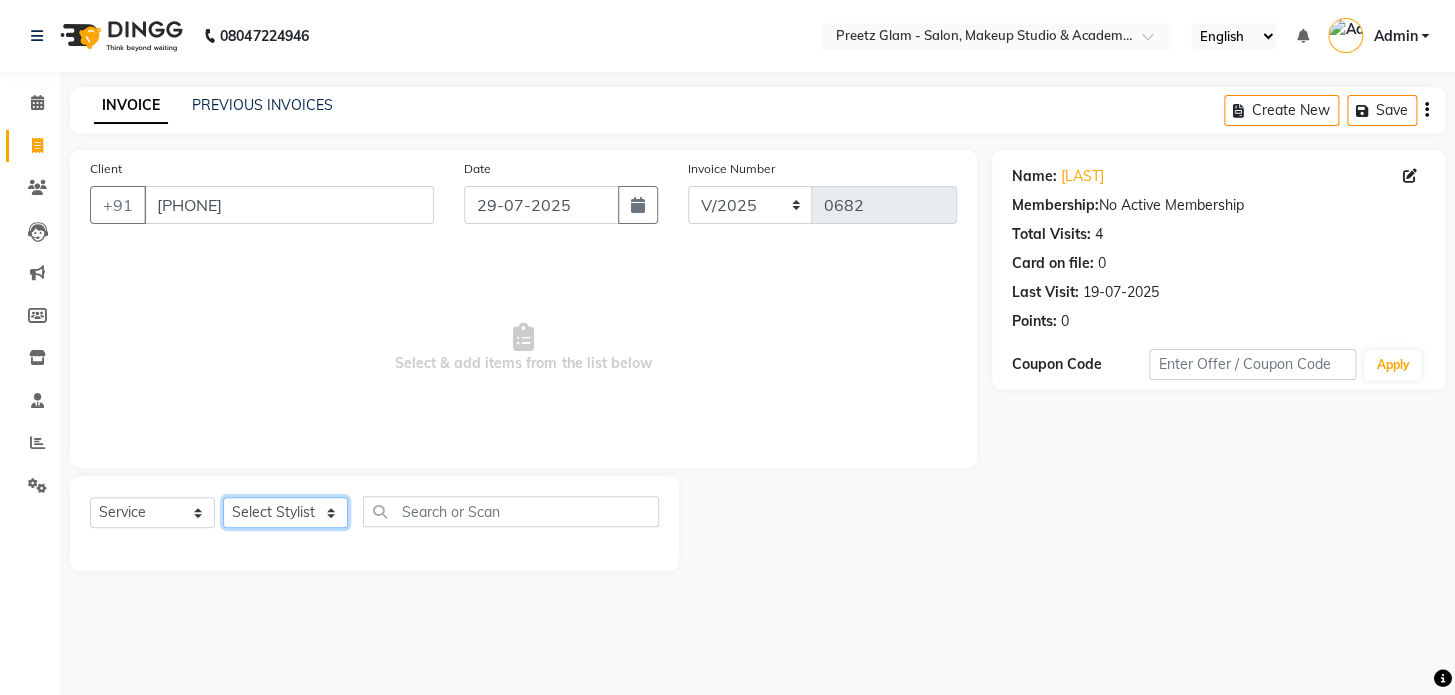 click on "Select Stylist [FIRST] [FIRST] [FIRST] [FIRST] [FIRST] [FIRST] [FIRST]" 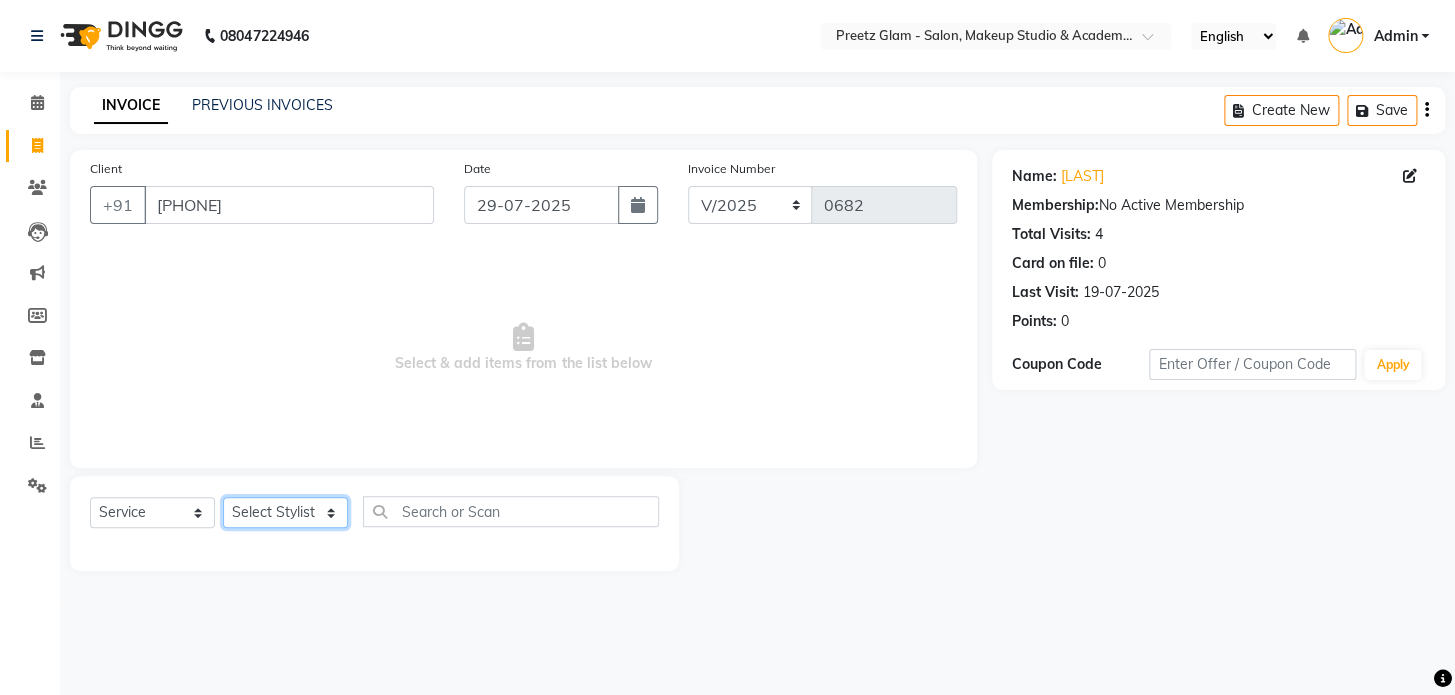 drag, startPoint x: 272, startPoint y: 520, endPoint x: 270, endPoint y: 492, distance: 28.071337 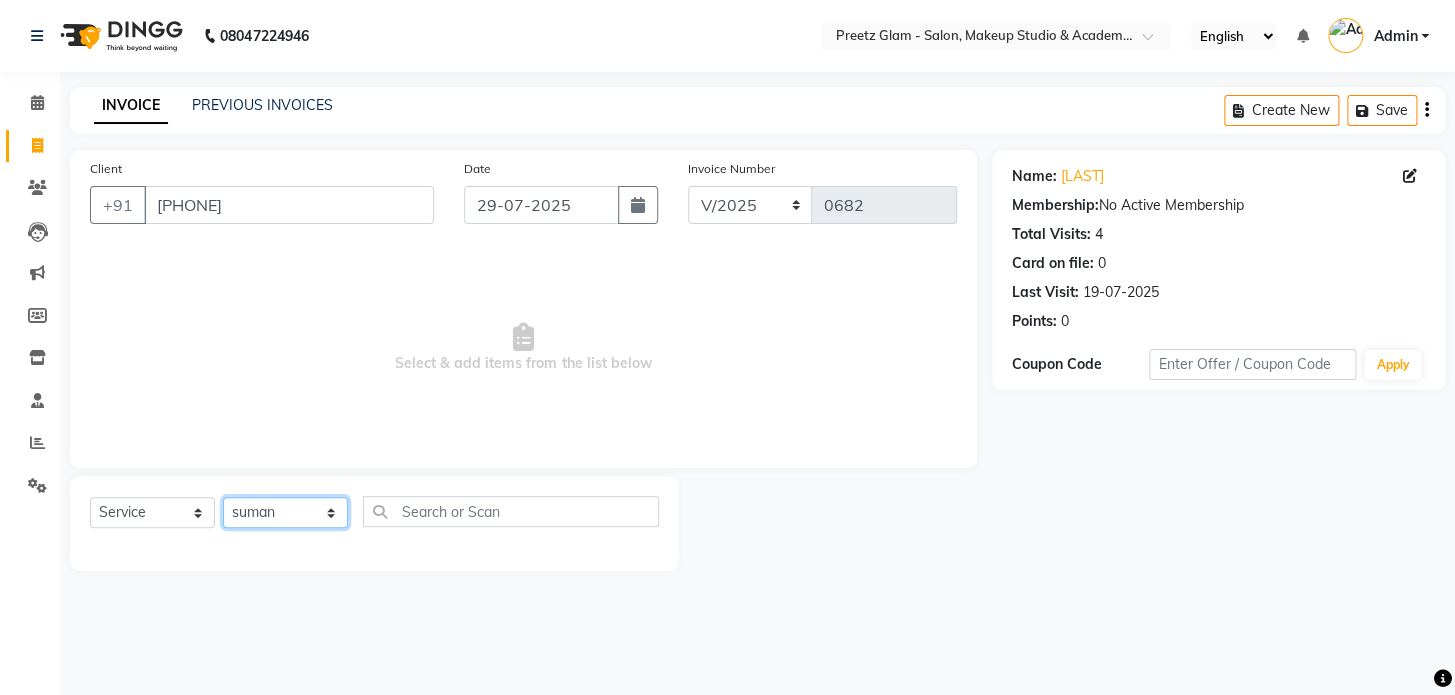 click on "Select Stylist [FIRST] [FIRST] [FIRST] [FIRST] [FIRST] [FIRST] [FIRST]" 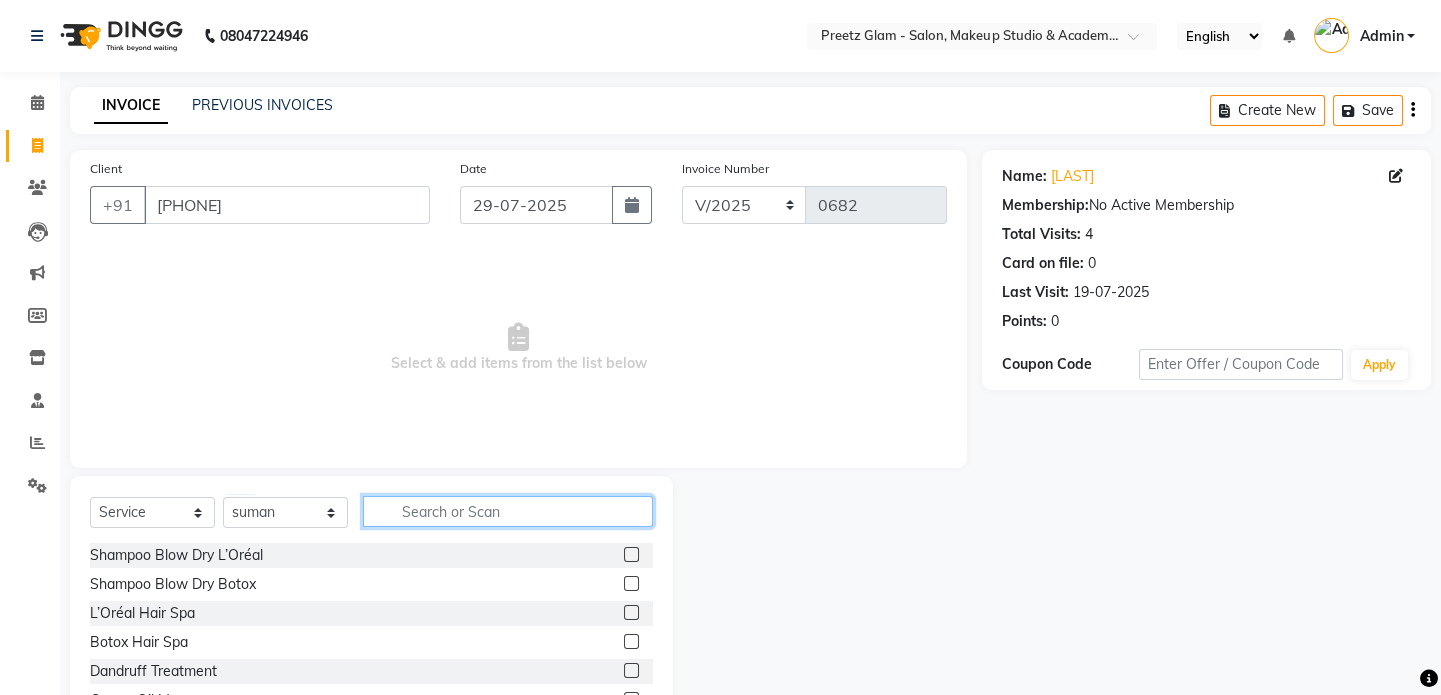 click 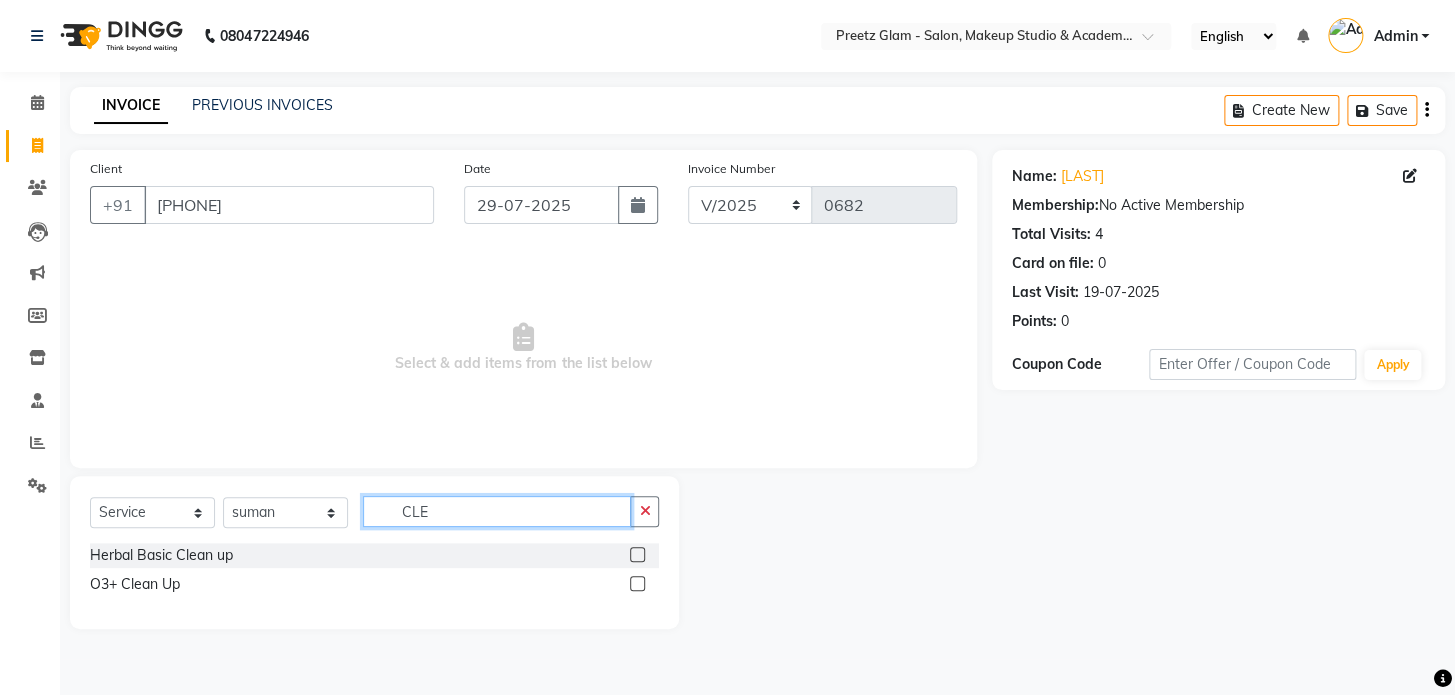 type on "CLE" 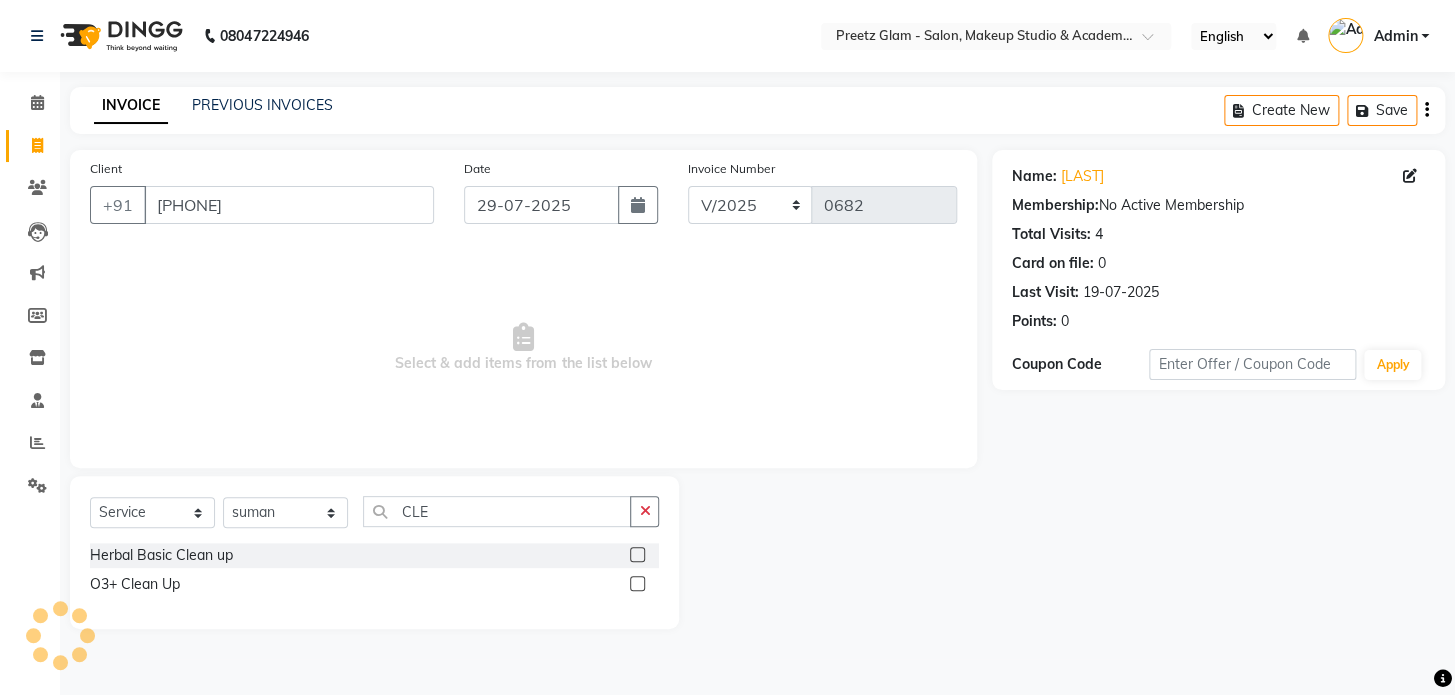 click 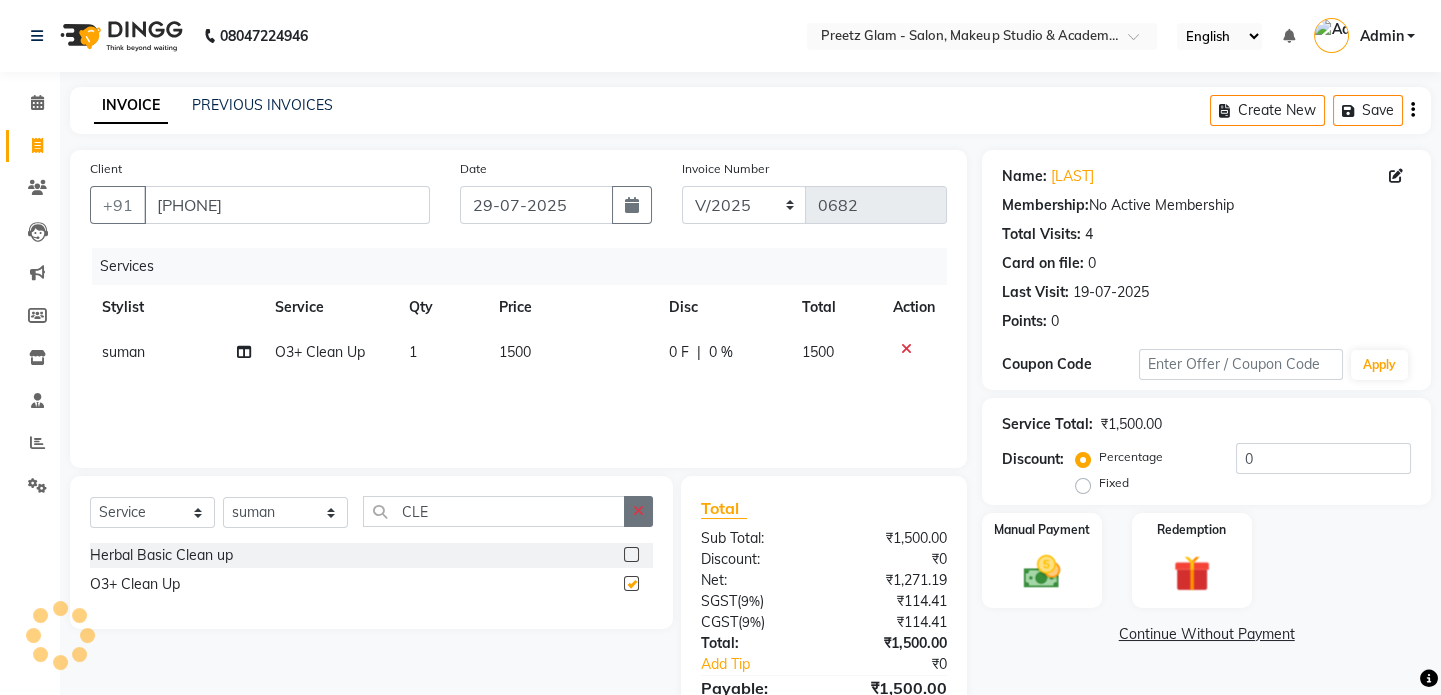 checkbox on "false" 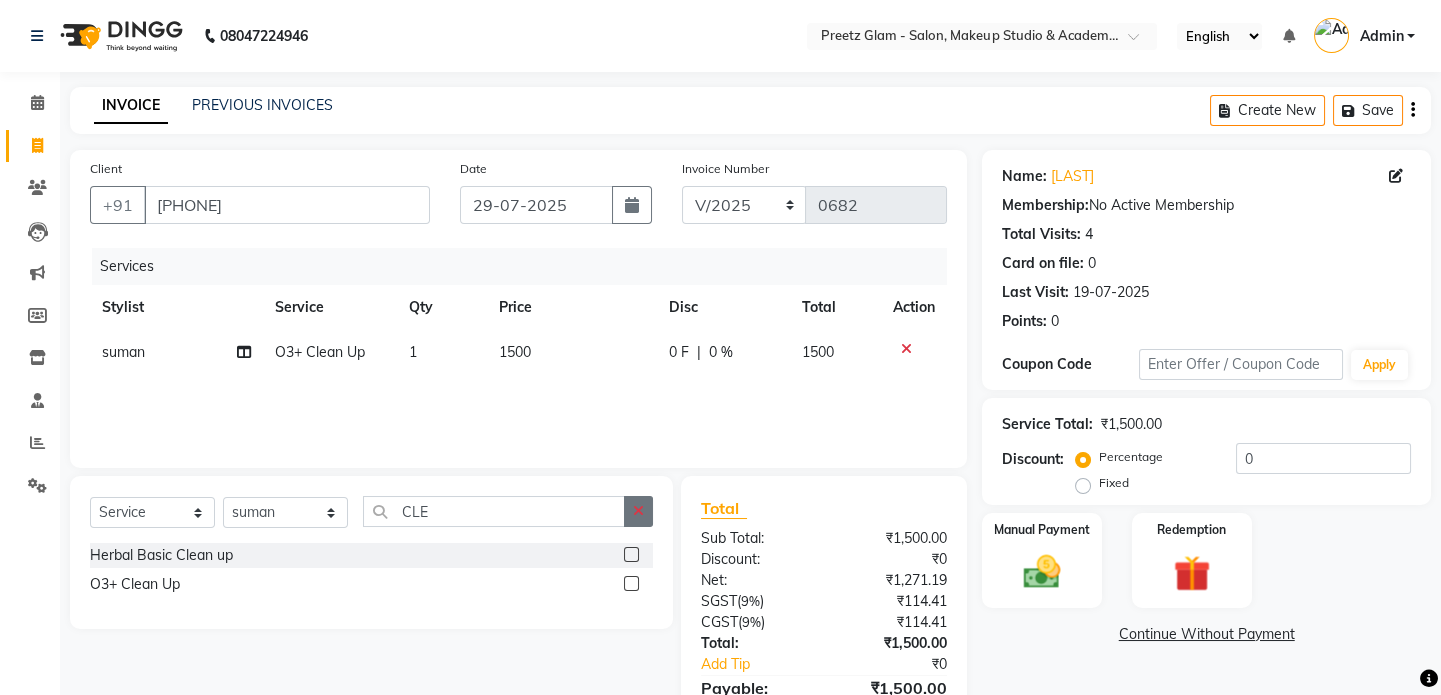 click 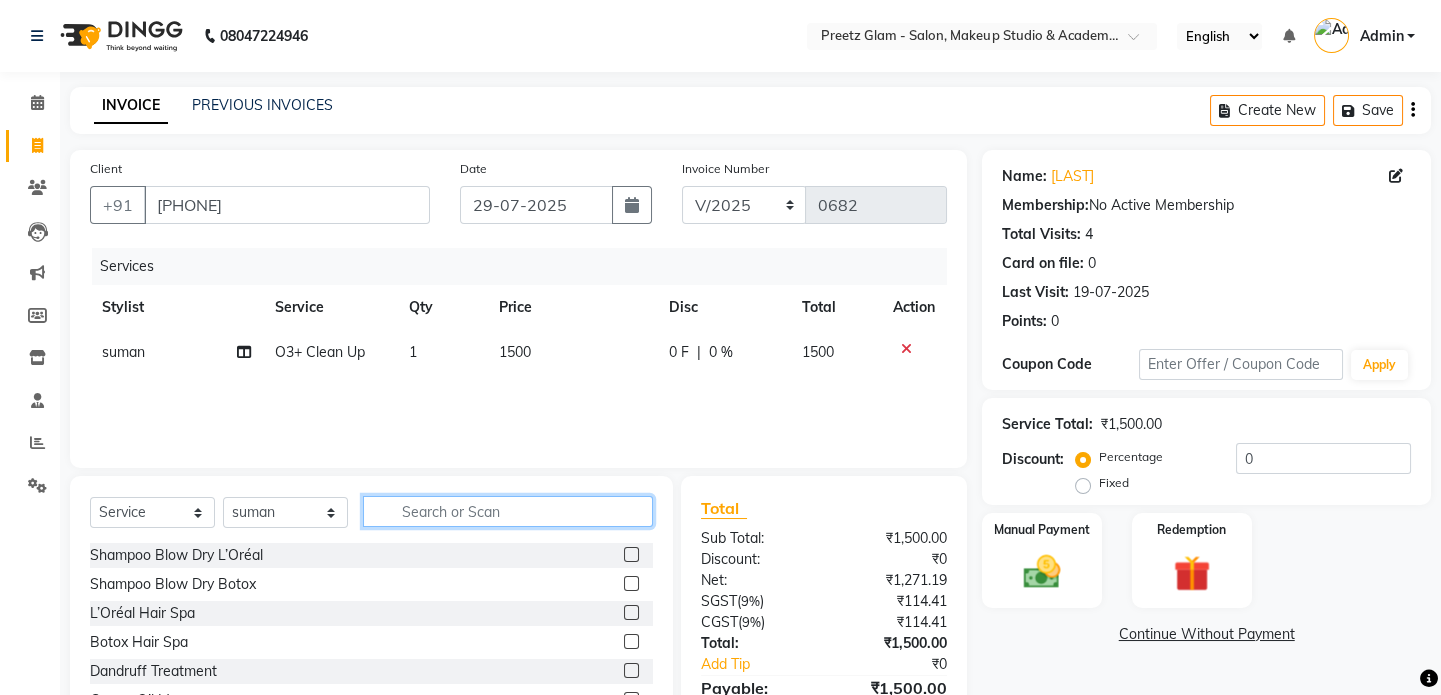 click 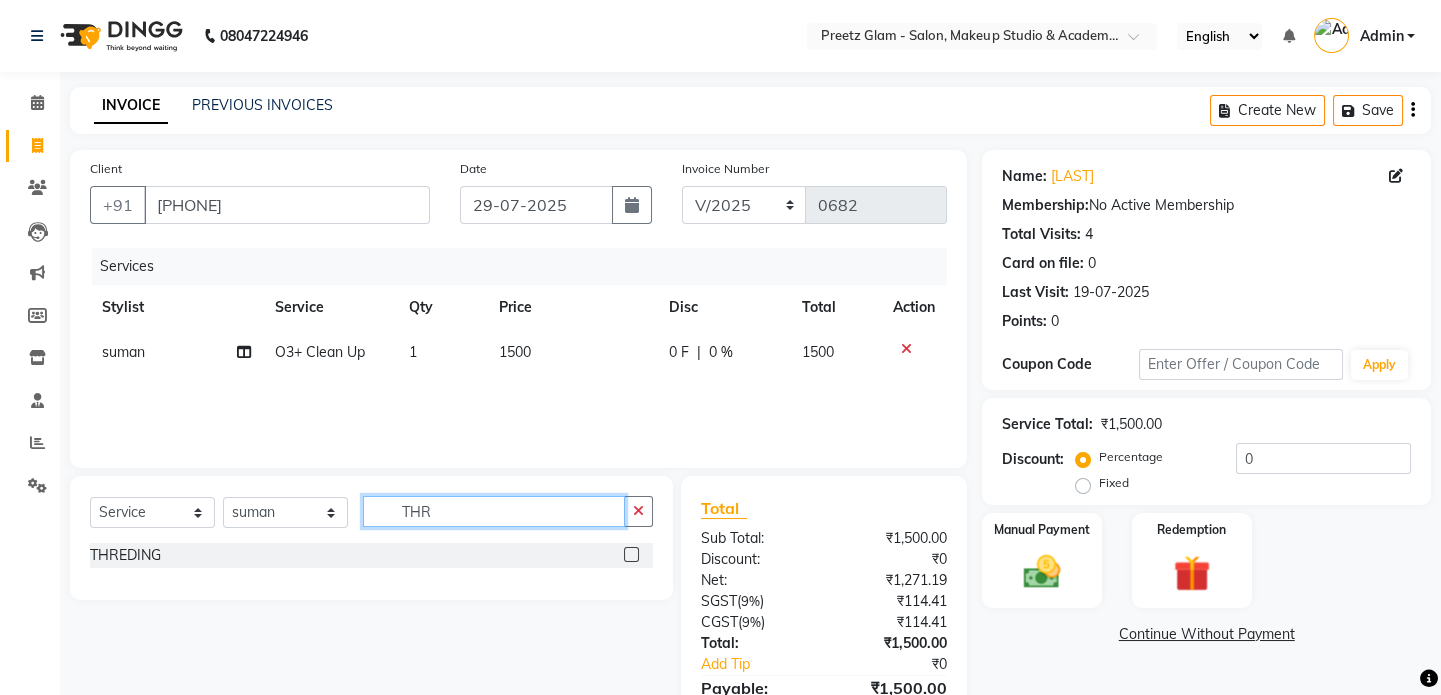 type on "THR" 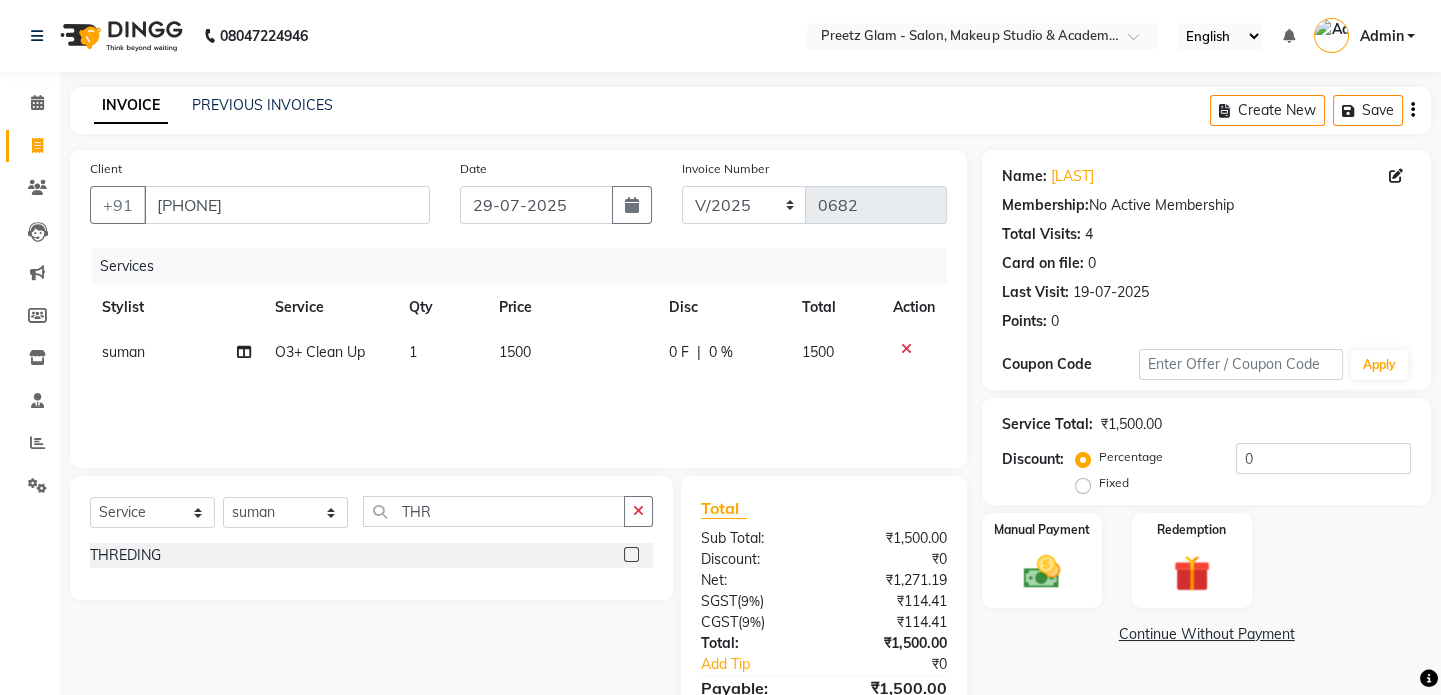 click 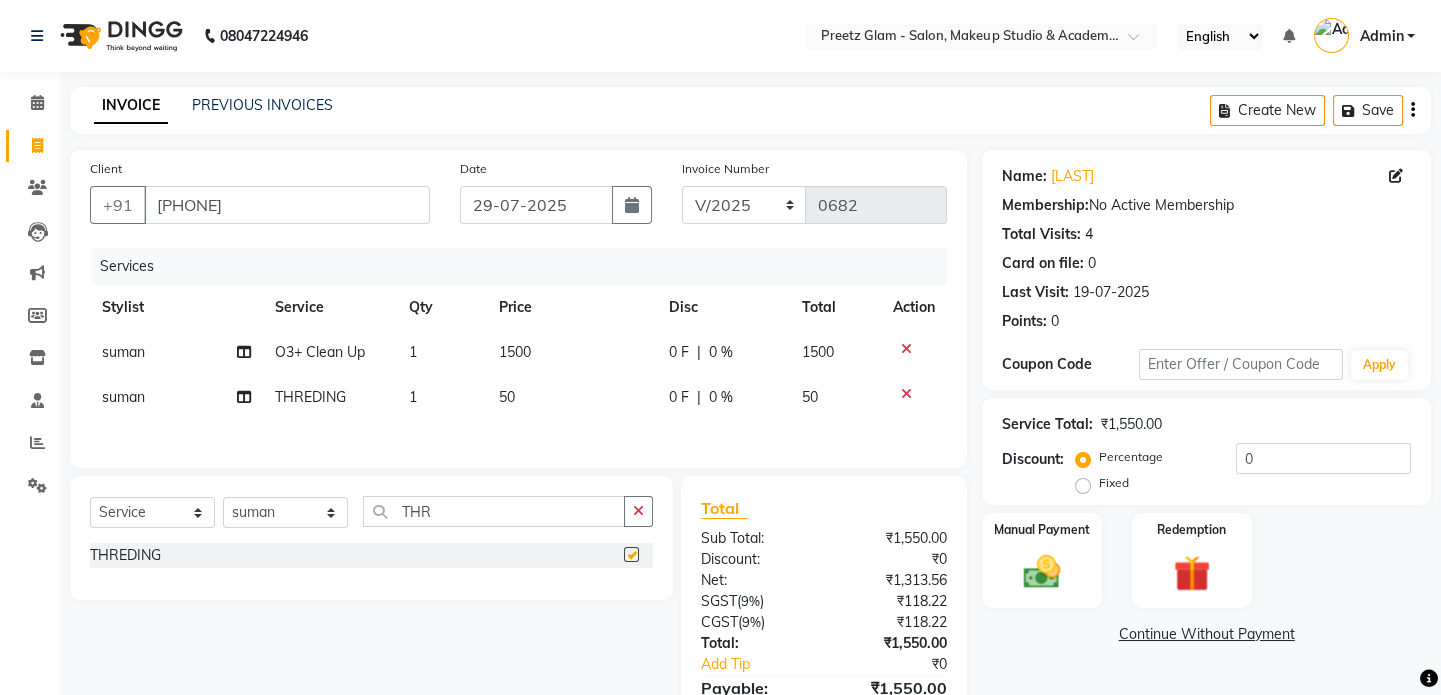 checkbox on "false" 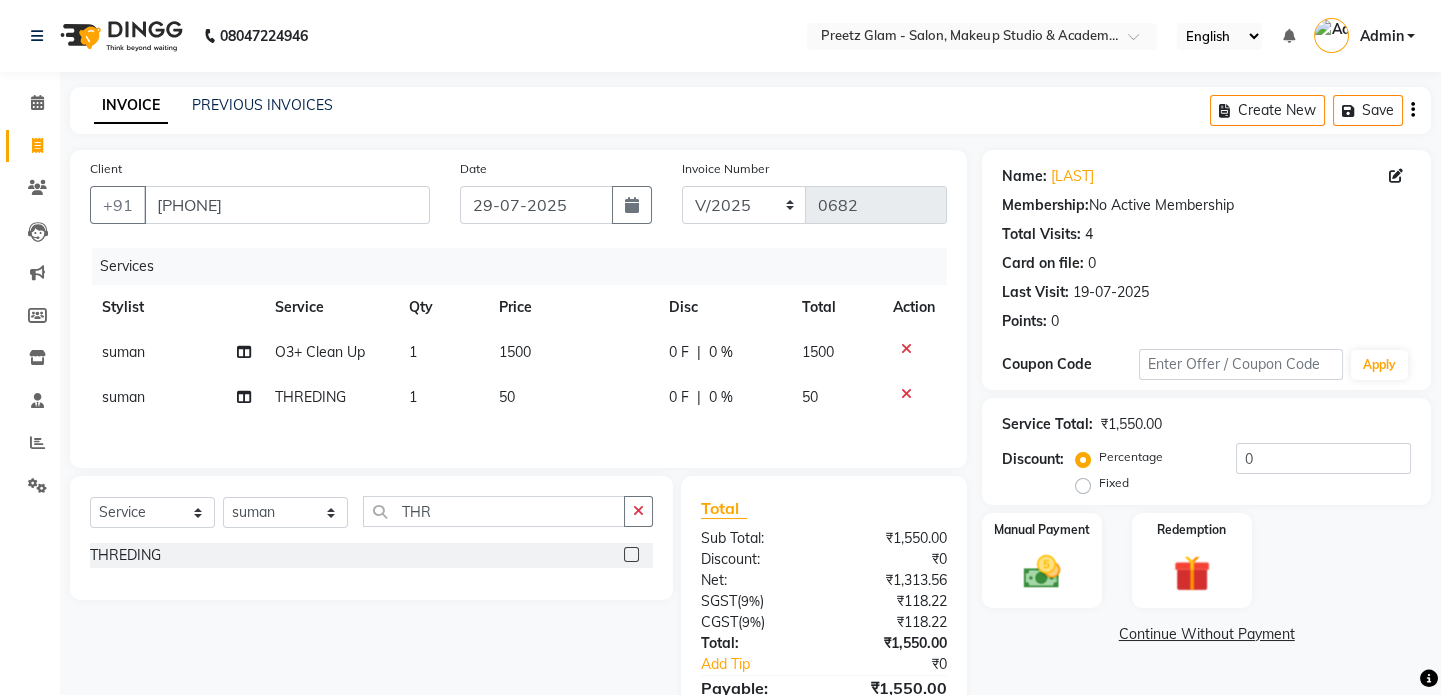 click on "50" 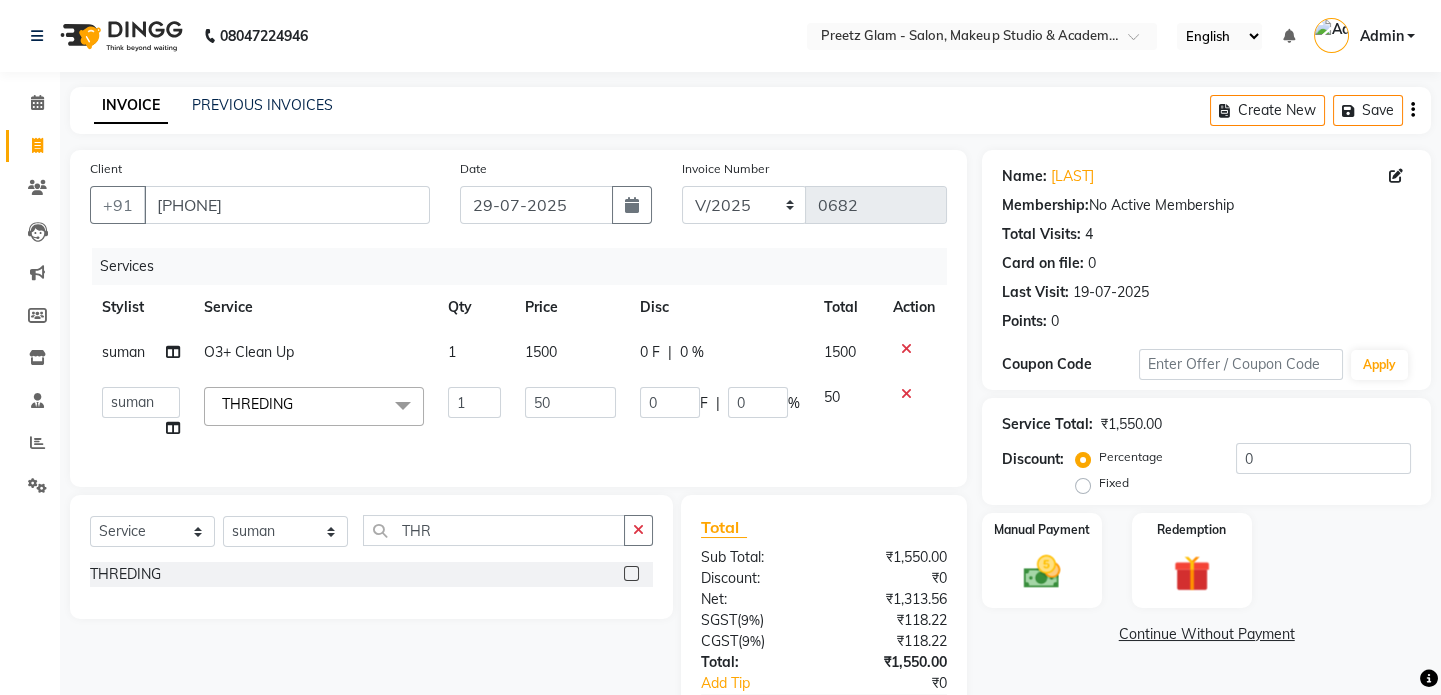 click on "50" 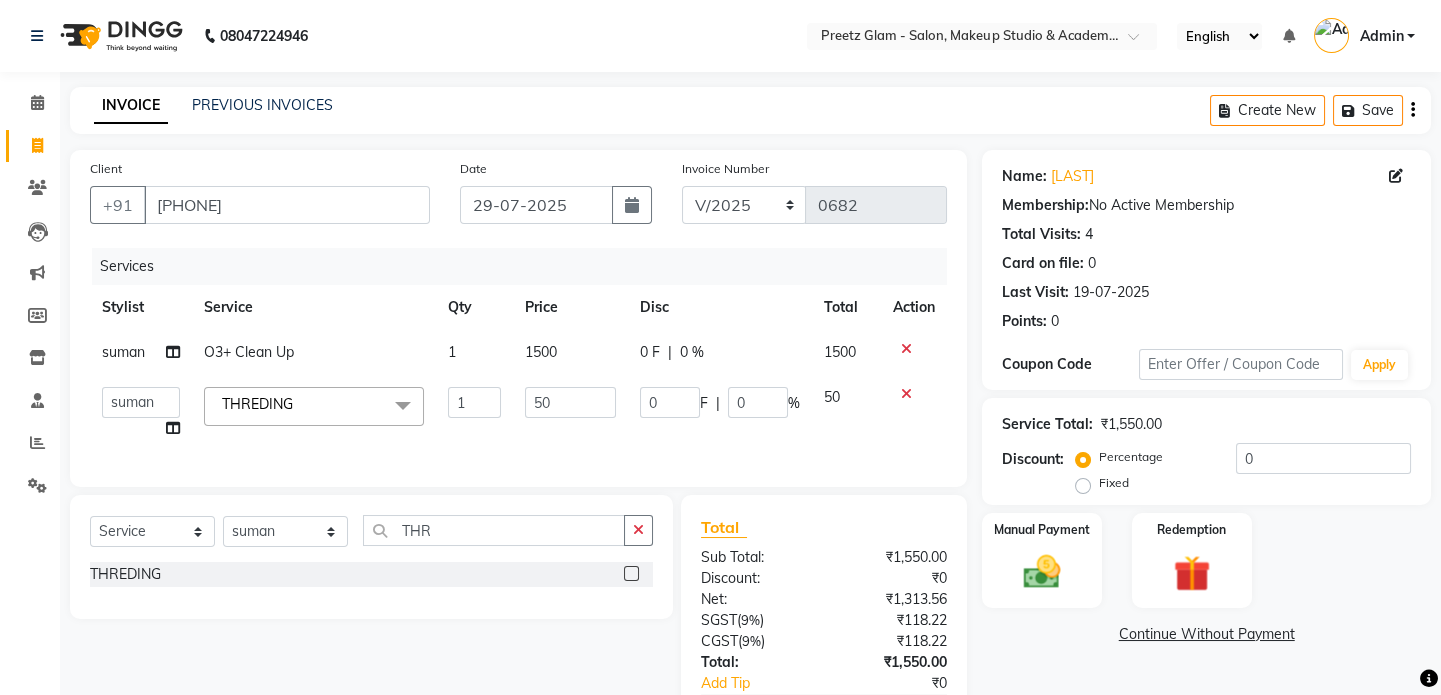 click on "50" 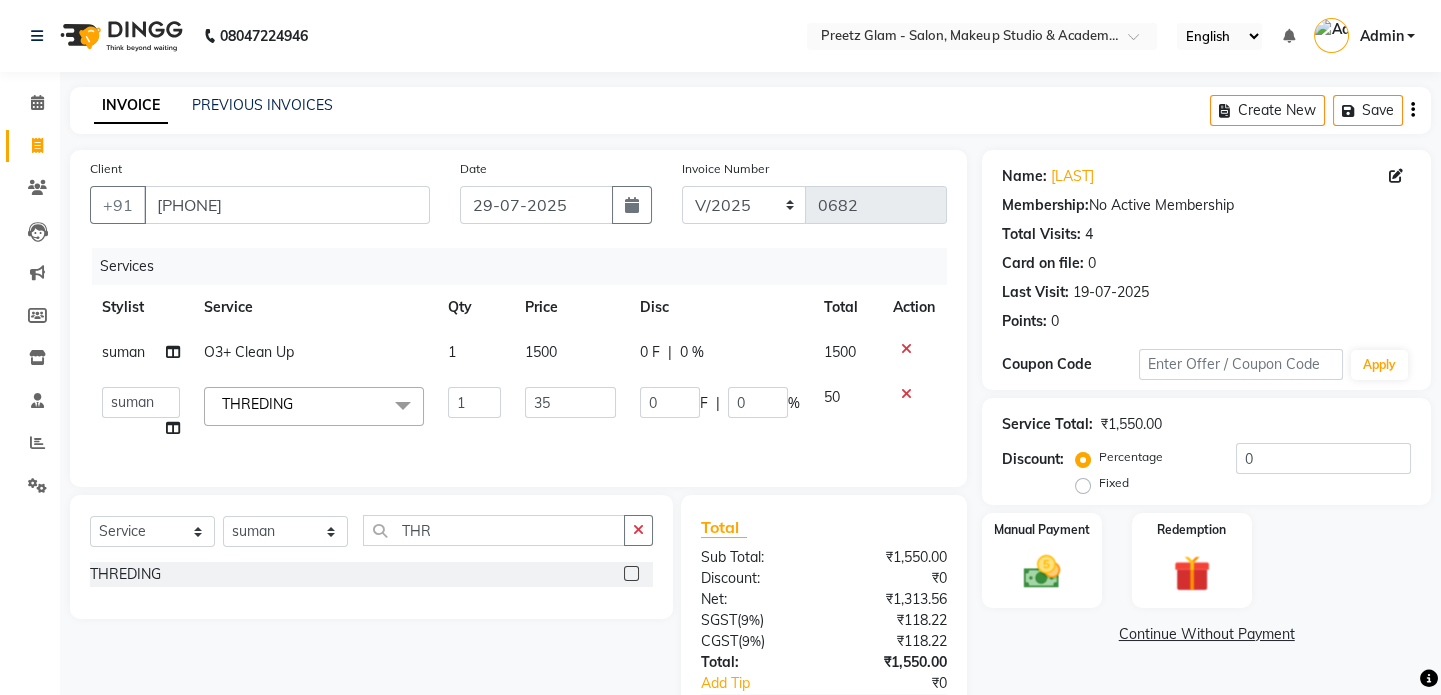type on "350" 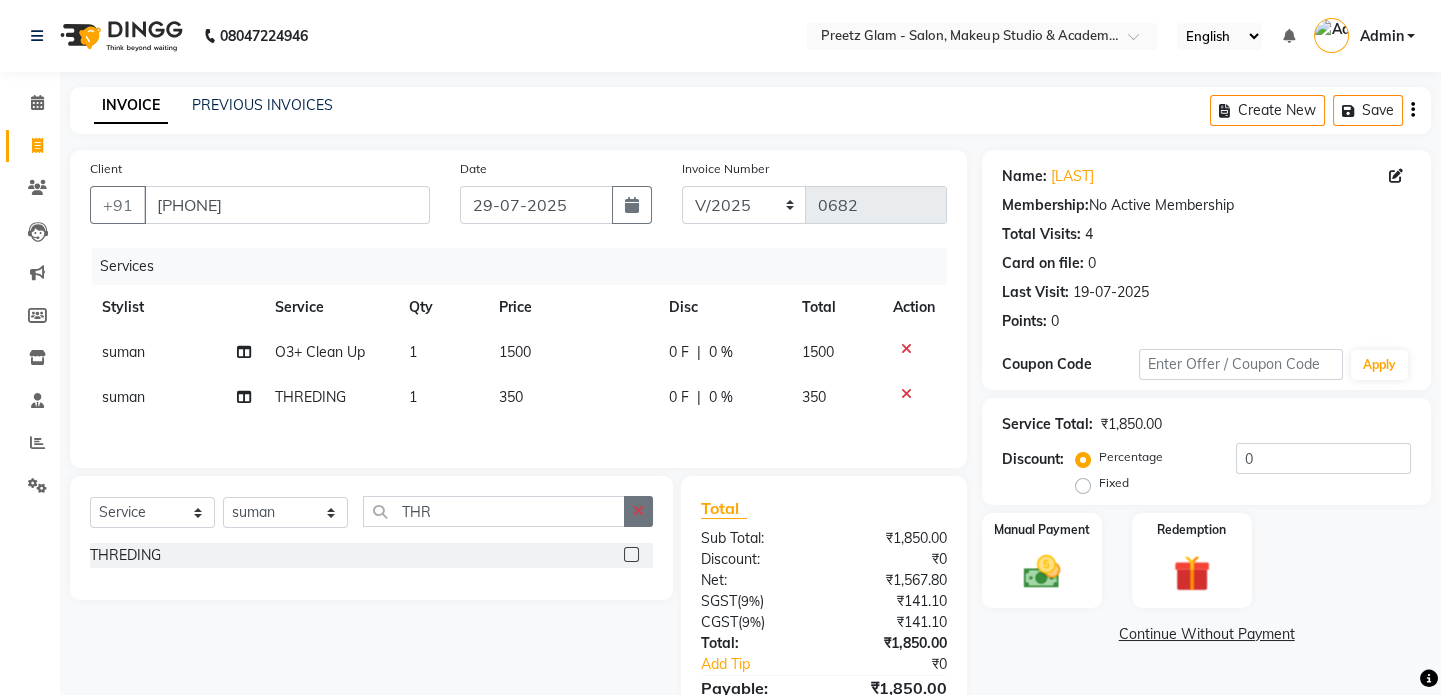 click on "Select Service Product Membership Package Voucher Prepaid Gift Card Select Stylist [FIRST] [FIRST] [FIRST] [FIRST] [FIRST] THR" 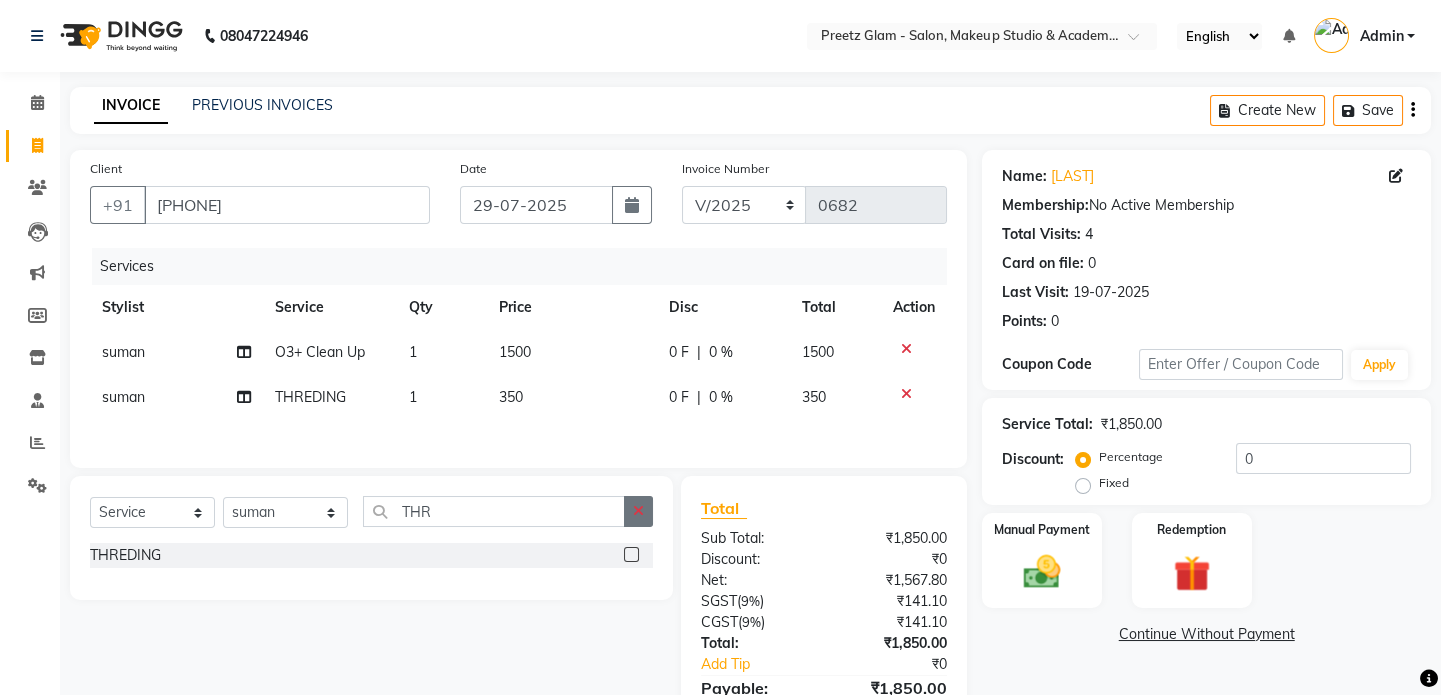 click 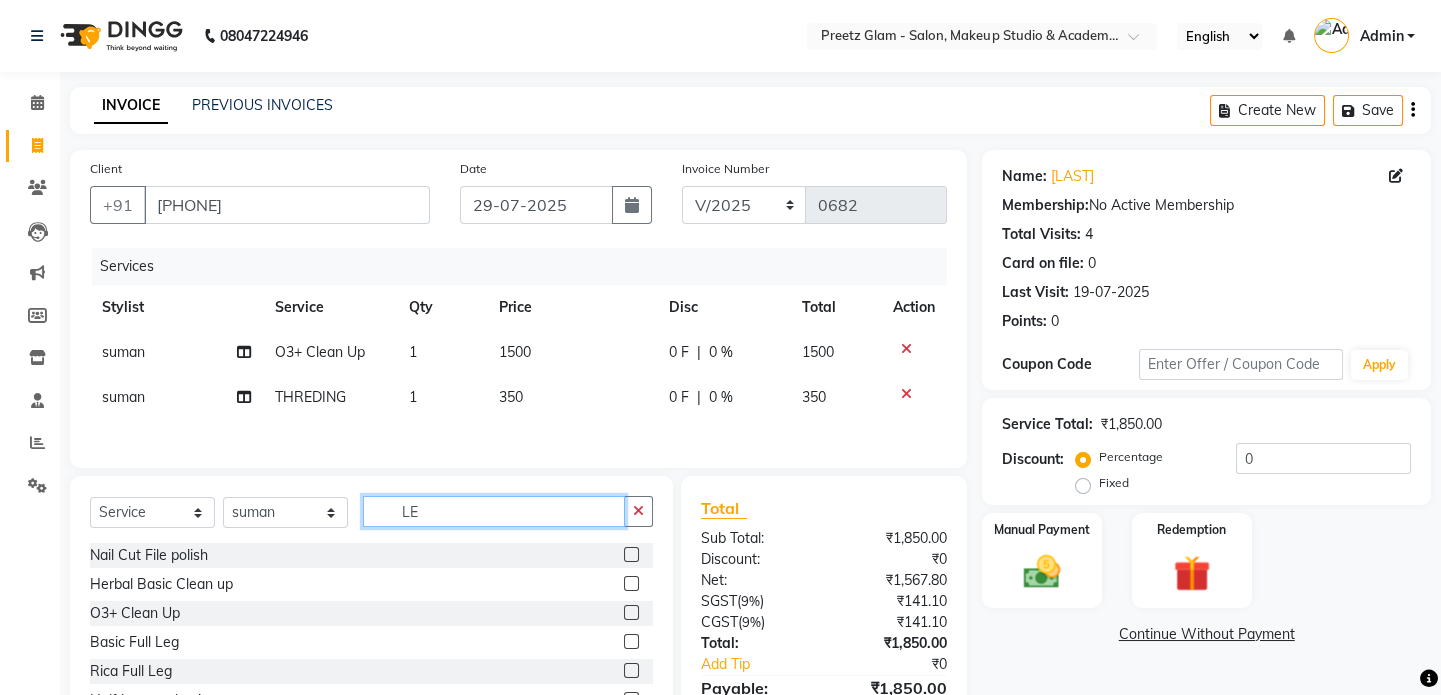 type on "L" 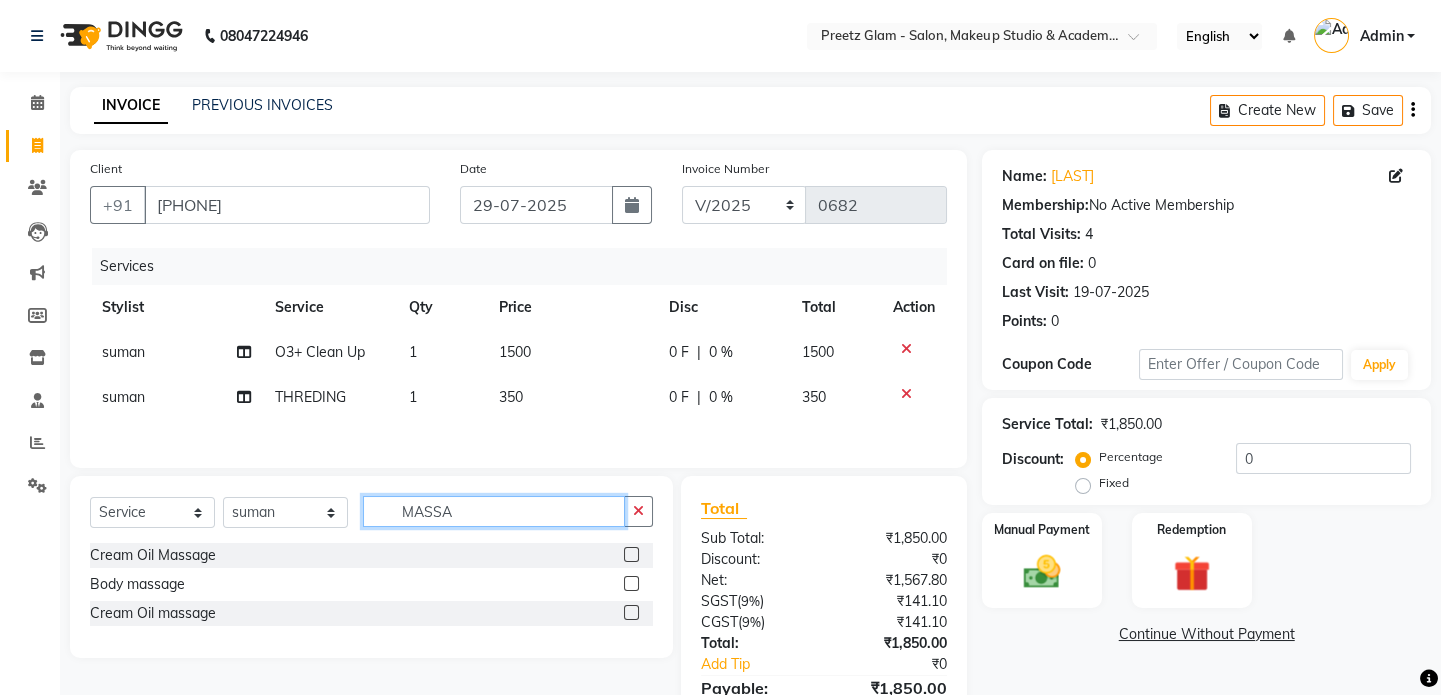 type on "MASSA" 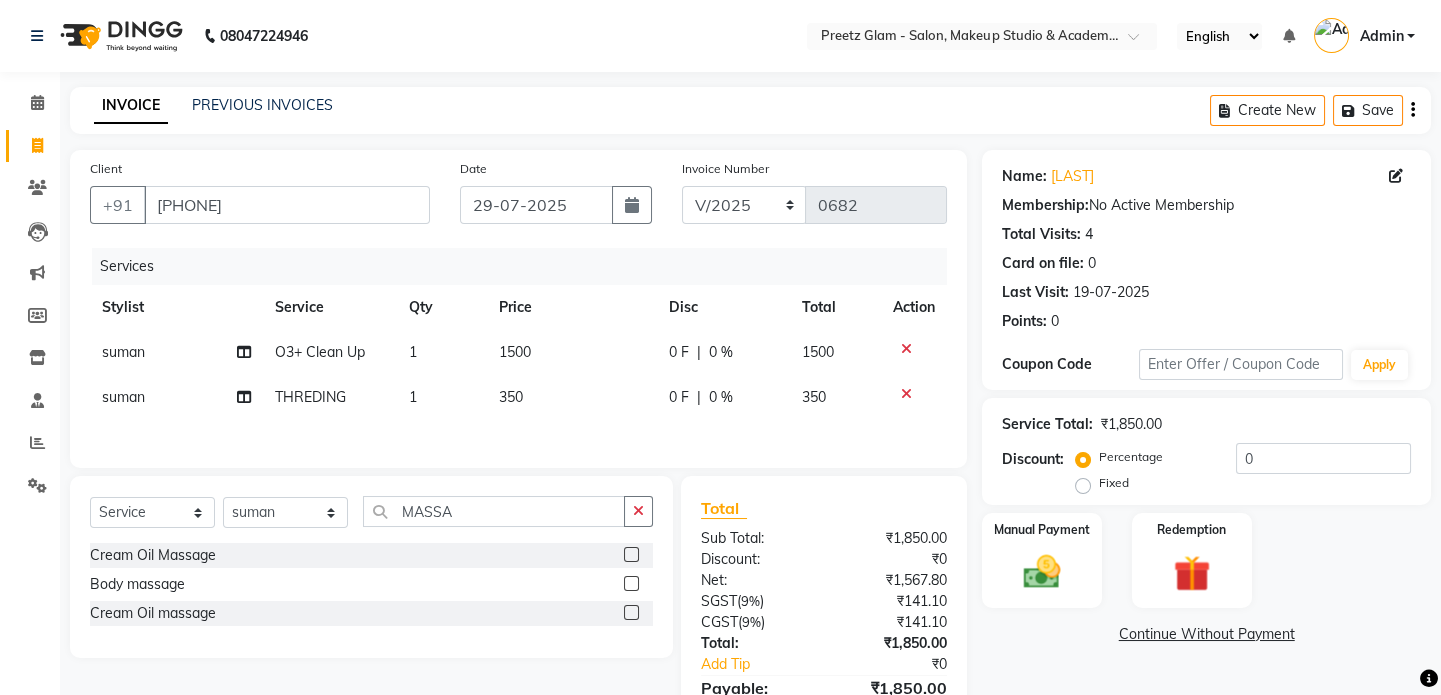 click 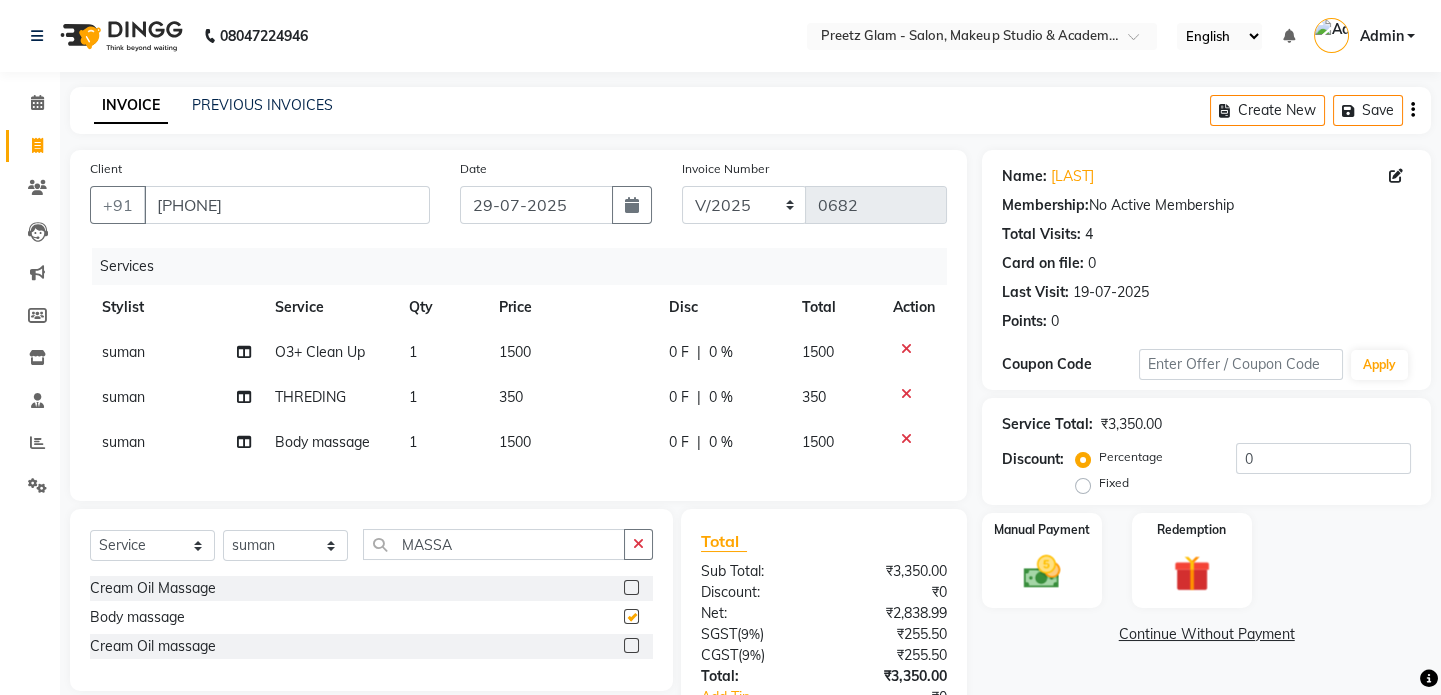 checkbox on "false" 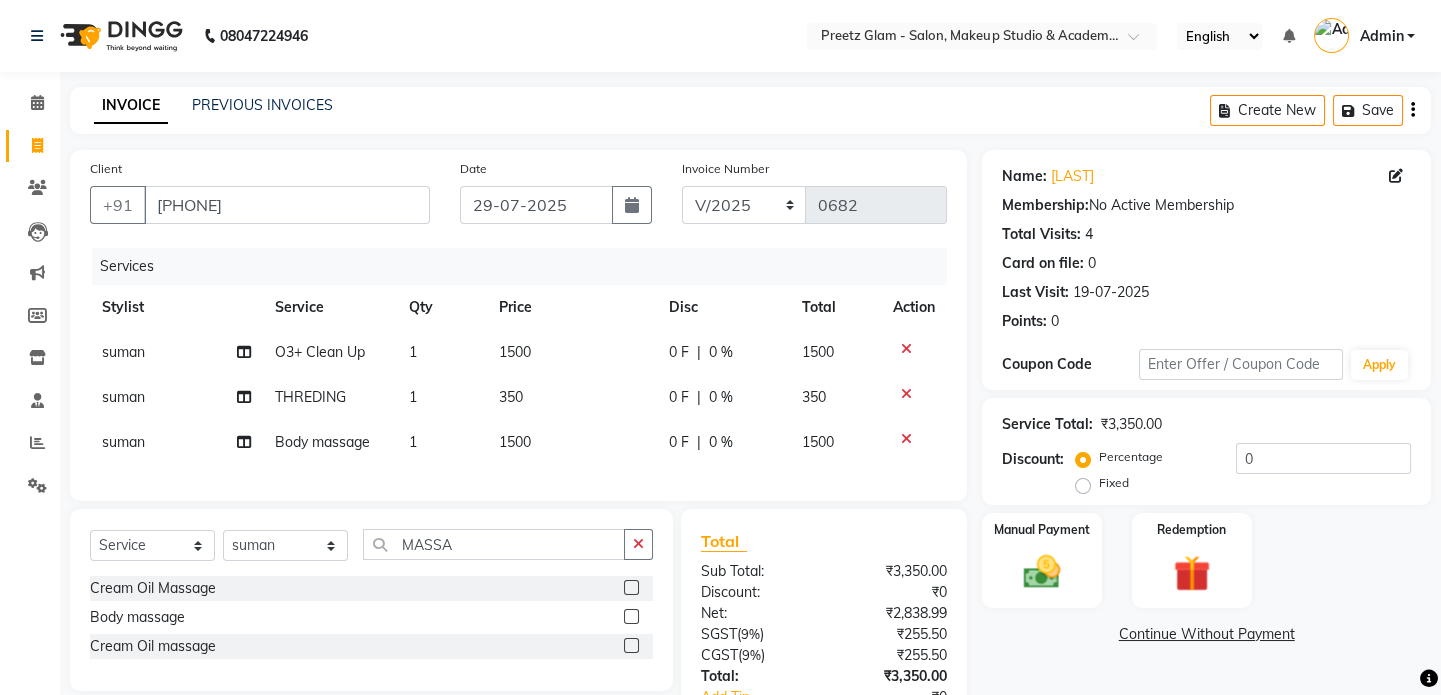 click on "1500" 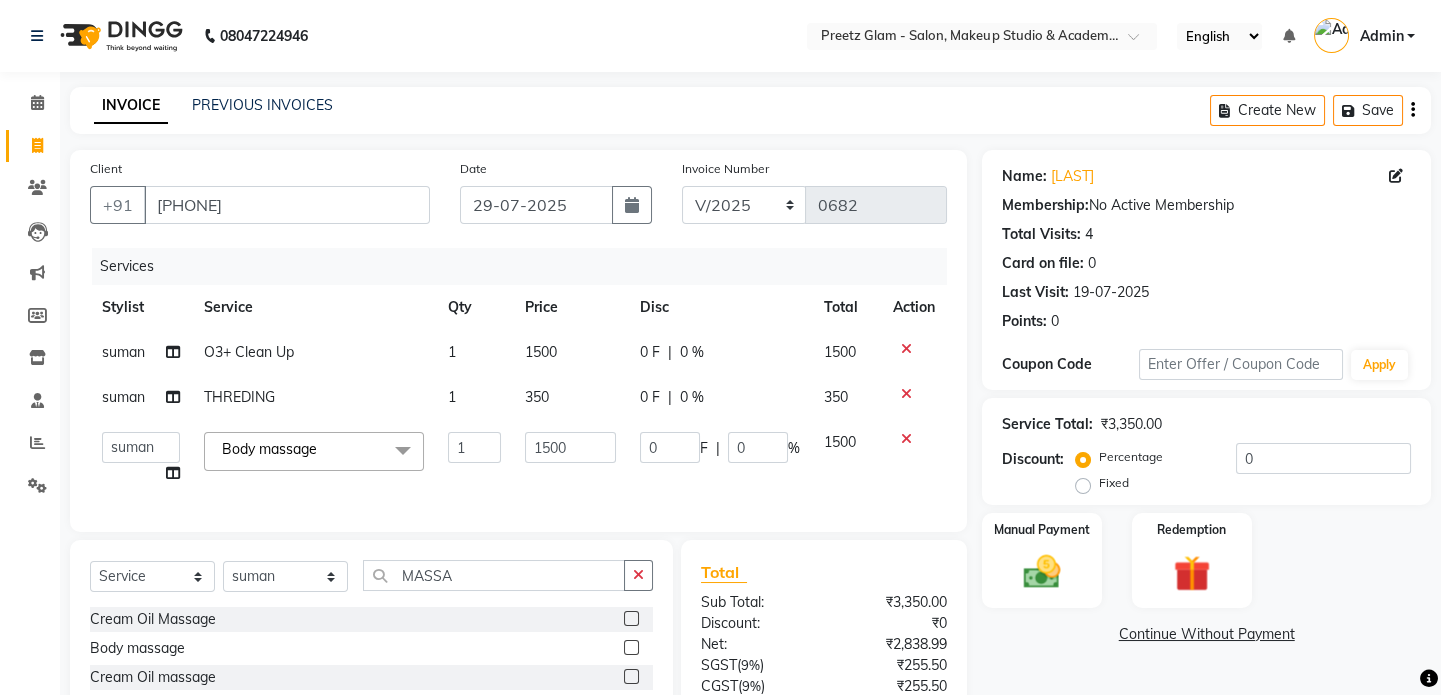 click on "1500" 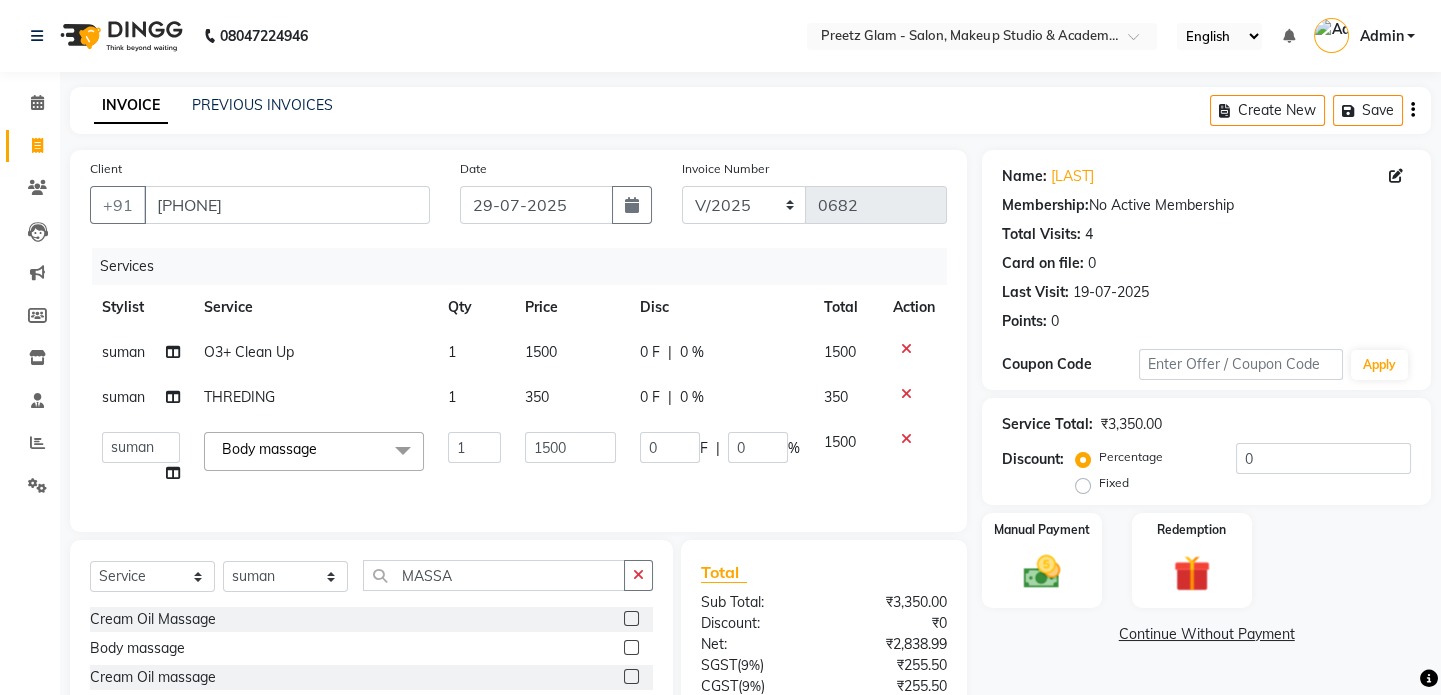 click on "1500" 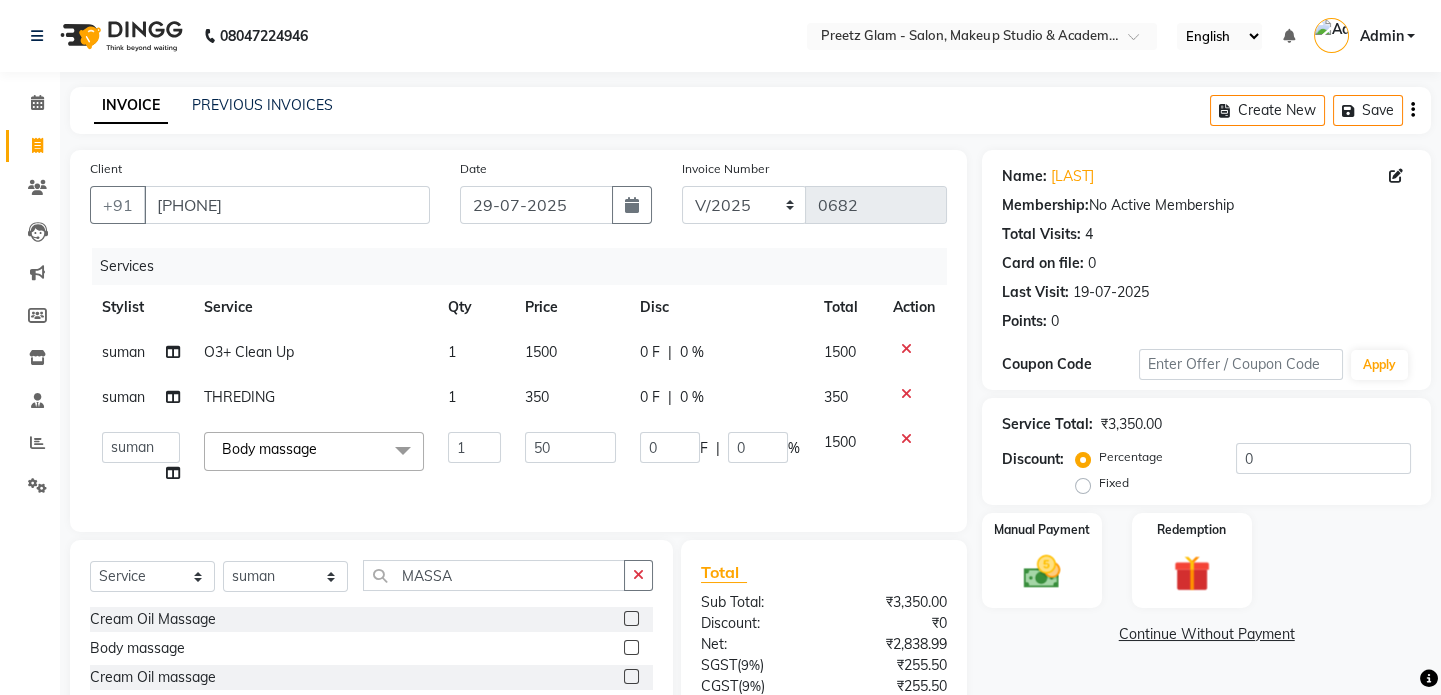 type on "500" 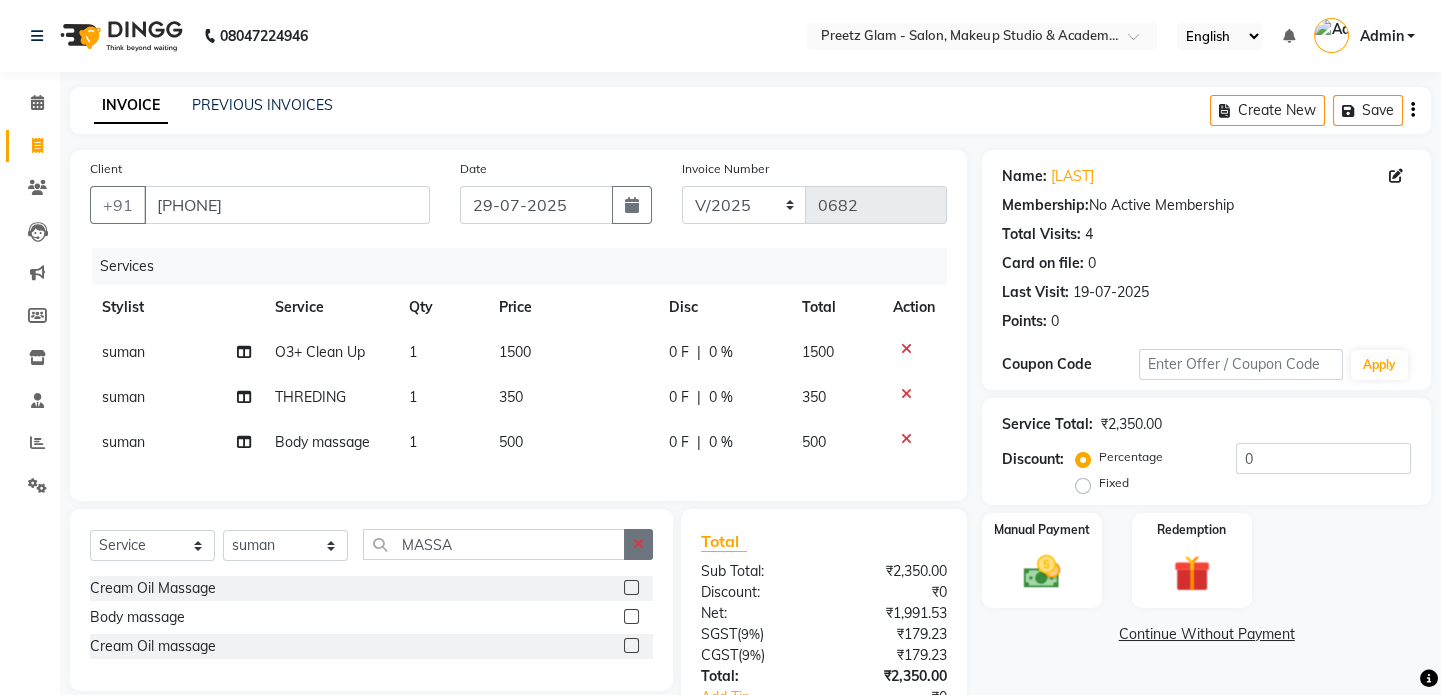 click on "Select Service Product Membership Package Voucher Prepaid Gift Card Select Stylist [FIRST] [FIRST] [FIRST] [FIRST] [FIRST] MASSA" 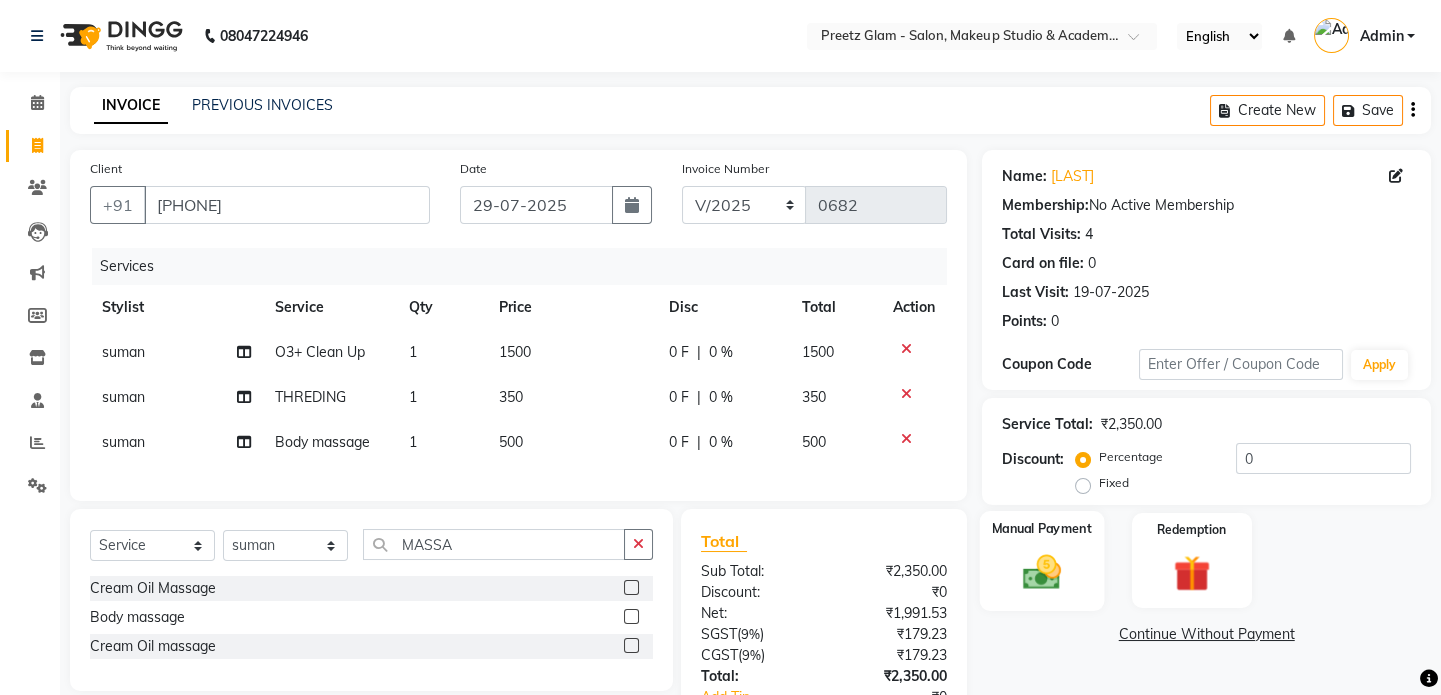 click 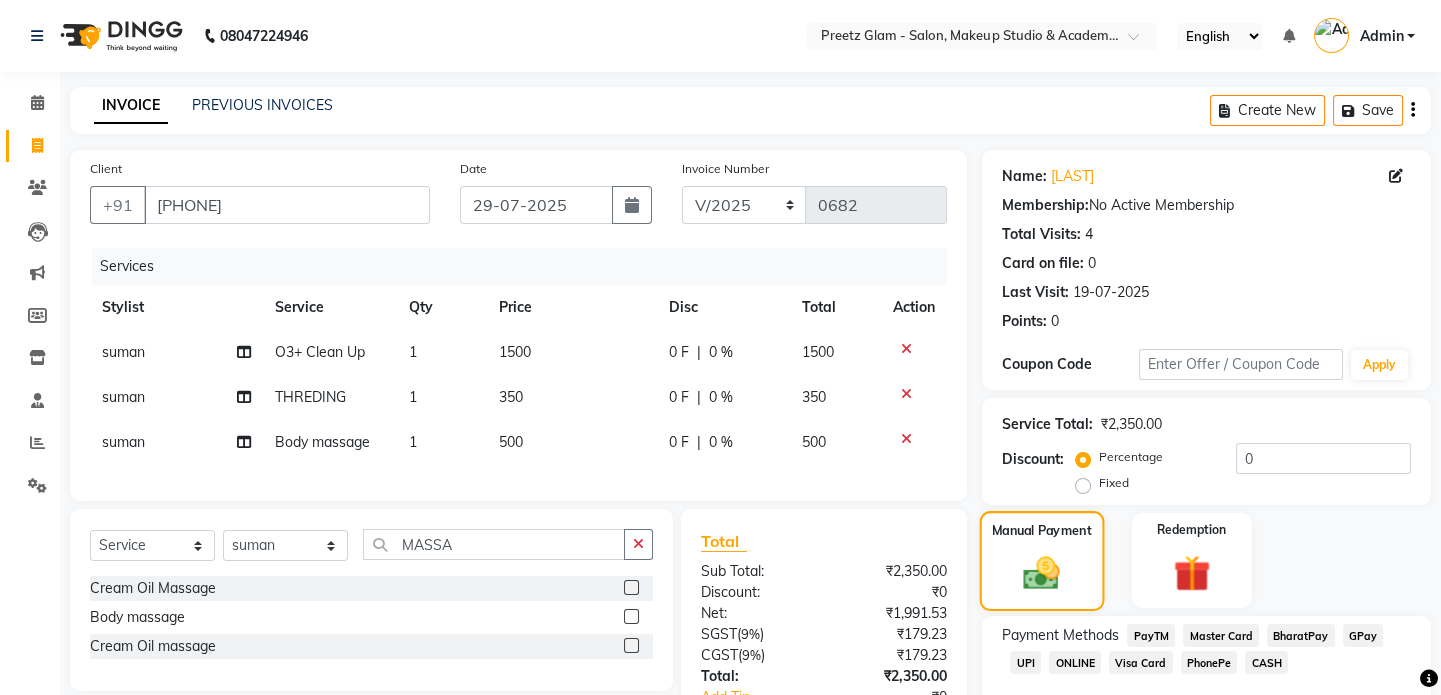 scroll, scrollTop: 151, scrollLeft: 0, axis: vertical 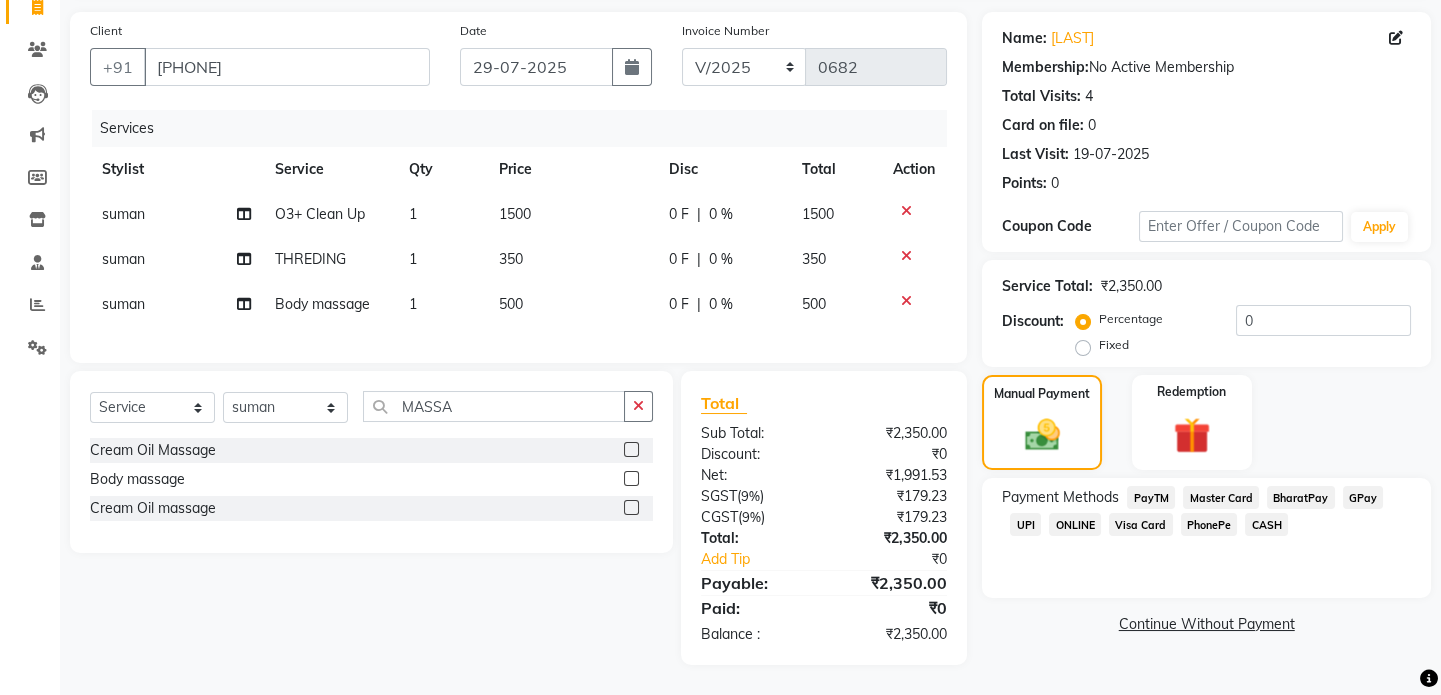 click on "CASH" 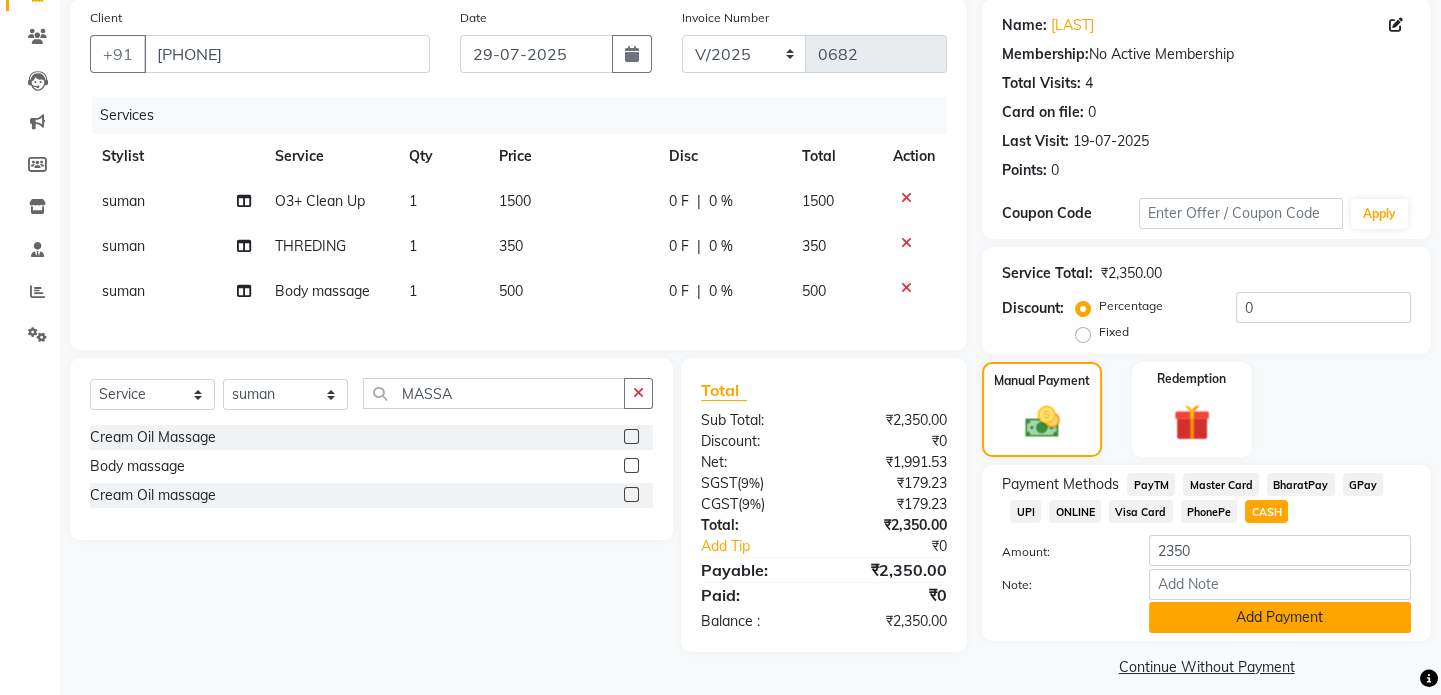 click on "Add Payment" 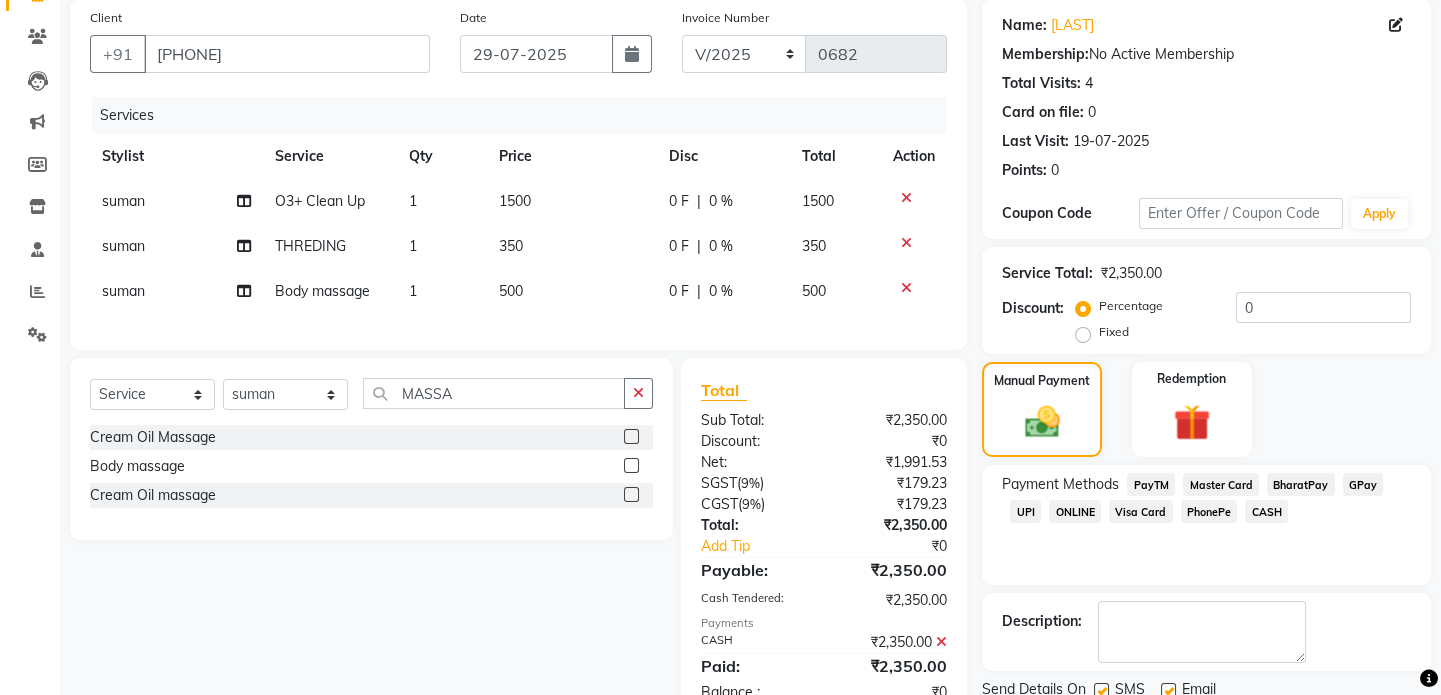 scroll, scrollTop: 223, scrollLeft: 0, axis: vertical 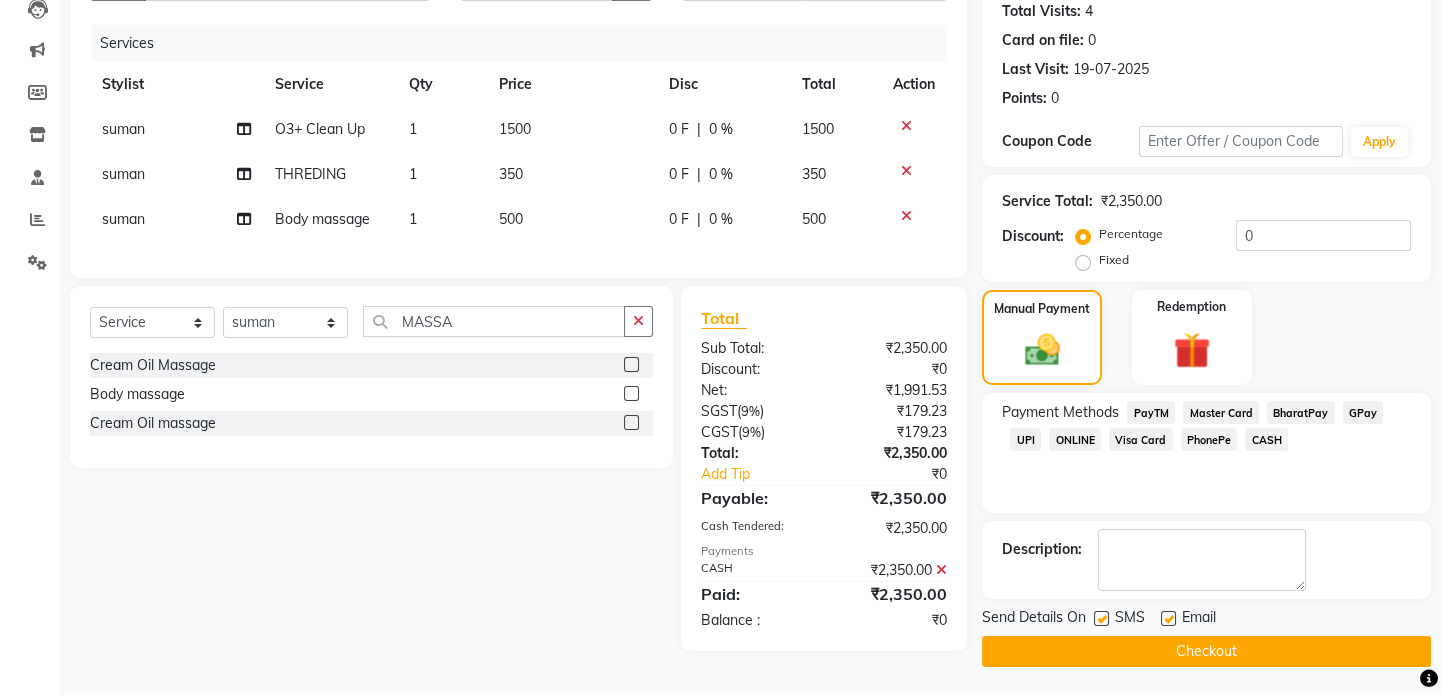click on "Checkout" 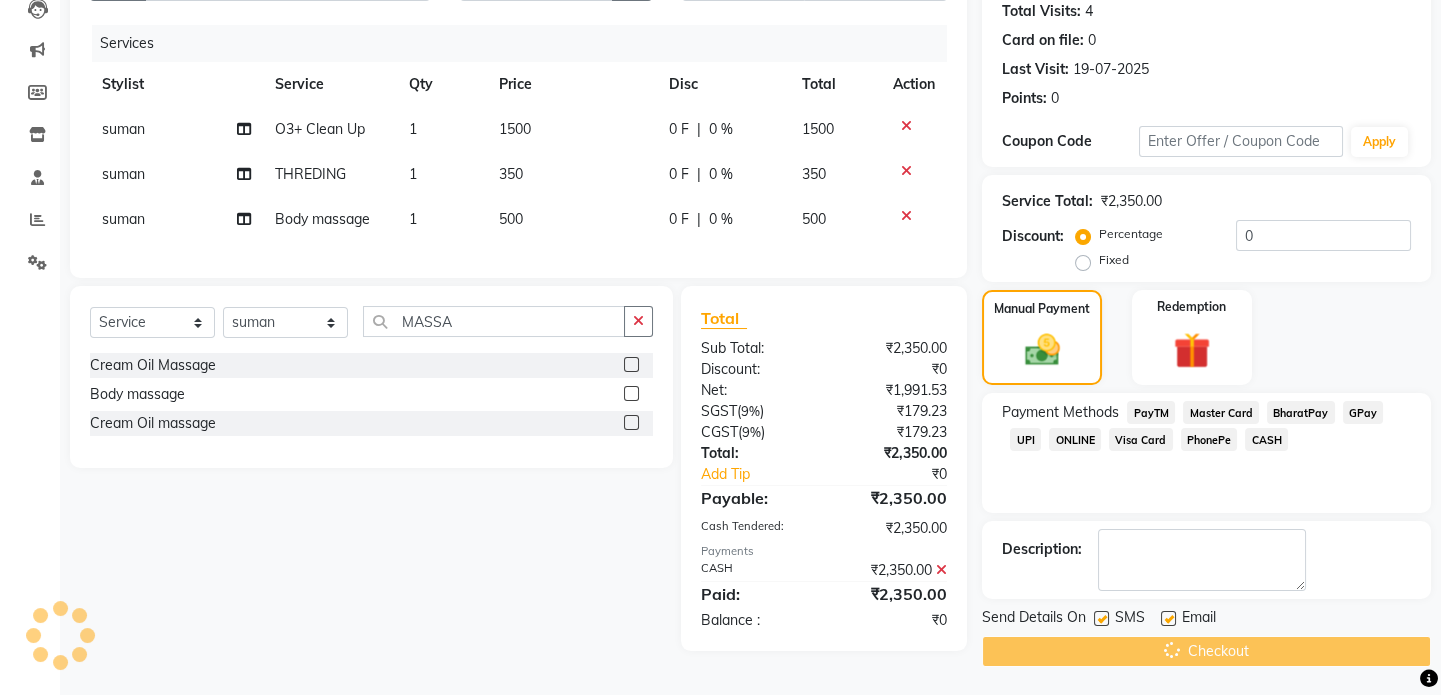 scroll, scrollTop: 0, scrollLeft: 0, axis: both 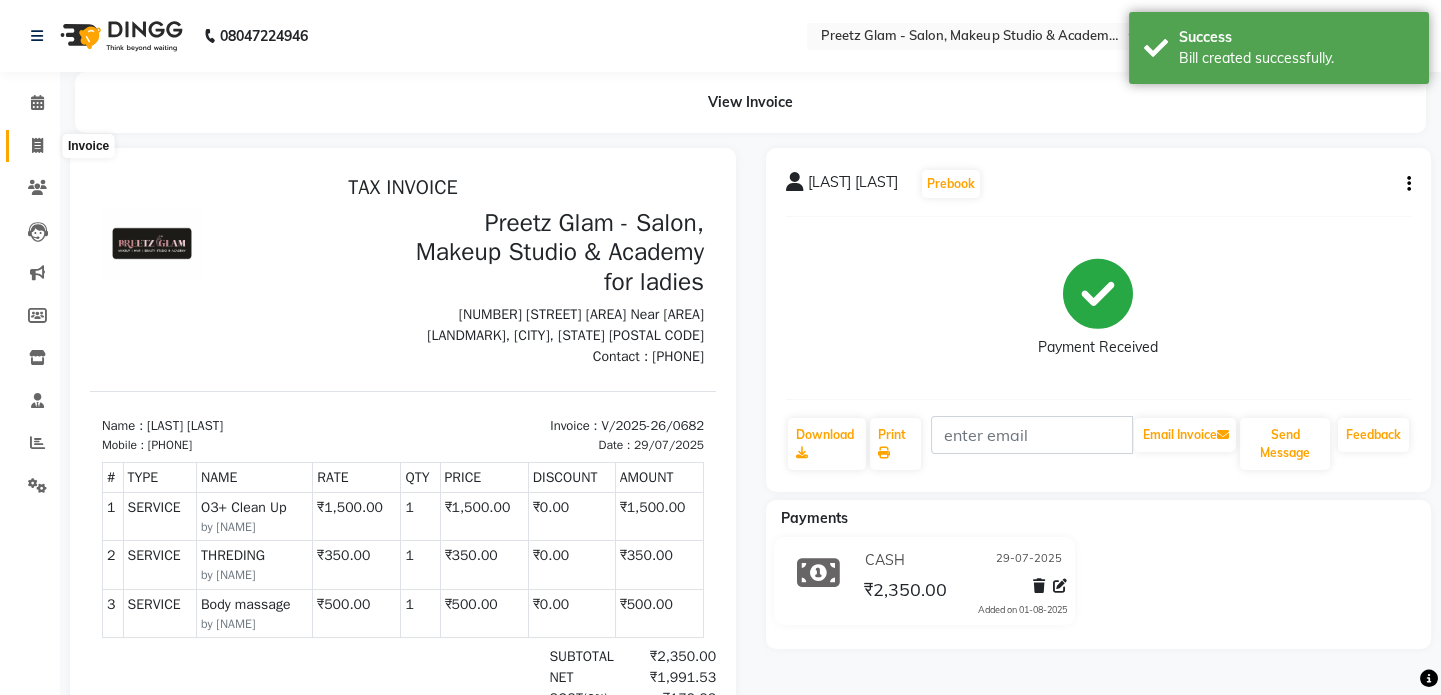 click 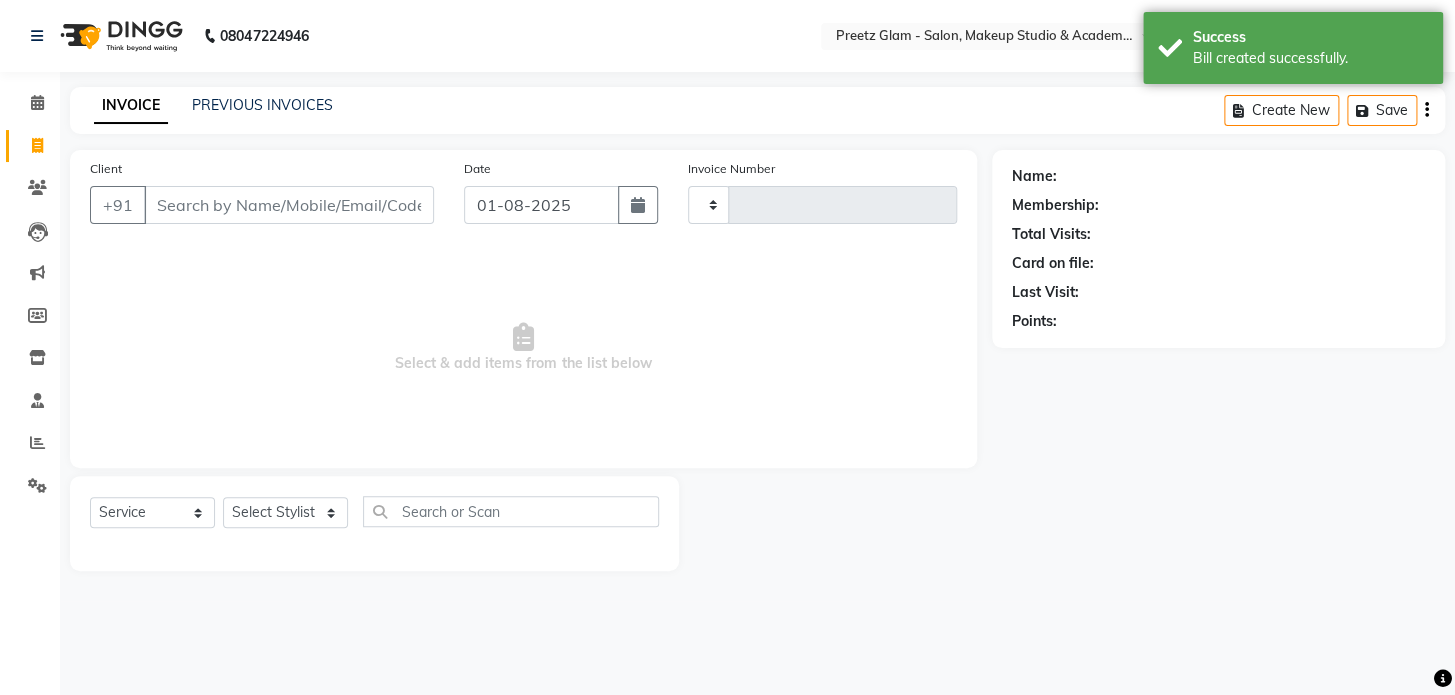 type on "0683" 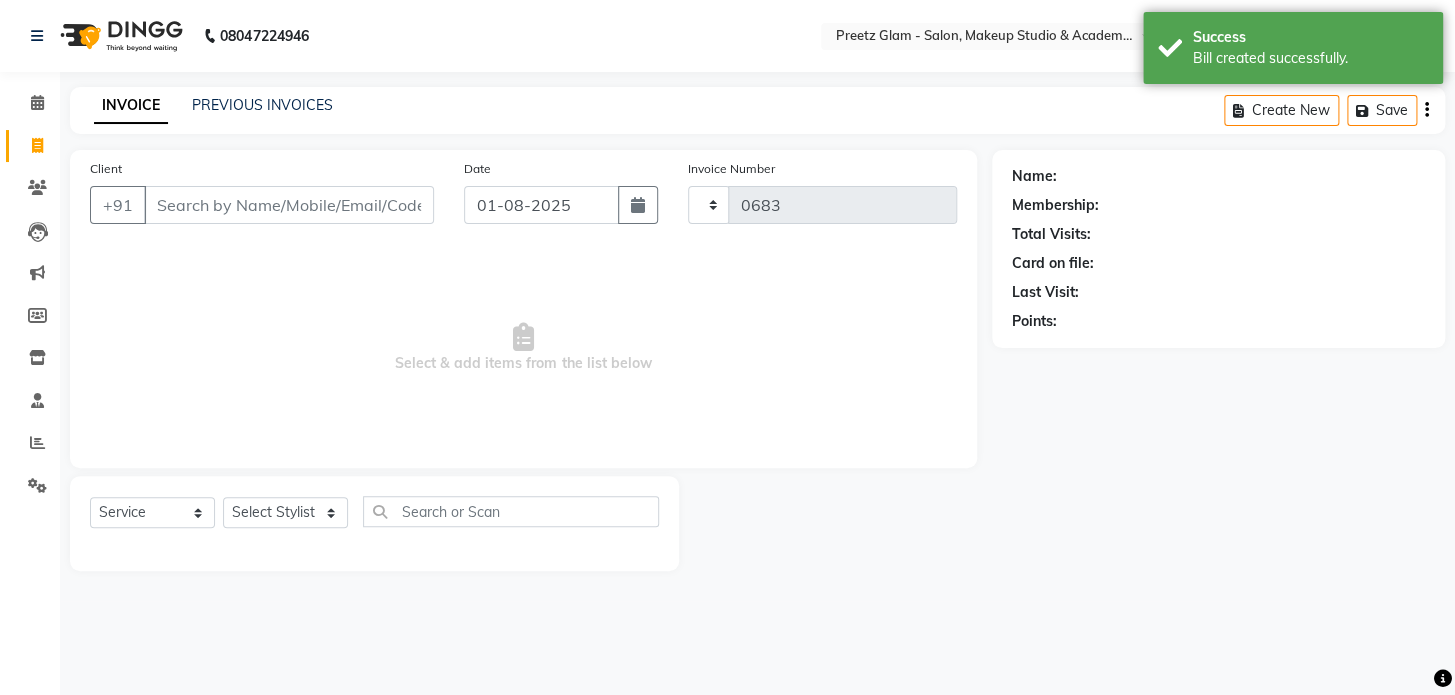 select on "4263" 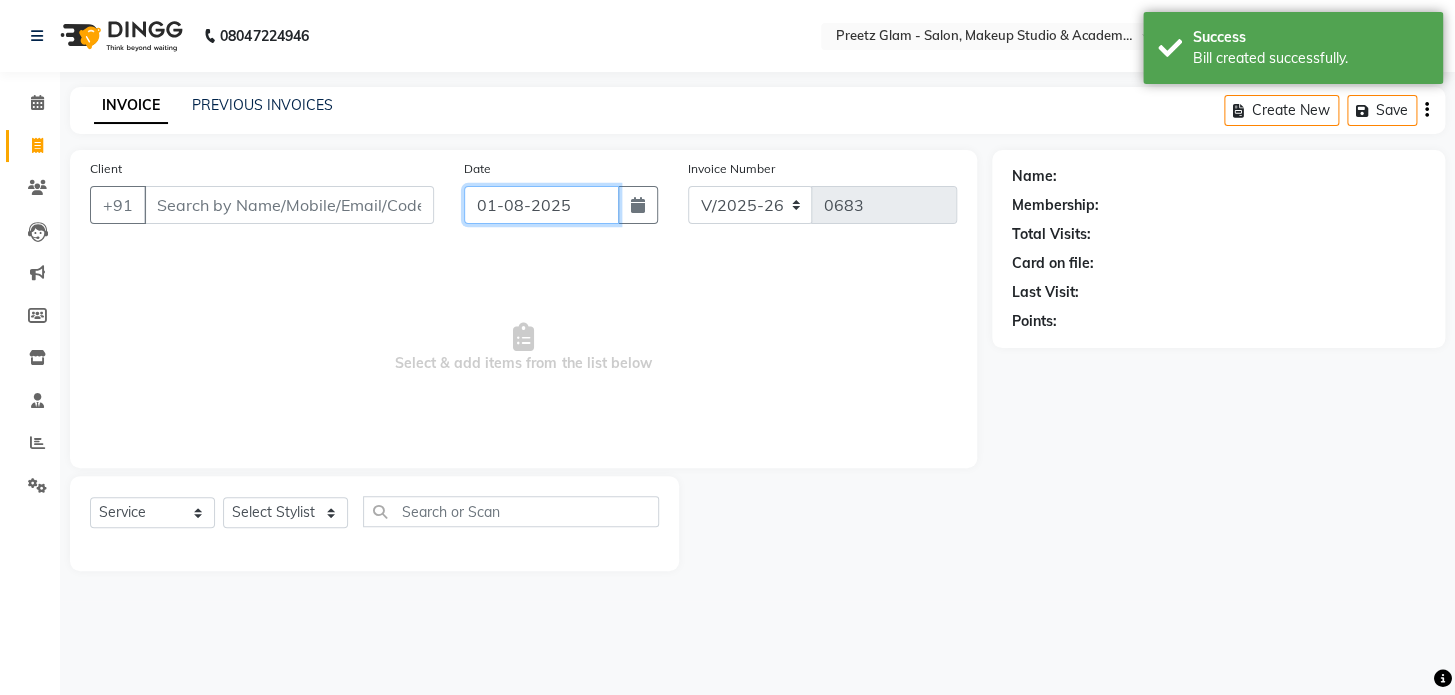 click on "01-08-2025" 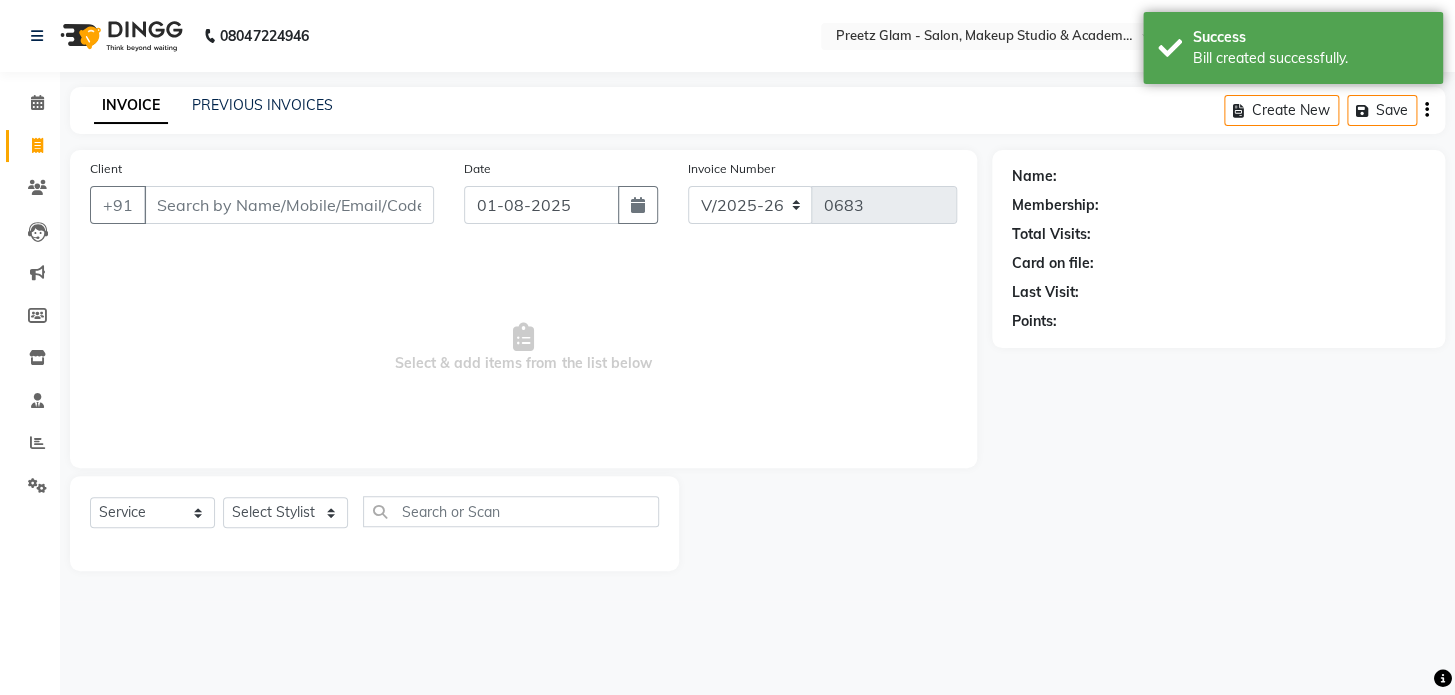 select on "8" 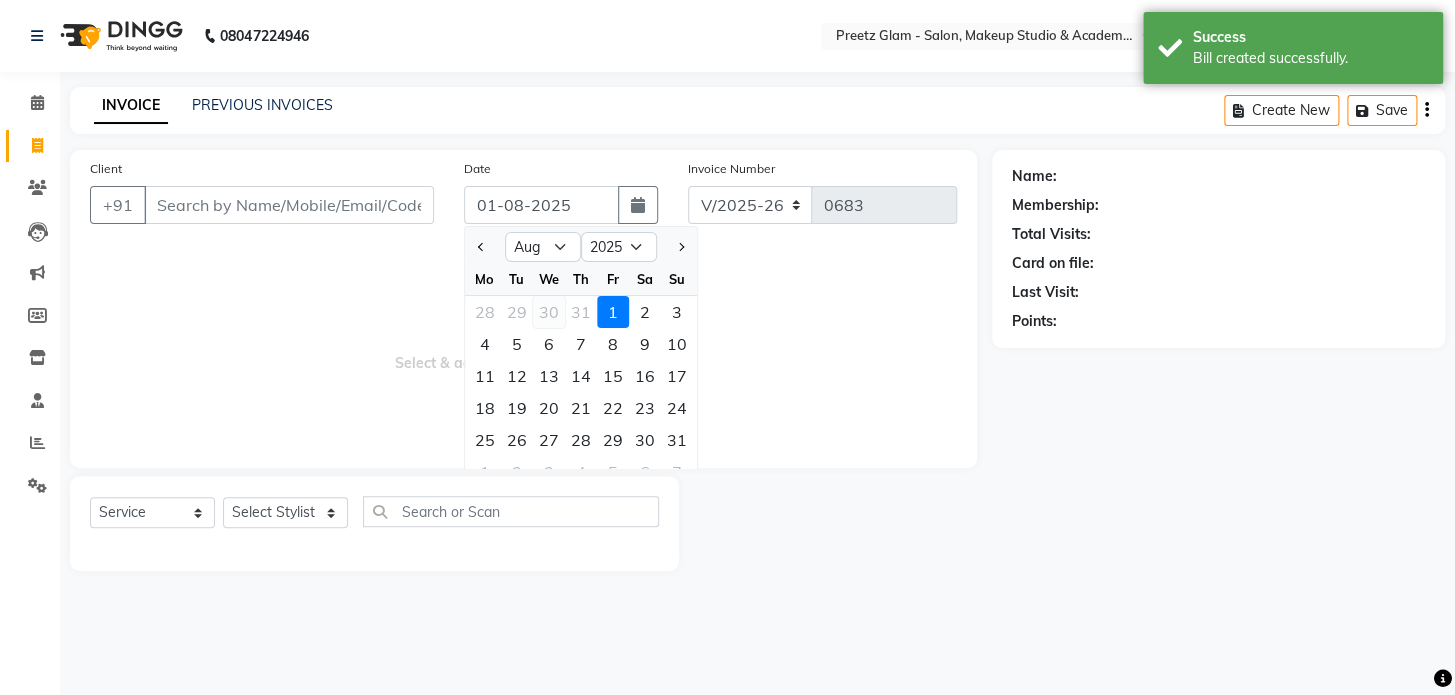 click on "30" 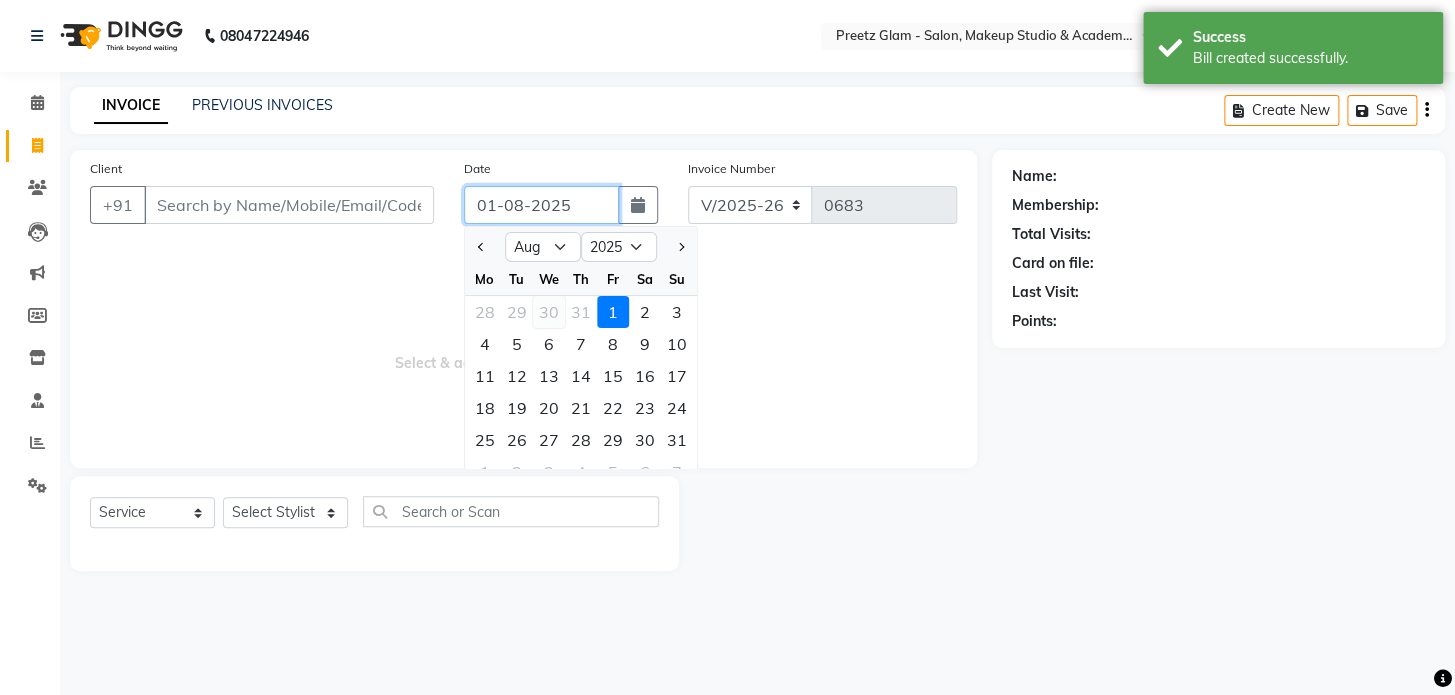 type on "30-07-2025" 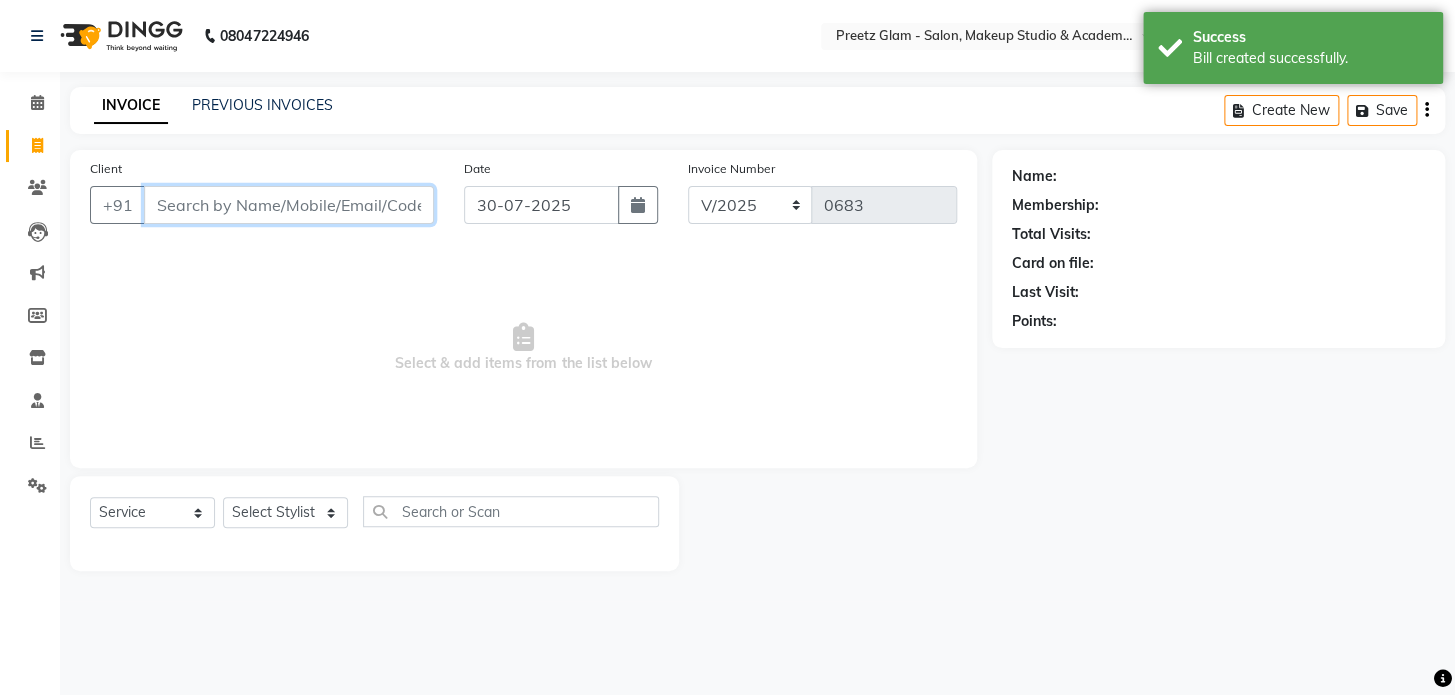click on "Client" at bounding box center (289, 205) 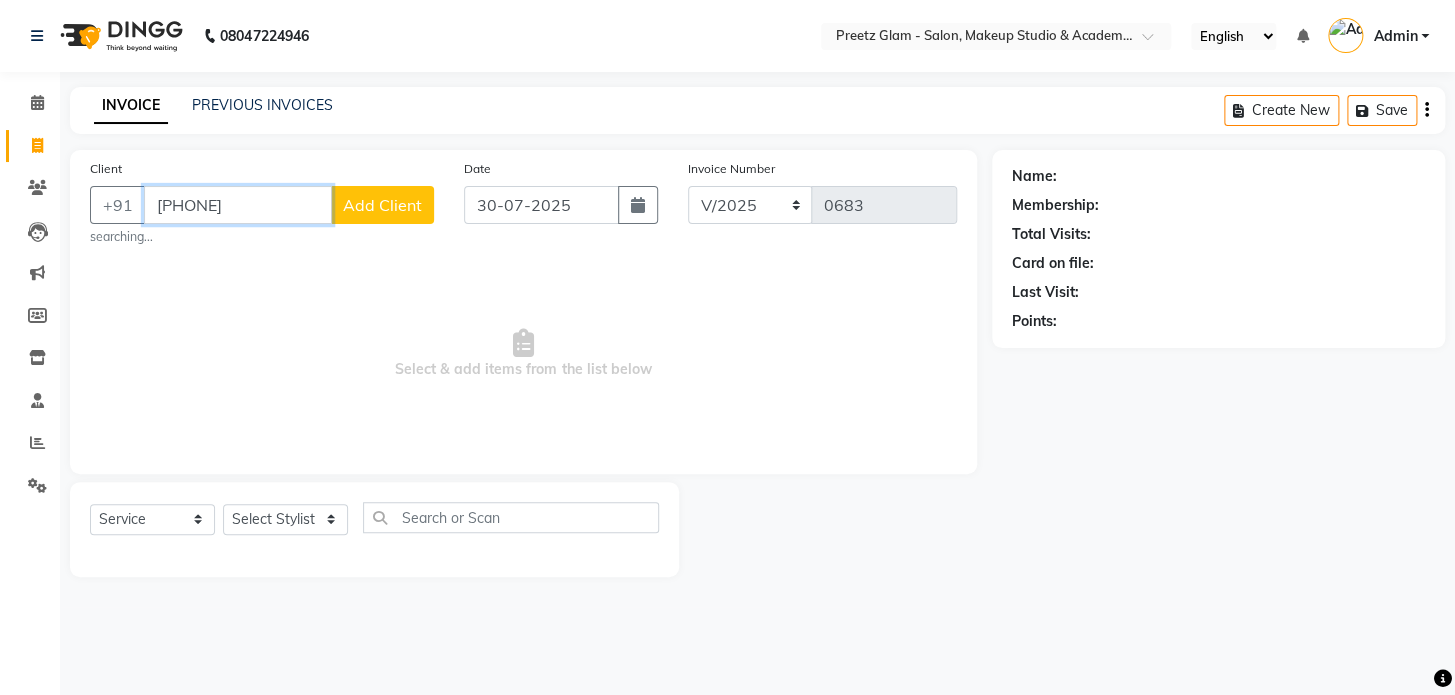 type on "[PHONE]" 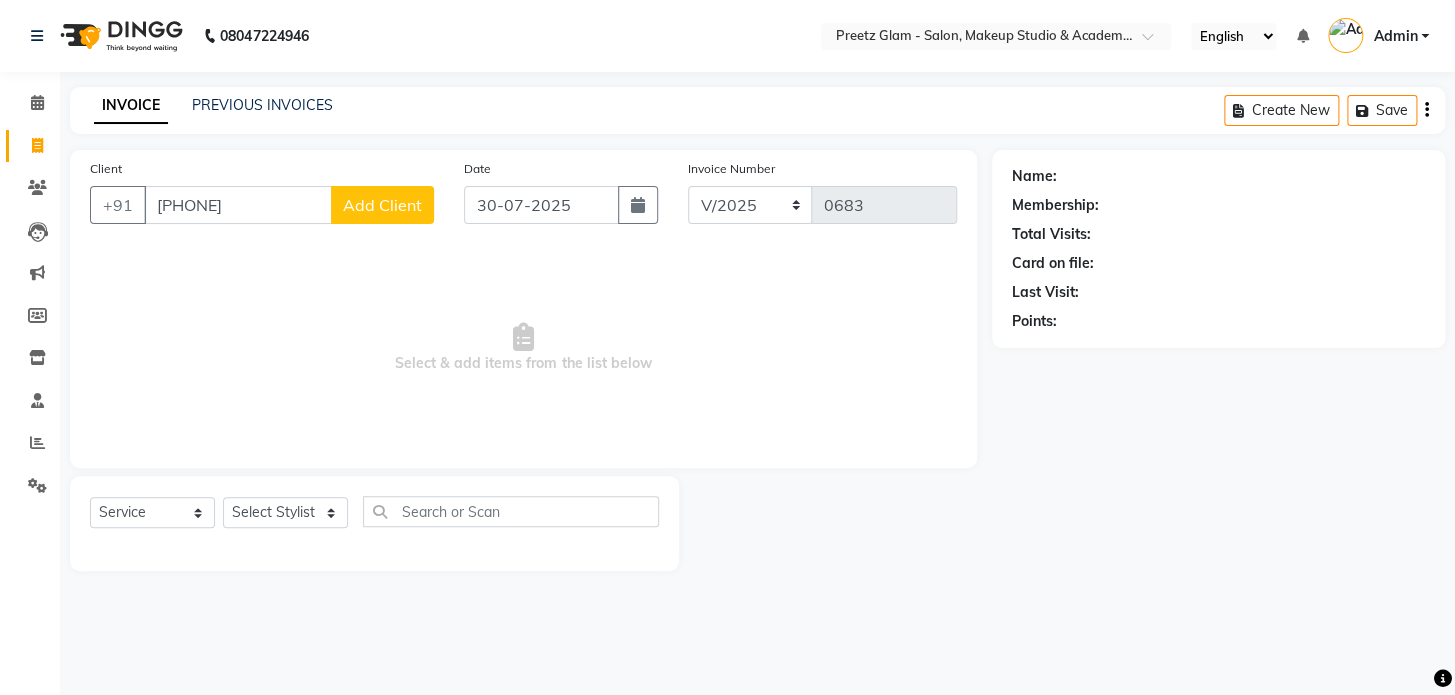 click on "Add Client" 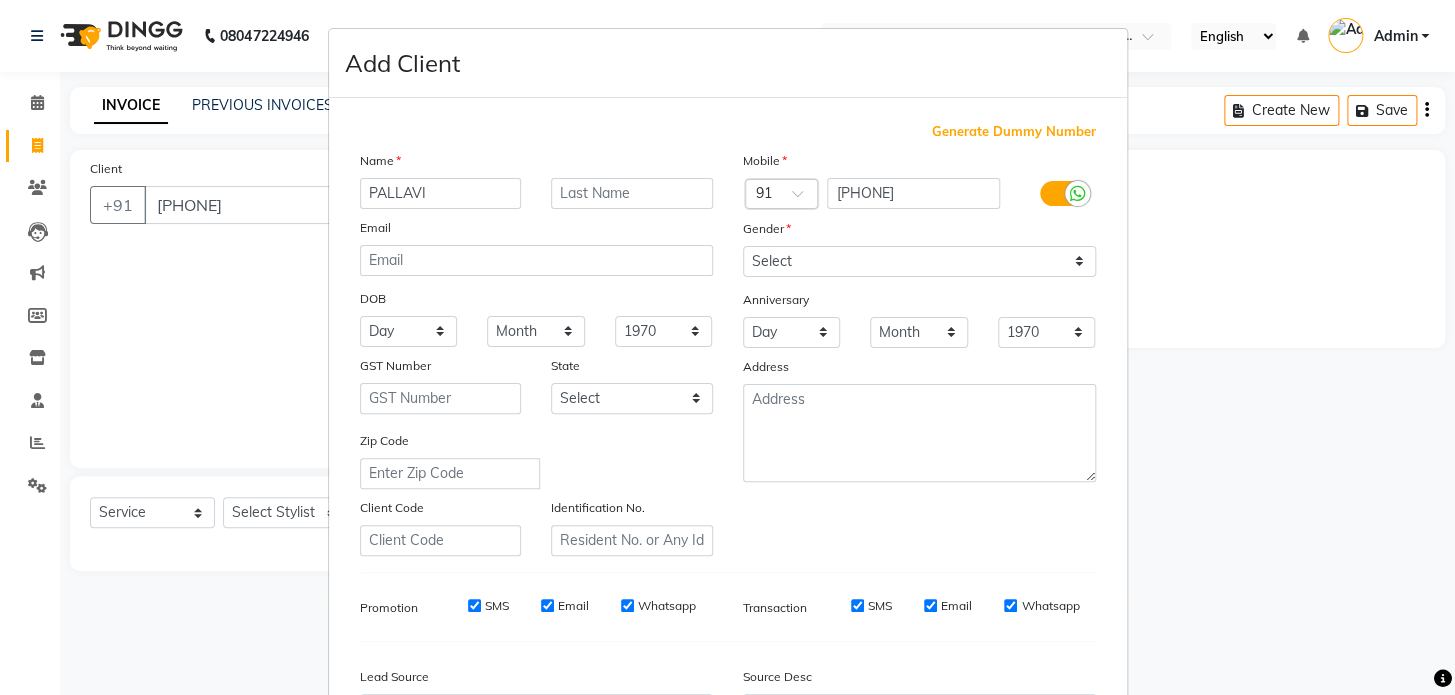 type on "PALLAVI" 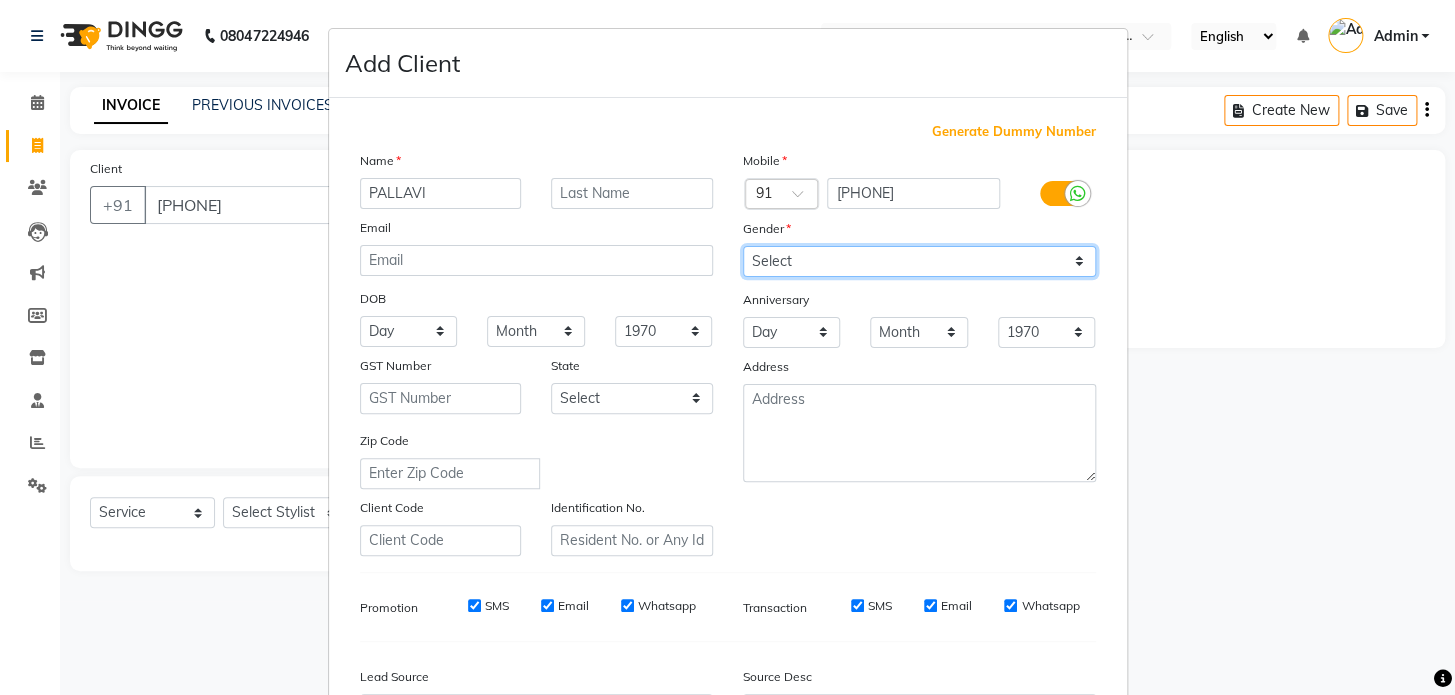 click on "Select Male Female Other Prefer Not To Say" at bounding box center [919, 261] 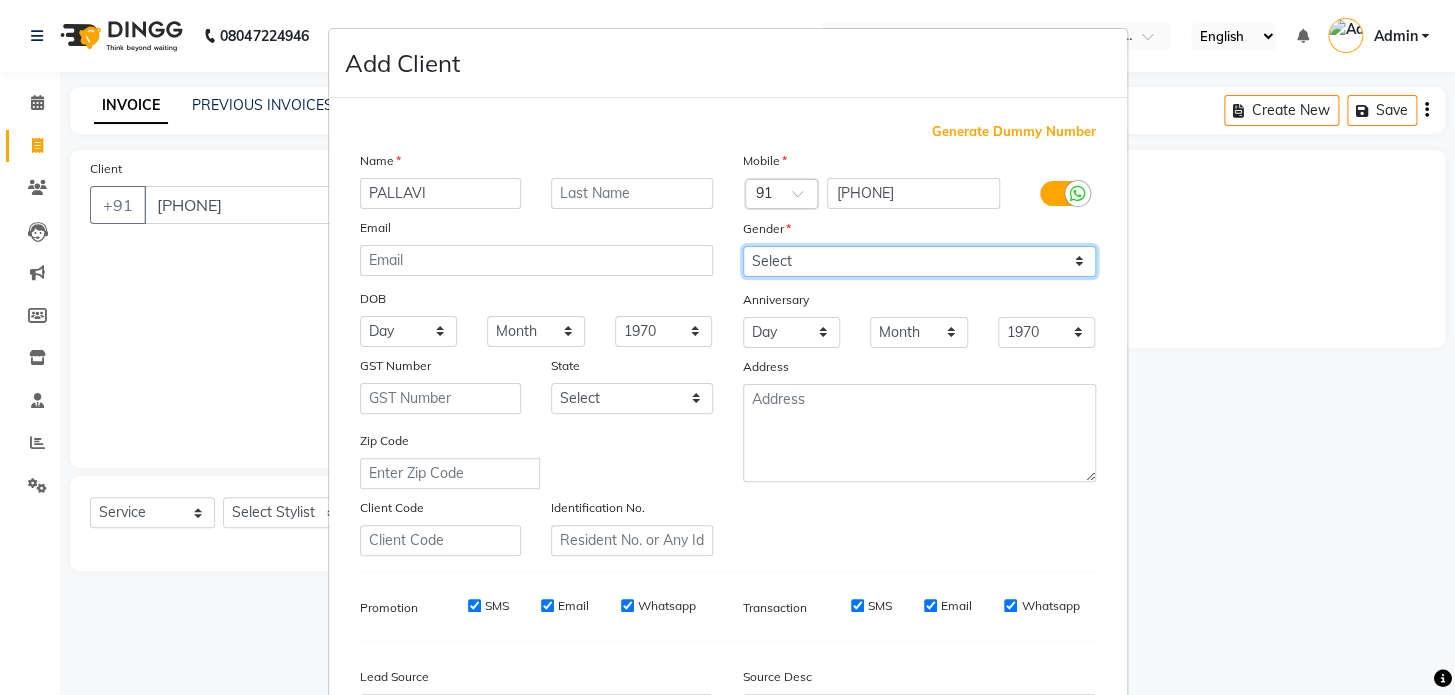 select on "female" 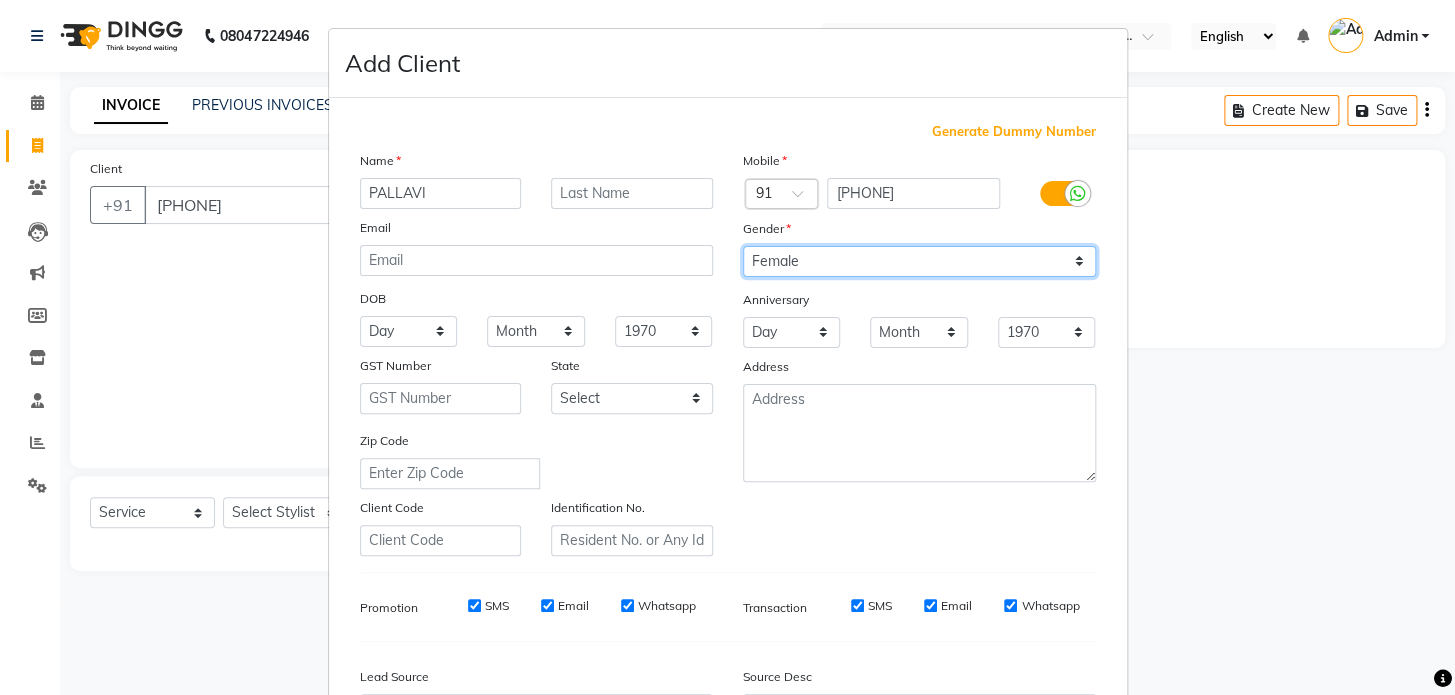 click on "Select Male Female Other Prefer Not To Say" at bounding box center (919, 261) 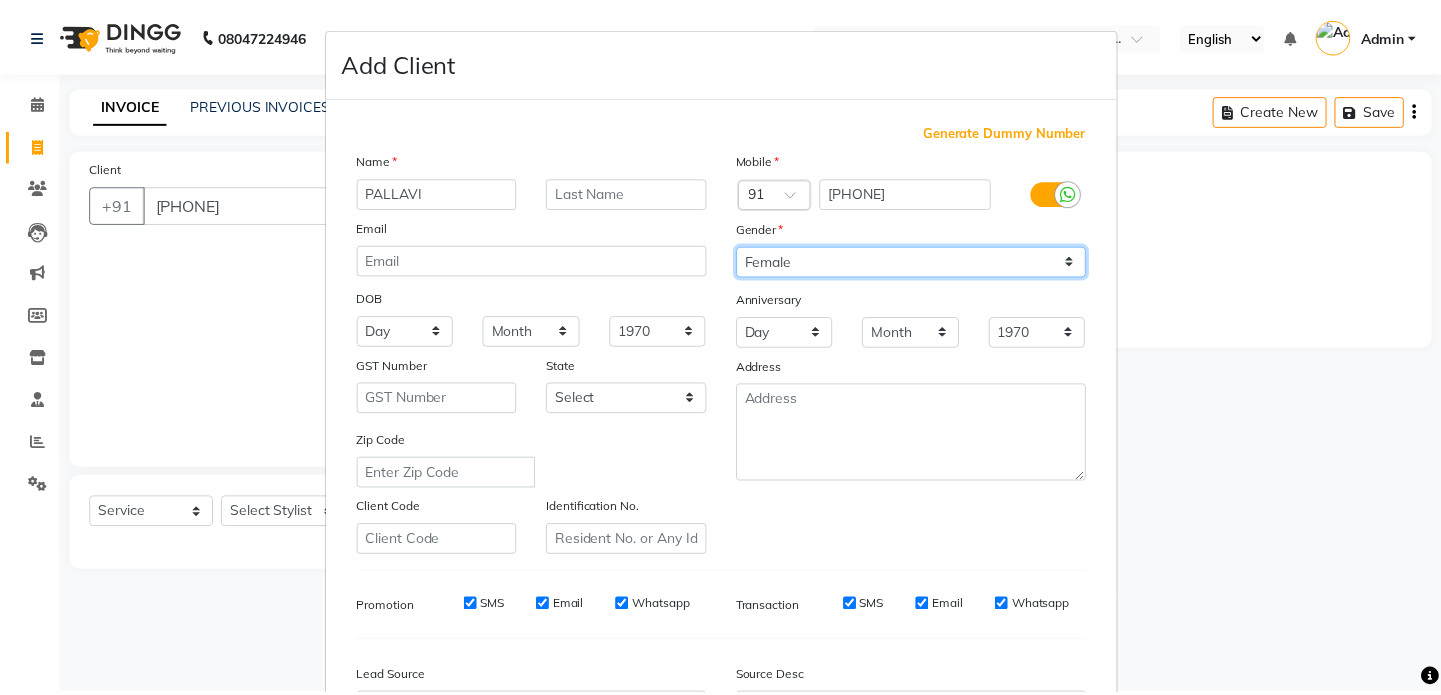 scroll, scrollTop: 233, scrollLeft: 0, axis: vertical 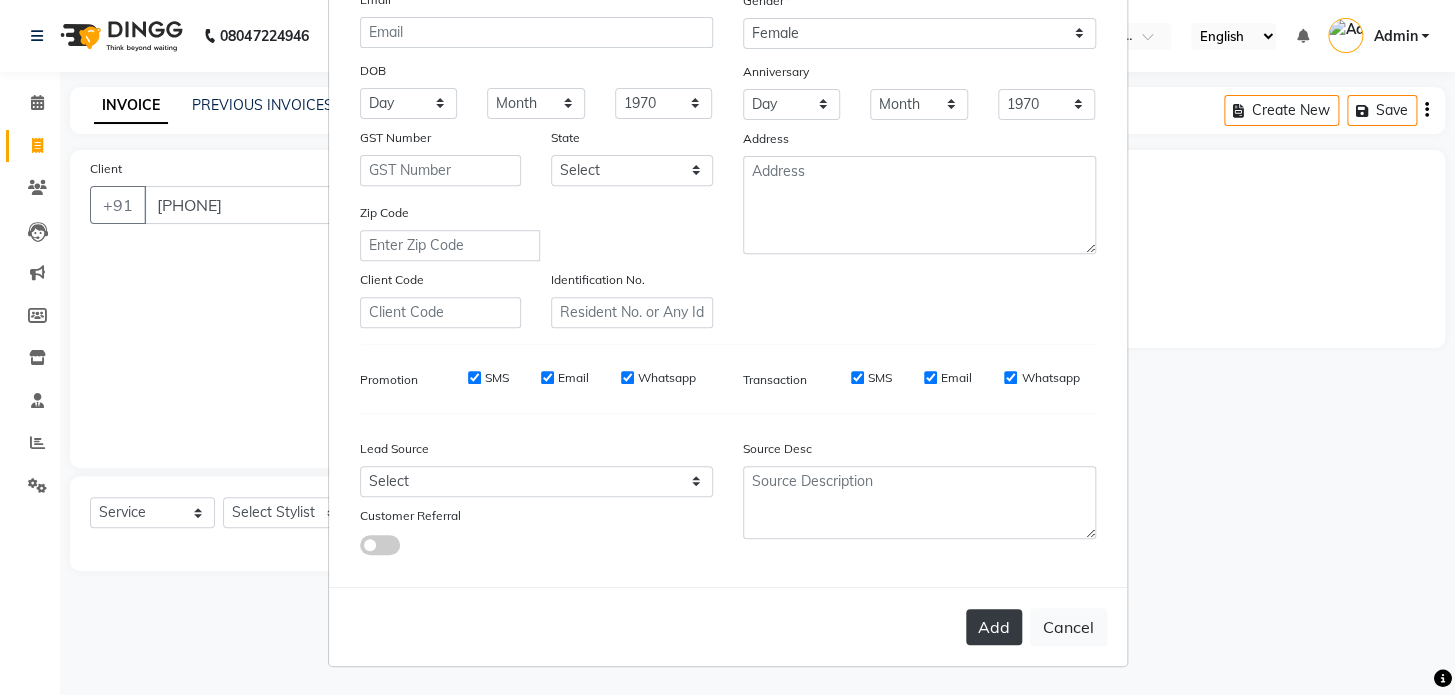 click on "Add" at bounding box center (994, 627) 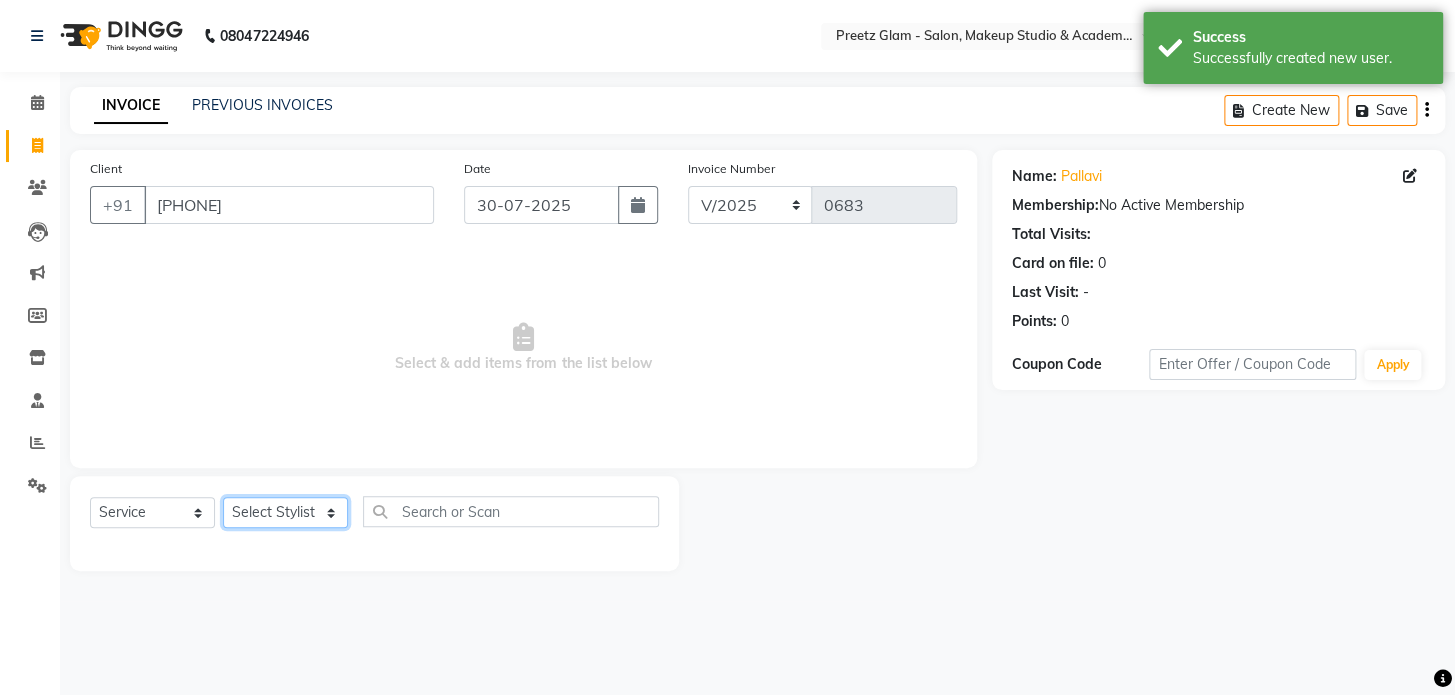 click on "Select Stylist [FIRST] [FIRST] [FIRST] [FIRST] [FIRST] [FIRST] [FIRST]" 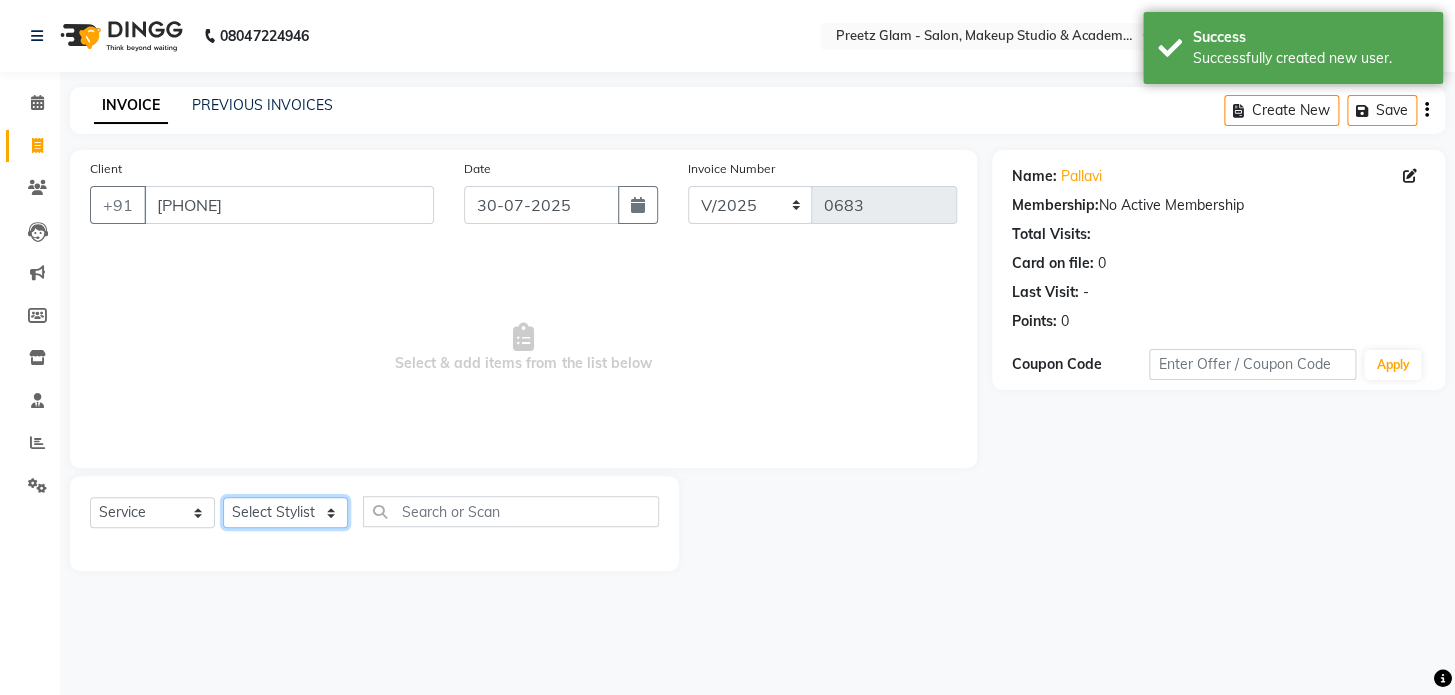 select on "49320" 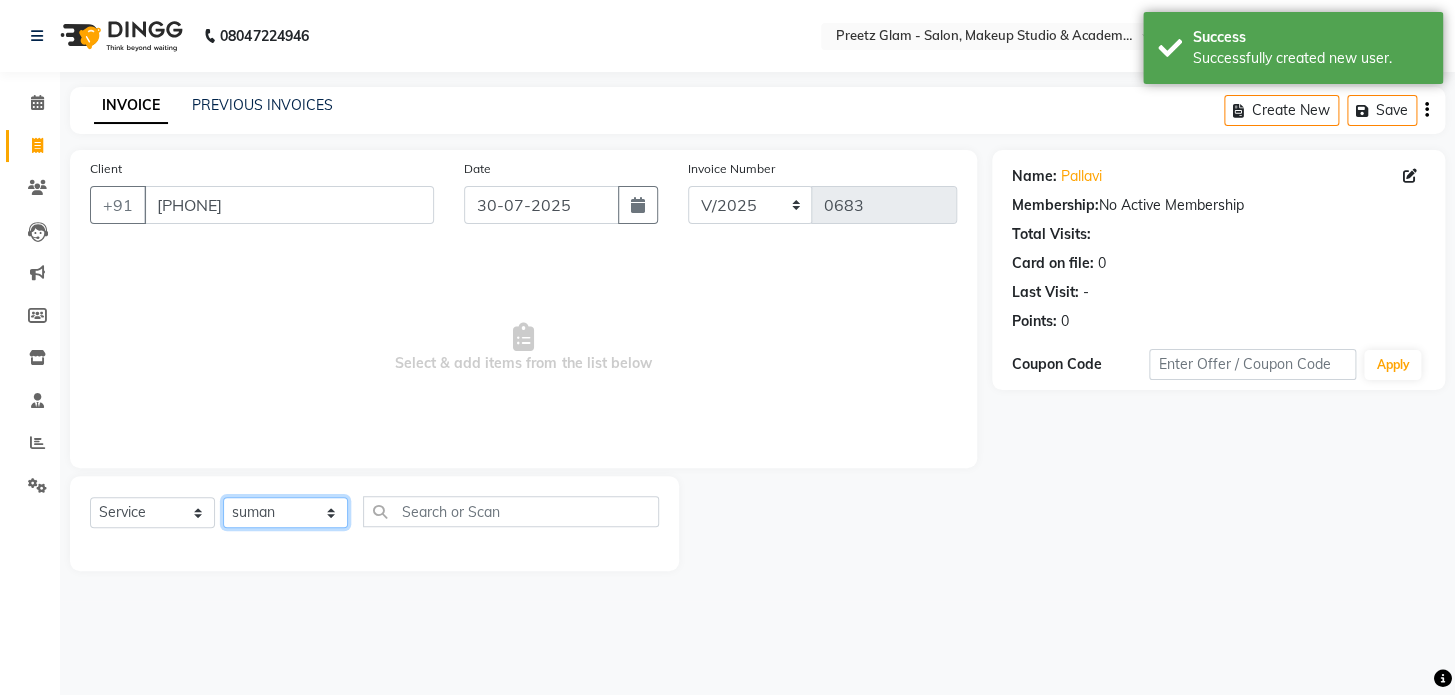 click on "Select Stylist [FIRST] [FIRST] [FIRST] [FIRST] [FIRST] [FIRST] [FIRST]" 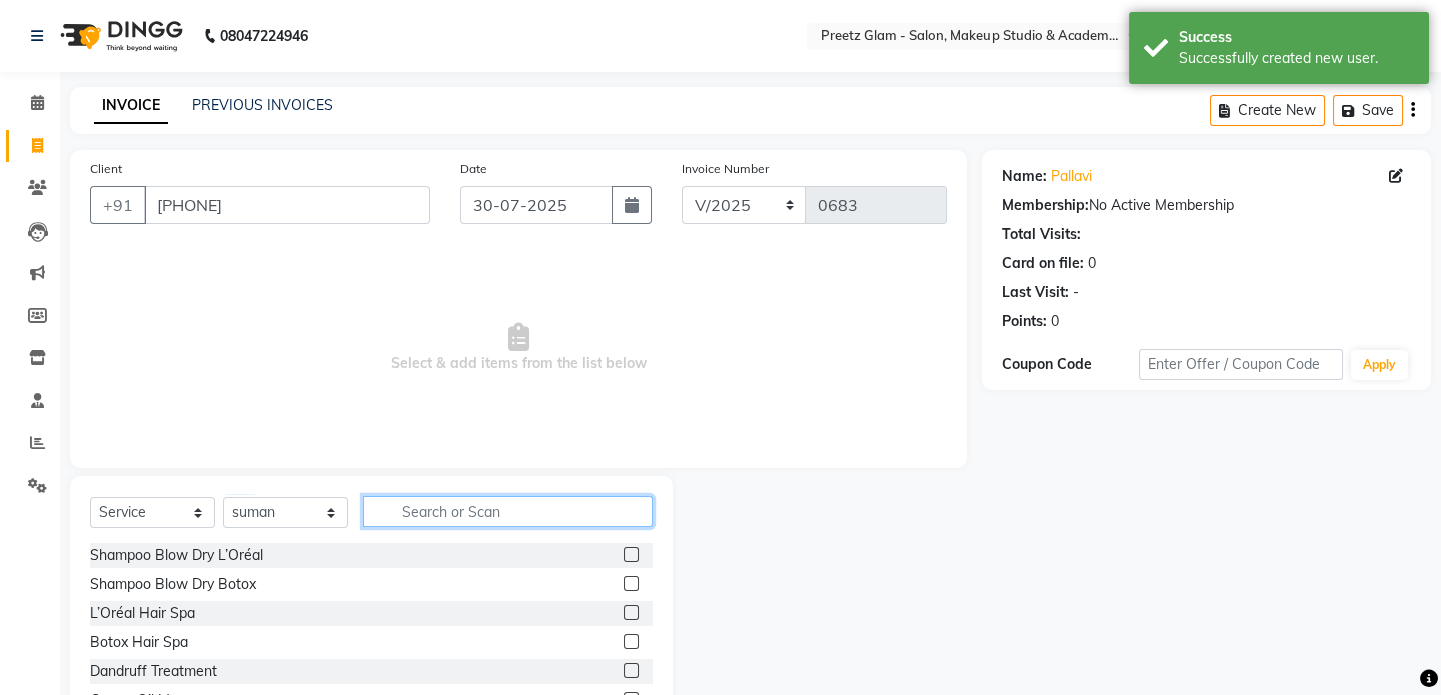 click 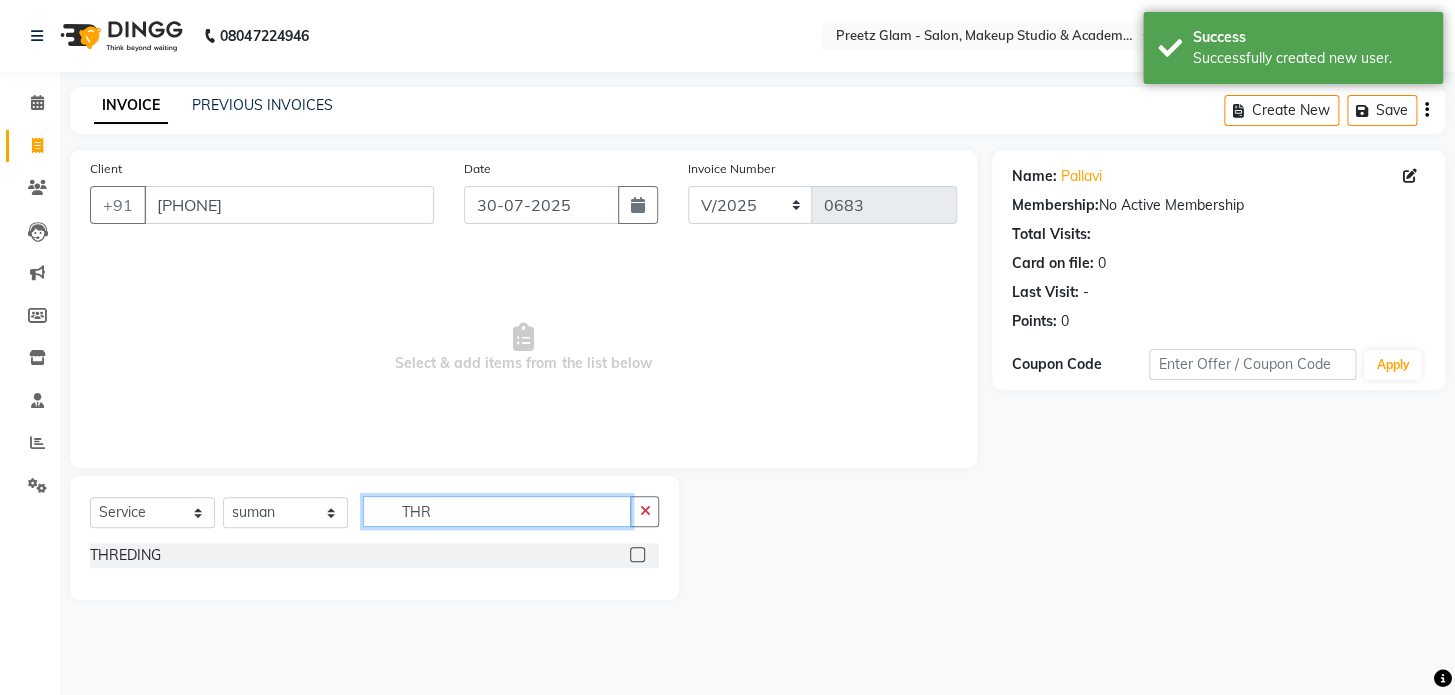 type on "THR" 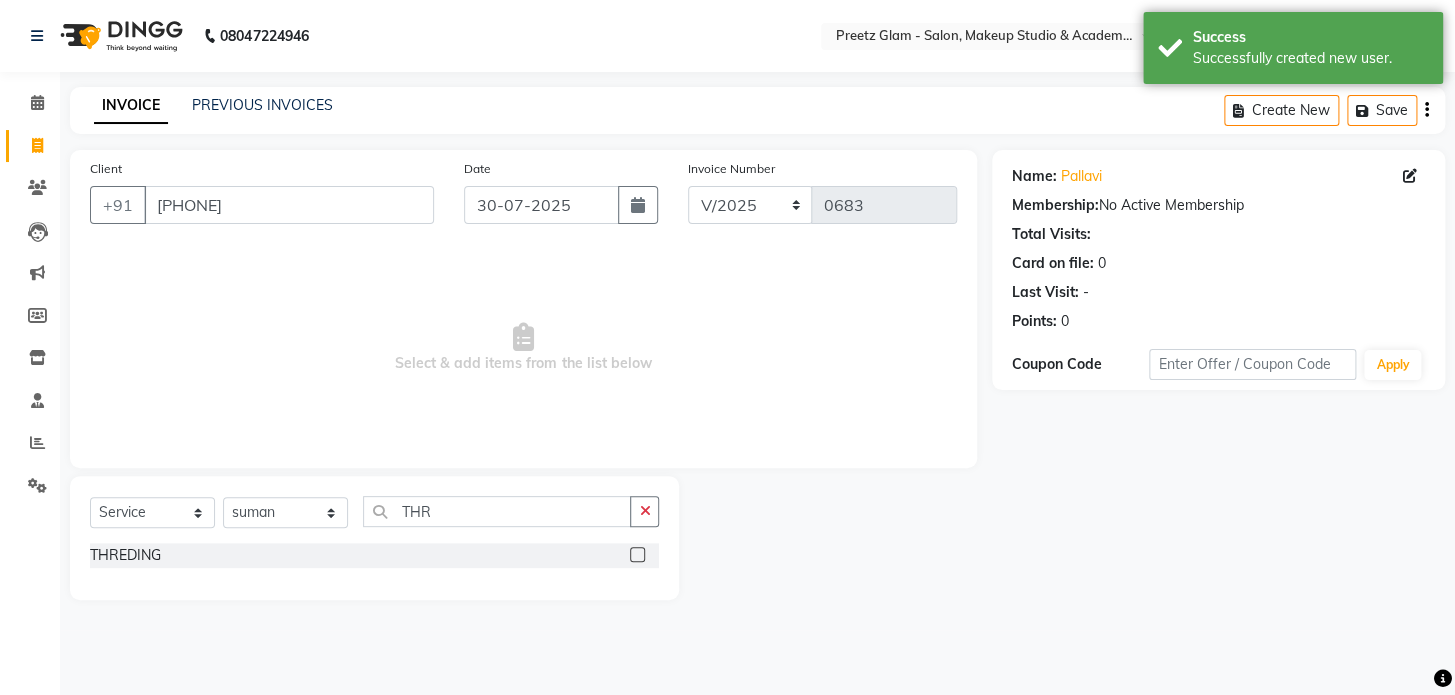 click 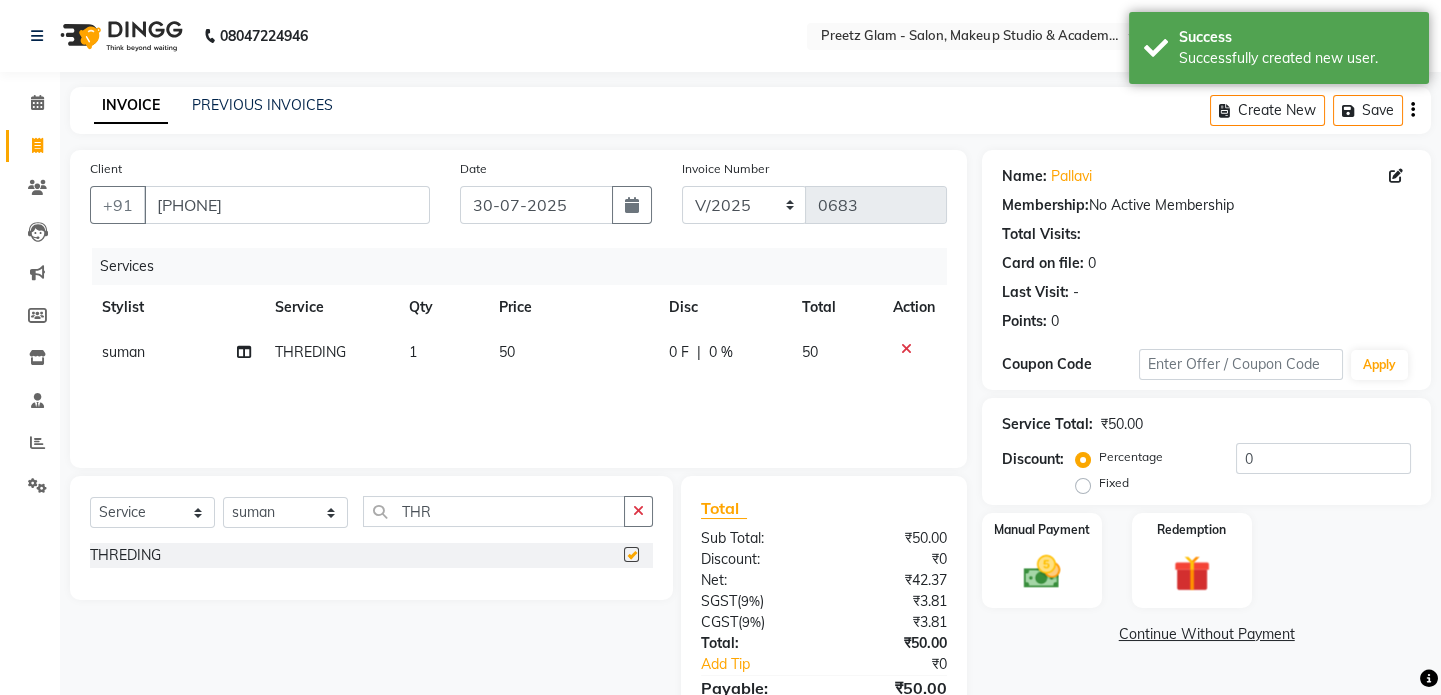 checkbox on "false" 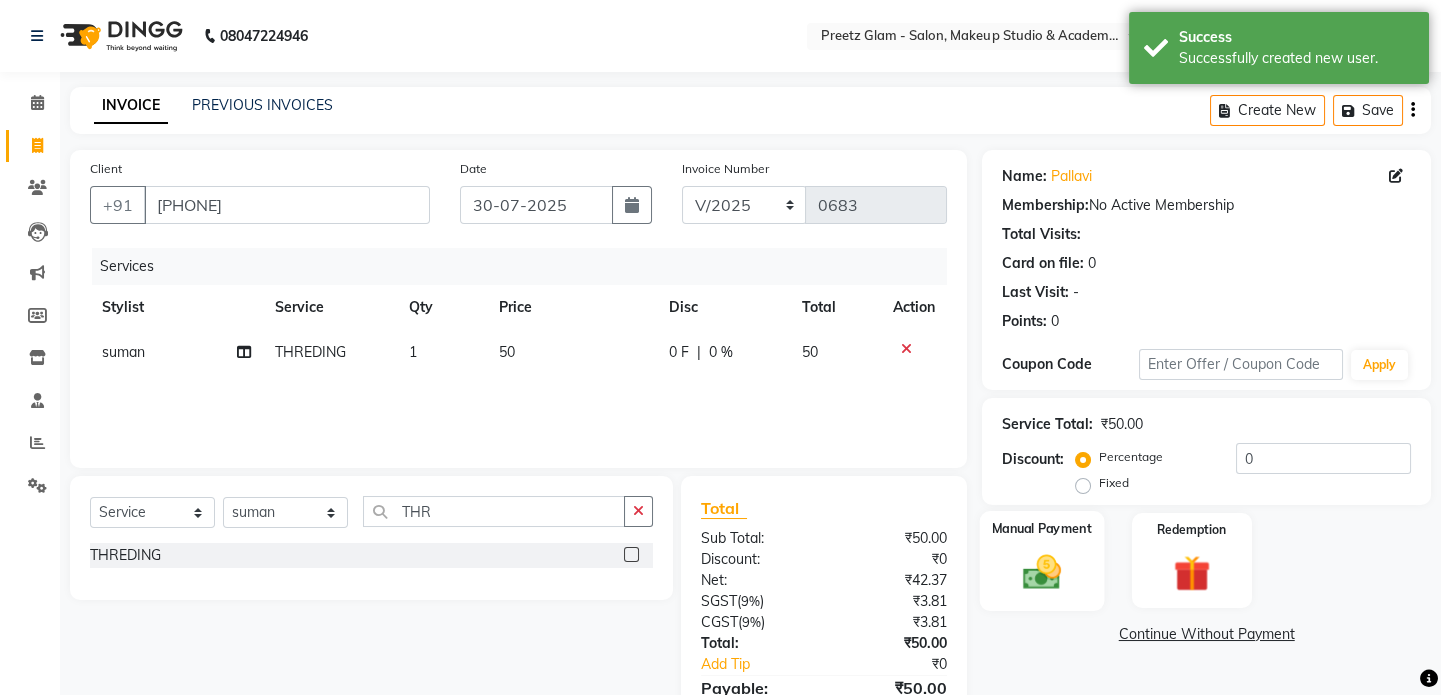 click 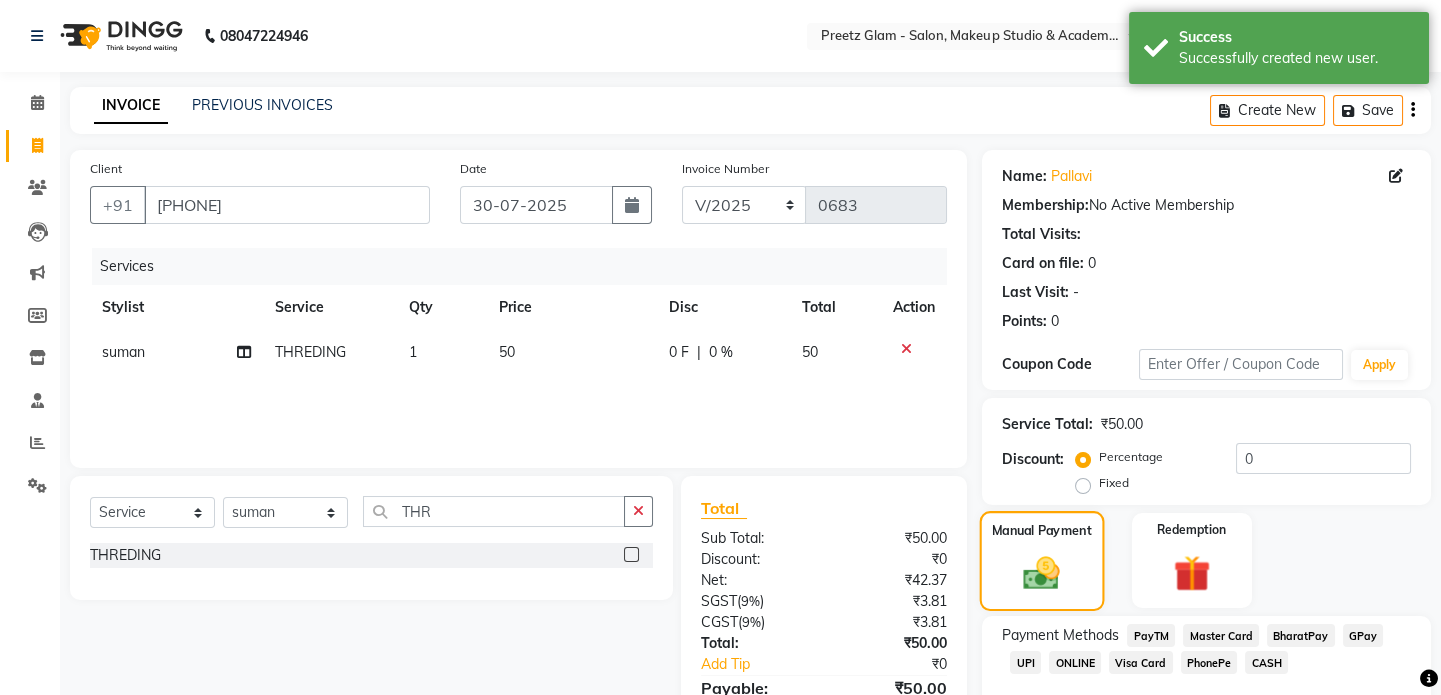 scroll, scrollTop: 111, scrollLeft: 0, axis: vertical 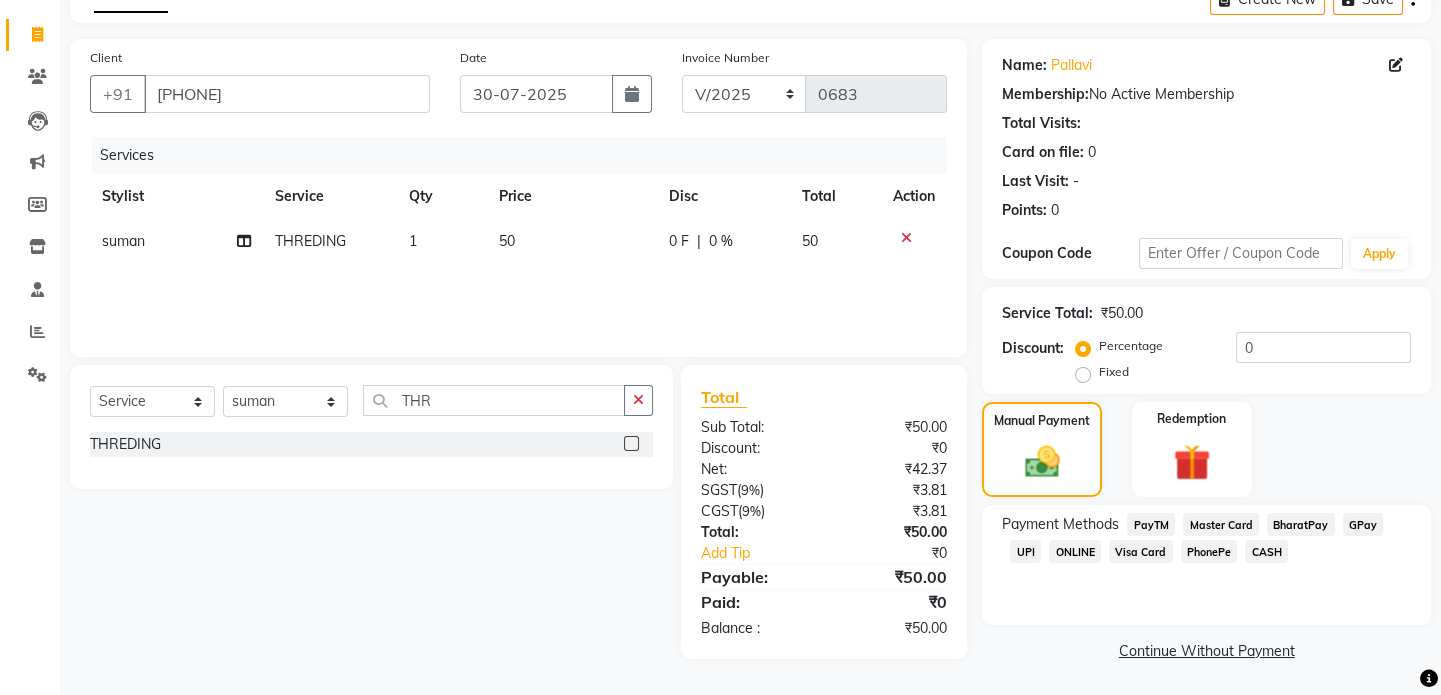 click on "UPI" 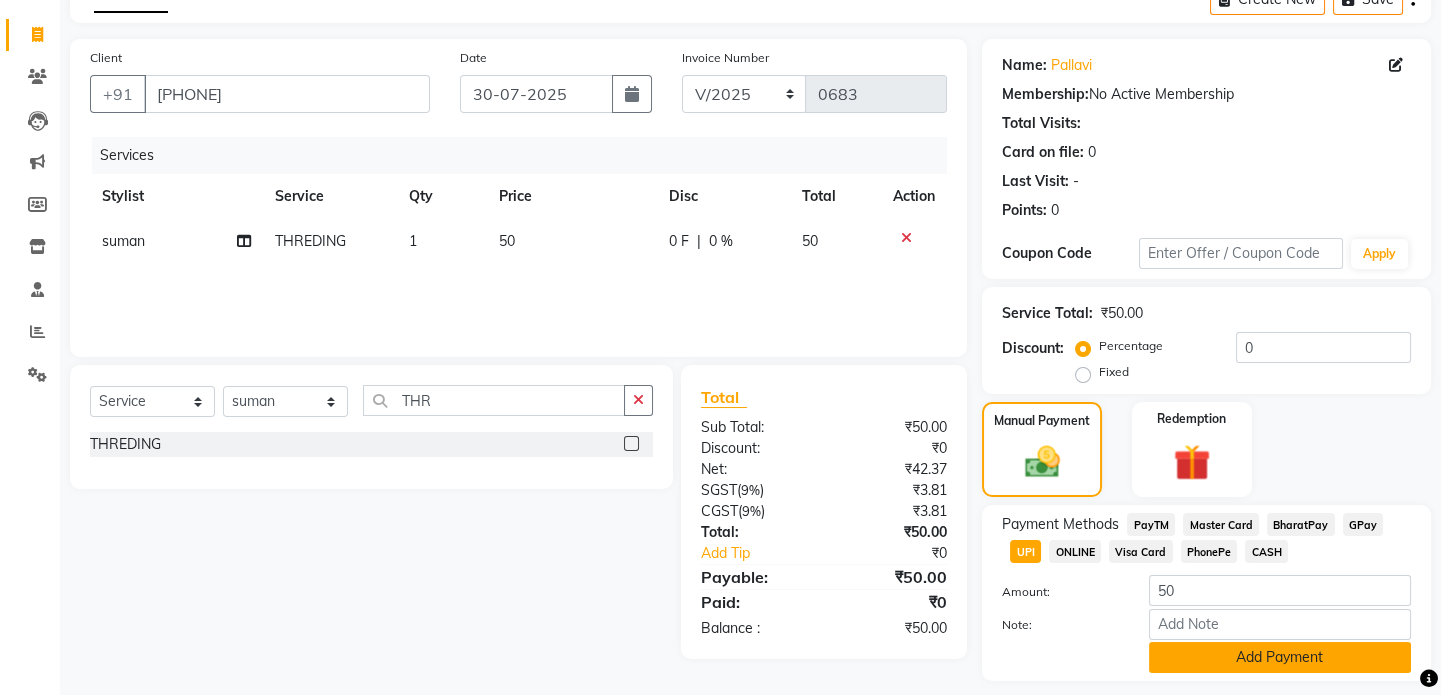 click on "Add Payment" 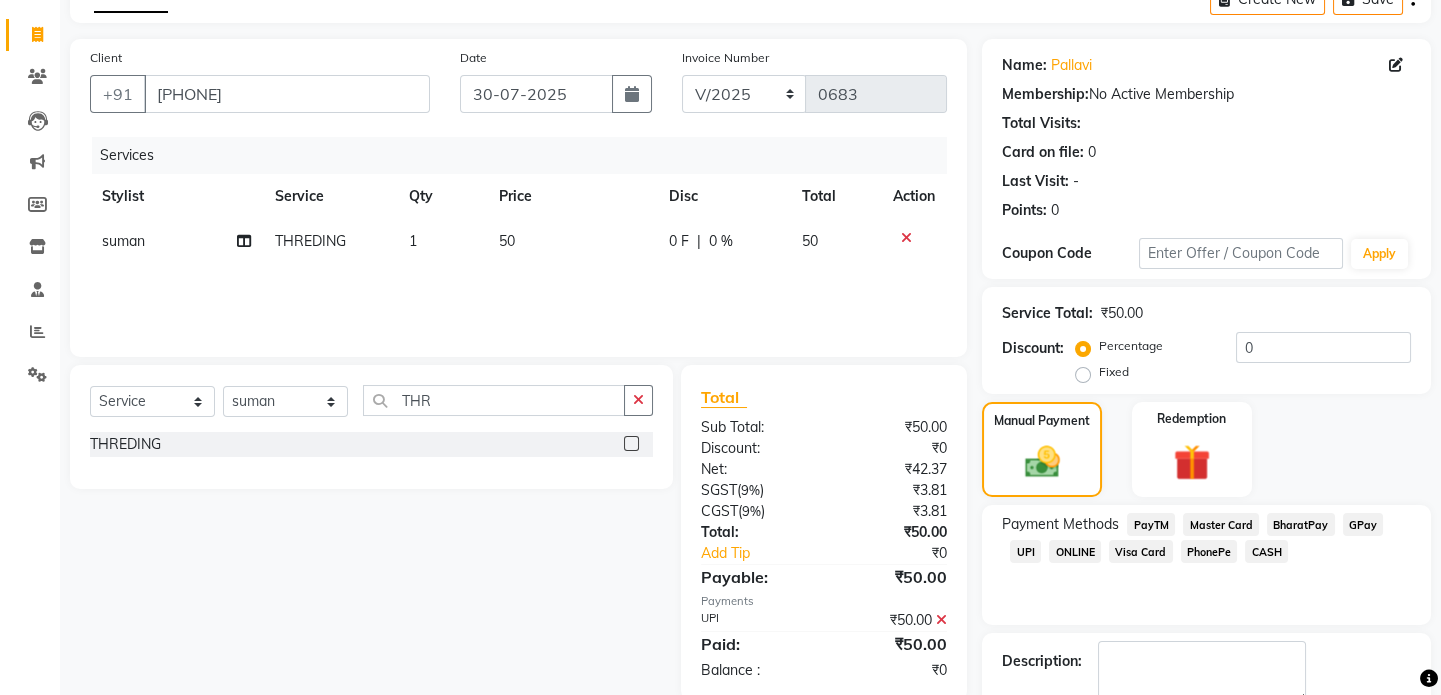 scroll, scrollTop: 223, scrollLeft: 0, axis: vertical 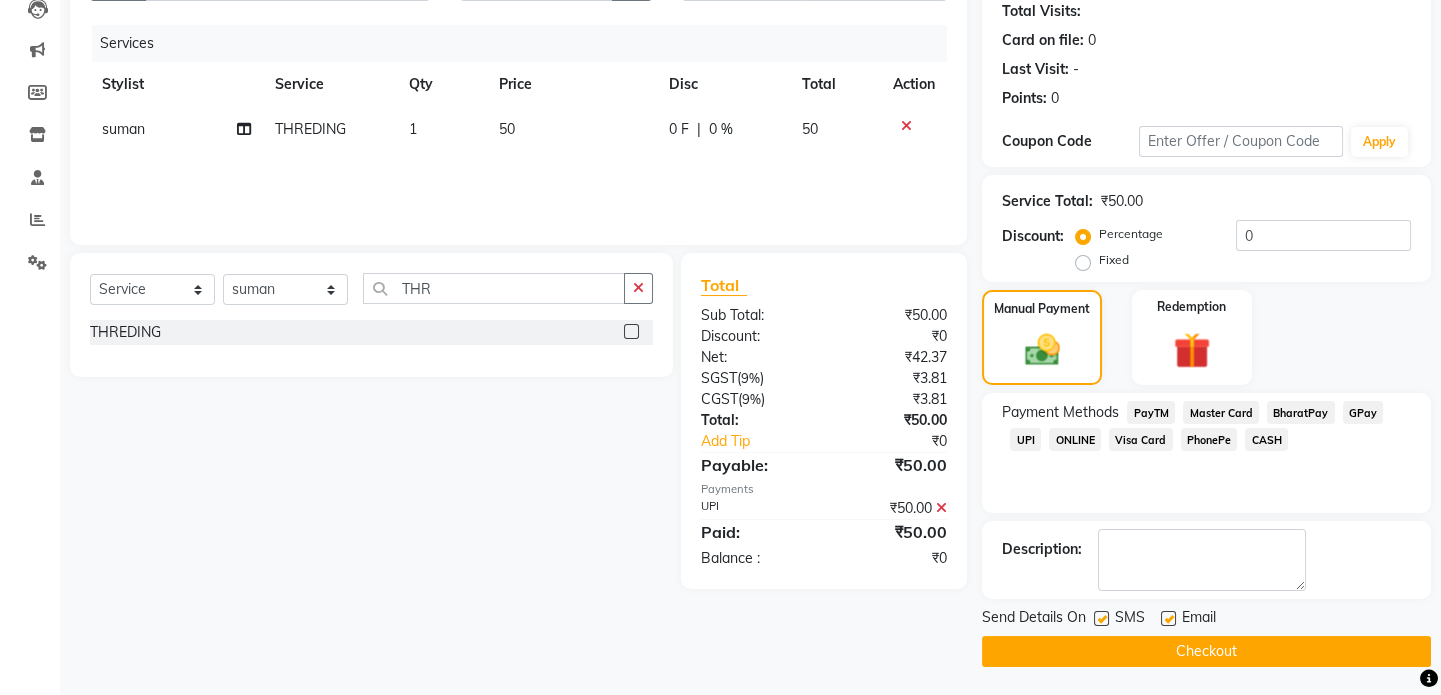 click on "Checkout" 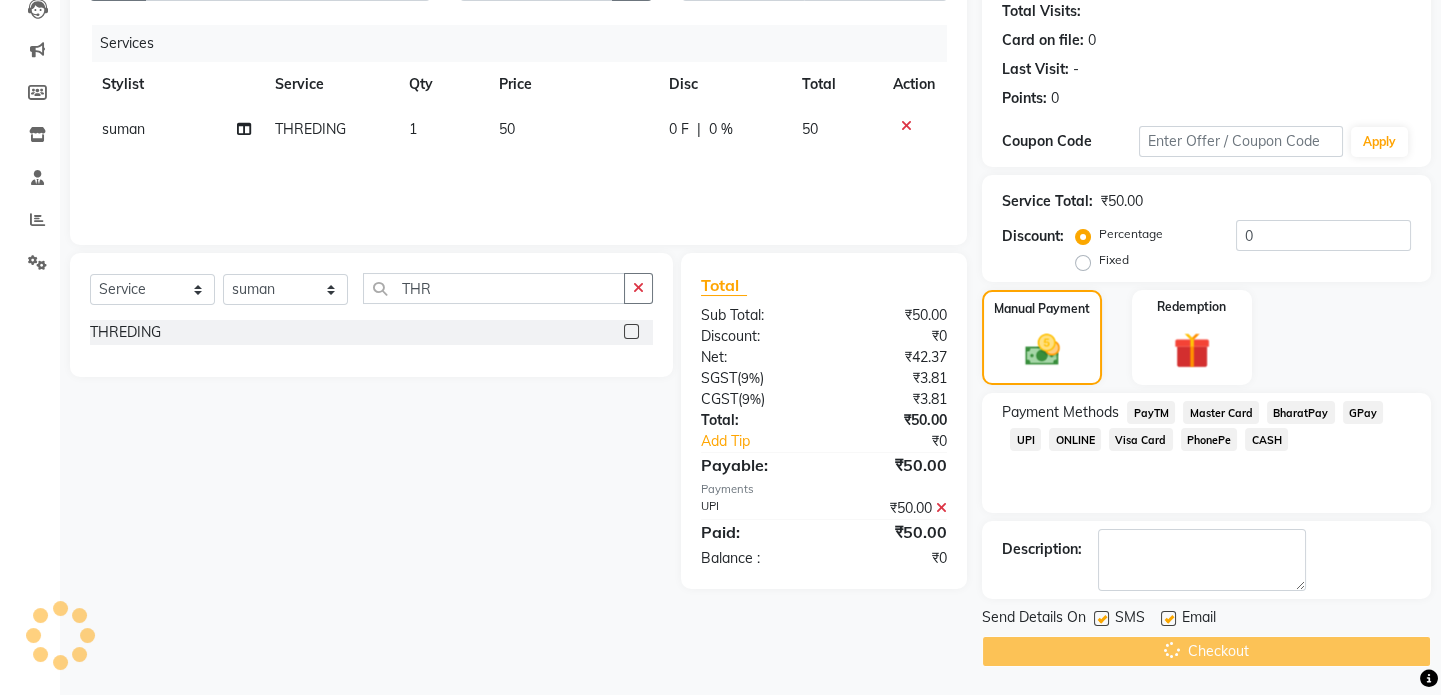 scroll, scrollTop: 0, scrollLeft: 0, axis: both 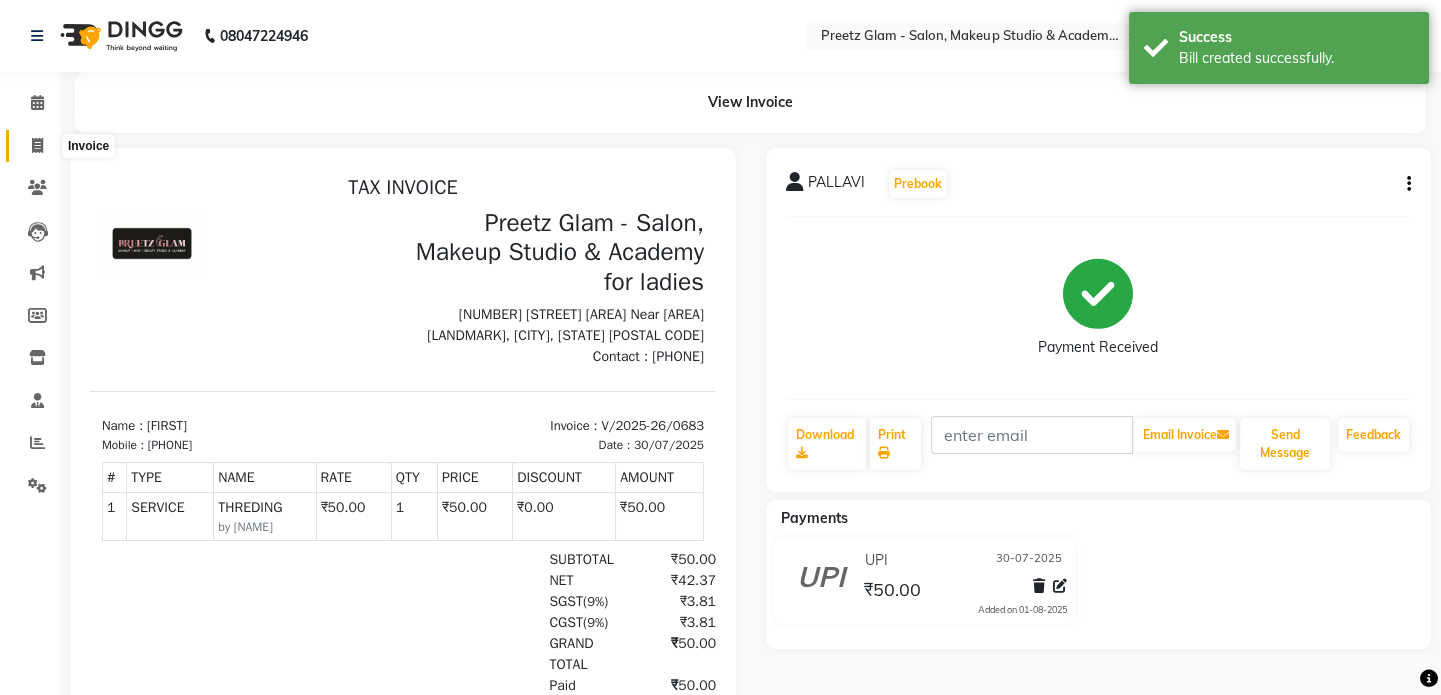 click 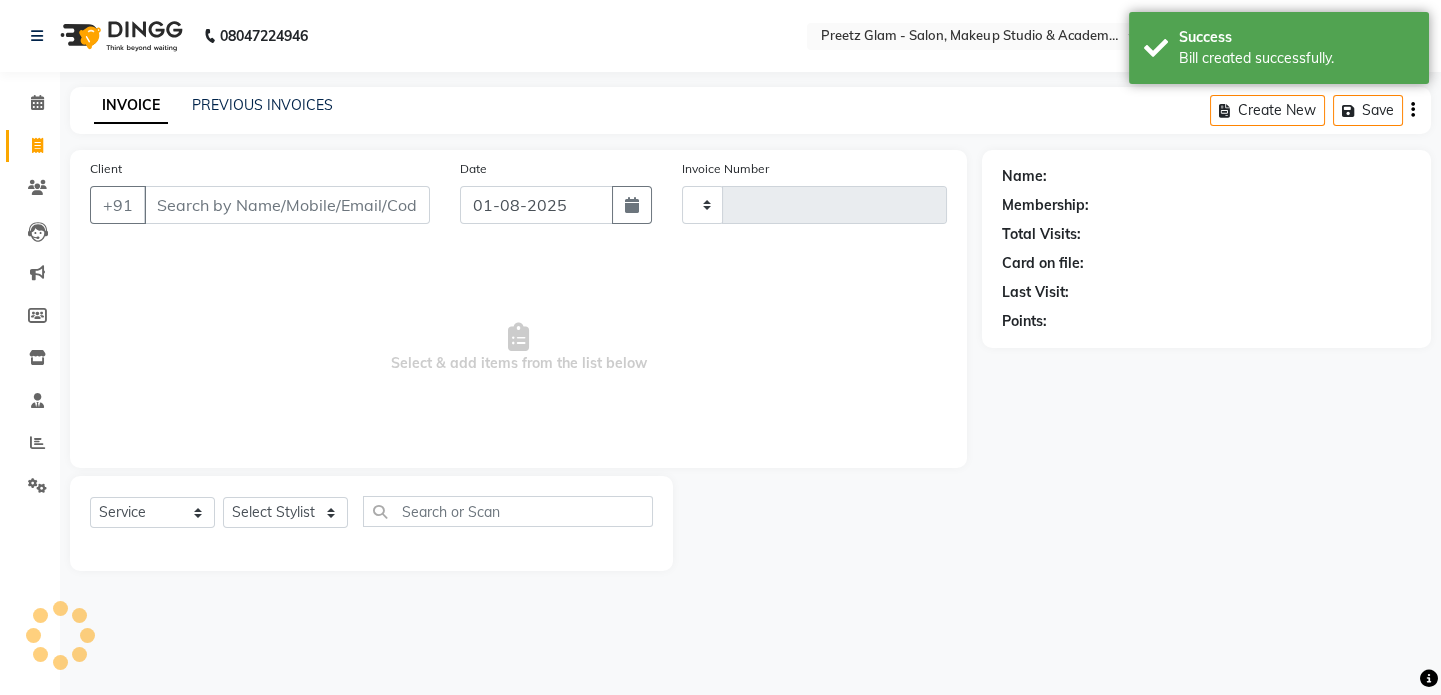 type on "0684" 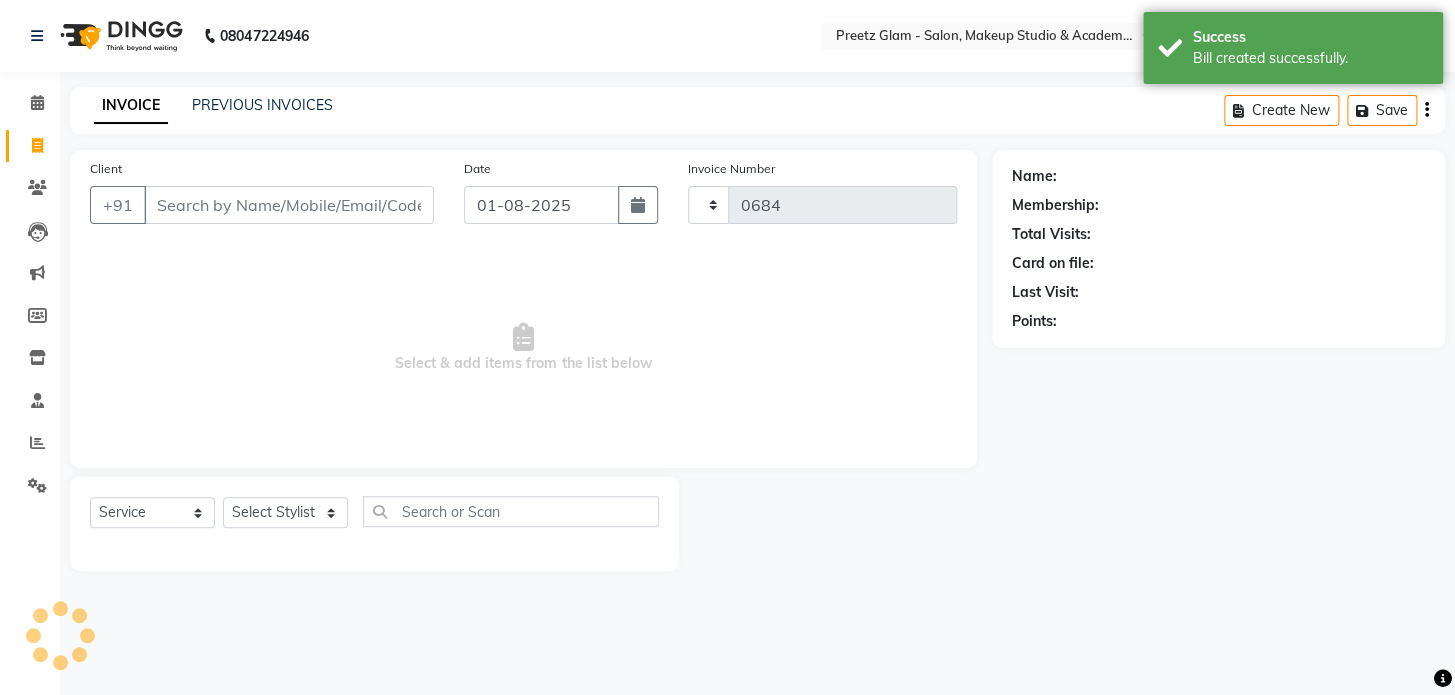 select on "4263" 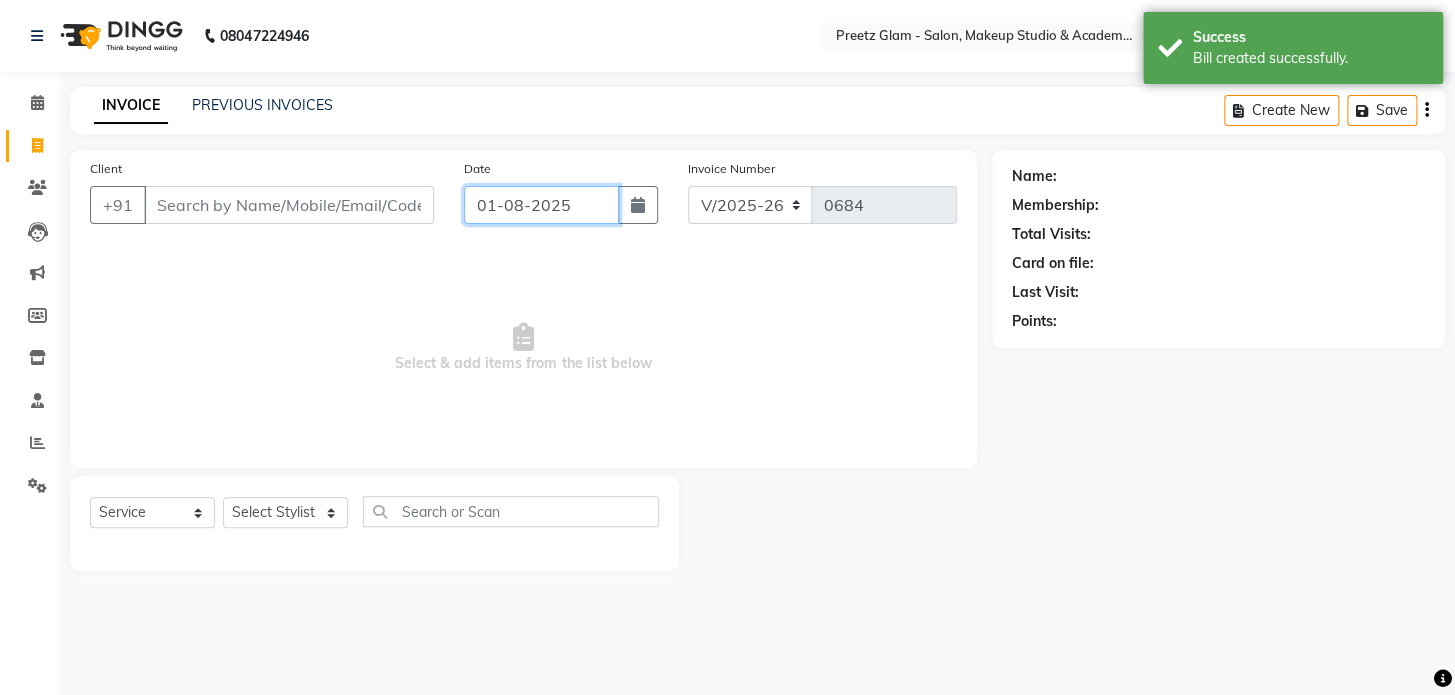 click on "01-08-2025" 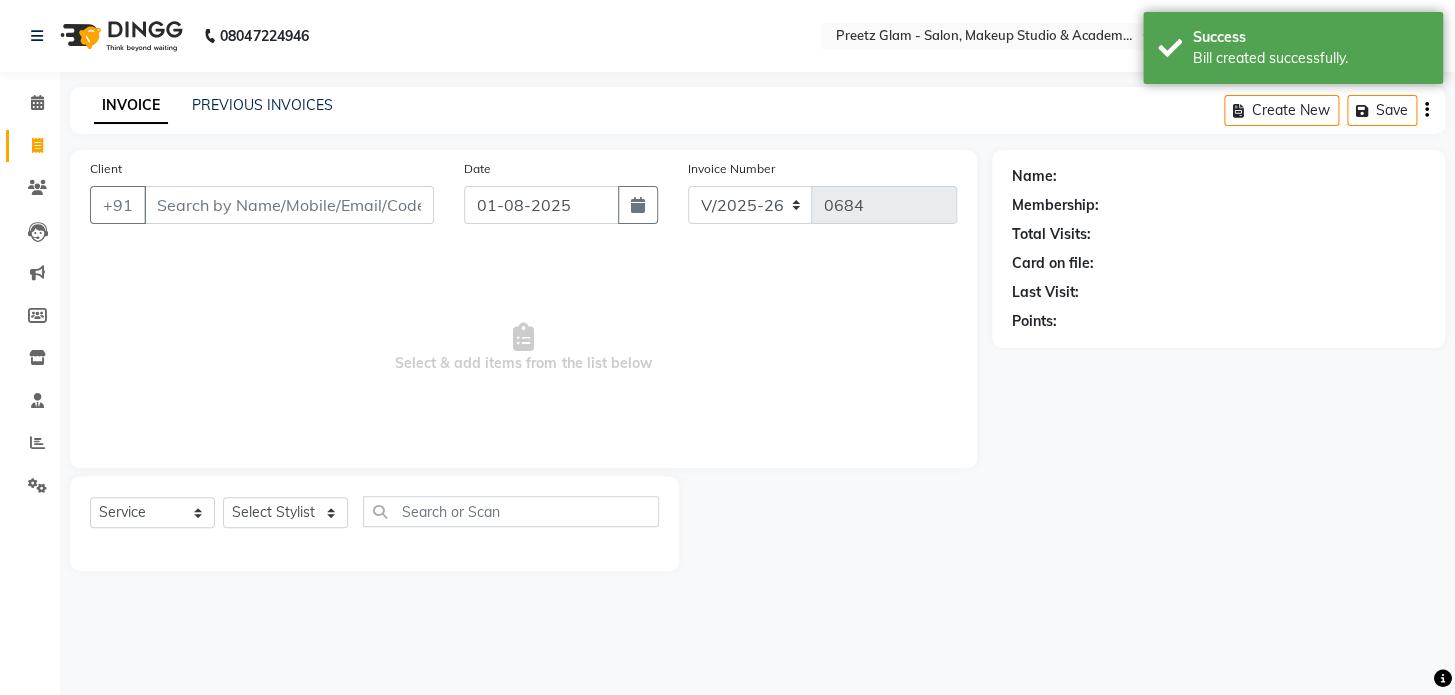 select on "8" 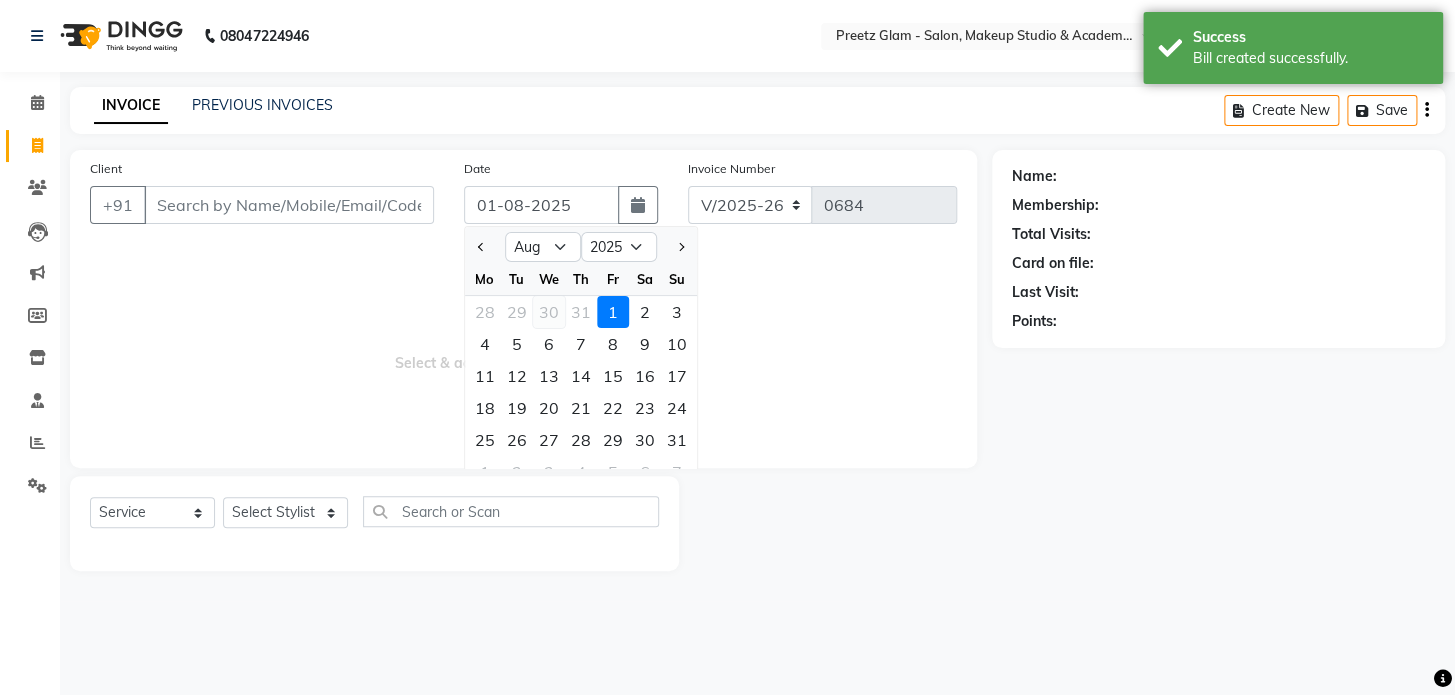 click on "30" 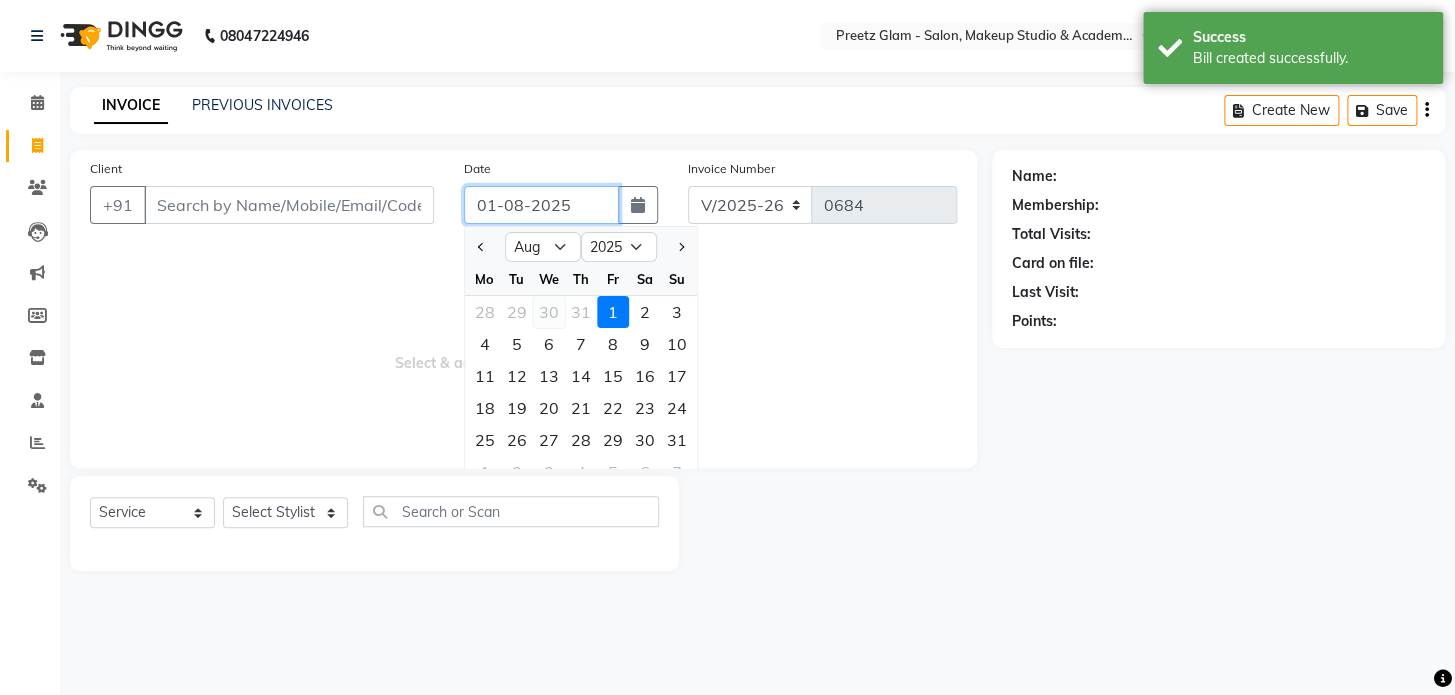 type on "30-07-2025" 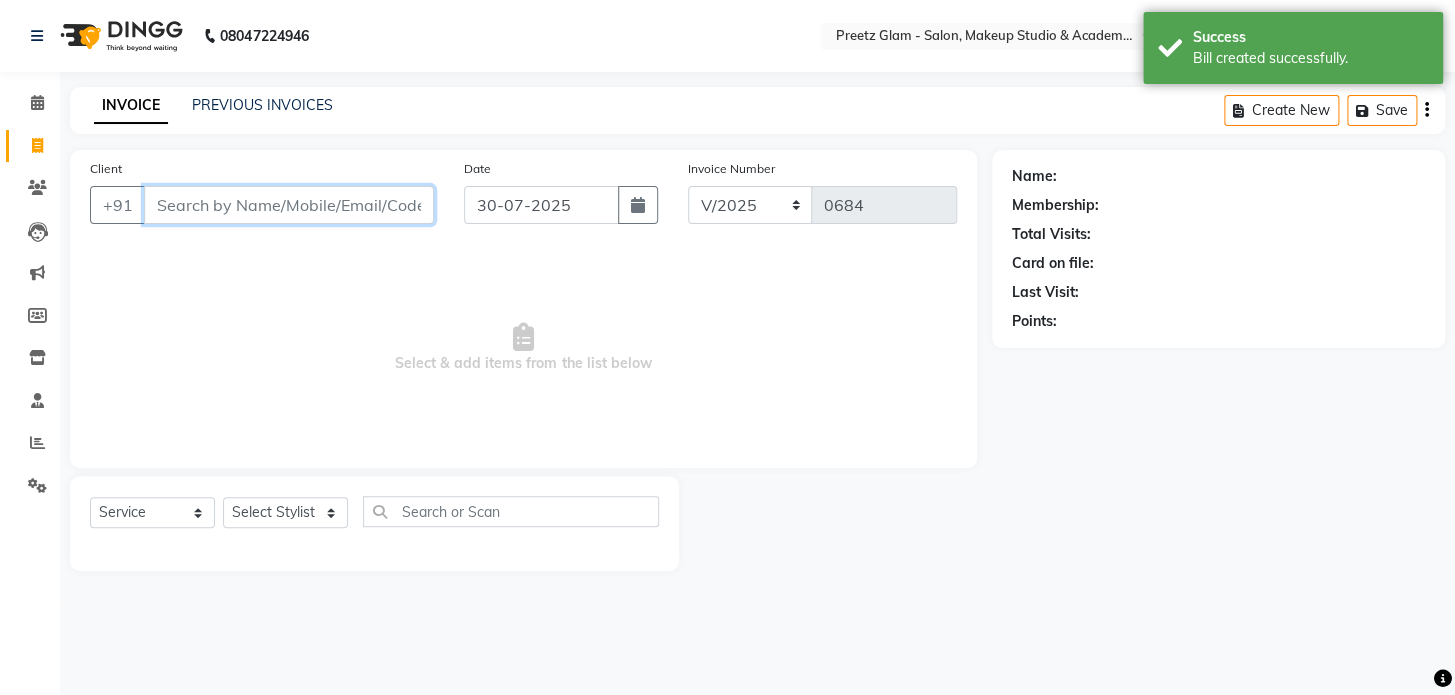 click on "Client" at bounding box center [289, 205] 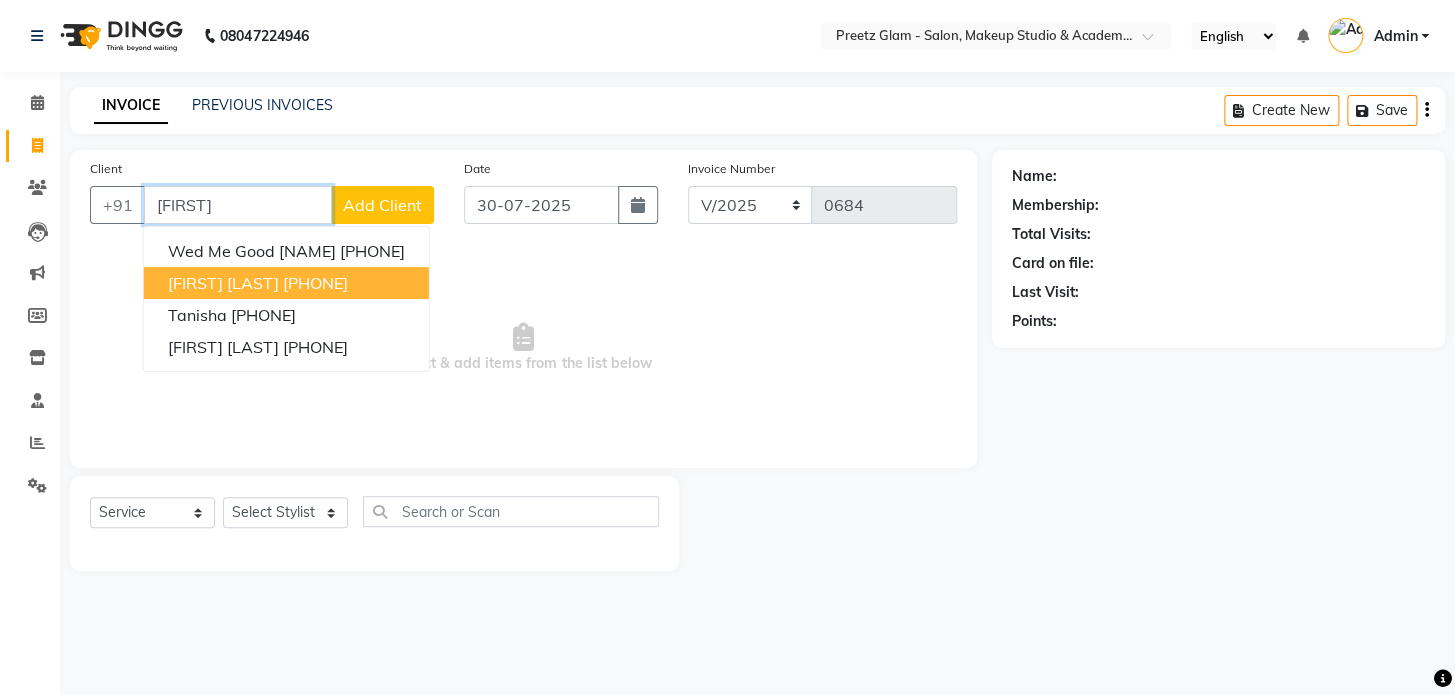 click on "[PHONE]" at bounding box center [315, 283] 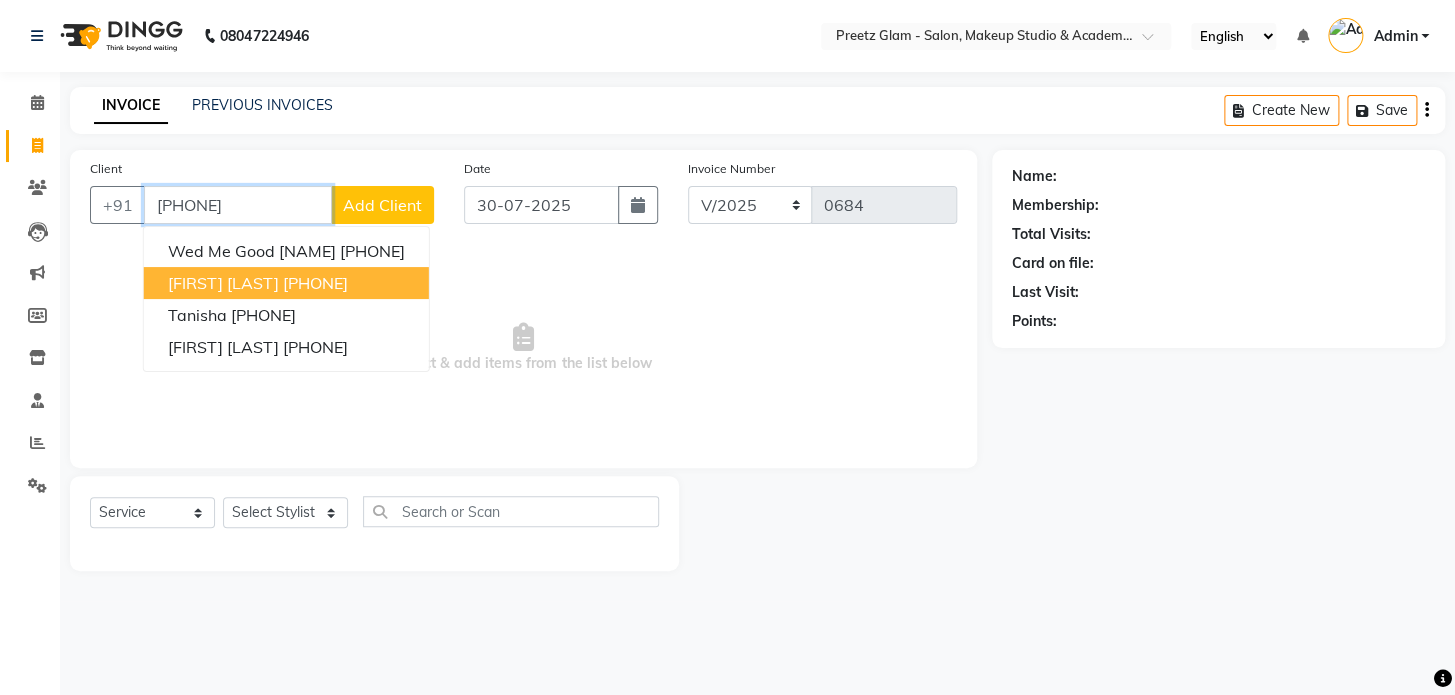 type on "[PHONE]" 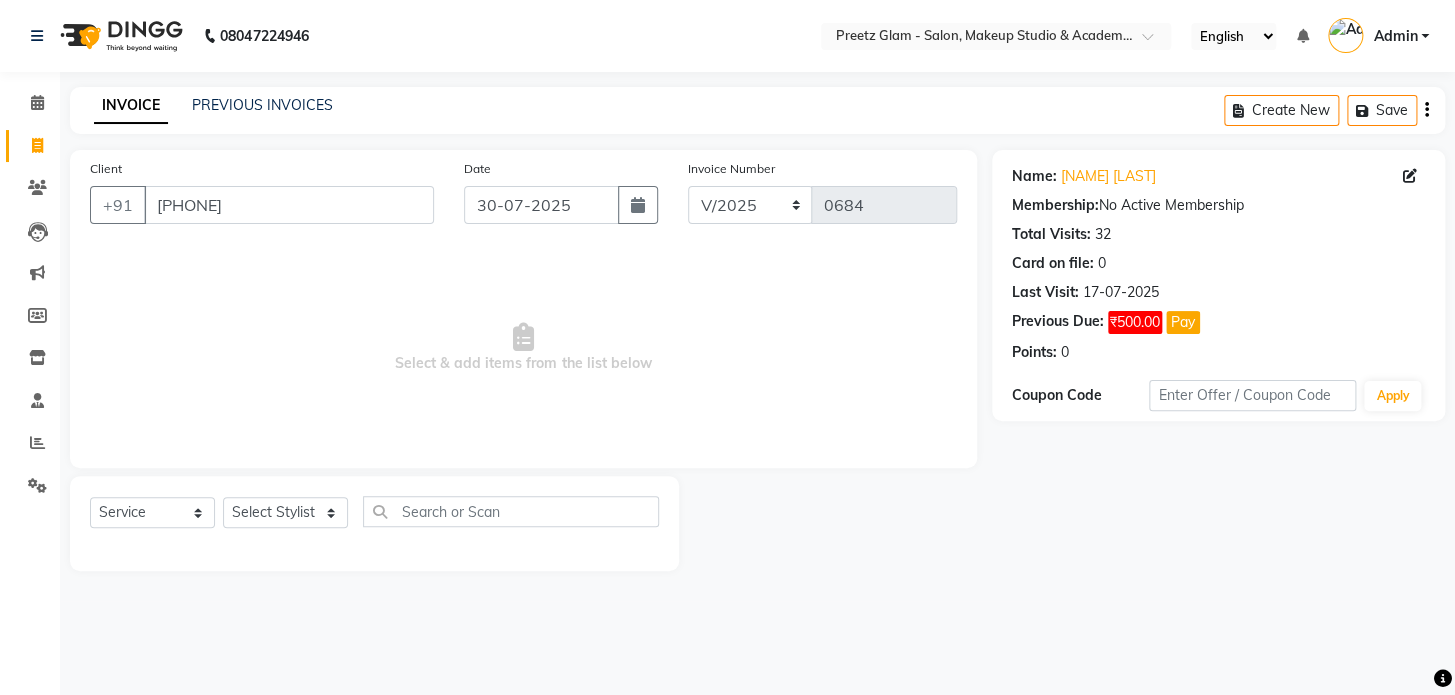 click on "Select Service Product Membership Package Voucher Prepaid Gift Card Select Stylist [NAME] [NAME] [NAME] [NAME] [NAME] [NAME]" 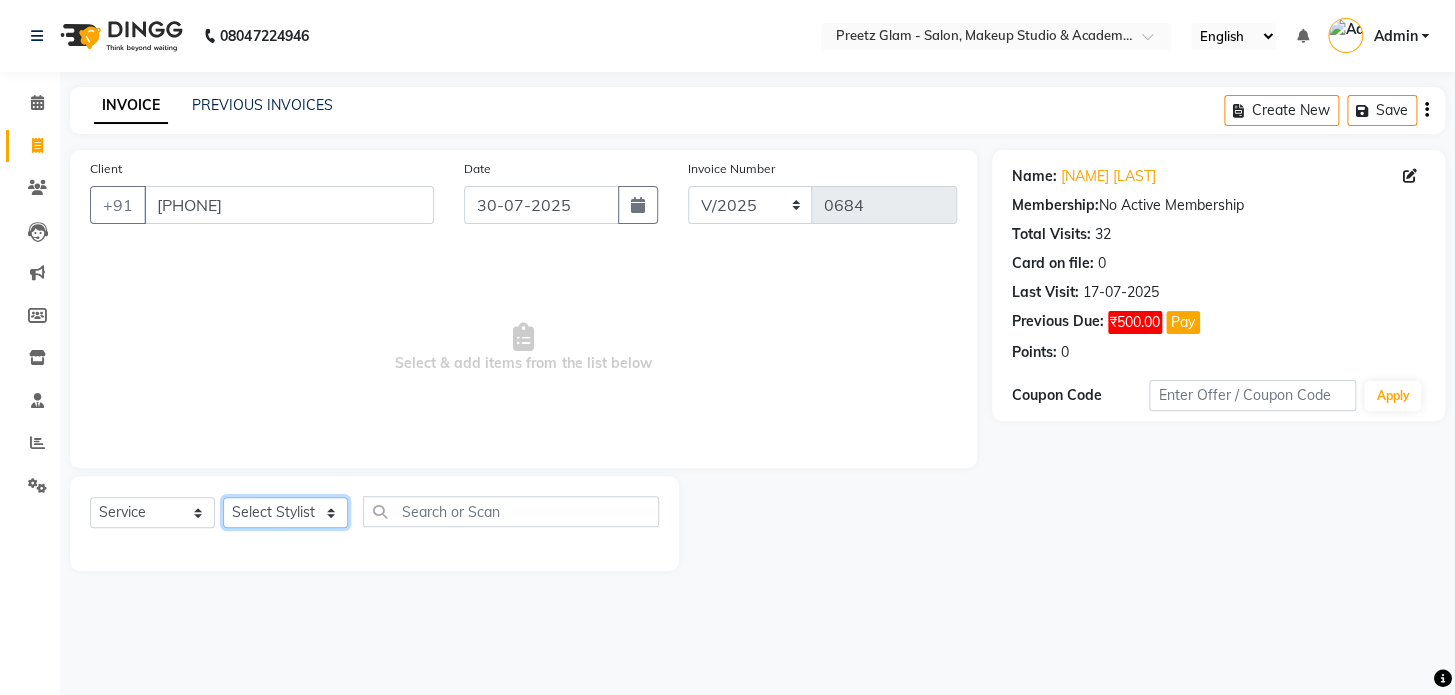 click on "Select Stylist [FIRST] [FIRST] [FIRST] [FIRST] [FIRST] [FIRST] [FIRST]" 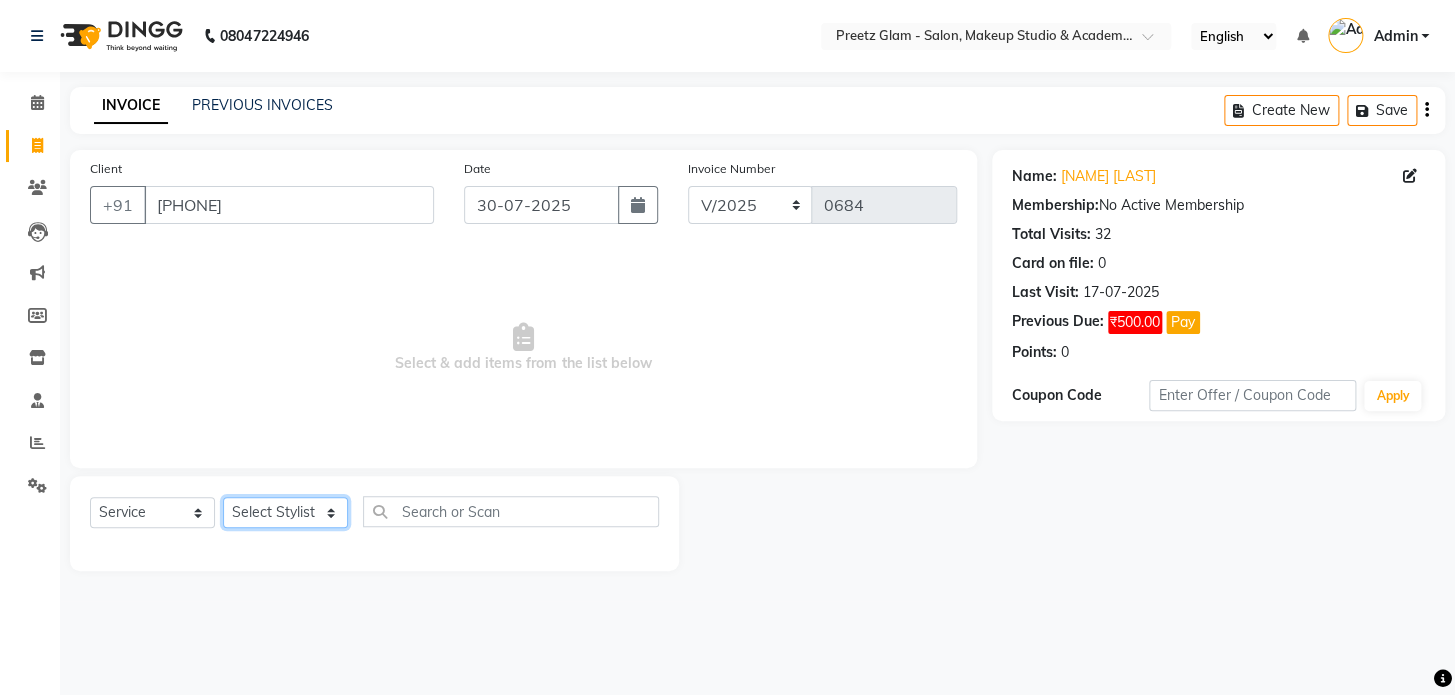 select on "49320" 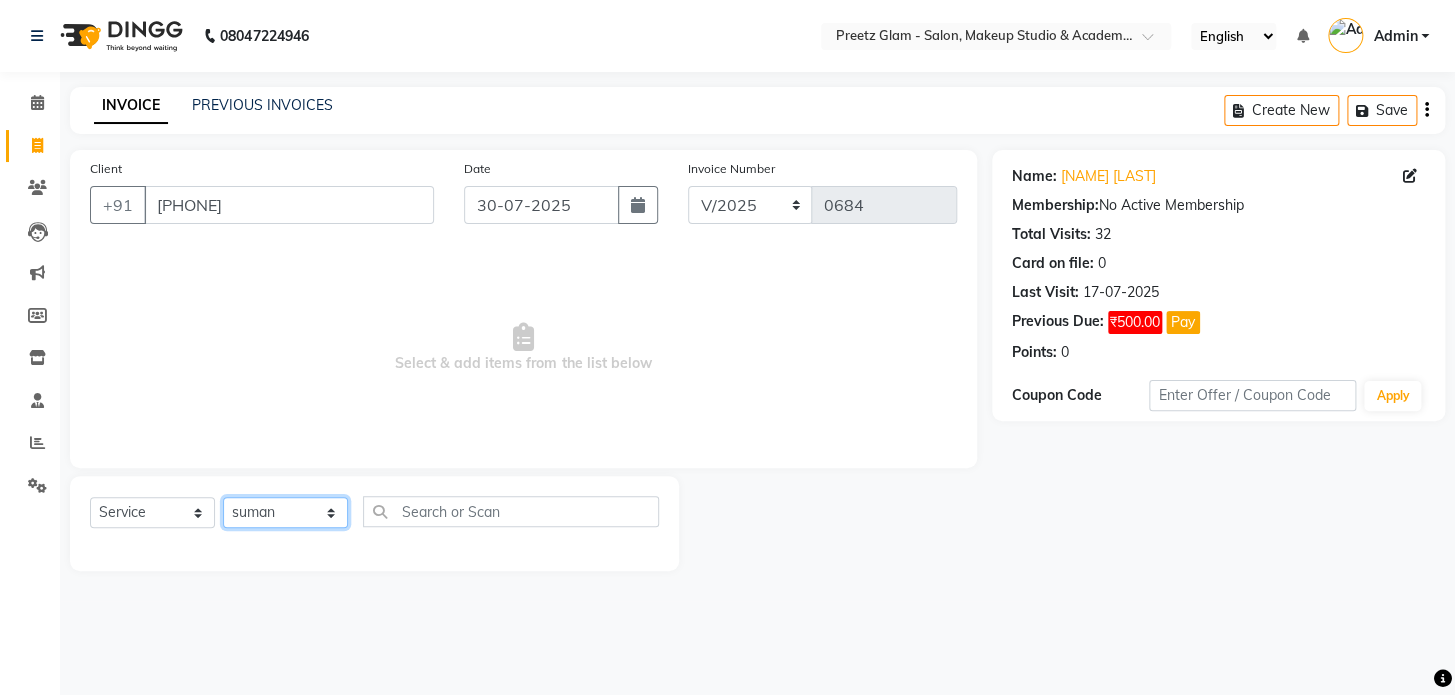 click on "Select Stylist [FIRST] [FIRST] [FIRST] [FIRST] [FIRST] [FIRST] [FIRST]" 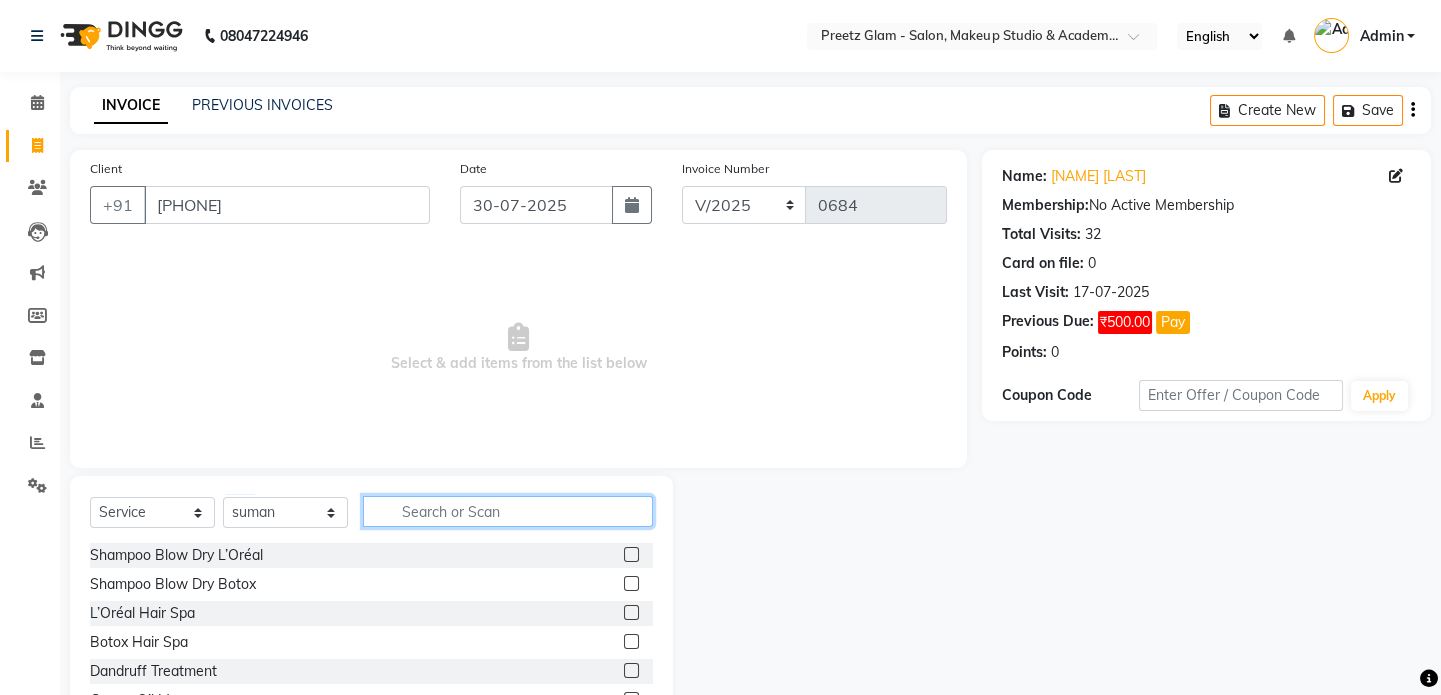 click 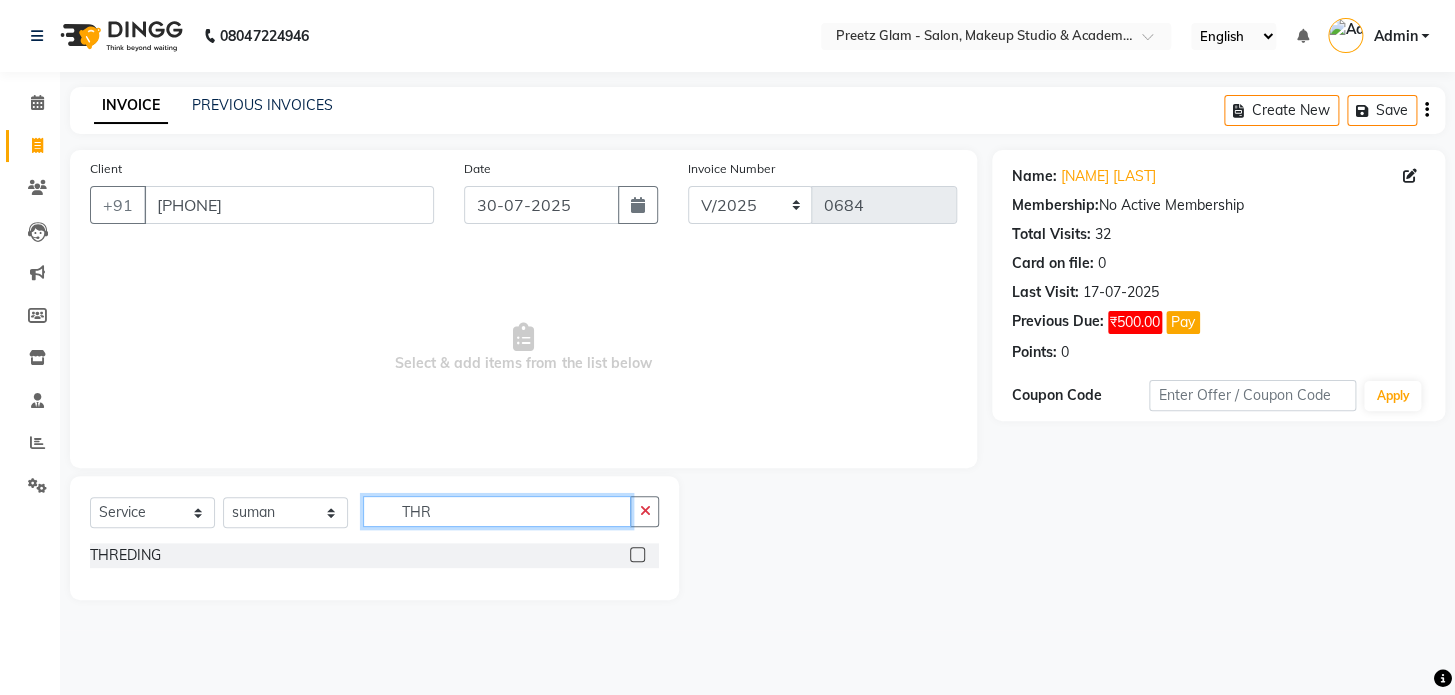 type on "THR" 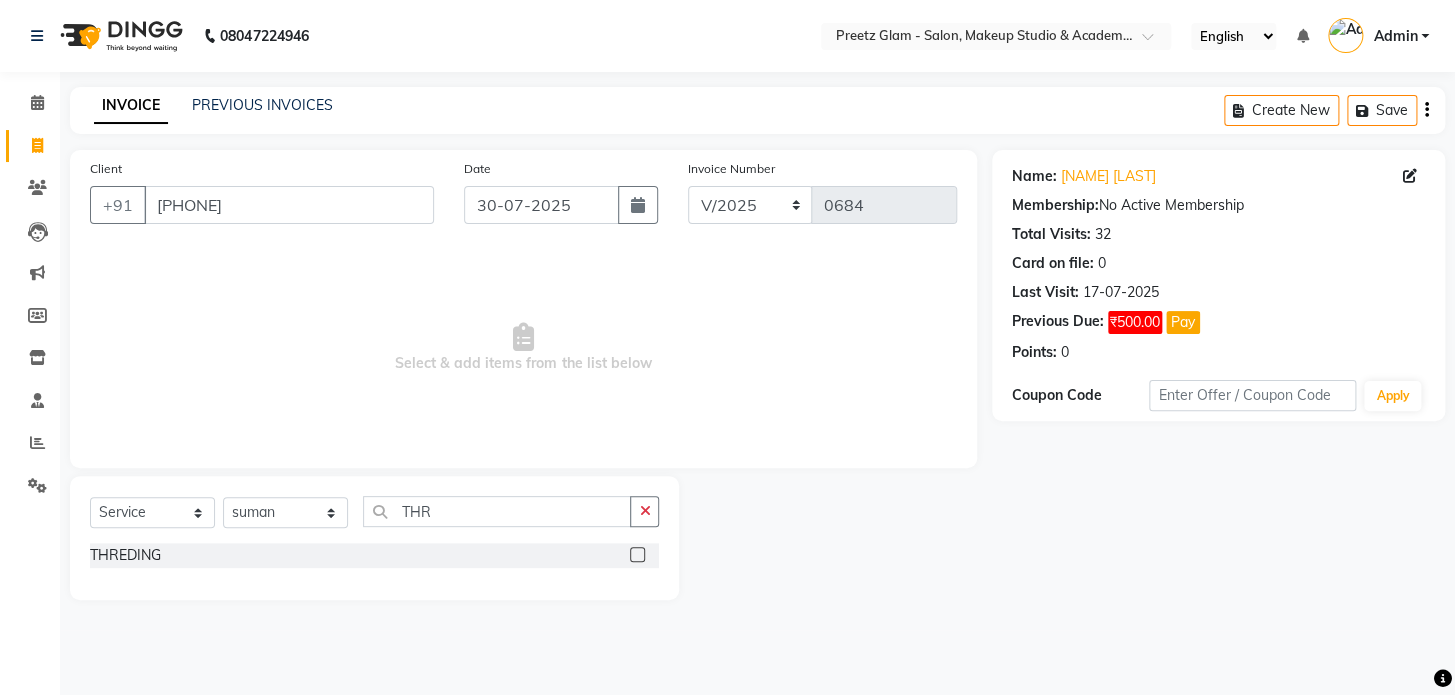 click 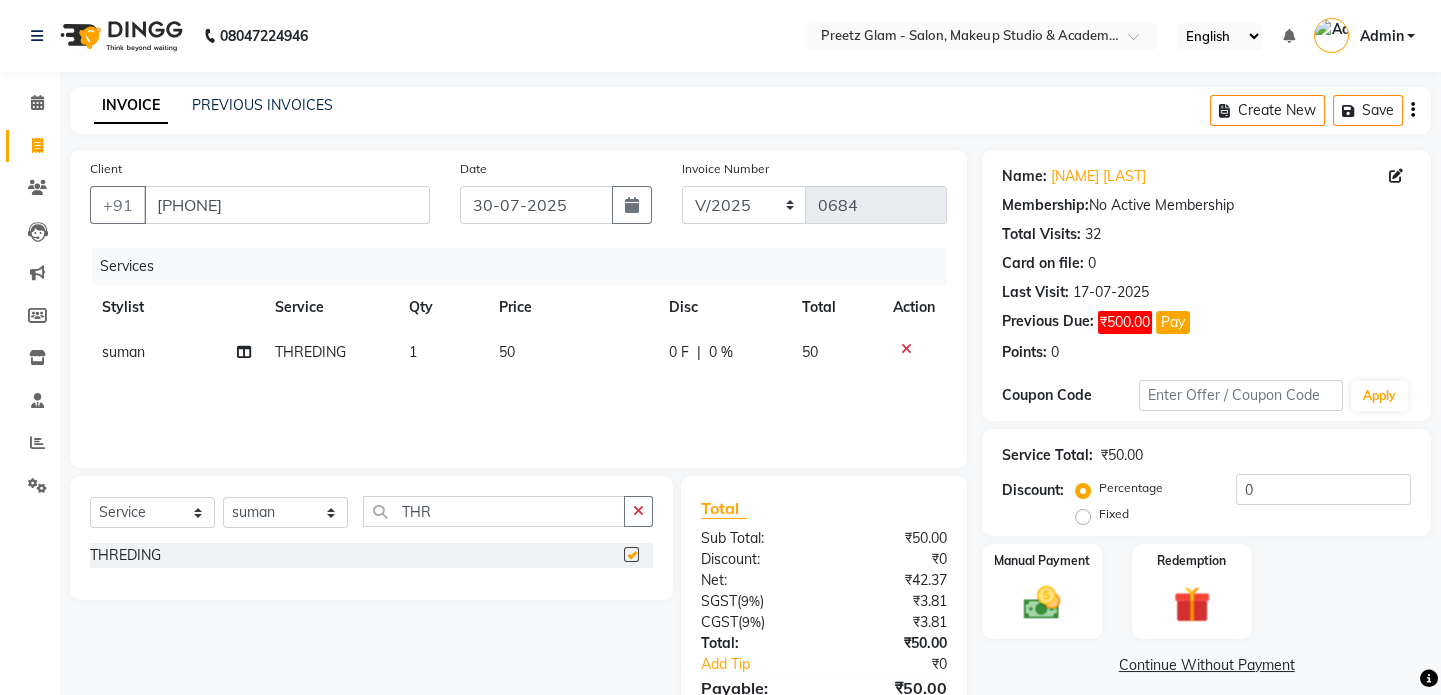 checkbox on "false" 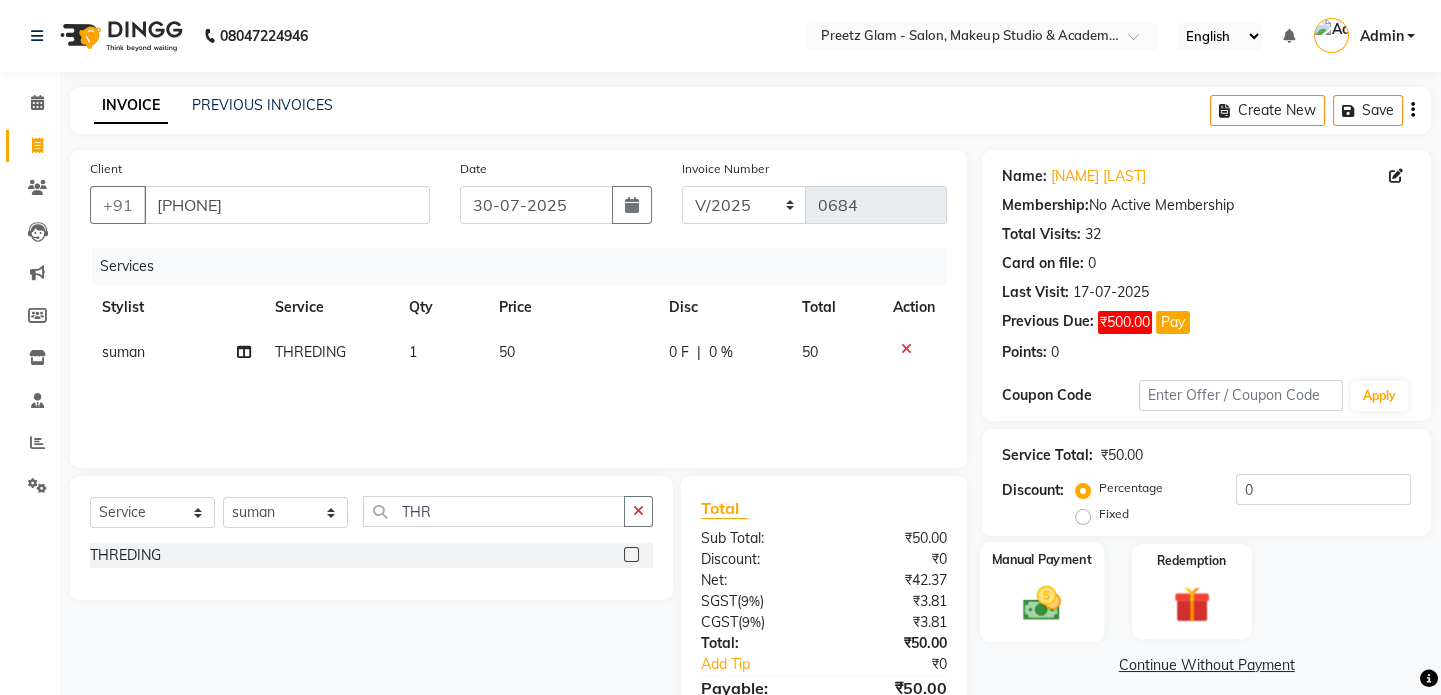 click on "Manual Payment" 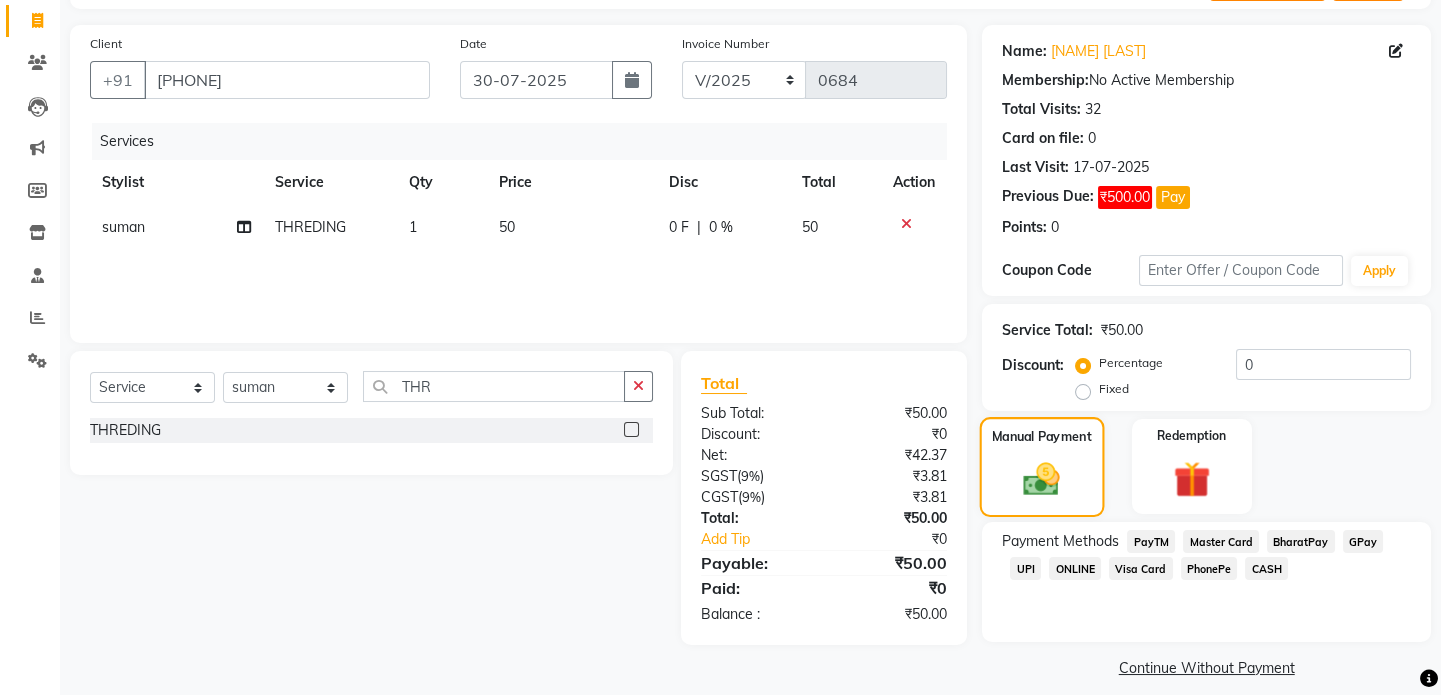 scroll, scrollTop: 142, scrollLeft: 0, axis: vertical 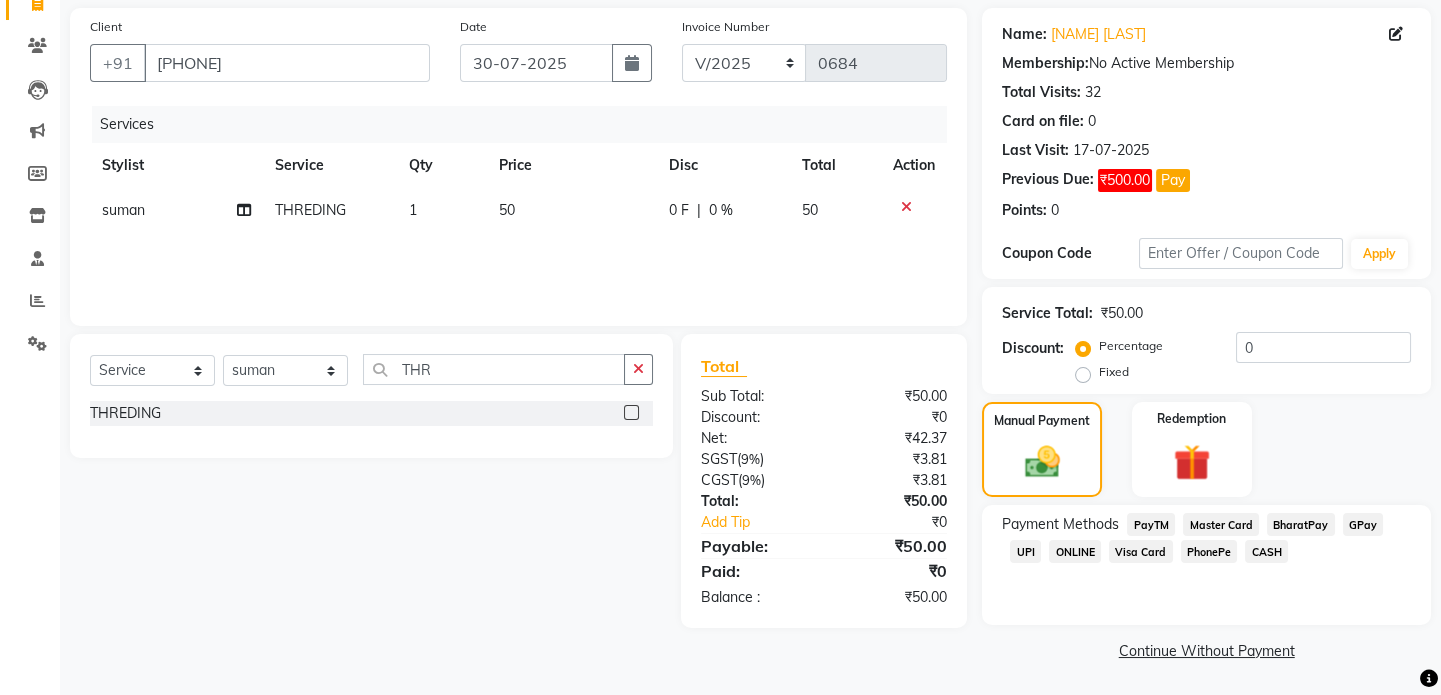click on "CASH" 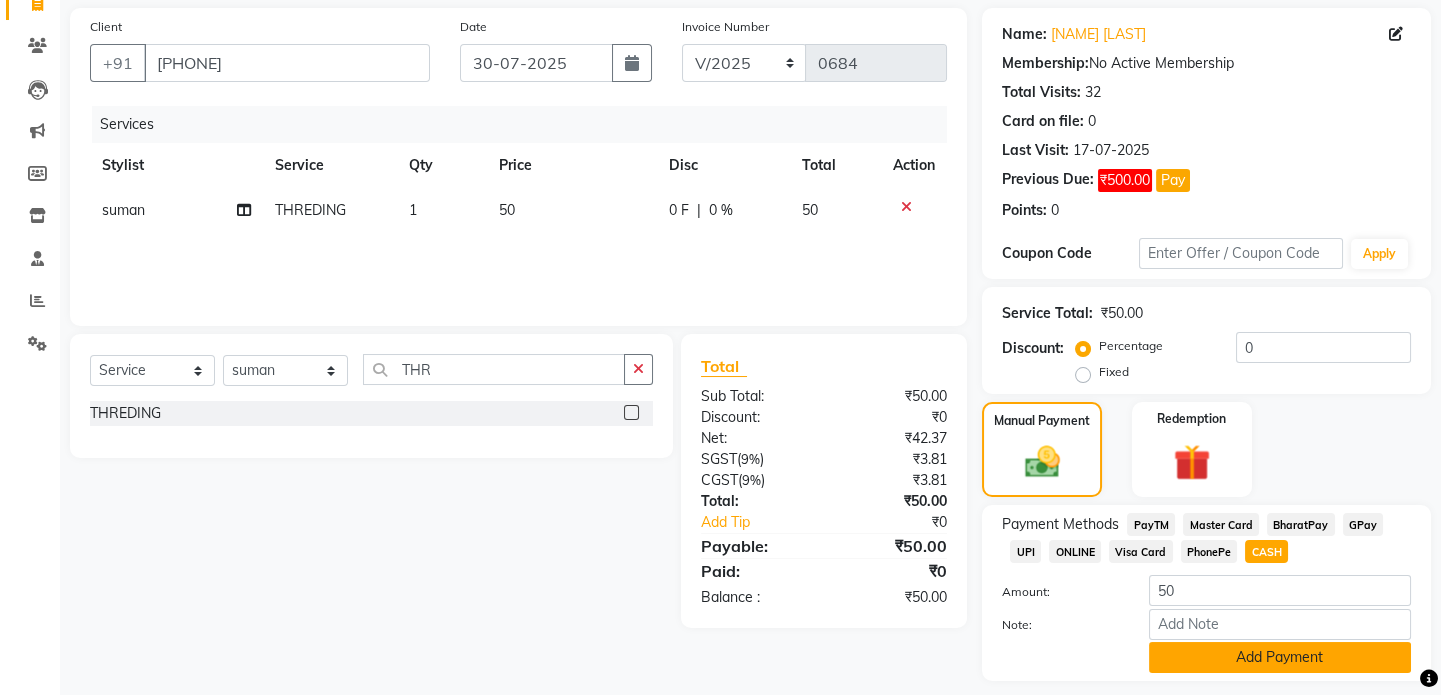click on "Add Payment" 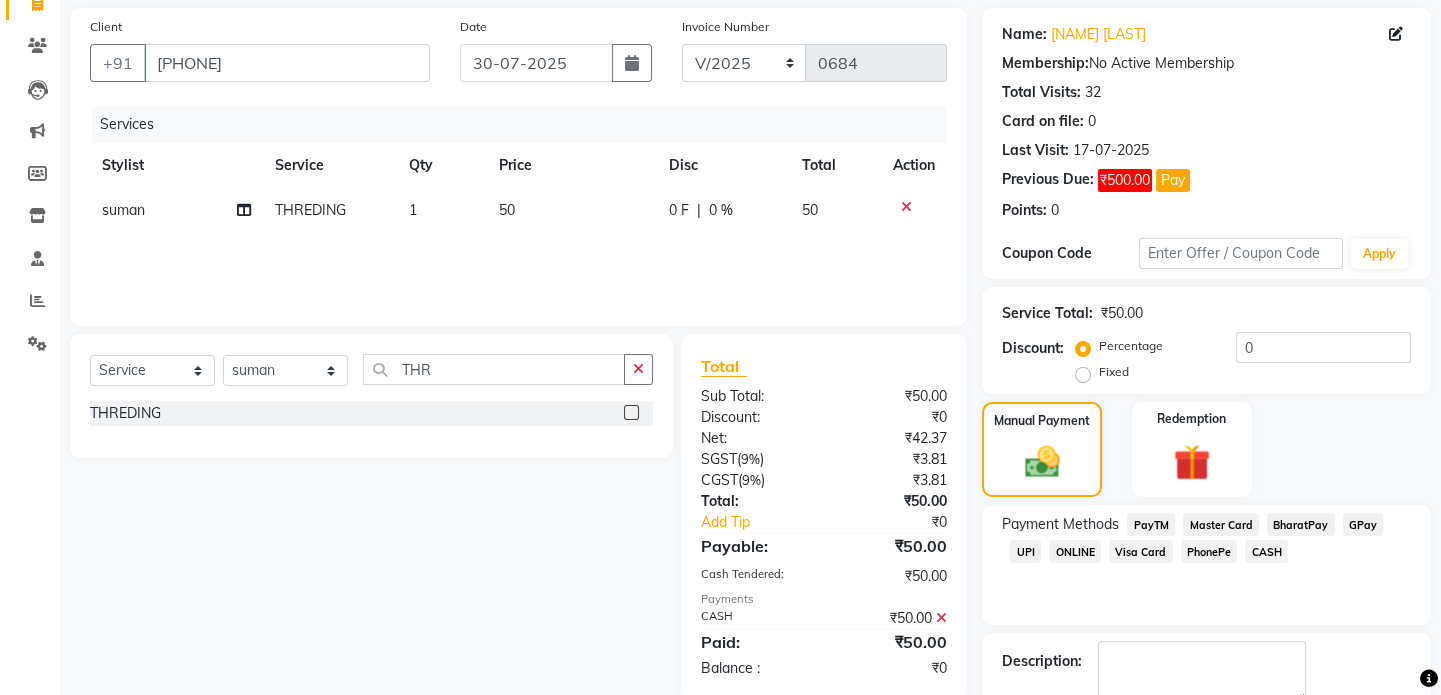 scroll, scrollTop: 255, scrollLeft: 0, axis: vertical 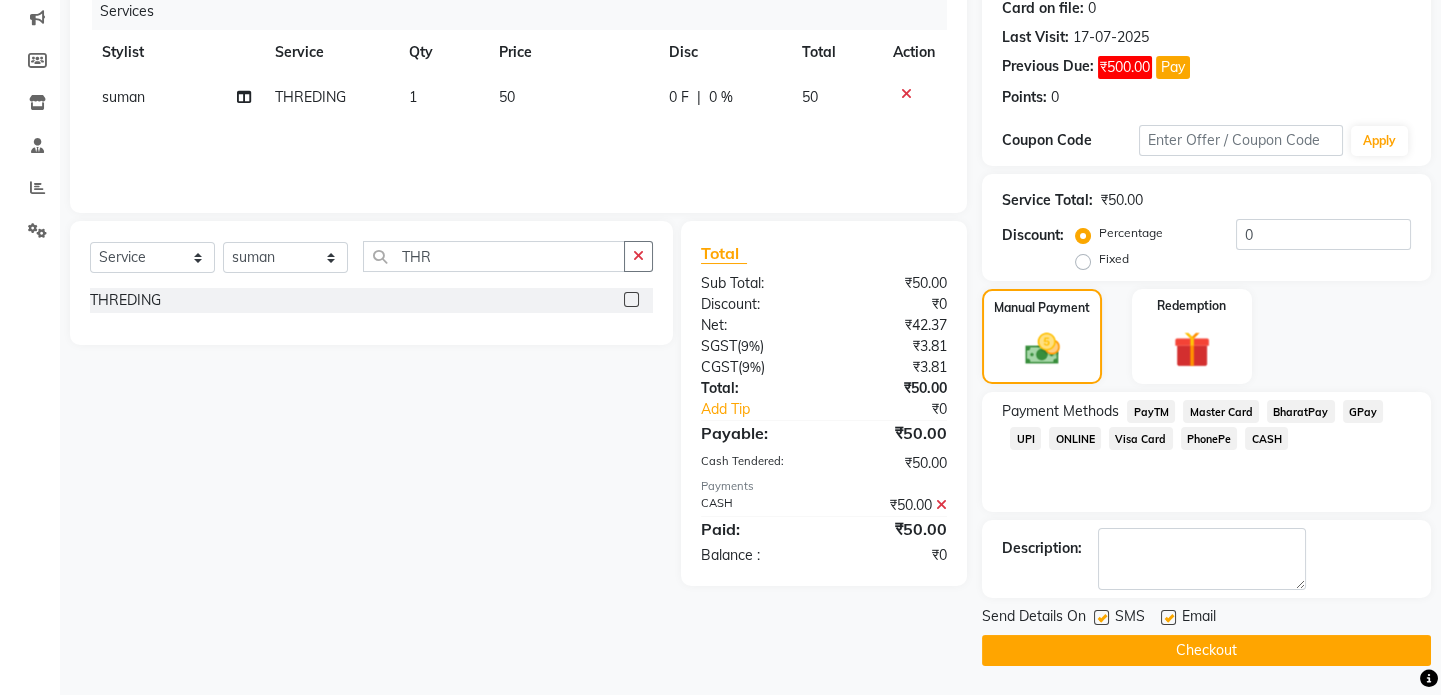 click on "Checkout" 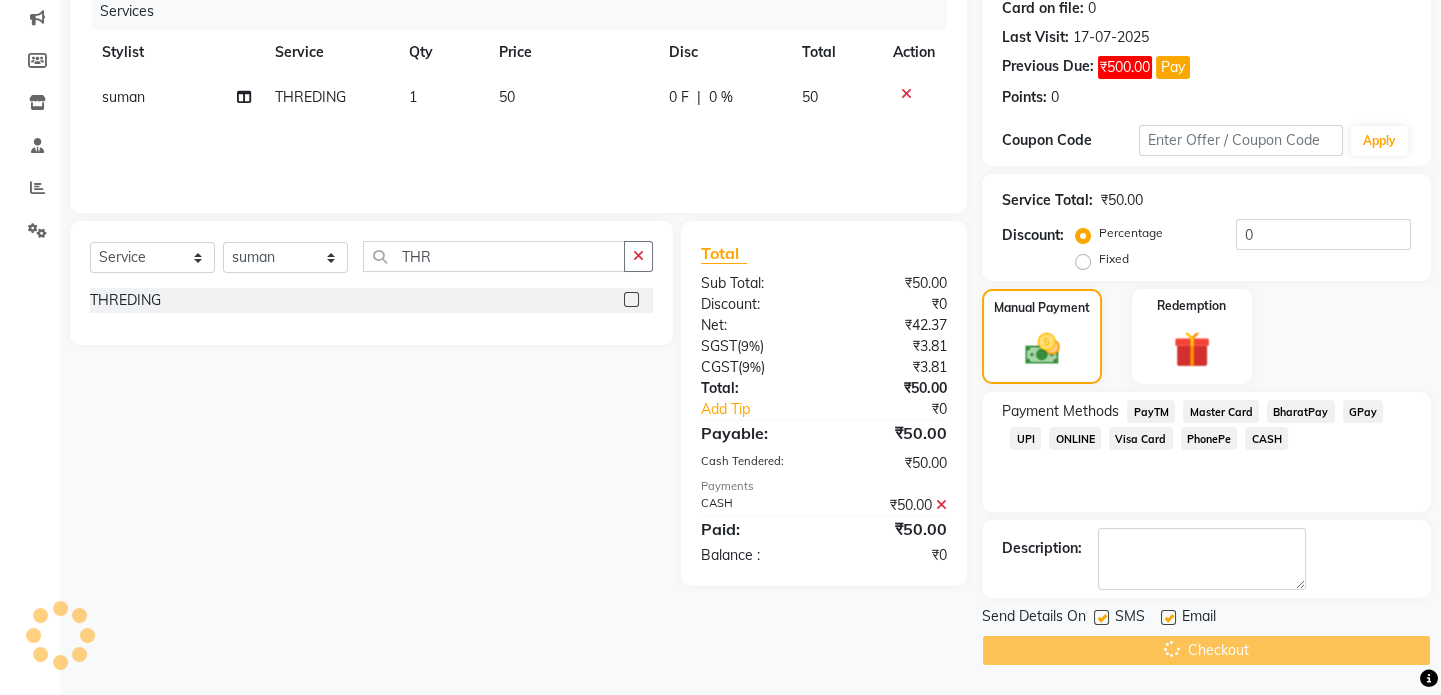 scroll, scrollTop: 0, scrollLeft: 0, axis: both 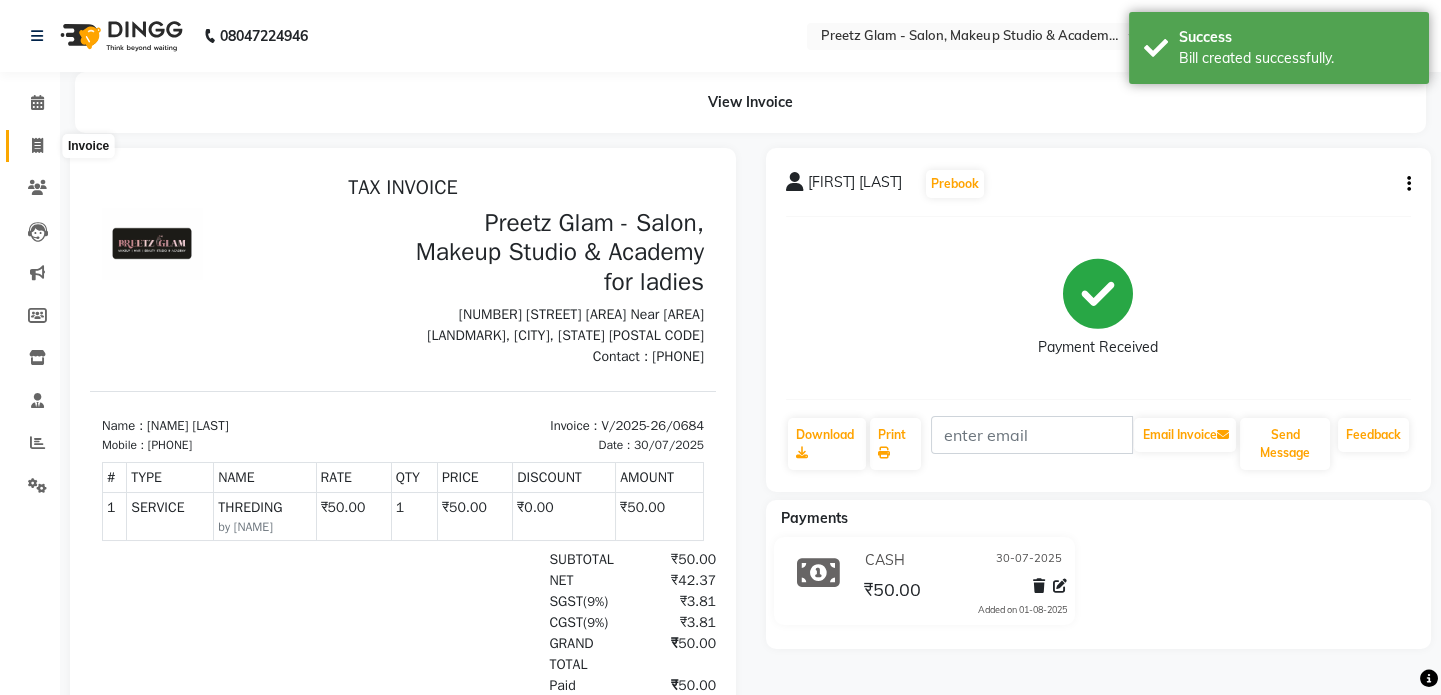 drag, startPoint x: 36, startPoint y: 126, endPoint x: 36, endPoint y: 138, distance: 12 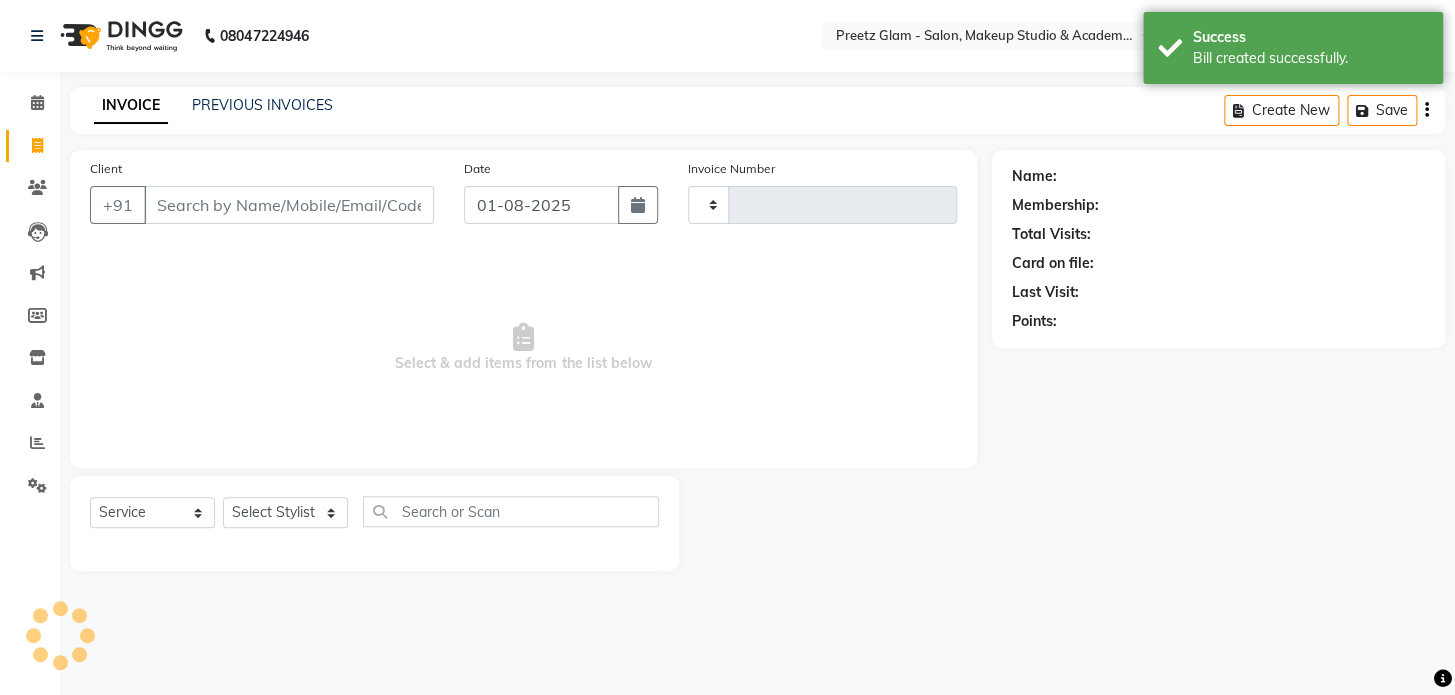 type on "0685" 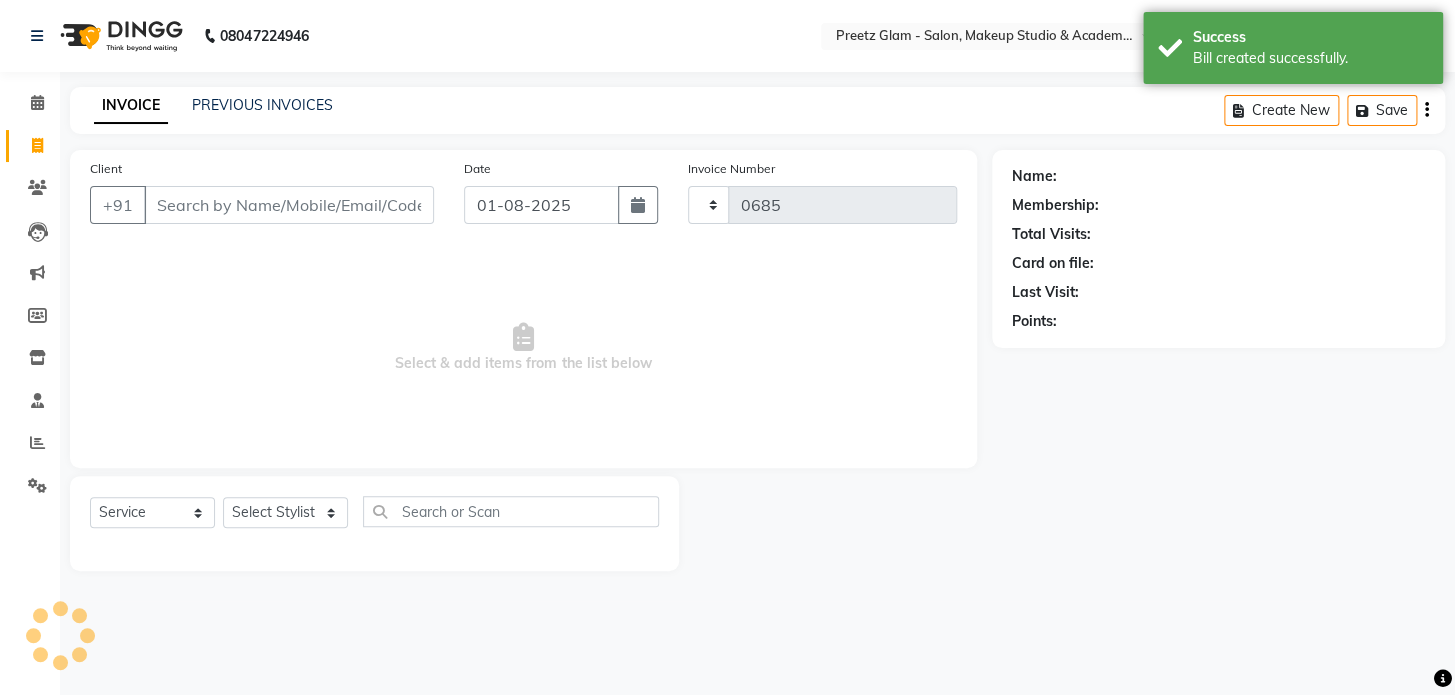 select on "4263" 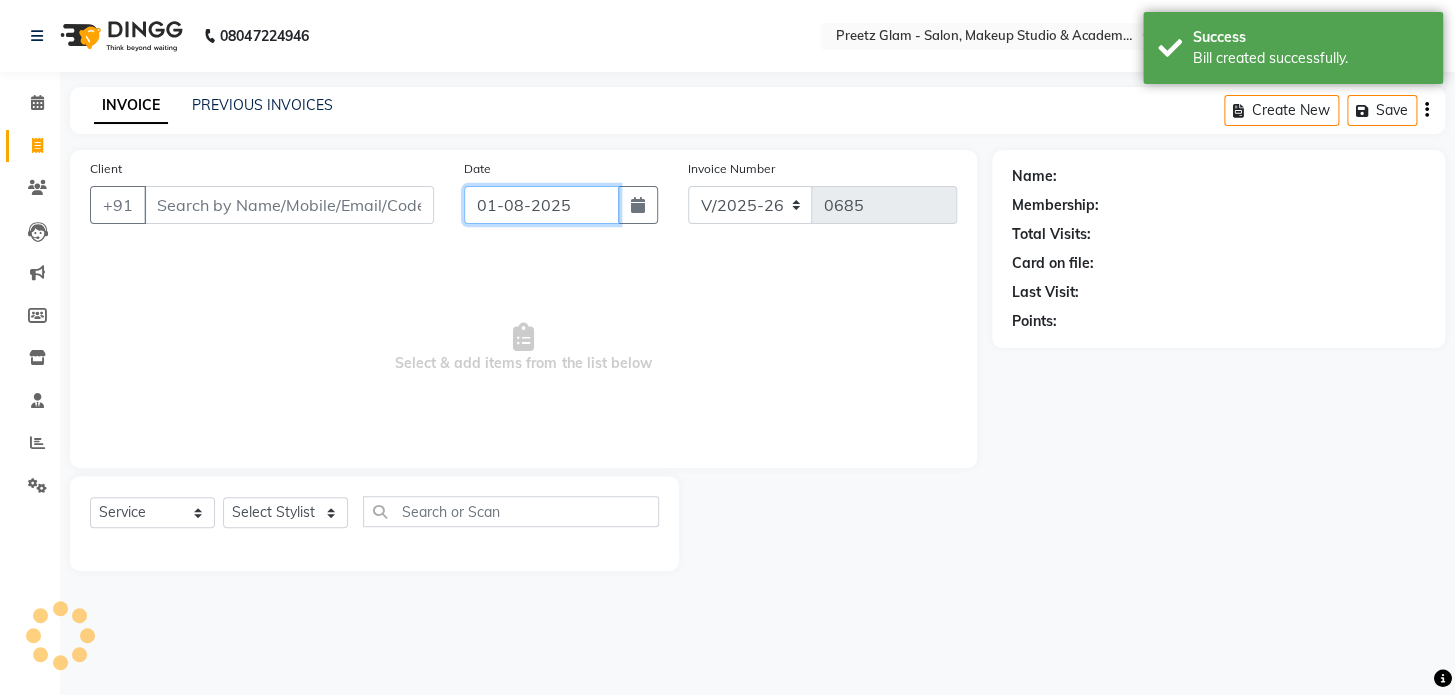 click on "01-08-2025" 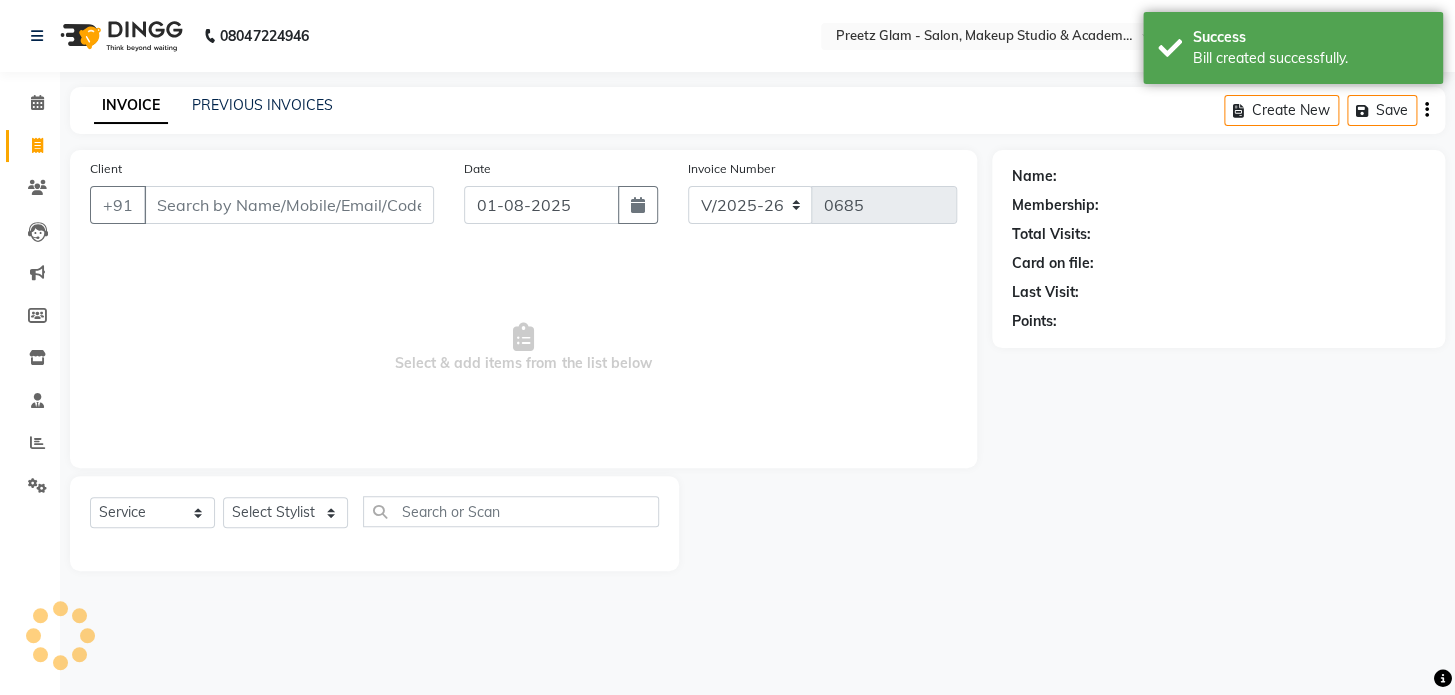 select on "8" 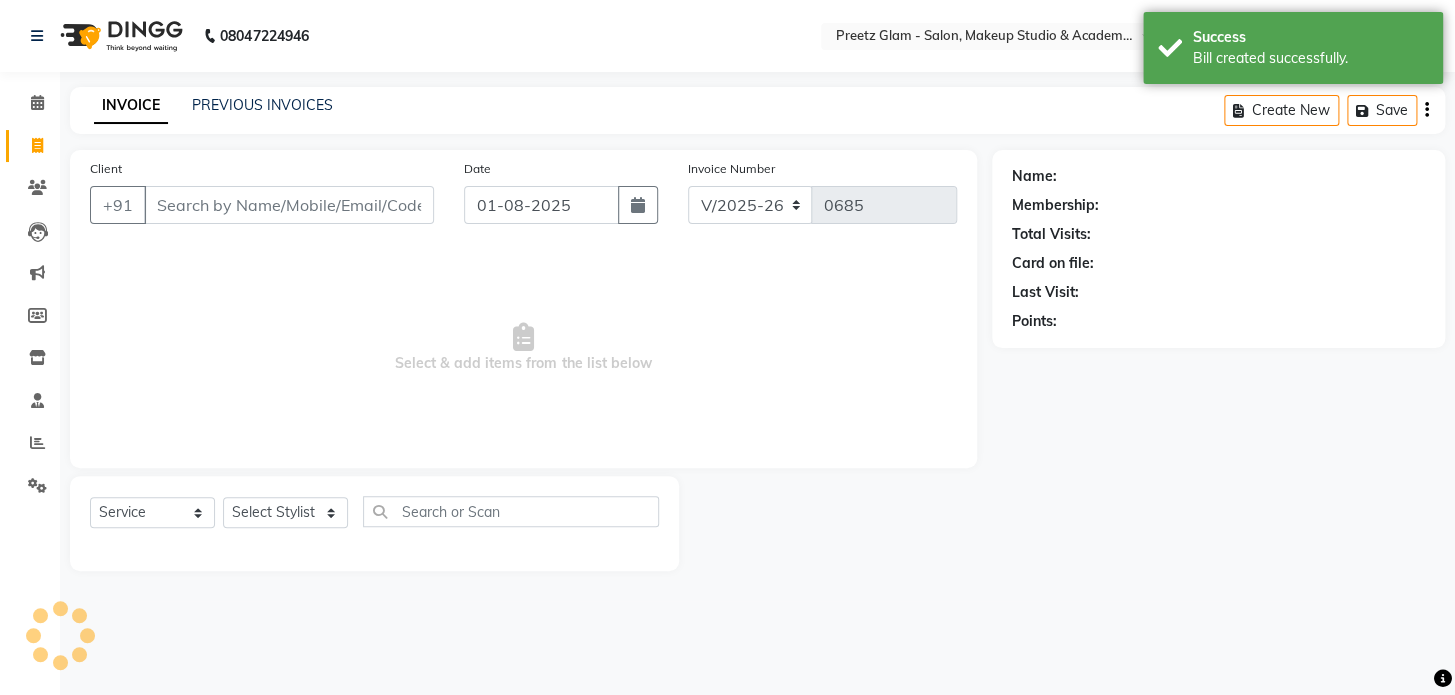 select on "2025" 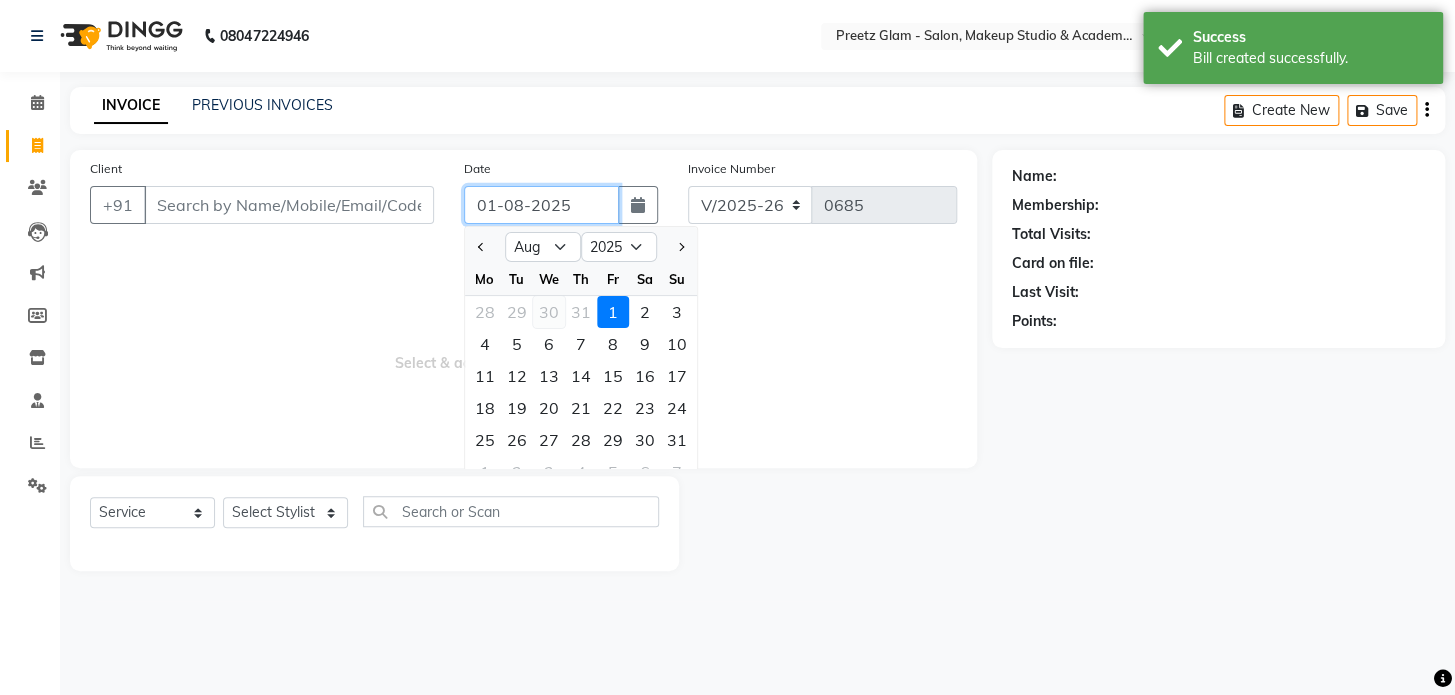 drag, startPoint x: 482, startPoint y: 210, endPoint x: 541, endPoint y: 310, distance: 116.10771 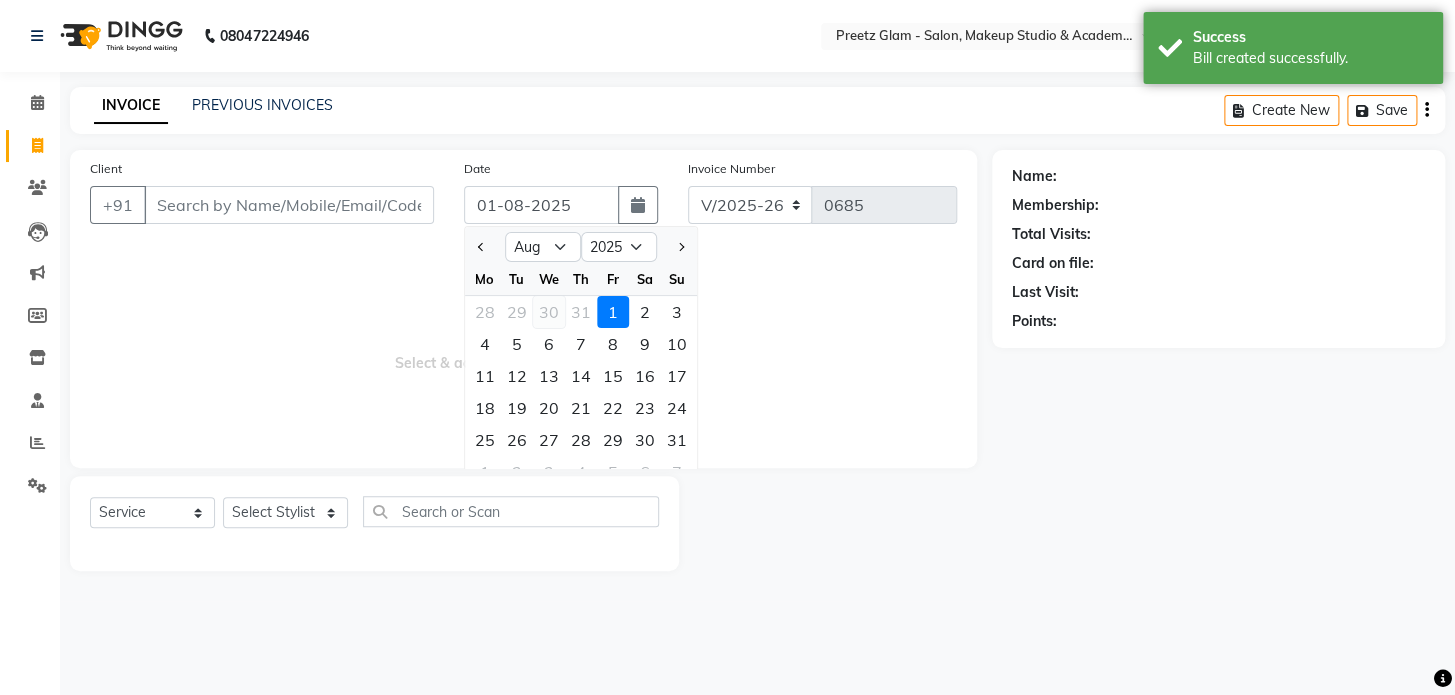 click on "30" 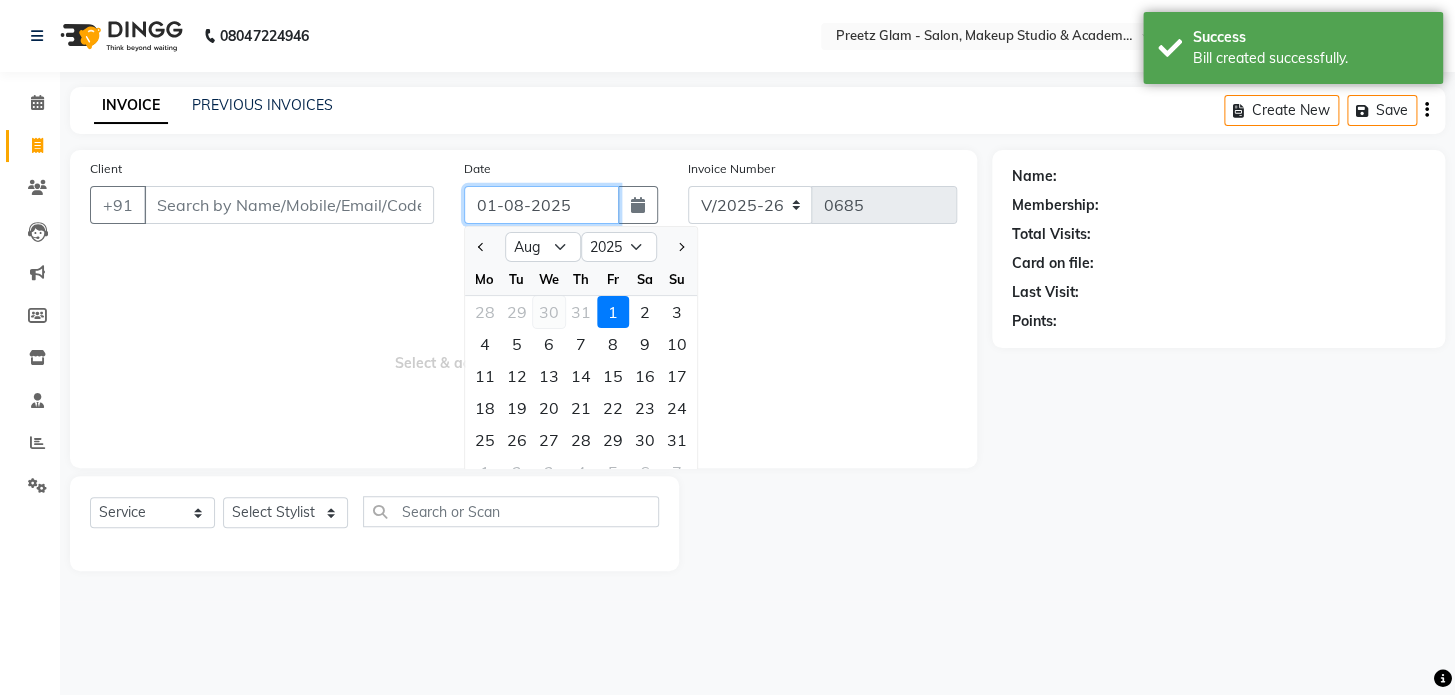 type on "30-07-2025" 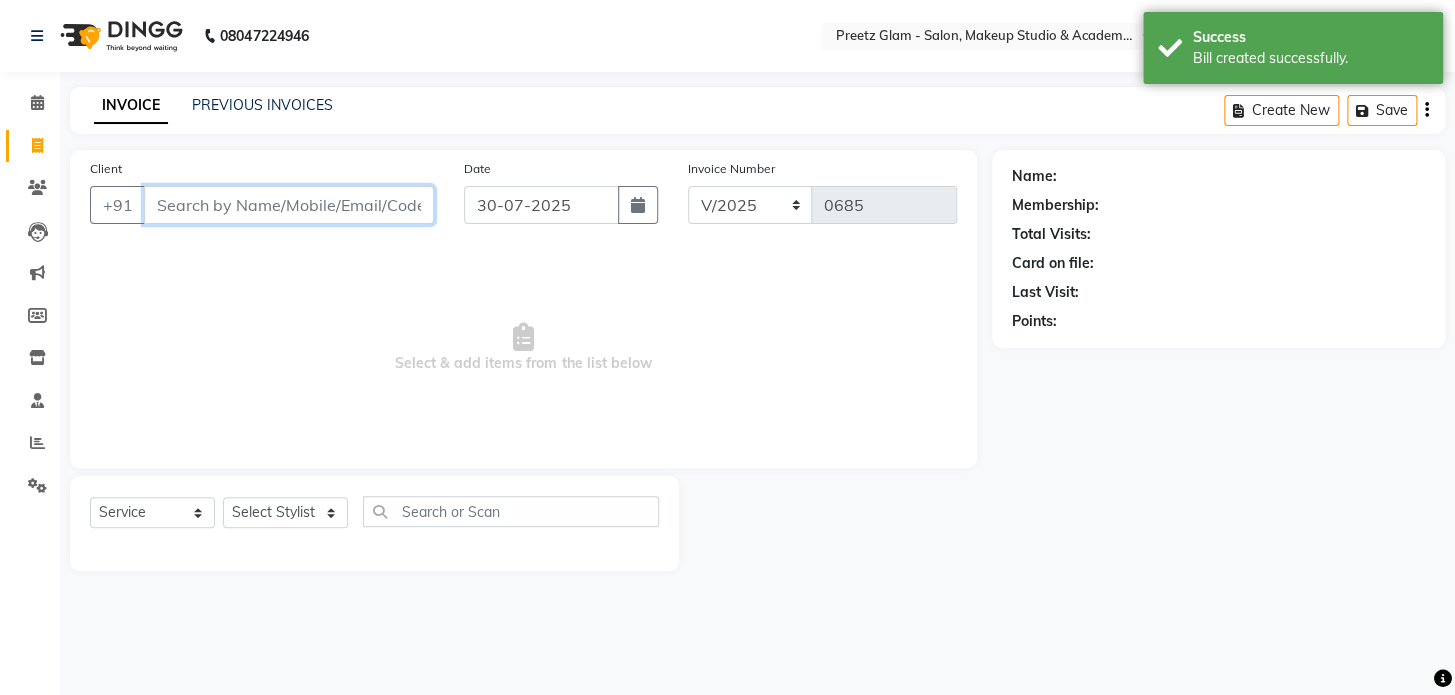 click on "Client" at bounding box center (289, 205) 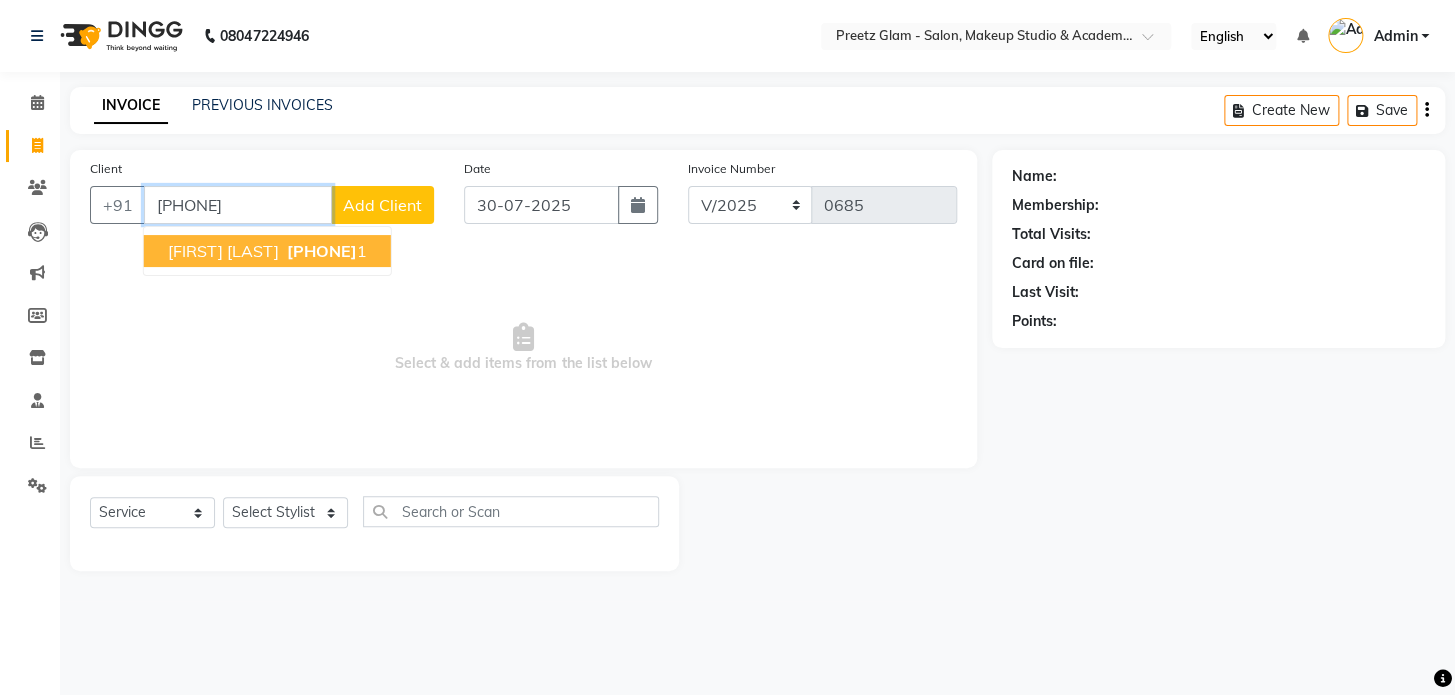 type on "[PHONE]" 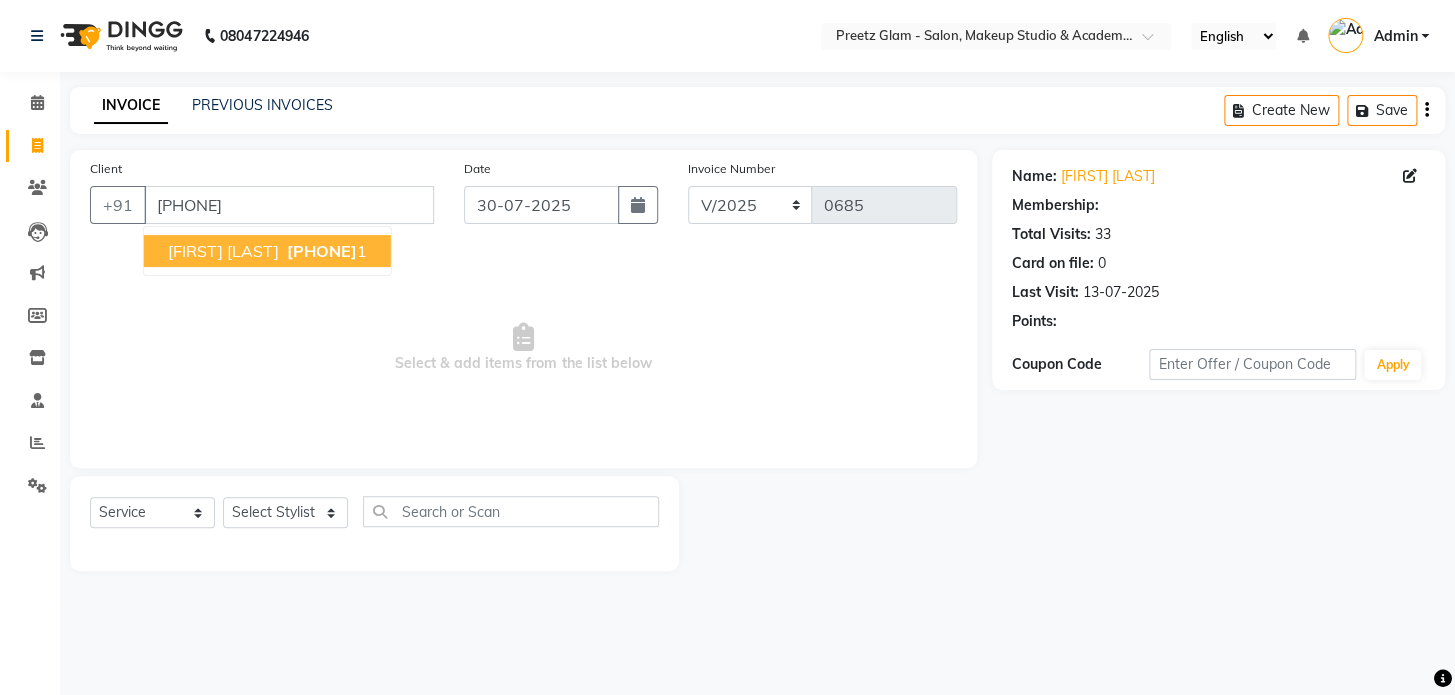 click on "[PHONE]" at bounding box center (322, 251) 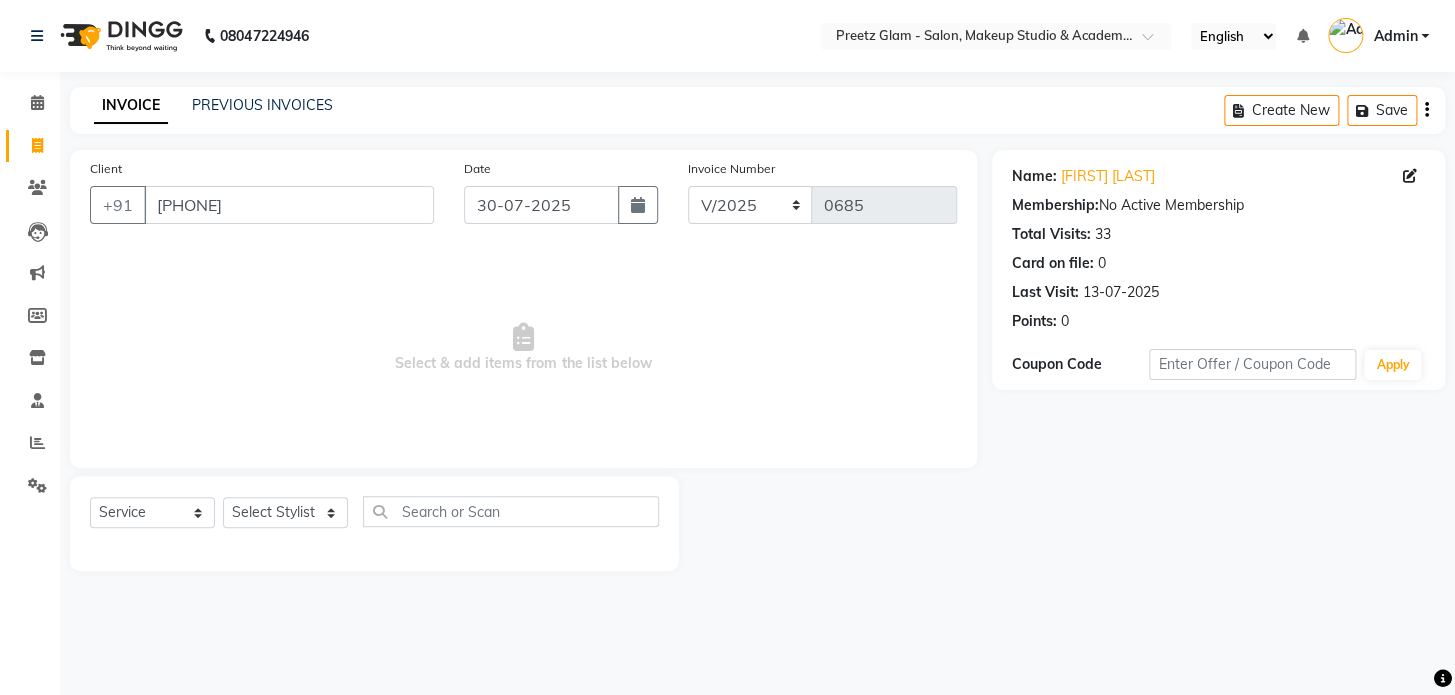 click on "Select & add items from the list below" at bounding box center [523, 348] 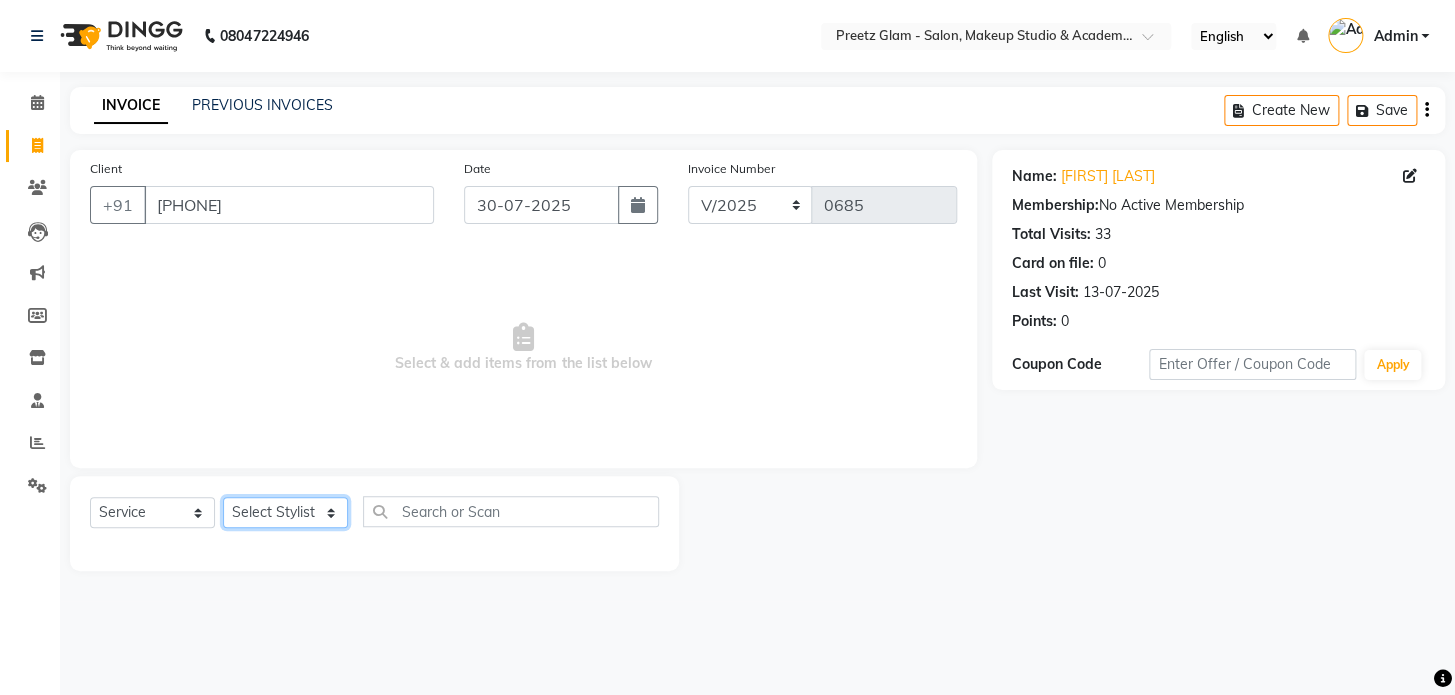 click on "Select Stylist [FIRST] [FIRST] [FIRST] [FIRST] [FIRST] [FIRST] [FIRST]" 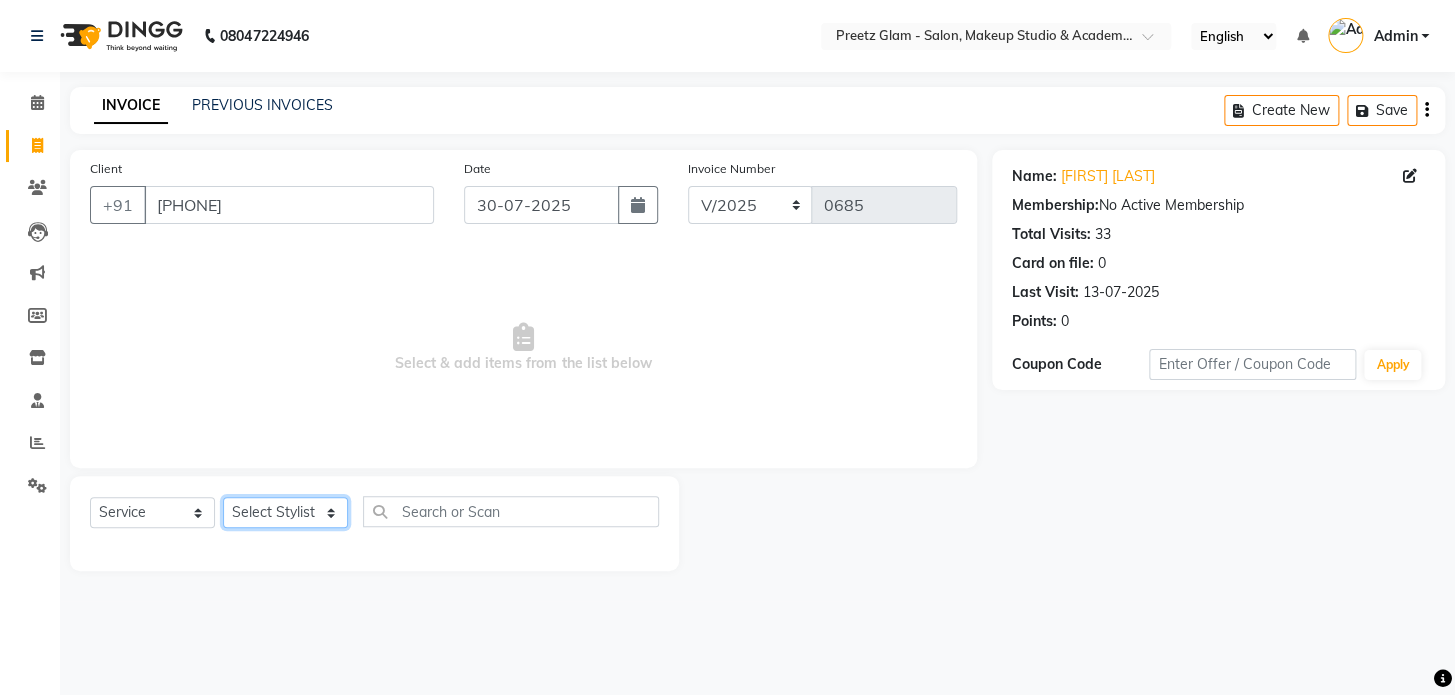select on "49320" 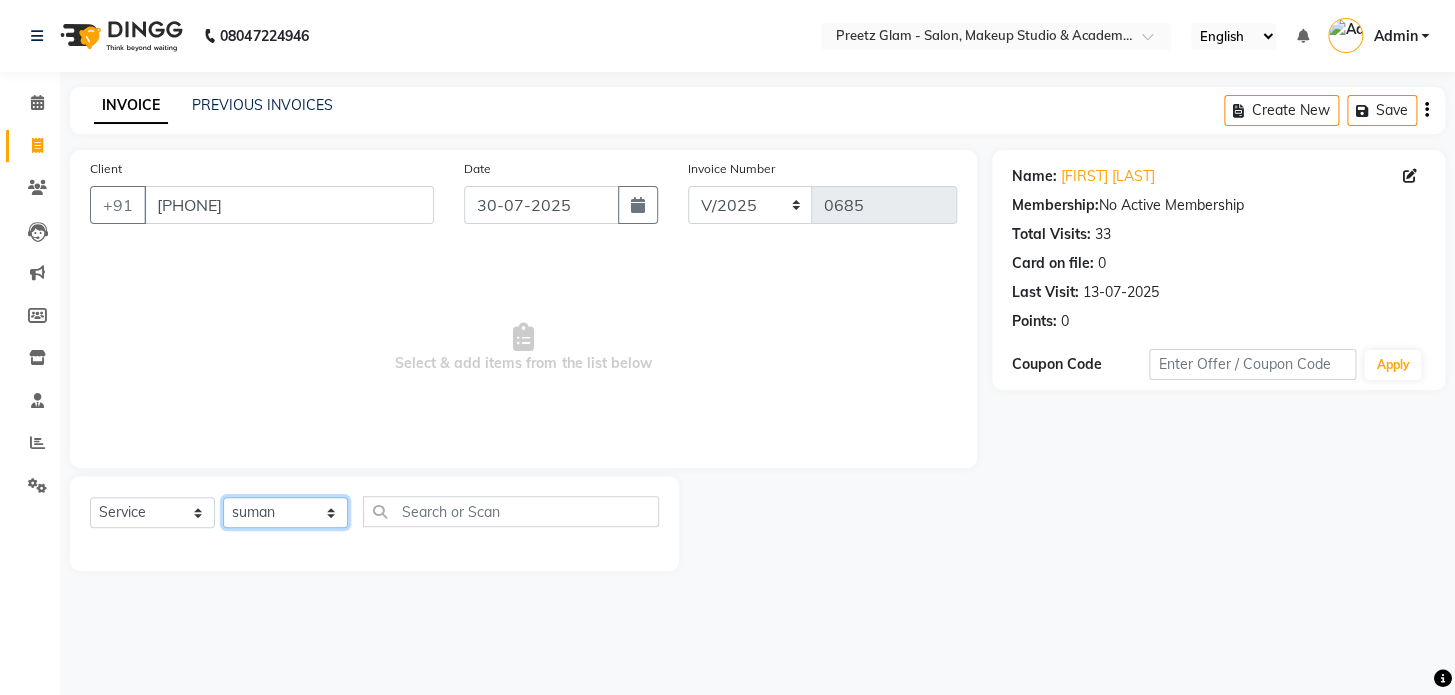 click on "Select Stylist [FIRST] [FIRST] [FIRST] [FIRST] [FIRST] [FIRST] [FIRST]" 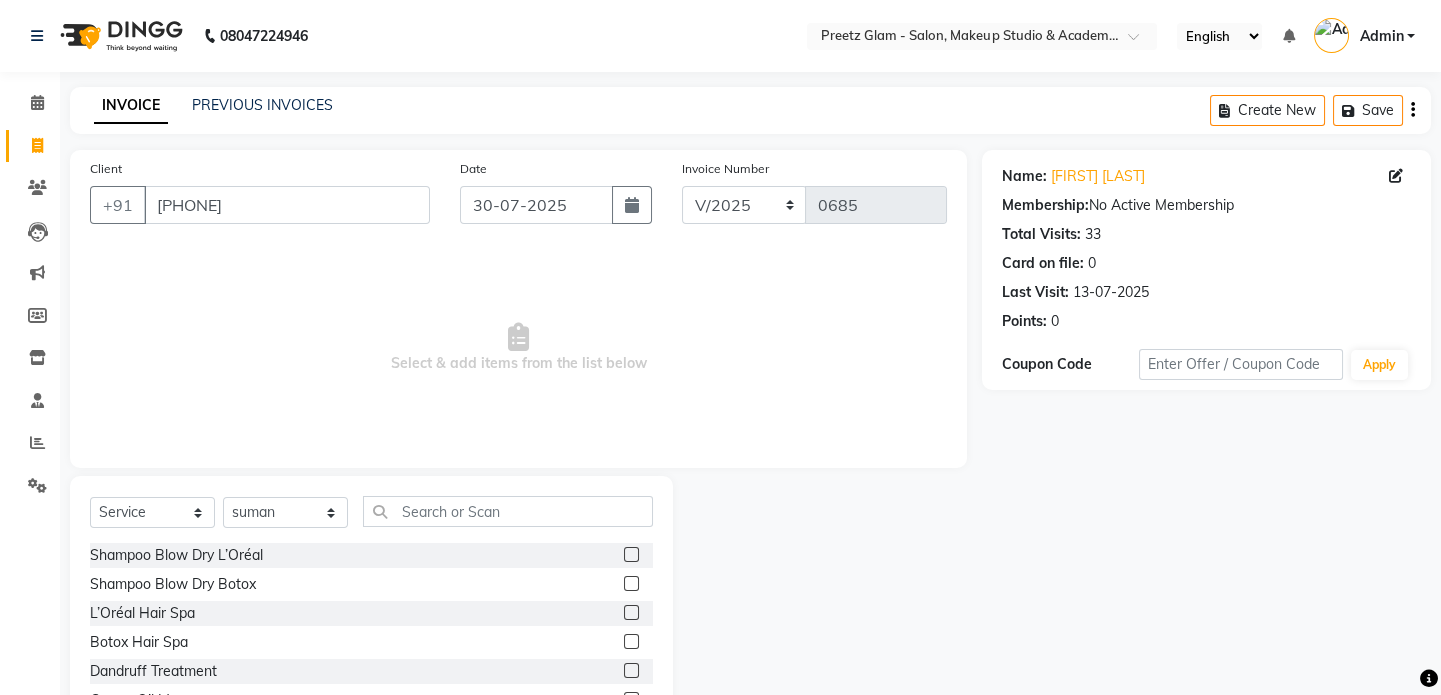 click 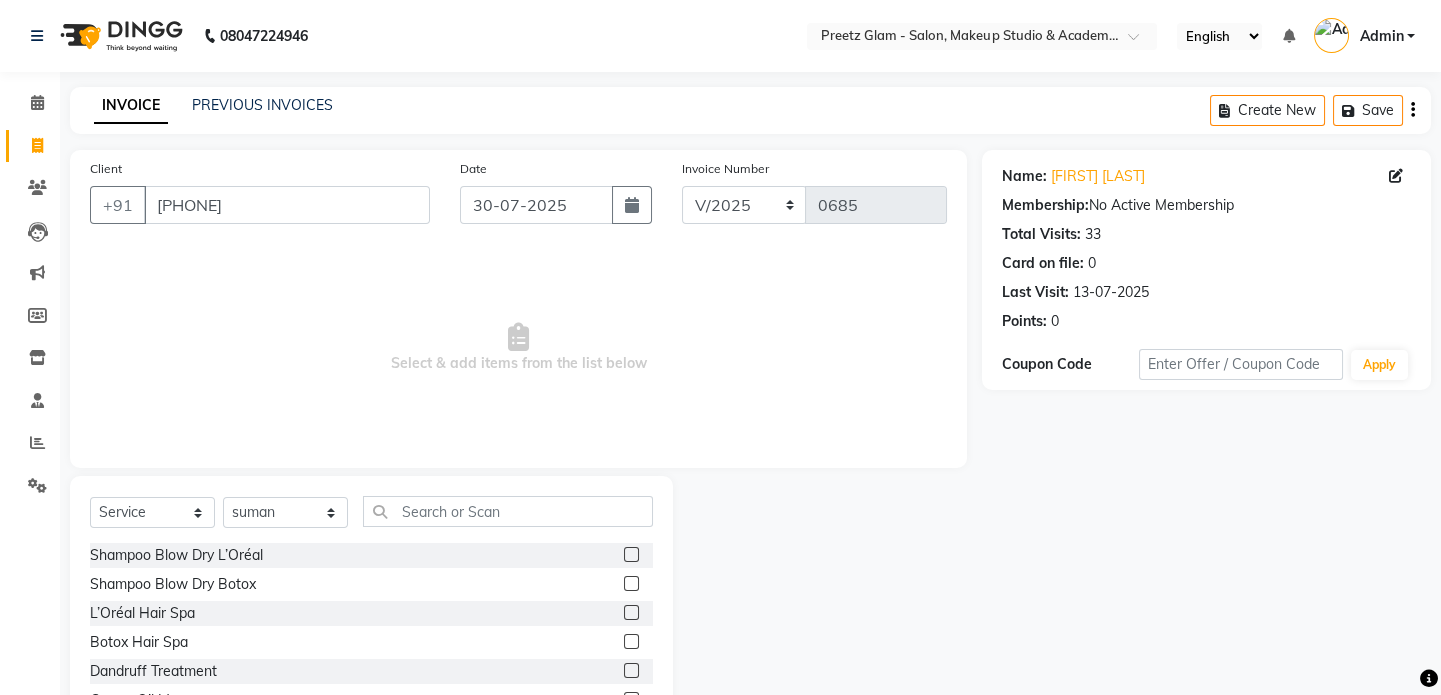 click at bounding box center (630, 555) 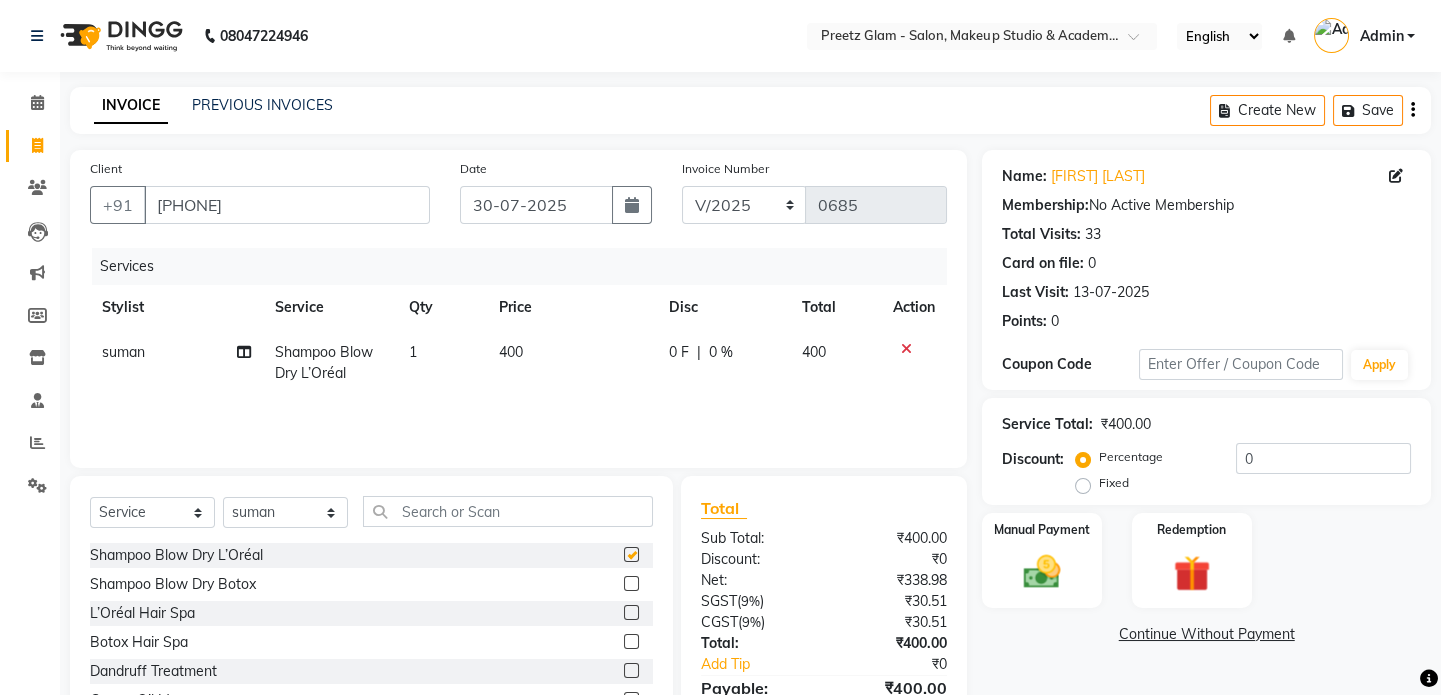 checkbox on "false" 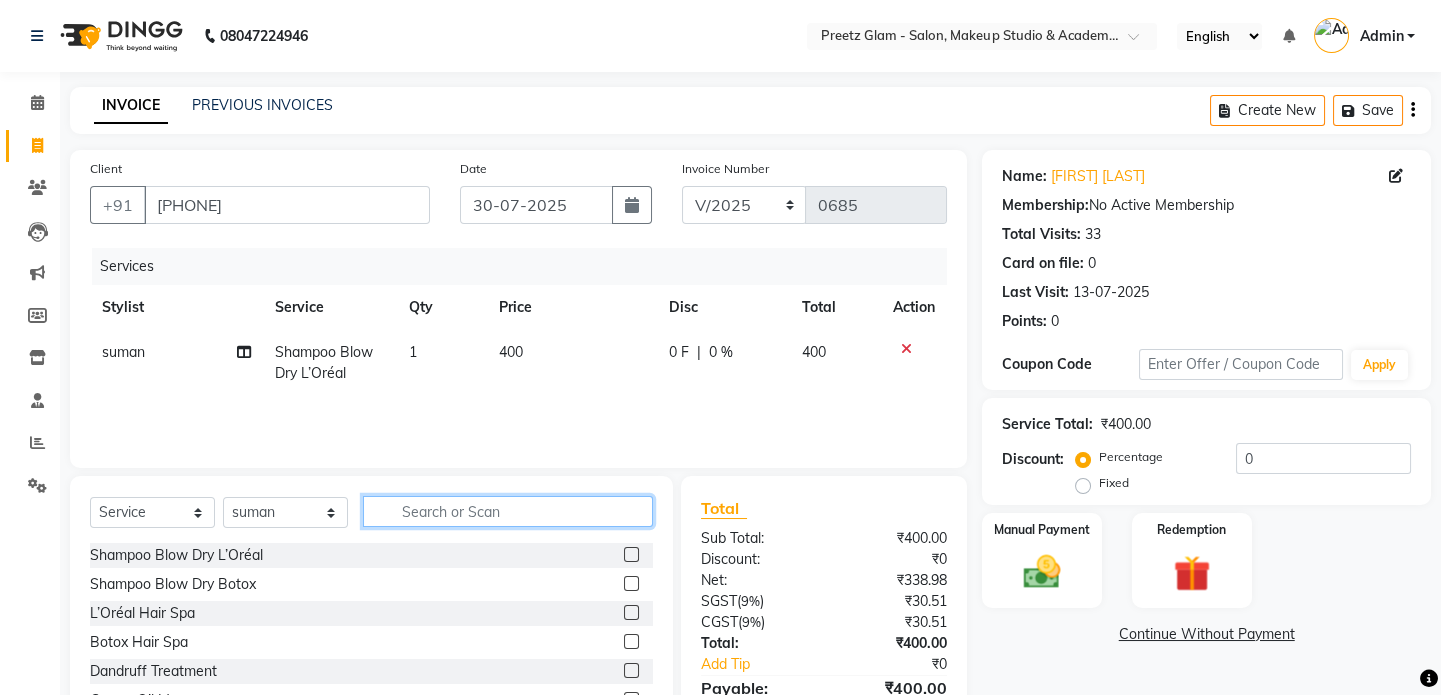 click 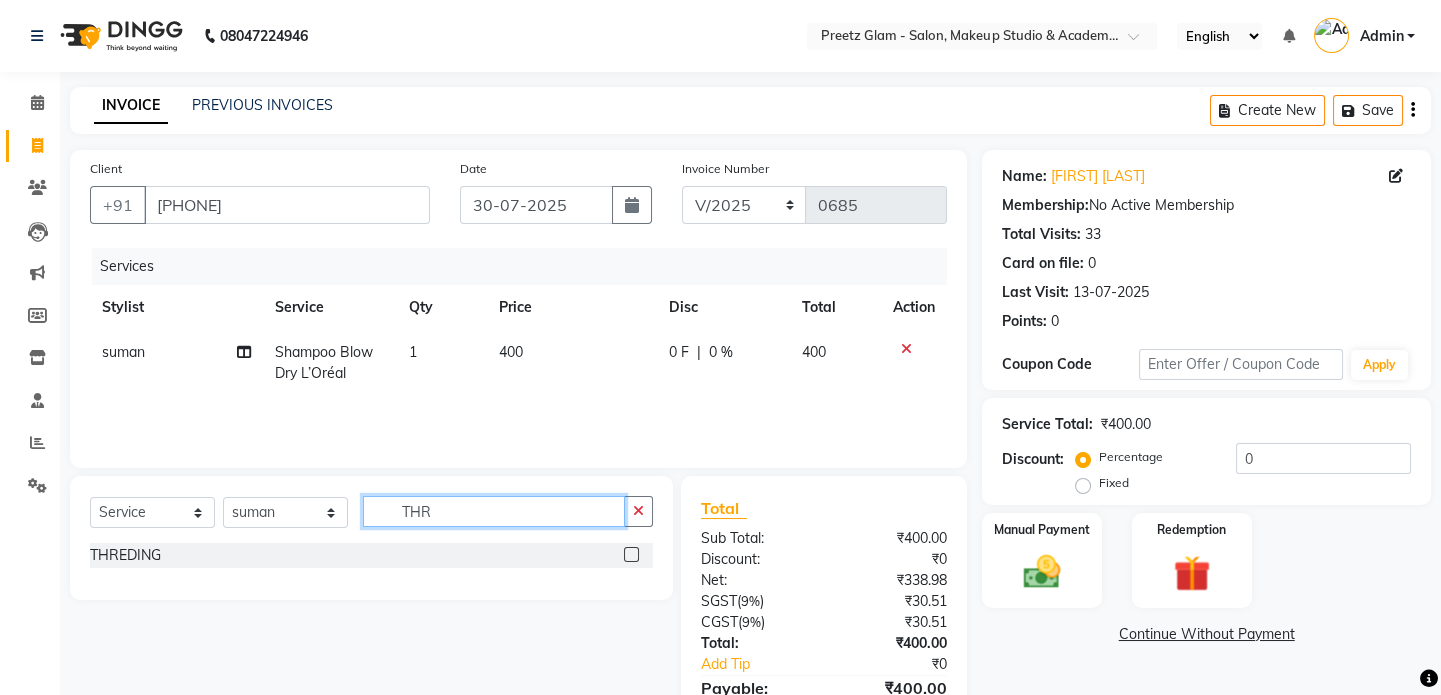 type on "THR" 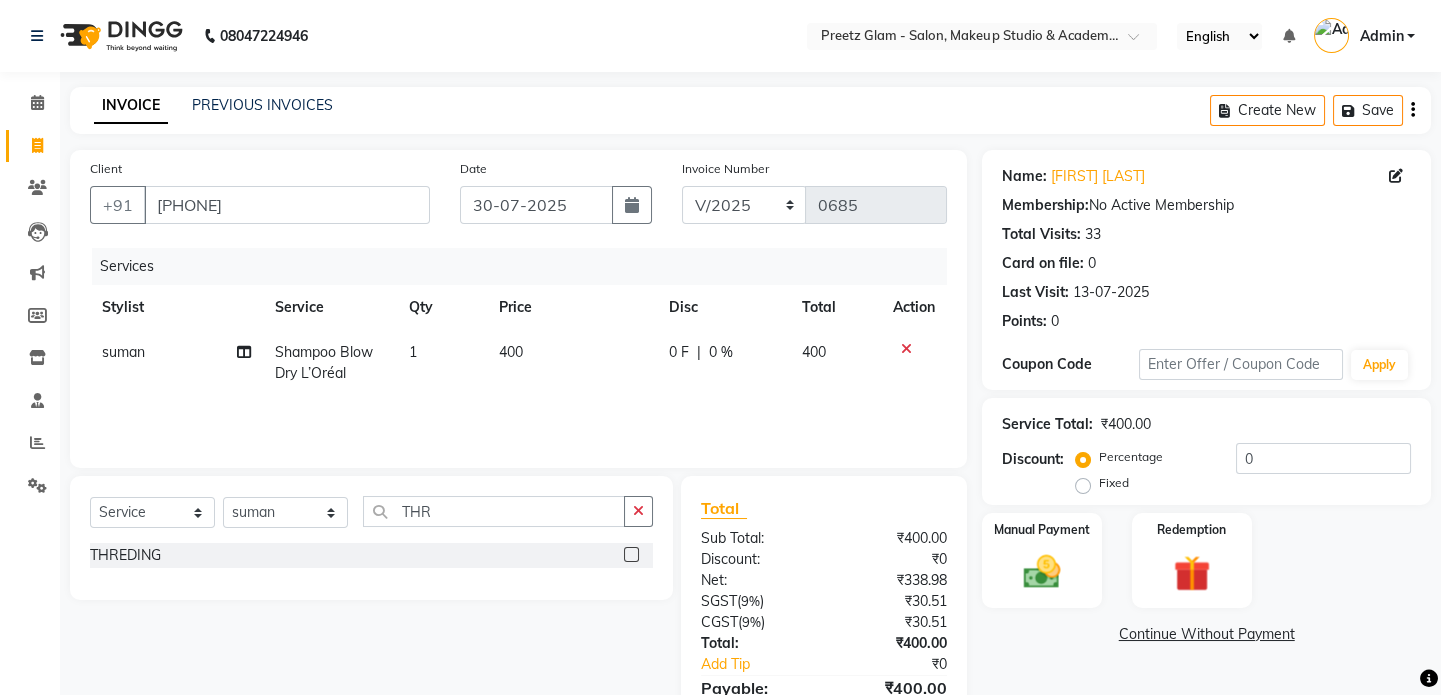 click 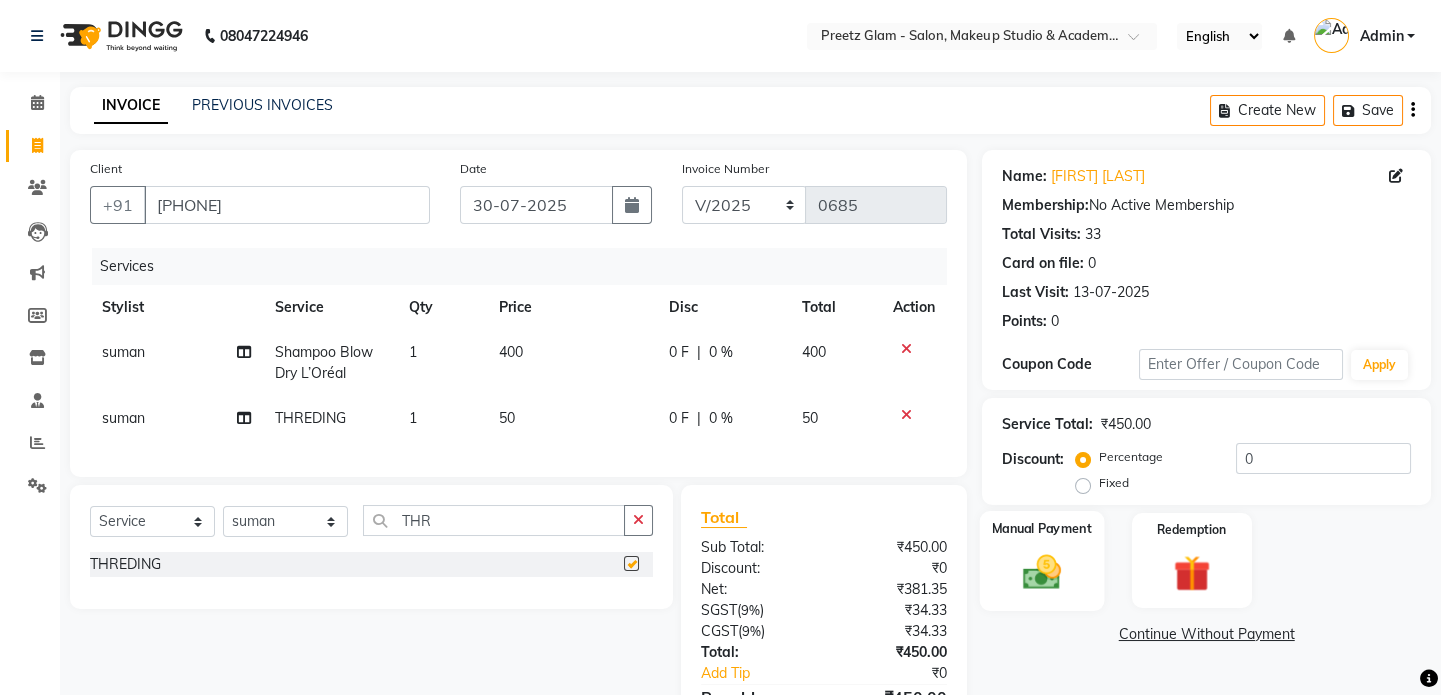 checkbox on "false" 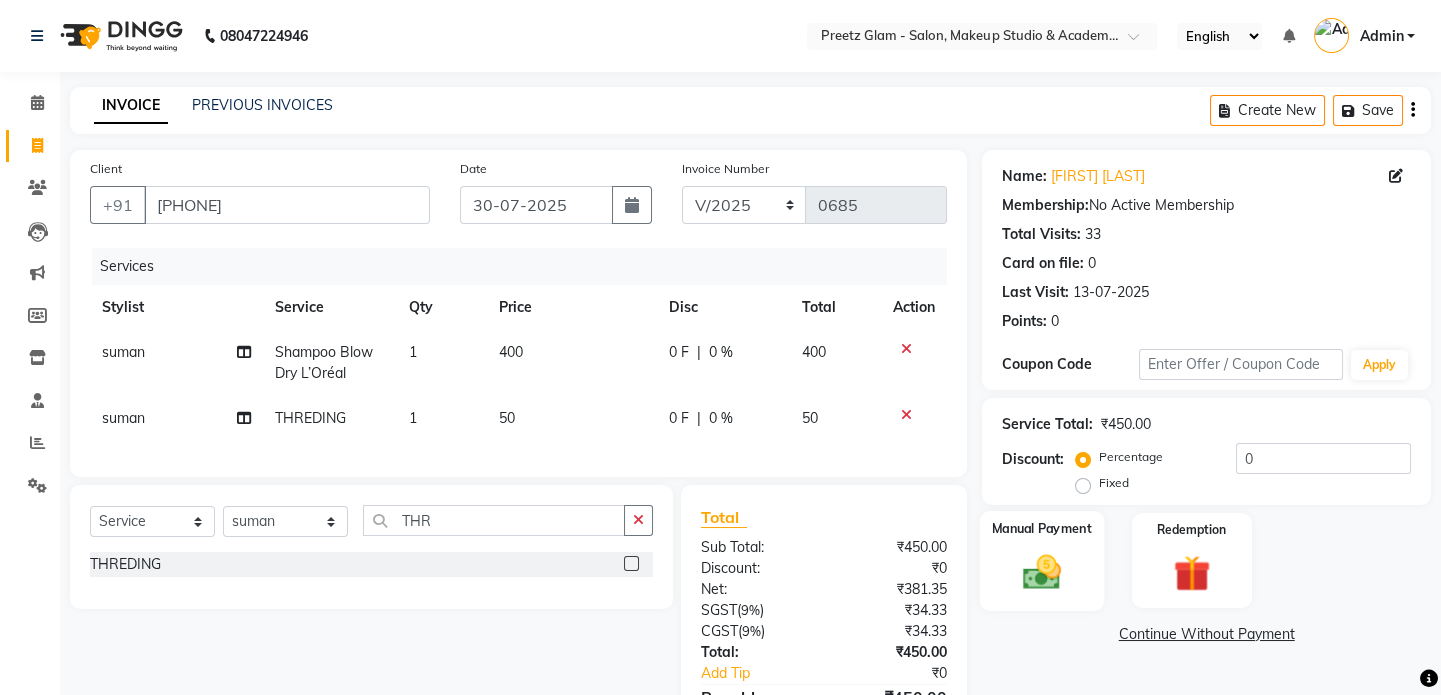 click 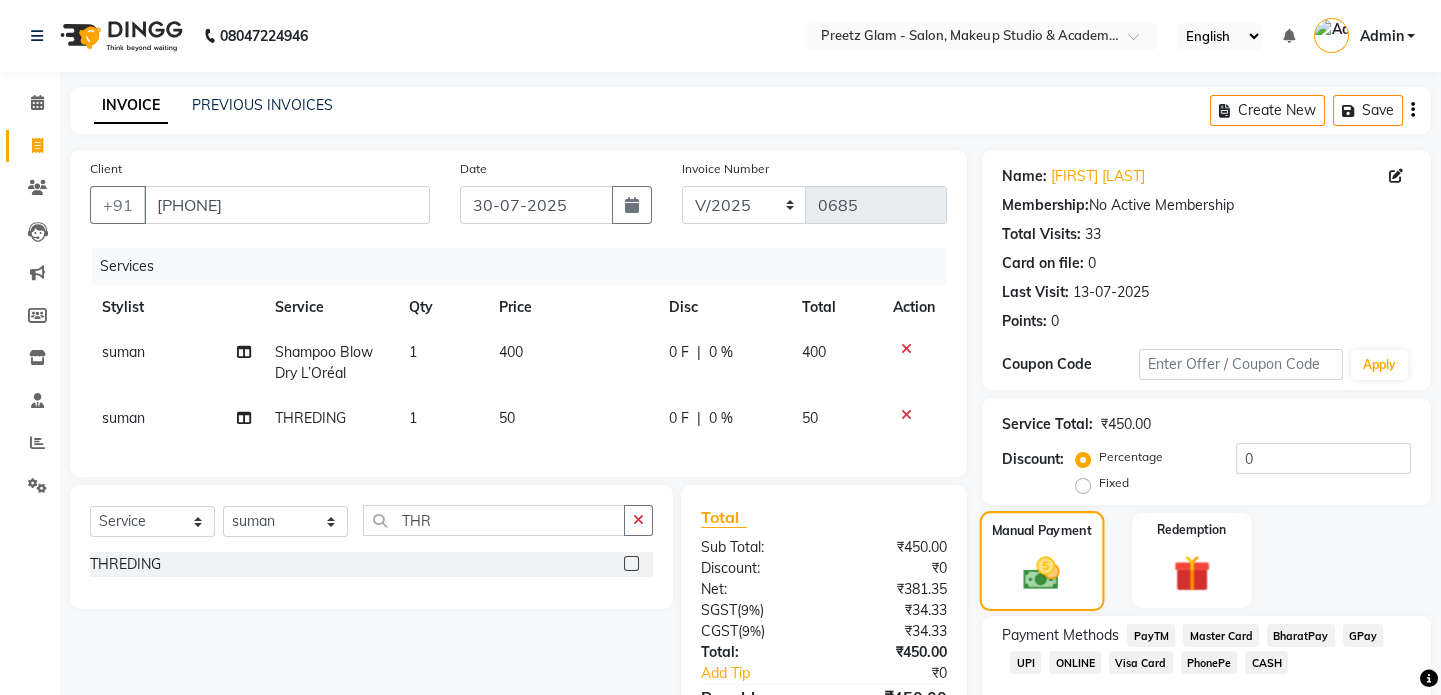 scroll, scrollTop: 128, scrollLeft: 0, axis: vertical 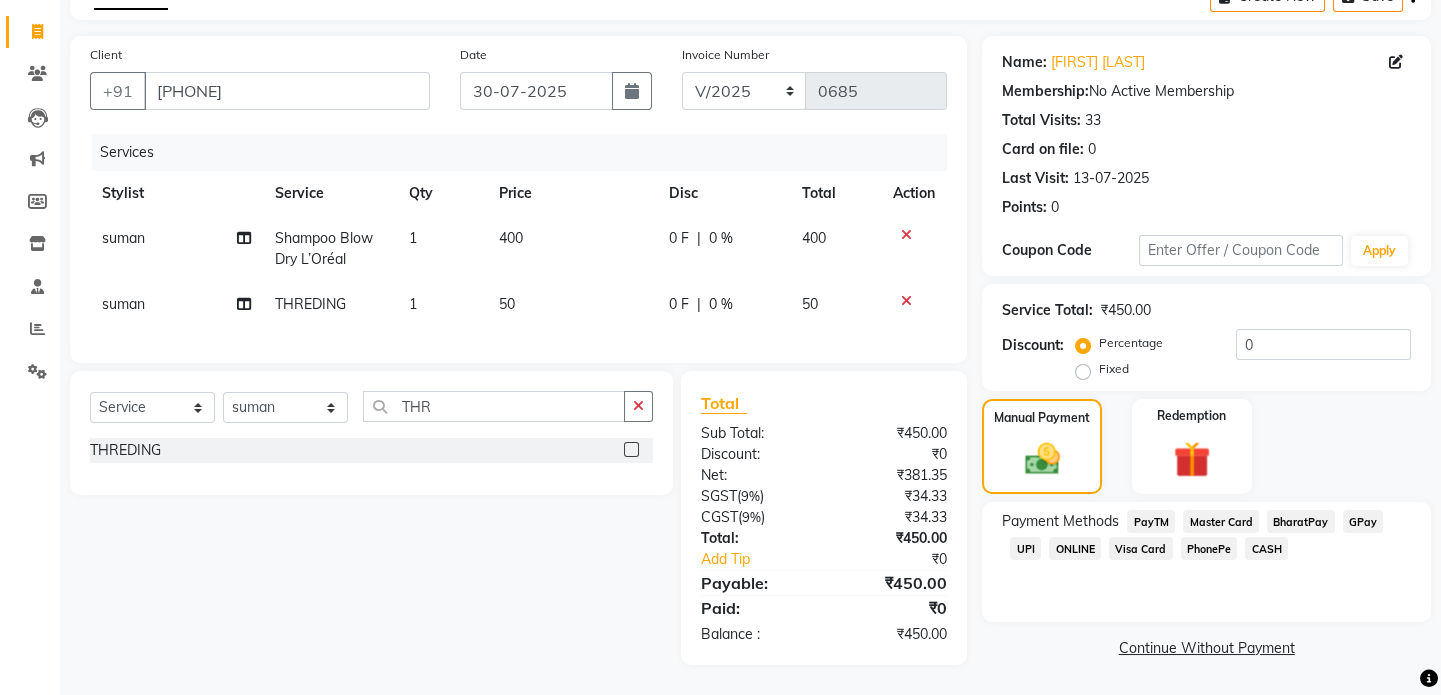 click on "CASH" 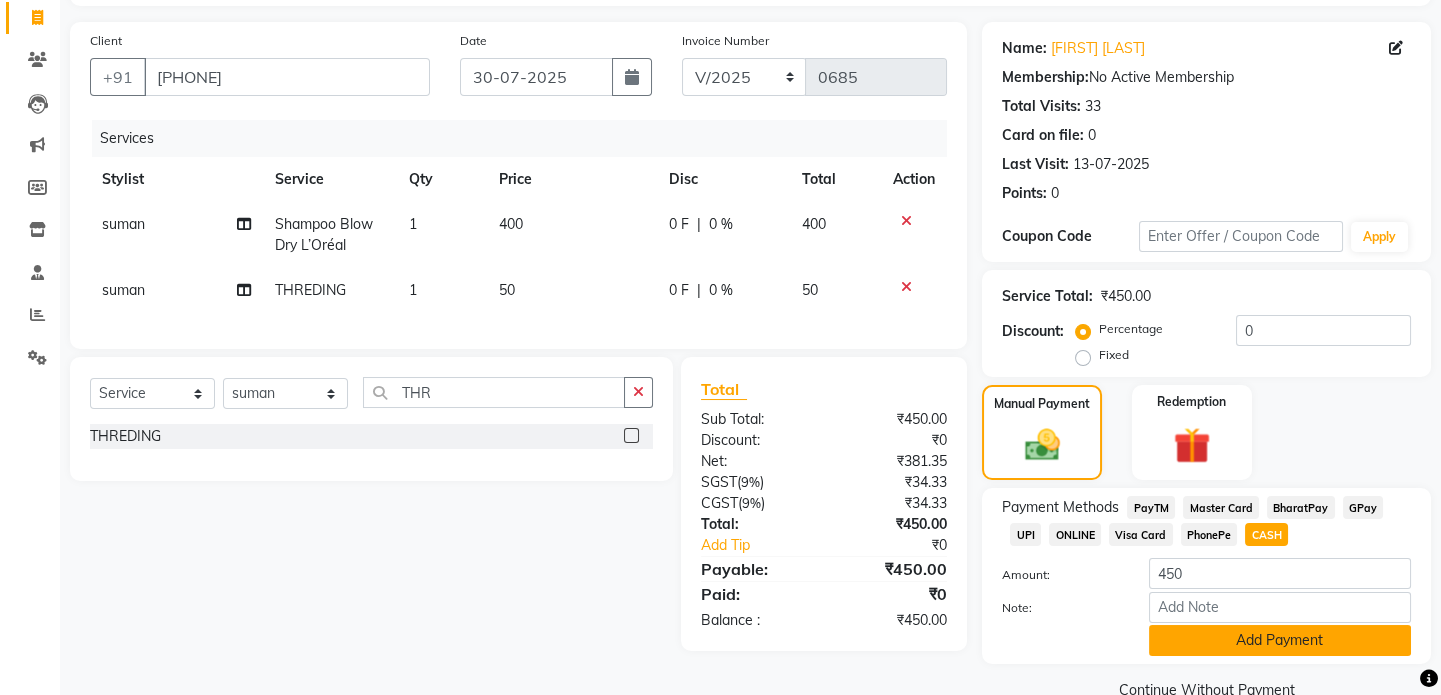 click on "Add Payment" 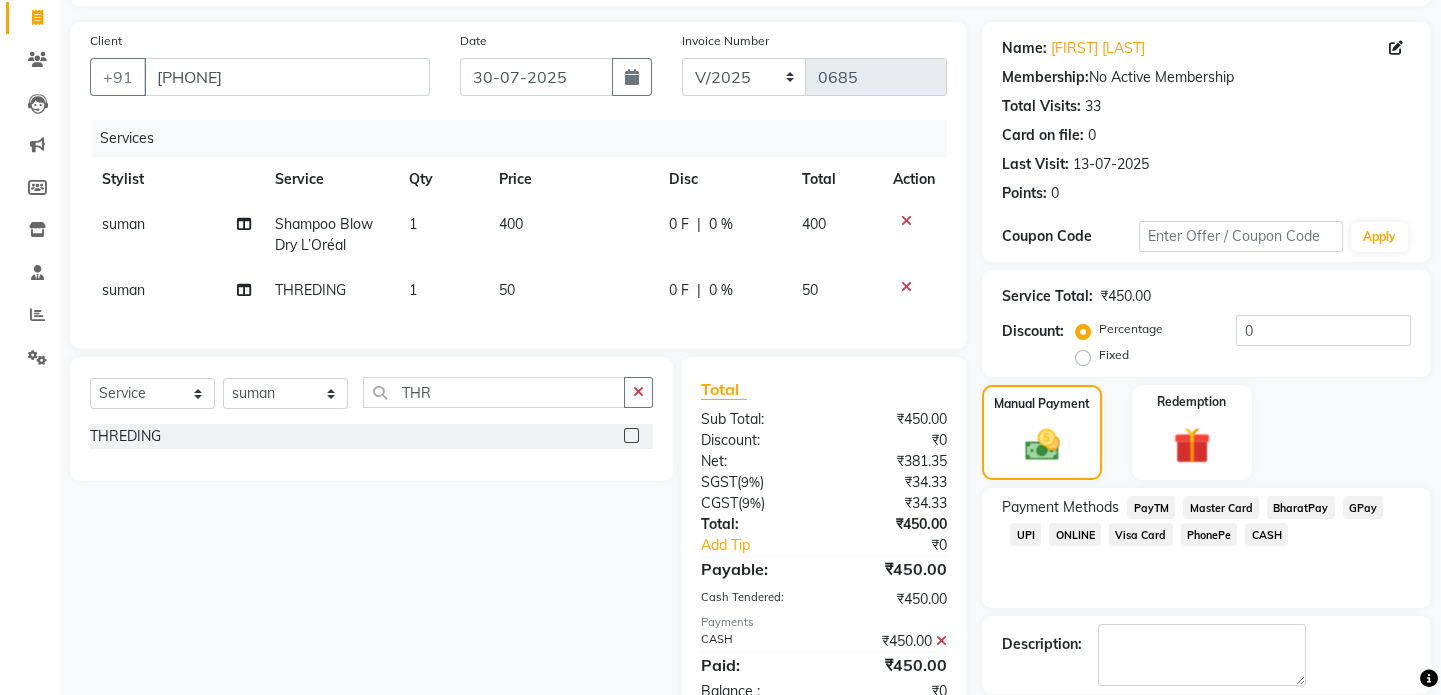 scroll, scrollTop: 223, scrollLeft: 0, axis: vertical 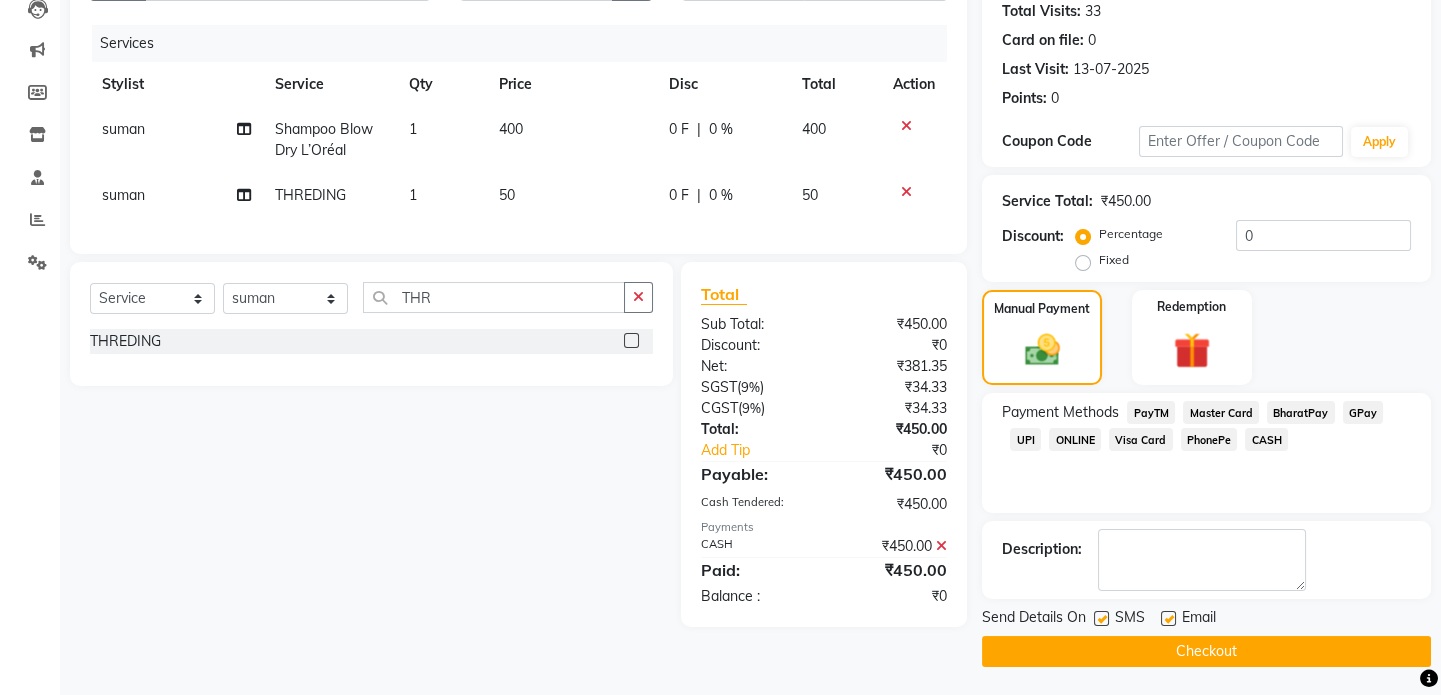 click on "Checkout" 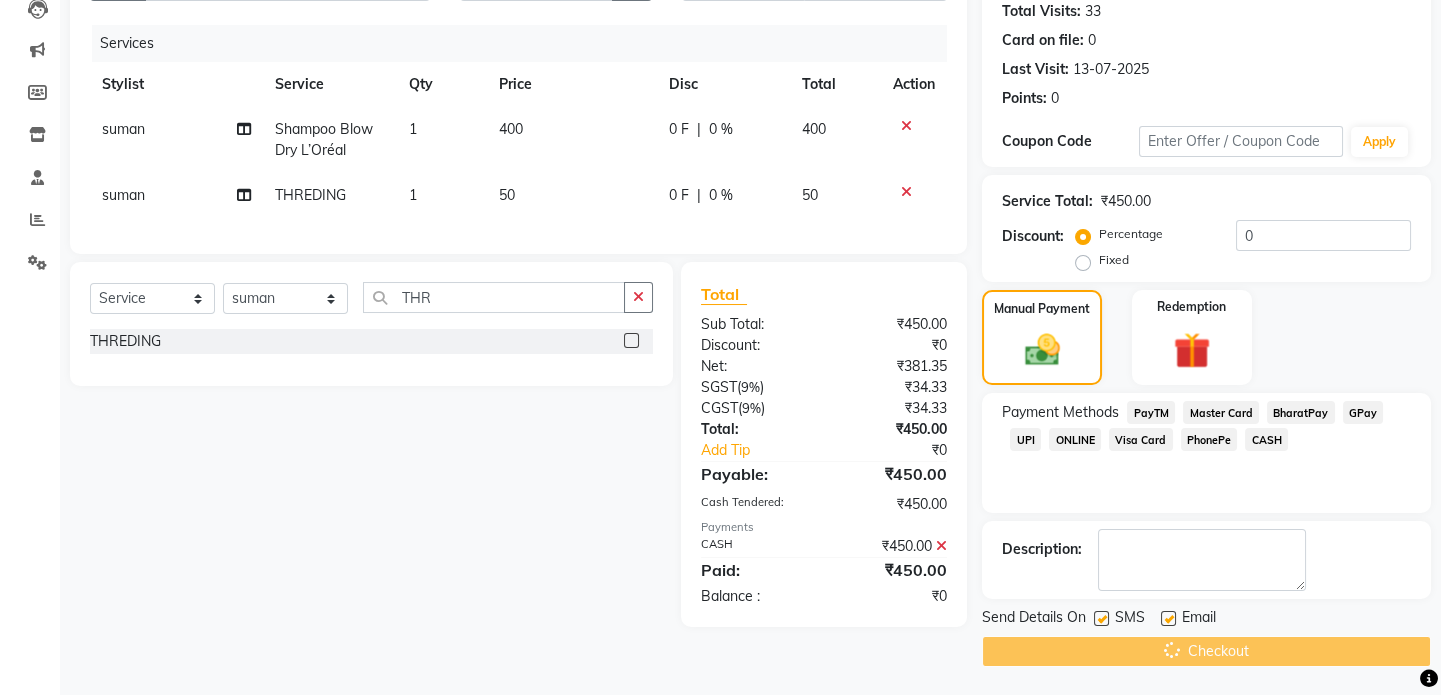 scroll, scrollTop: 0, scrollLeft: 0, axis: both 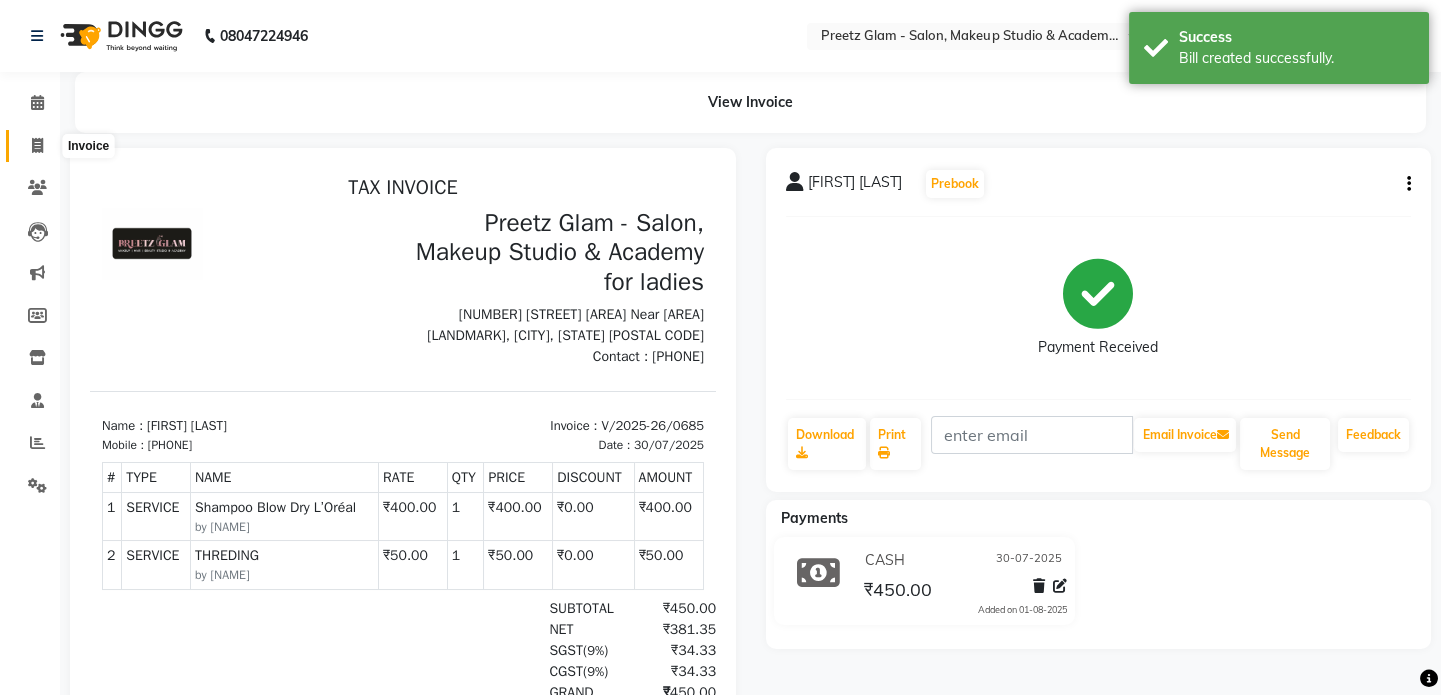 click 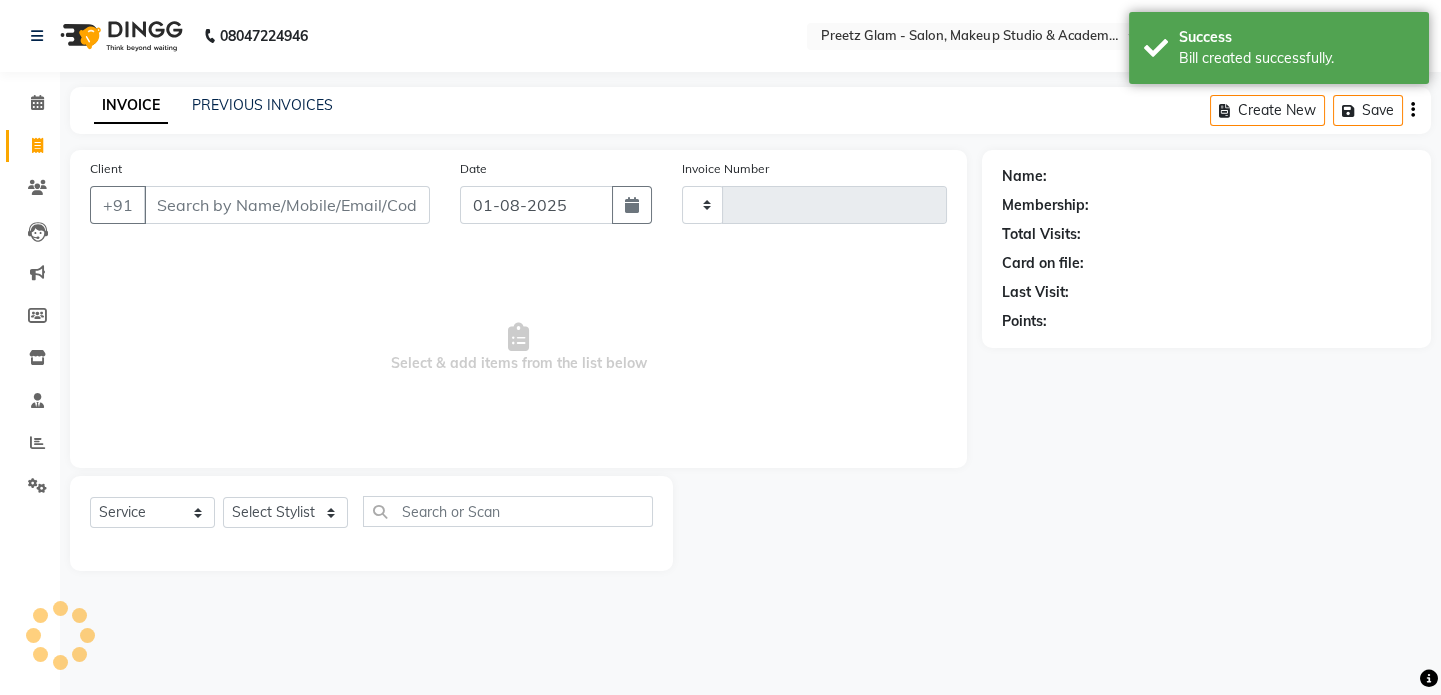type on "0686" 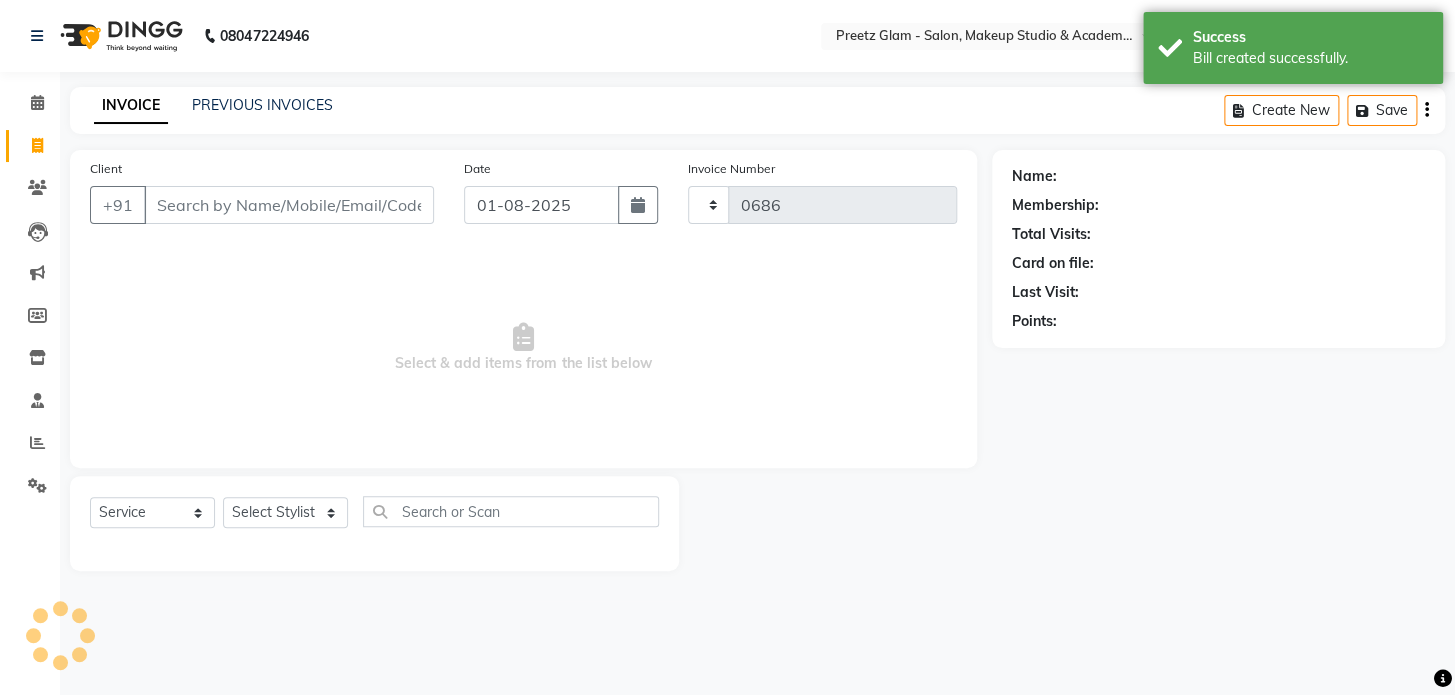 select on "4263" 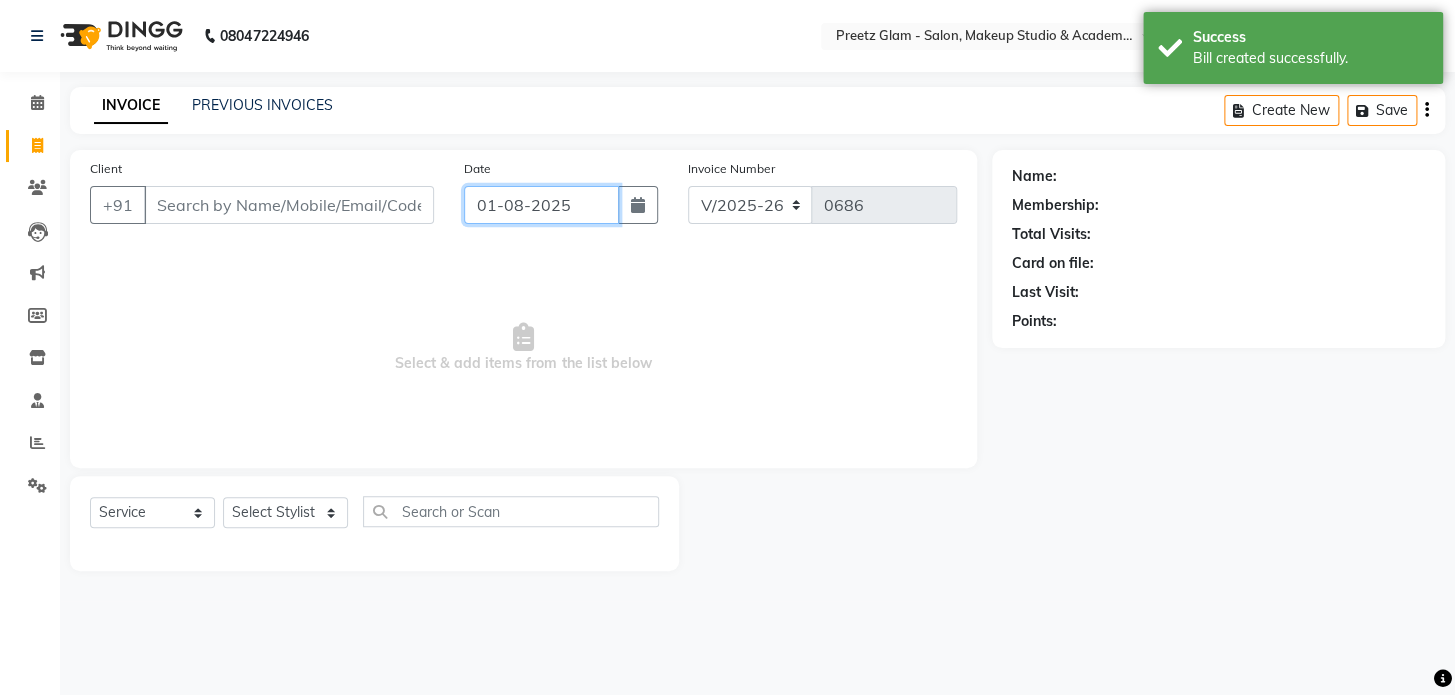 click on "01-08-2025" 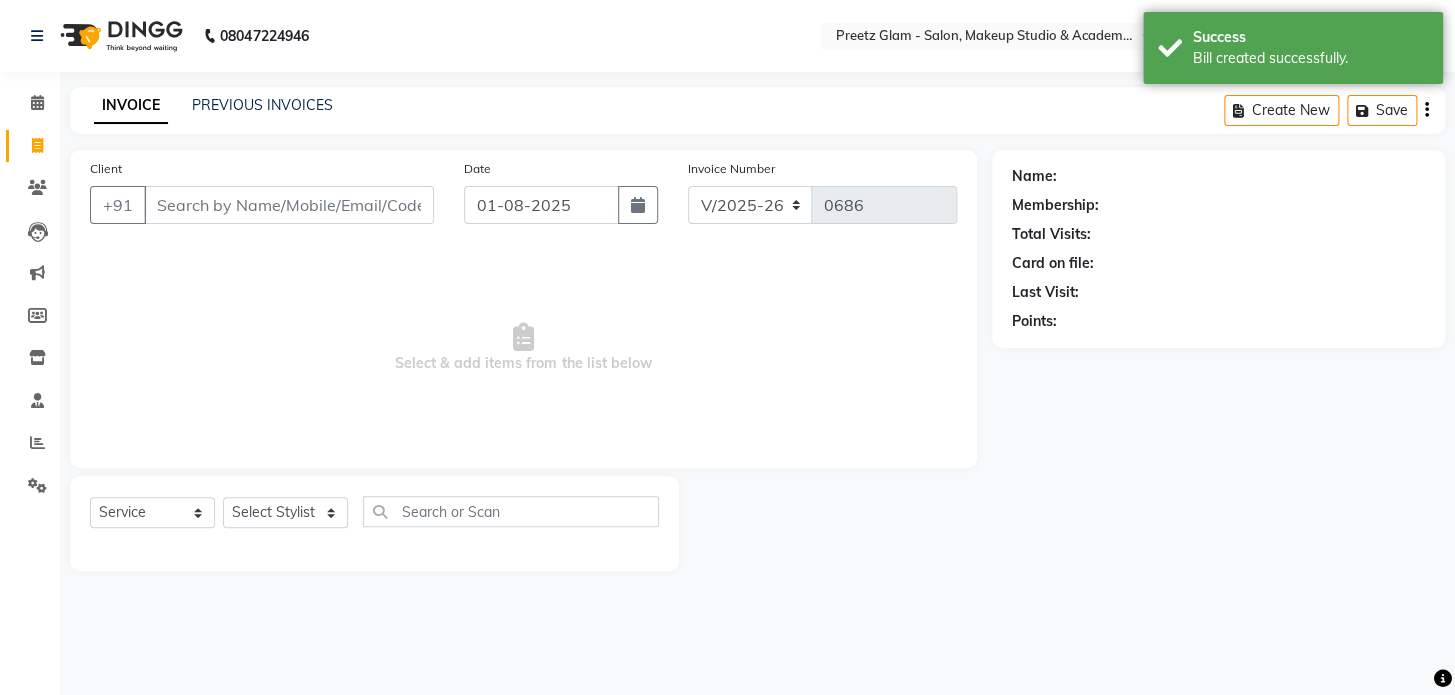 select on "8" 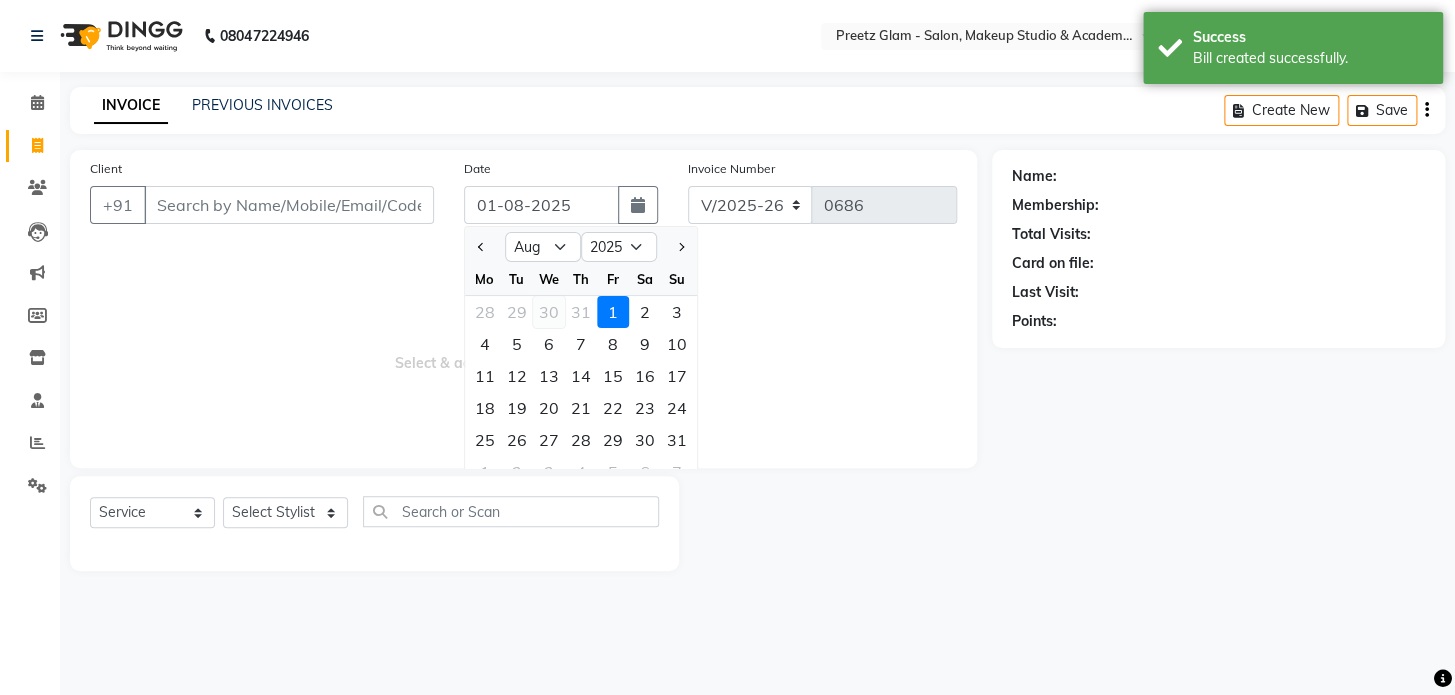 click on "30" 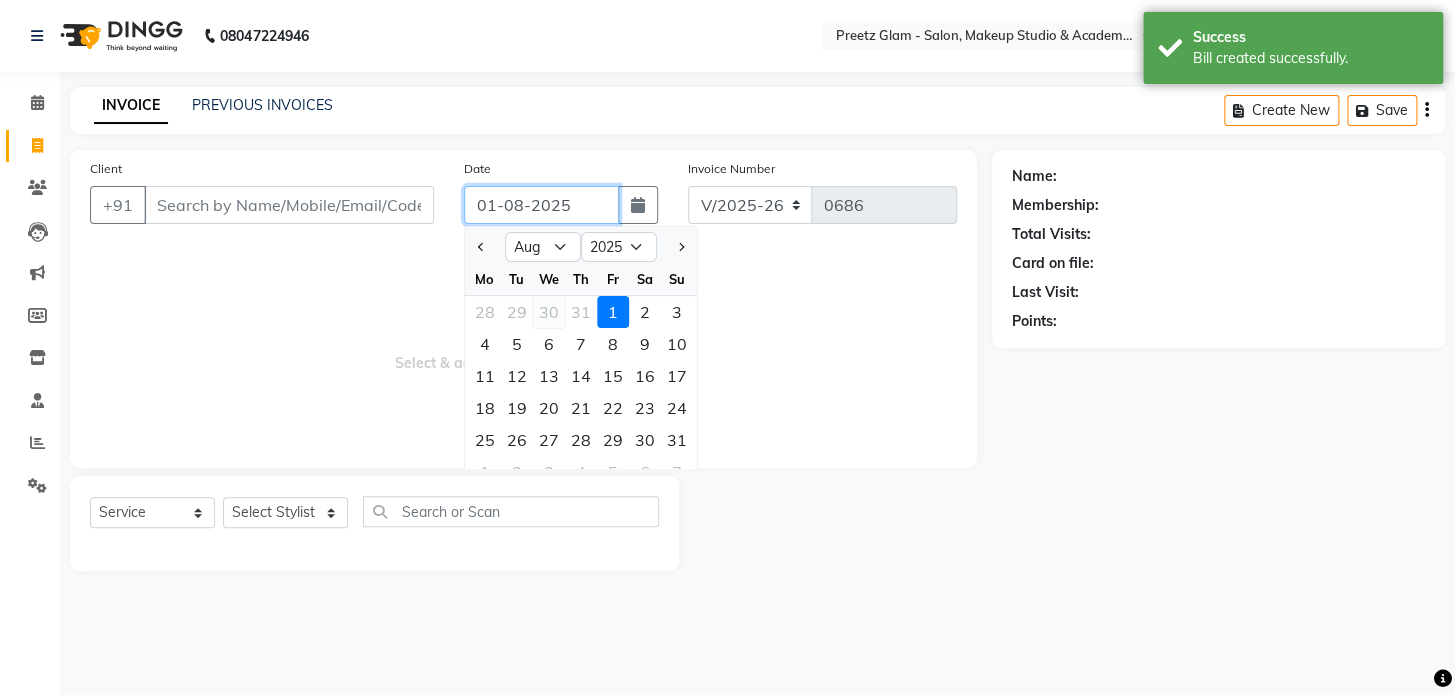 type on "30-07-2025" 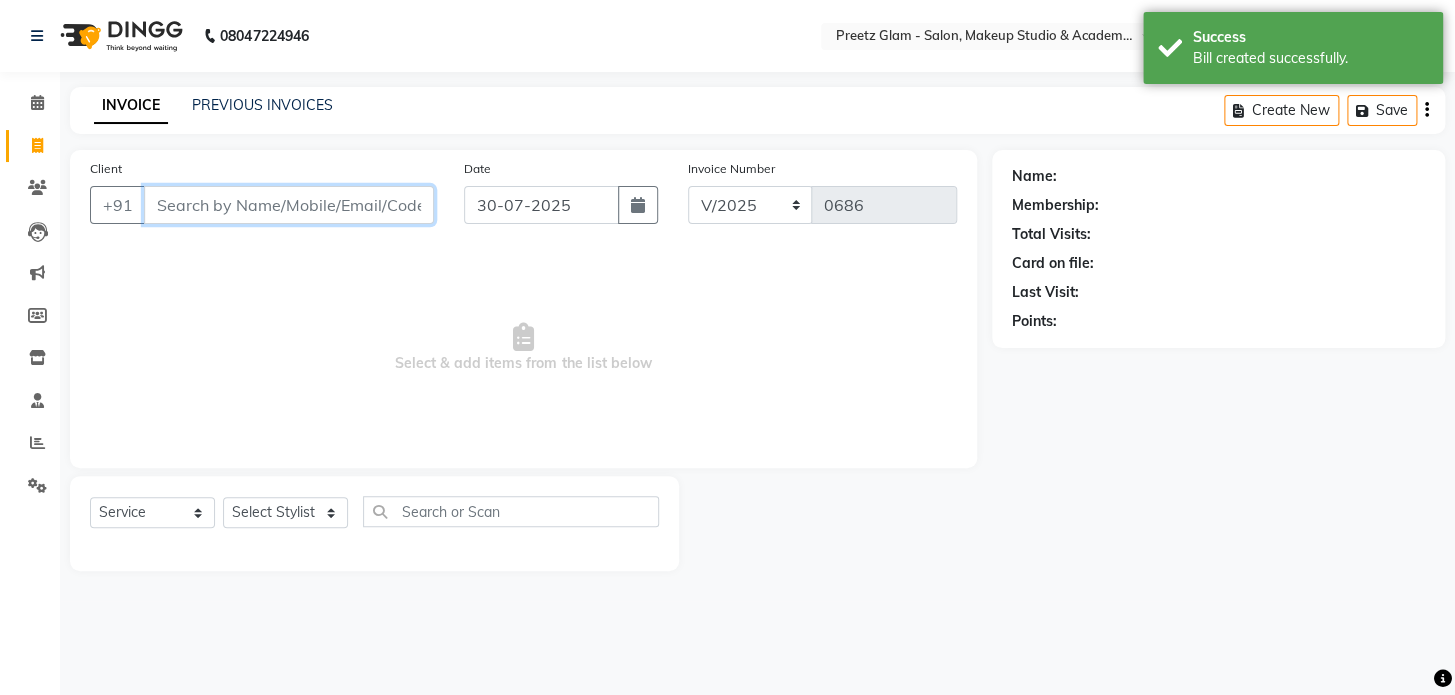 click on "Client" at bounding box center [289, 205] 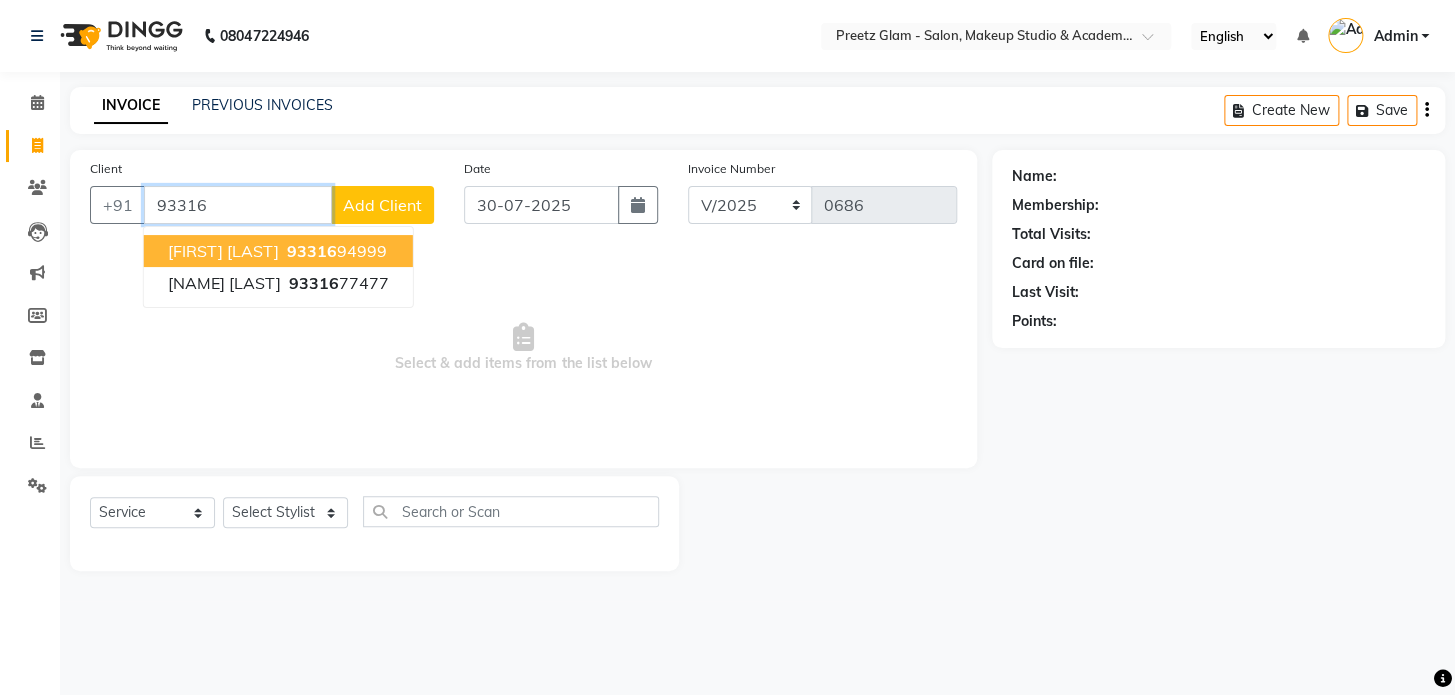 click on "[PHONE]" at bounding box center [335, 251] 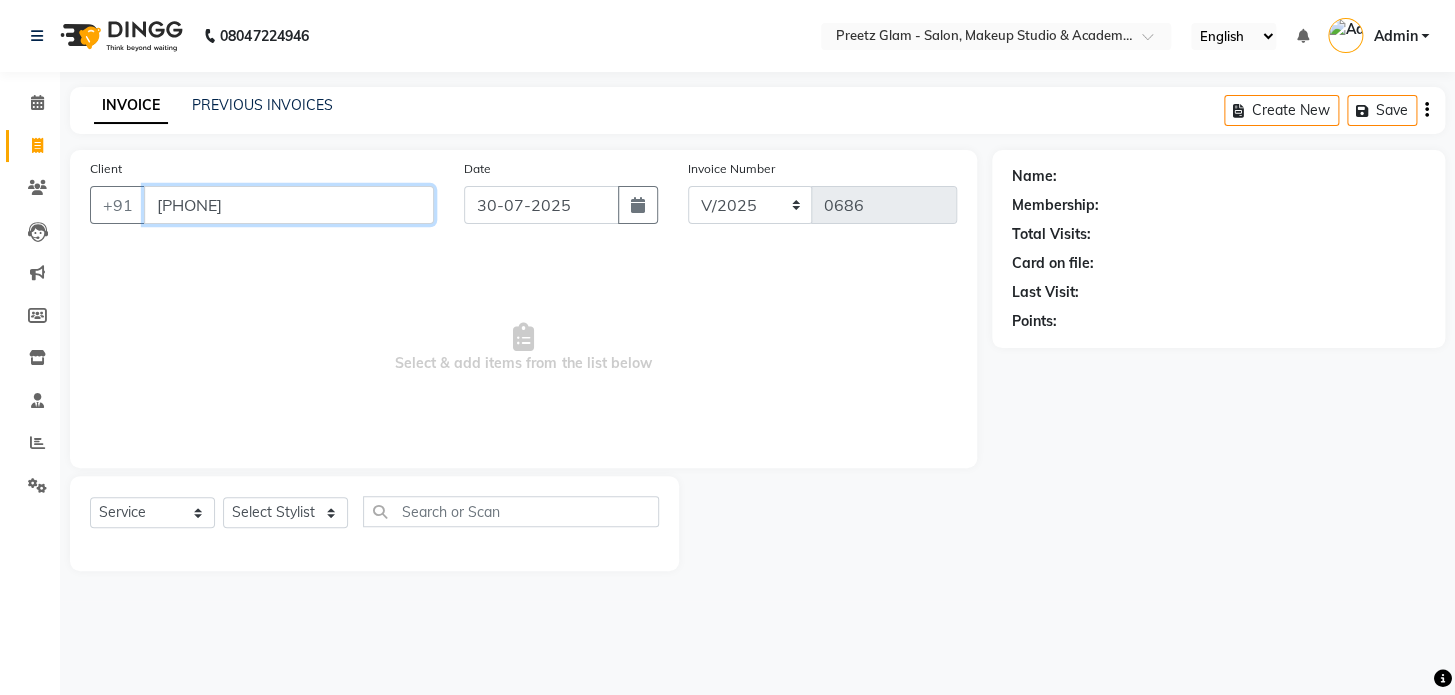 type on "[PHONE]" 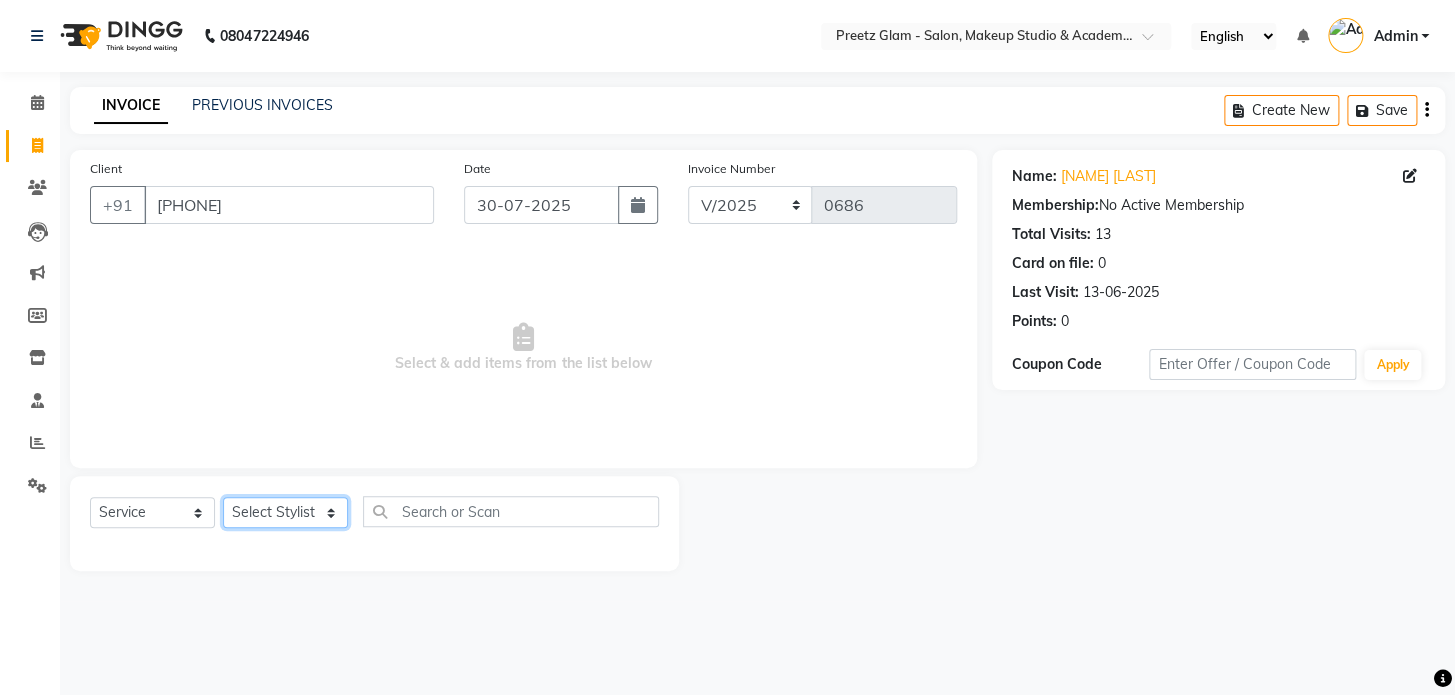 click on "Select Stylist [FIRST] [FIRST] [FIRST] [FIRST] [FIRST] [FIRST] [FIRST]" 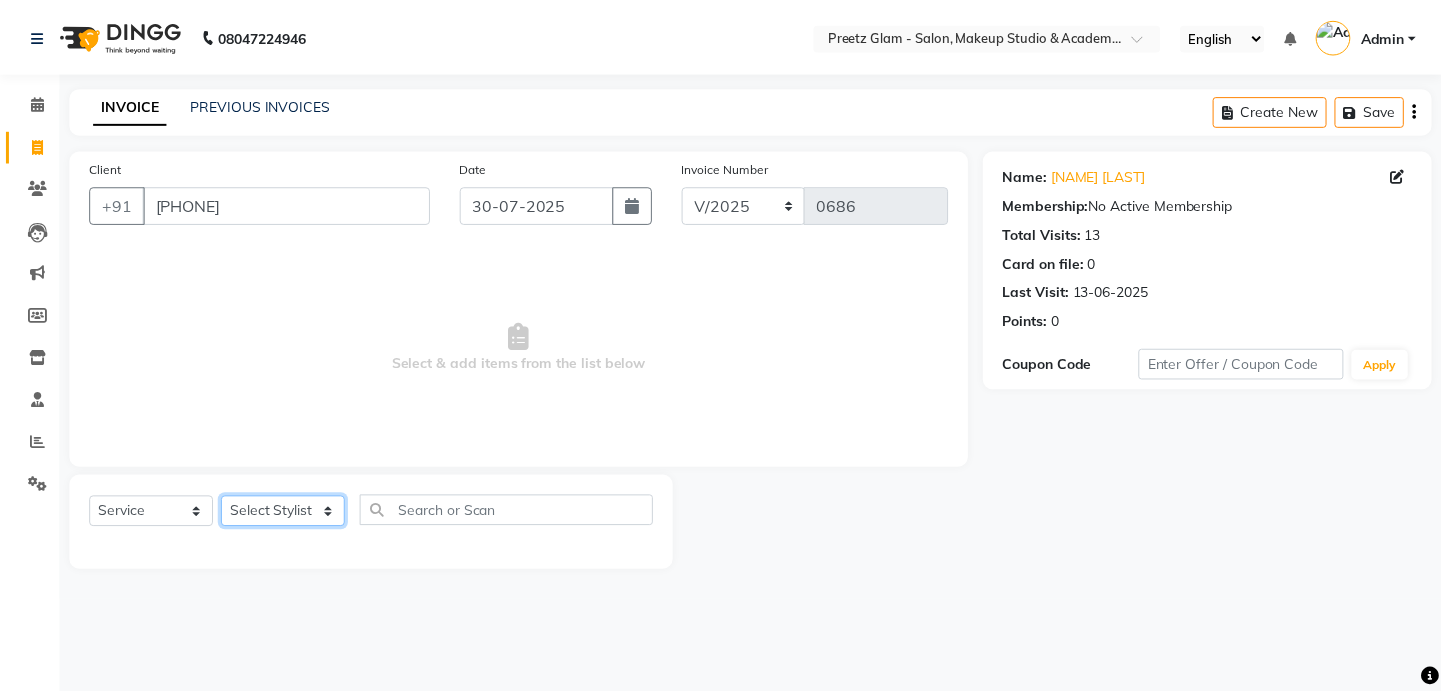 type 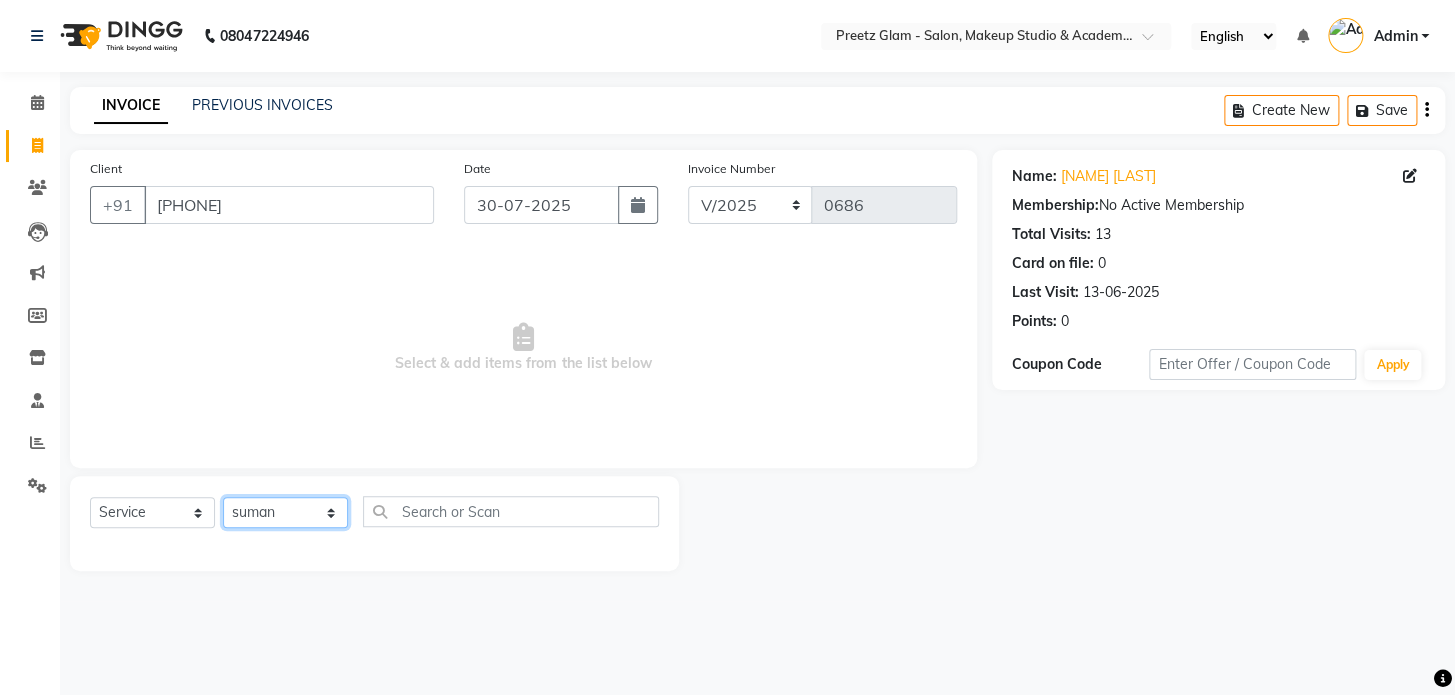 click on "Select Stylist [FIRST] [FIRST] [FIRST] [FIRST] [FIRST] [FIRST] [FIRST]" 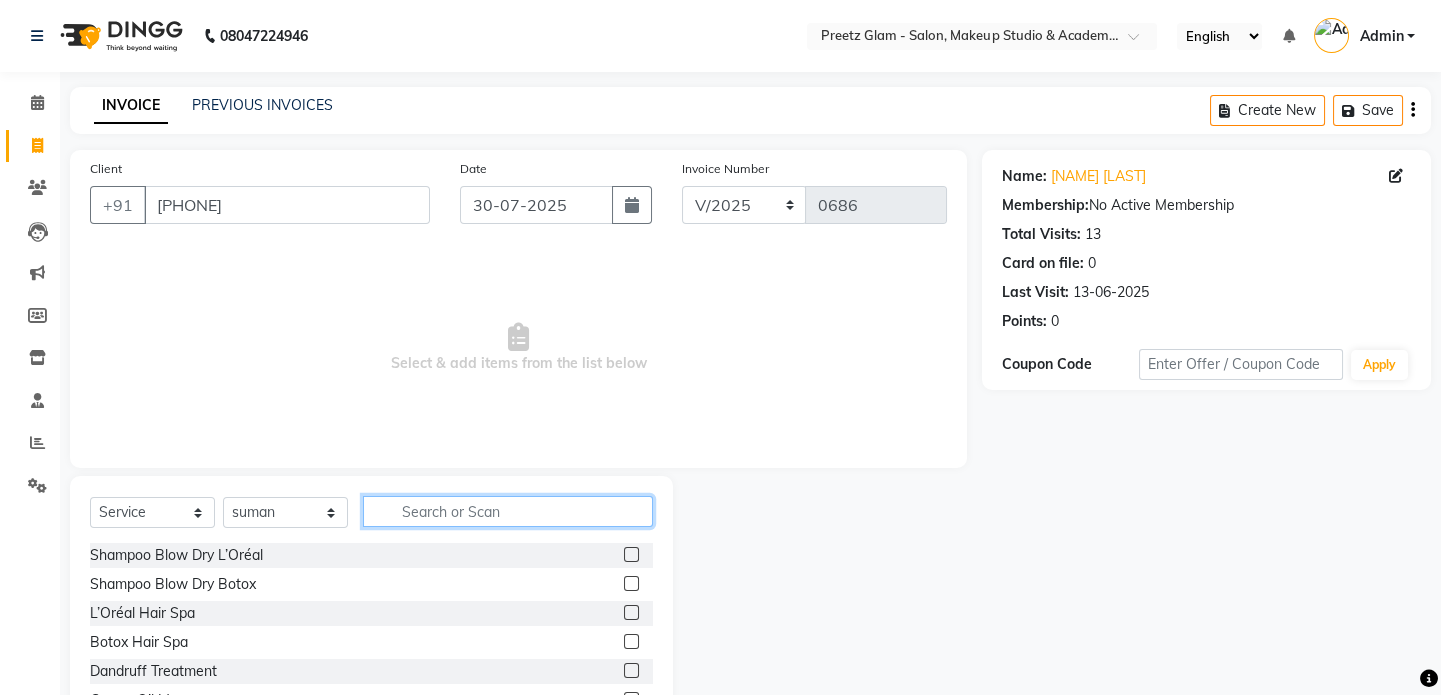click 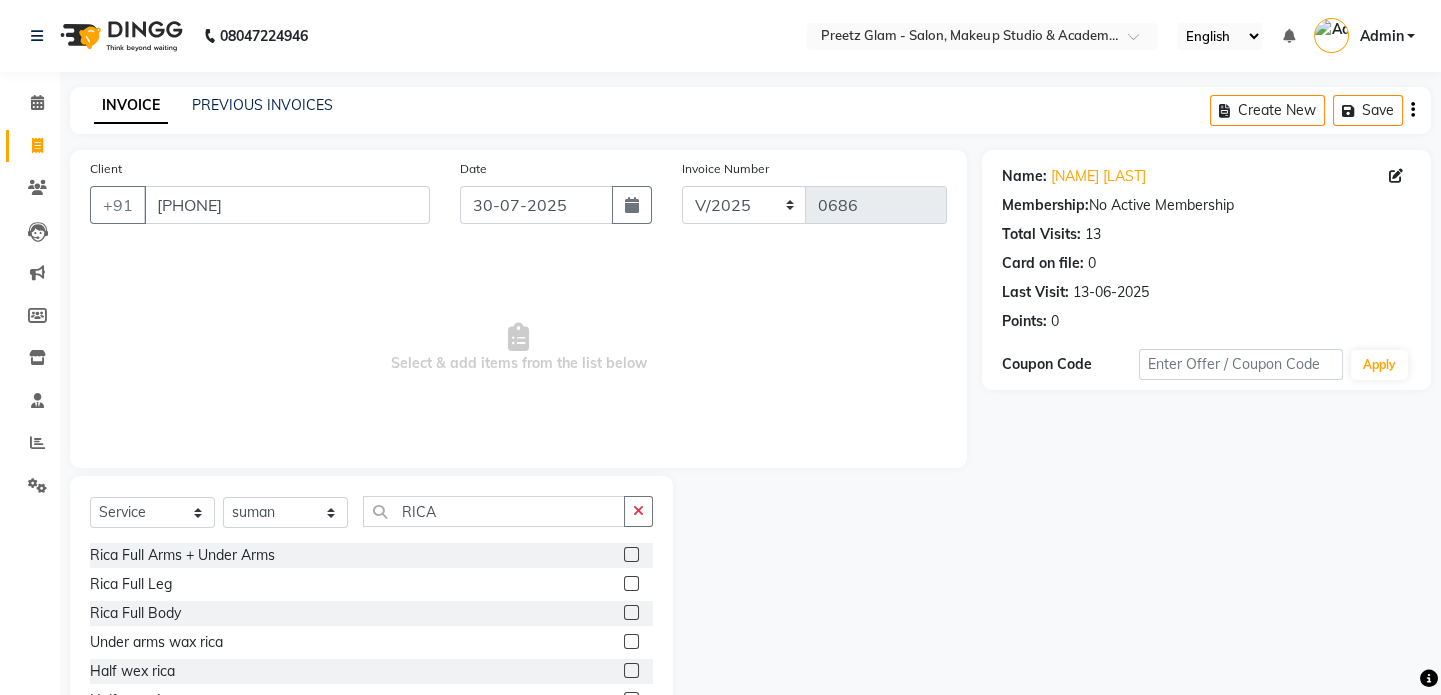 click 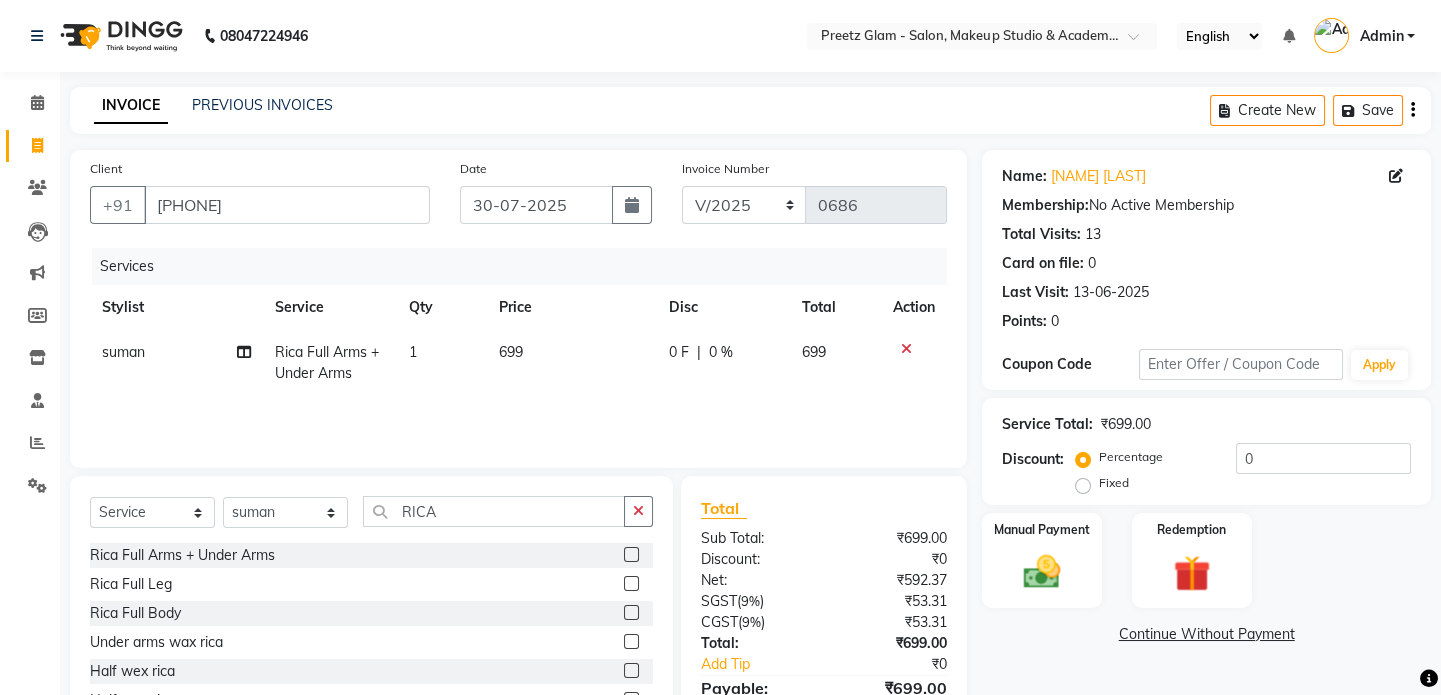 click on "699" 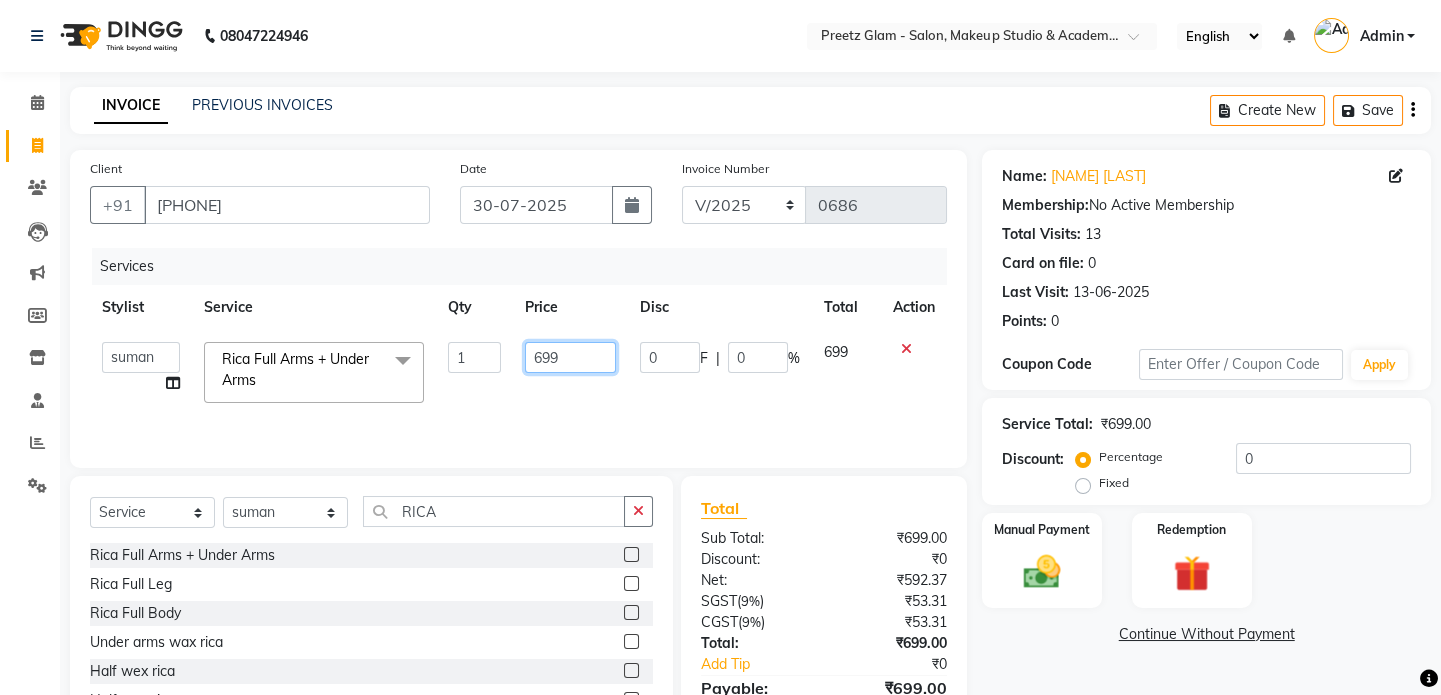 click on "699" 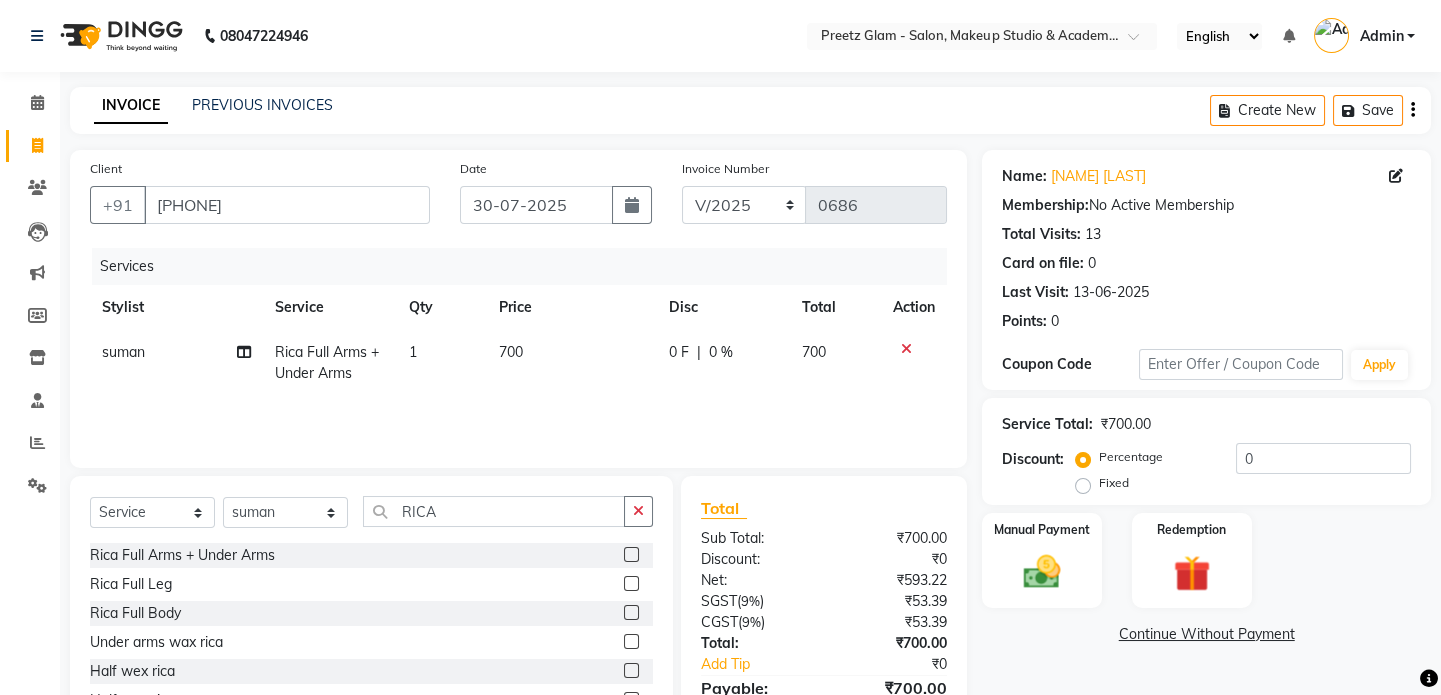 click on "0 F | 0 %" 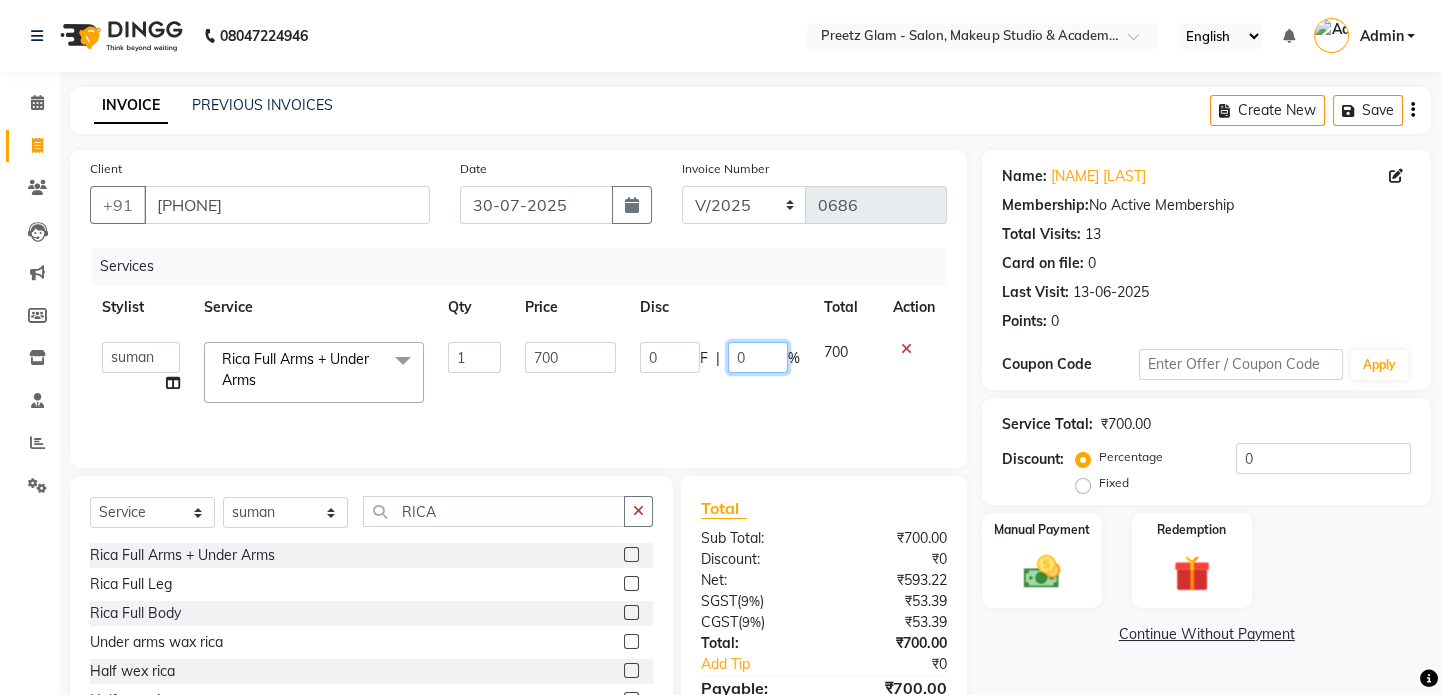 click on "0" 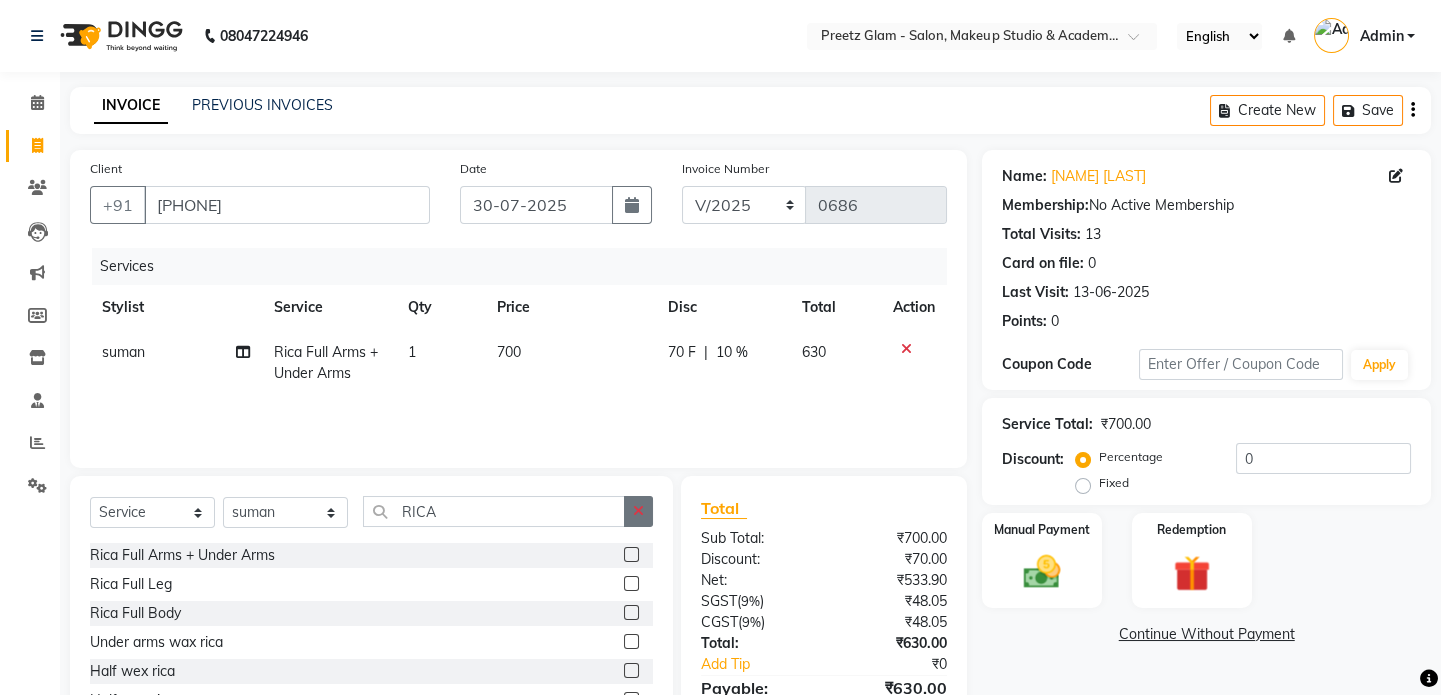 click 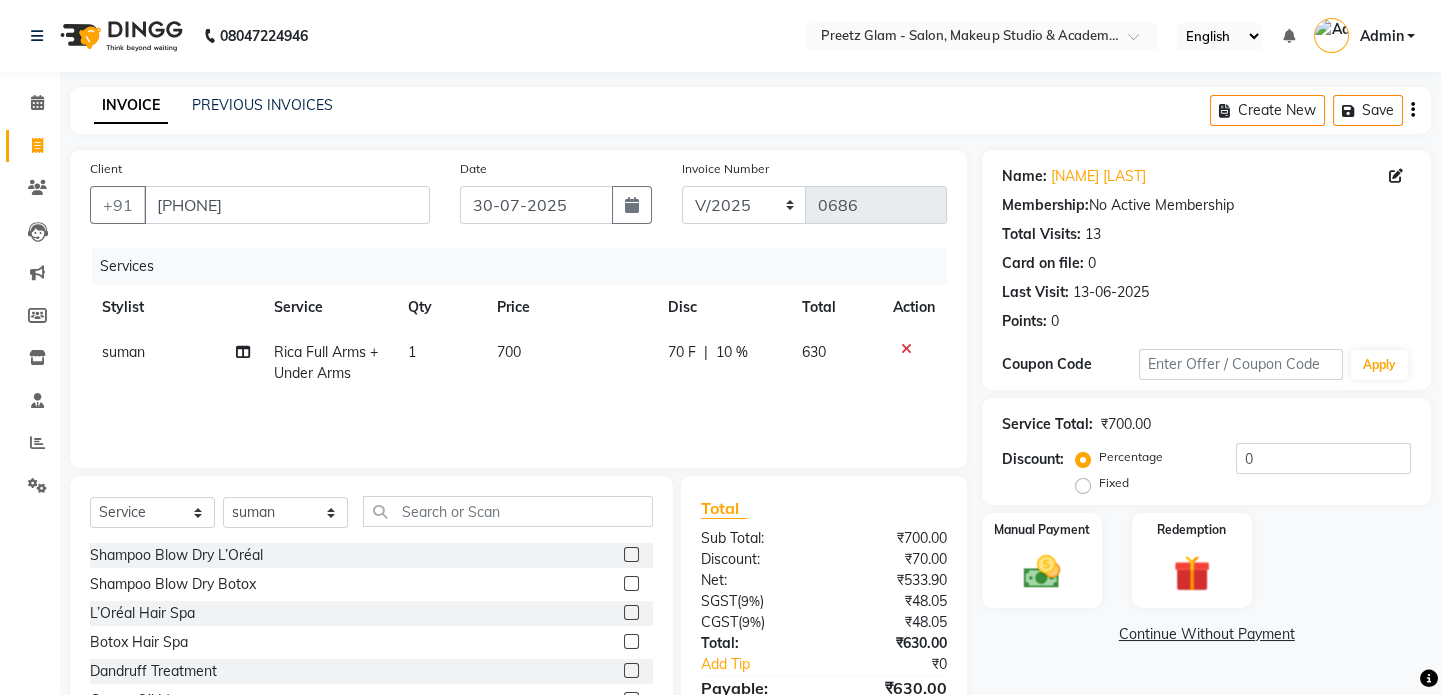 click on "Select Service Product Membership Package Voucher Prepaid Gift Card Select Stylist [NAME] [NAME] [NAME] [NAME] [NAME] [NAME]" 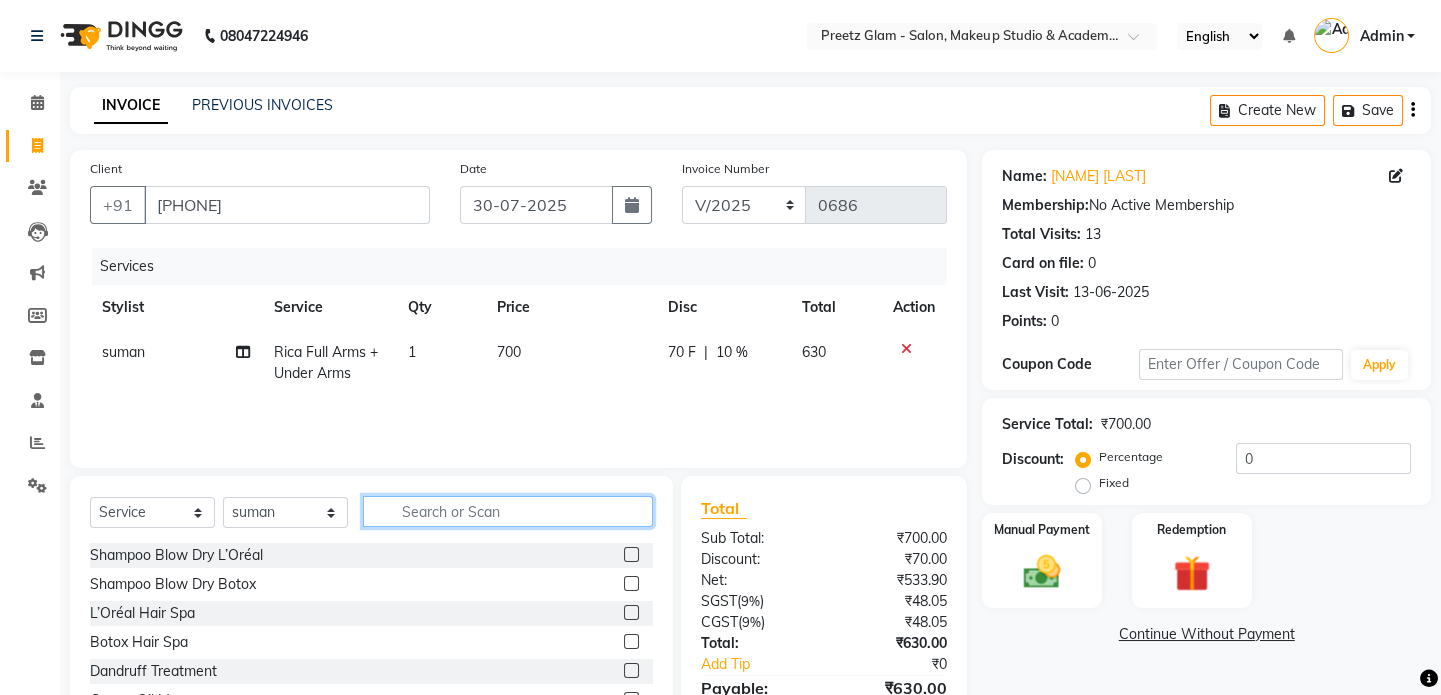 click 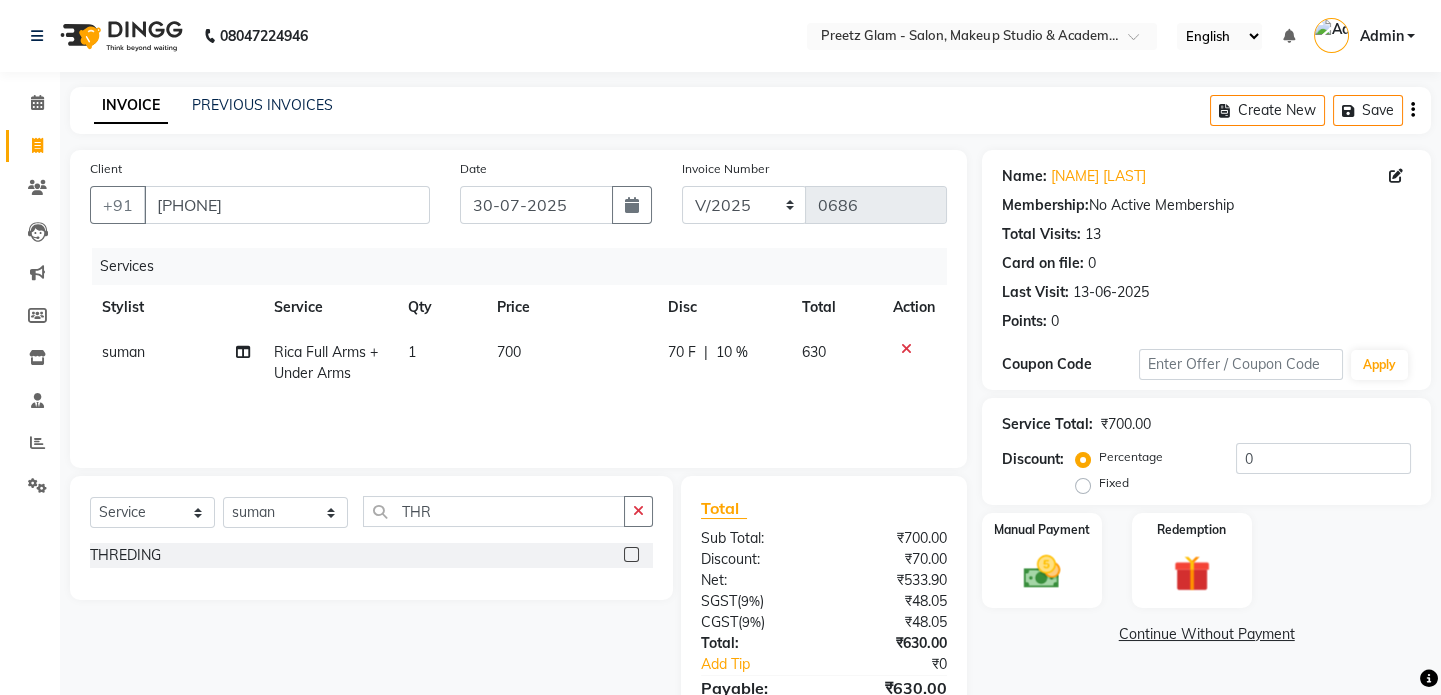 click on "THREDING" 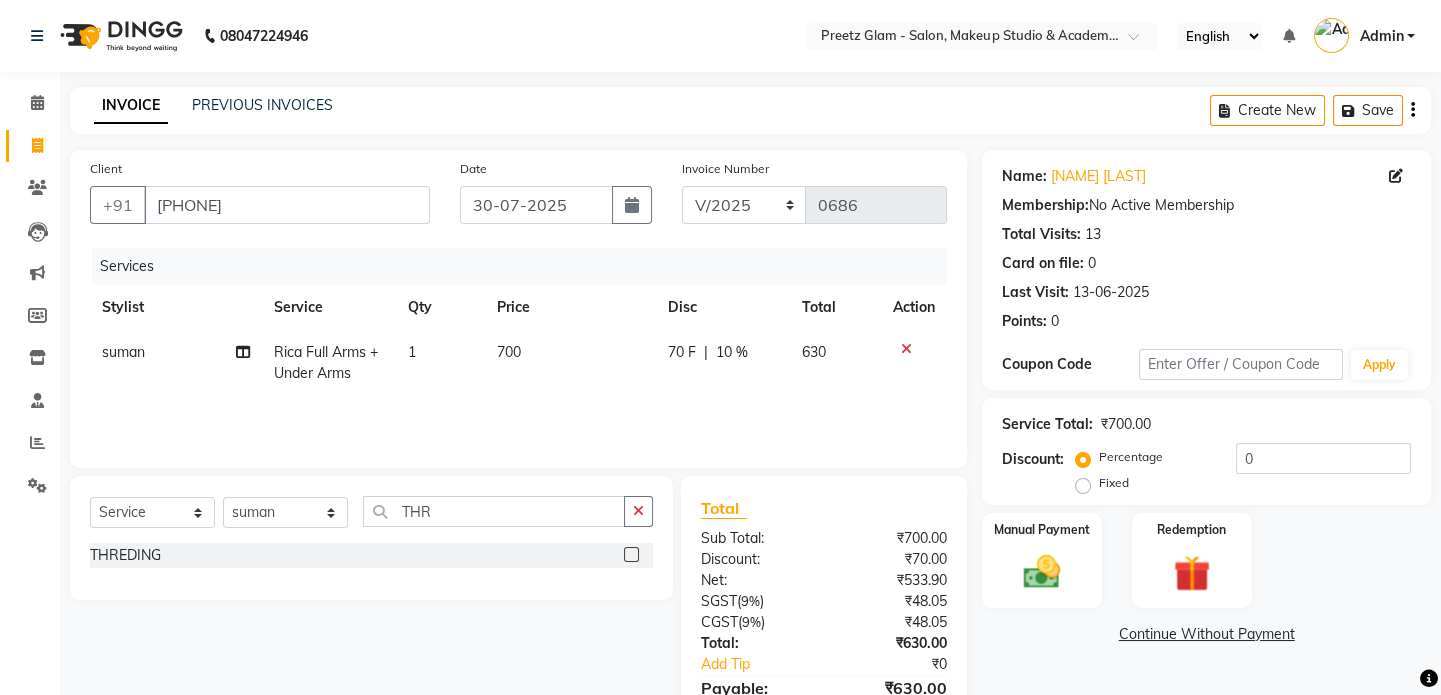 click 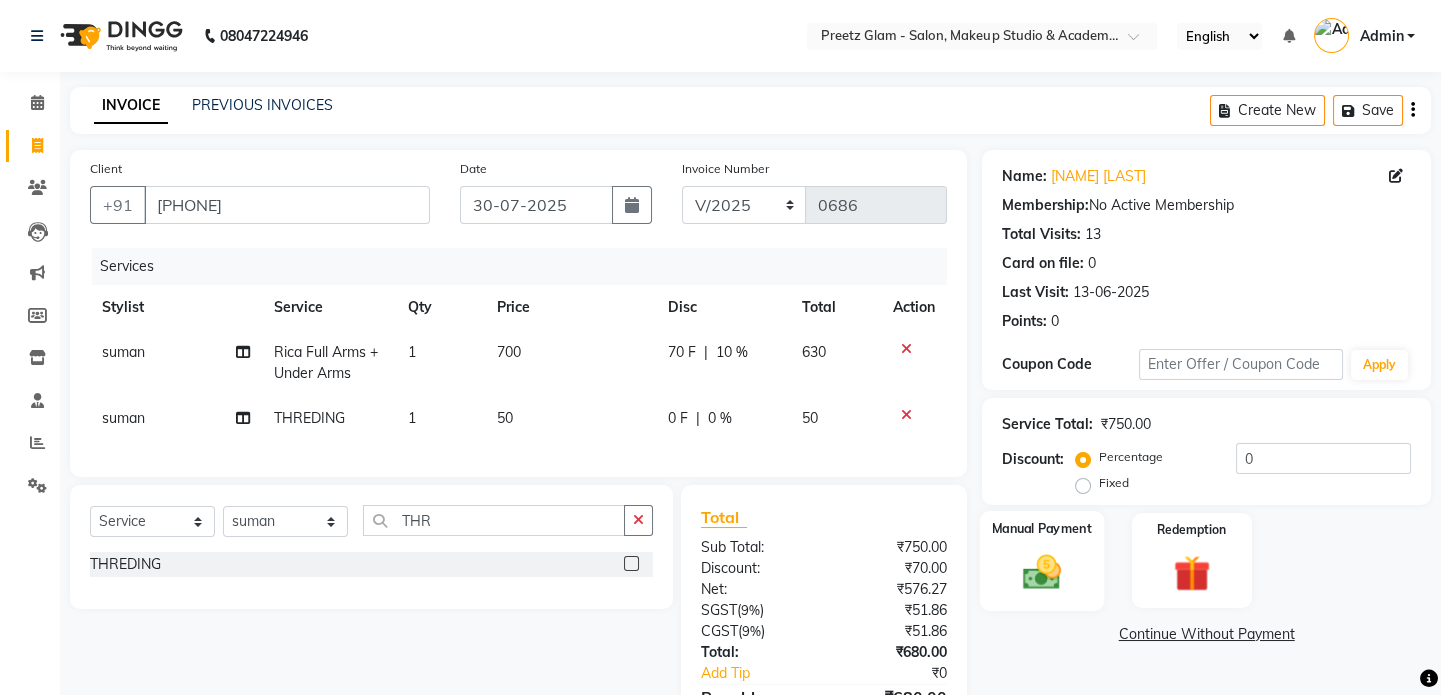 click on "Manual Payment" 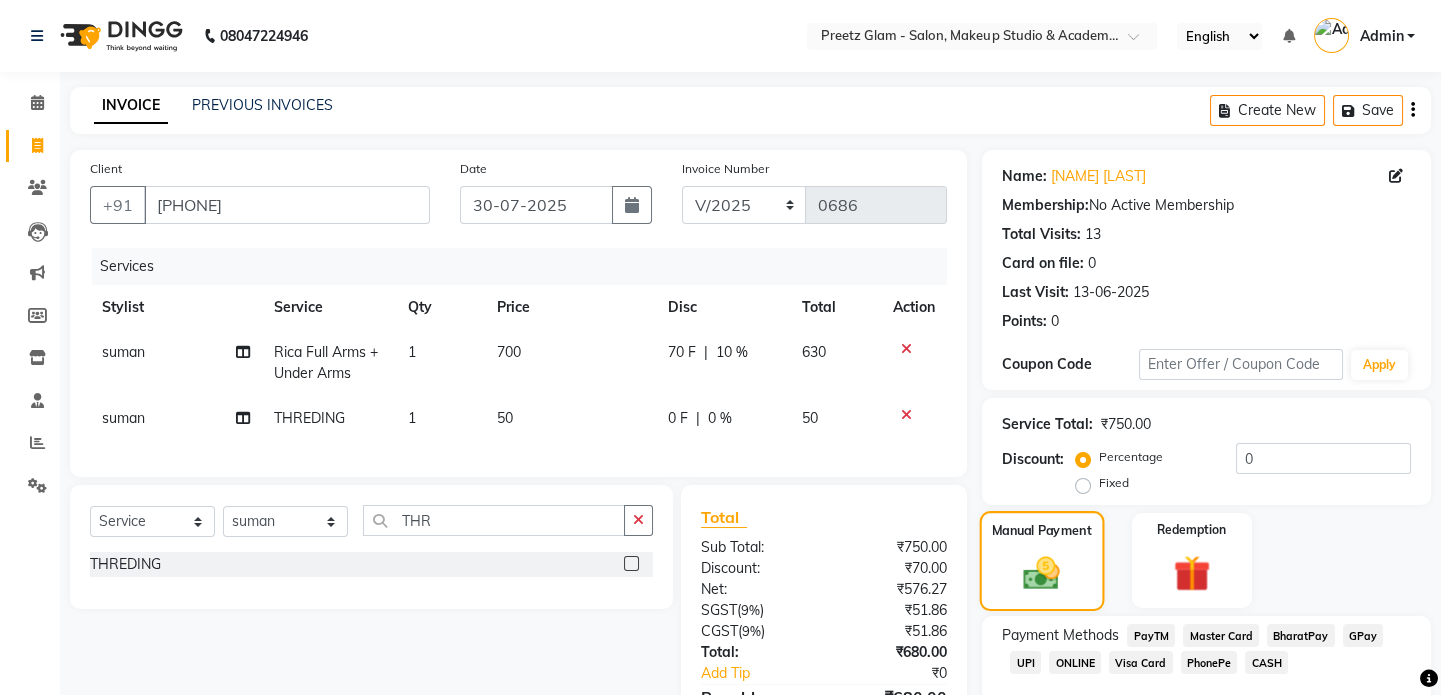 scroll, scrollTop: 128, scrollLeft: 0, axis: vertical 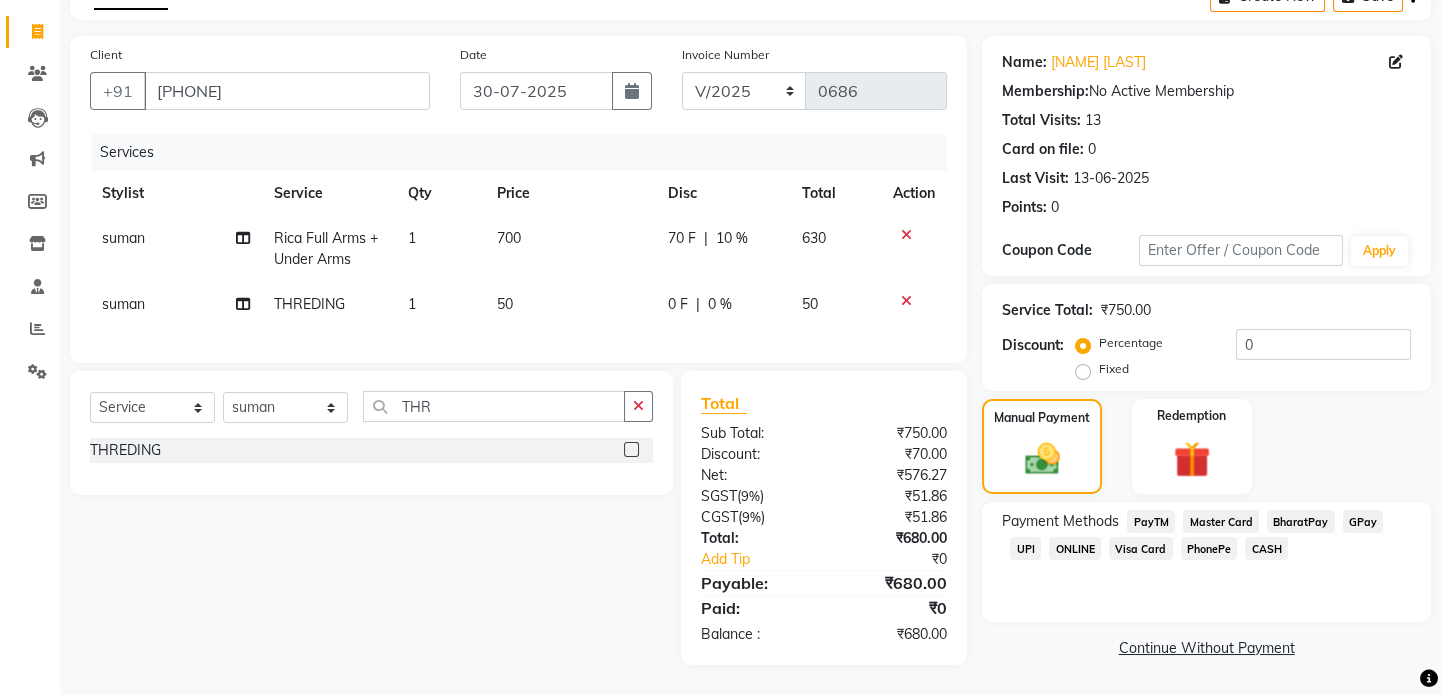 click on "CASH" 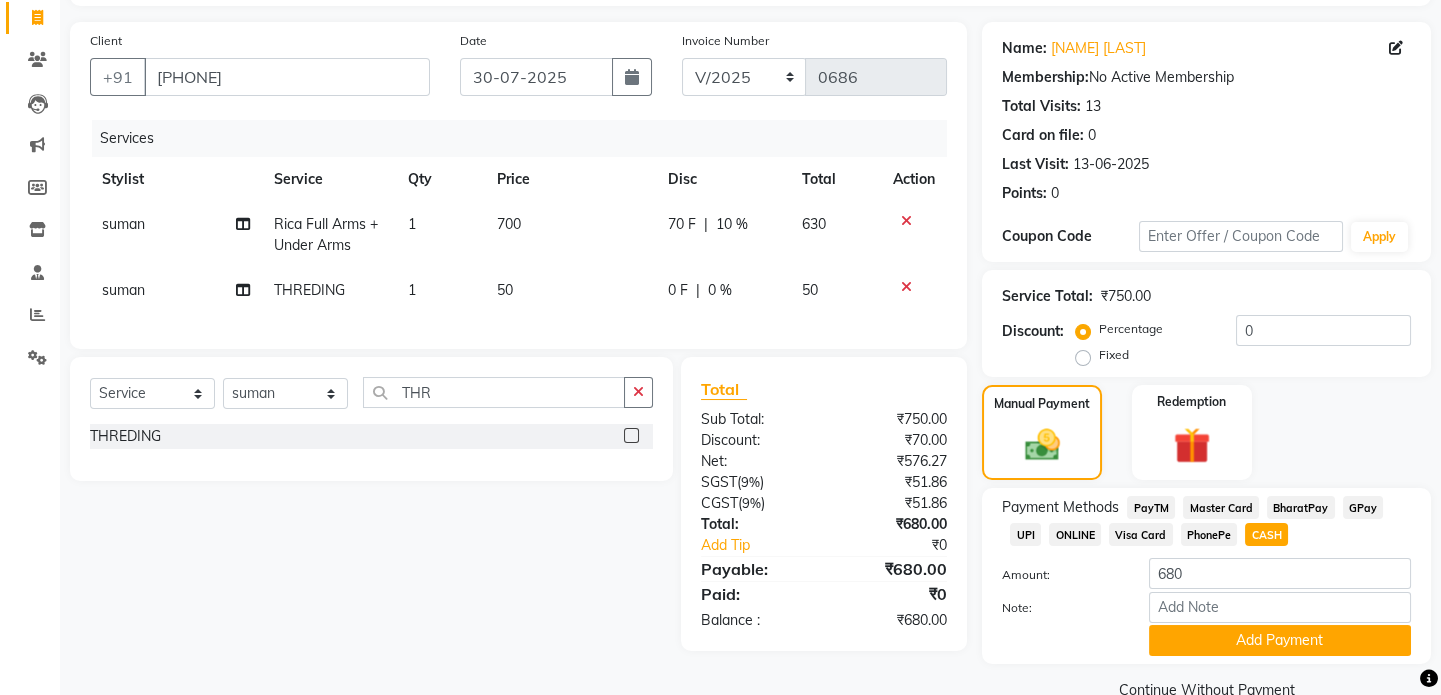 scroll, scrollTop: 168, scrollLeft: 0, axis: vertical 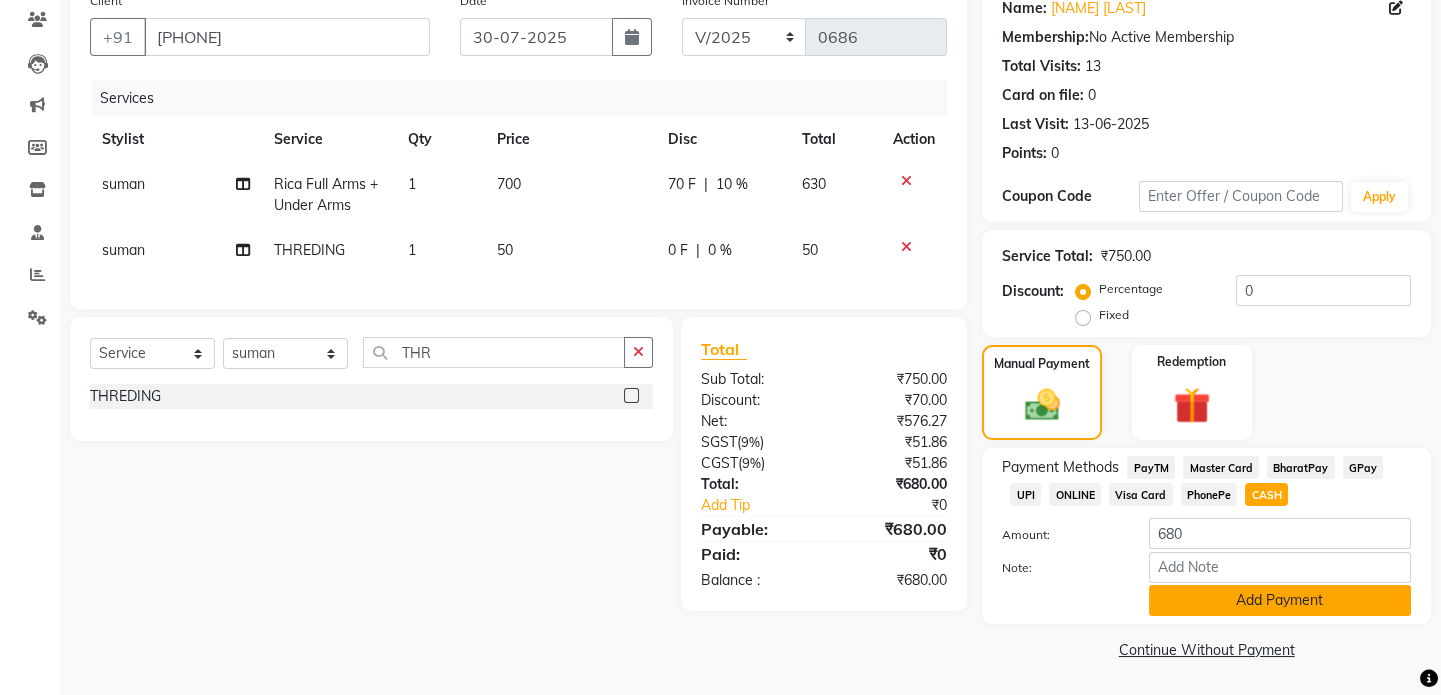 click on "Add Payment" 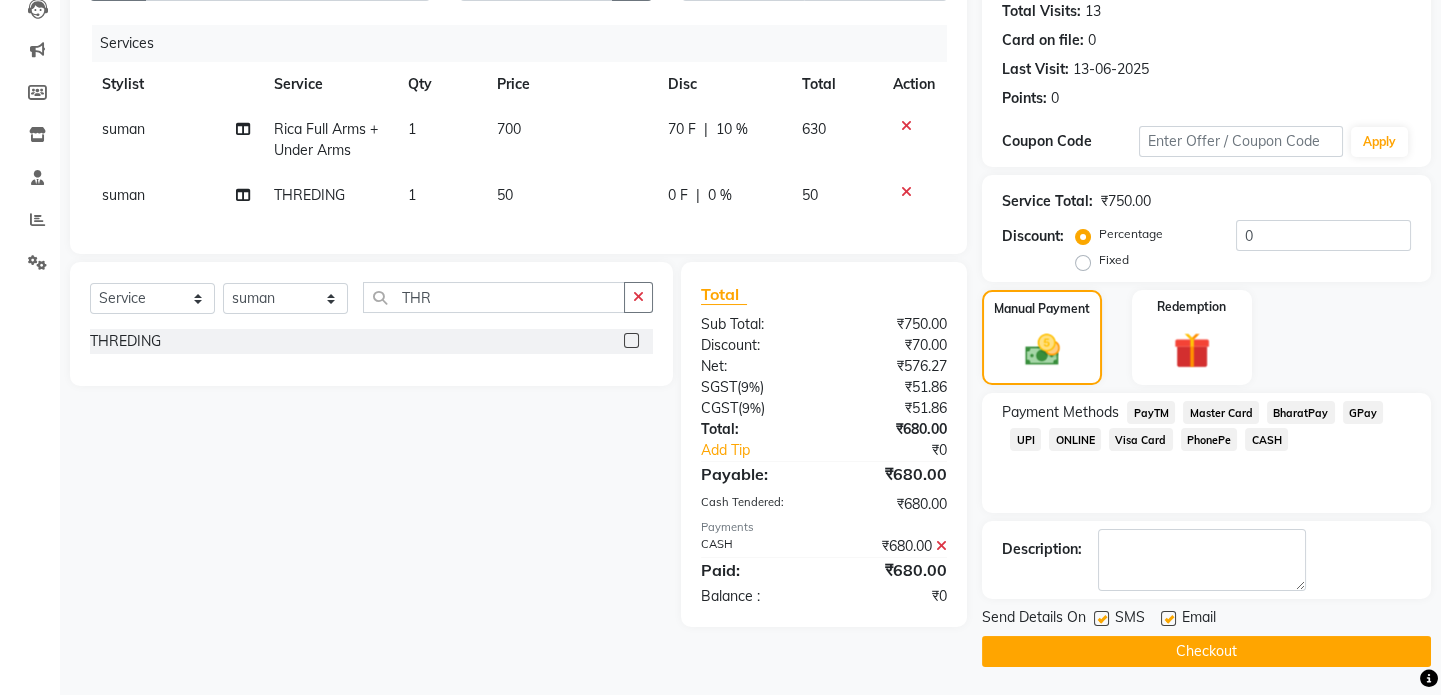 click on "Checkout" 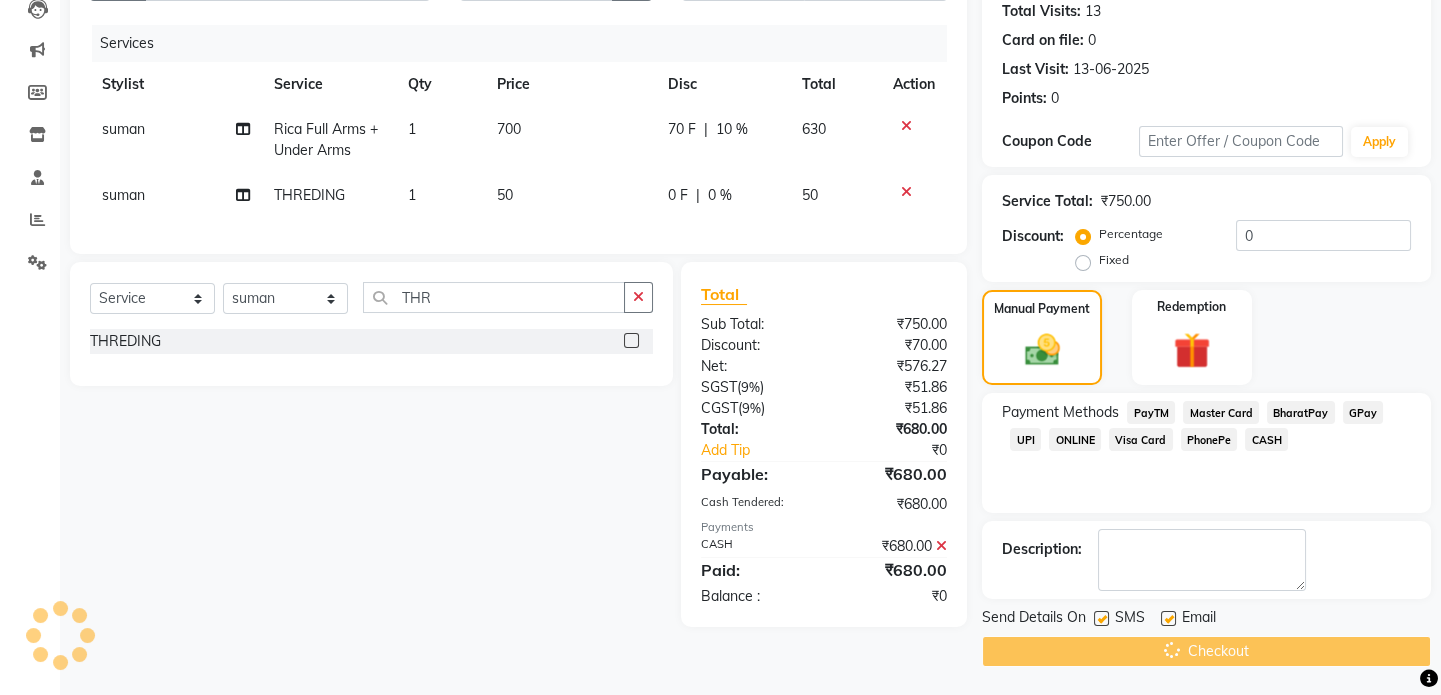 scroll, scrollTop: 0, scrollLeft: 0, axis: both 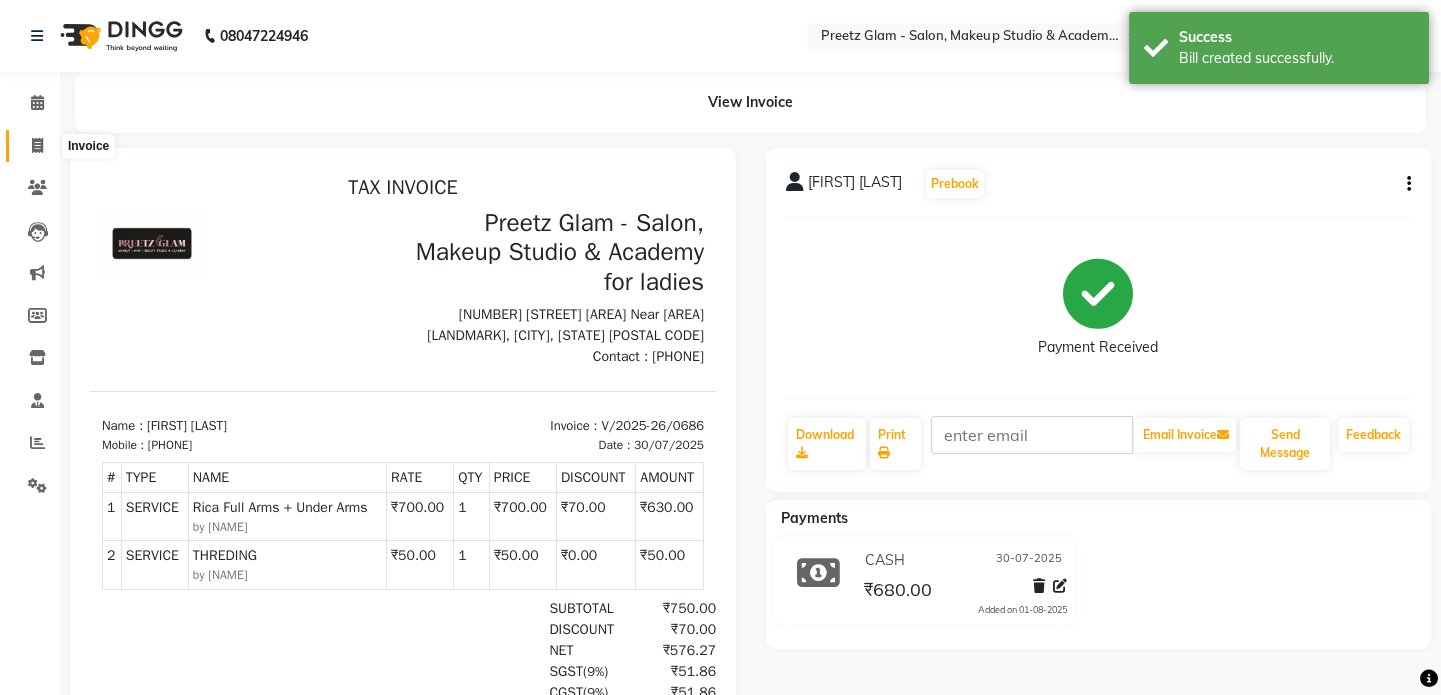 click 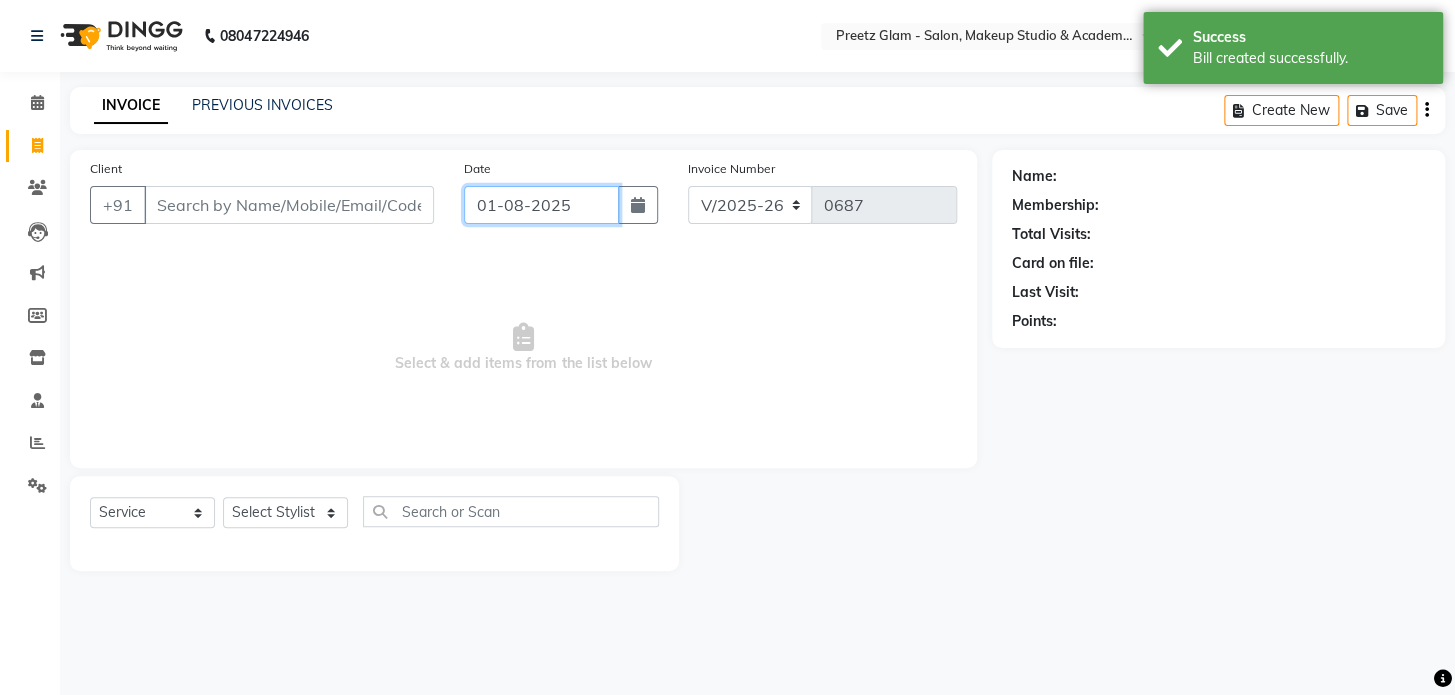 click on "01-08-2025" 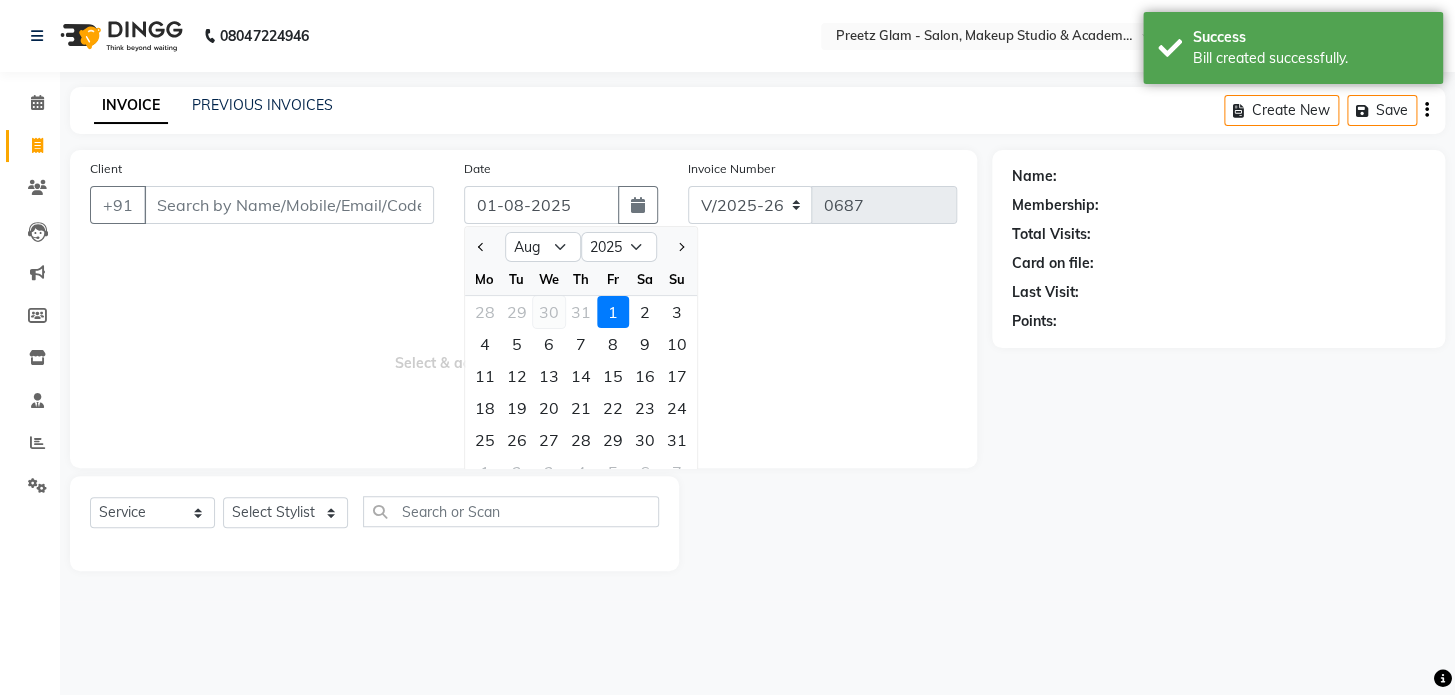 click on "30" 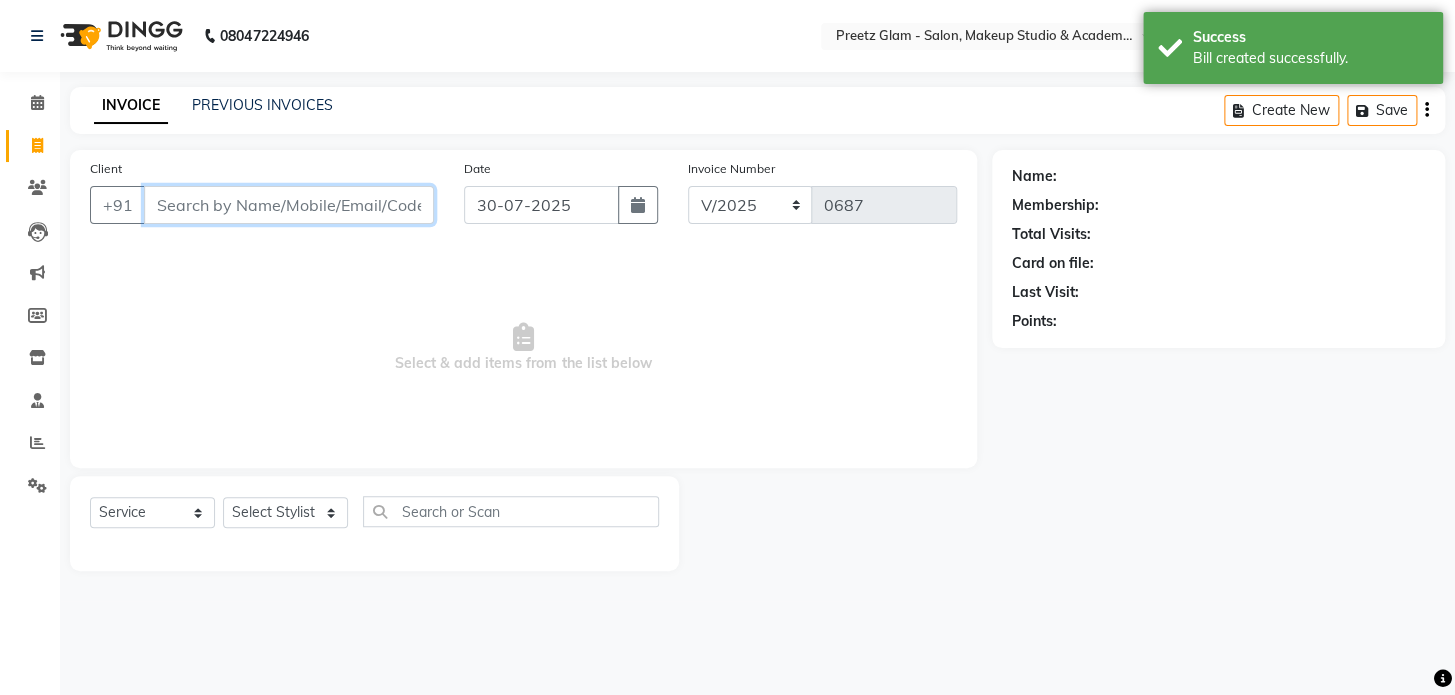click on "Client" at bounding box center [289, 205] 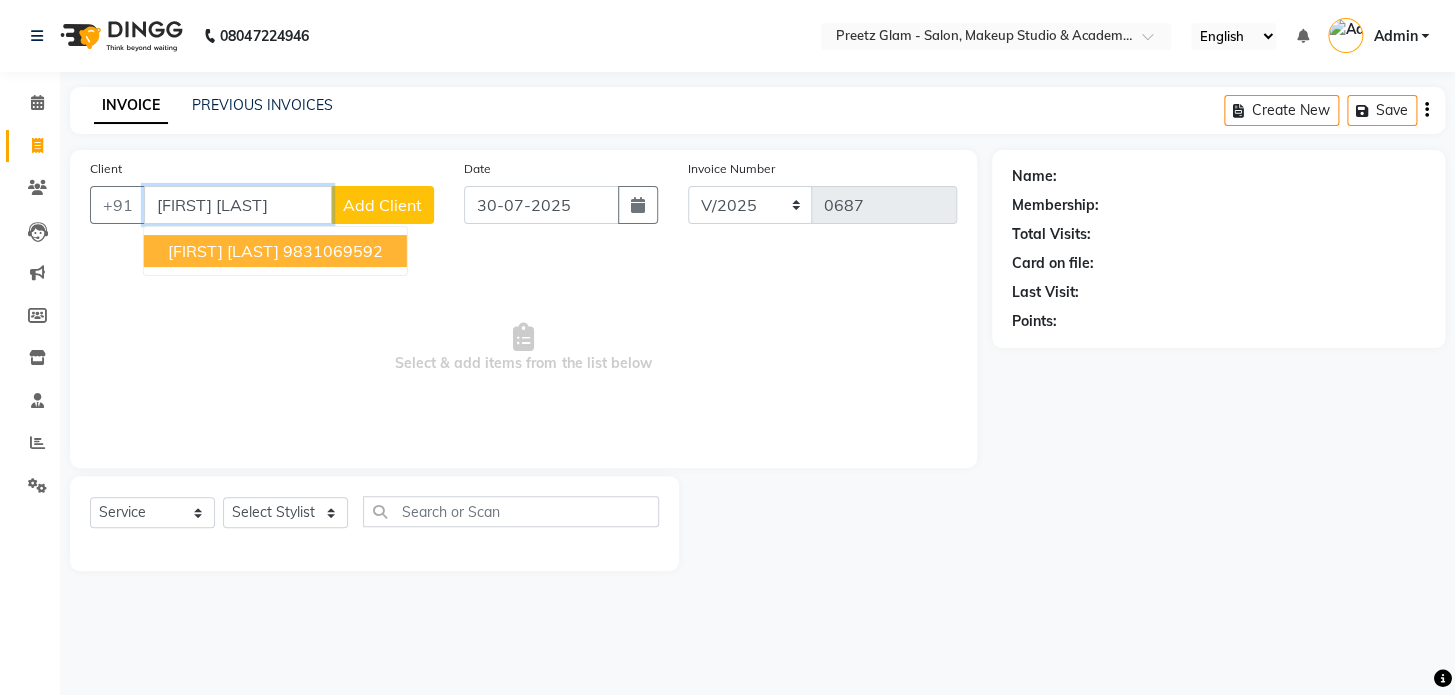 click on "9831069592" at bounding box center [333, 251] 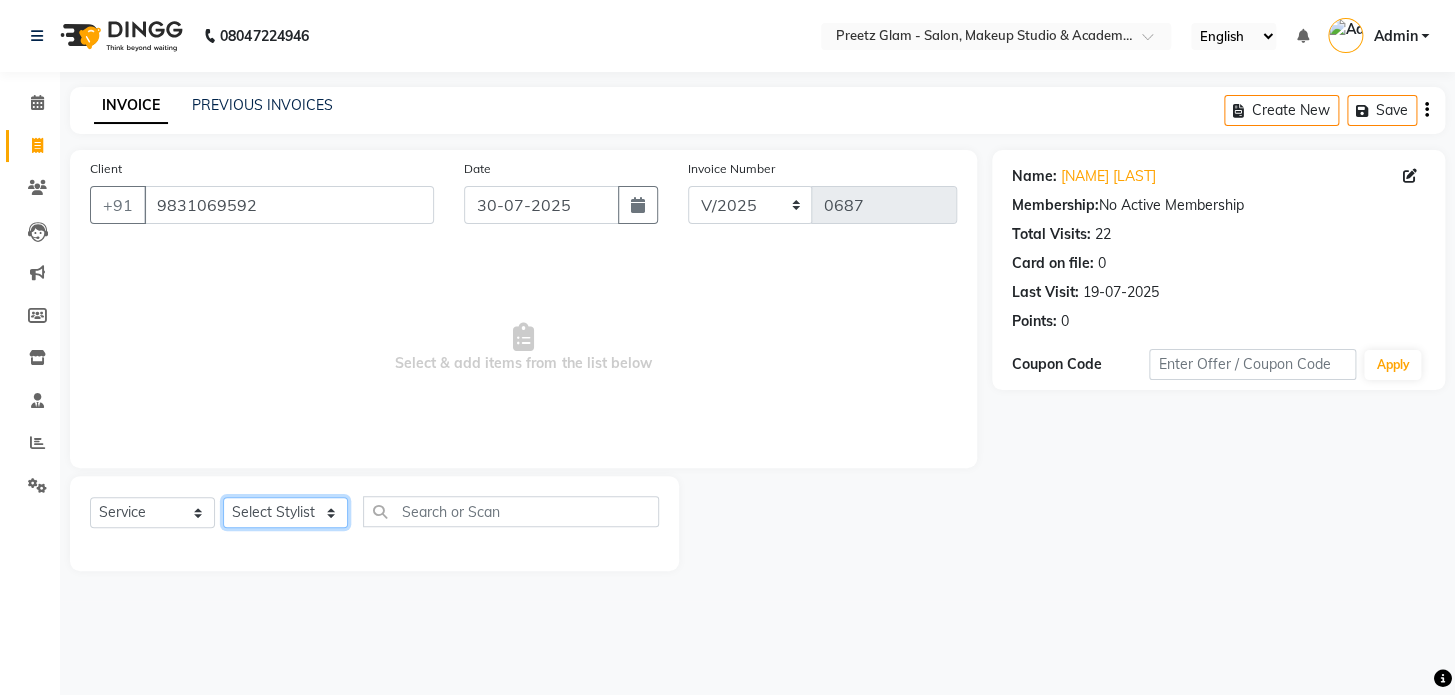 click on "Select Stylist [FIRST] [FIRST] [FIRST] [FIRST] [FIRST] [FIRST] [FIRST]" 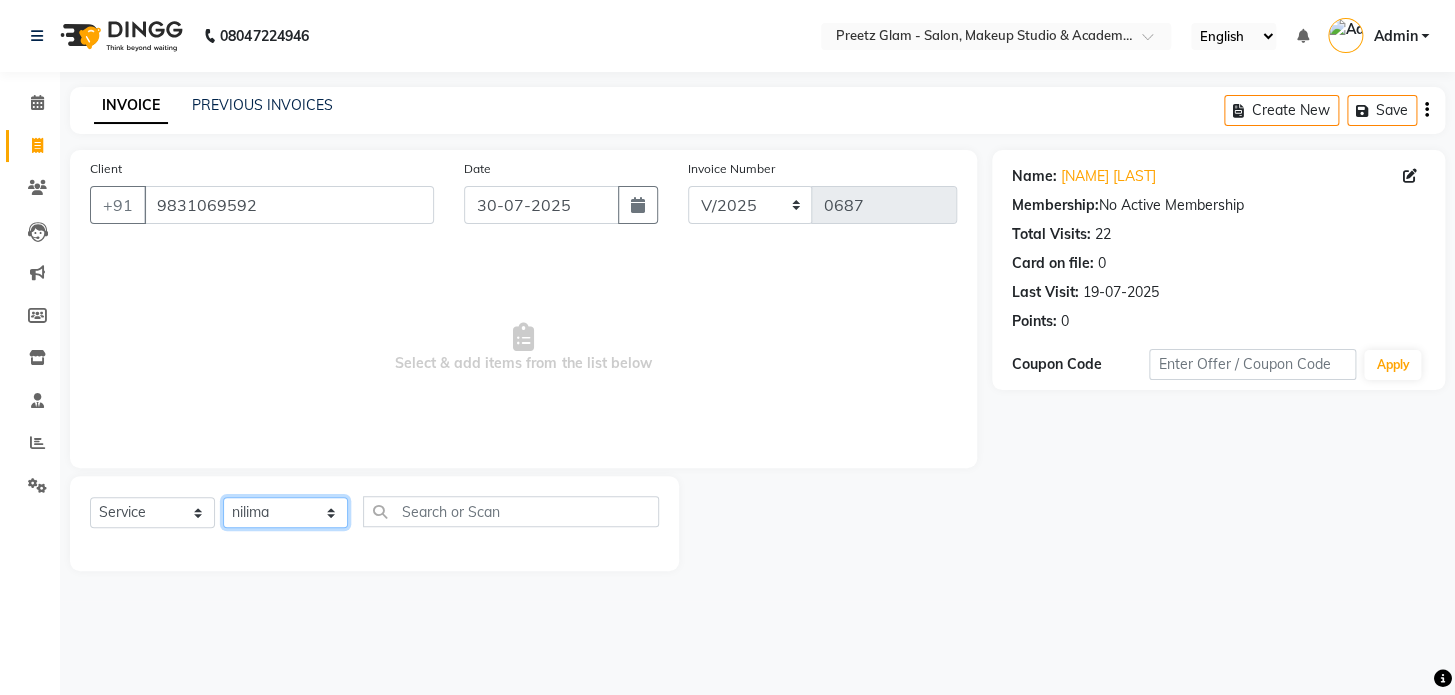 click on "Select Stylist [FIRST] [FIRST] [FIRST] [FIRST] [FIRST] [FIRST] [FIRST]" 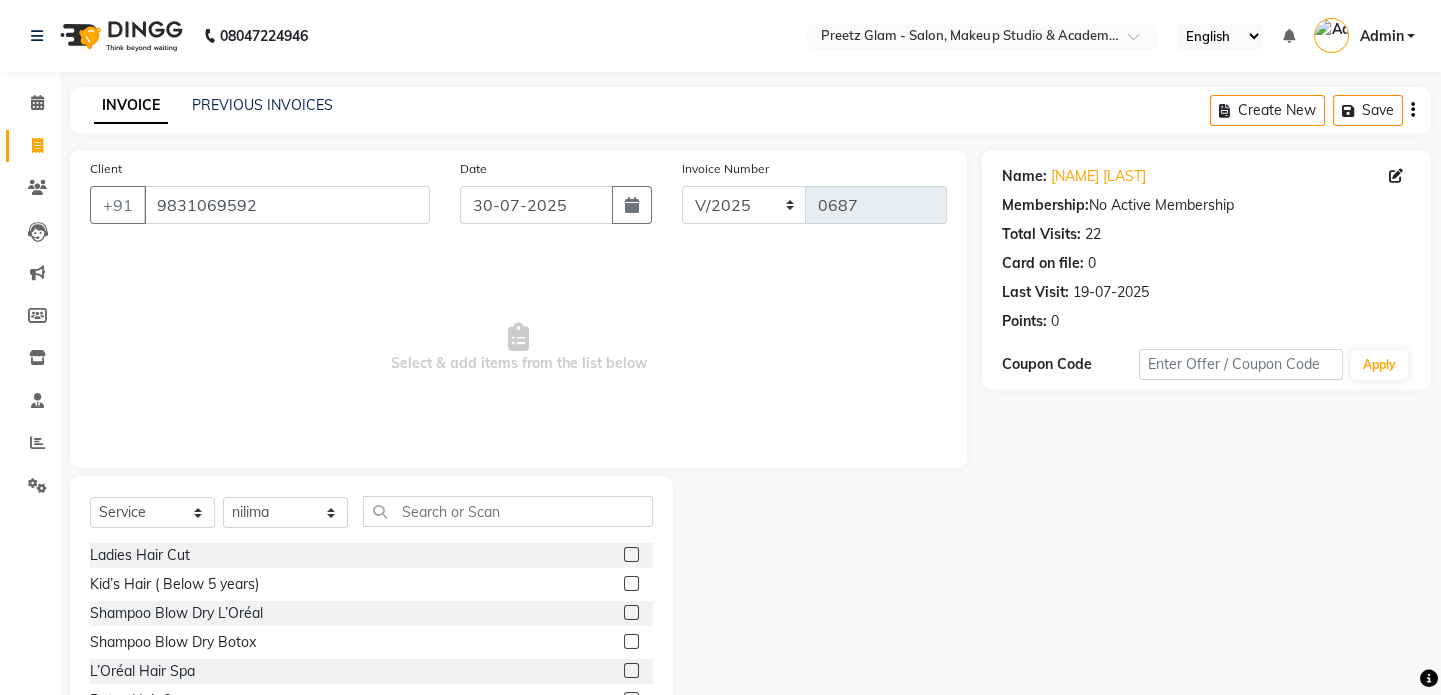 click 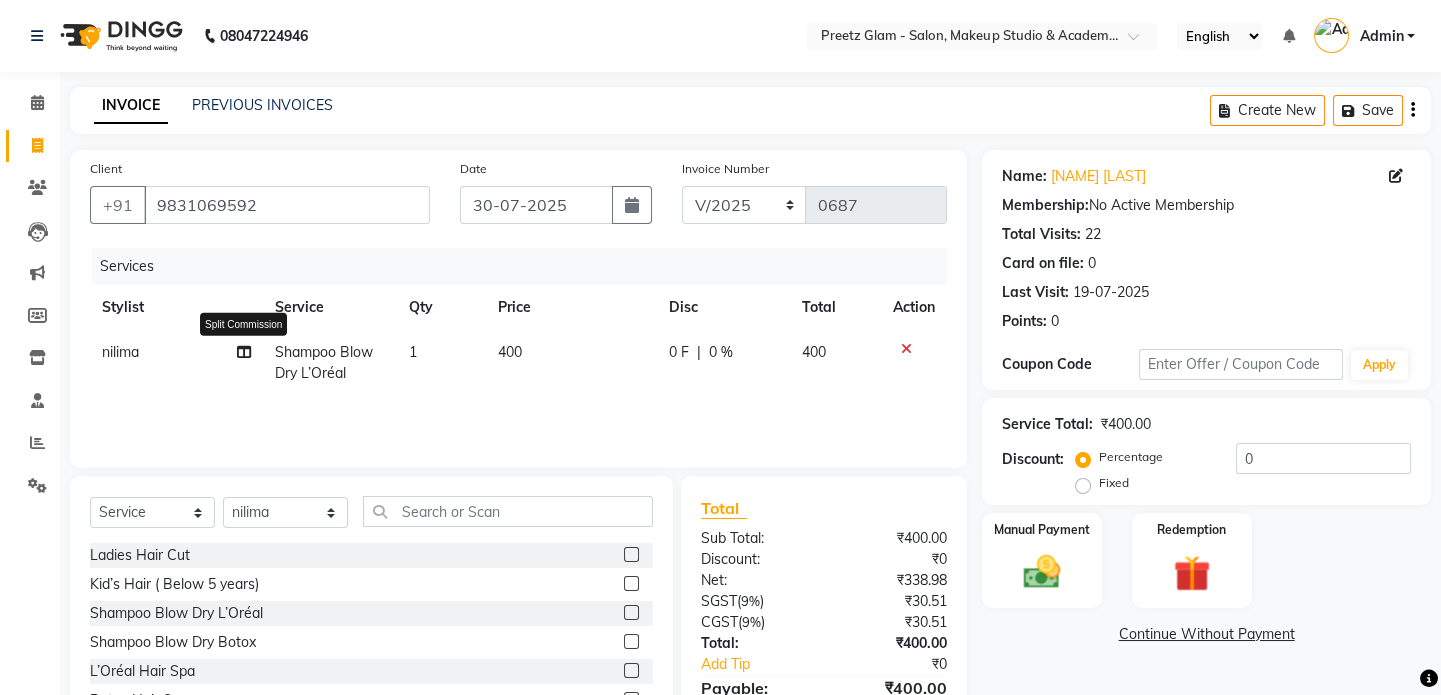 click 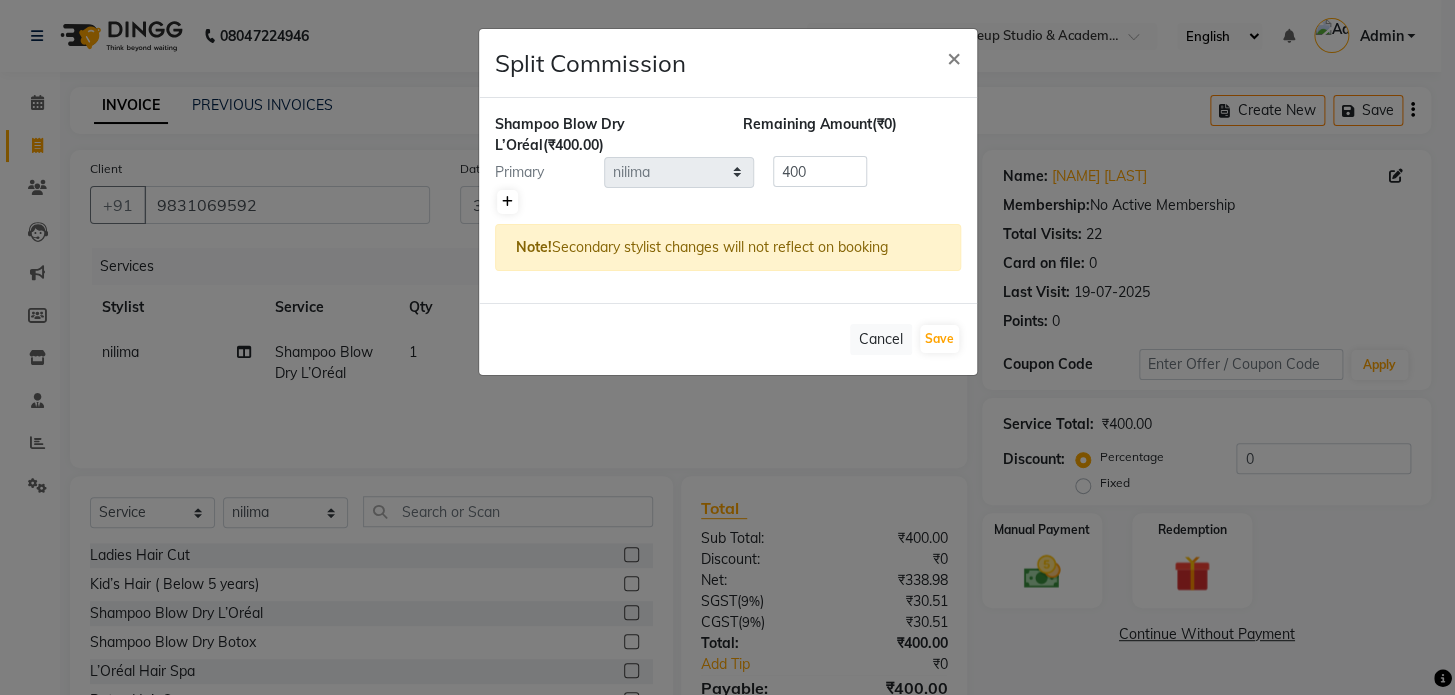 click 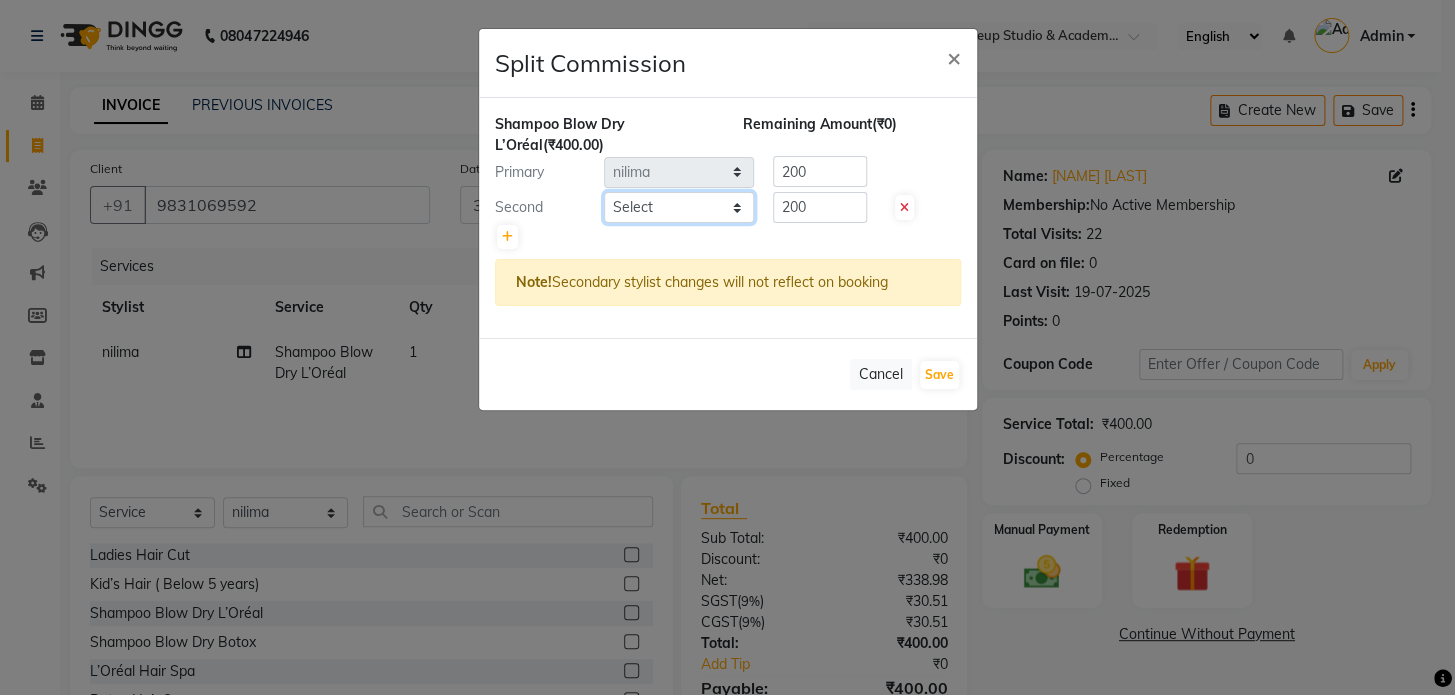 click on "Select  [FIRST]   [FIRST]    [FIRST]   [FIRST]    [FIRST]" 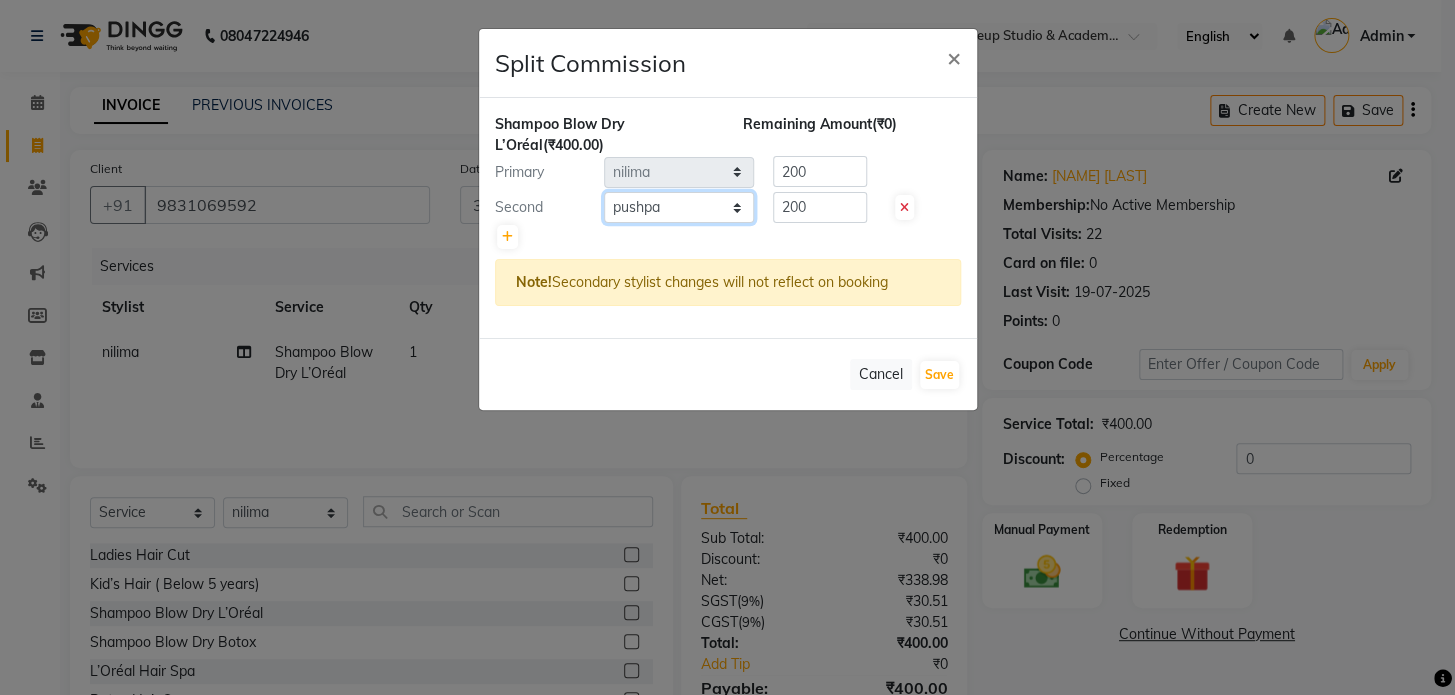 click on "Select  [FIRST]   [FIRST]    [FIRST]   [FIRST]    [FIRST]" 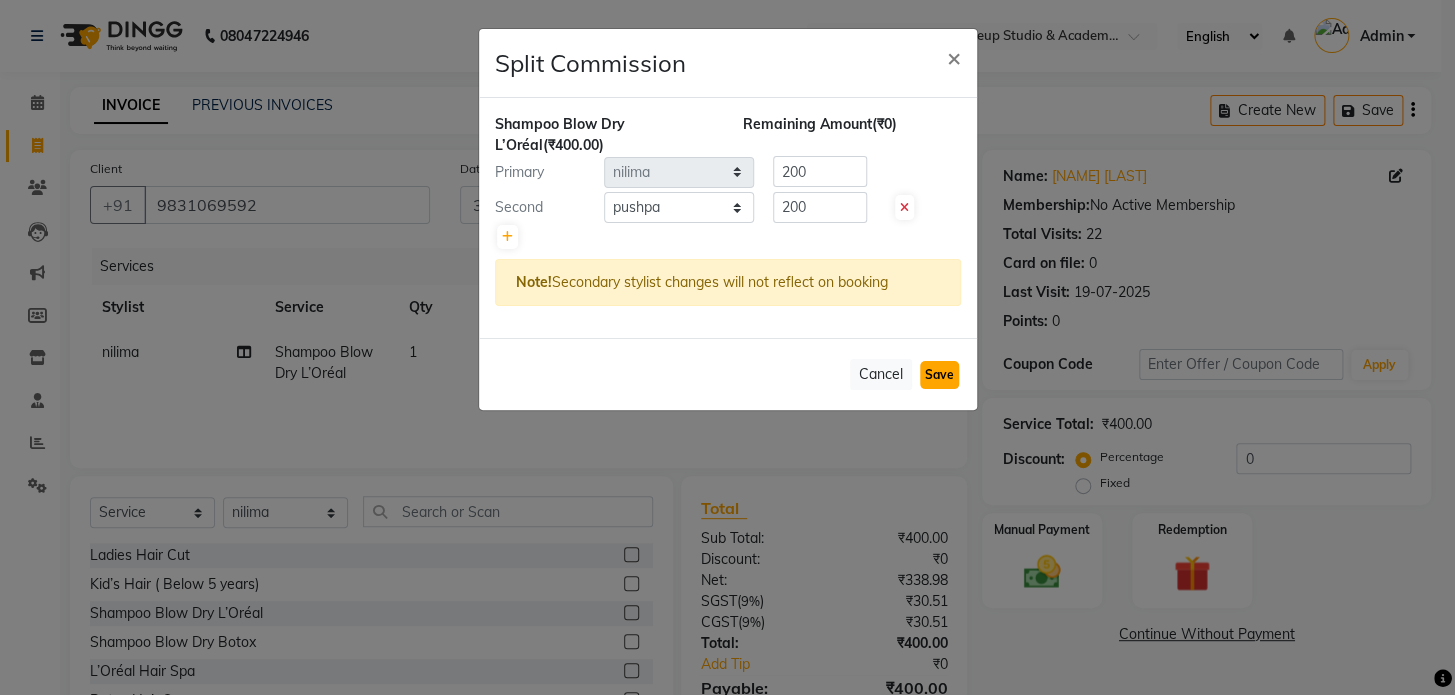click on "Save" 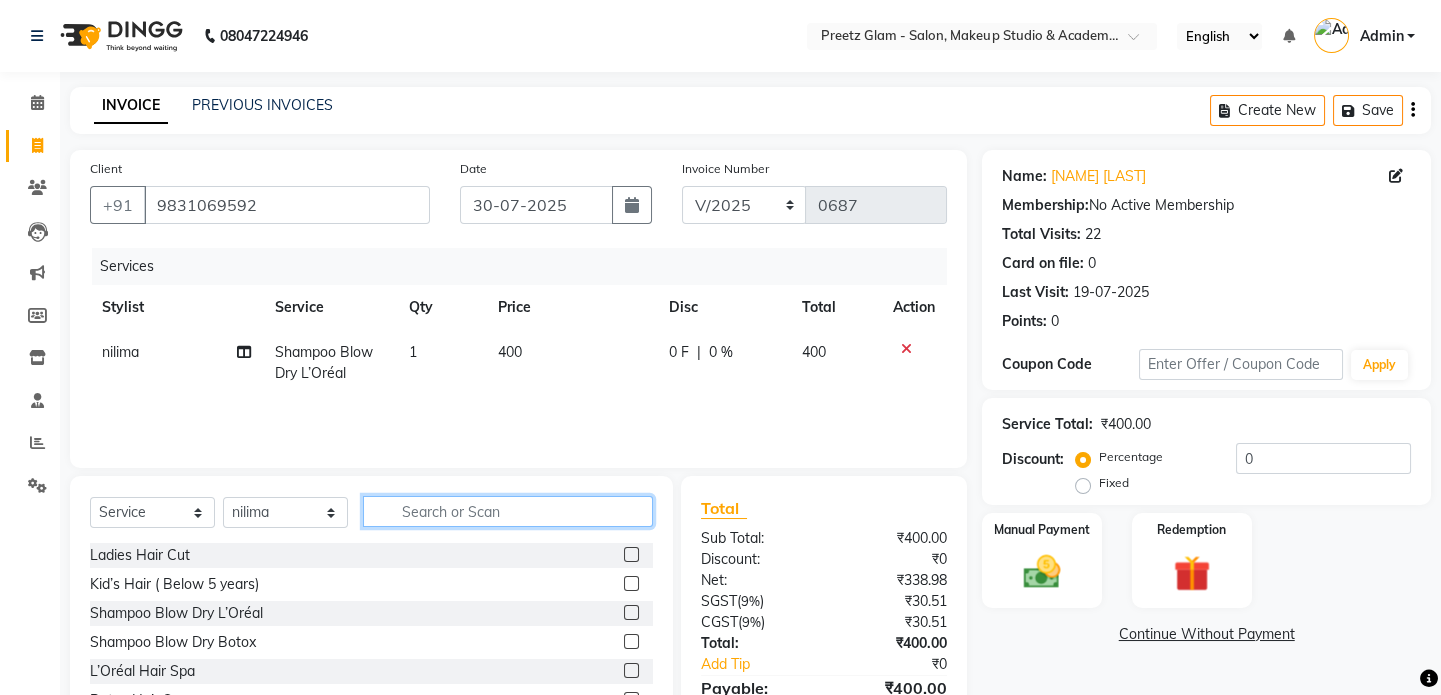 click 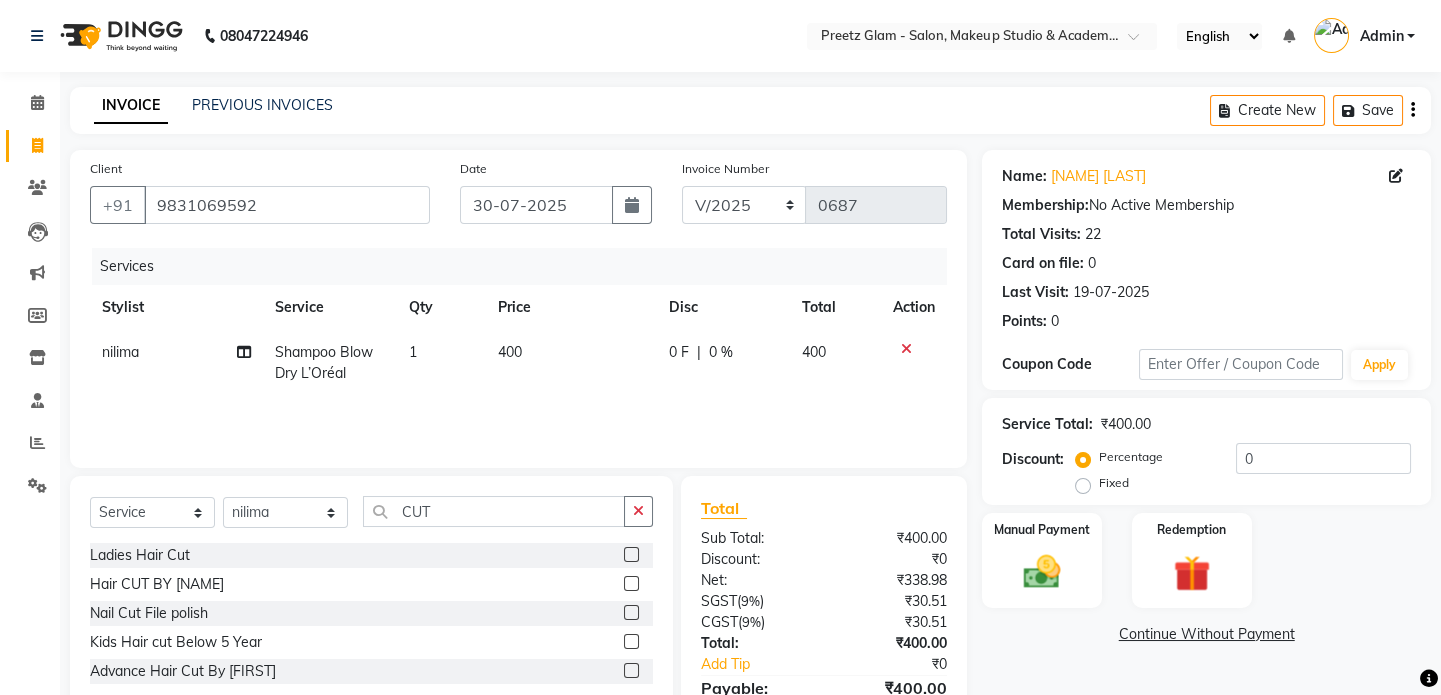 click 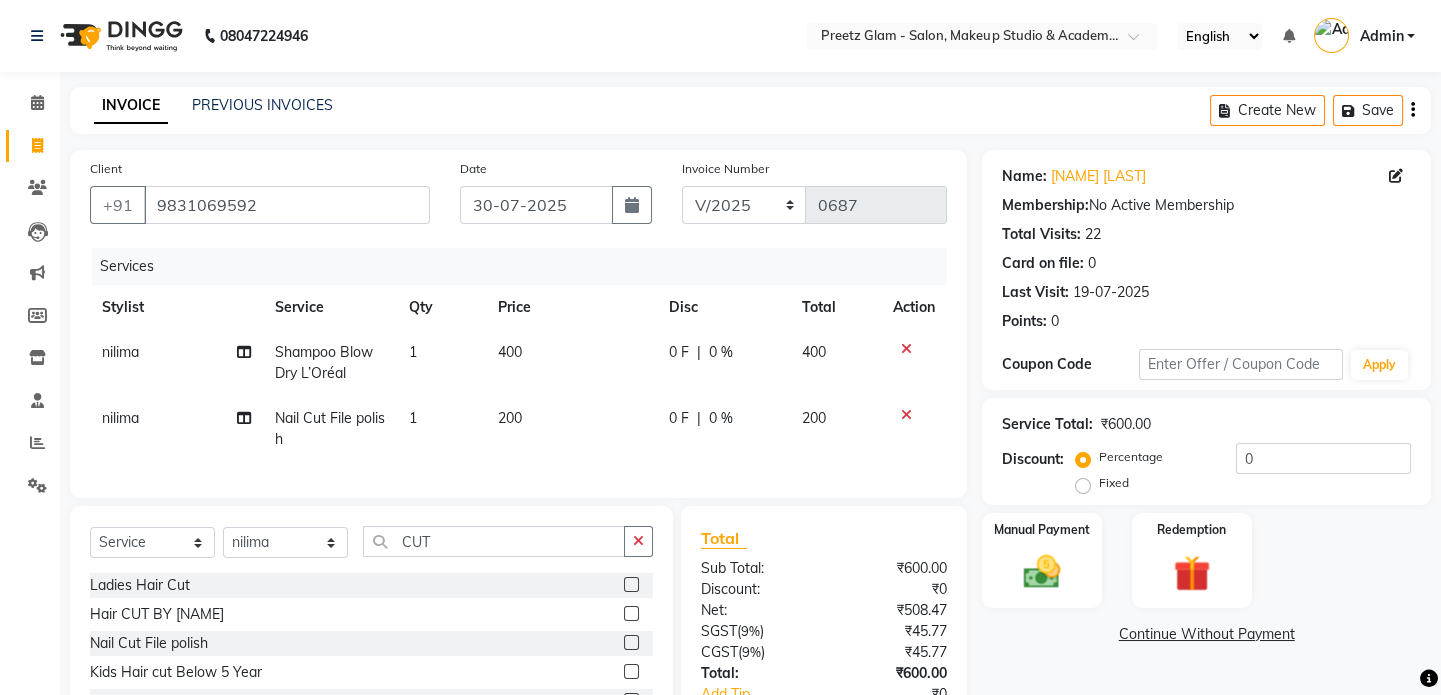 click on "200" 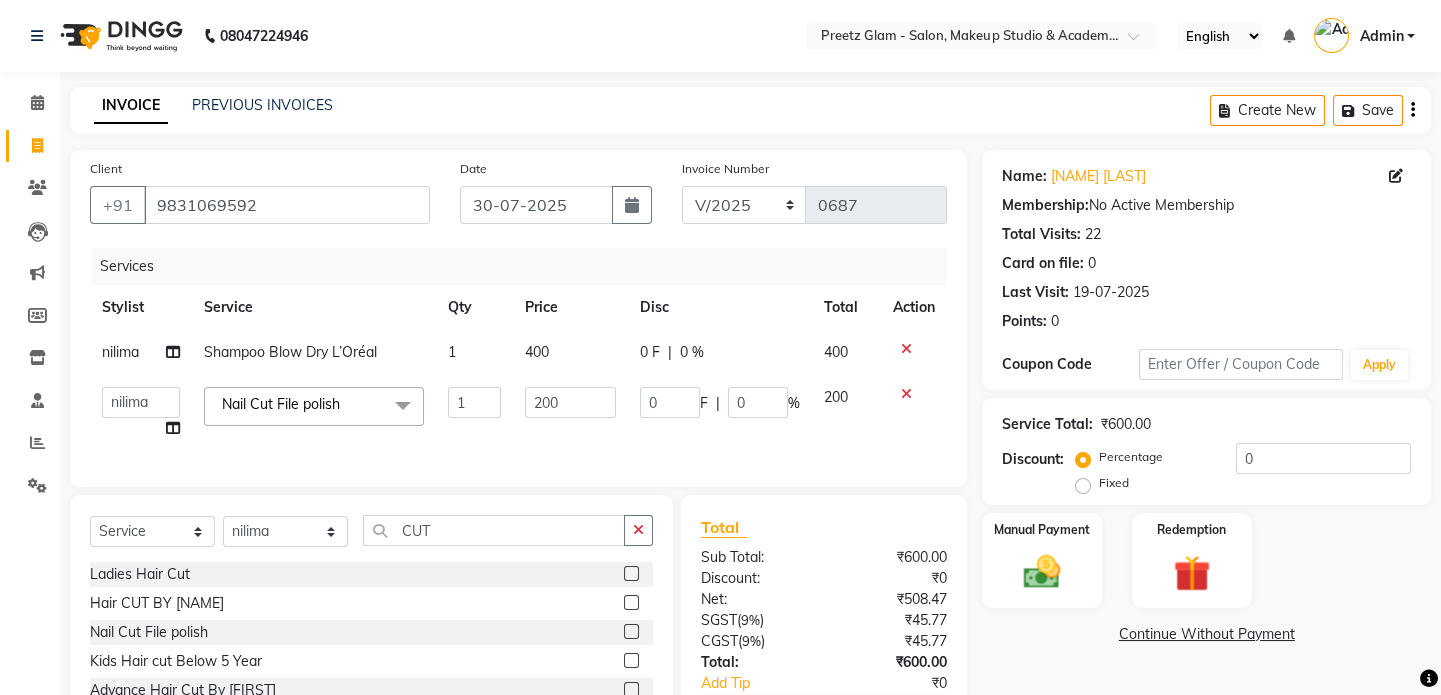 click on "200" 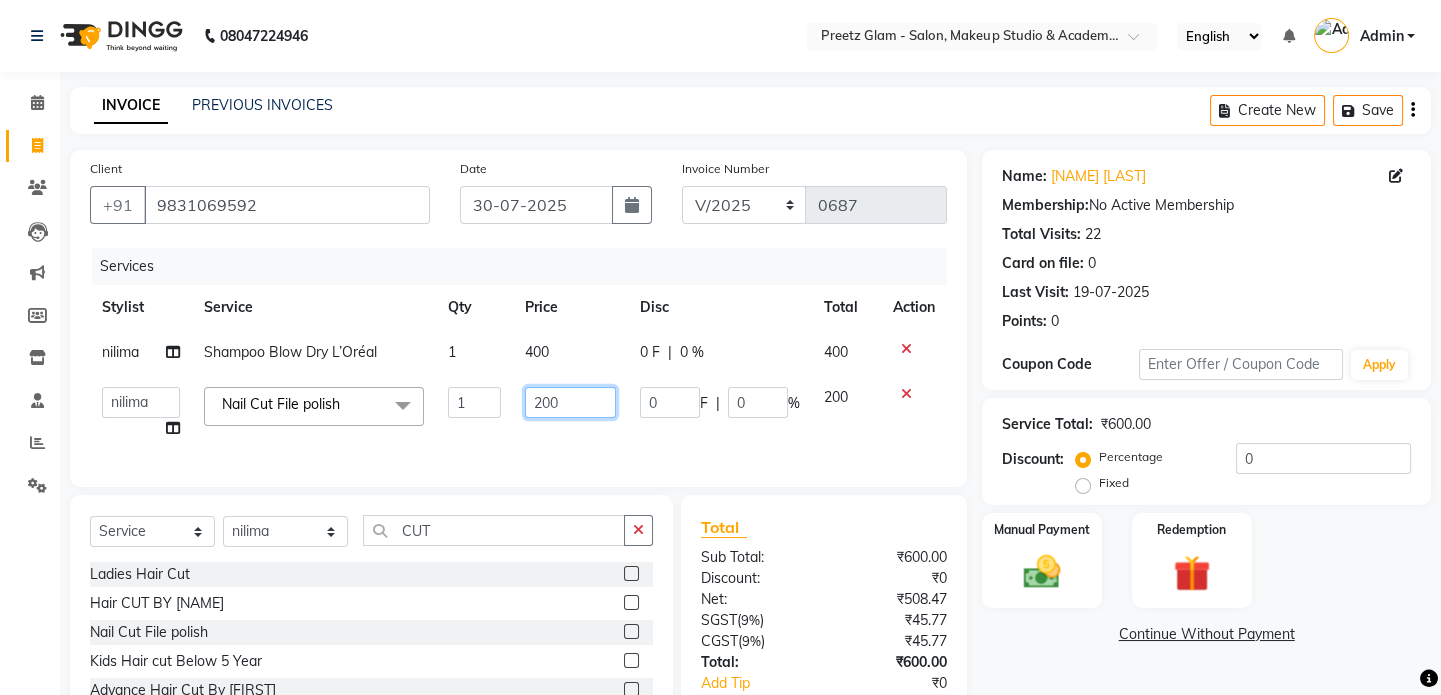 click on "200" 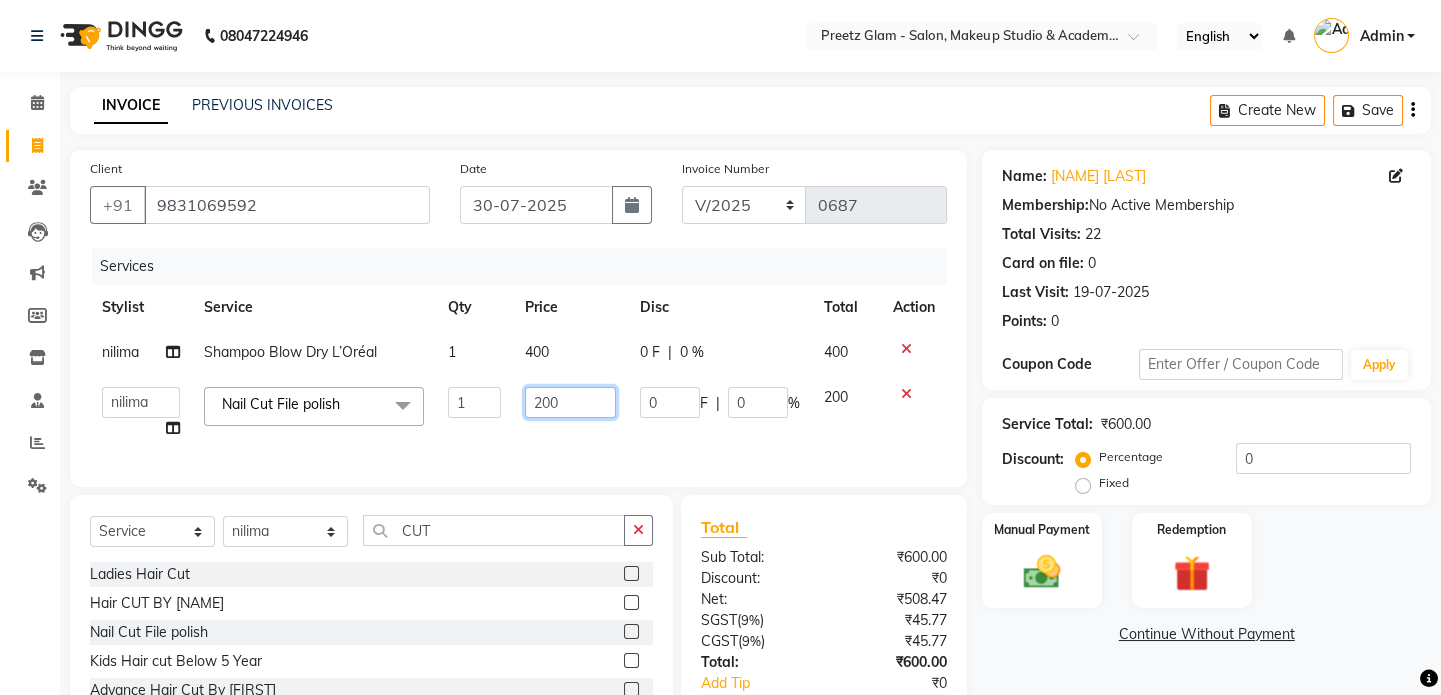 click on "200" 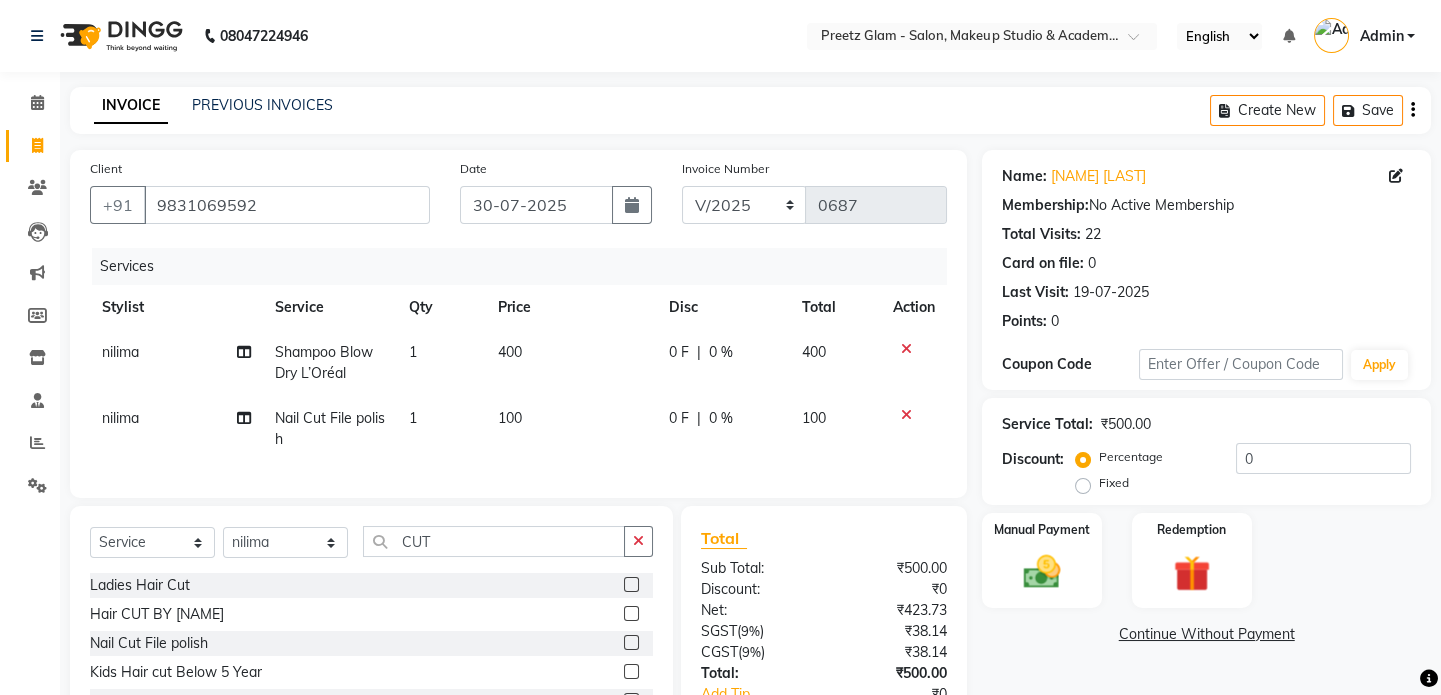 click on "nilima" 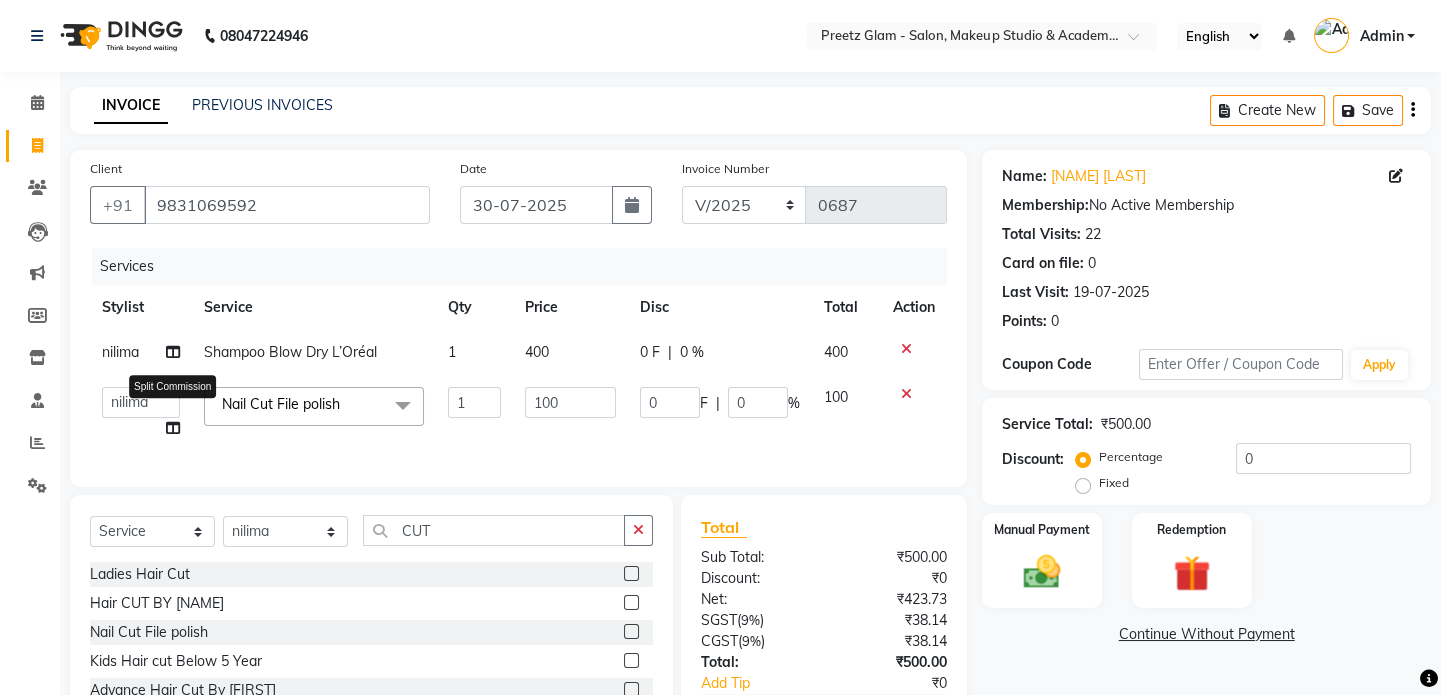 click 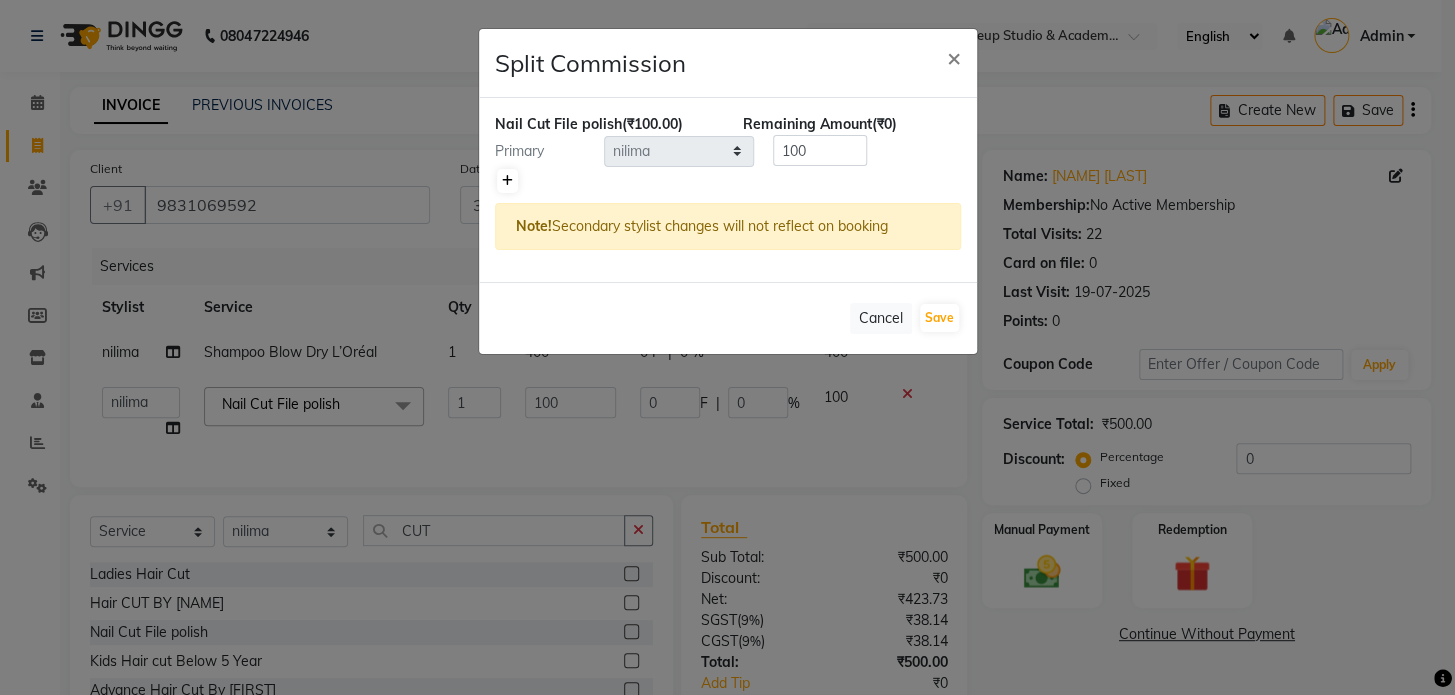 click 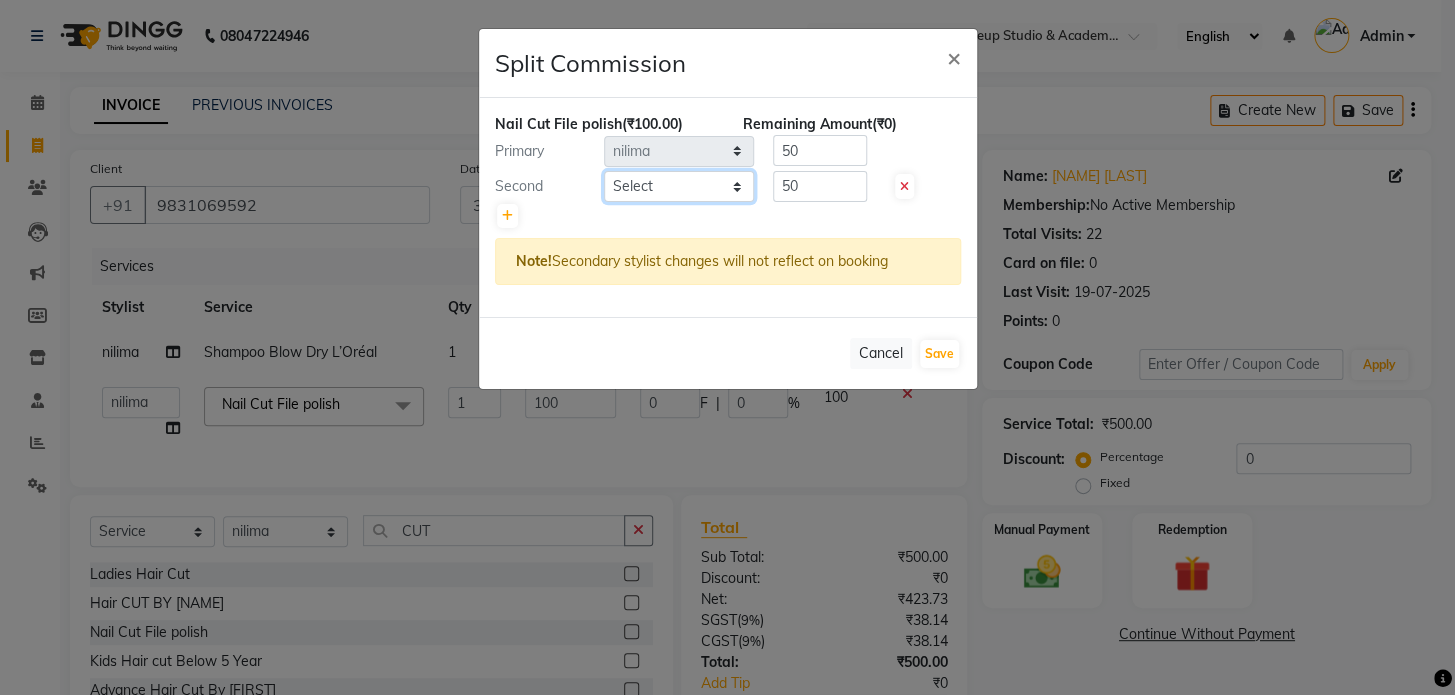 click on "Select  [FIRST]   [FIRST]    [FIRST]   [FIRST]    [FIRST]" 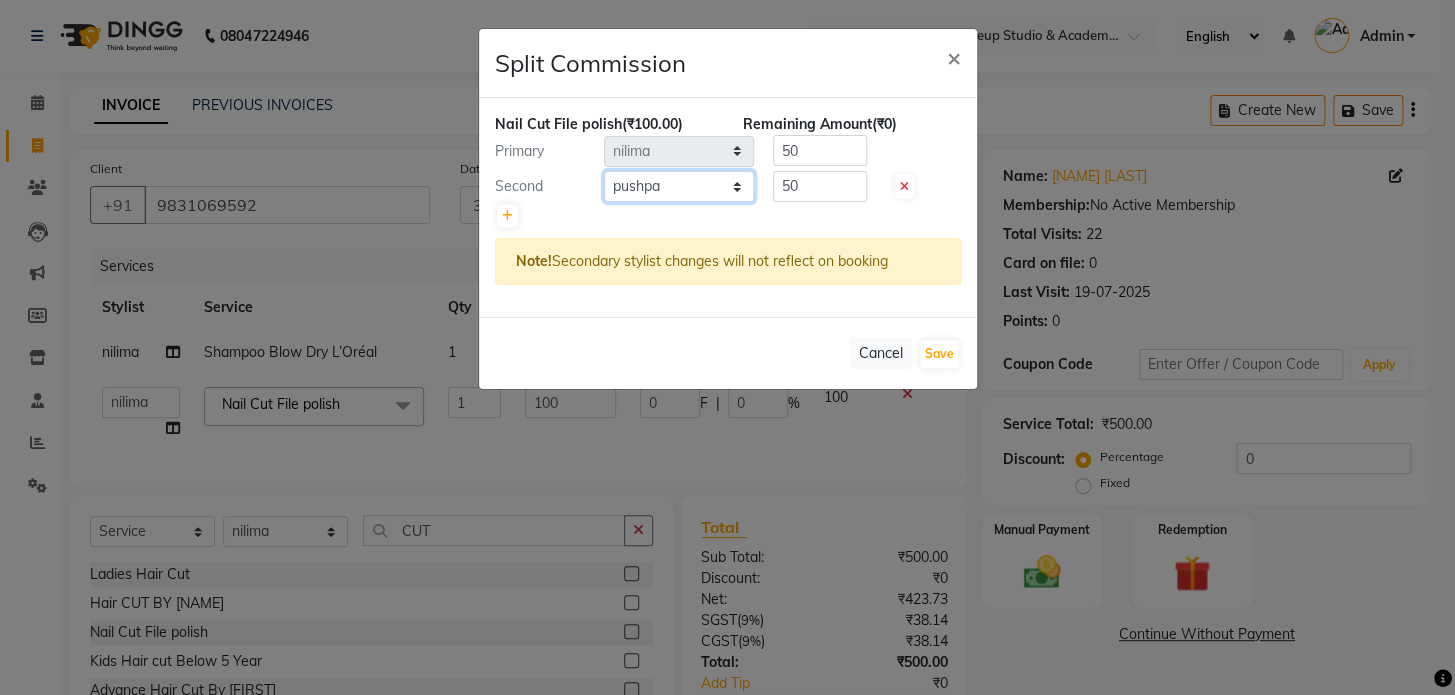 click on "Select  [FIRST]   [FIRST]    [FIRST]   [FIRST]    [FIRST]" 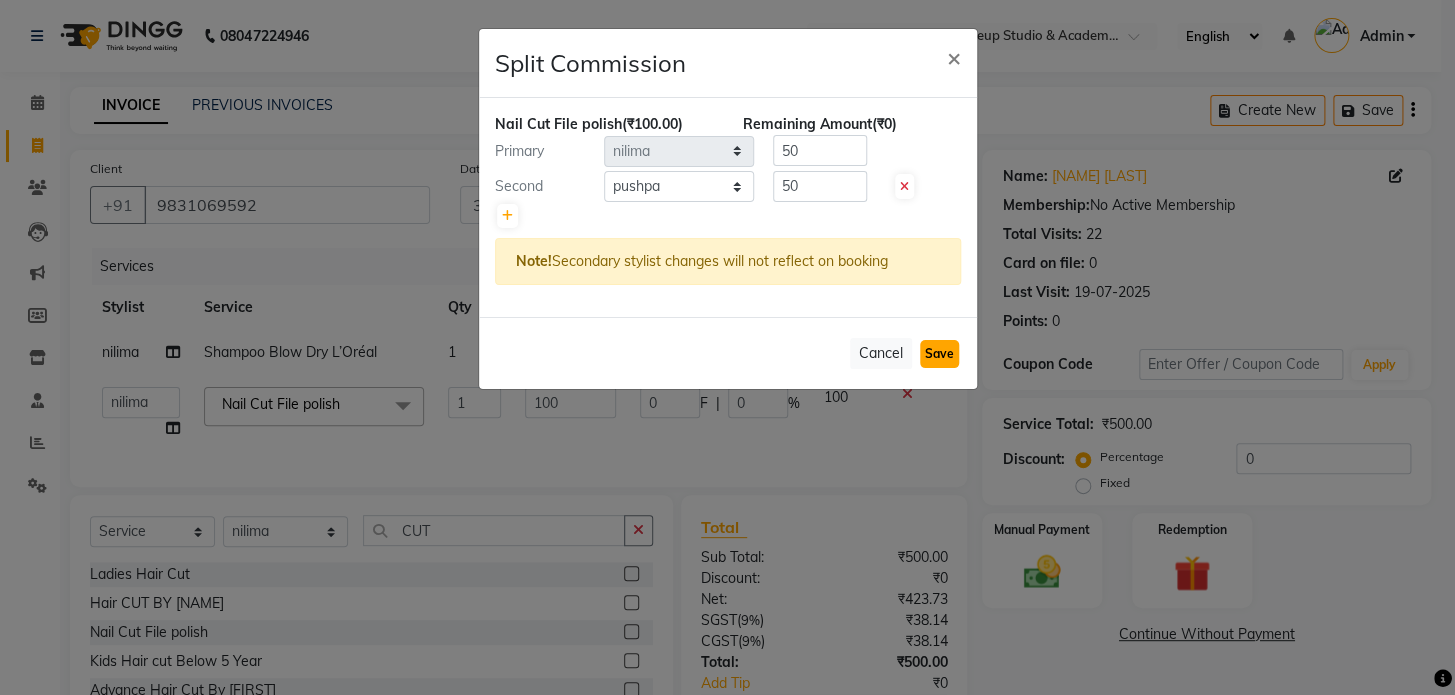 click on "Save" 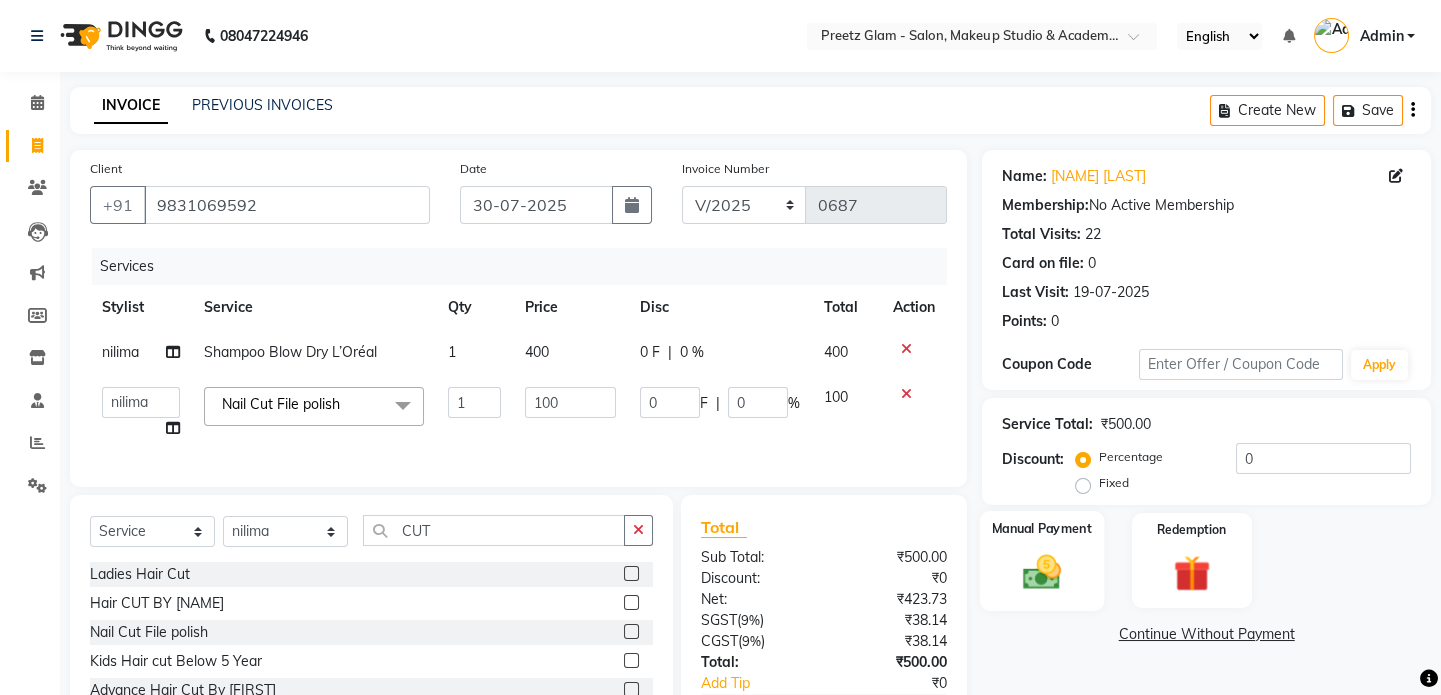 click on "Manual Payment" 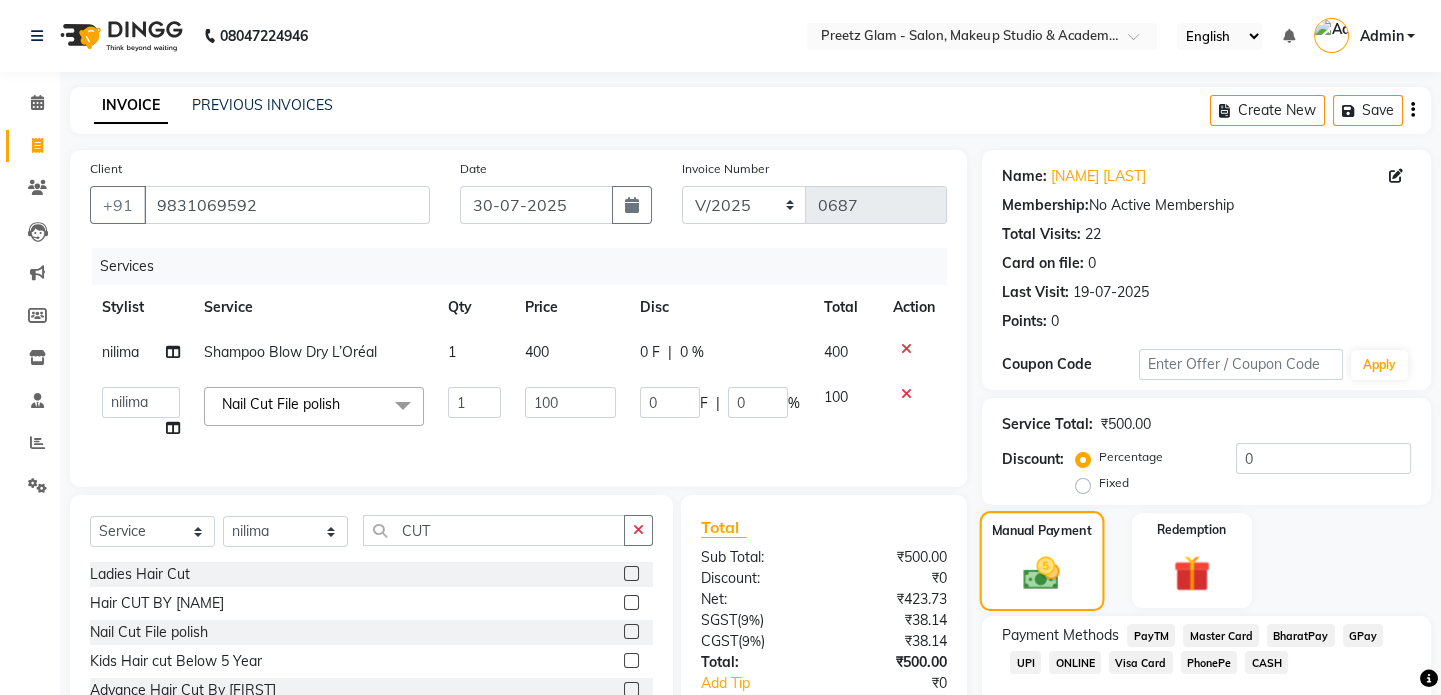 scroll, scrollTop: 138, scrollLeft: 0, axis: vertical 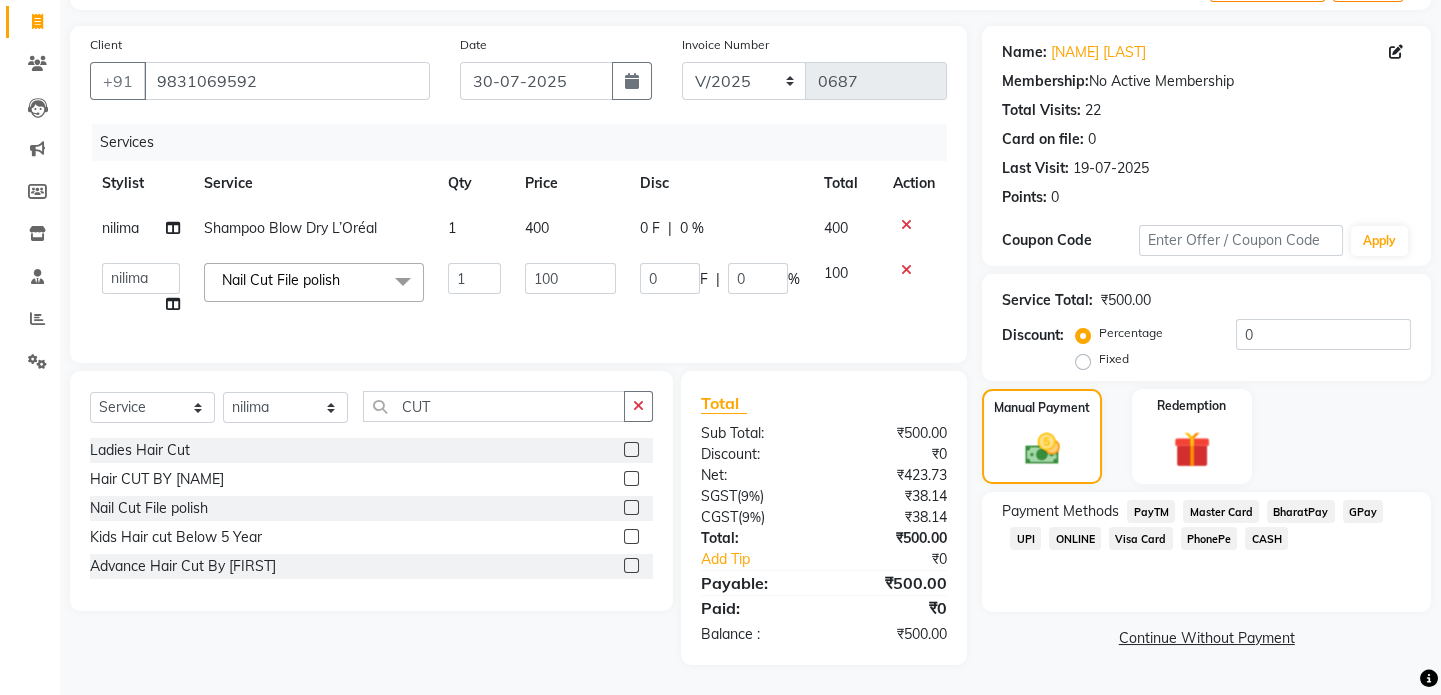 click on "CASH" 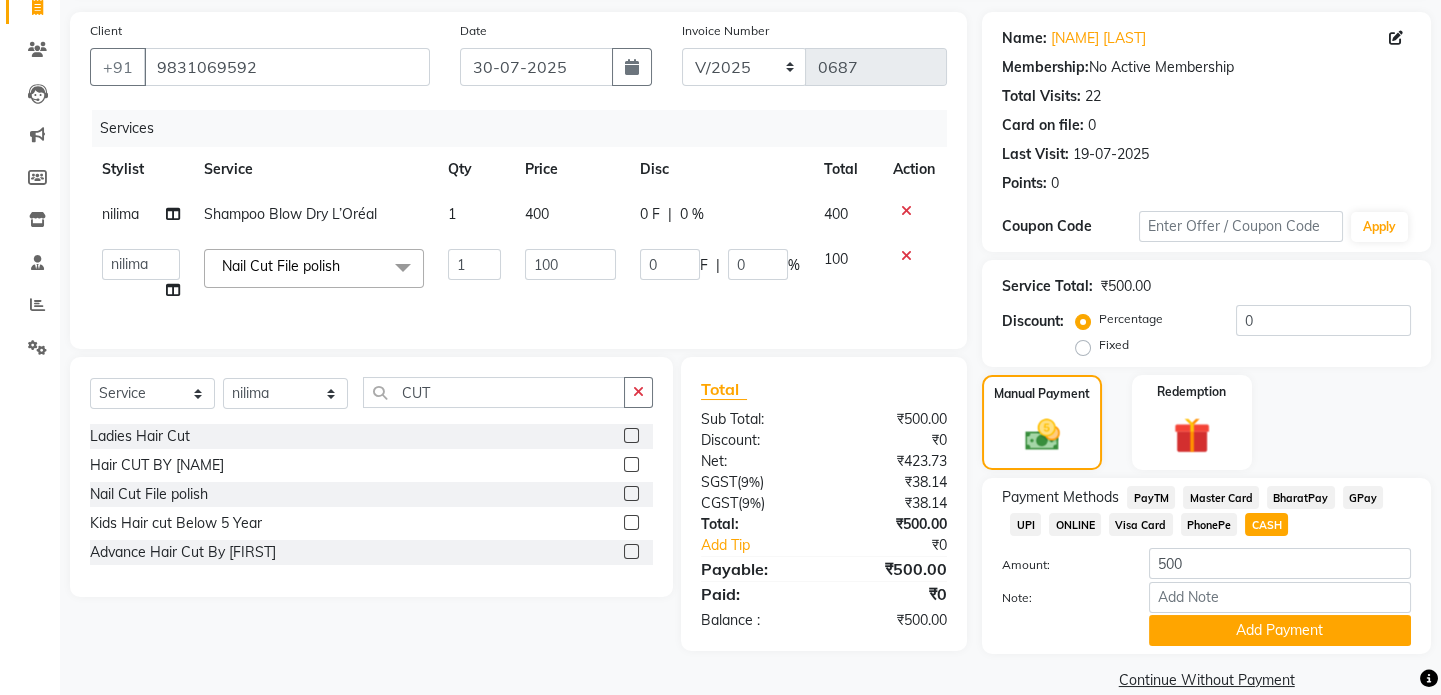 scroll, scrollTop: 168, scrollLeft: 0, axis: vertical 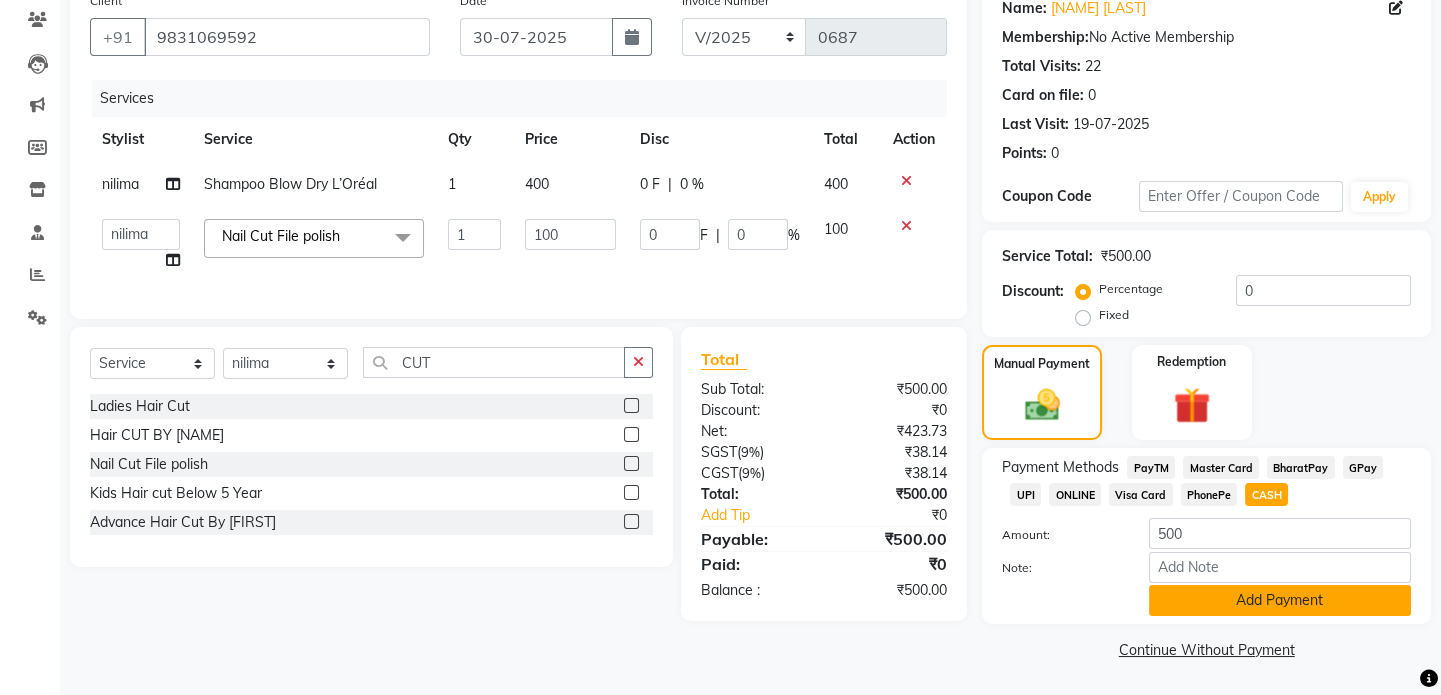 click on "Add Payment" 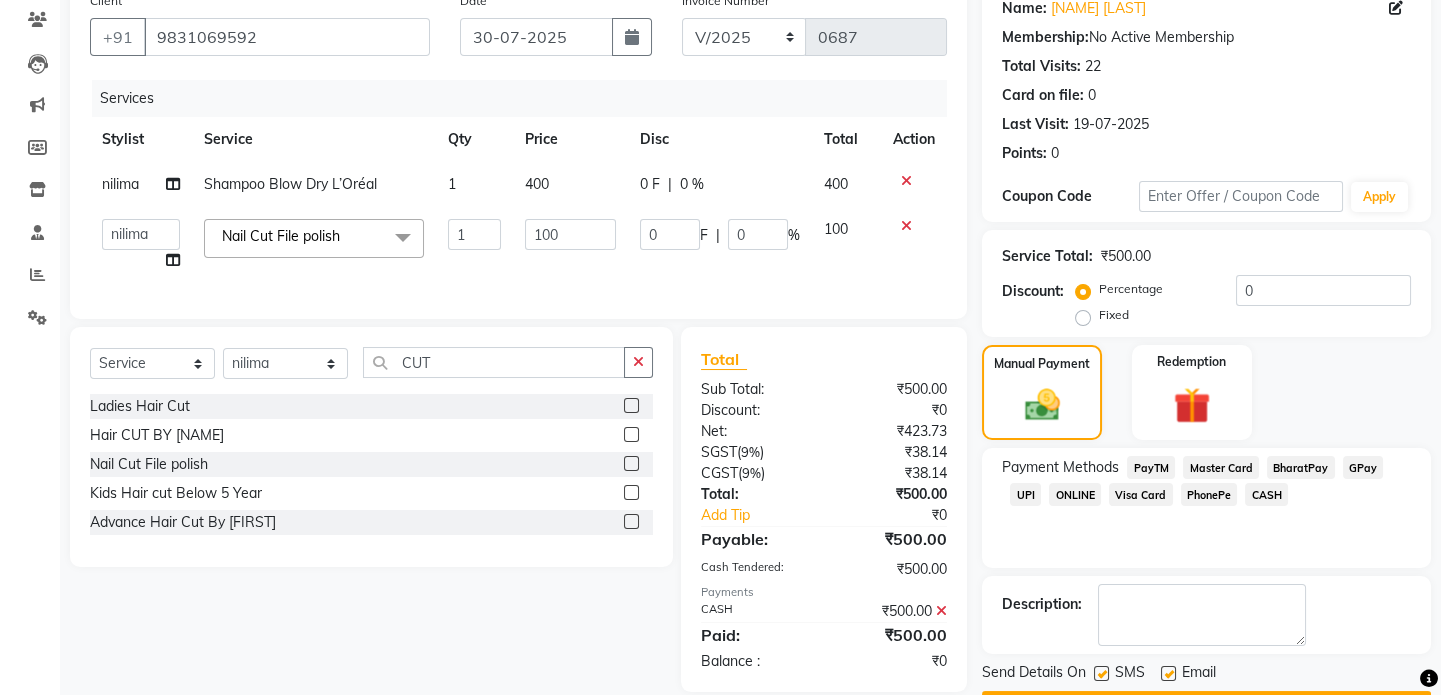 scroll, scrollTop: 223, scrollLeft: 0, axis: vertical 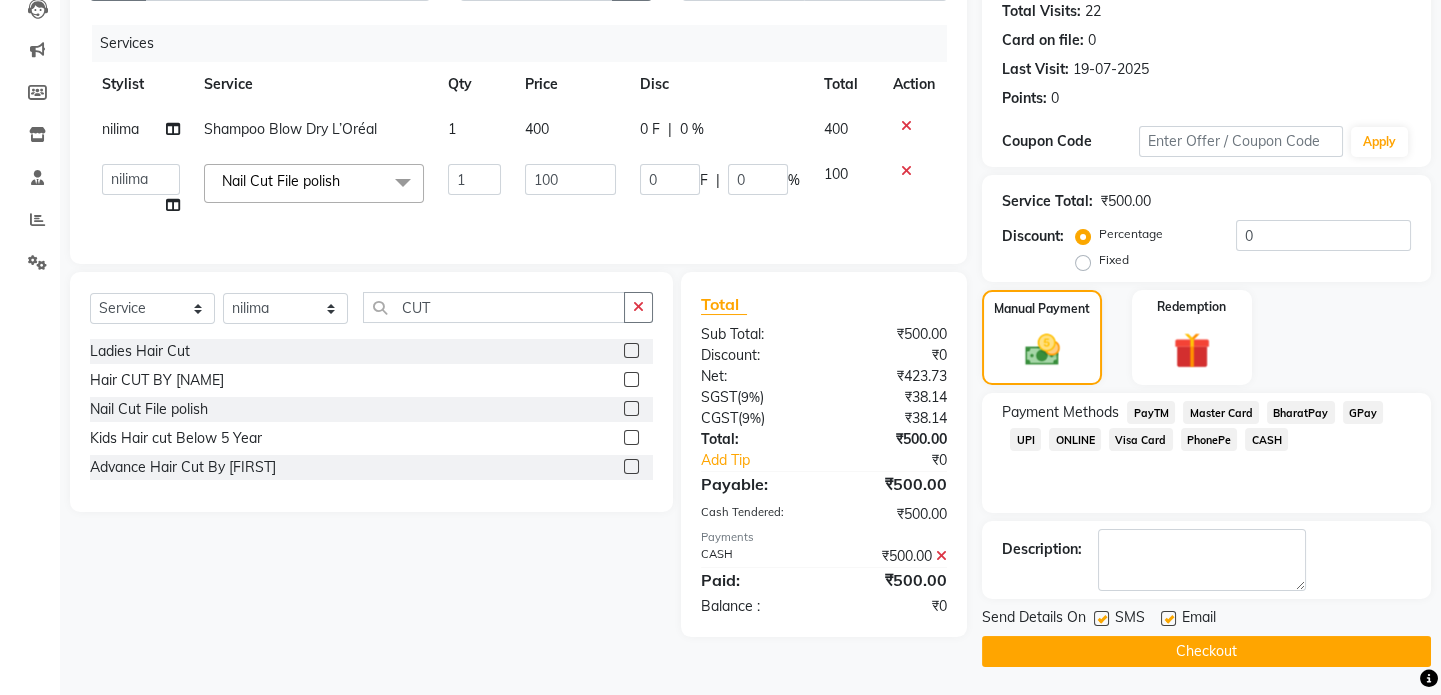 click on "Checkout" 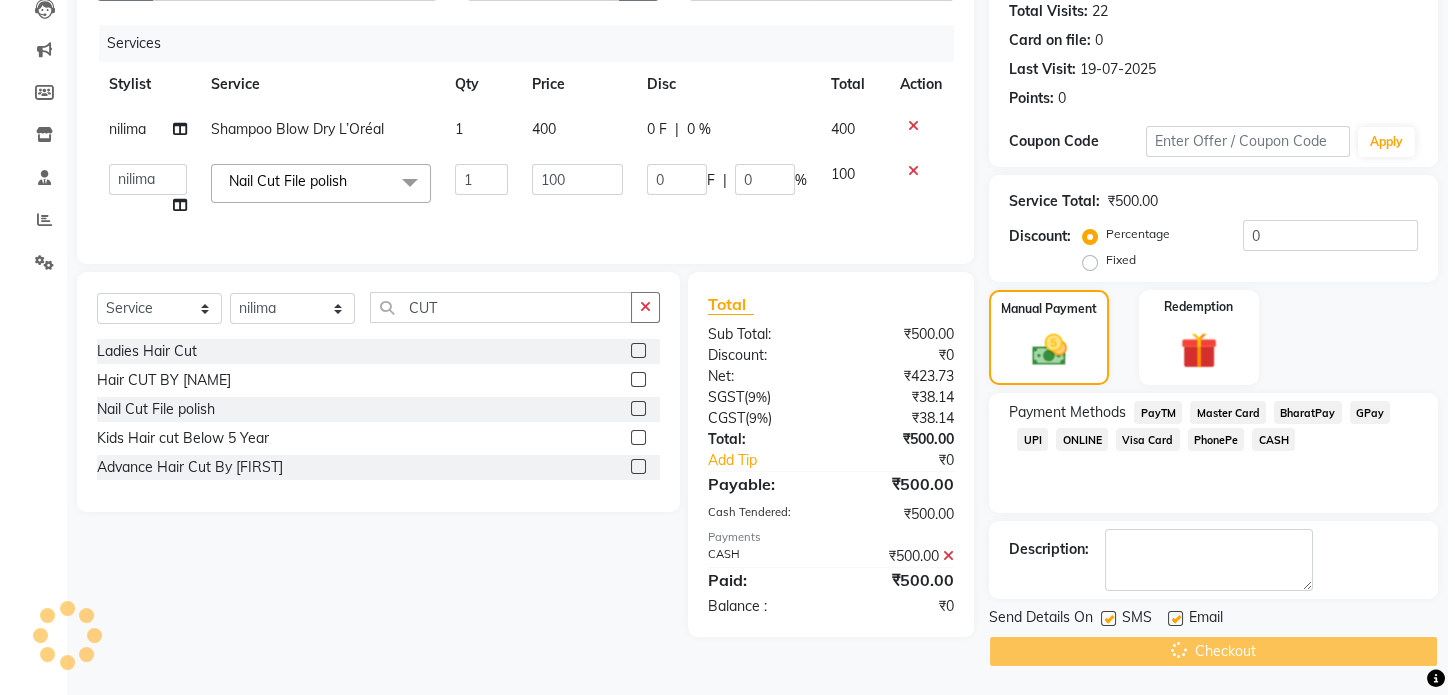scroll, scrollTop: 0, scrollLeft: 0, axis: both 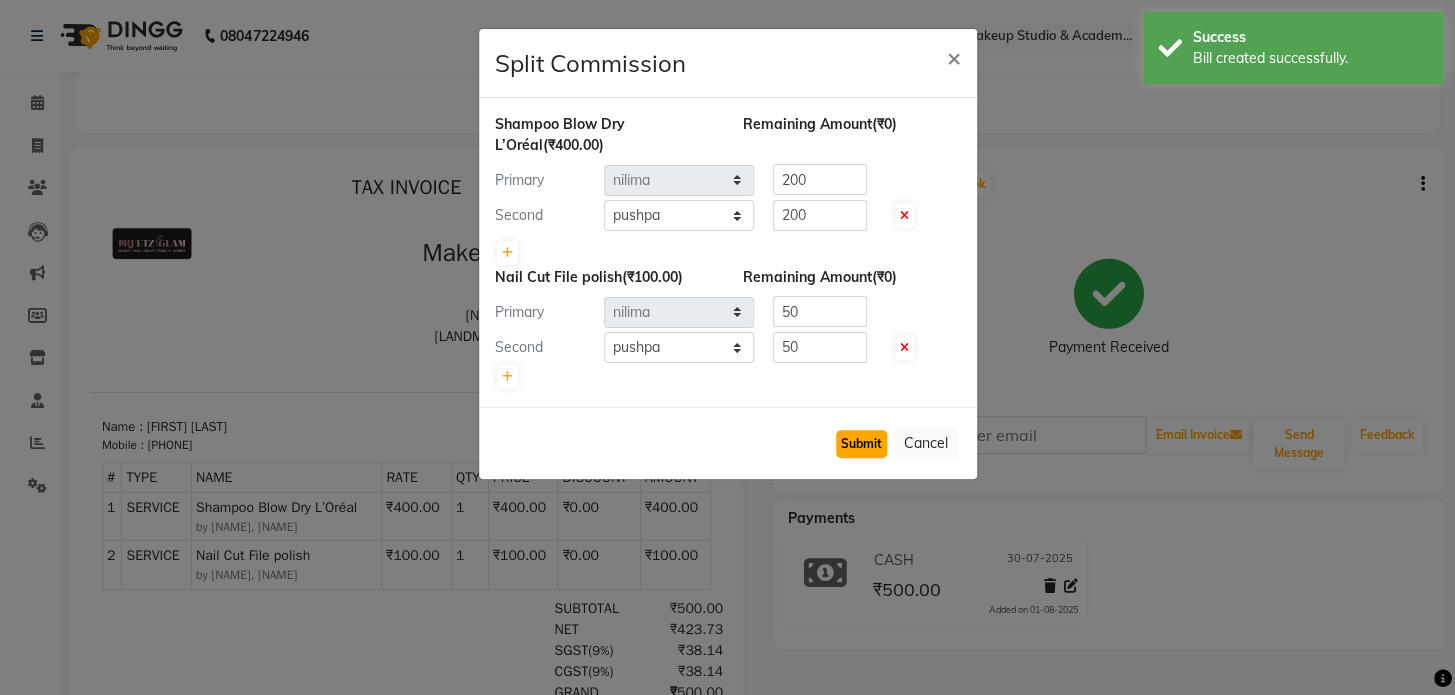 click on "Submit" 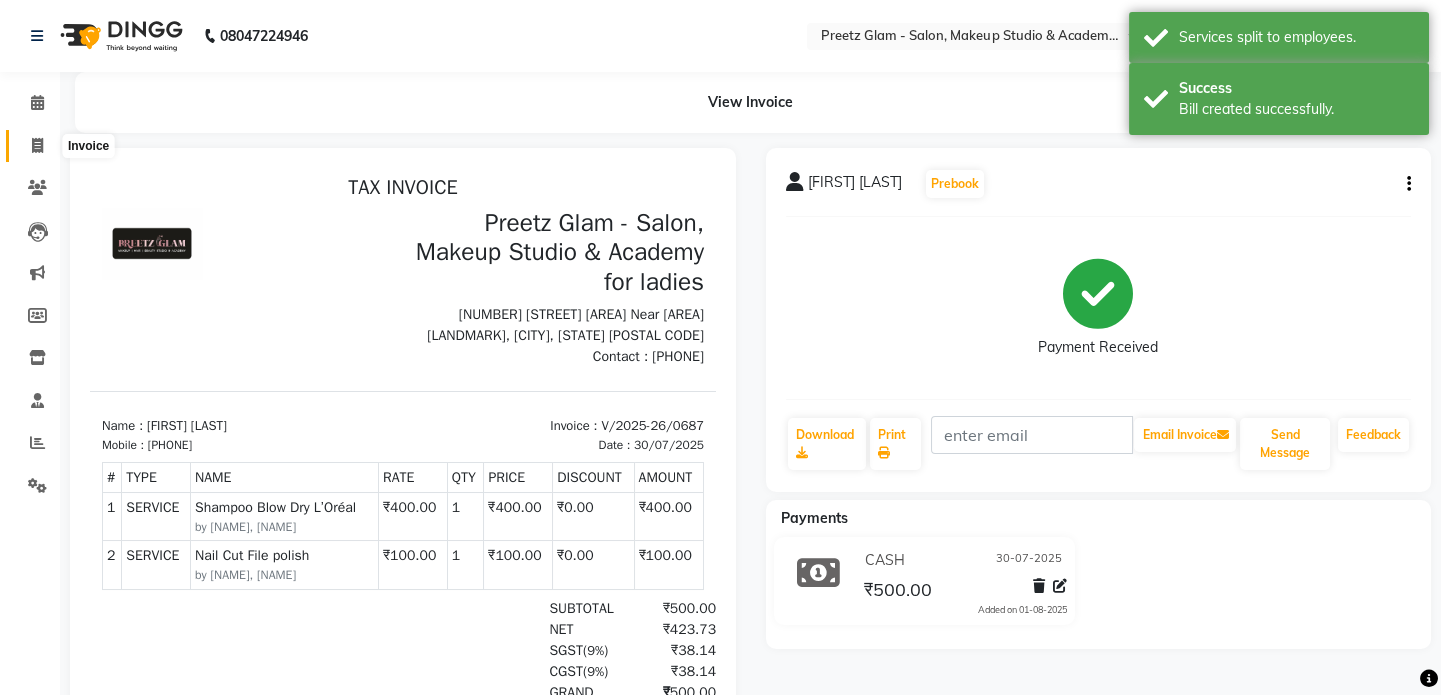 click 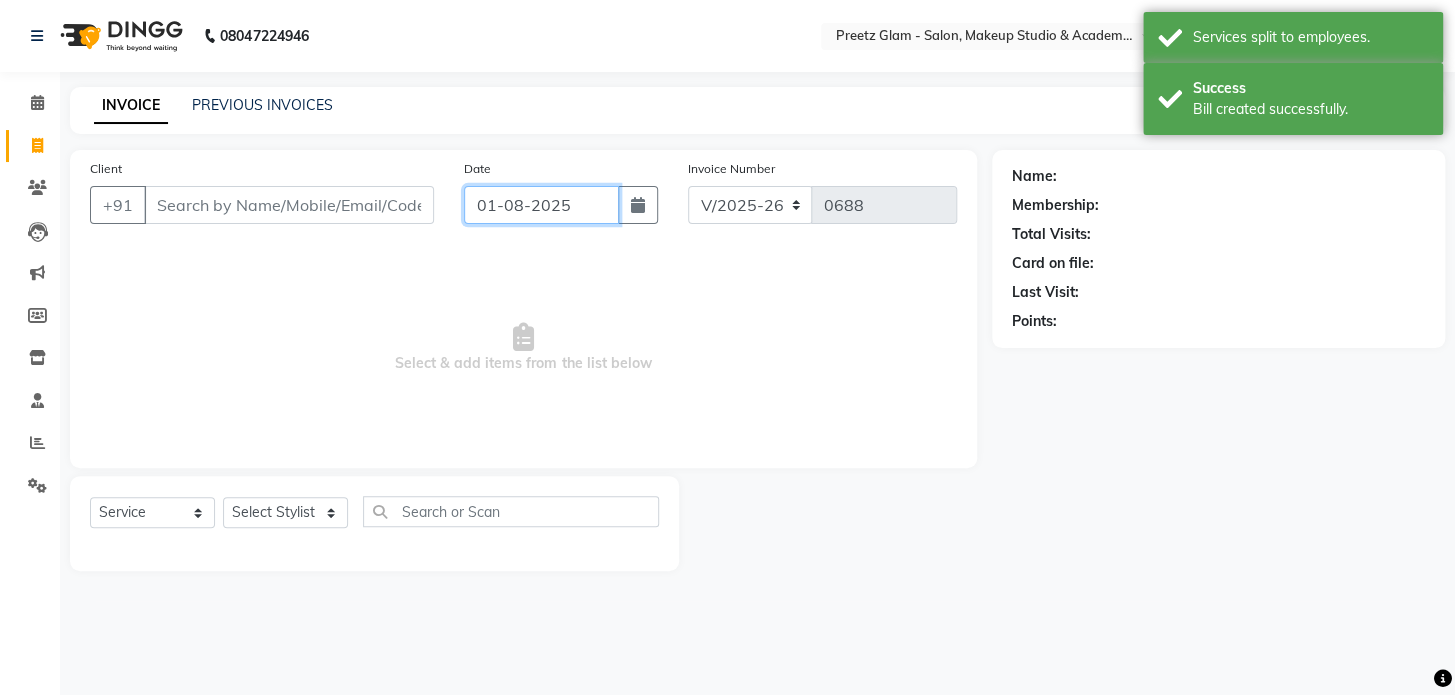 click on "01-08-2025" 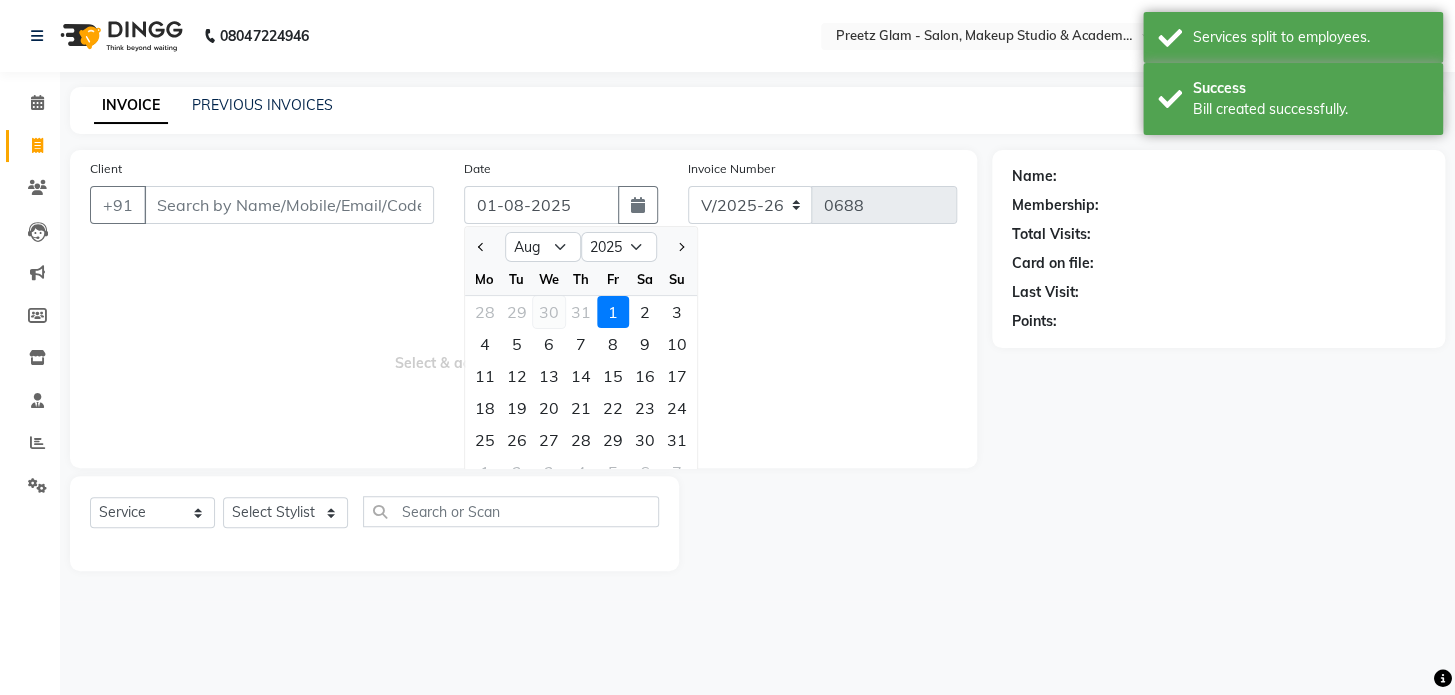 click on "30" 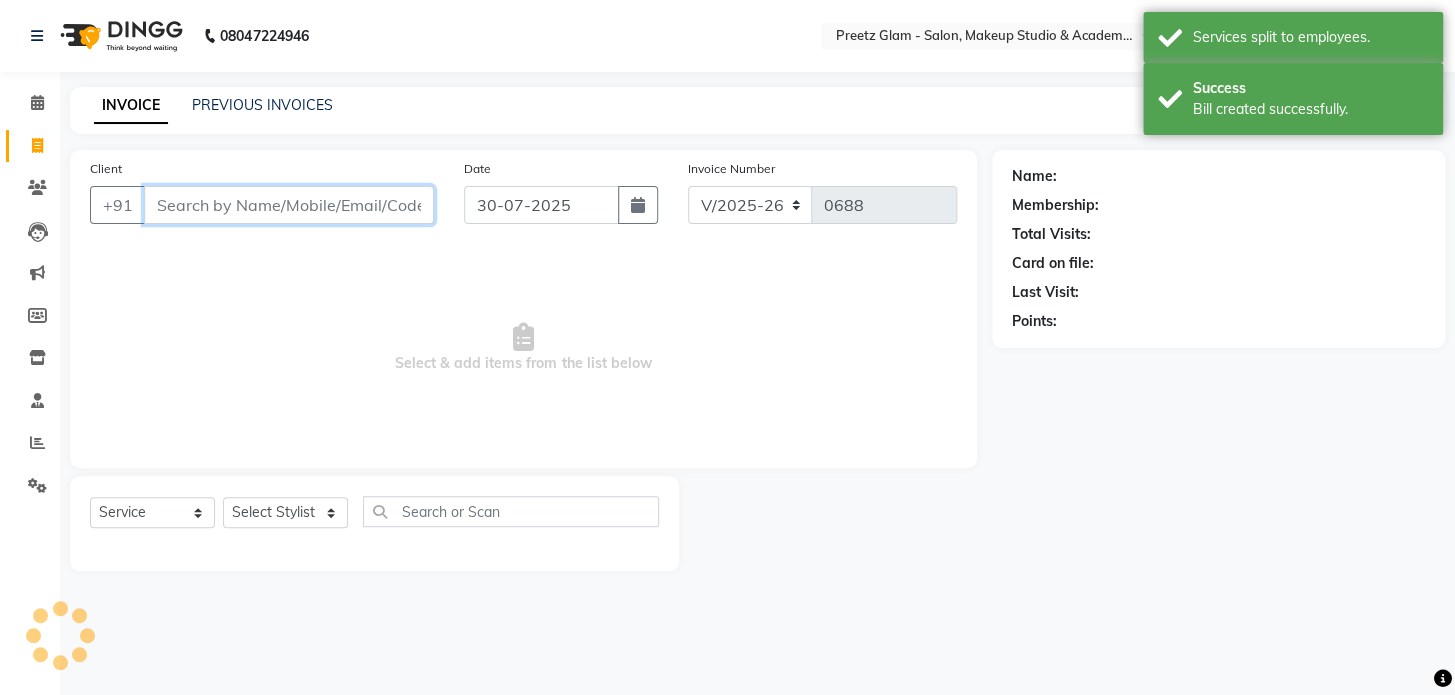 click on "Client" at bounding box center (289, 205) 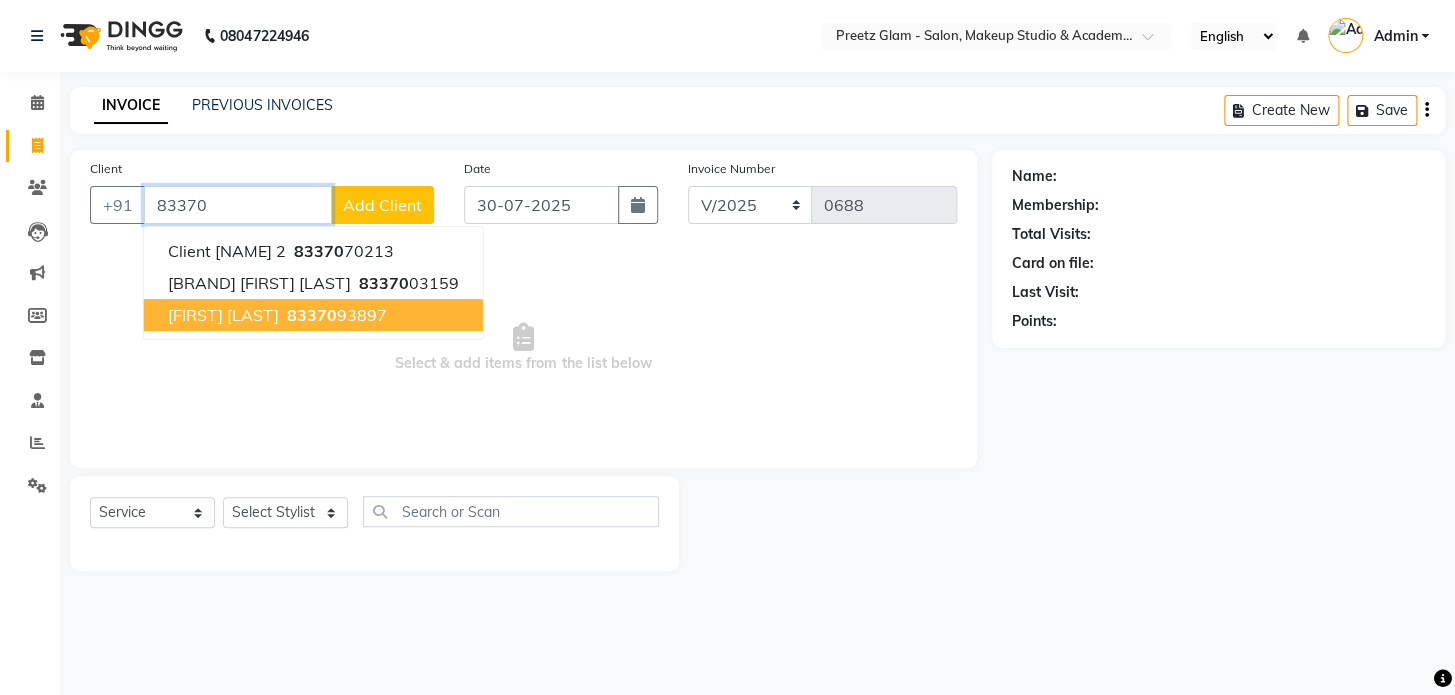 click on "[PHONE]" at bounding box center (335, 315) 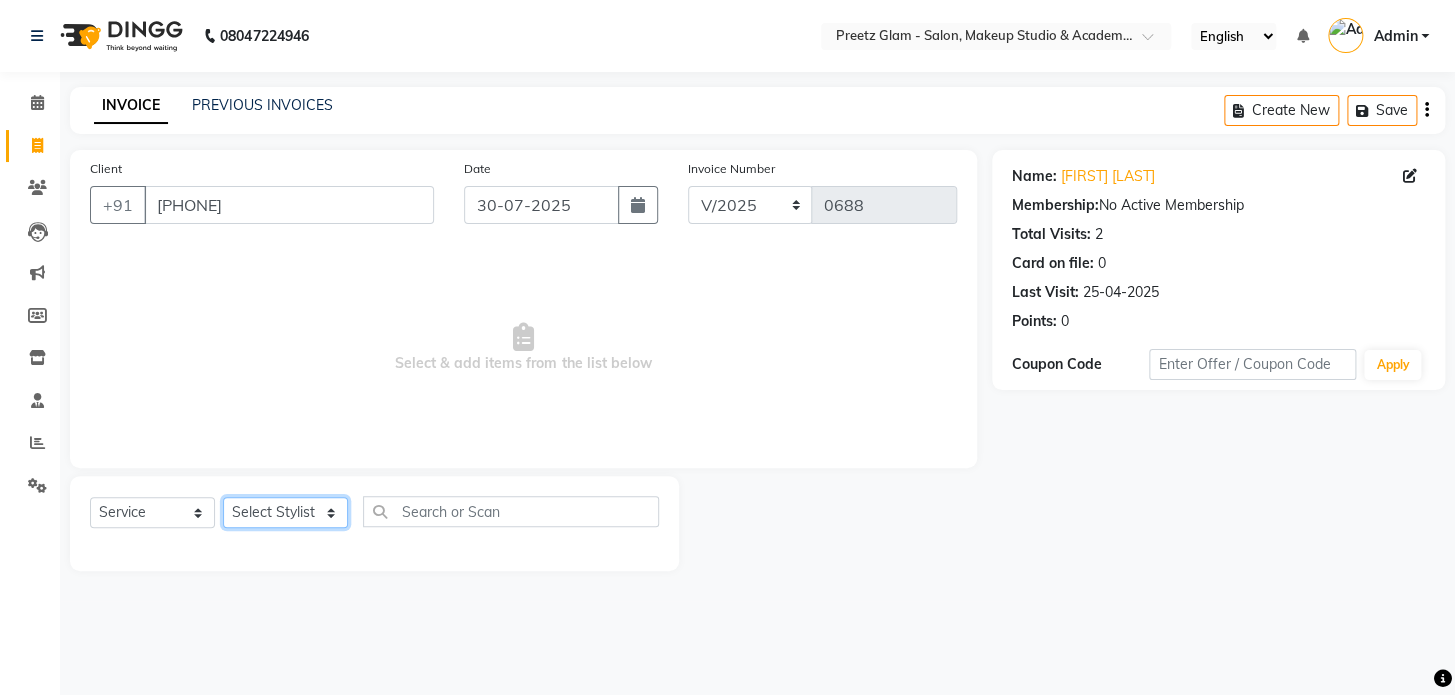 click on "Select Stylist [FIRST] [FIRST] [FIRST] [FIRST] [FIRST] [FIRST] [FIRST]" 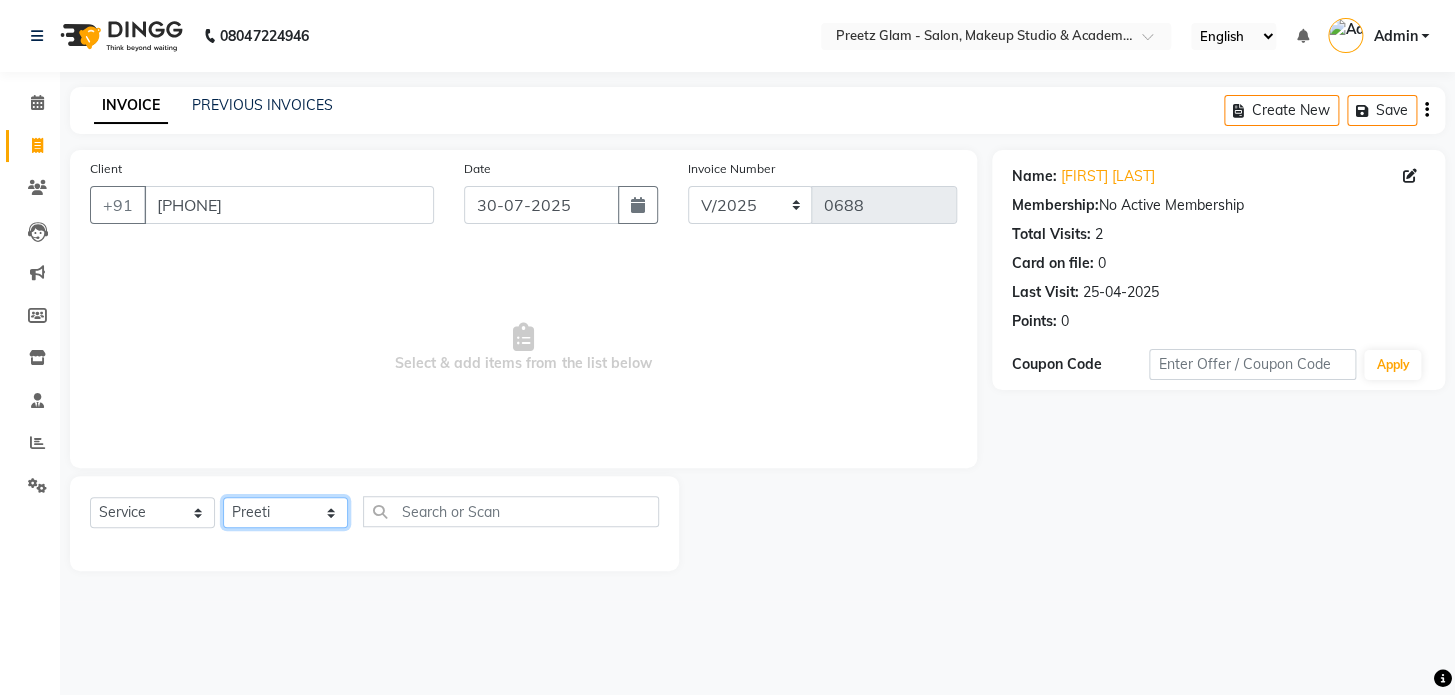 click on "Select Stylist [FIRST] [FIRST] [FIRST] [FIRST] [FIRST] [FIRST] [FIRST]" 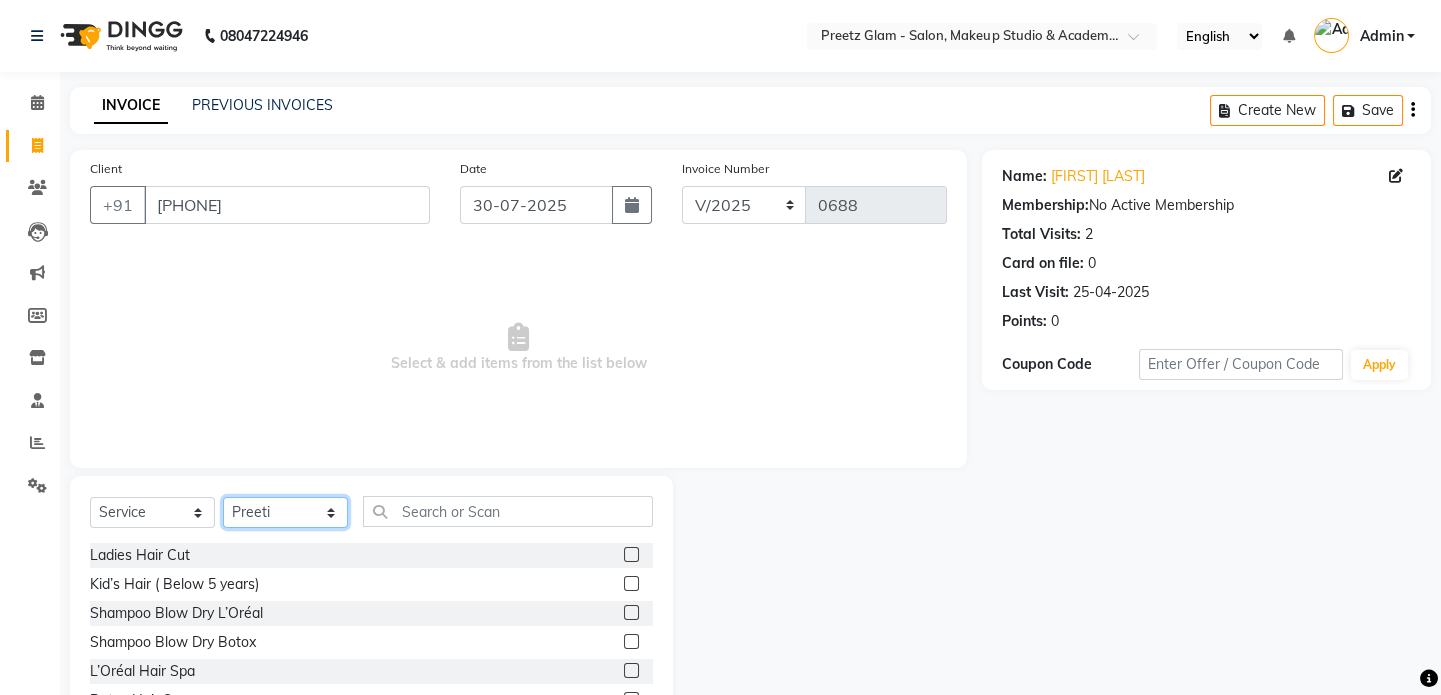 click on "Select Stylist [FIRST] [FIRST] [FIRST] [FIRST] [FIRST] [FIRST] [FIRST]" 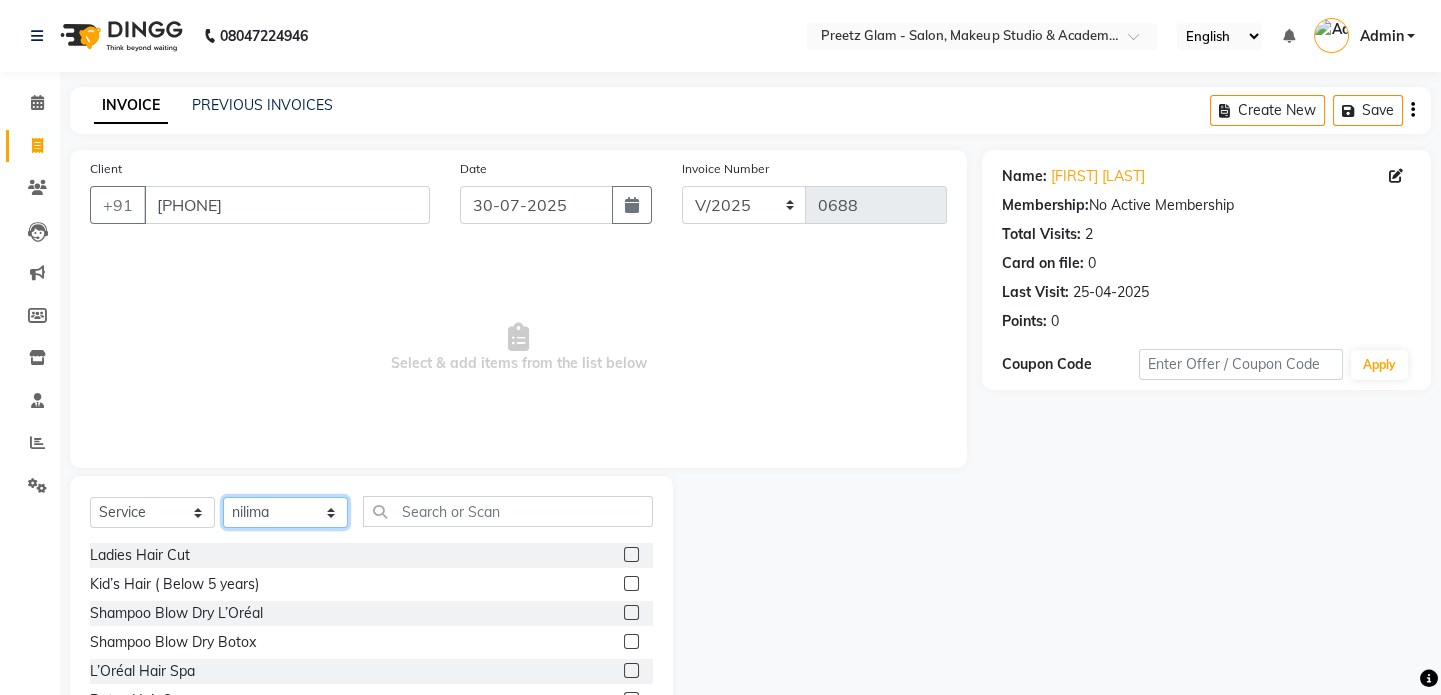 click on "Select Stylist [FIRST] [FIRST] [FIRST] [FIRST] [FIRST] [FIRST] [FIRST]" 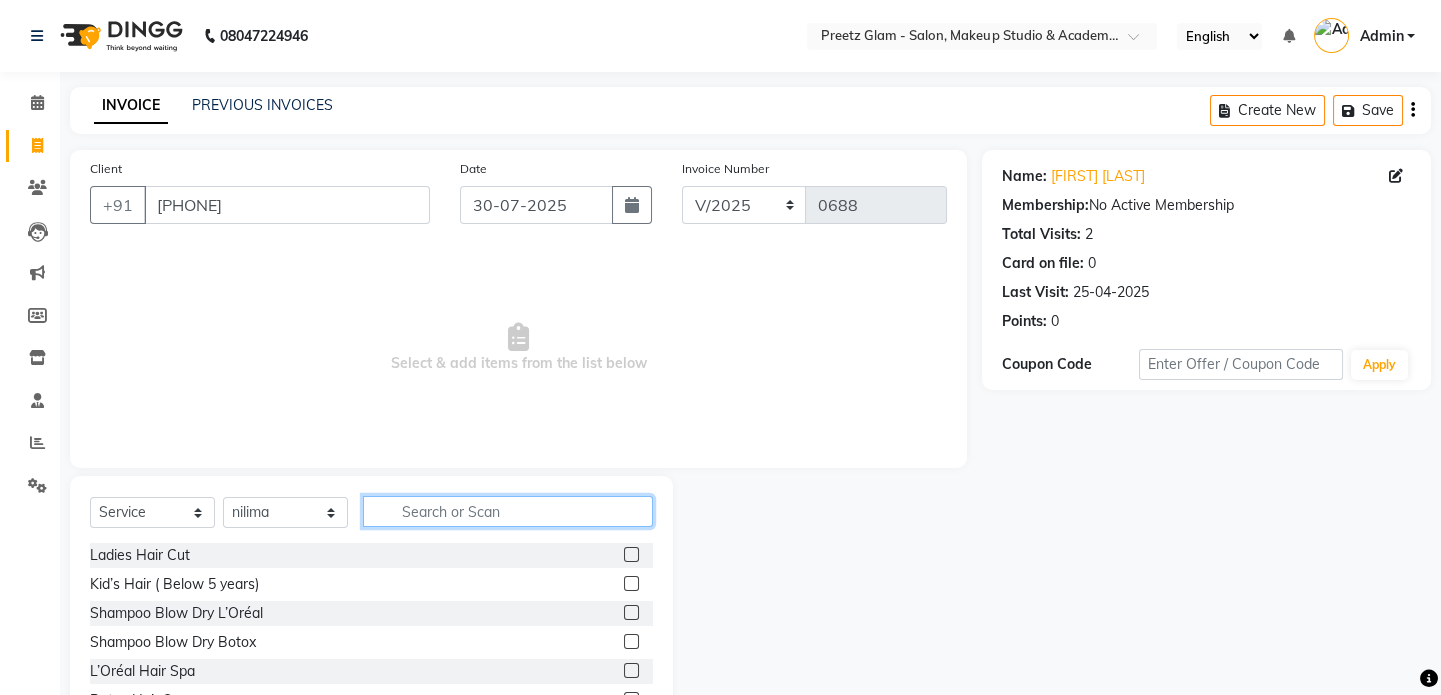 click 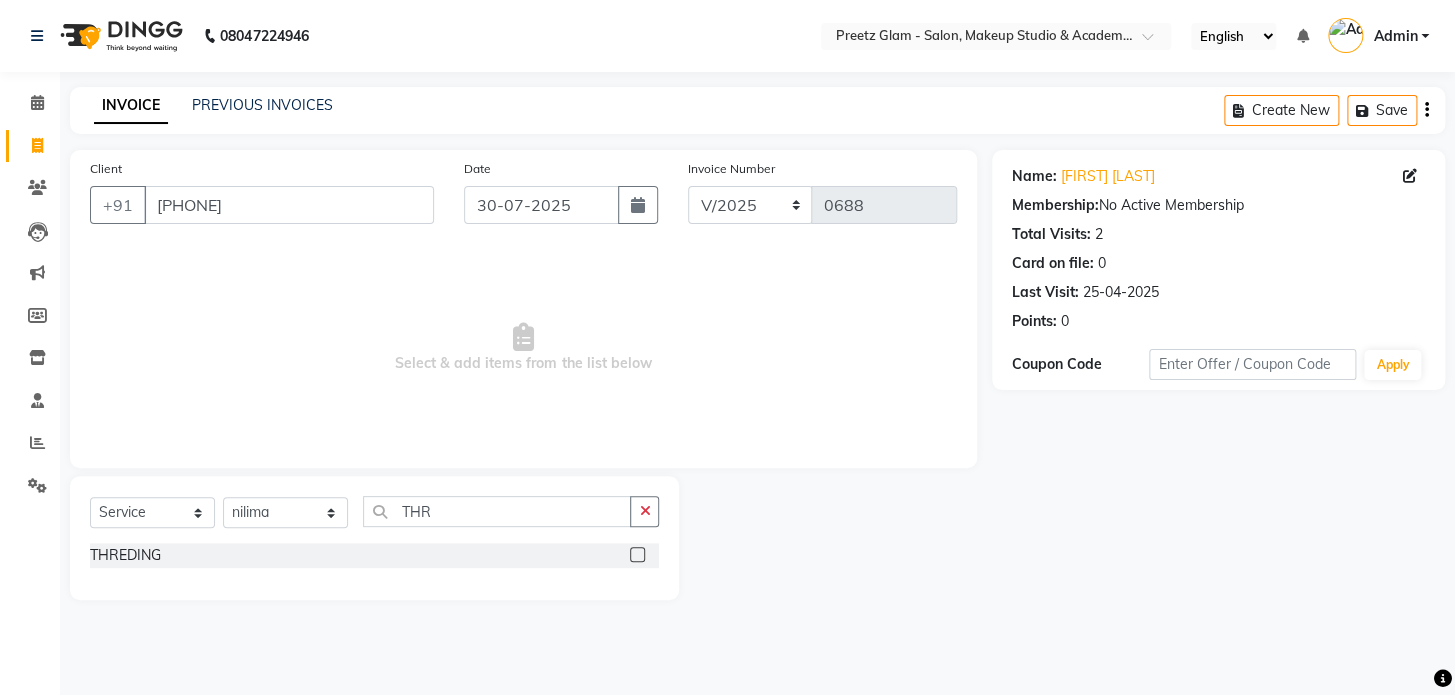 click 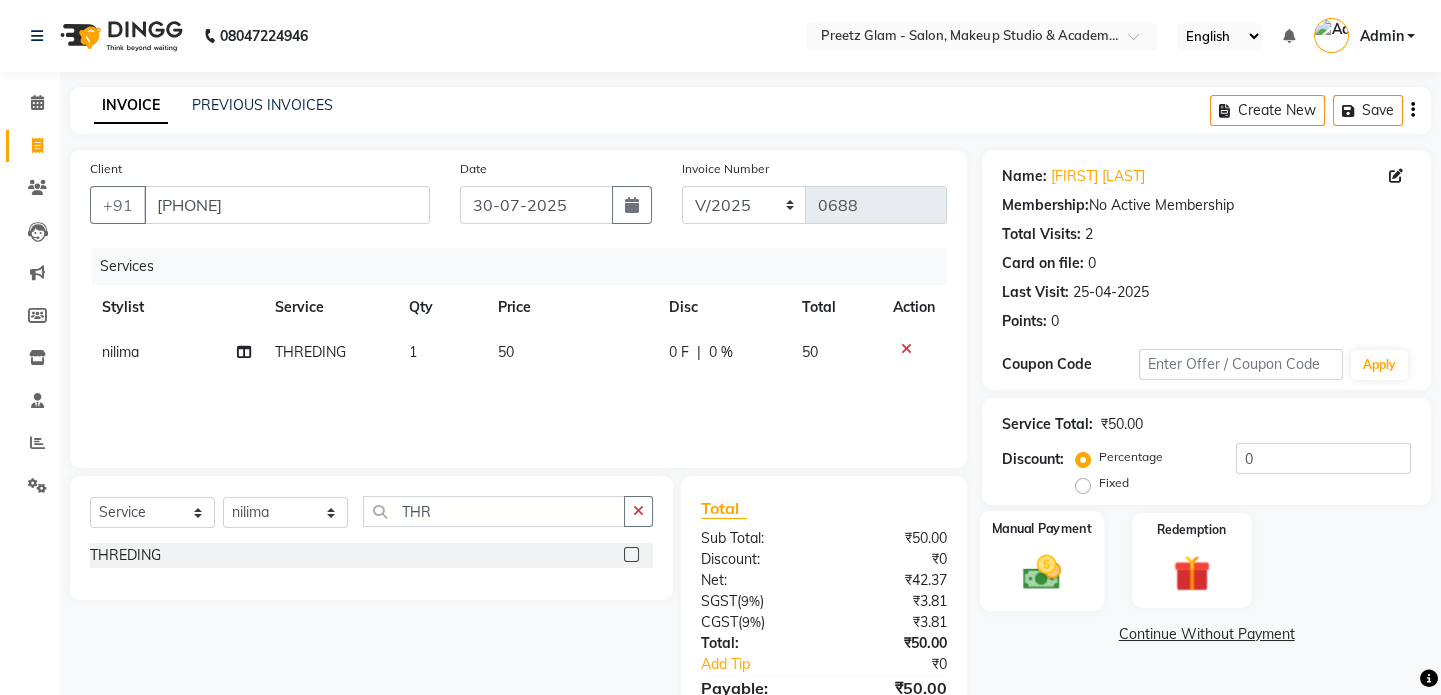 click 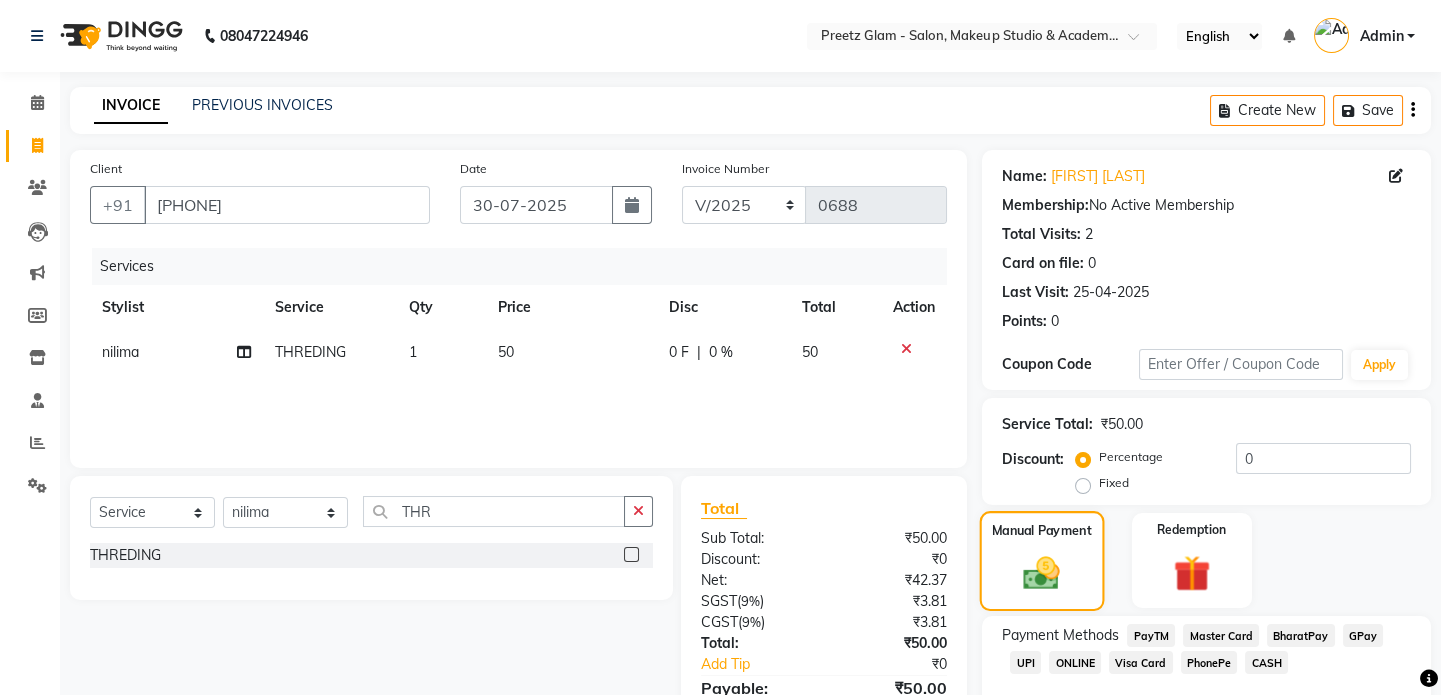scroll, scrollTop: 111, scrollLeft: 0, axis: vertical 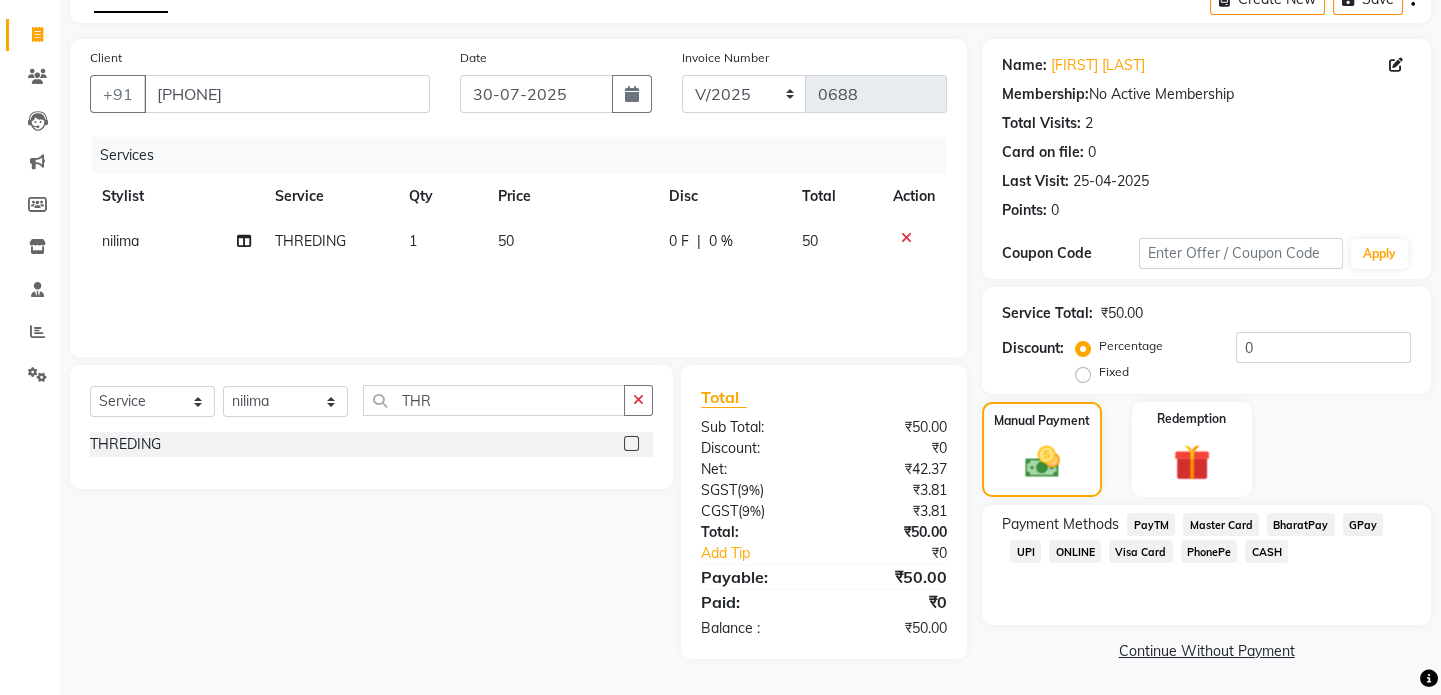 click on "CASH" 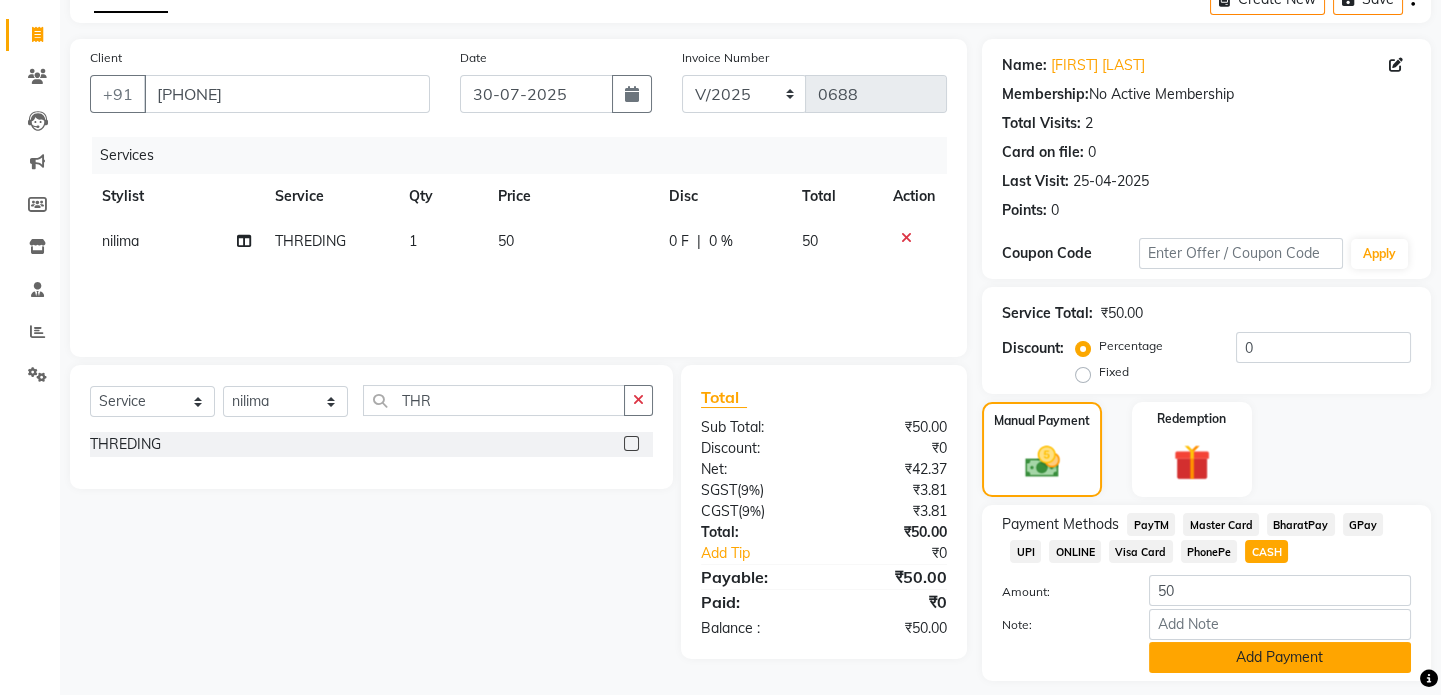 click on "Add Payment" 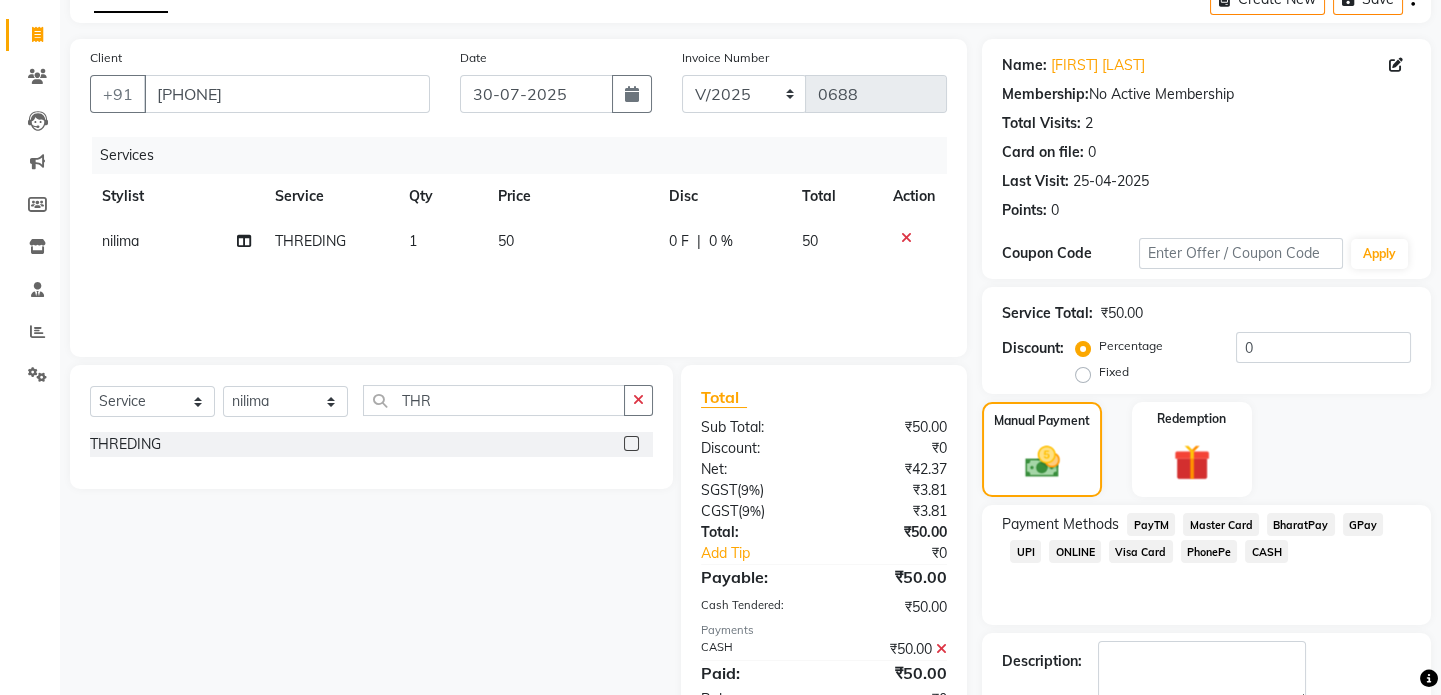scroll, scrollTop: 223, scrollLeft: 0, axis: vertical 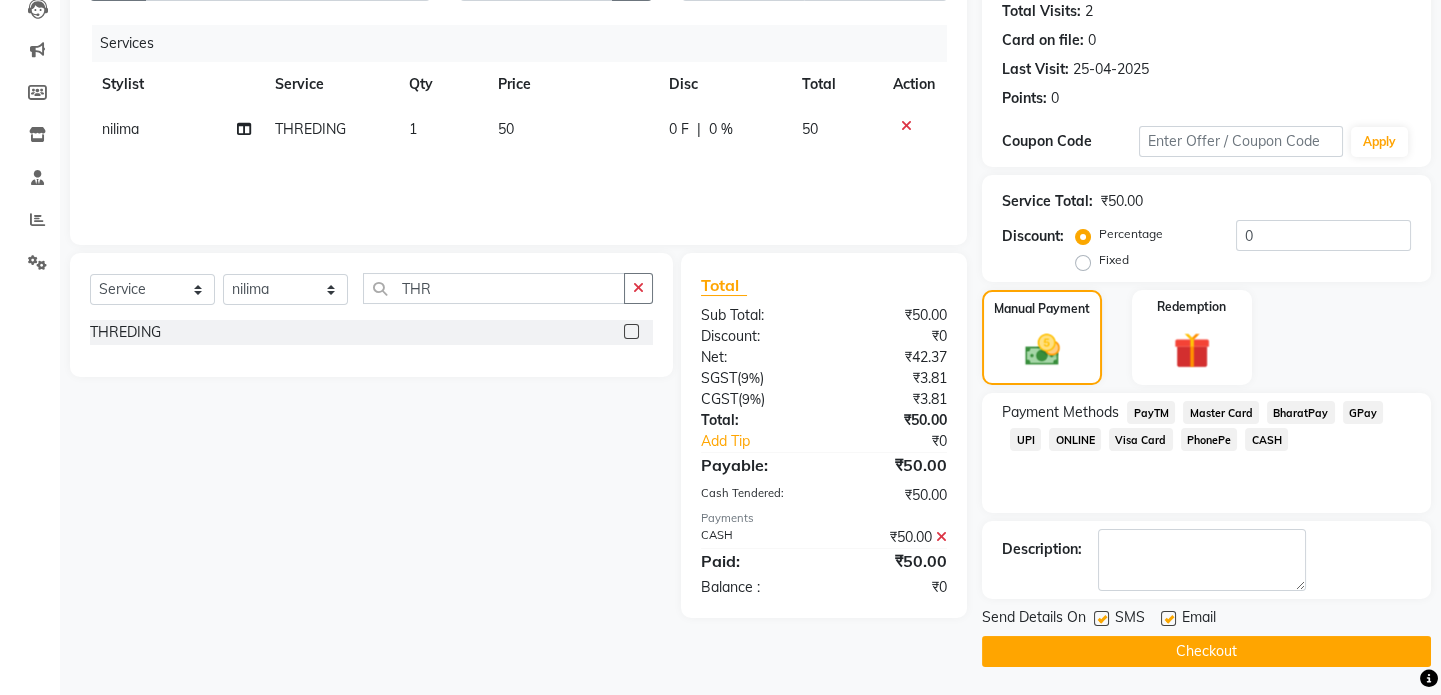 click on "Checkout" 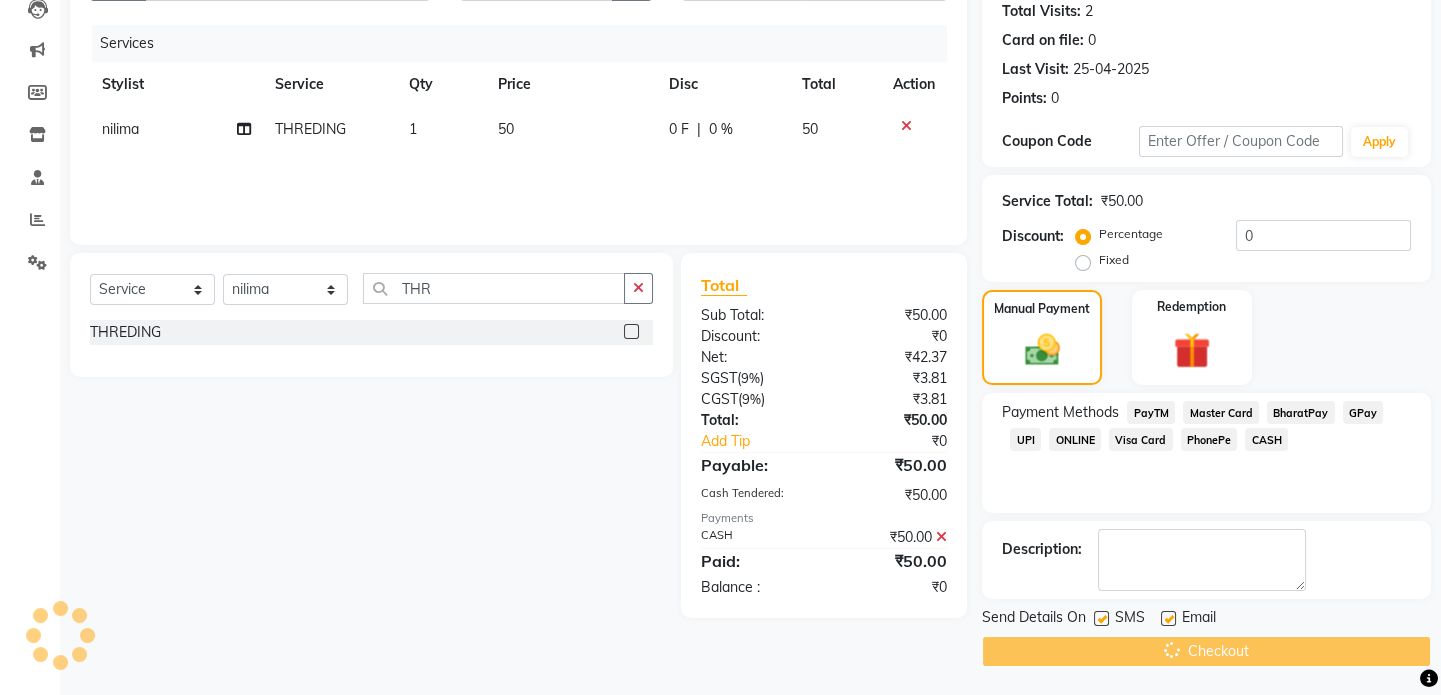 scroll, scrollTop: 0, scrollLeft: 0, axis: both 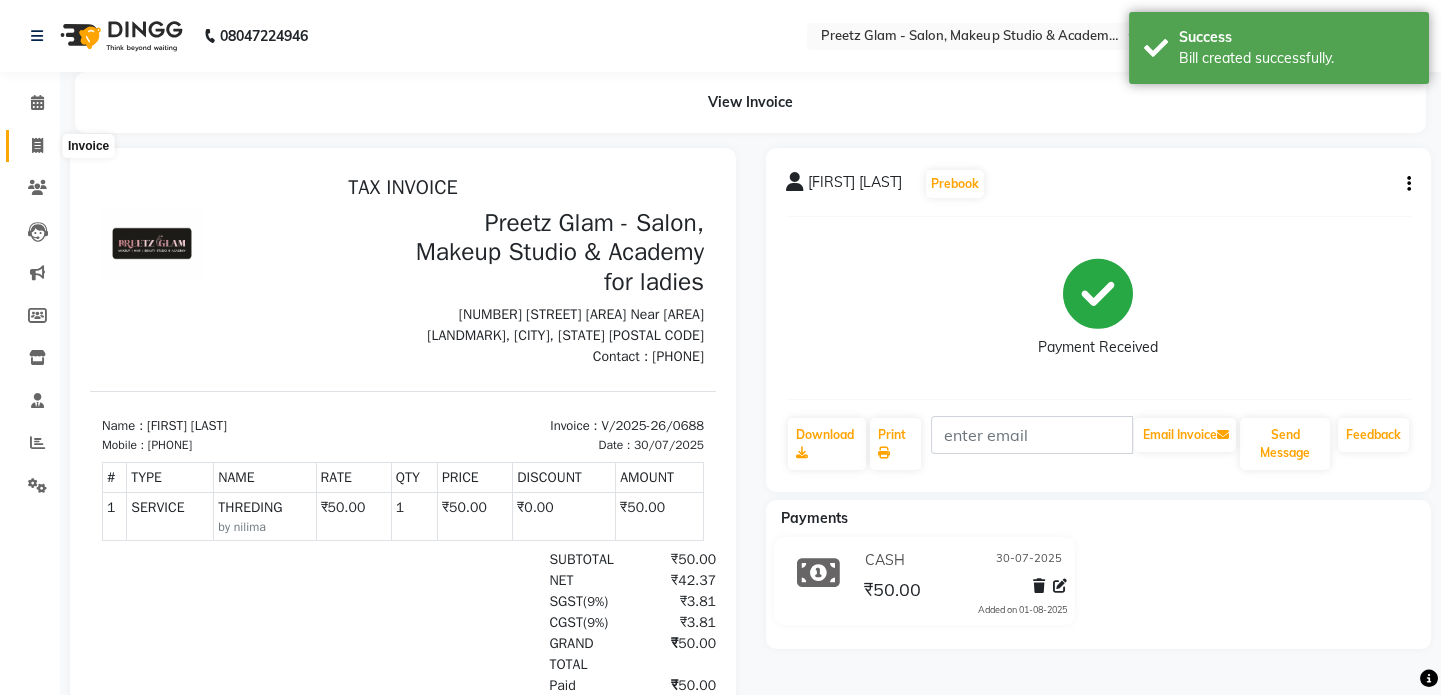 click 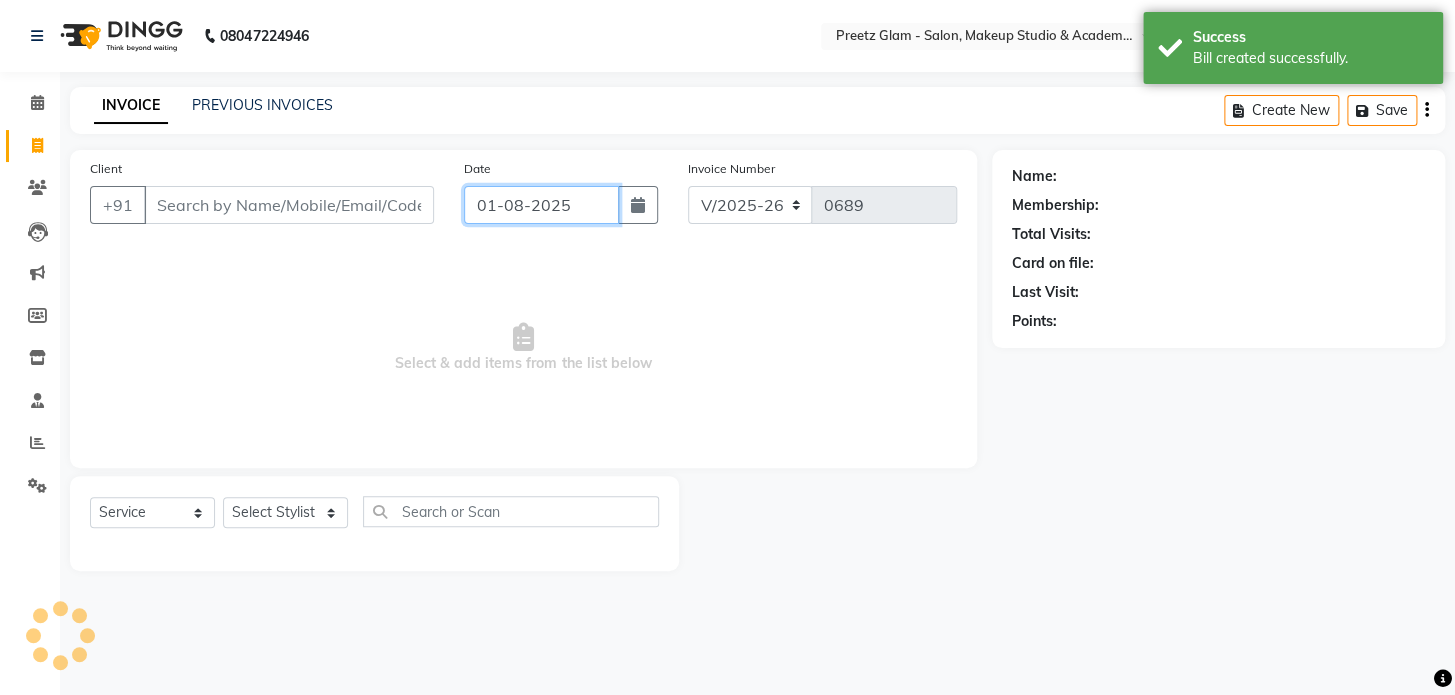 click on "01-08-2025" 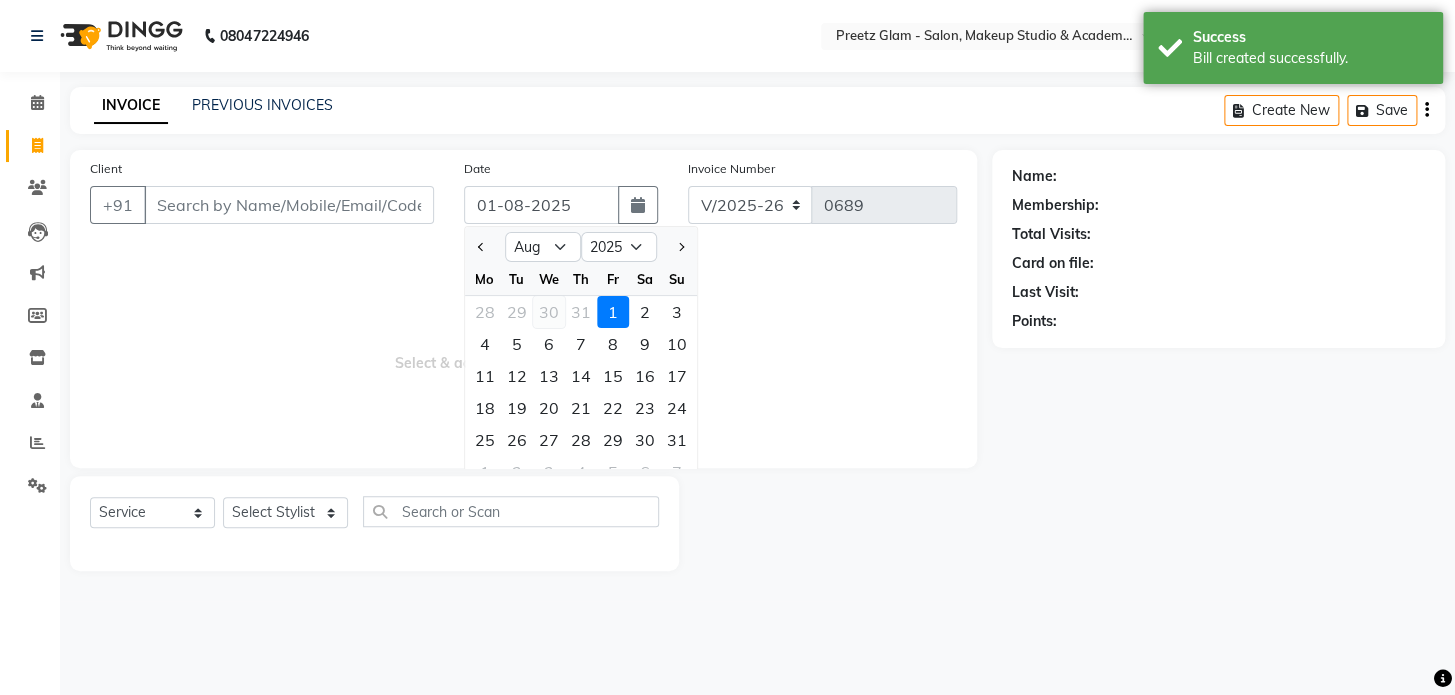 click on "30" 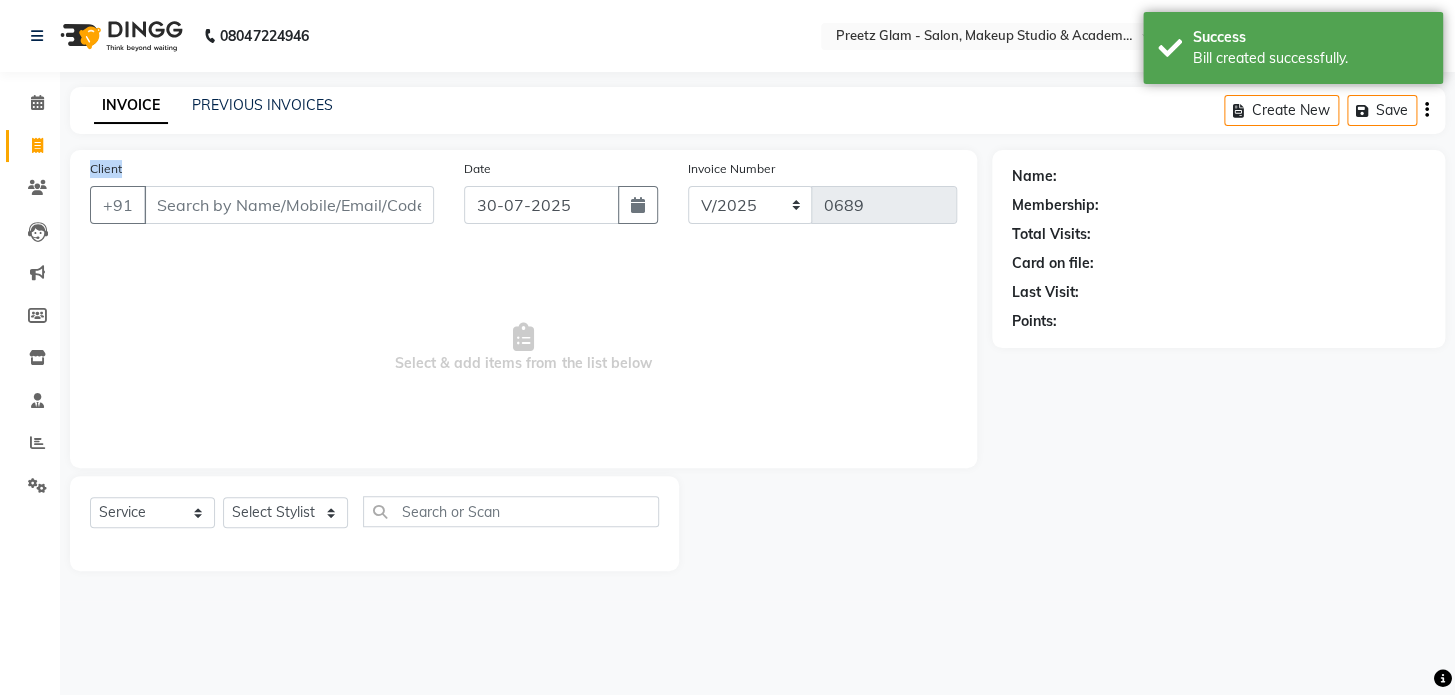 drag, startPoint x: 401, startPoint y: 224, endPoint x: 390, endPoint y: 125, distance: 99.60924 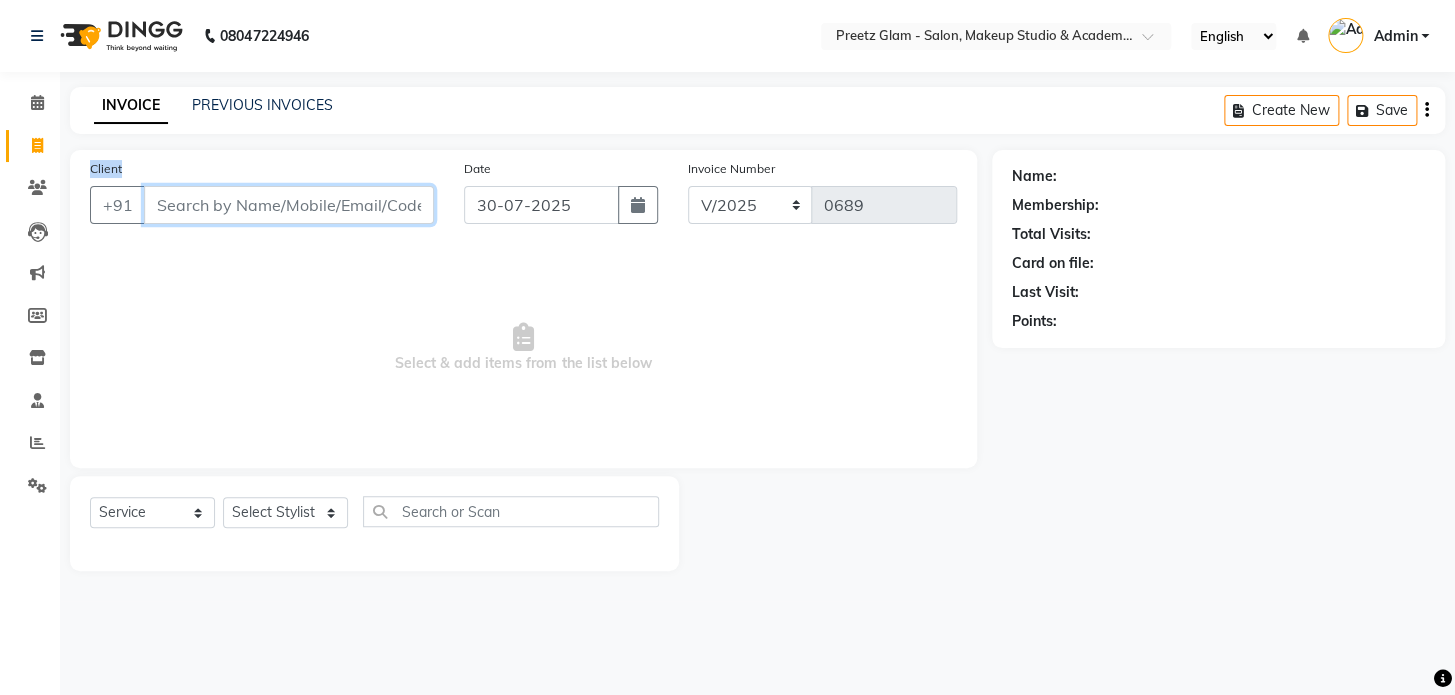 click on "Client" at bounding box center (289, 205) 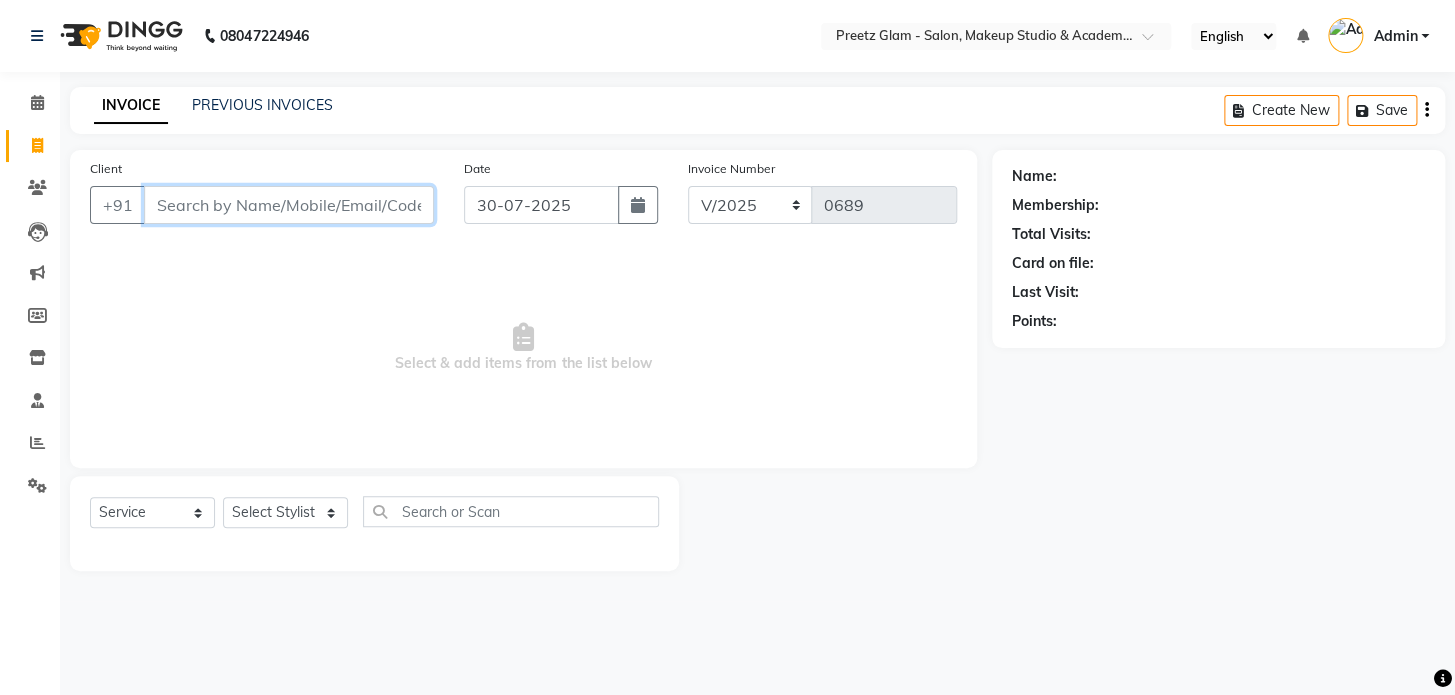 click on "Client" at bounding box center [289, 205] 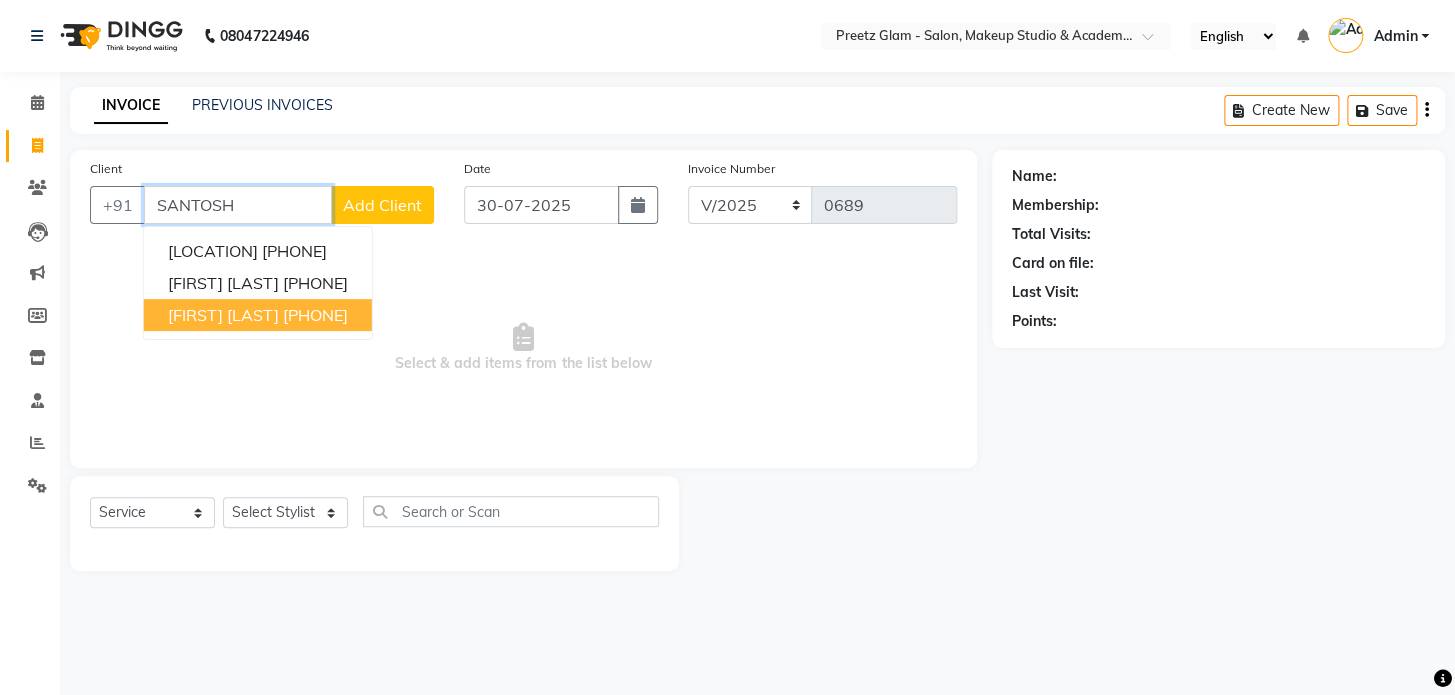 click on "[FIRST] [LAST]" at bounding box center [223, 315] 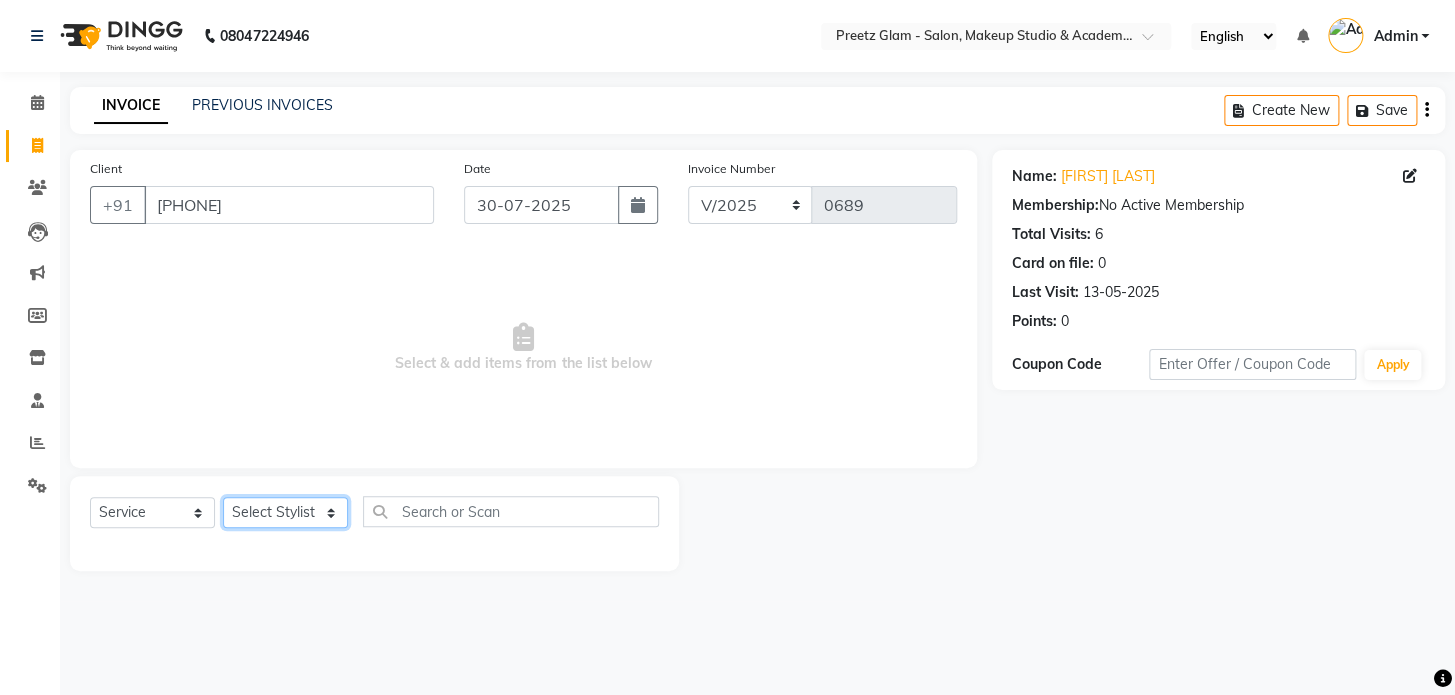 click on "Select Stylist [FIRST] [FIRST] [FIRST] [FIRST] [FIRST] [FIRST] [FIRST]" 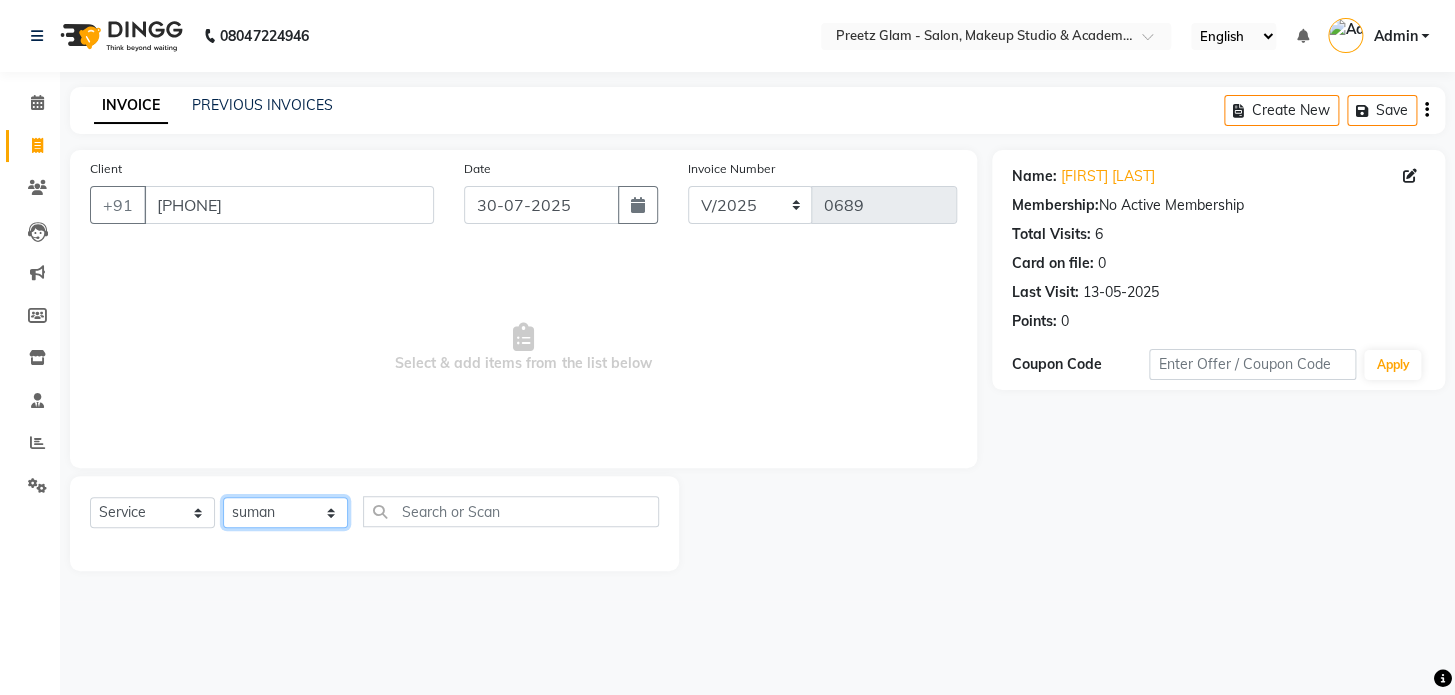 click on "Select Stylist [FIRST] [FIRST] [FIRST] [FIRST] [FIRST] [FIRST] [FIRST]" 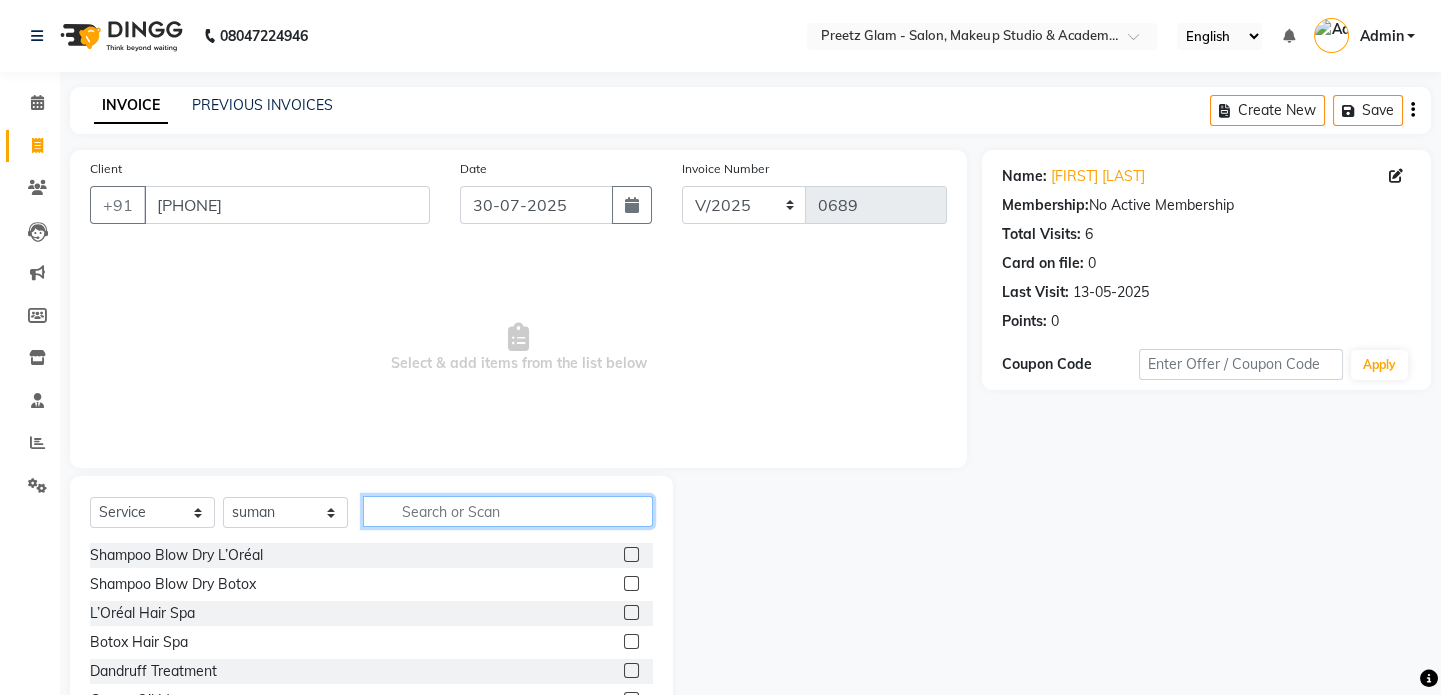 click 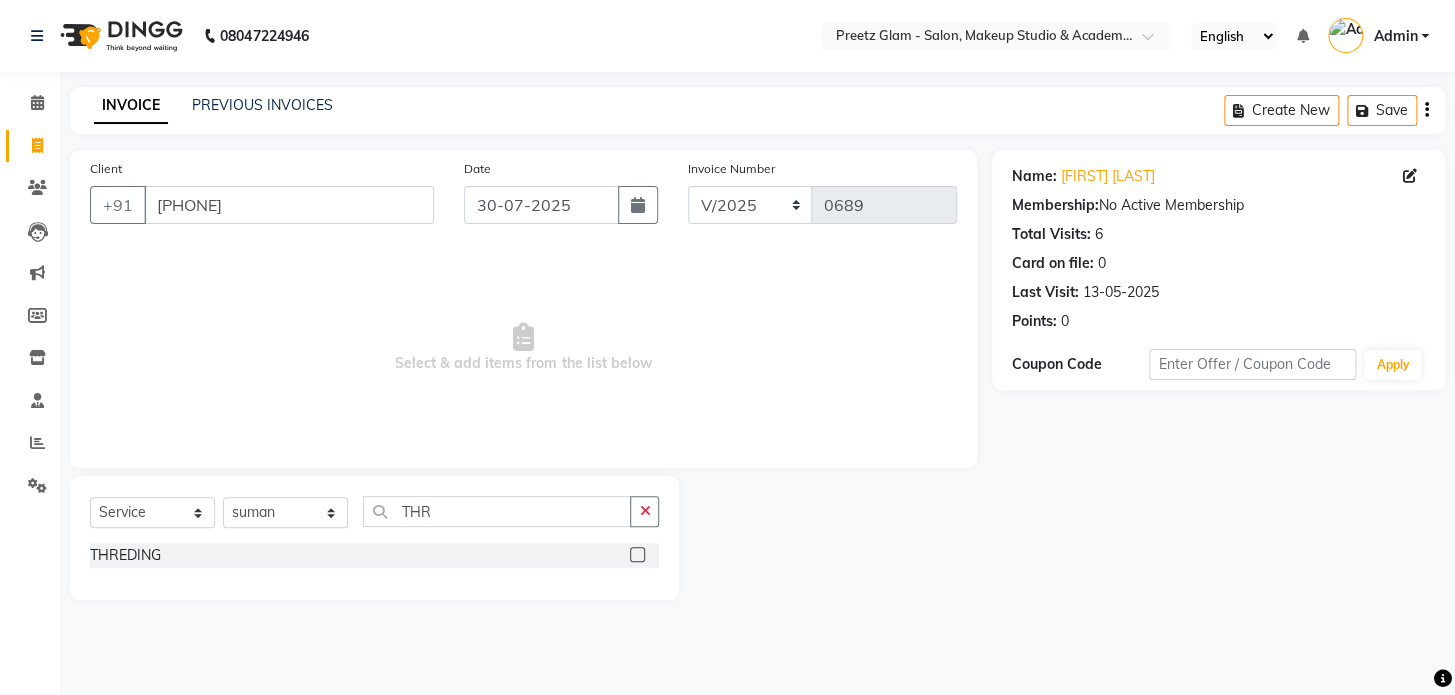 click 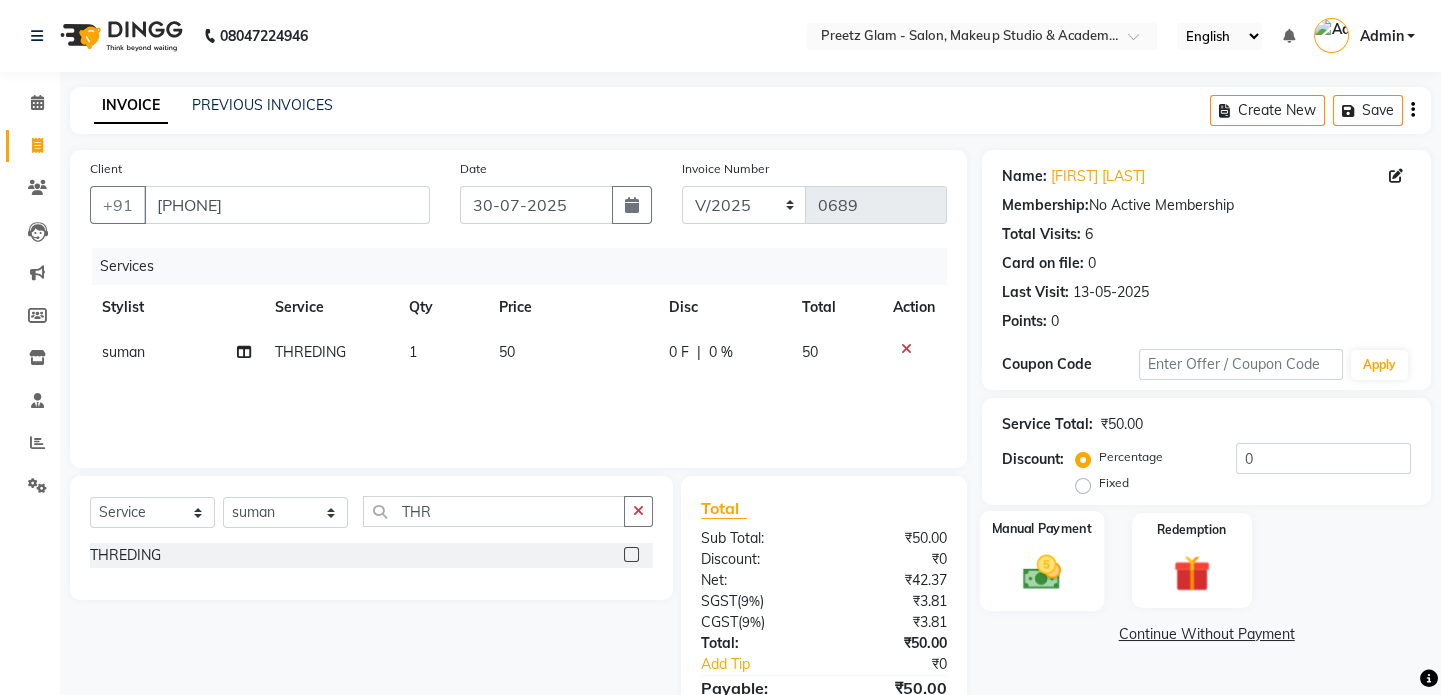 click 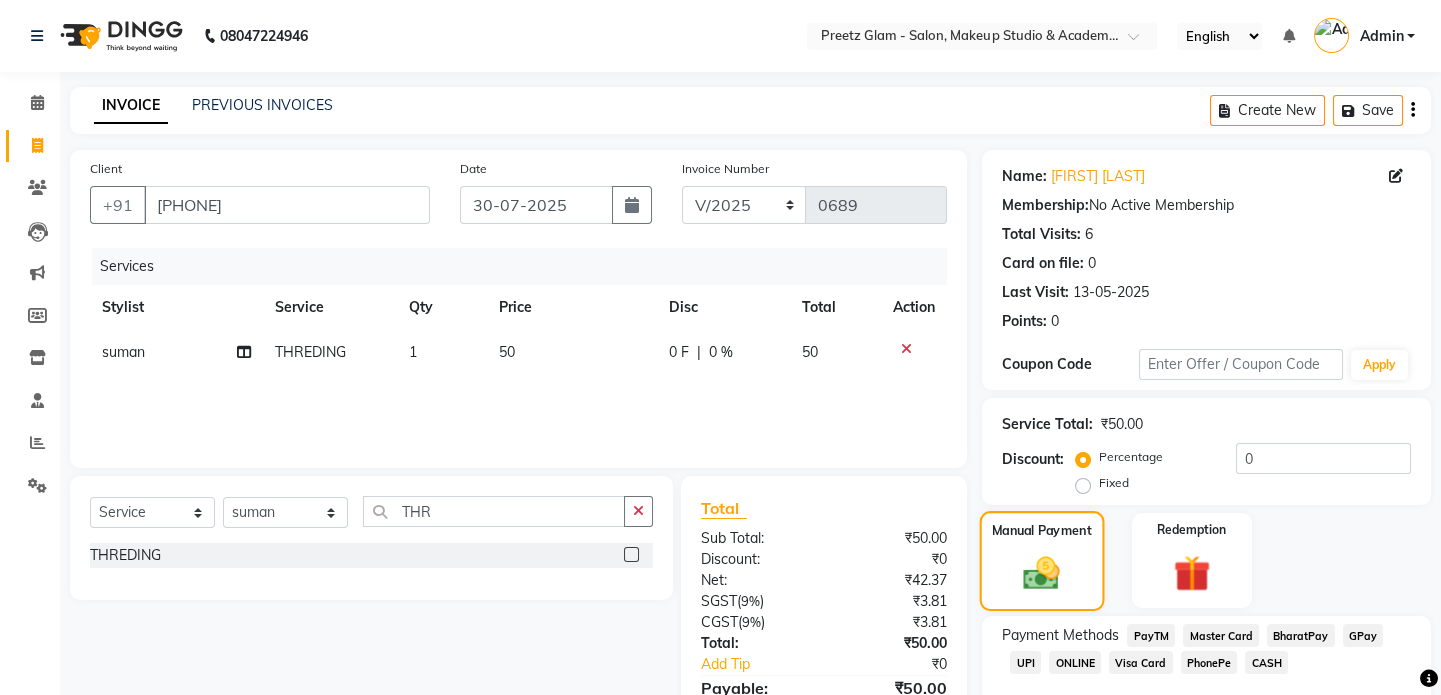 scroll, scrollTop: 111, scrollLeft: 0, axis: vertical 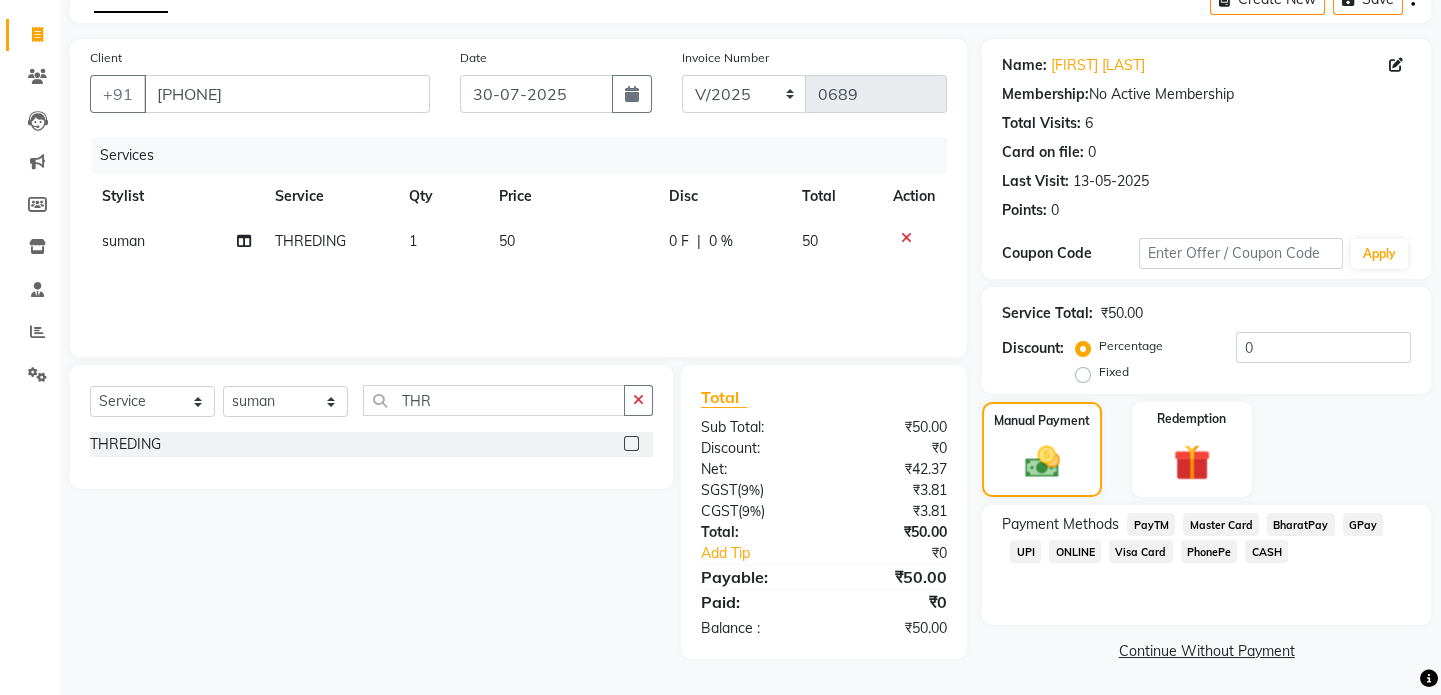 click on "CASH" 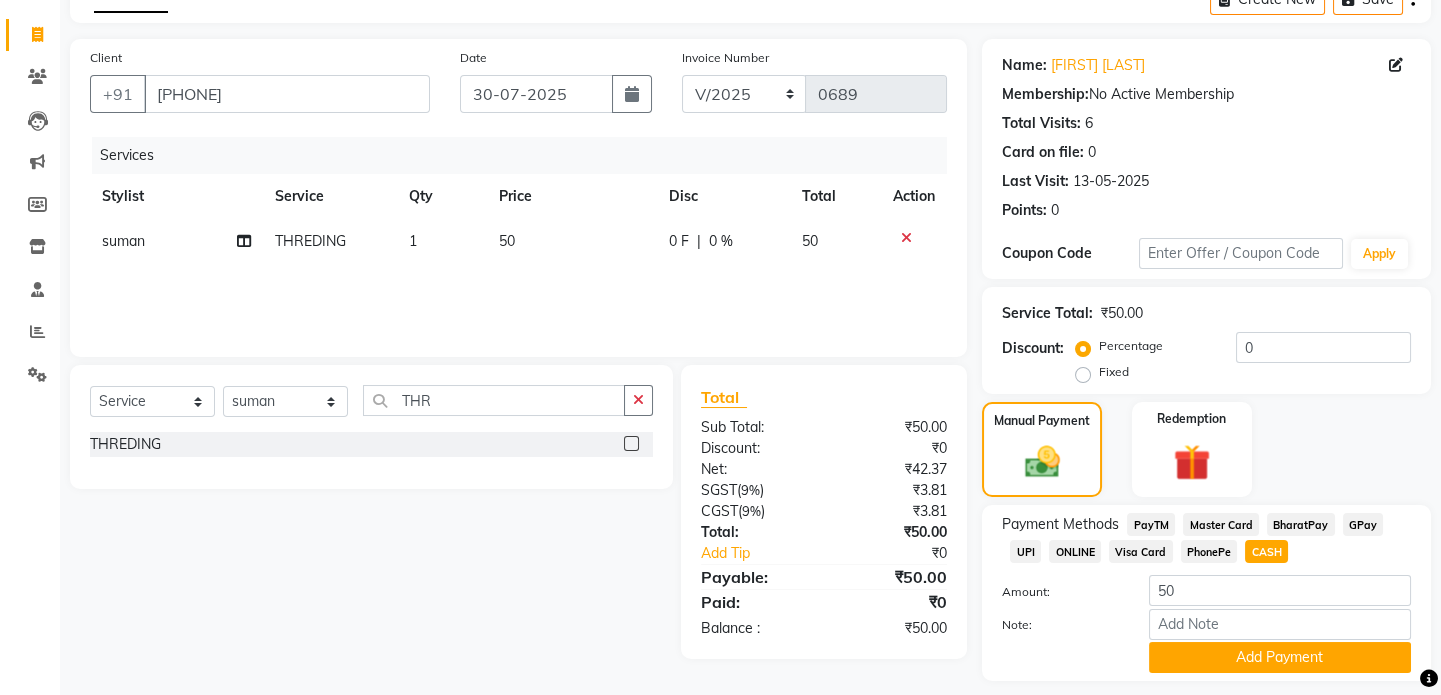 click on "Payment Methods  PayTM   Master Card   BharatPay   GPay   UPI   ONLINE   Visa Card   PhonePe   CASH  Amount: 50 Note: Add Payment" 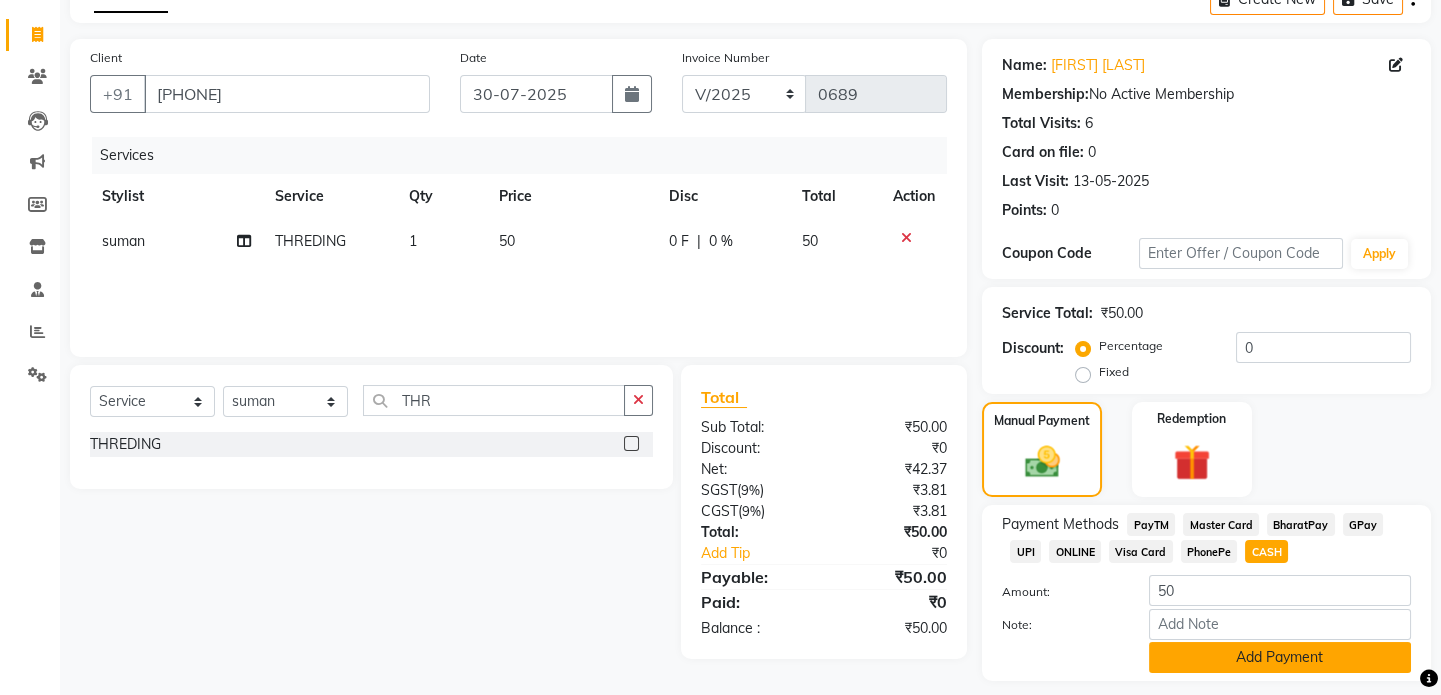 click on "Add Payment" 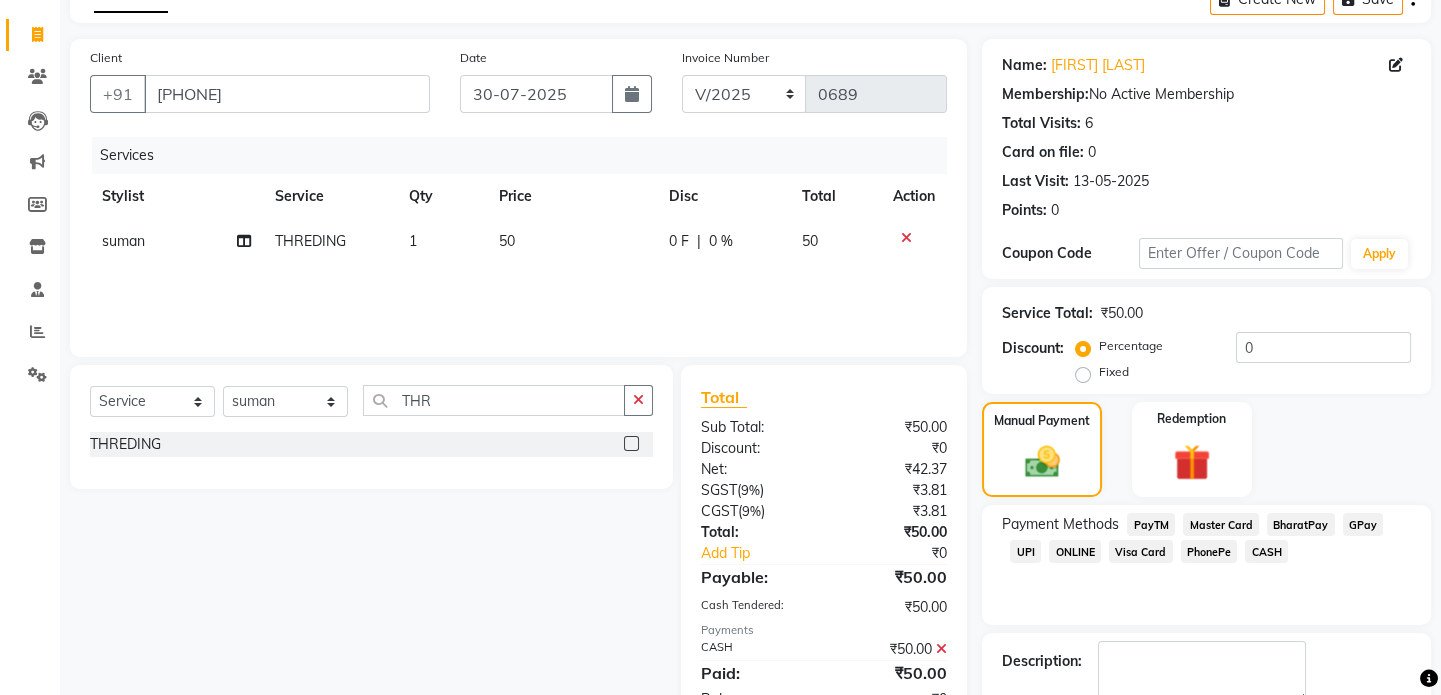 scroll, scrollTop: 223, scrollLeft: 0, axis: vertical 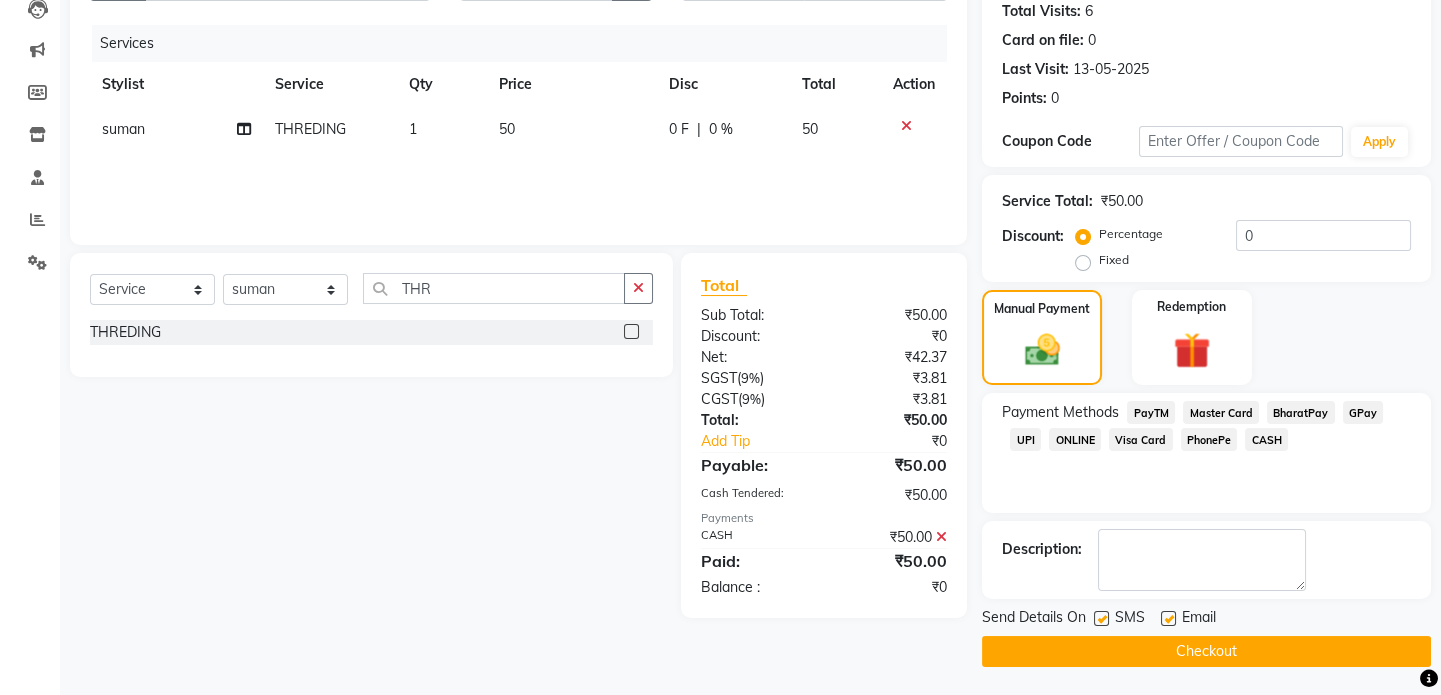 click on "Checkout" 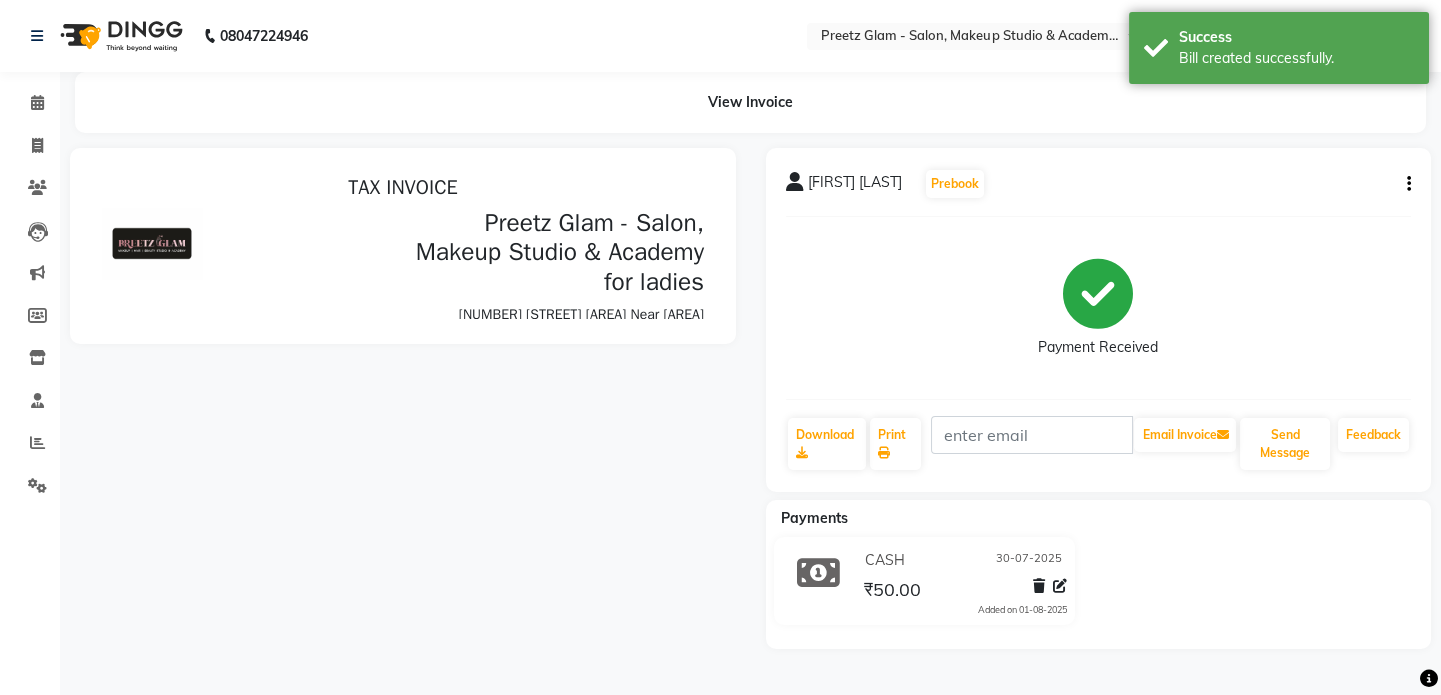 scroll, scrollTop: 0, scrollLeft: 0, axis: both 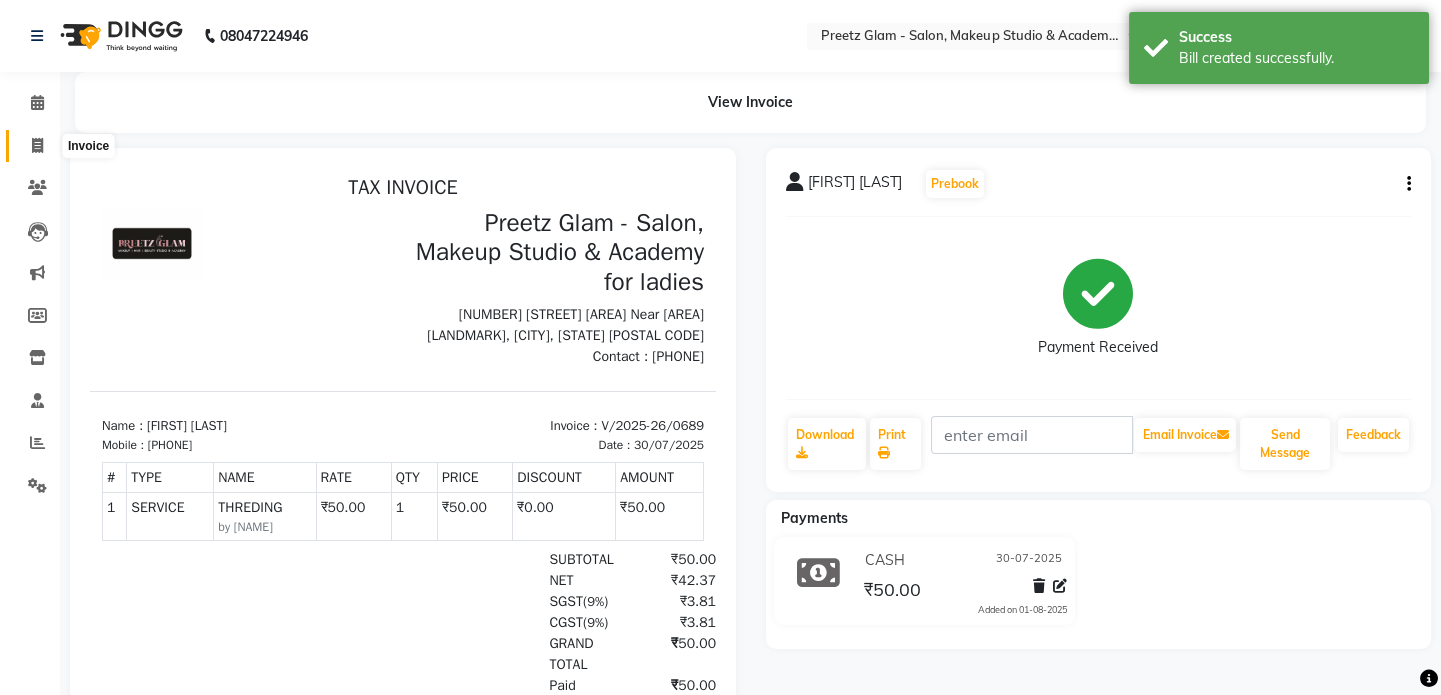 click 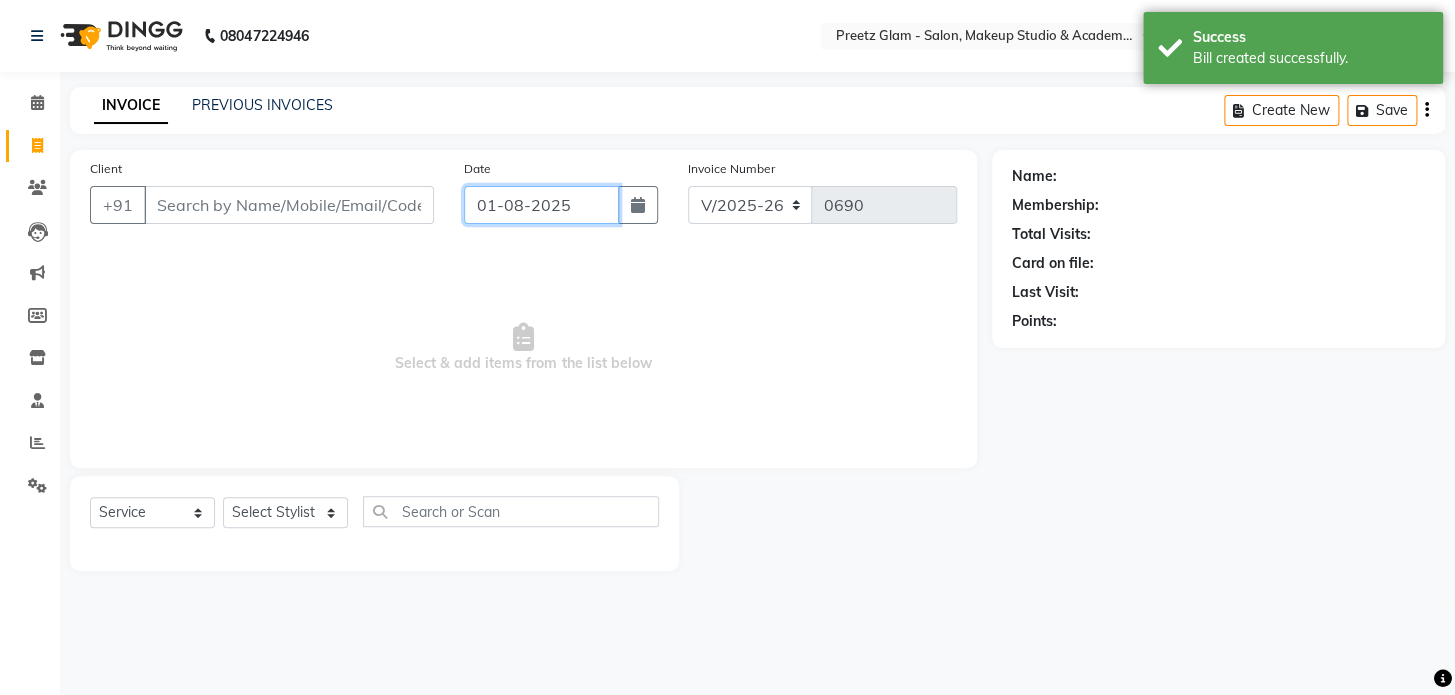 click on "01-08-2025" 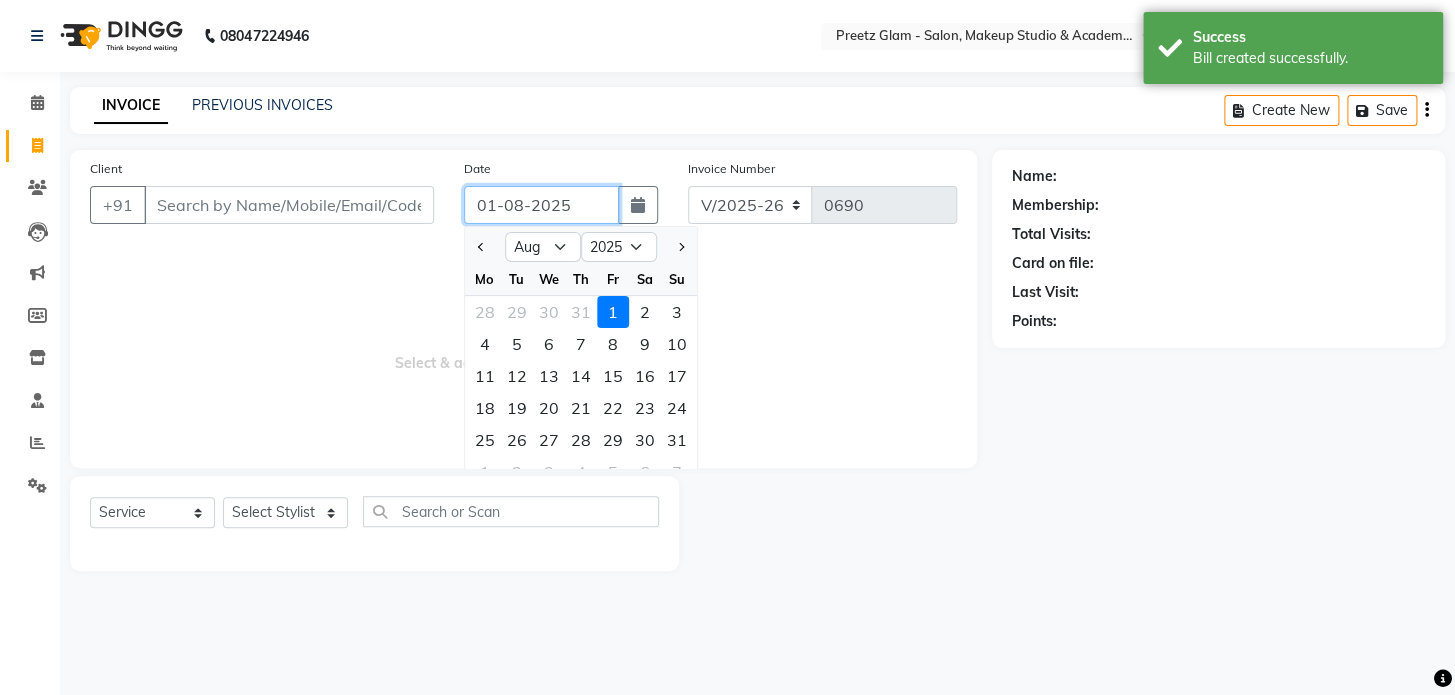 click on "01-08-2025" 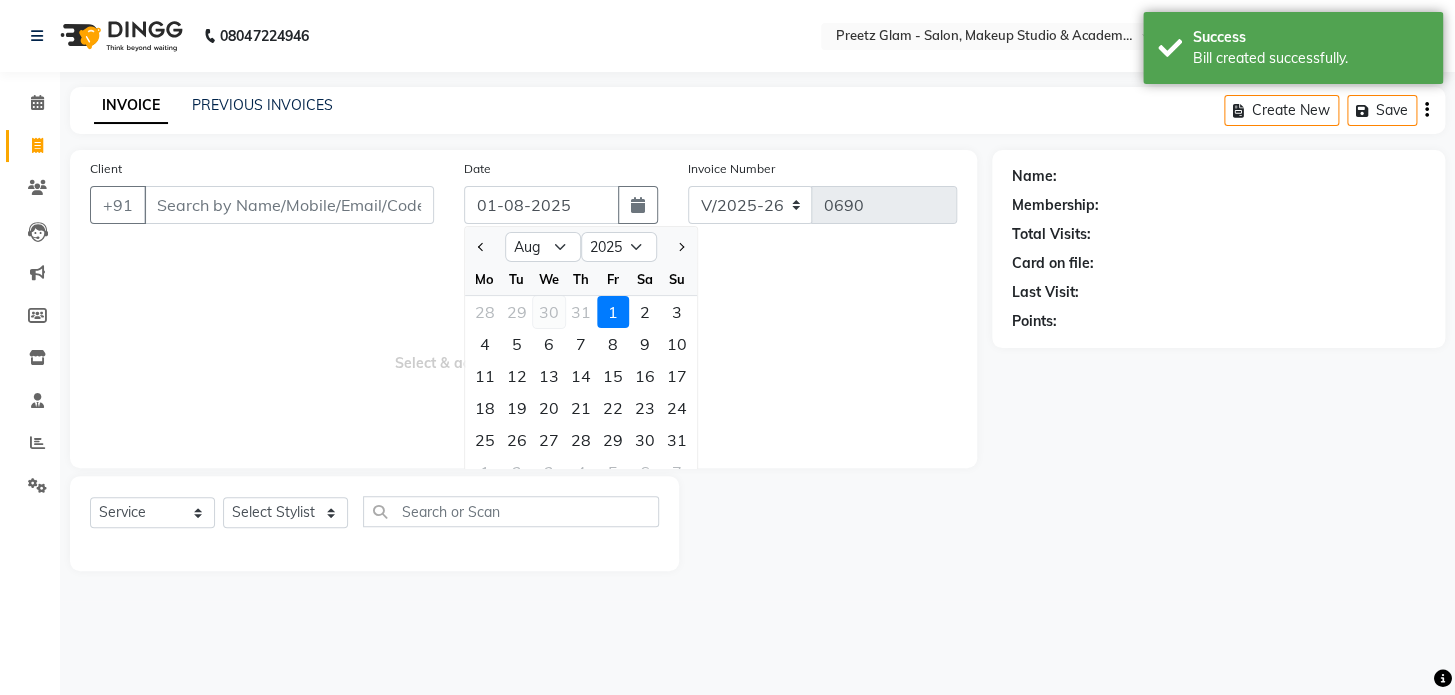 click on "30" 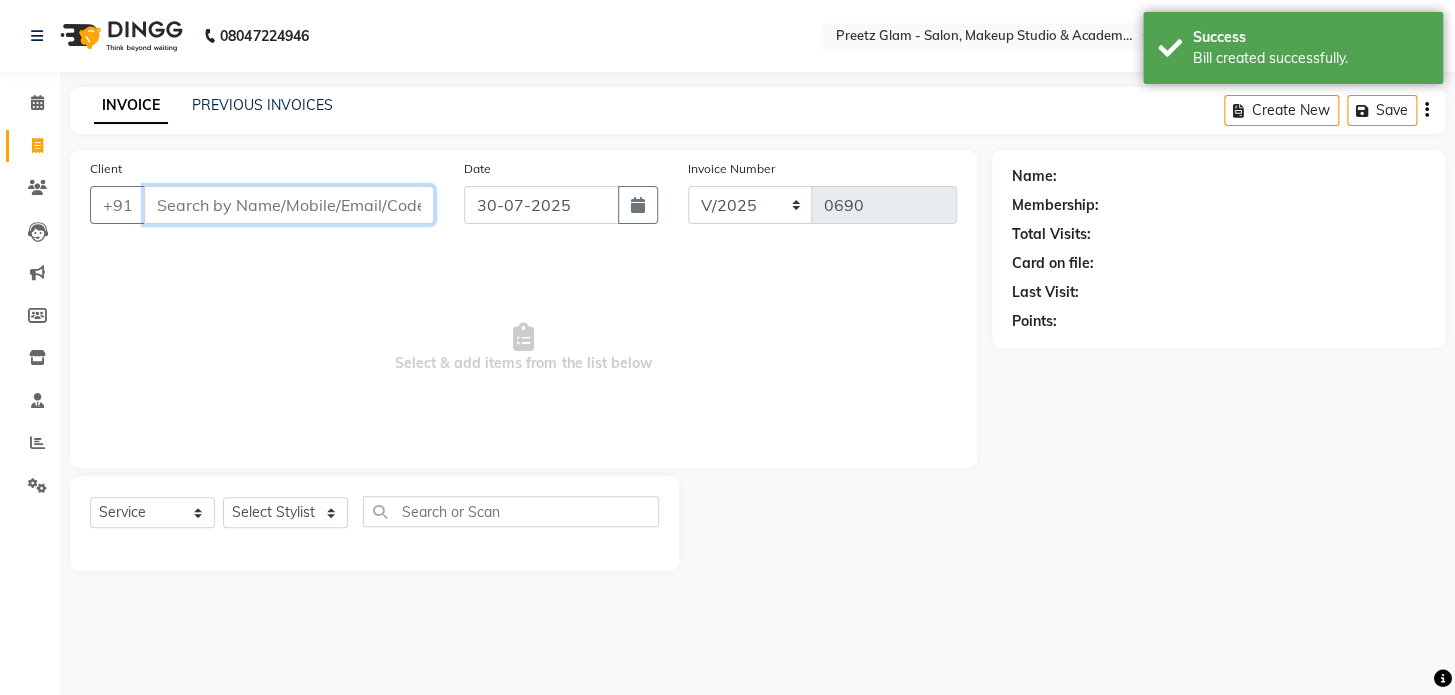 click on "Client" at bounding box center (289, 205) 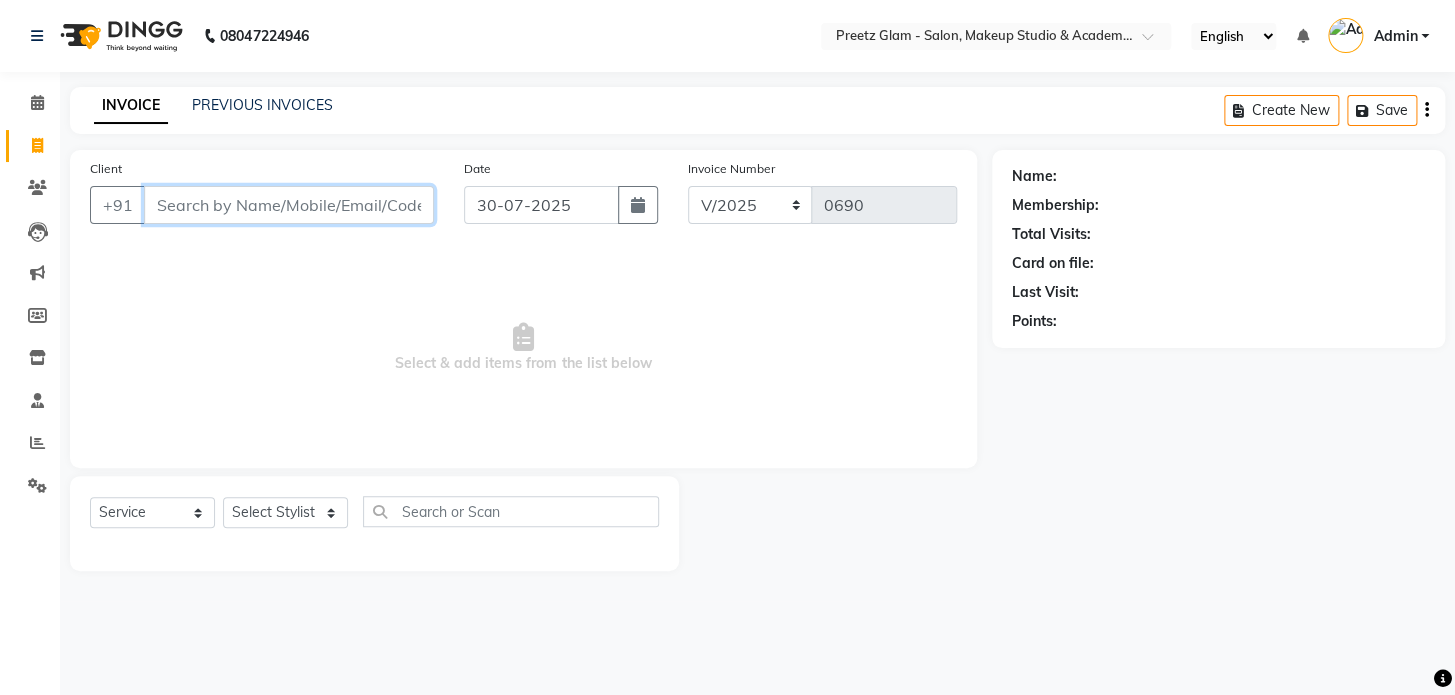 click on "Client" at bounding box center (289, 205) 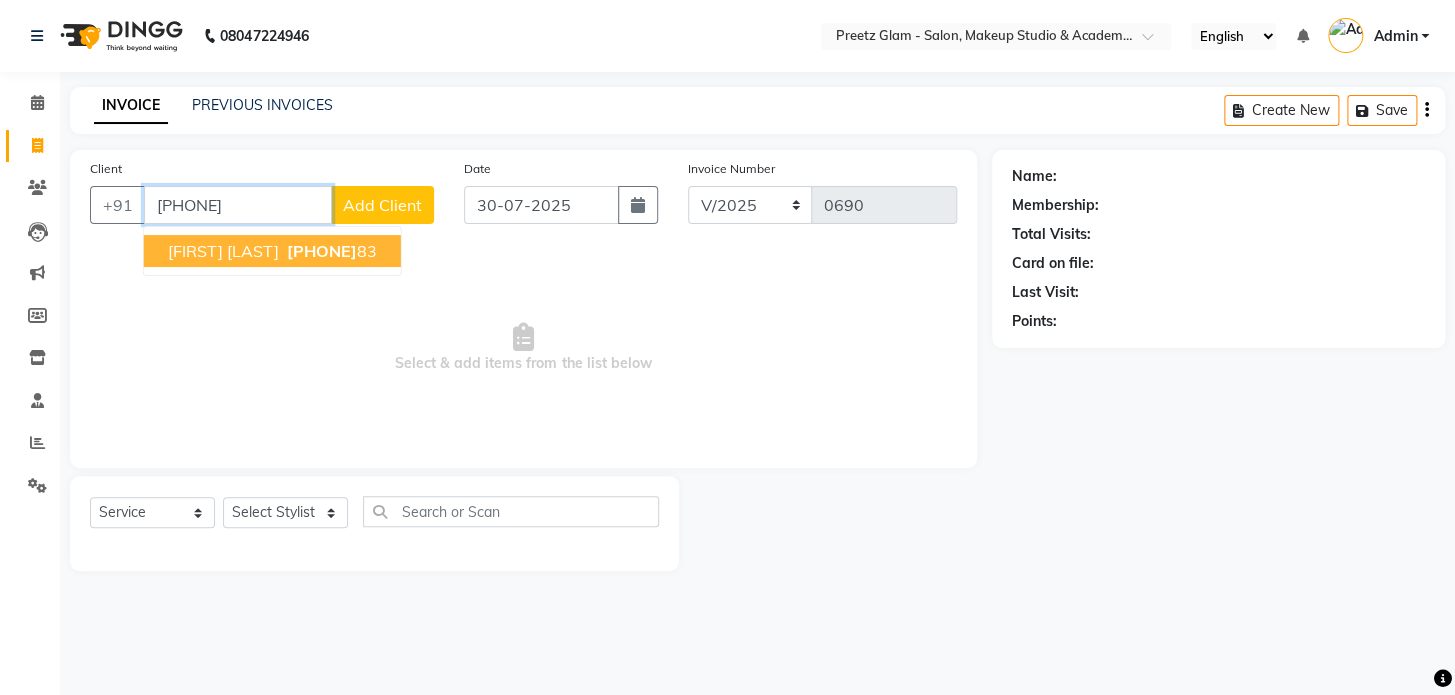 click on "[PHONE]" at bounding box center [322, 251] 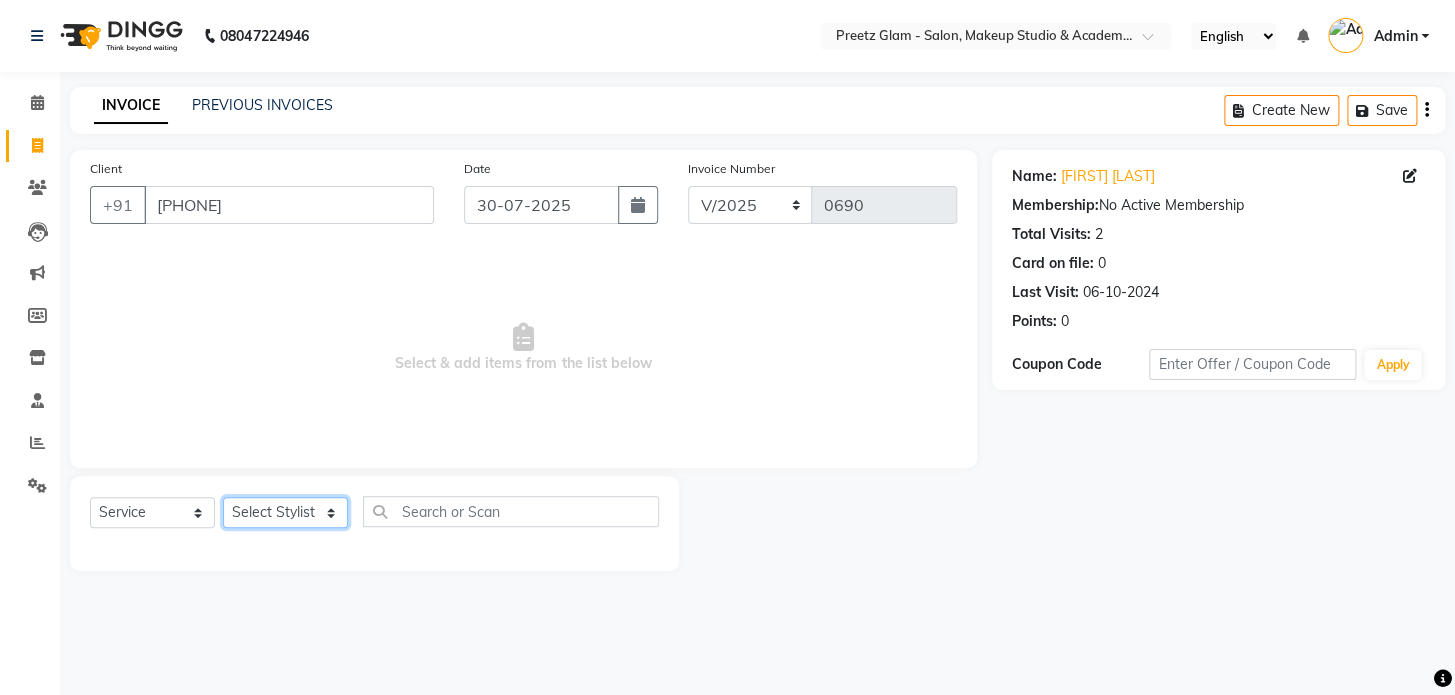 click on "Select Stylist [FIRST] [FIRST] [FIRST] [FIRST] [FIRST] [FIRST] [FIRST]" 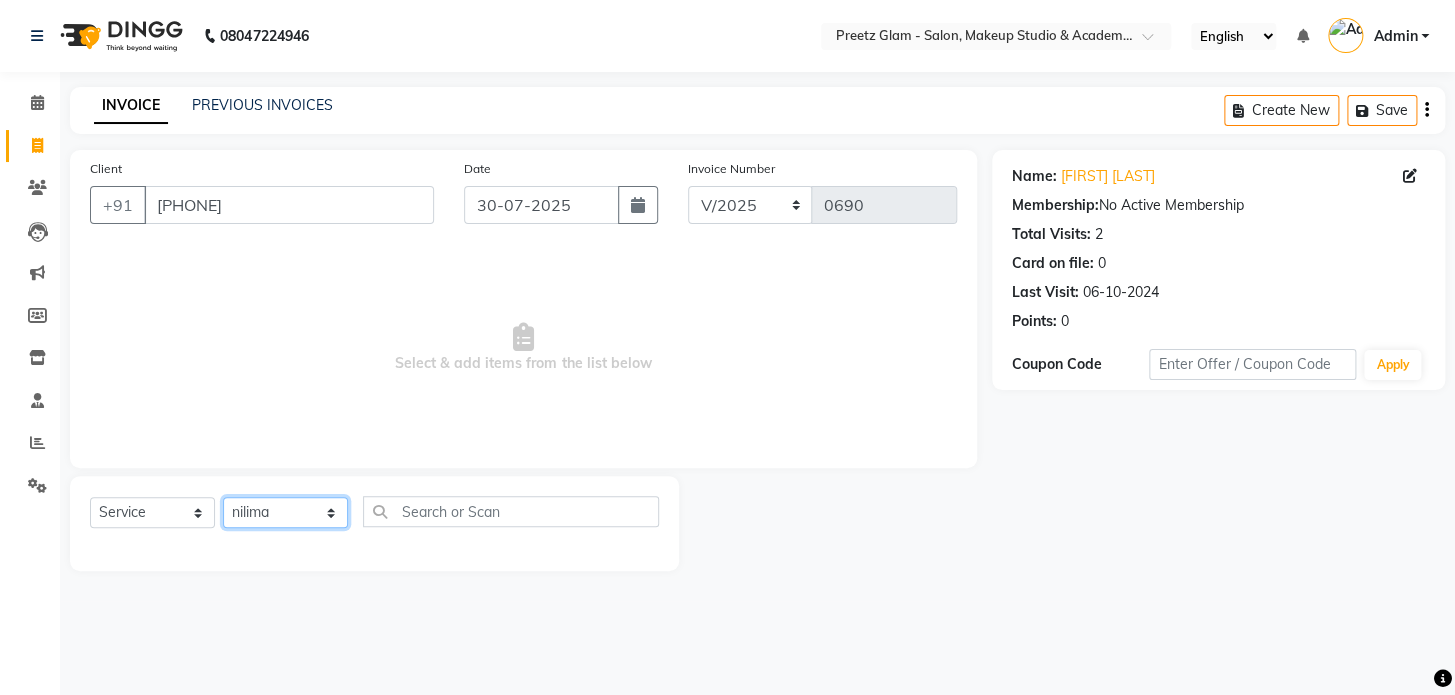 click on "Select Stylist [FIRST] [FIRST] [FIRST] [FIRST] [FIRST] [FIRST] [FIRST]" 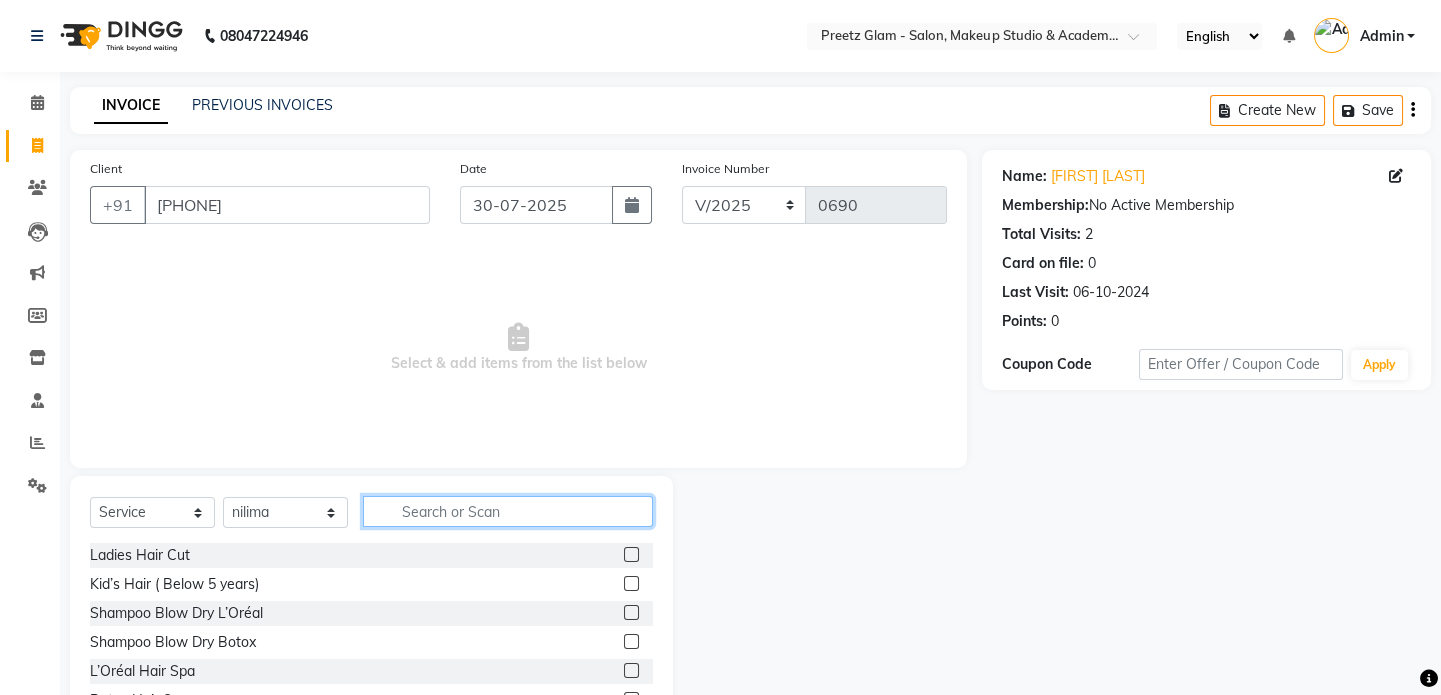 click 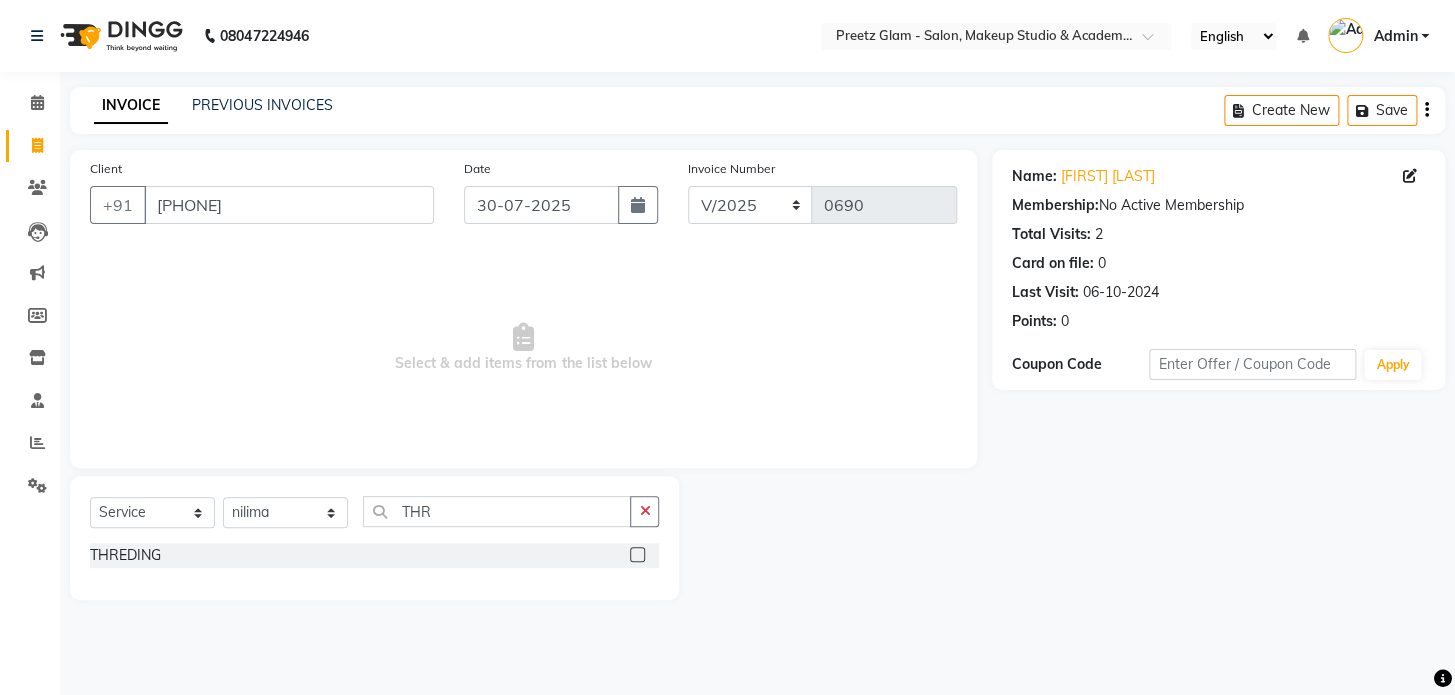 click 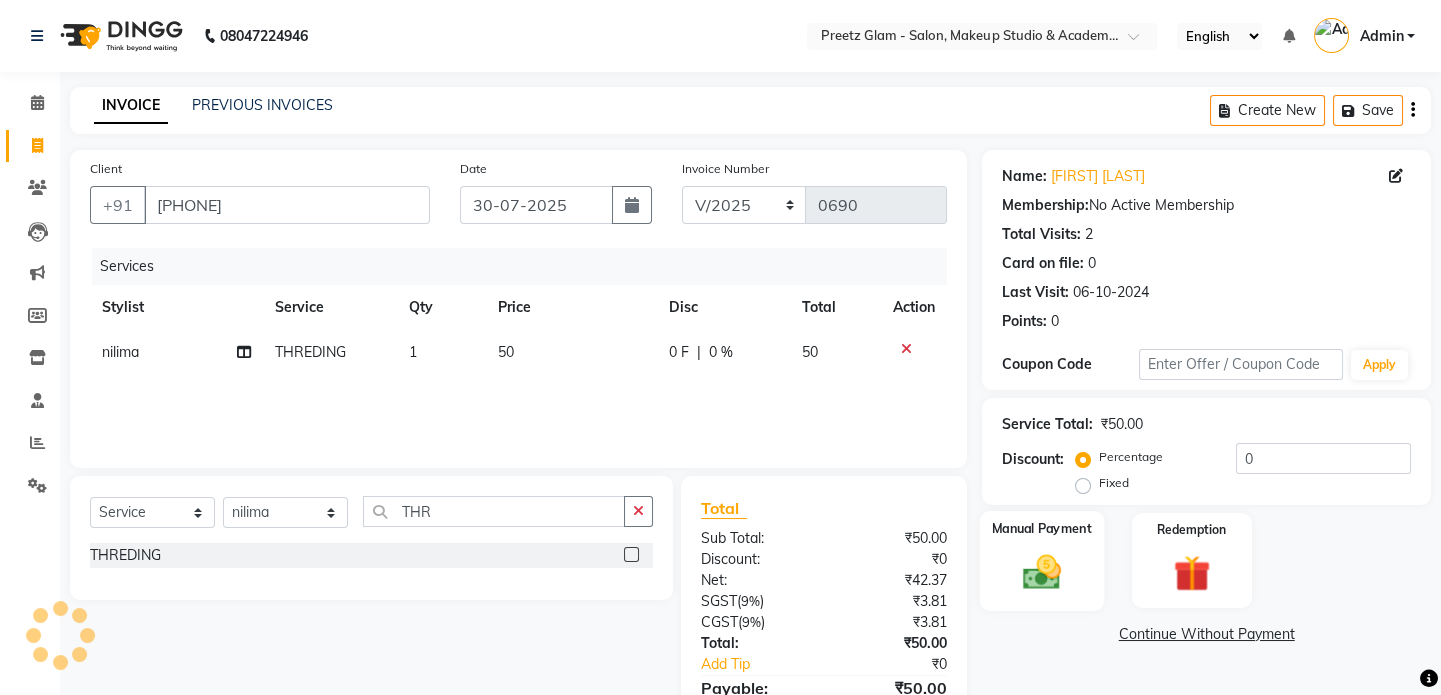 click 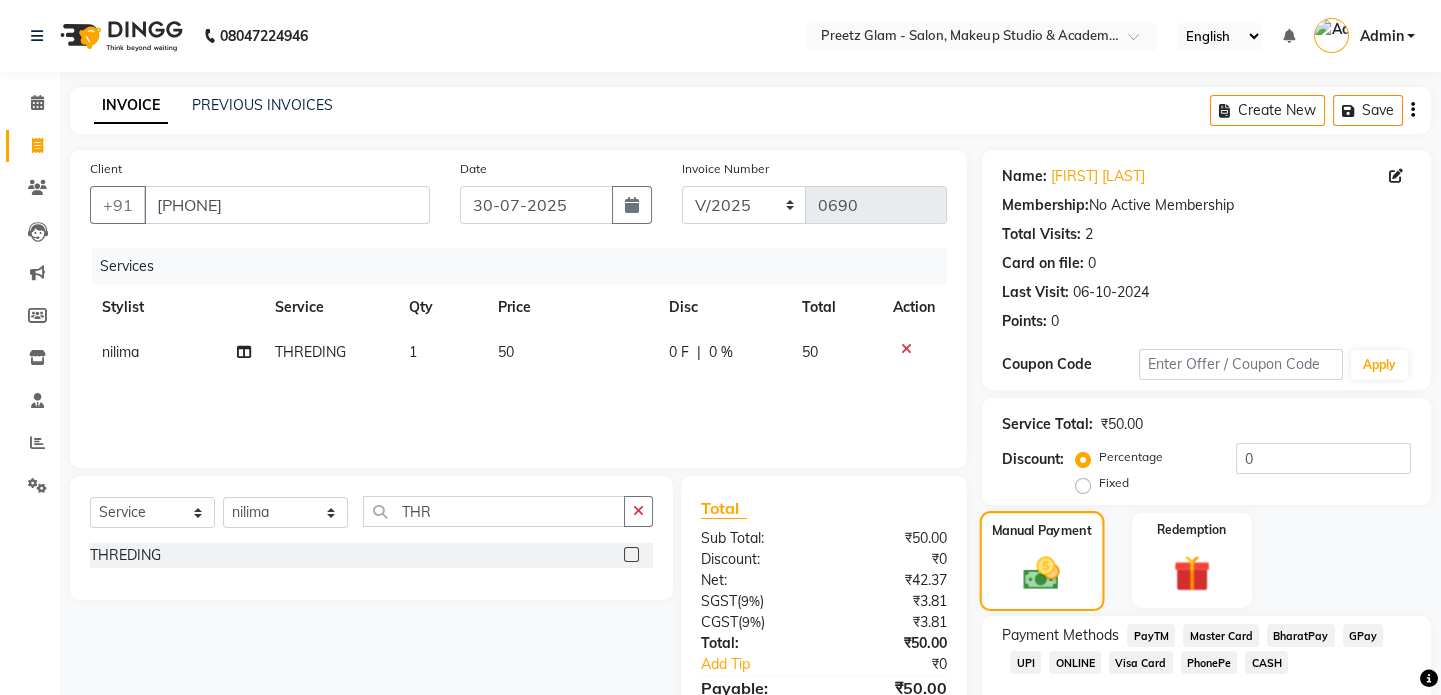 scroll, scrollTop: 111, scrollLeft: 0, axis: vertical 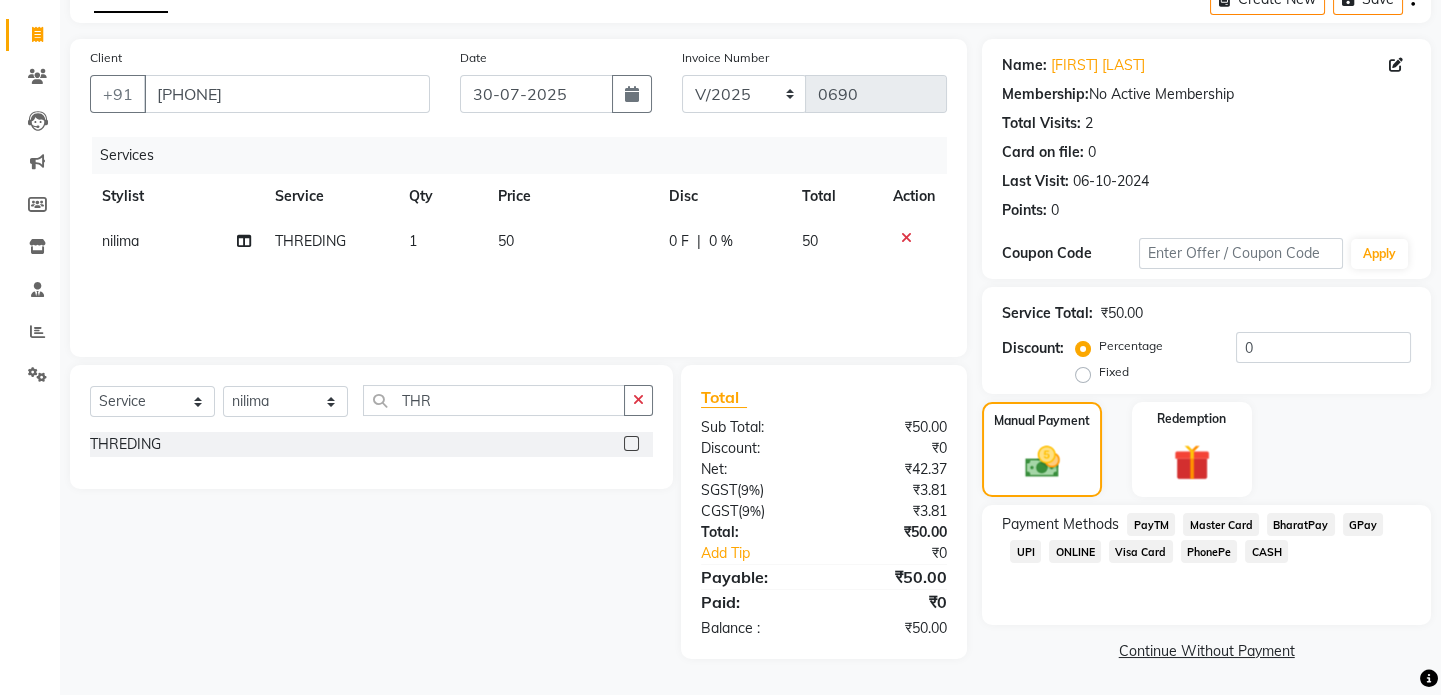 click on "CASH" 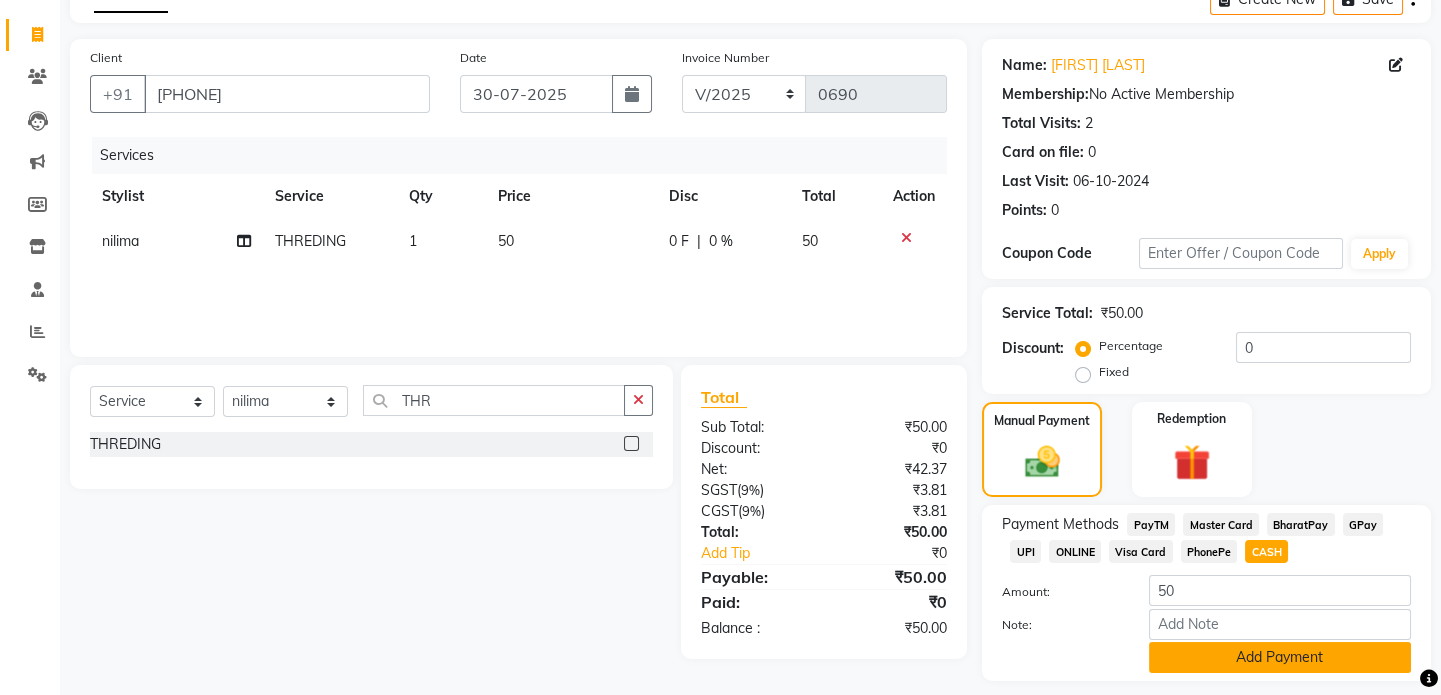 click on "Add Payment" 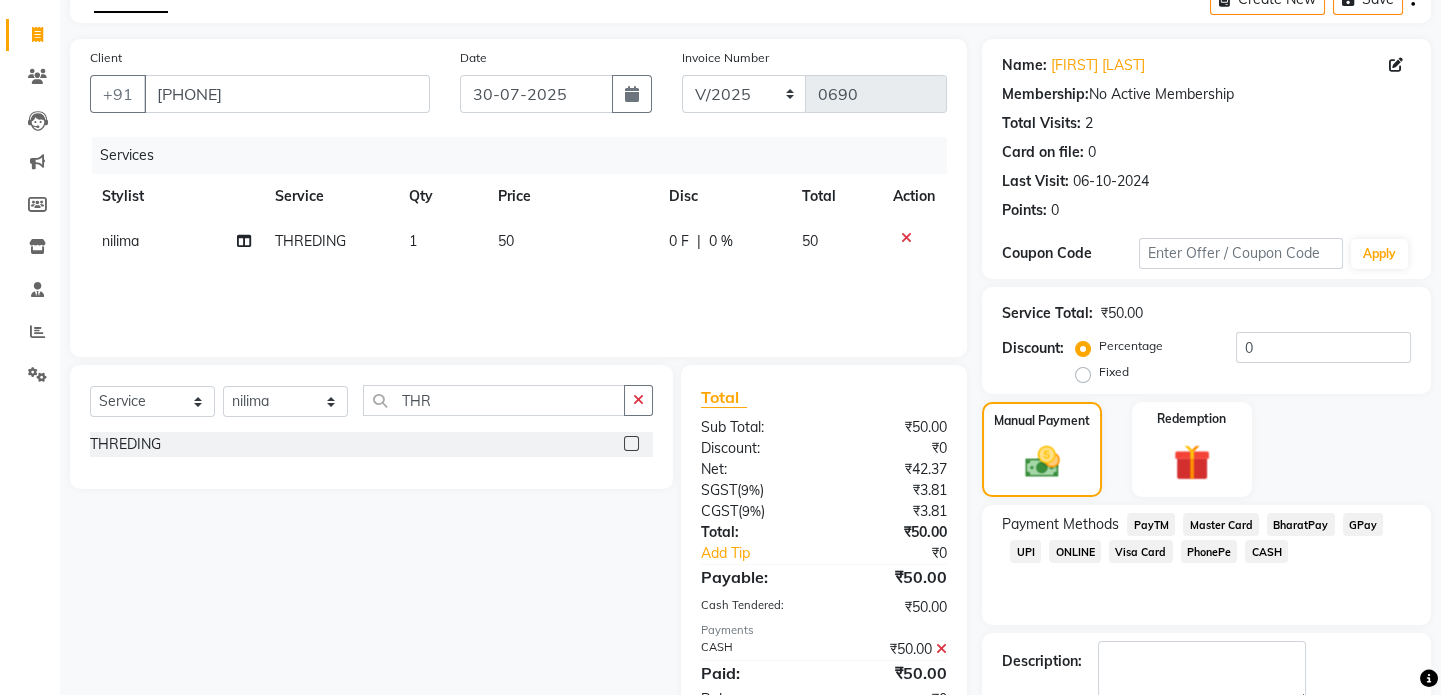scroll, scrollTop: 223, scrollLeft: 0, axis: vertical 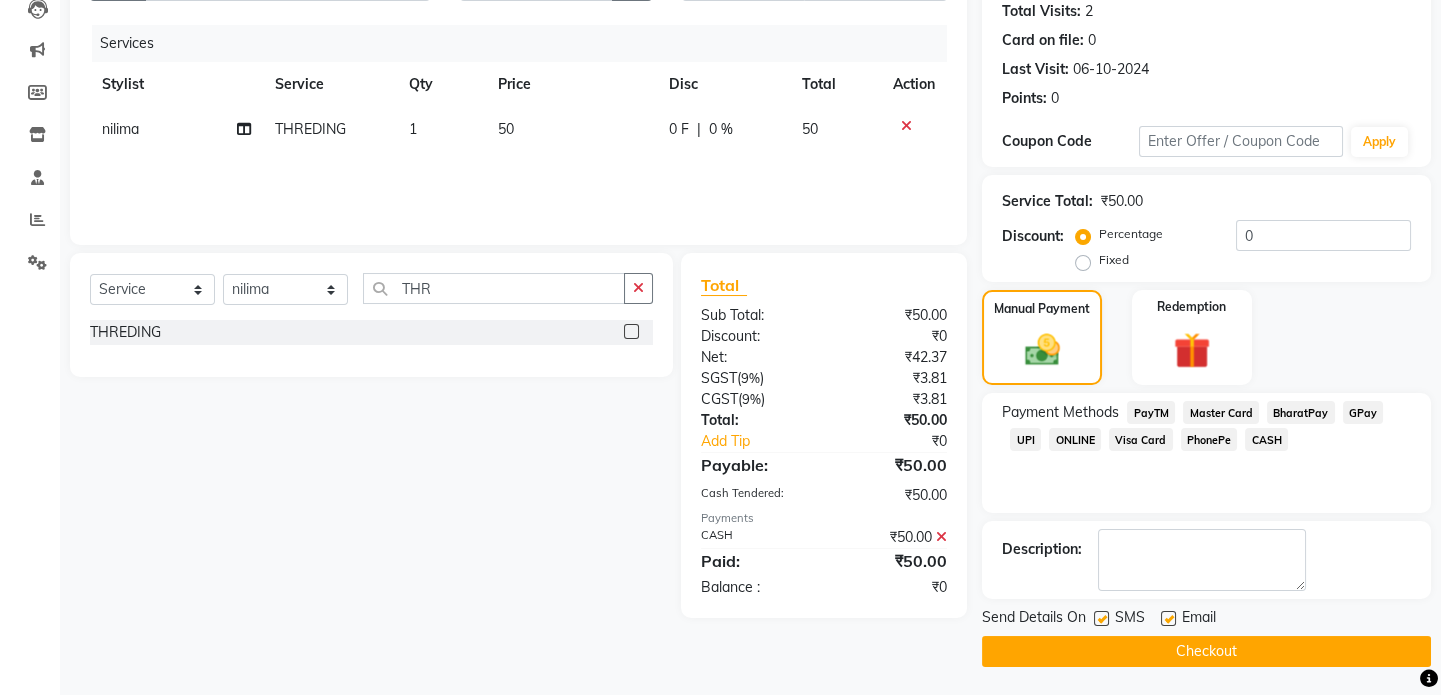 drag, startPoint x: 1207, startPoint y: 658, endPoint x: 1184, endPoint y: 738, distance: 83.240616 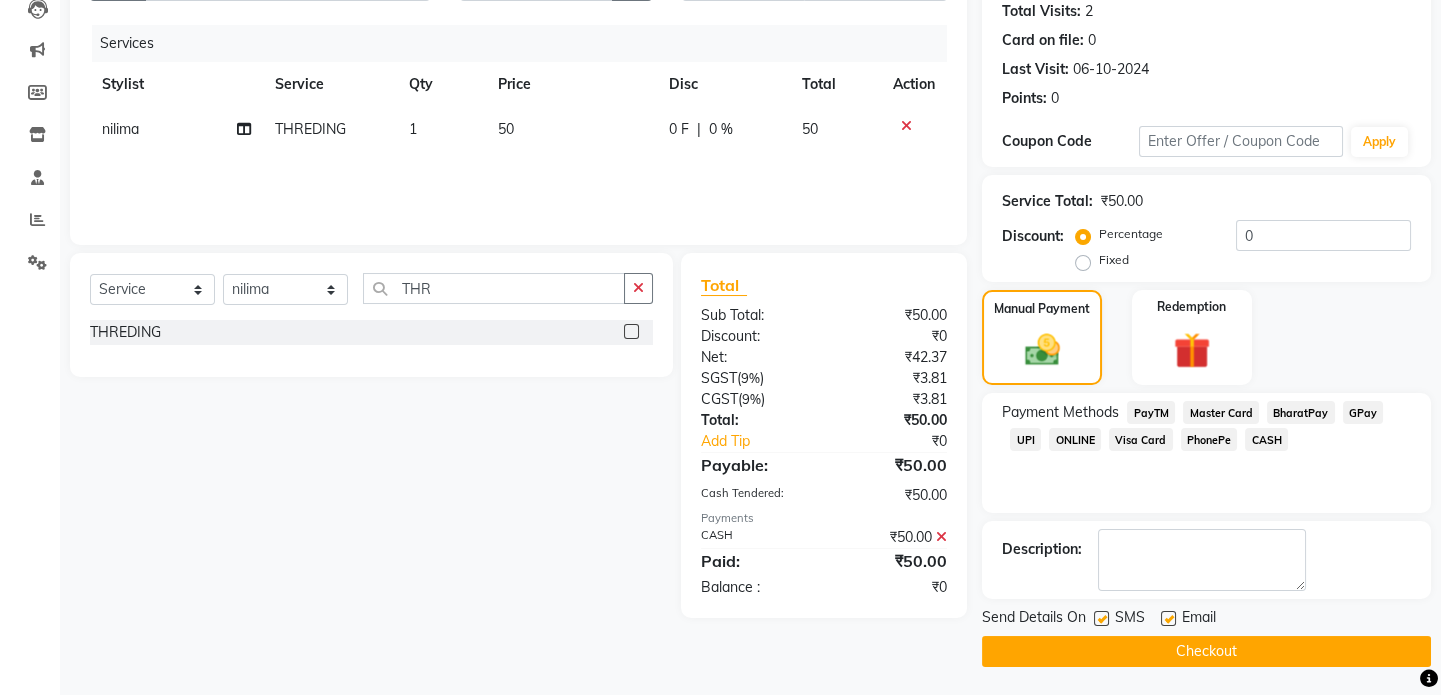 click on "Select Location × Preetz Glam - Salon, Makeup Studio & Academy For Ladies, New Alipore English ENGLISH Español العربية मराठी हिंदी ગુજરાતી தமிழ் 中文 Notifications nothing to show Admin Manage Profile Change Password Sign out Version:3.15.7 ☀ Preetz Glam - Salon, Makeup Studio & Academy for ladies, New Alipore Calendar Invoice Clients Leads Marketing Members Inventory Staff Reports Settings Completed InProgress Upcoming Dropped Tentative Check-In Confirm Bookings Generate Report Segments Page Builder INVOICE PREVIOUS INVOICES Create New Save Client +91 [PHONE] Date 30-07-2025 Invoice Number V/2025 V/2025-26 0690 Services Stylist Service Qty Price Disc Total Action [NAME] THREDING 1 50 0 F | 0 % 50 Select Service Product Membership Package Voucher Prepaid Gift Card Select Stylist [NAME] [NAME] [NAME] [NAME] [NAME] THR THREDING Total Sub Total: ₹50.00 Discount: ₹0 Net: ₹42.37 SGST ( 9% ) CGST )" at bounding box center [720, 124] 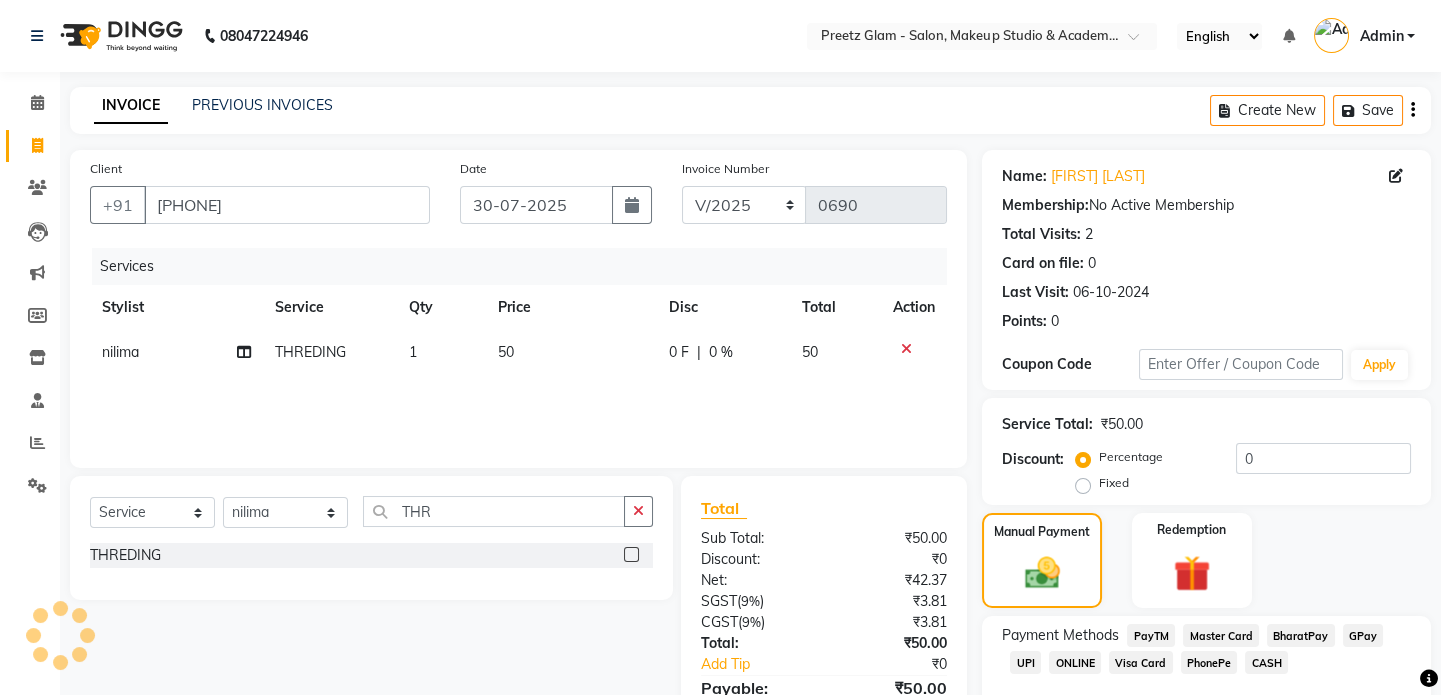 scroll, scrollTop: 223, scrollLeft: 0, axis: vertical 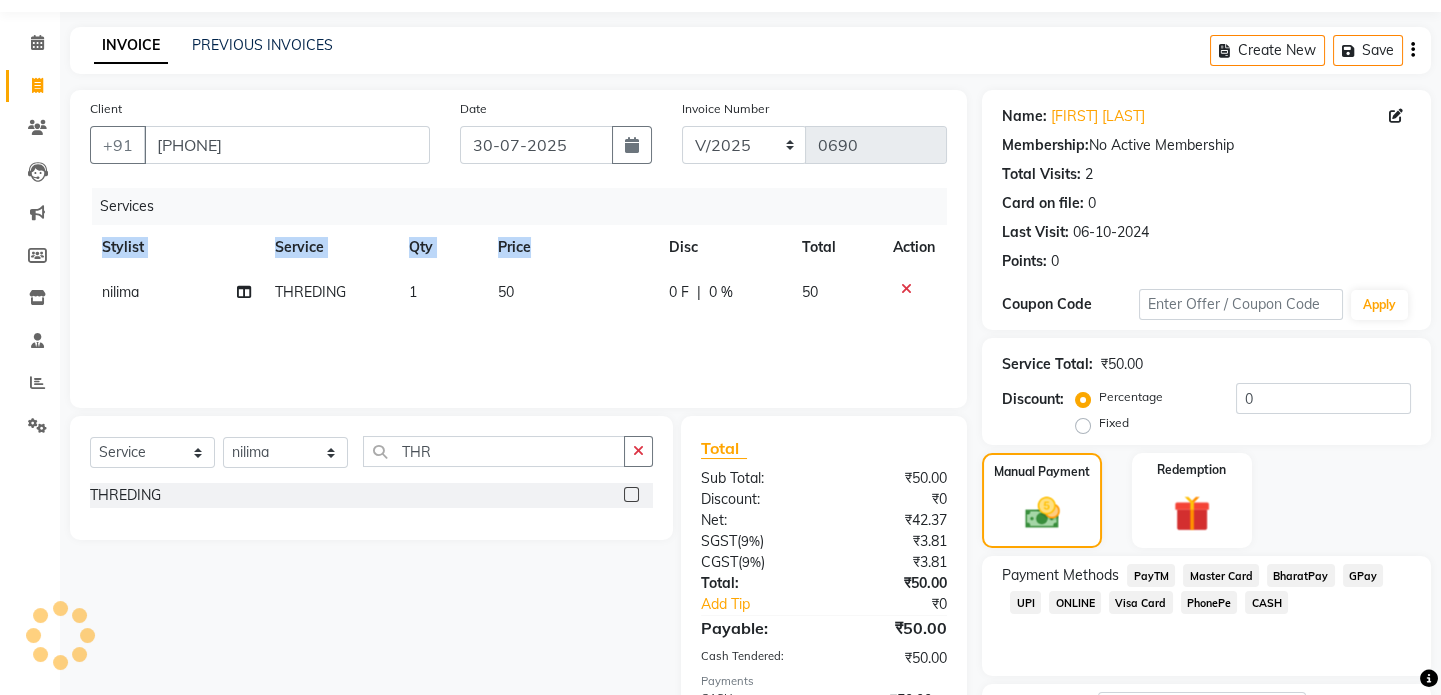 drag, startPoint x: 533, startPoint y: 296, endPoint x: 552, endPoint y: 250, distance: 49.76947 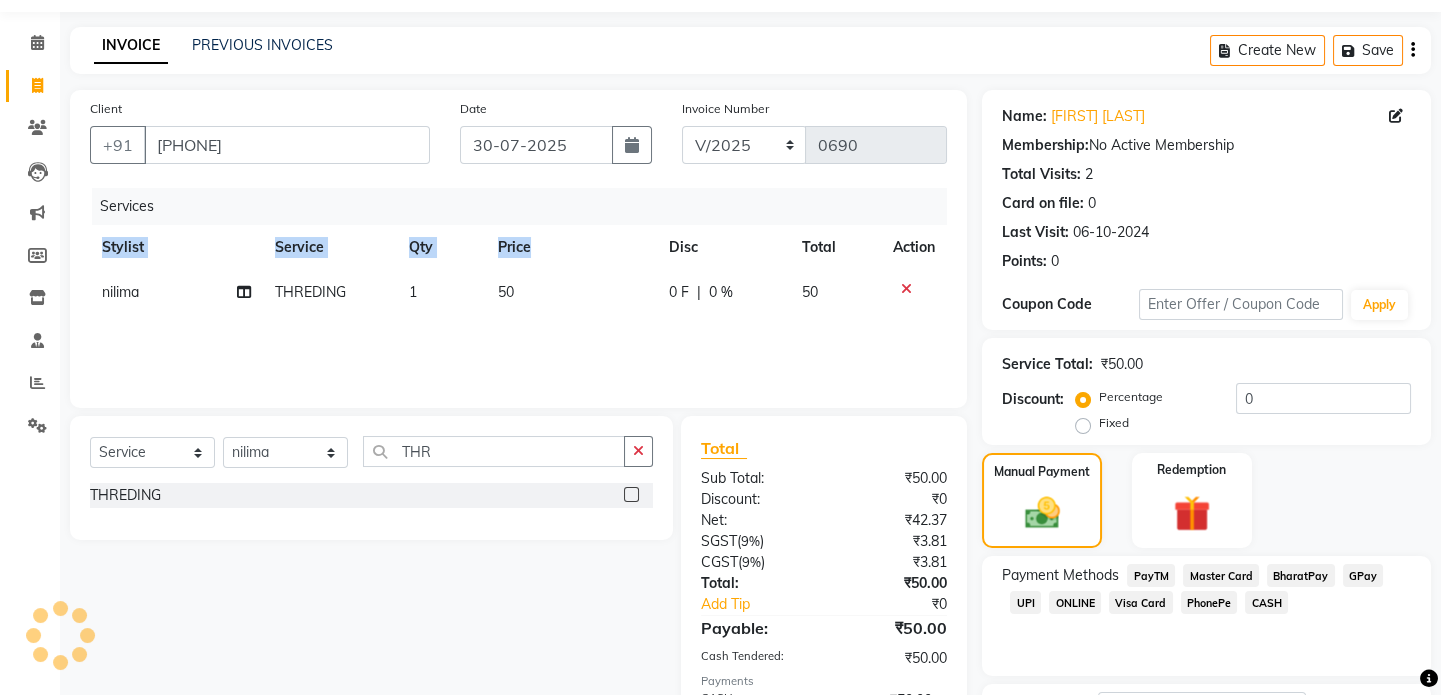 click on "Price" 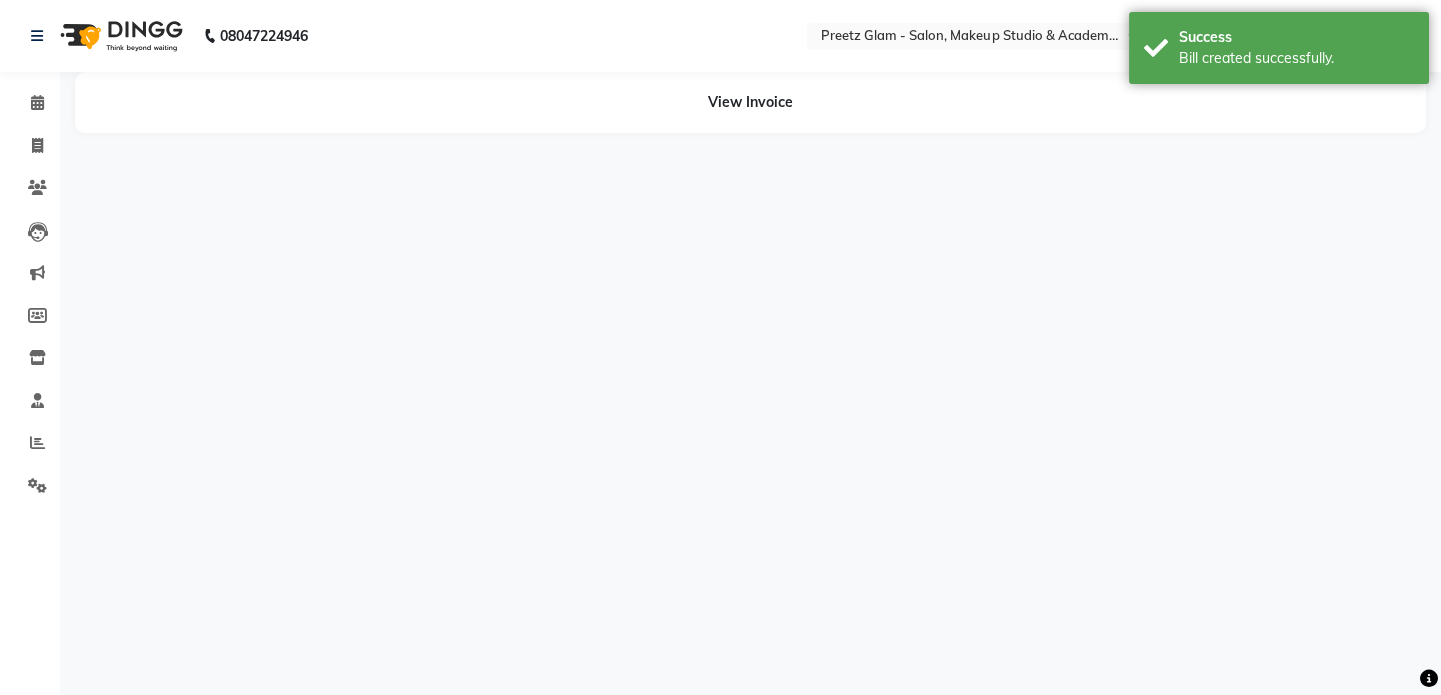 scroll, scrollTop: 0, scrollLeft: 0, axis: both 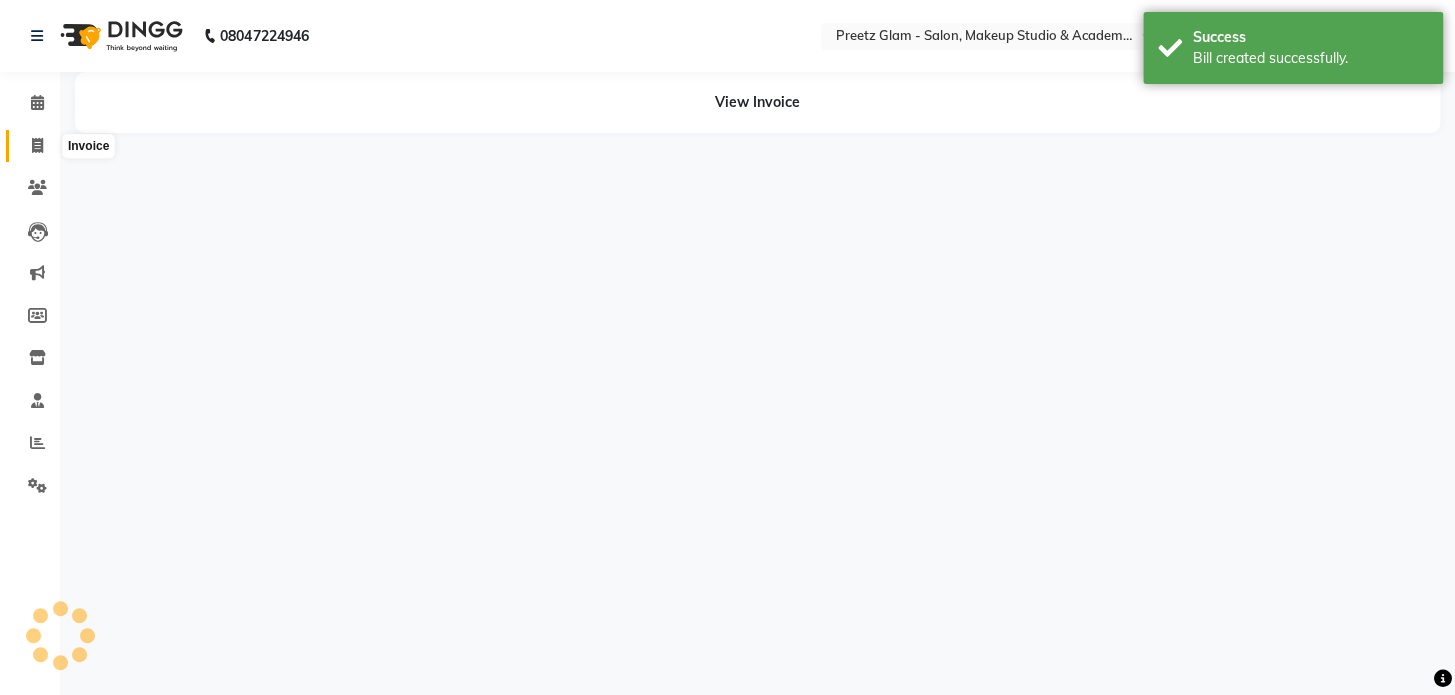click 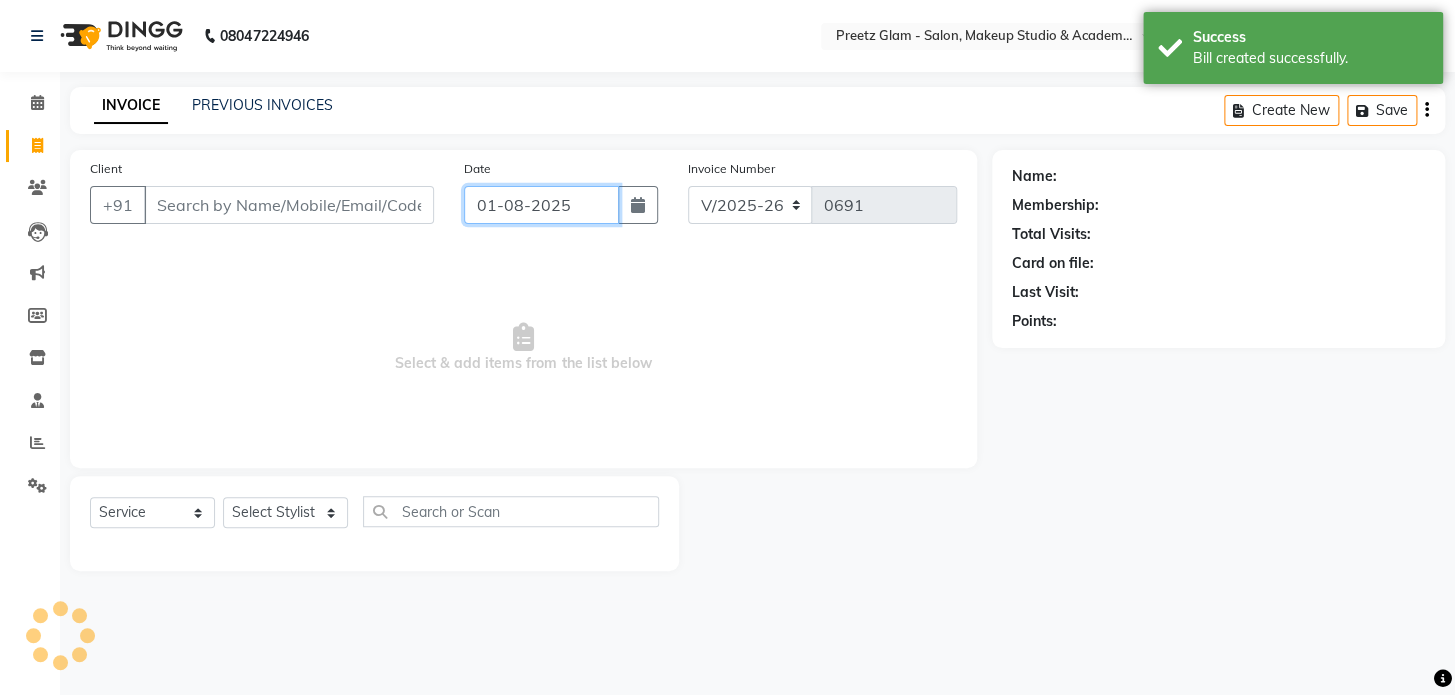 click on "01-08-2025" 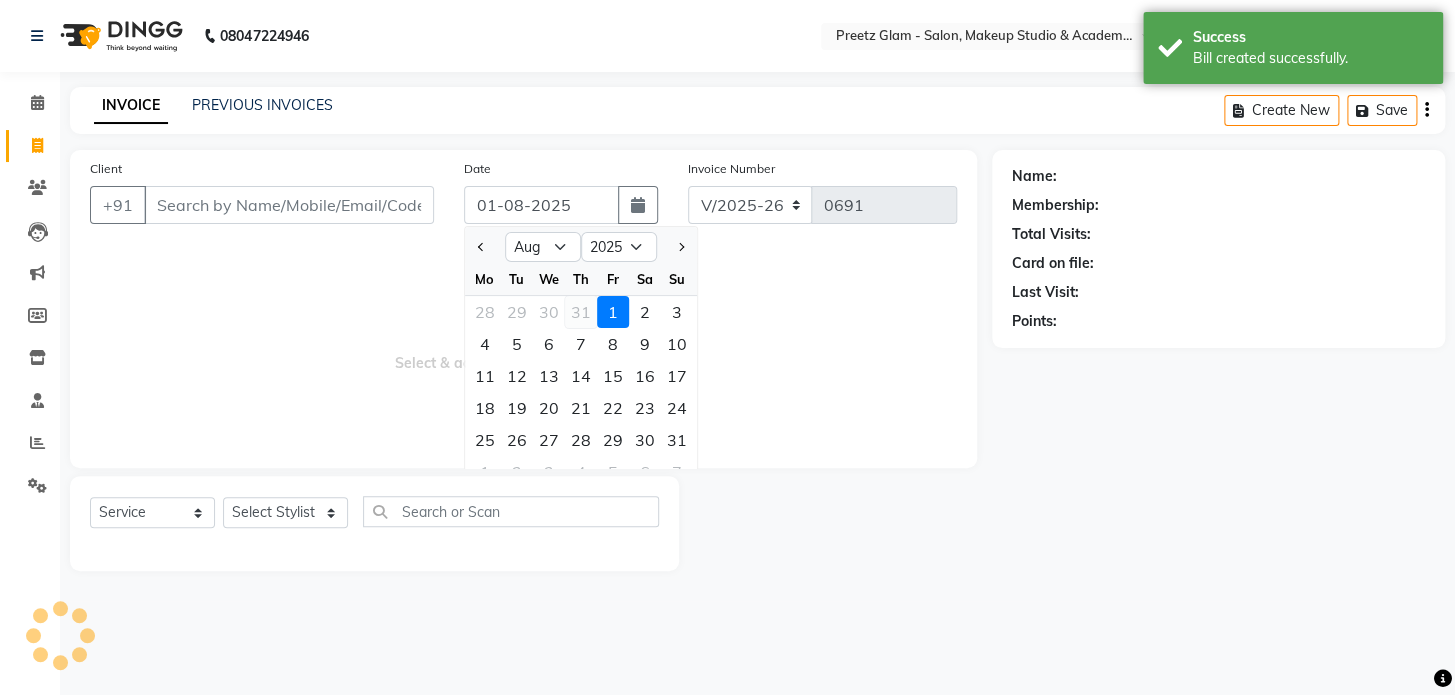 click on "31" 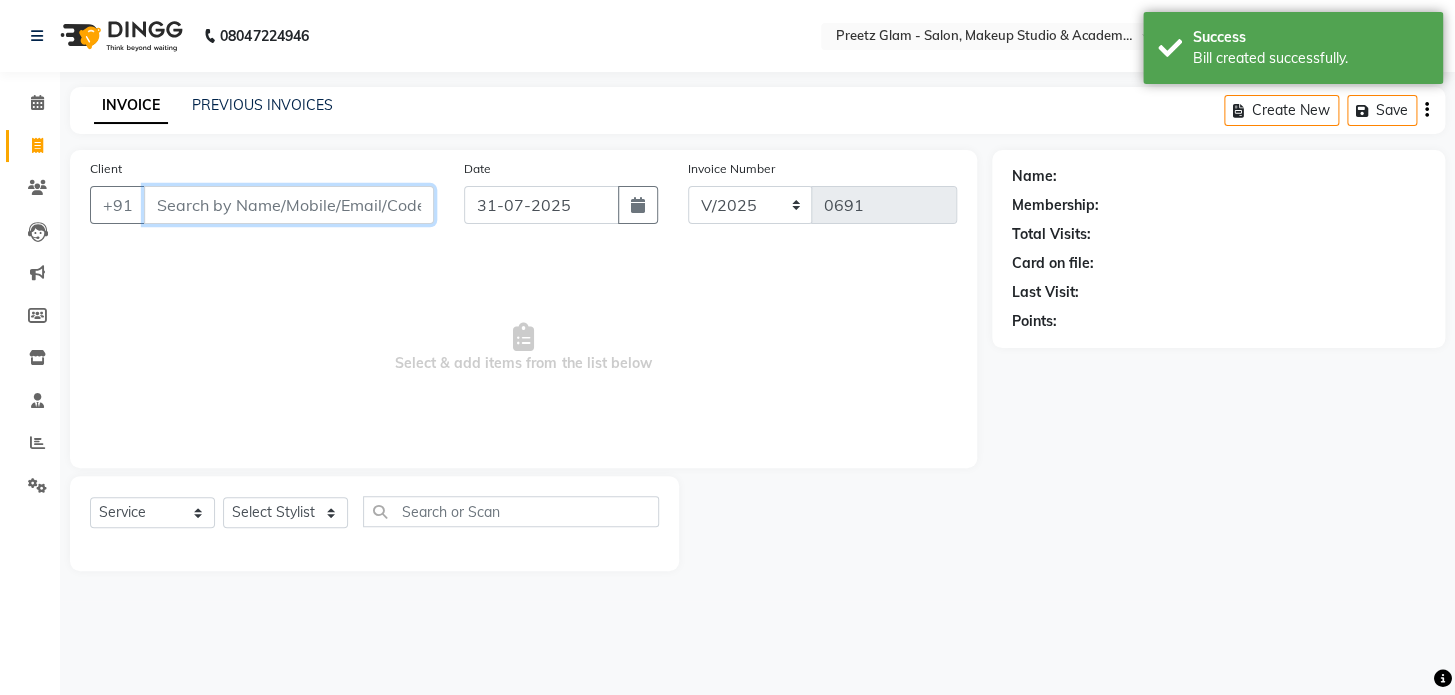 click on "Client" at bounding box center (289, 205) 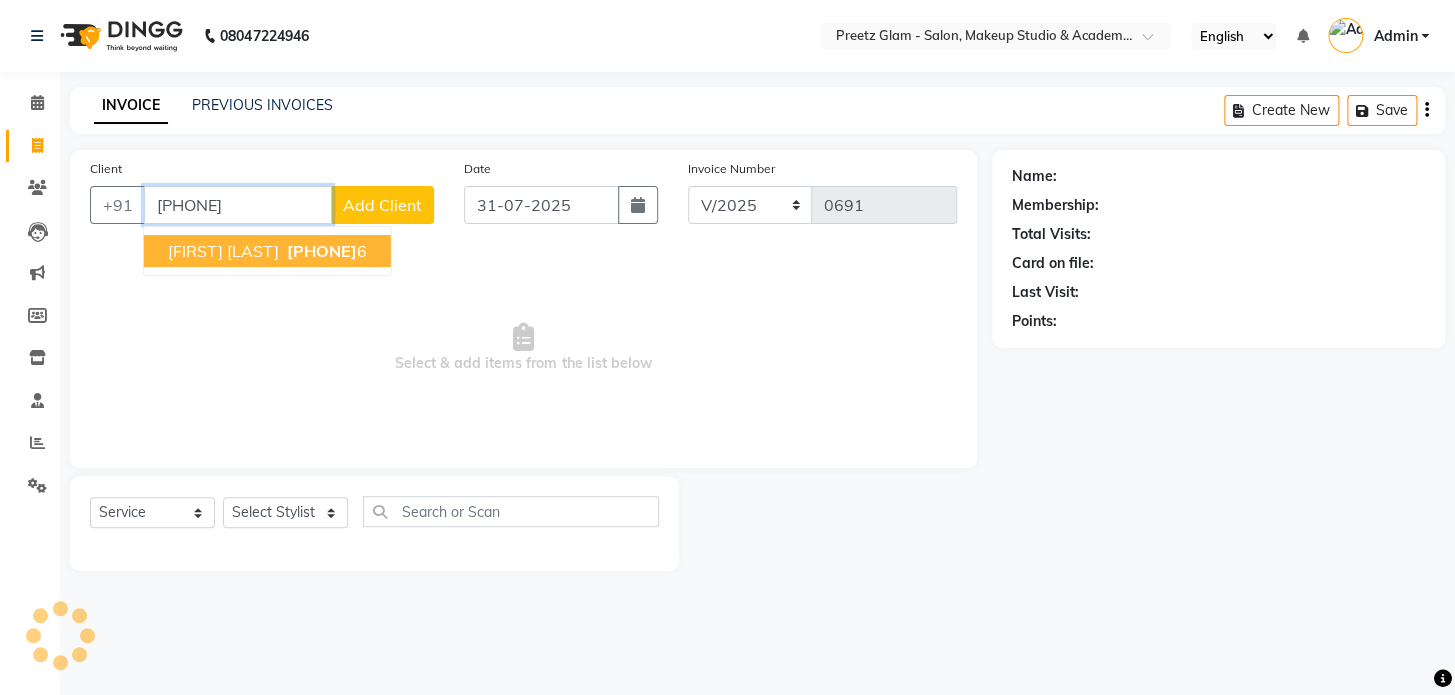click on "[PHONE]" at bounding box center (322, 251) 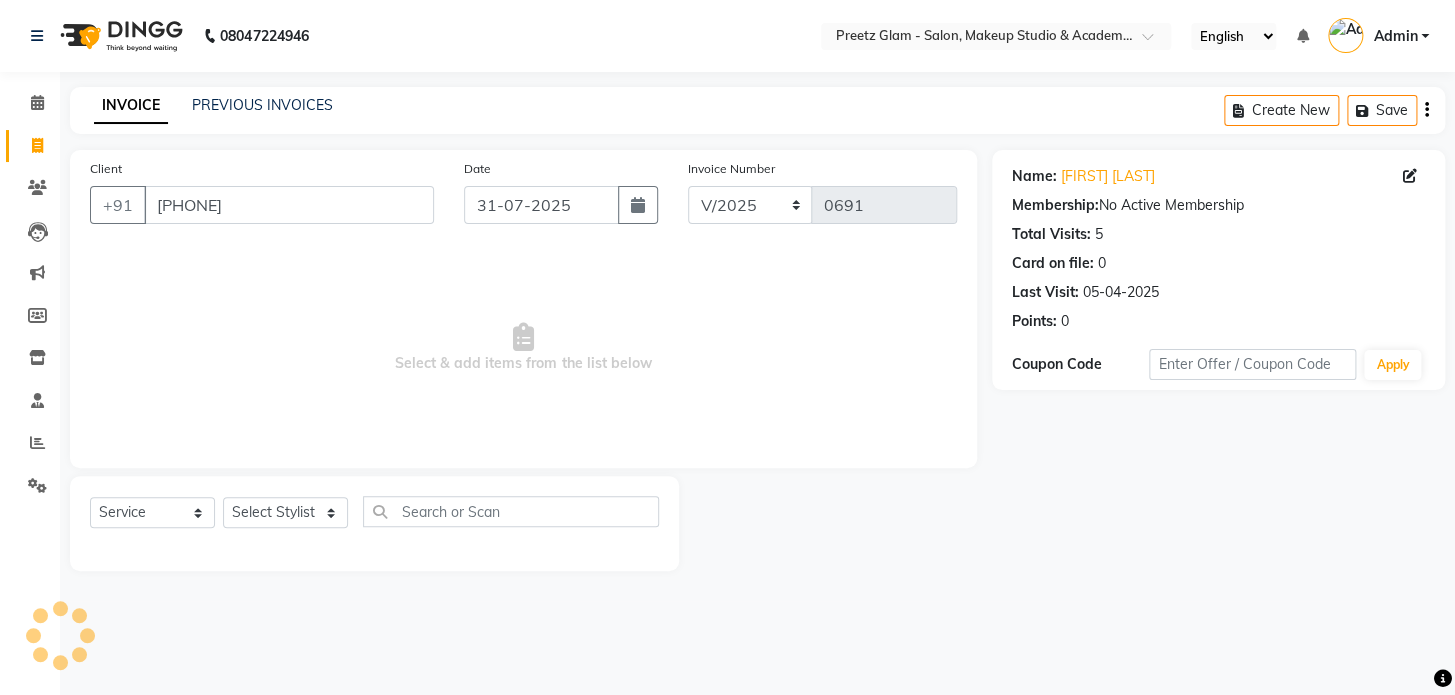 drag, startPoint x: 288, startPoint y: 494, endPoint x: 285, endPoint y: 522, distance: 28.160255 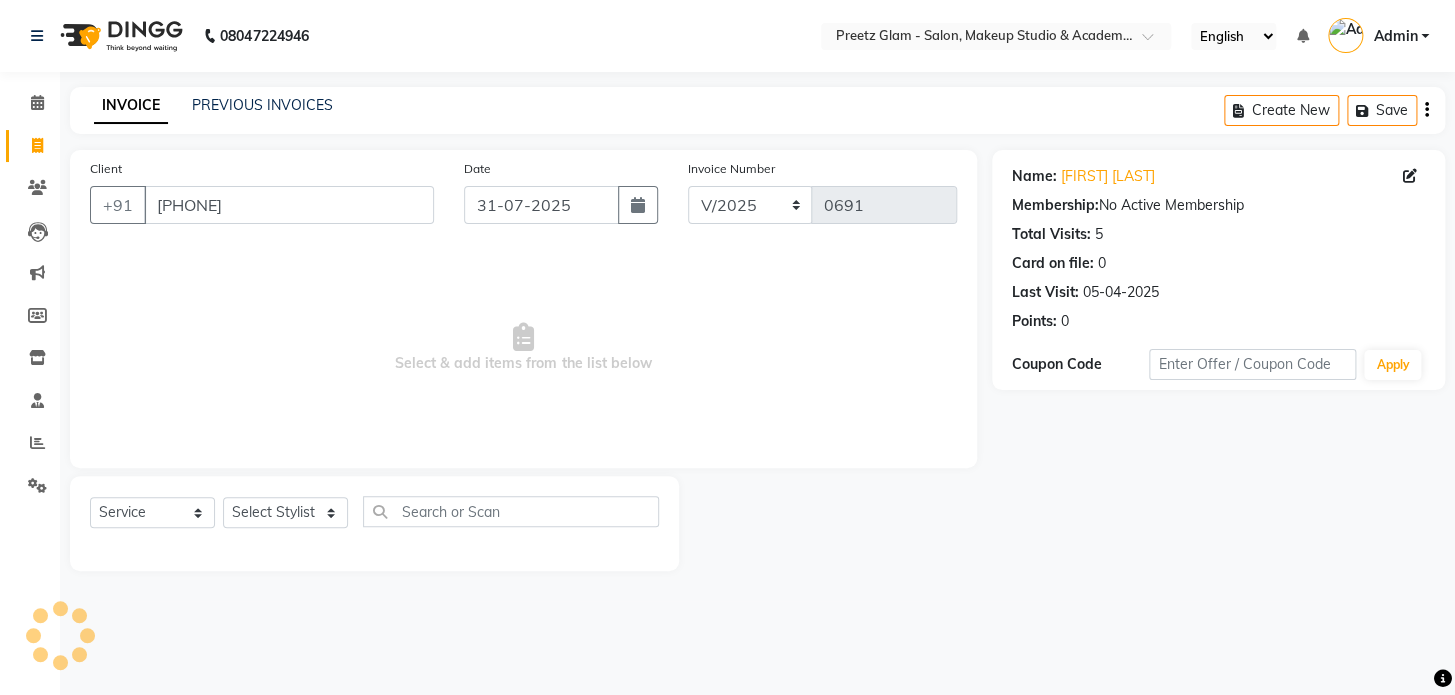 click on "Select Service Product Membership Package Voucher Prepaid Gift Card Select Stylist [NAME] [NAME] [NAME] [NAME] [NAME] [NAME]" 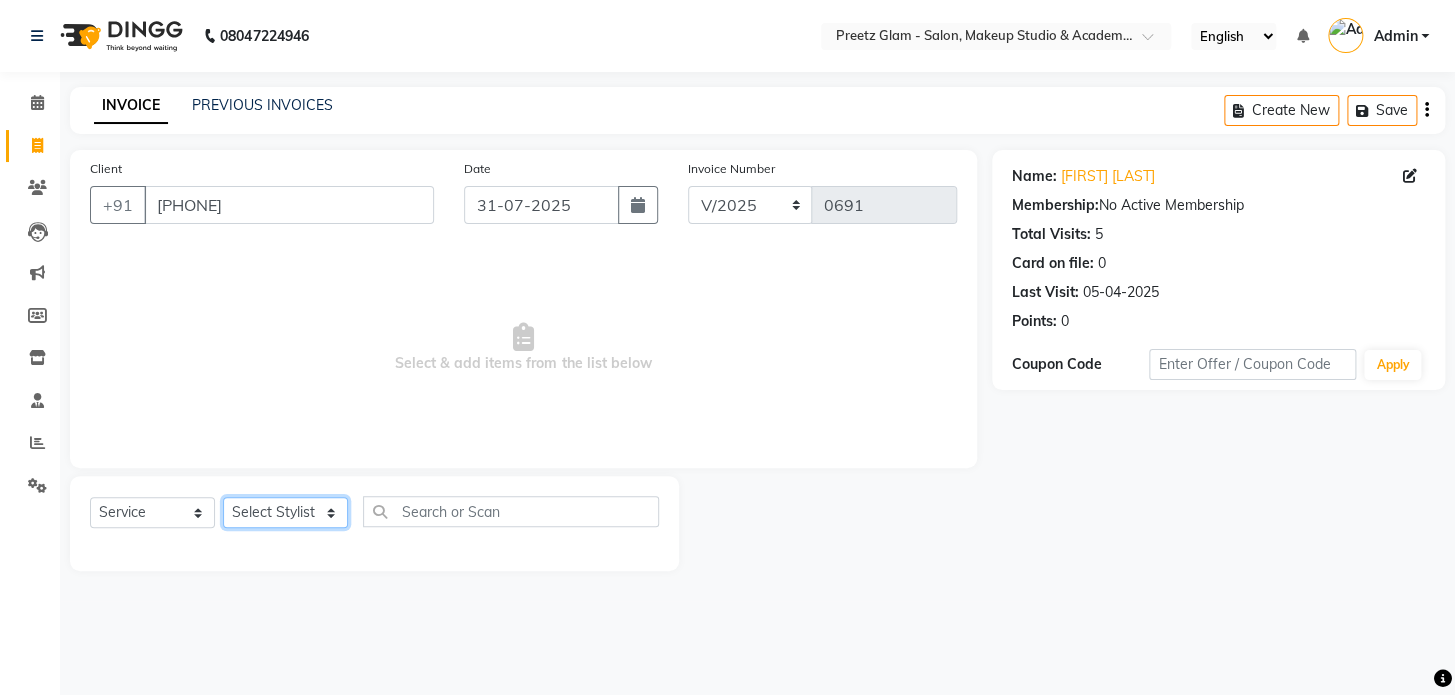 click on "Select Stylist [FIRST] [FIRST] [FIRST] [FIRST] [FIRST] [FIRST] [FIRST]" 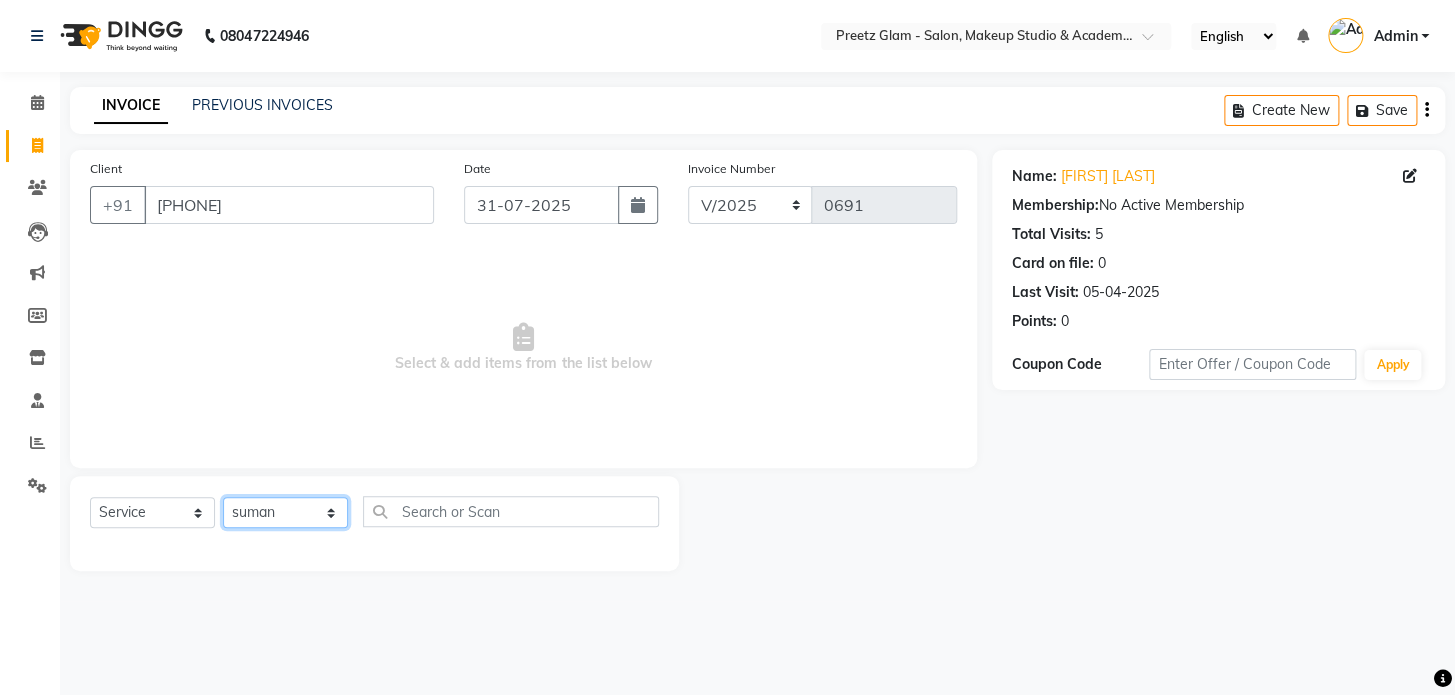 click on "Select Stylist [FIRST] [FIRST] [FIRST] [FIRST] [FIRST] [FIRST] [FIRST]" 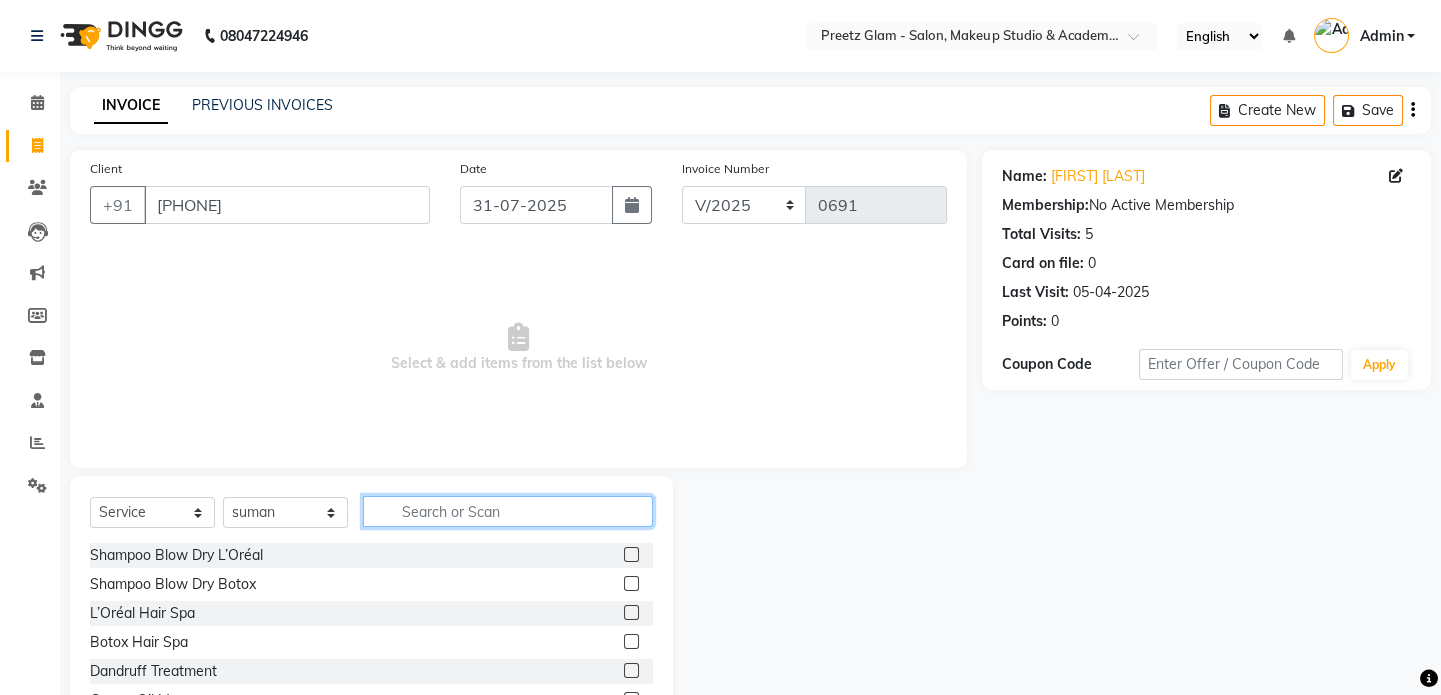 click 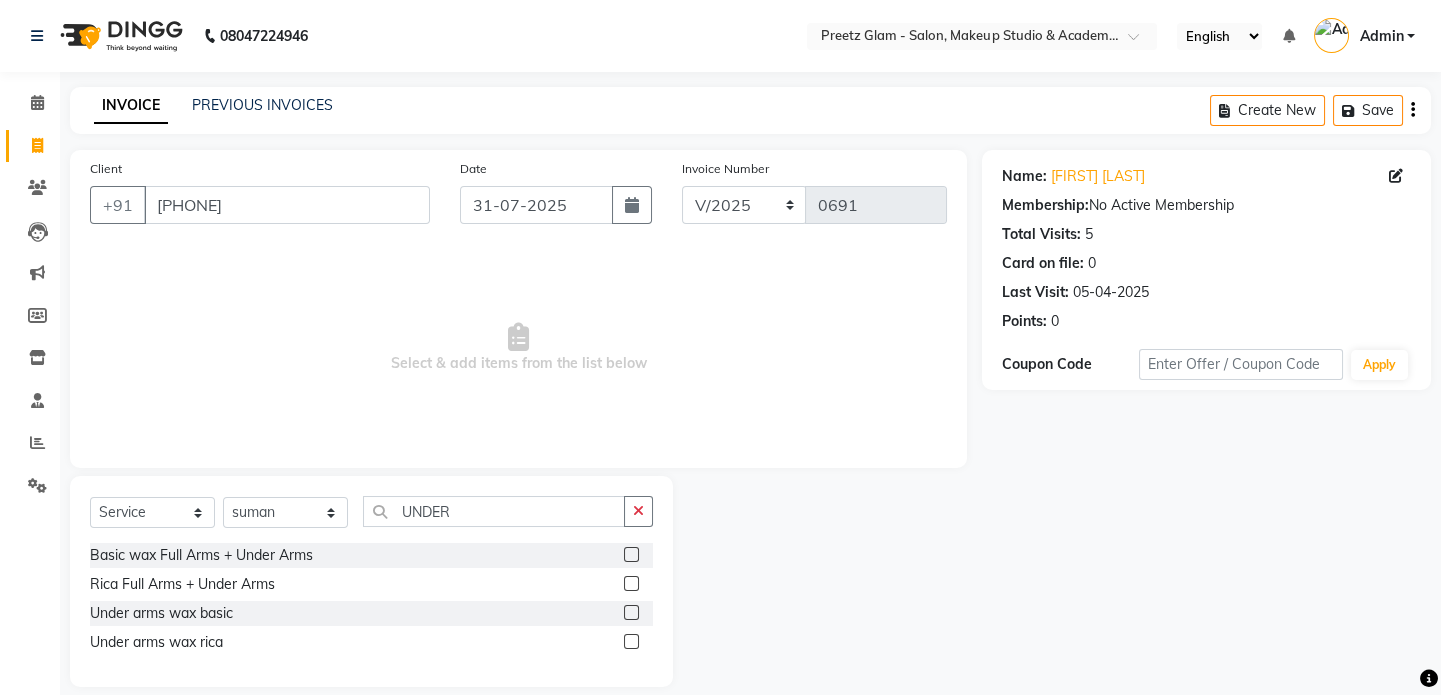 click 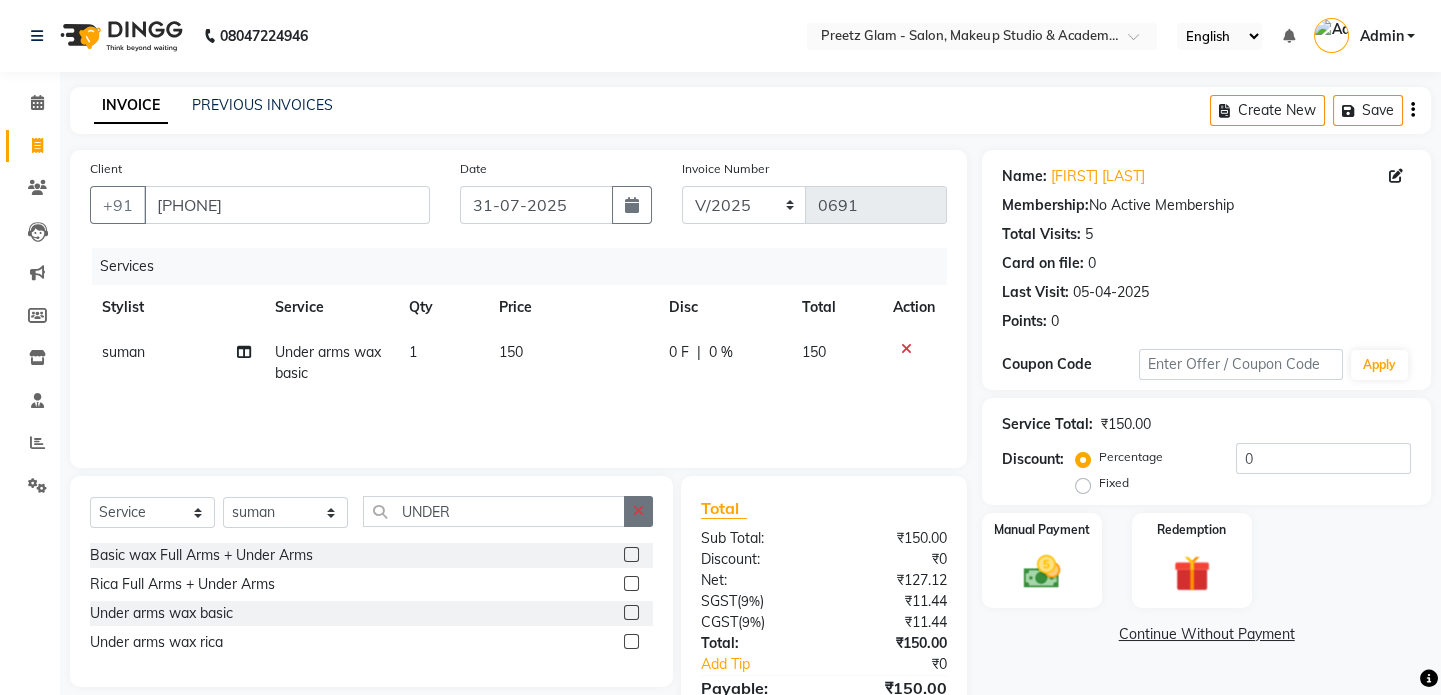 drag, startPoint x: 654, startPoint y: 507, endPoint x: 633, endPoint y: 508, distance: 21.023796 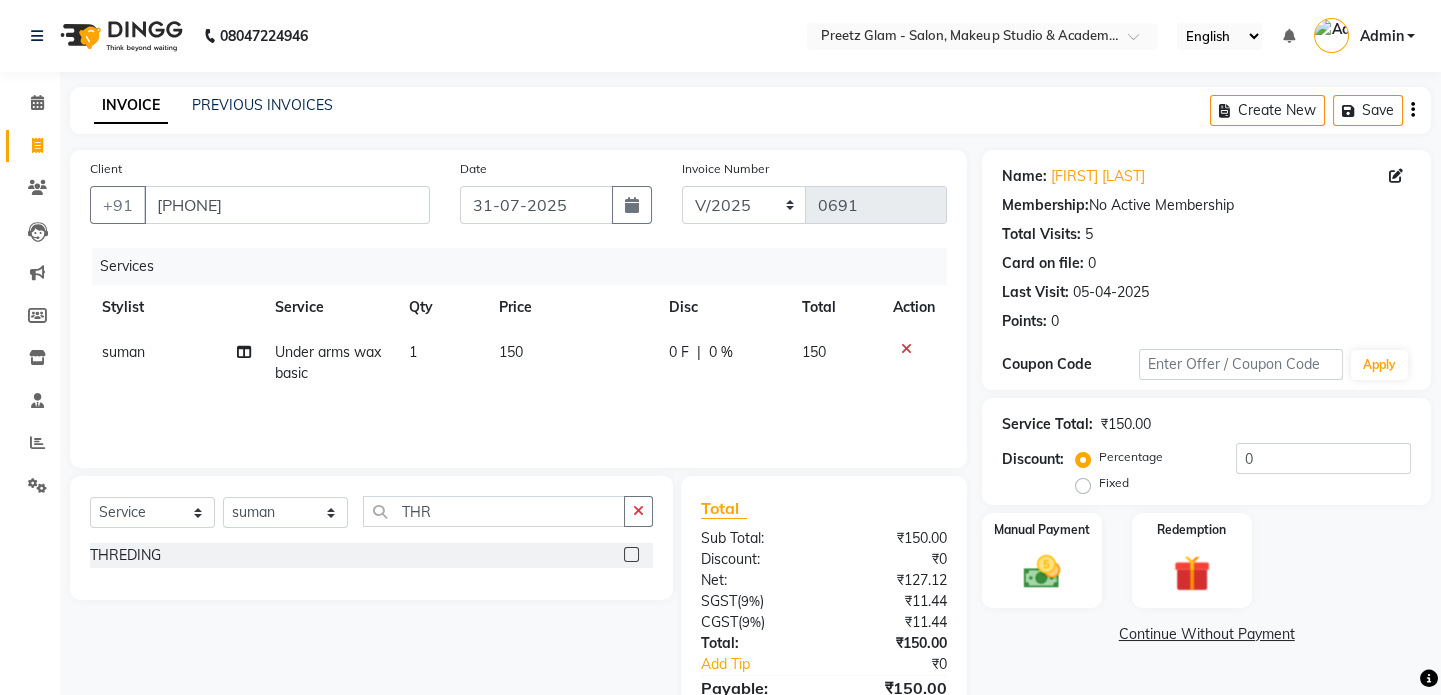 click 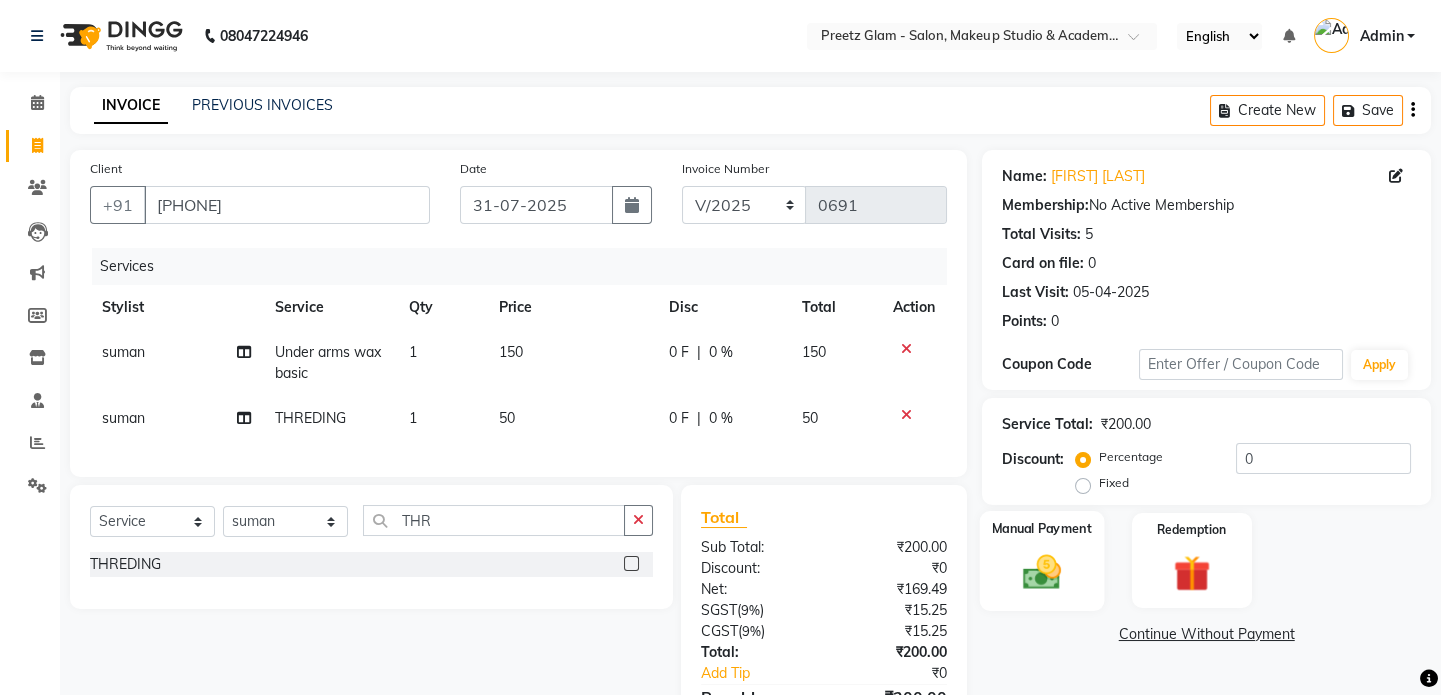 click 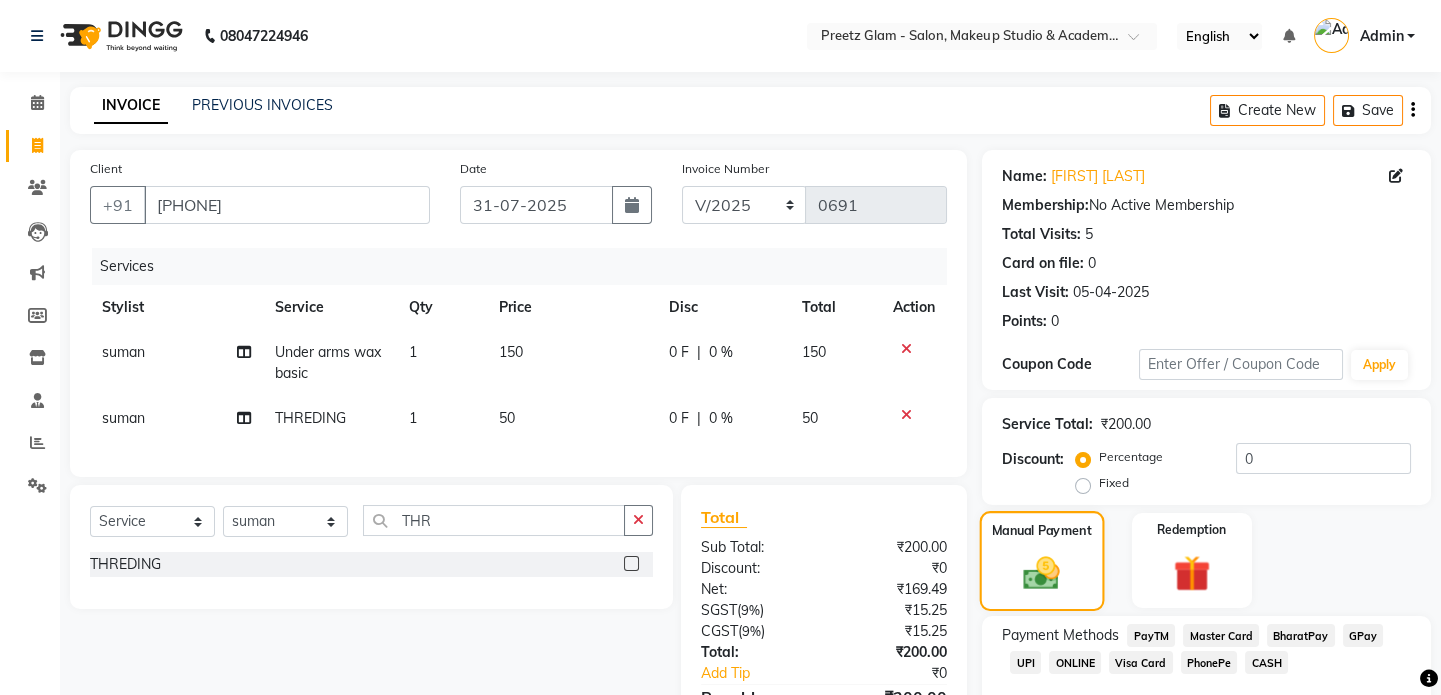 scroll, scrollTop: 128, scrollLeft: 0, axis: vertical 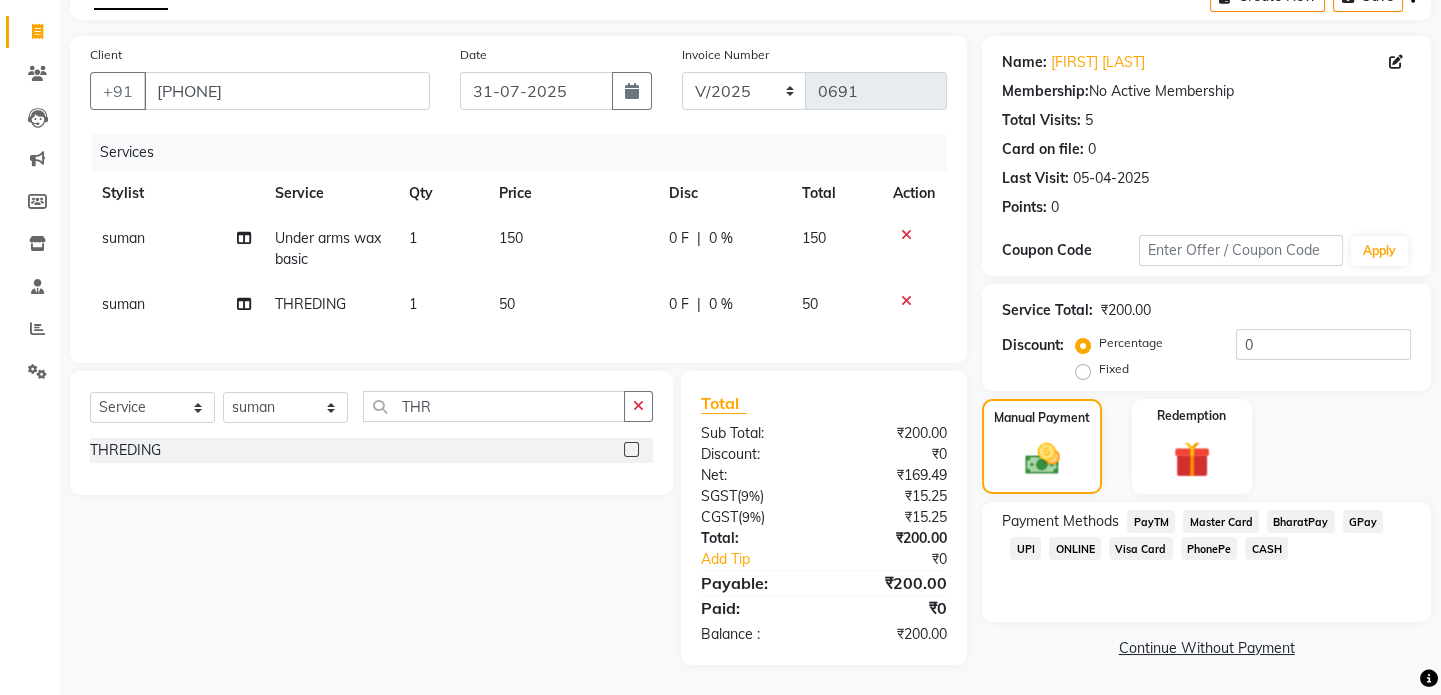 click on "CASH" 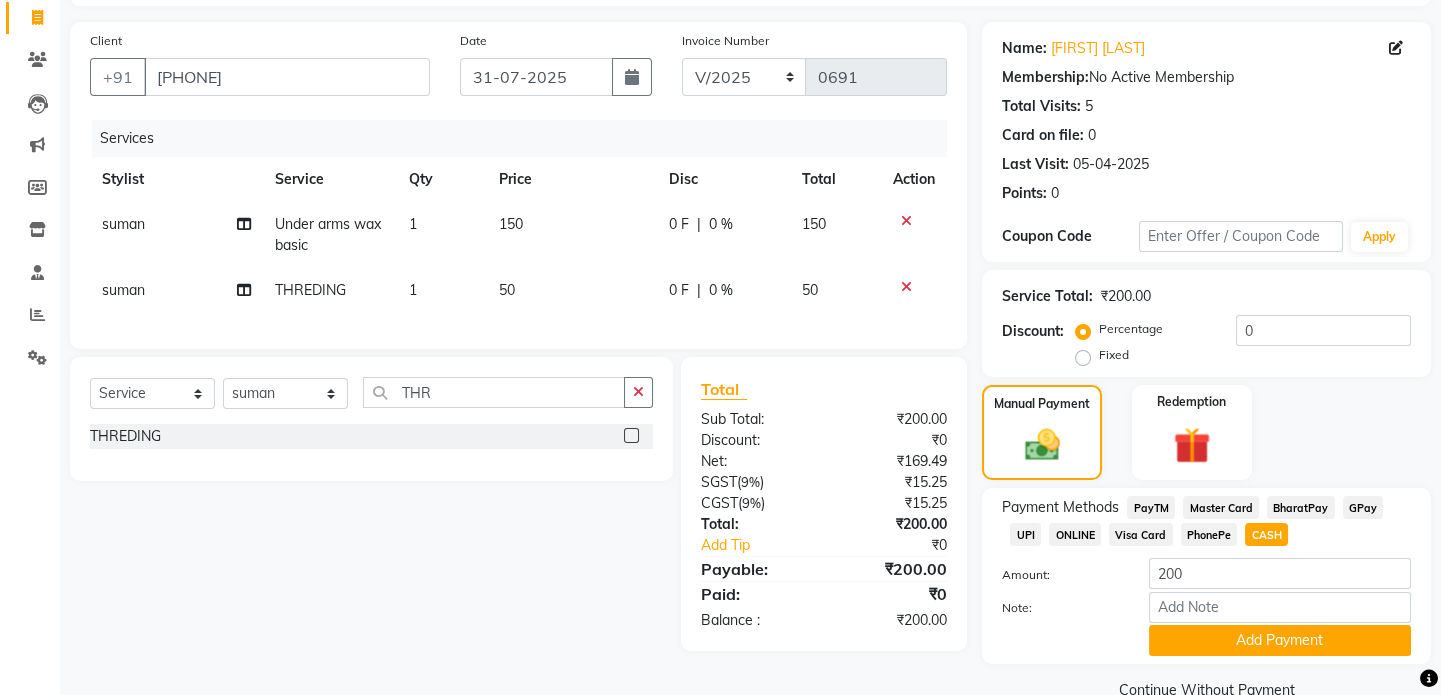 scroll, scrollTop: 168, scrollLeft: 0, axis: vertical 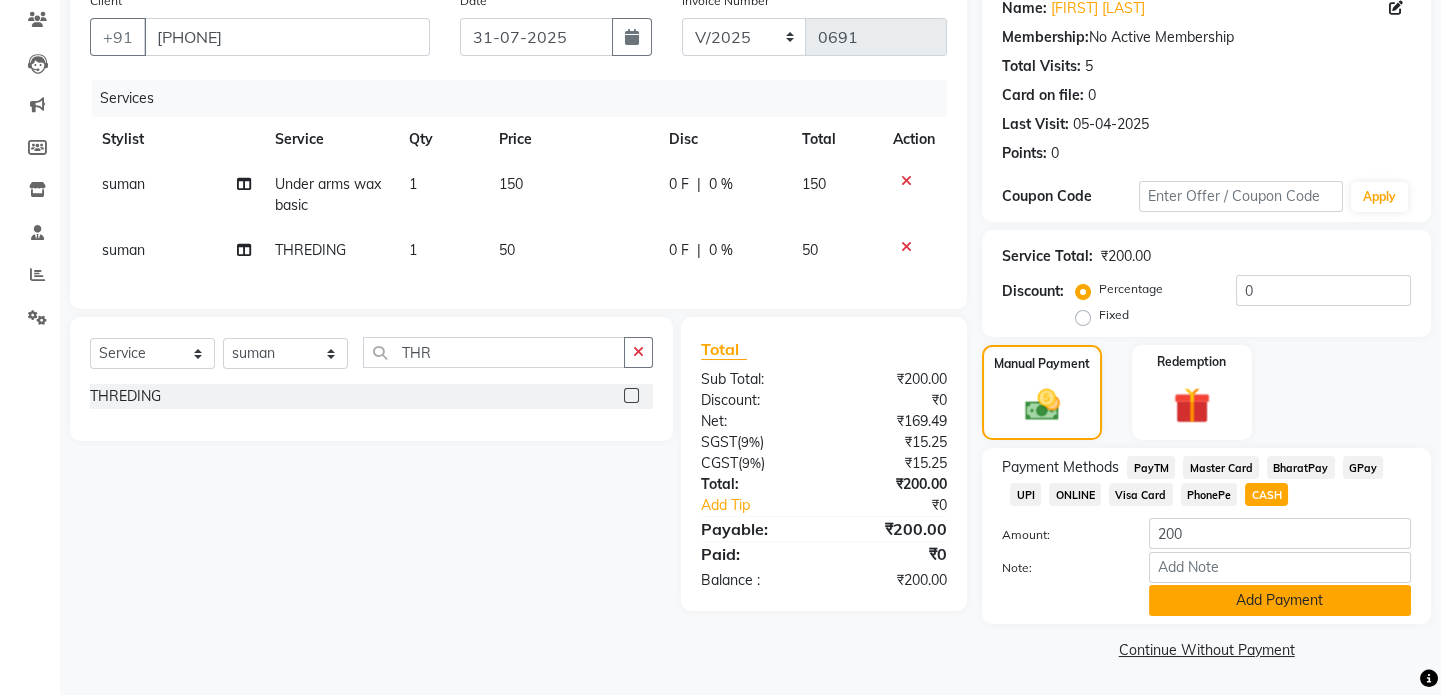 click on "Add Payment" 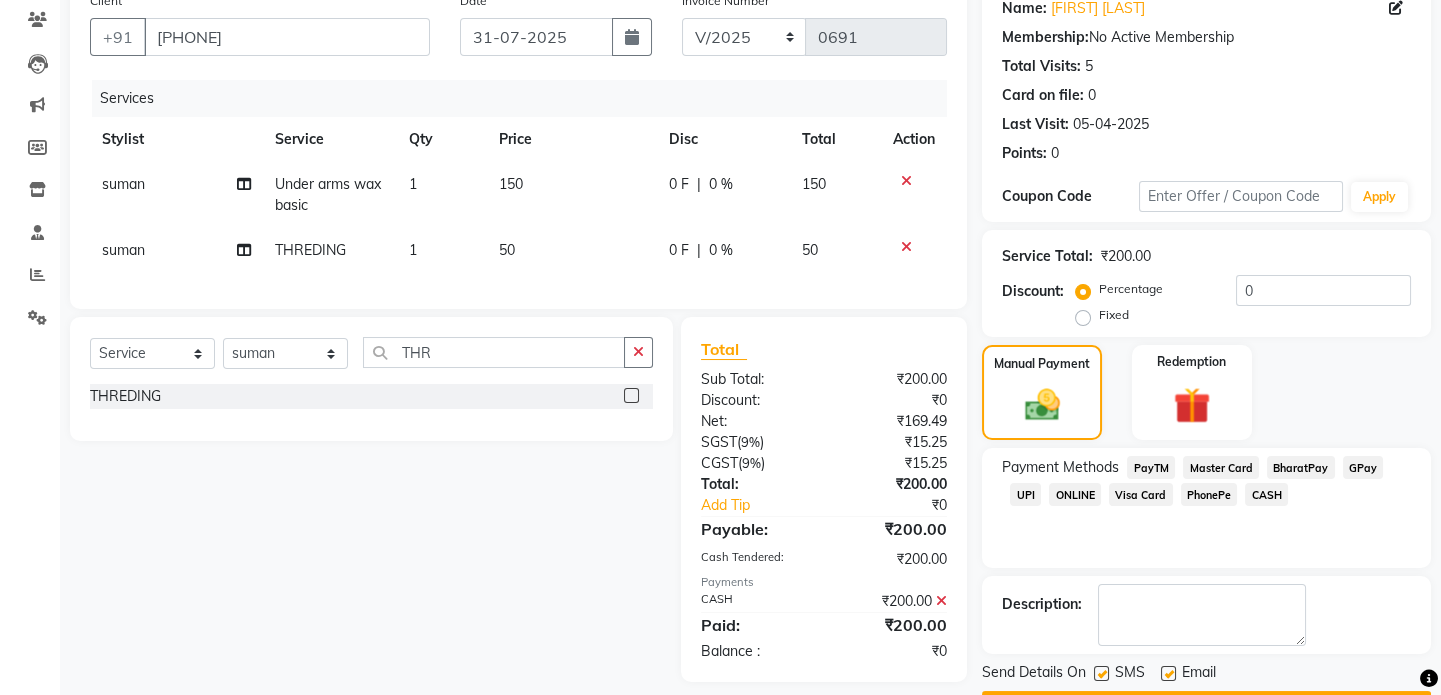 scroll, scrollTop: 223, scrollLeft: 0, axis: vertical 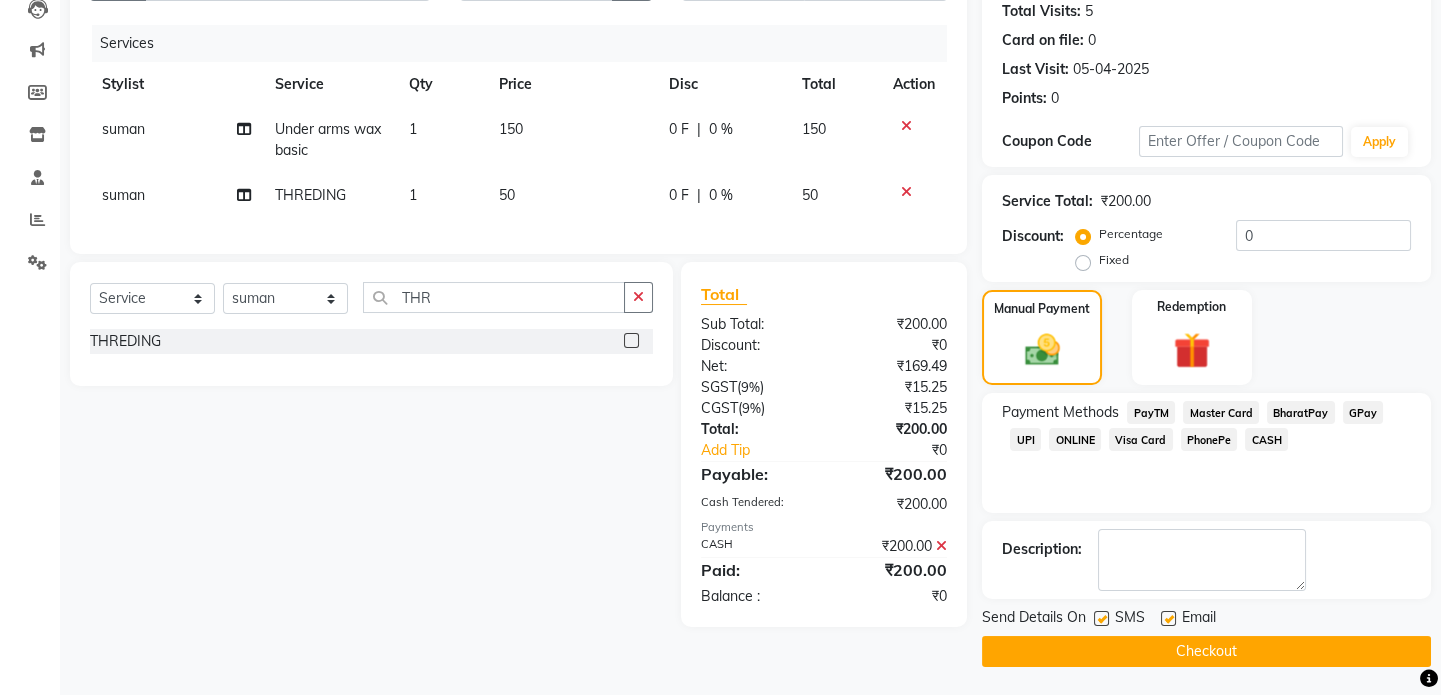 click on "Checkout" 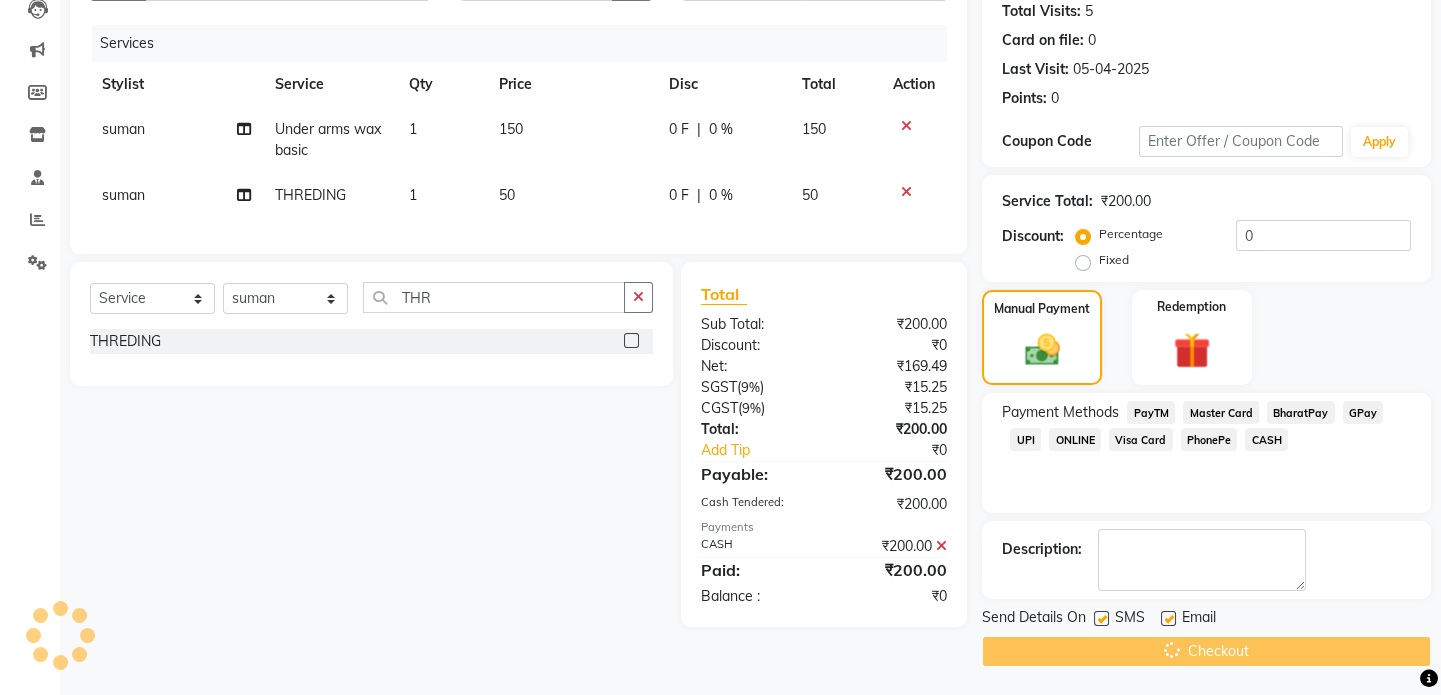 scroll, scrollTop: 0, scrollLeft: 0, axis: both 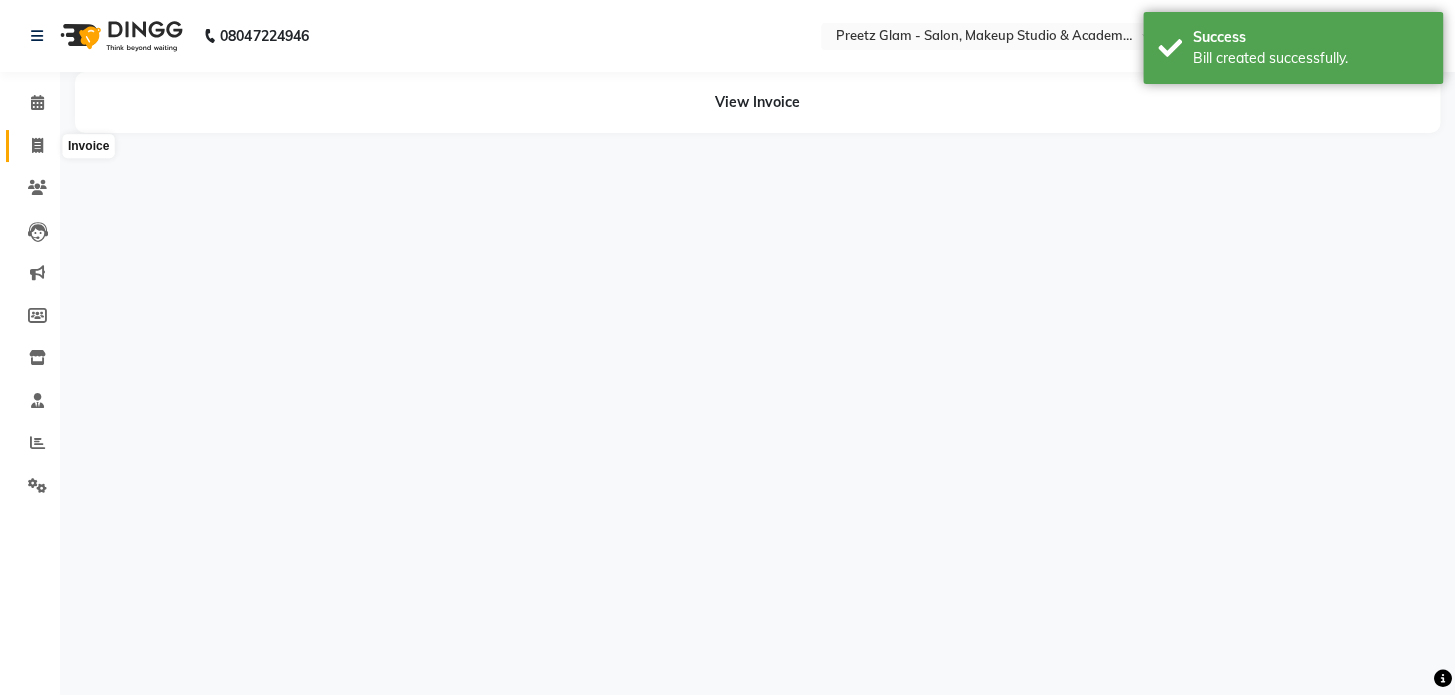 click 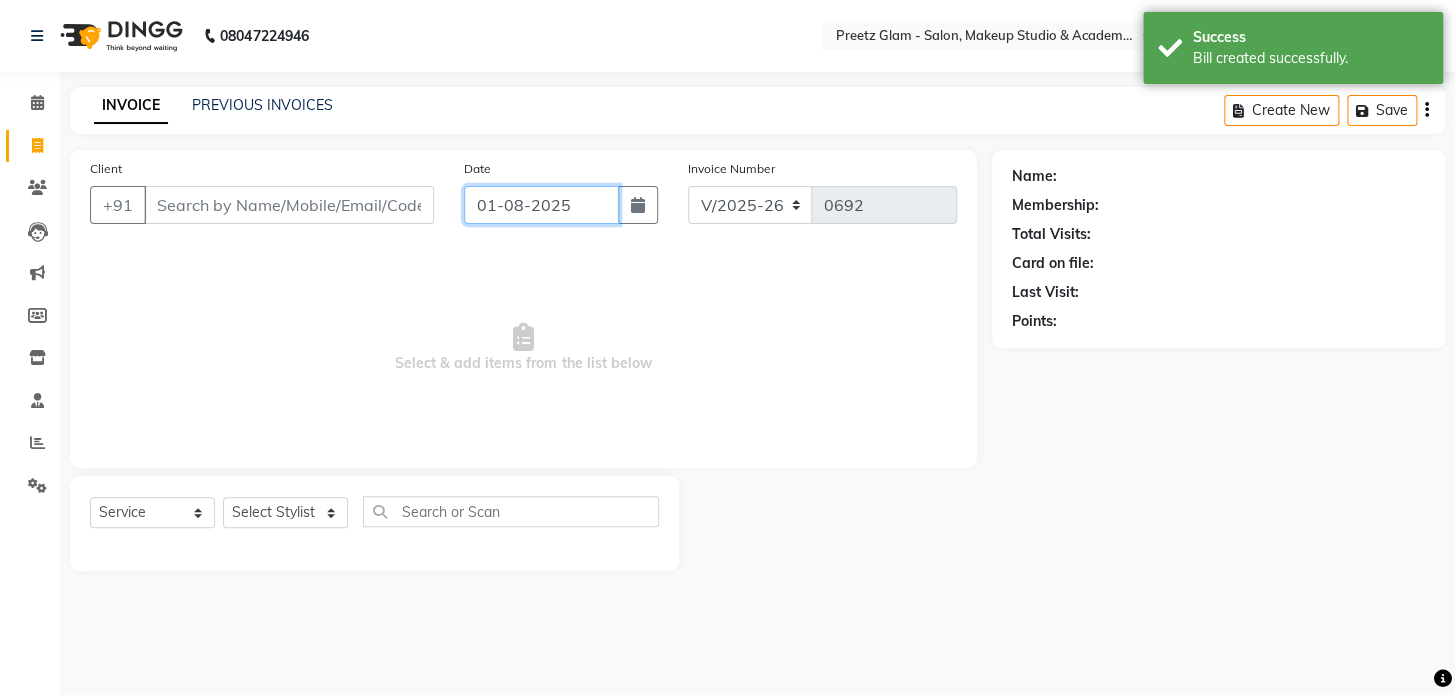click on "01-08-2025" 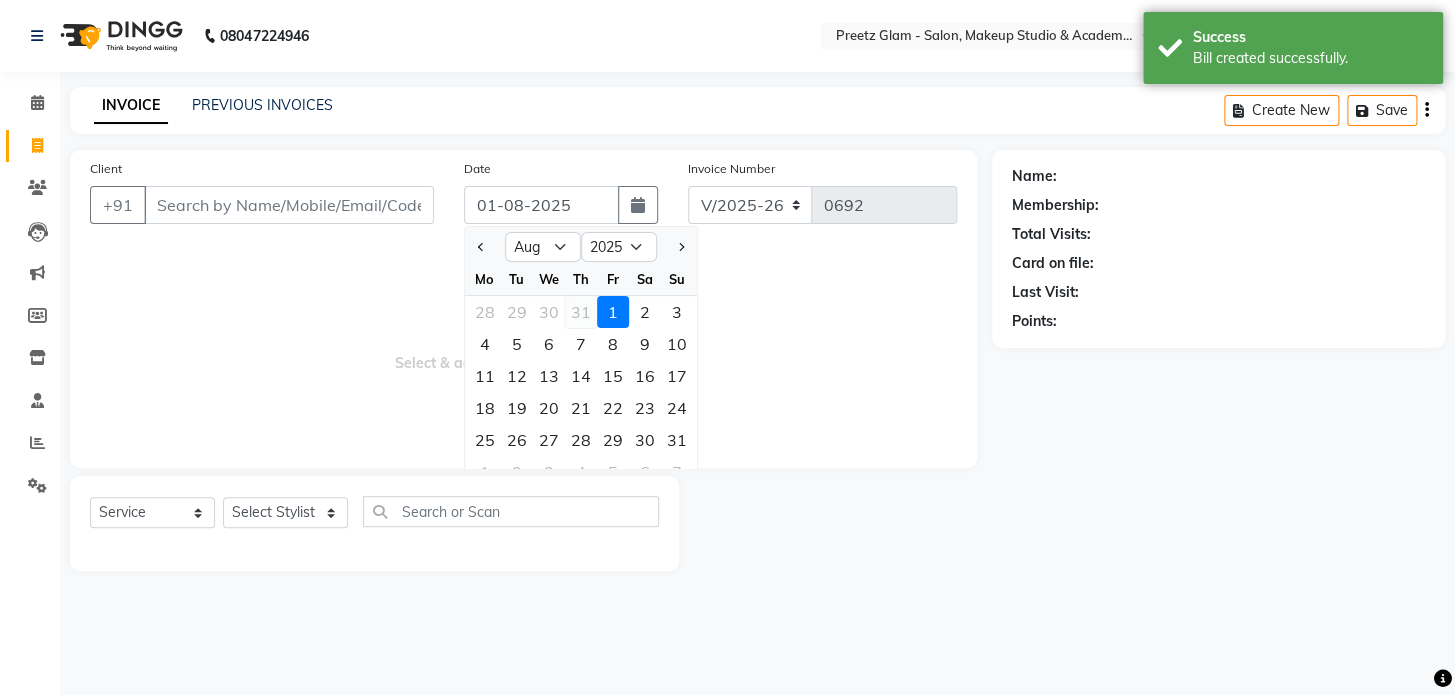 click on "31" 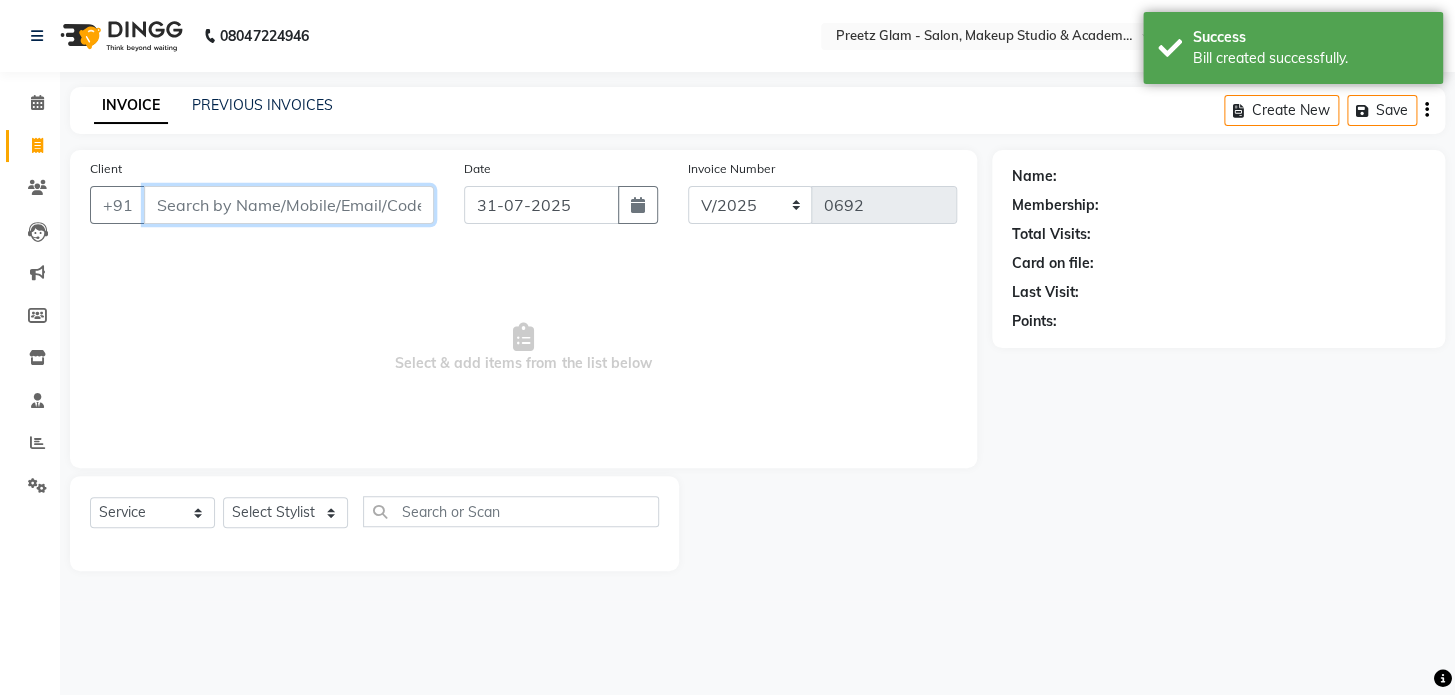 click on "Client" at bounding box center (289, 205) 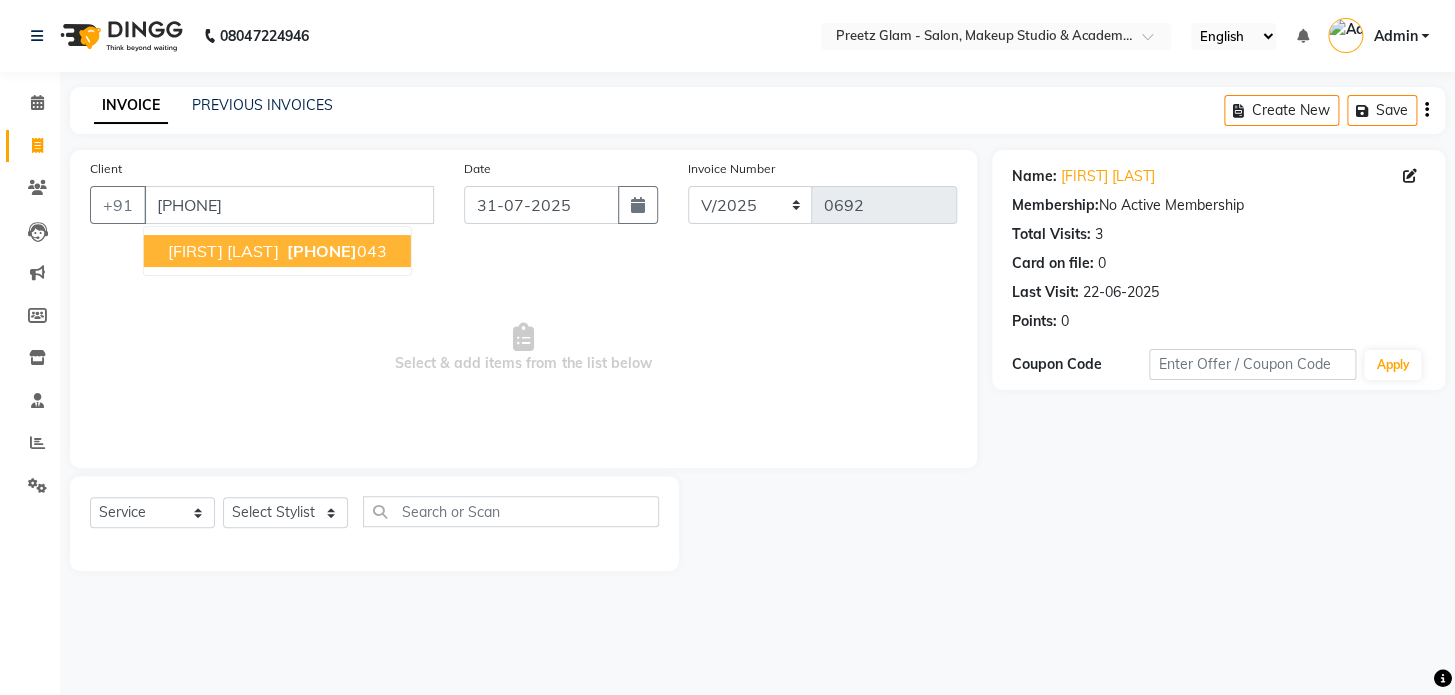 click on "[PHONE]" at bounding box center (335, 251) 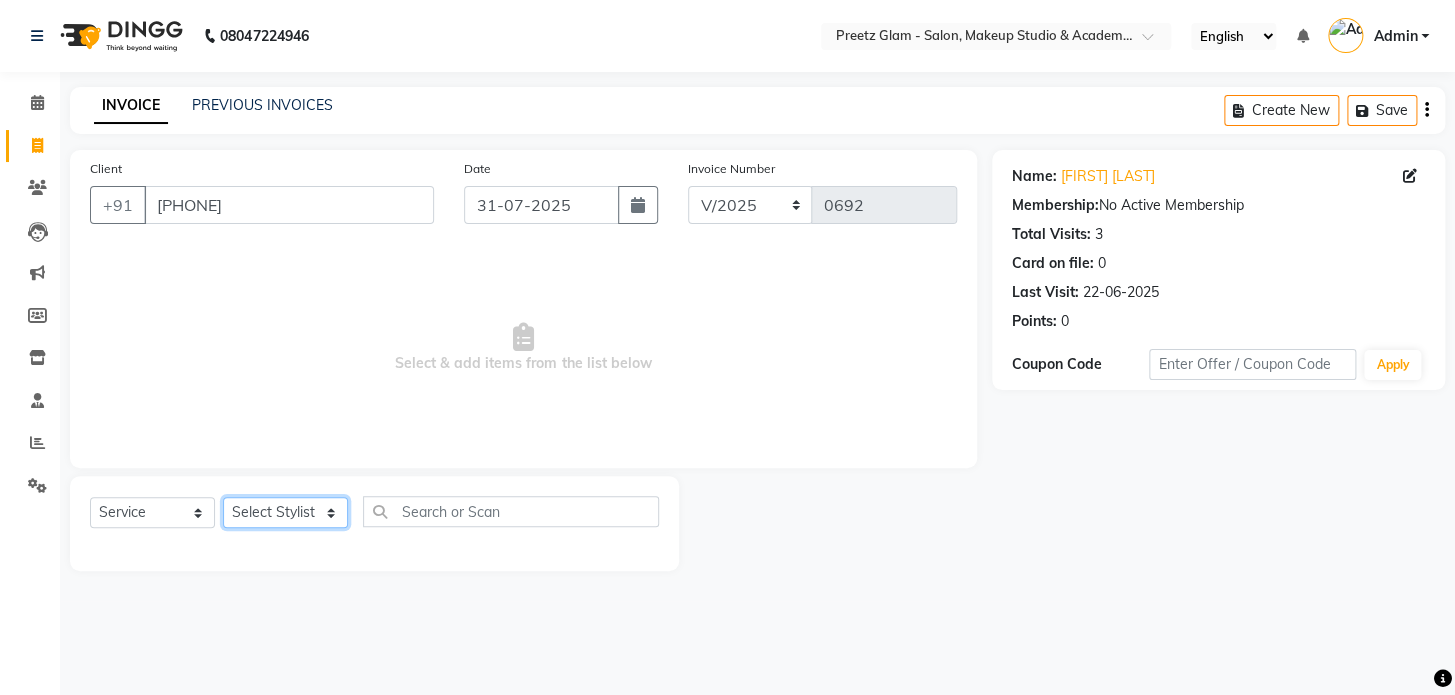 click on "Select Stylist [FIRST] [FIRST] [FIRST] [FIRST] [FIRST] [FIRST] [FIRST]" 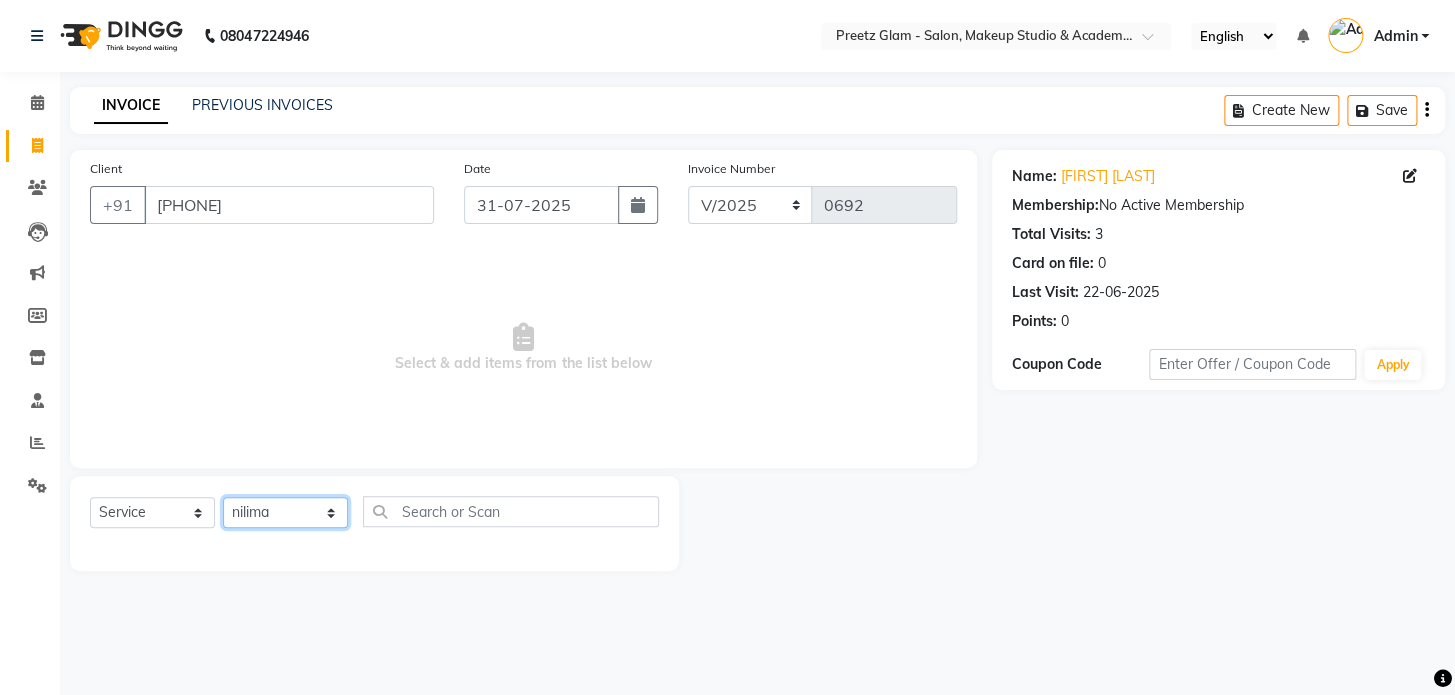 click on "Select Stylist [FIRST] [FIRST] [FIRST] [FIRST] [FIRST] [FIRST] [FIRST]" 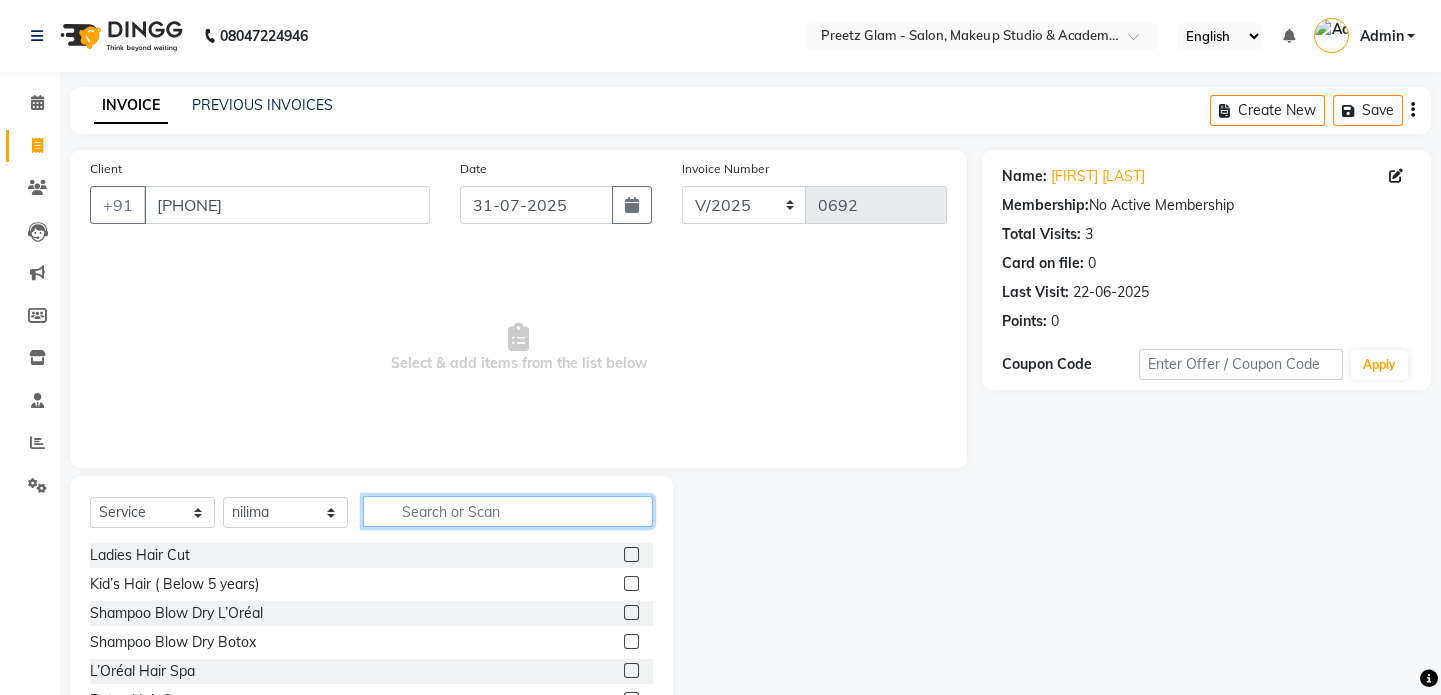 click 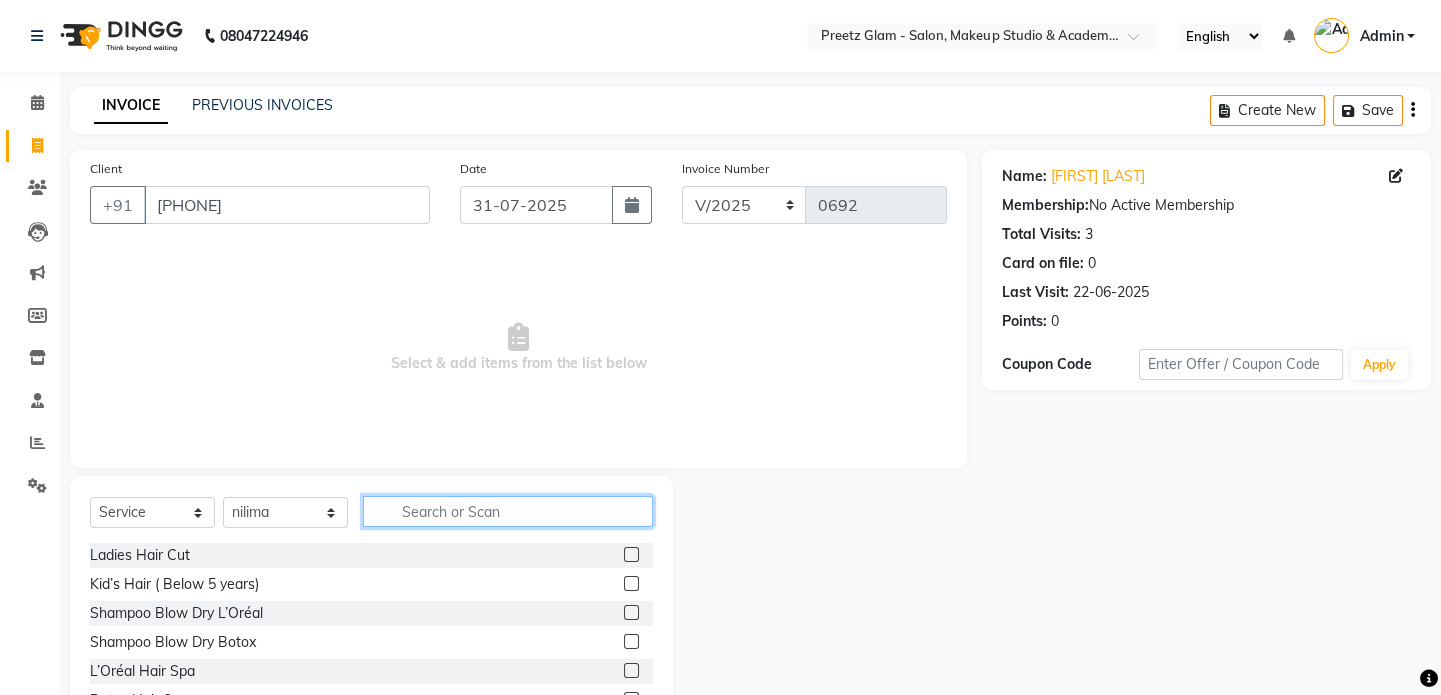 click 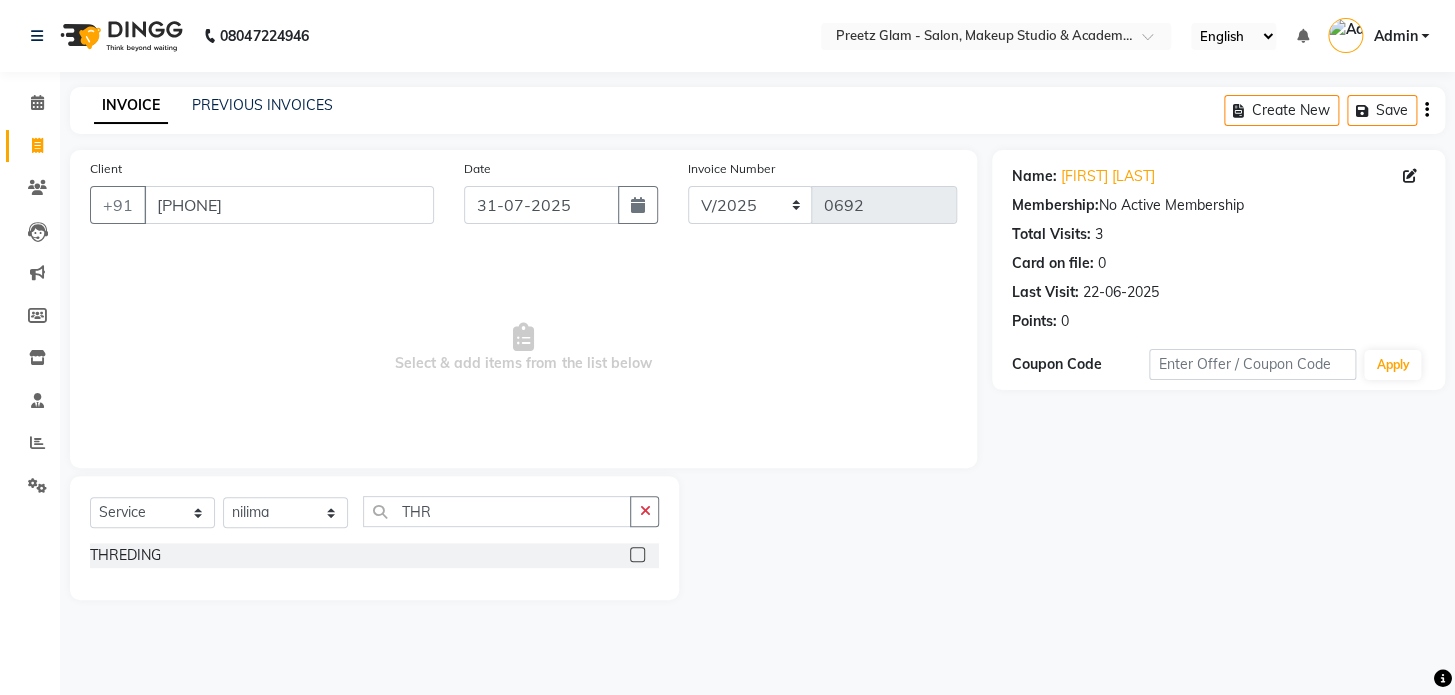 click 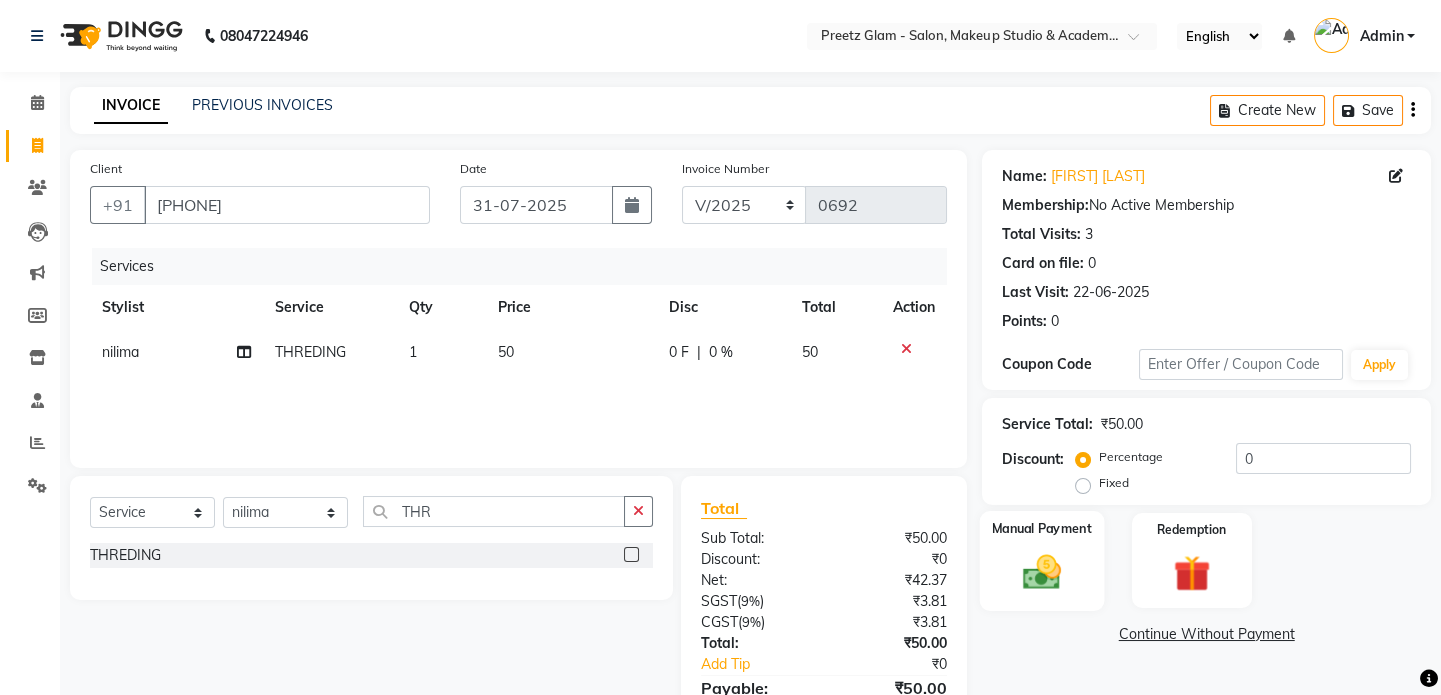 click 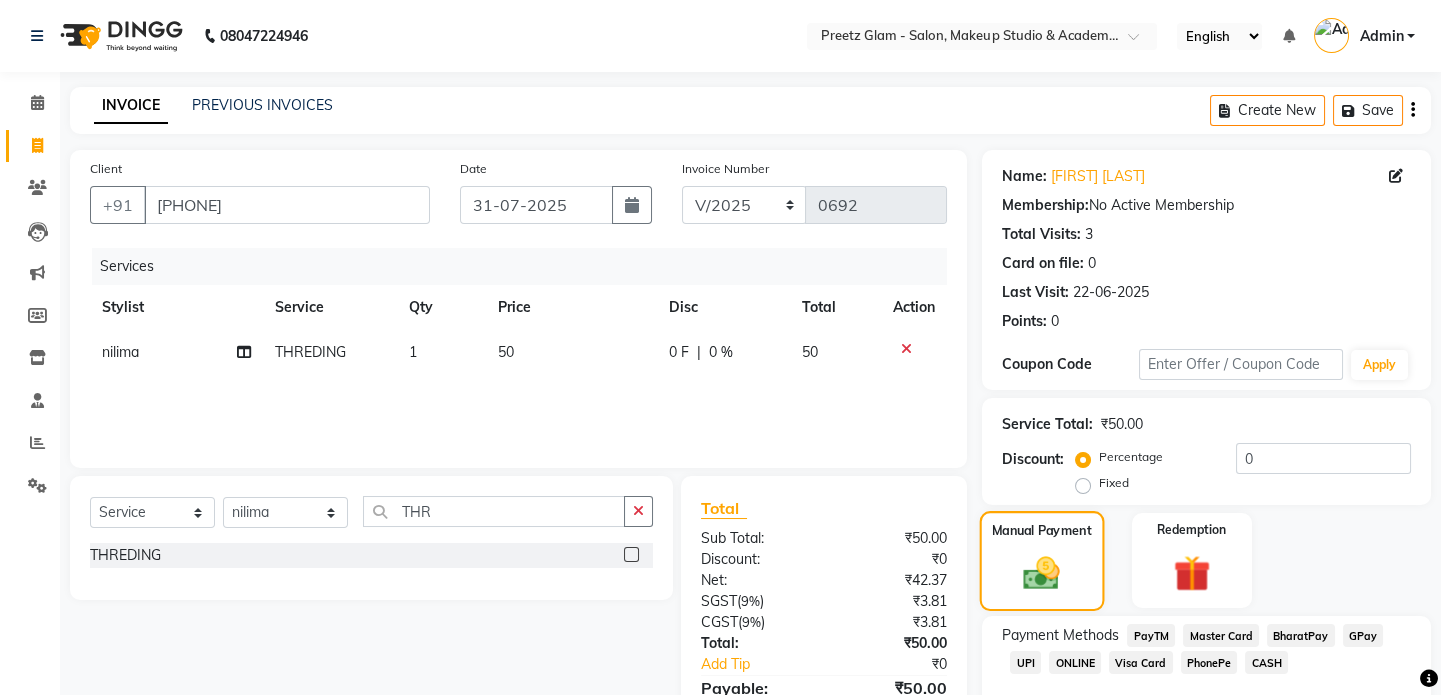 scroll, scrollTop: 111, scrollLeft: 0, axis: vertical 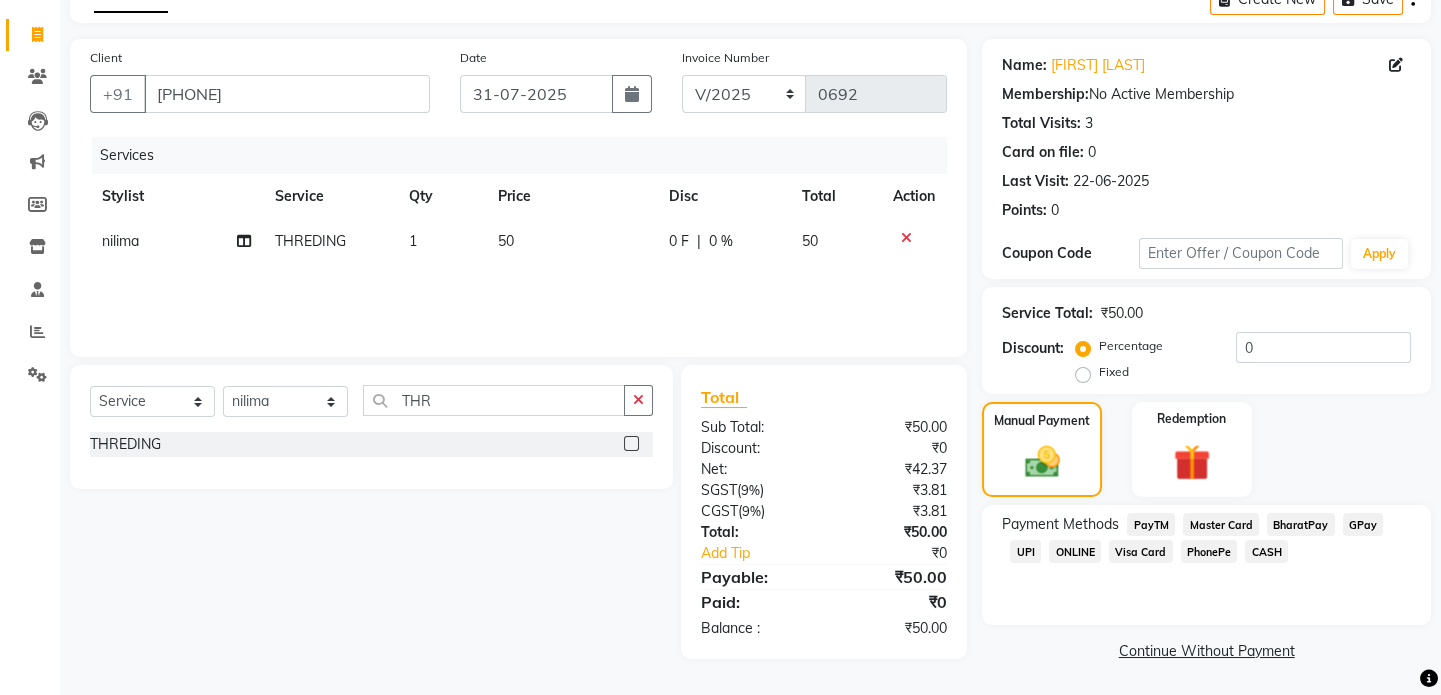 click on "CASH" 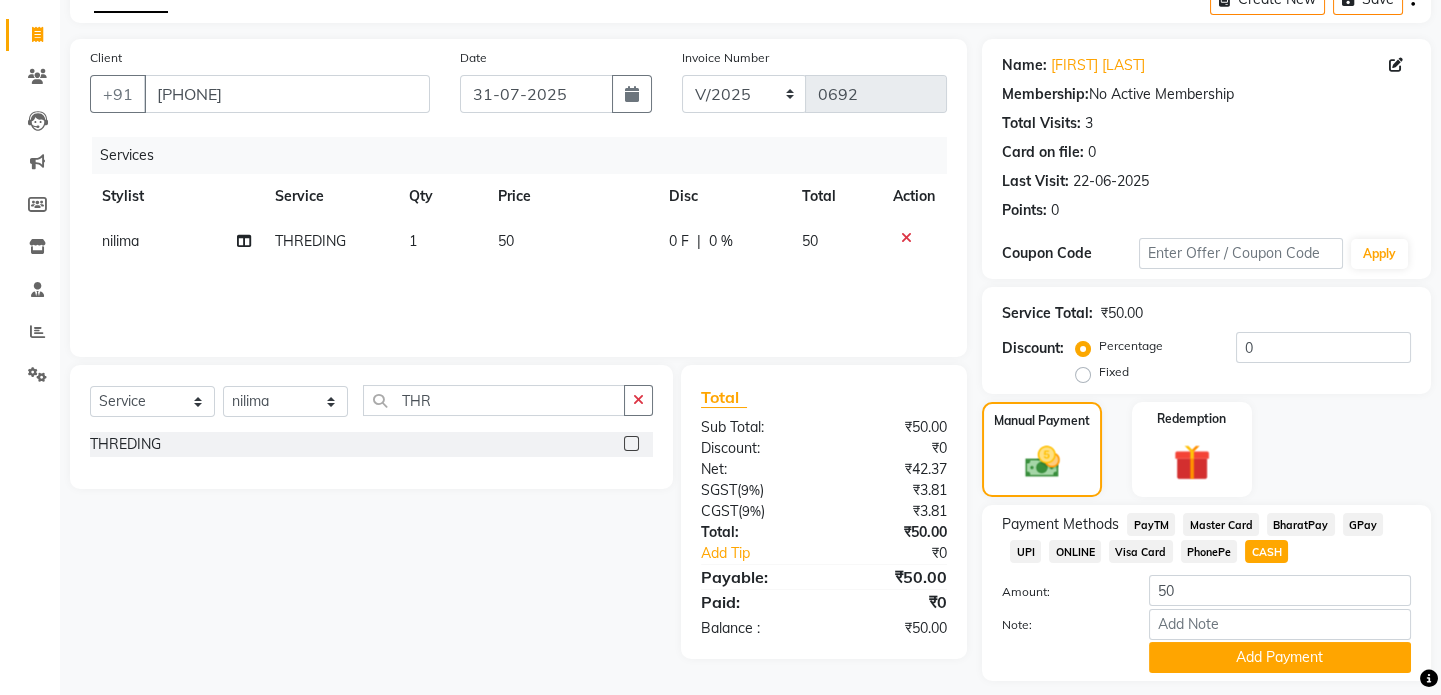 scroll, scrollTop: 168, scrollLeft: 0, axis: vertical 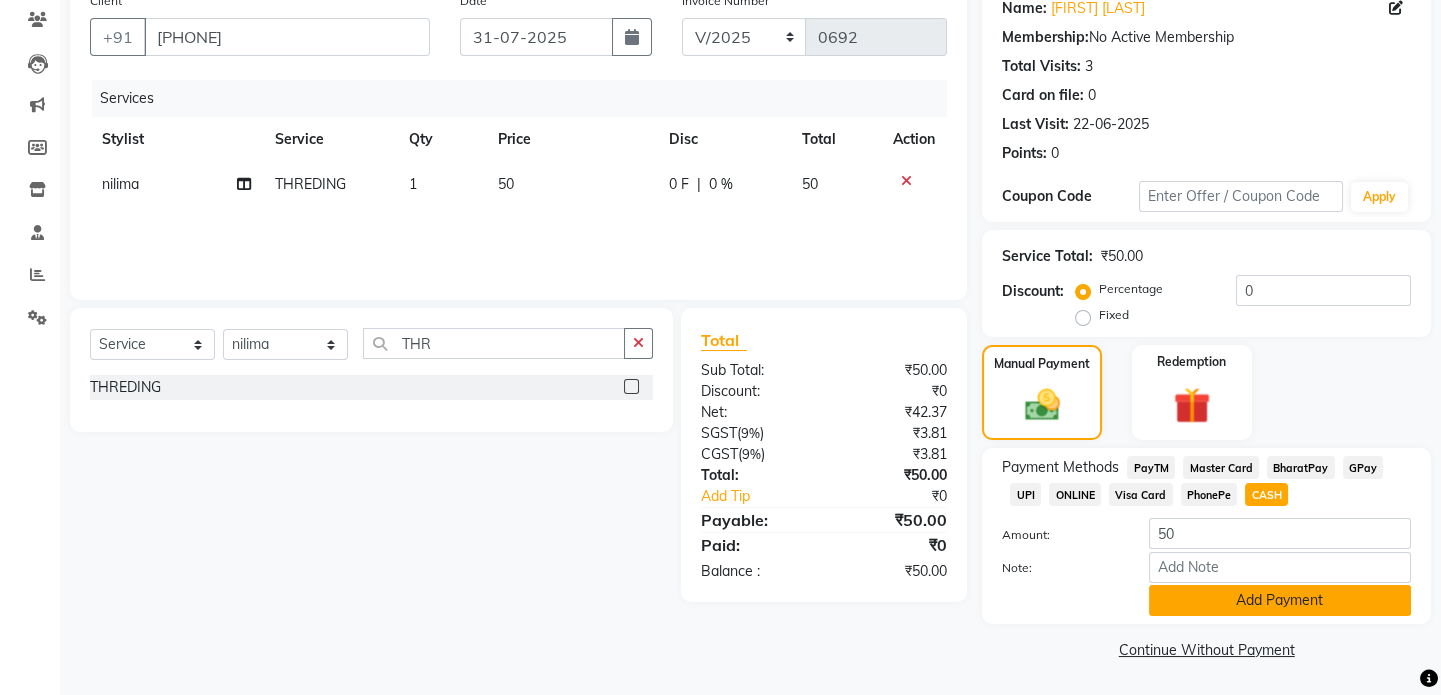 click on "Add Payment" 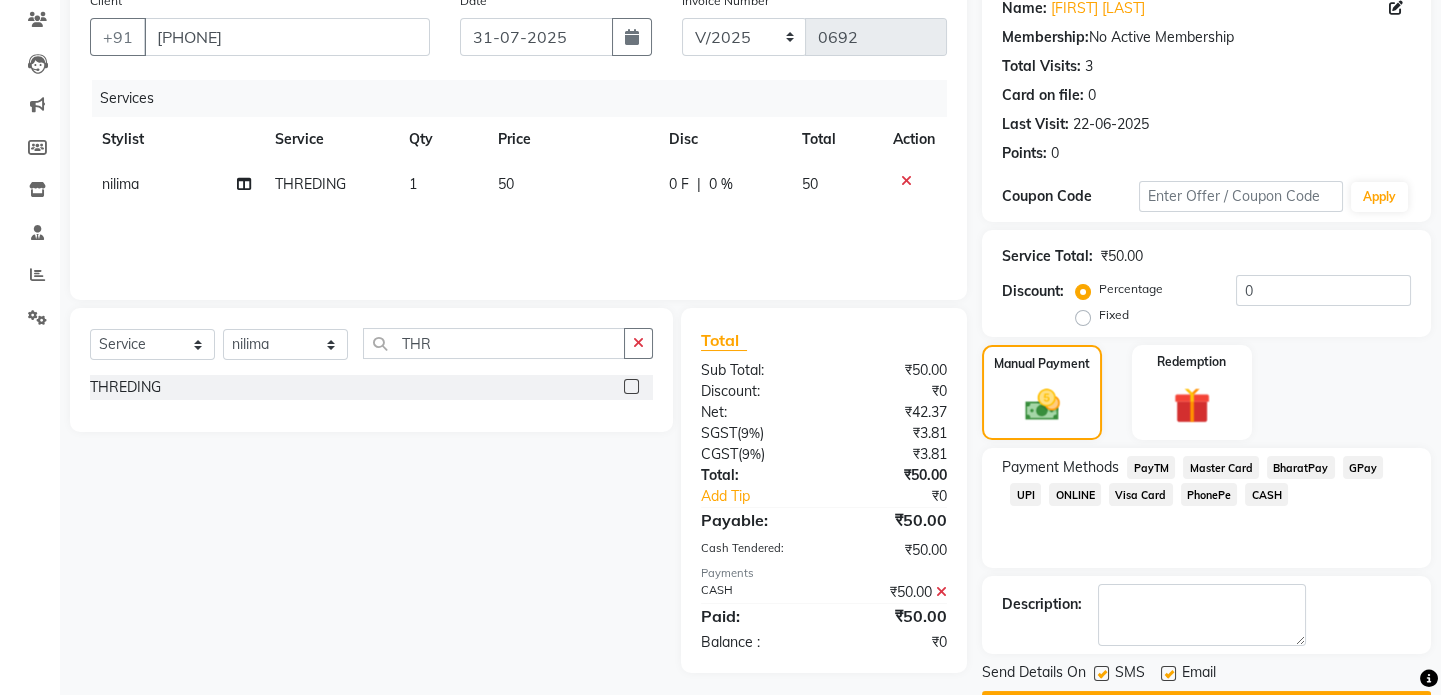 scroll, scrollTop: 223, scrollLeft: 0, axis: vertical 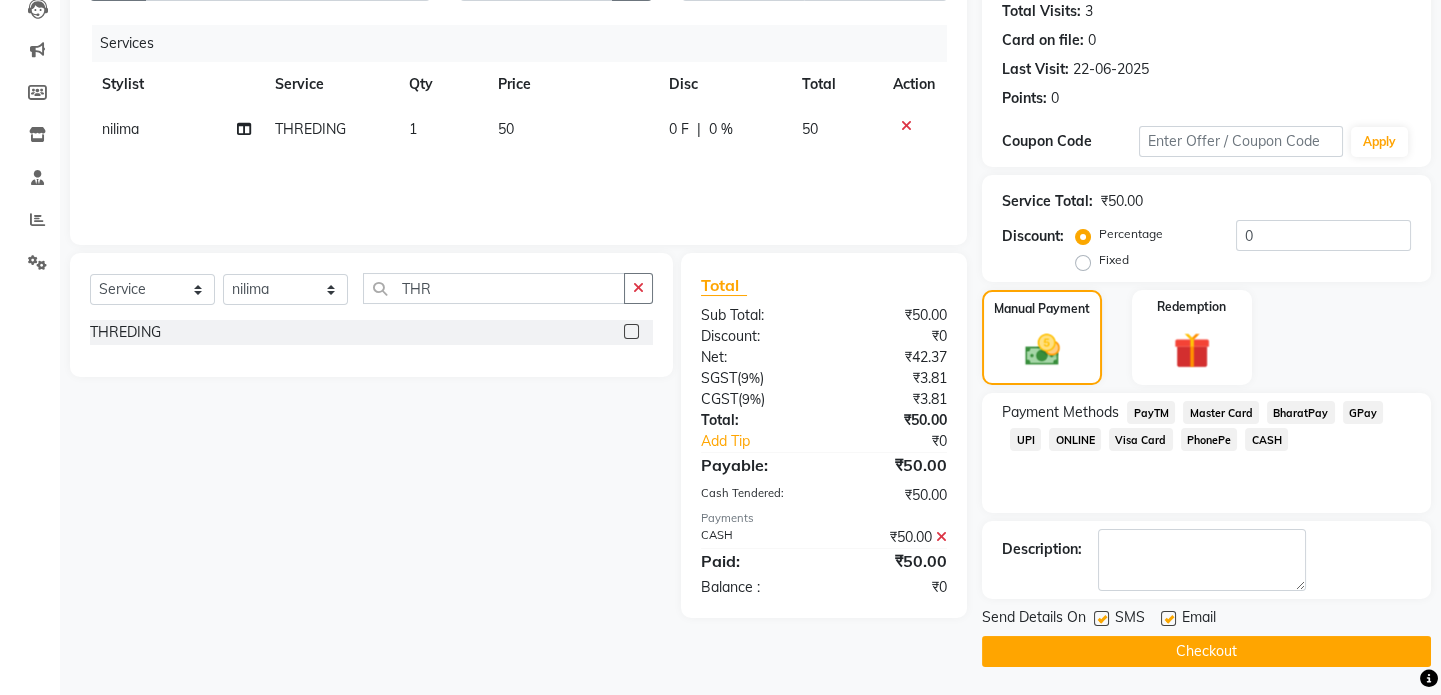 click on "Checkout" 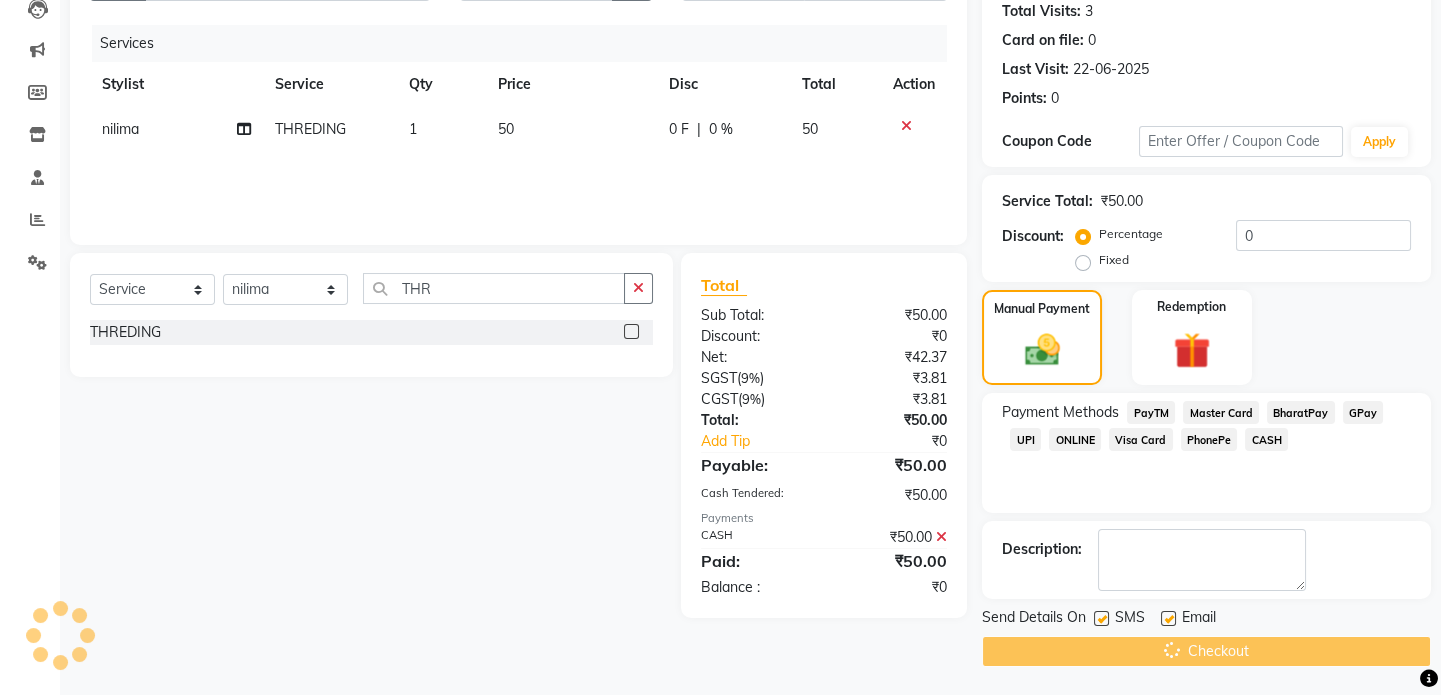 scroll, scrollTop: 0, scrollLeft: 0, axis: both 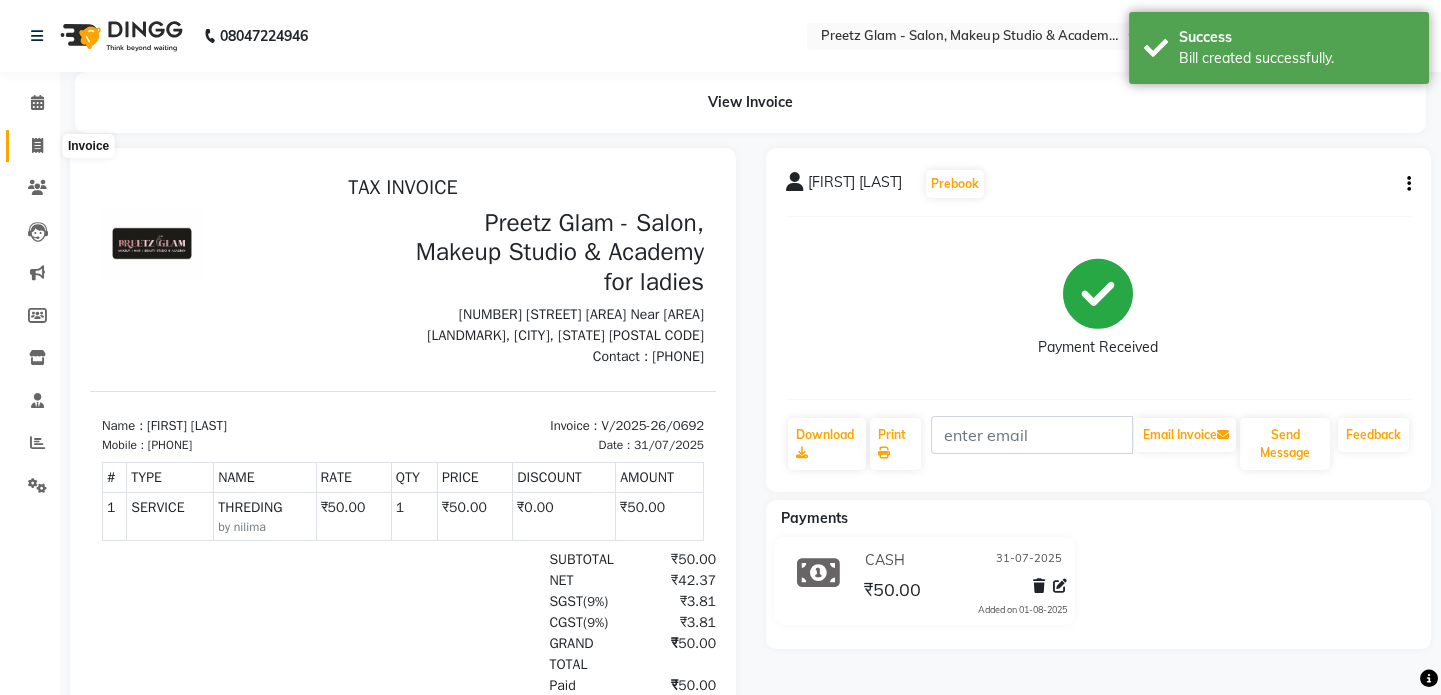 click 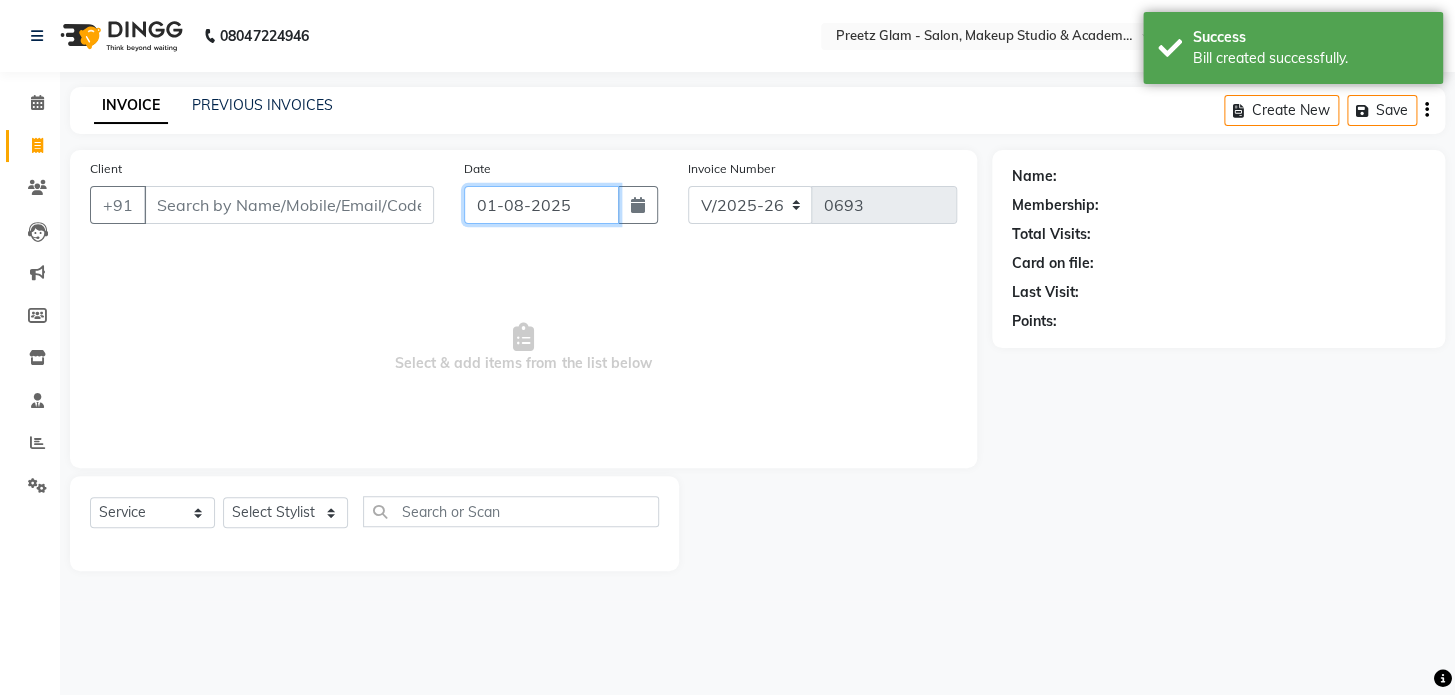 click on "01-08-2025" 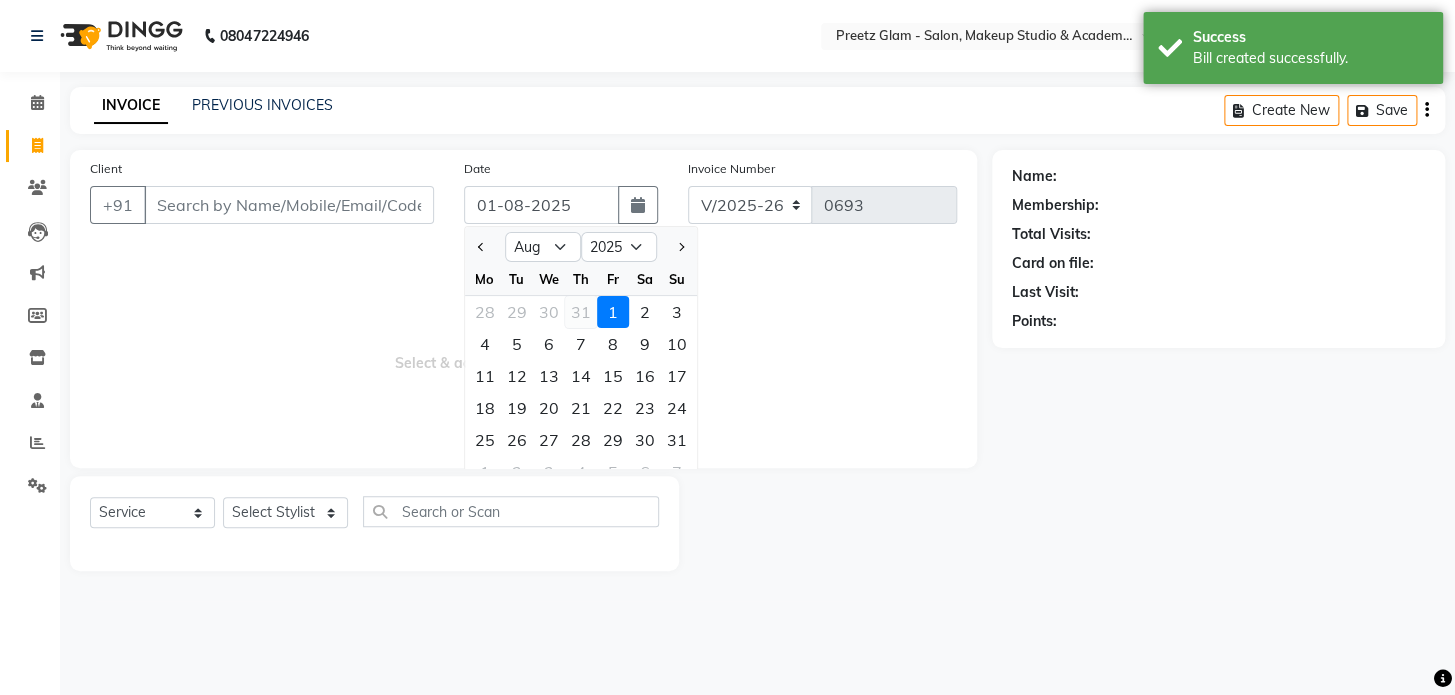 click on "31" 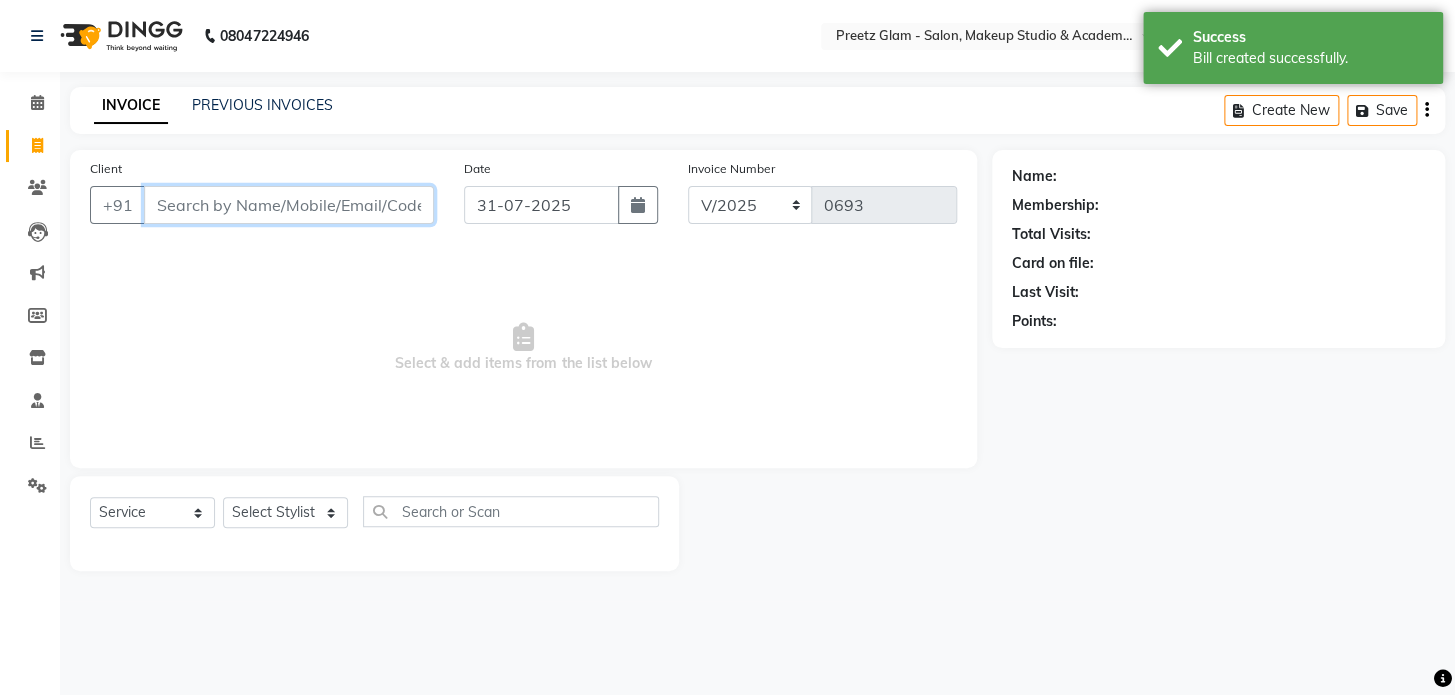 click on "Client" at bounding box center (289, 205) 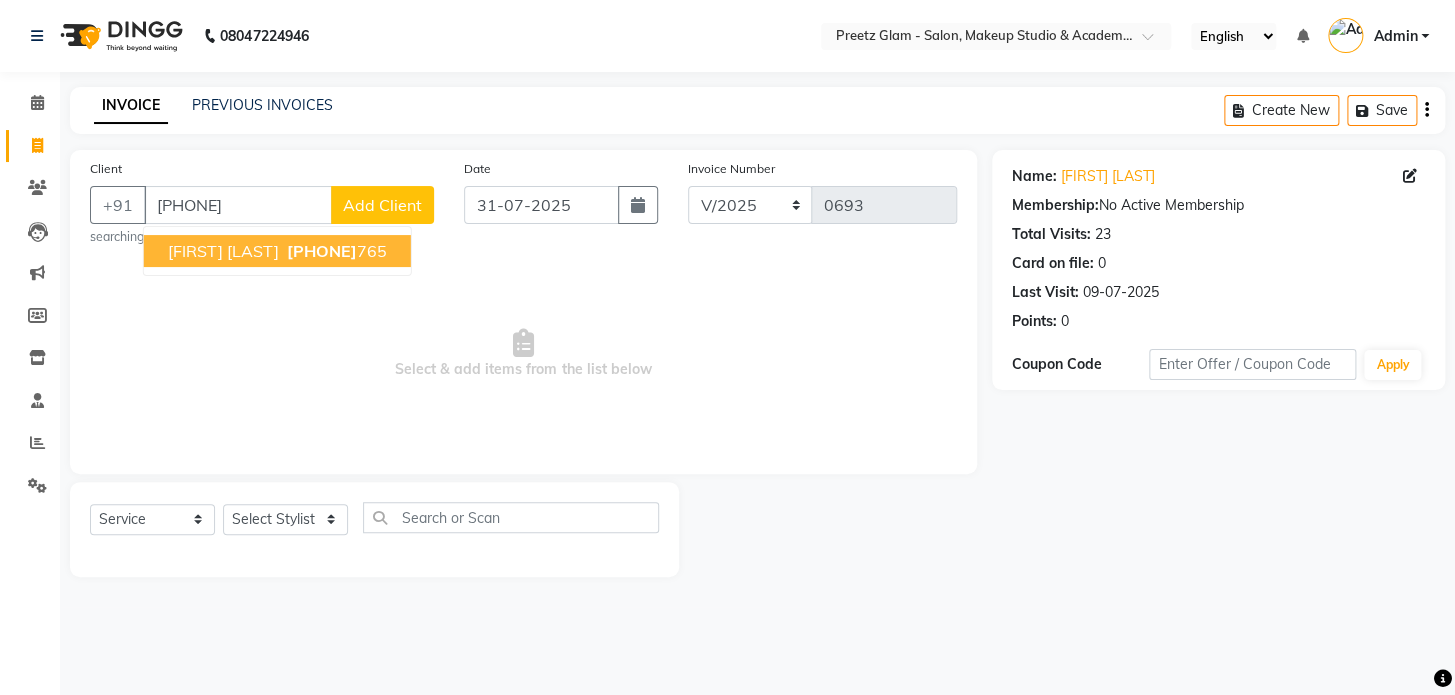 click on "[PHONE]" at bounding box center [335, 251] 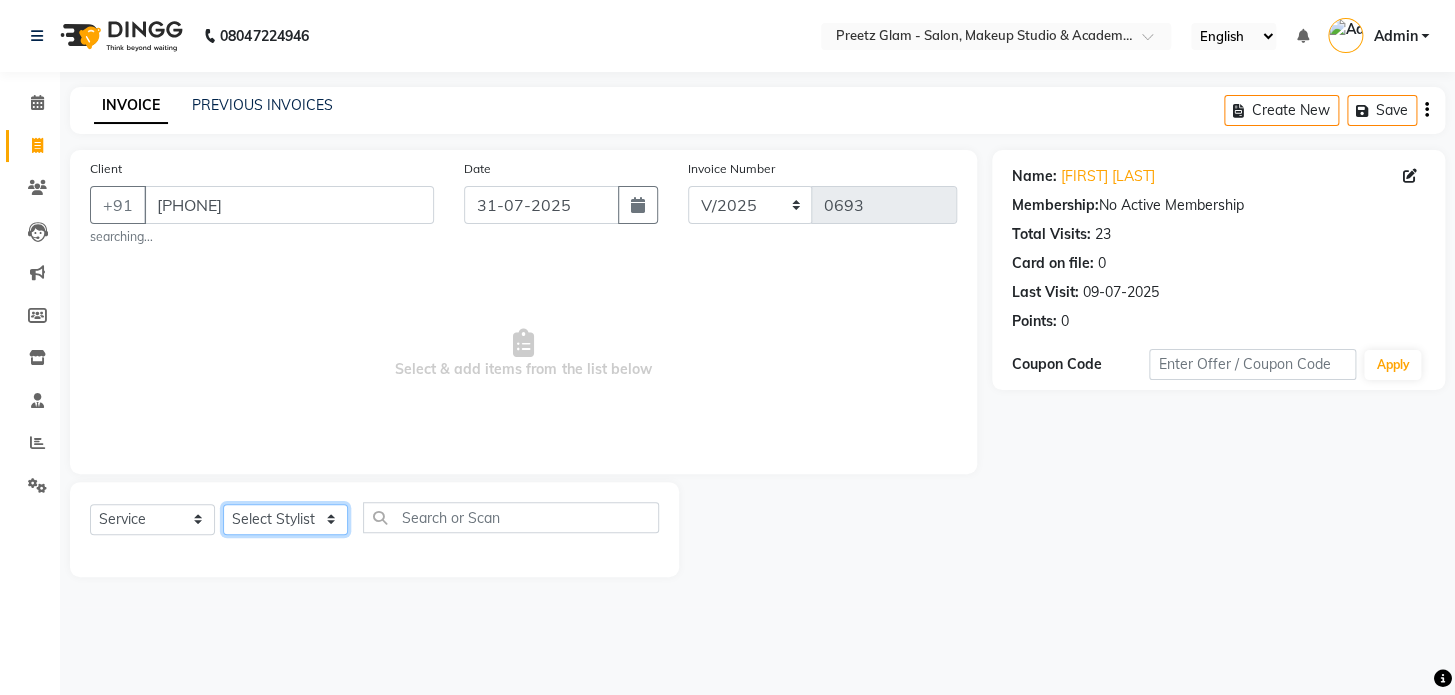 click on "Select Stylist [FIRST] [FIRST] [FIRST] [FIRST] [FIRST] [FIRST] [FIRST]" 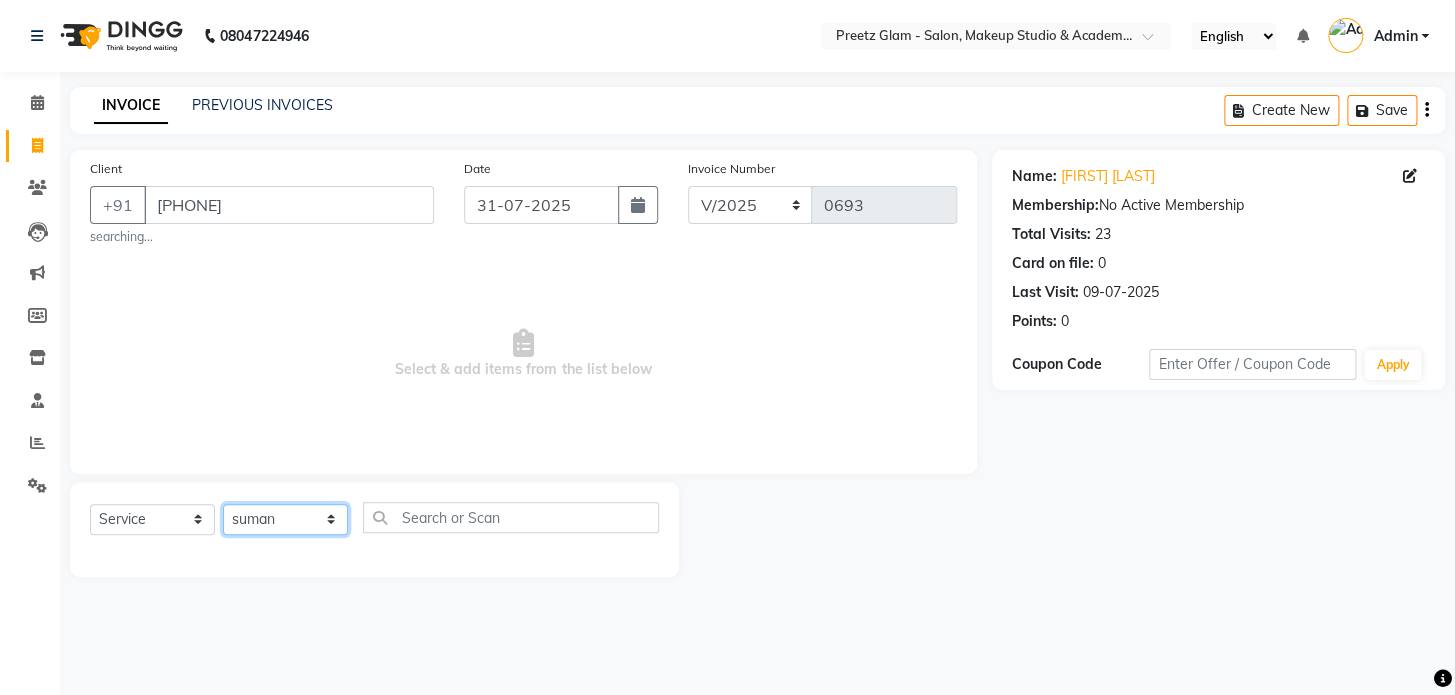 click on "Select Stylist [FIRST] [FIRST] [FIRST] [FIRST] [FIRST] [FIRST] [FIRST]" 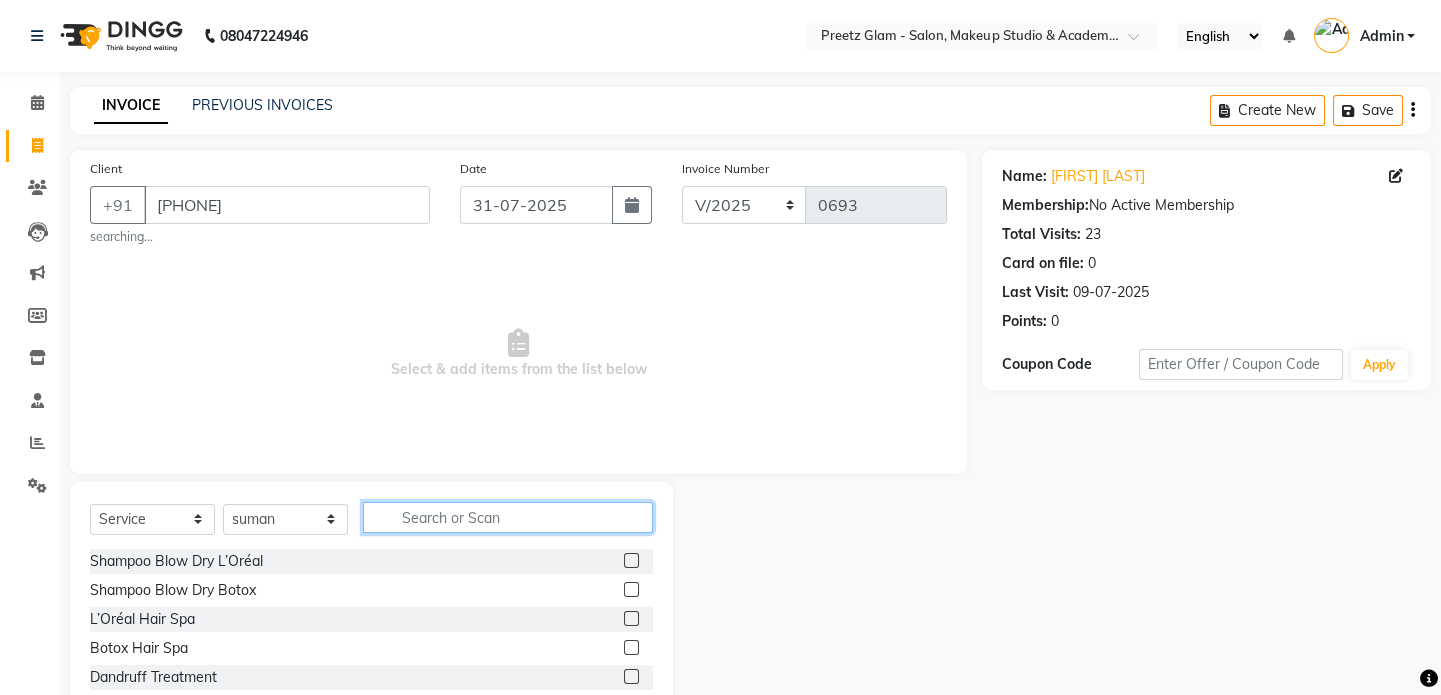 click 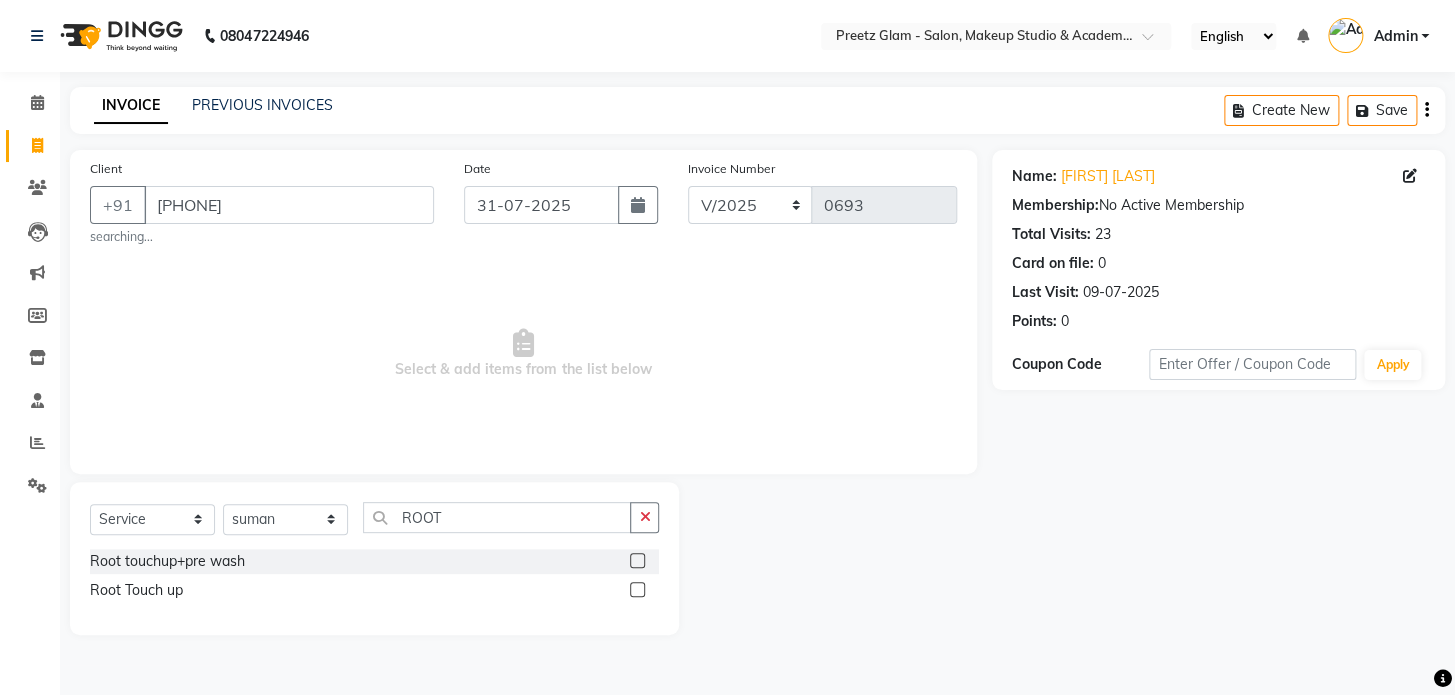 click 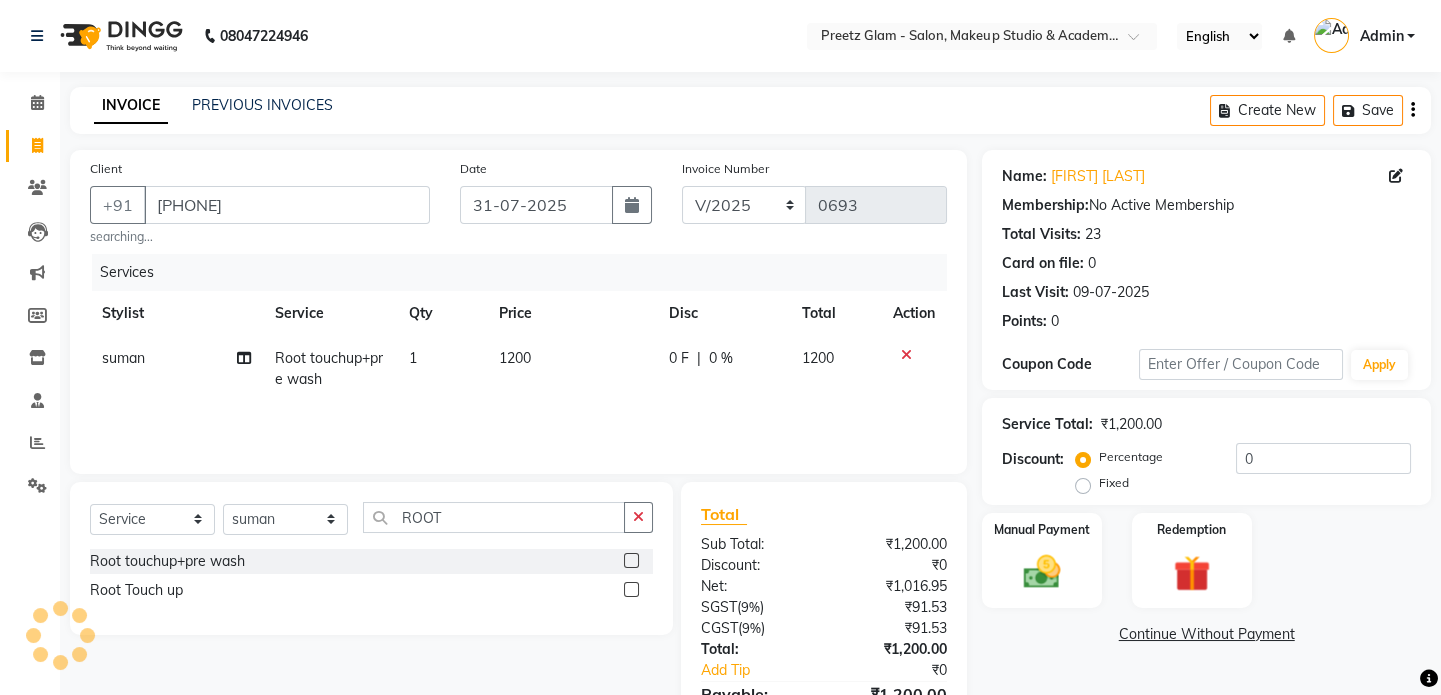 click on "0 F | 0 %" 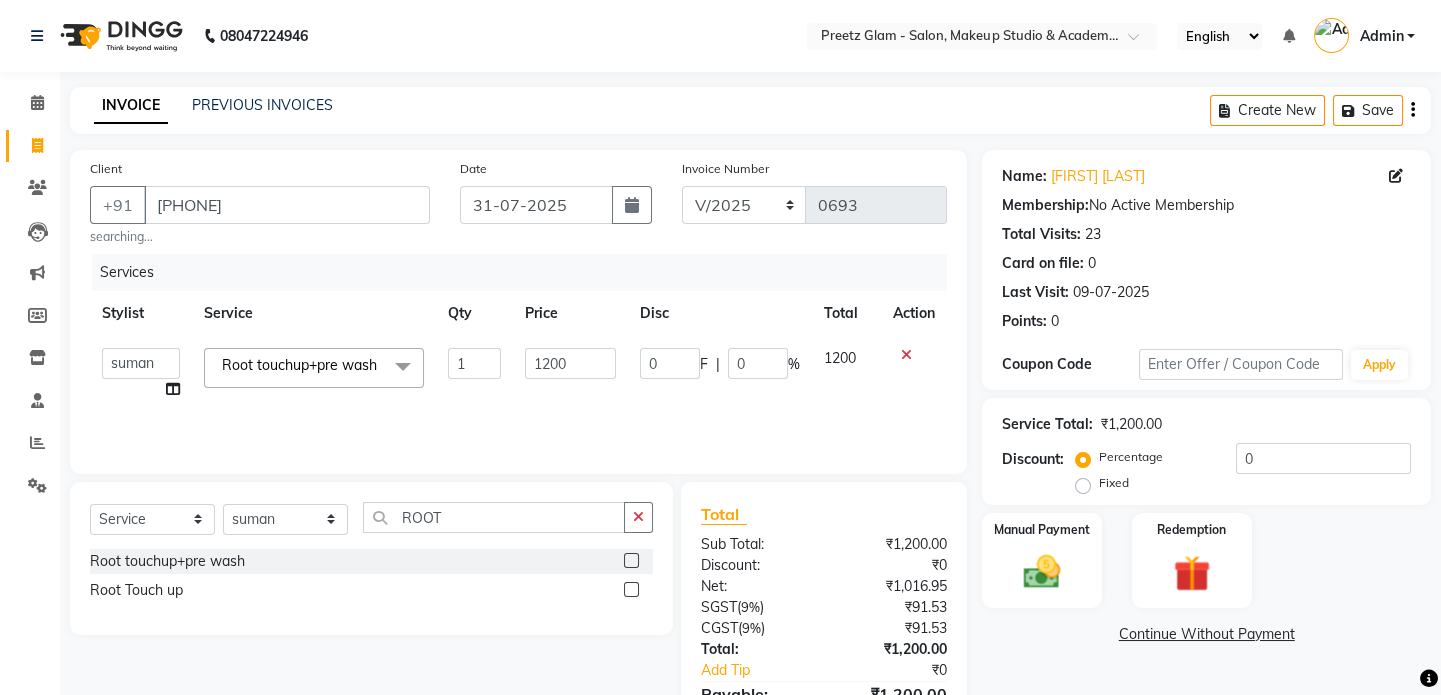 click on "0" 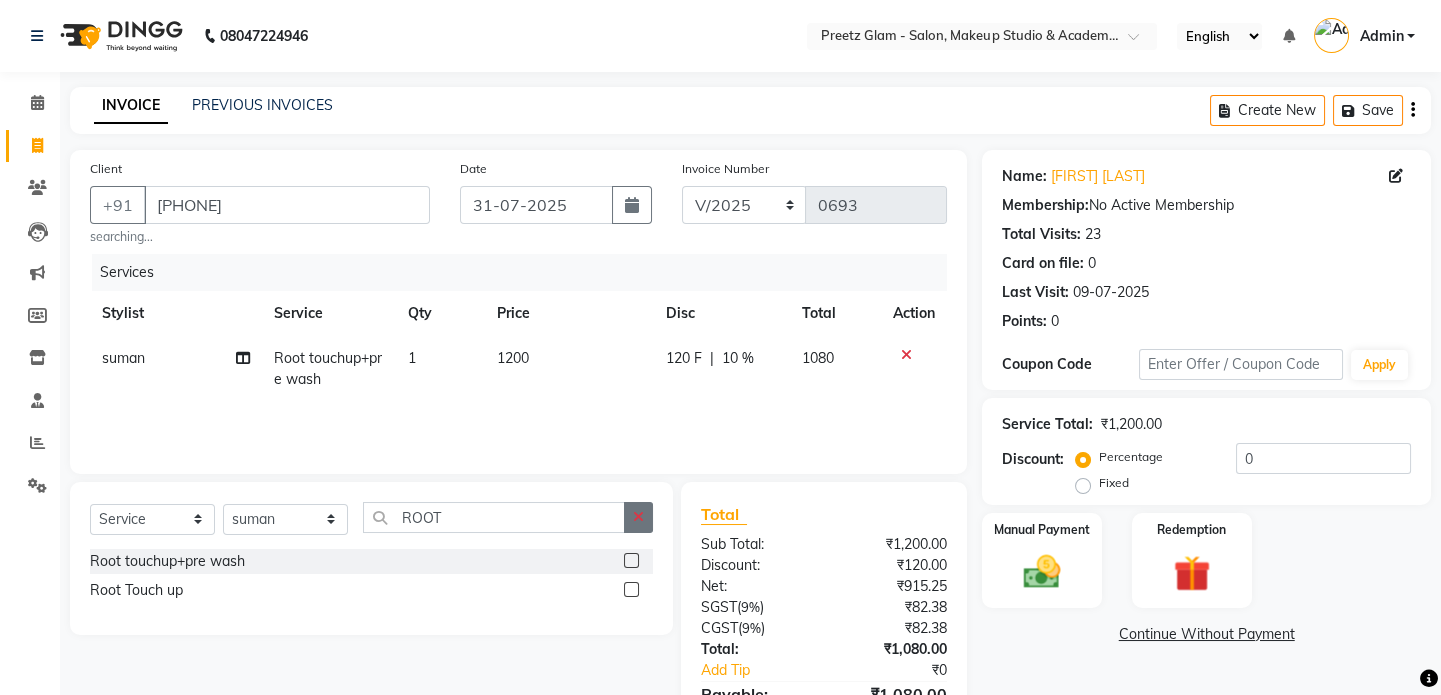 click 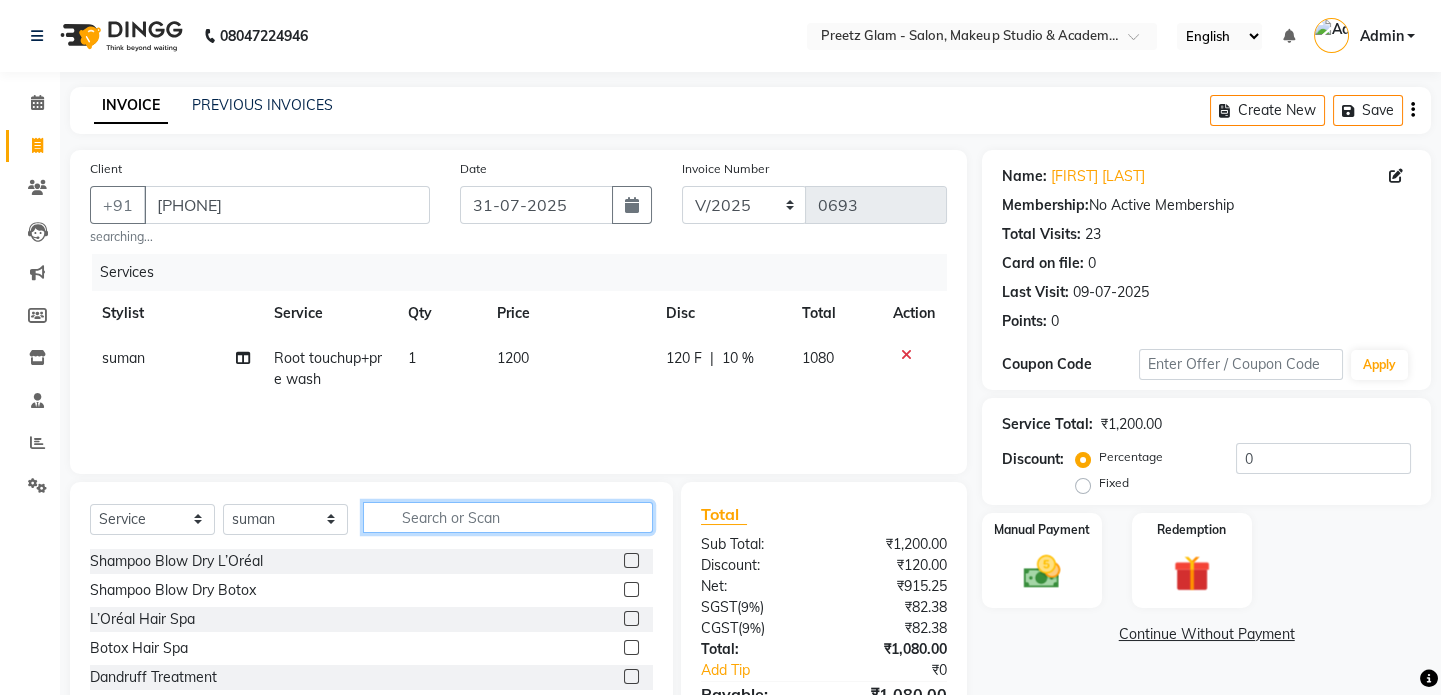 click 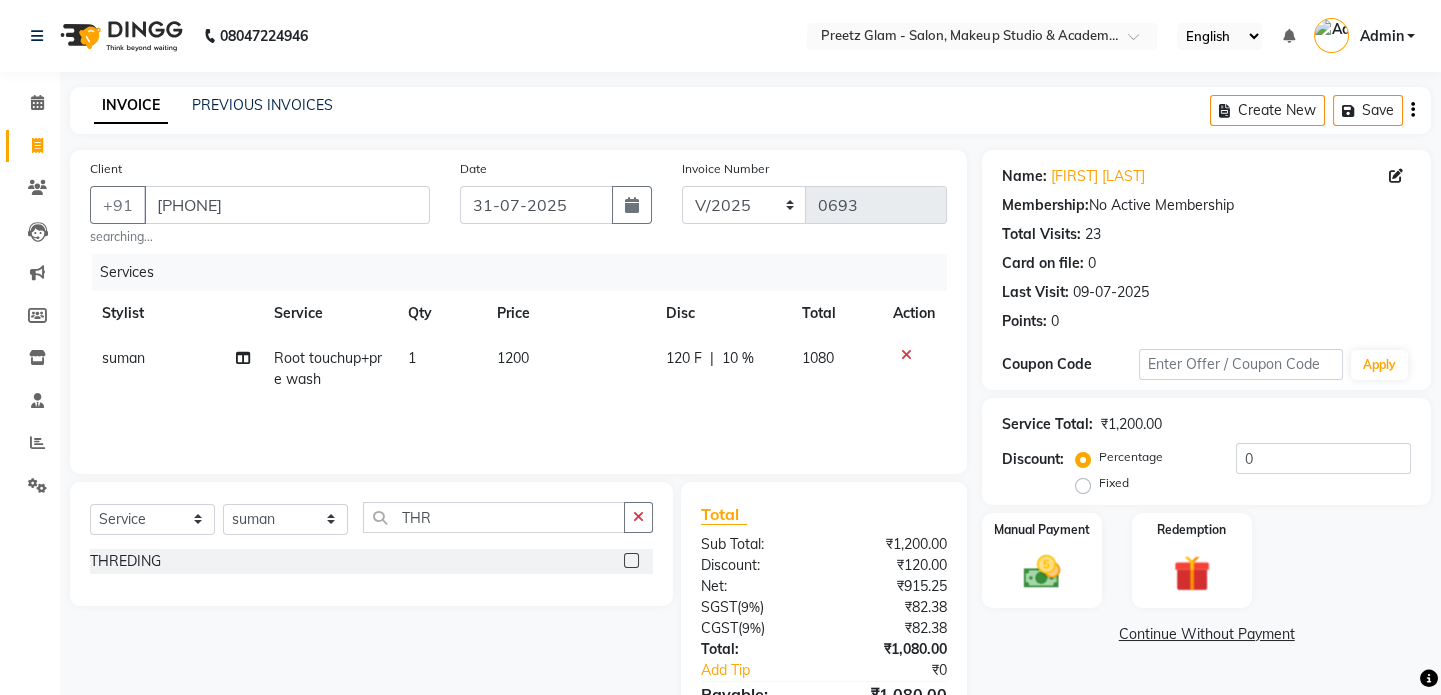 click on "THREDING" 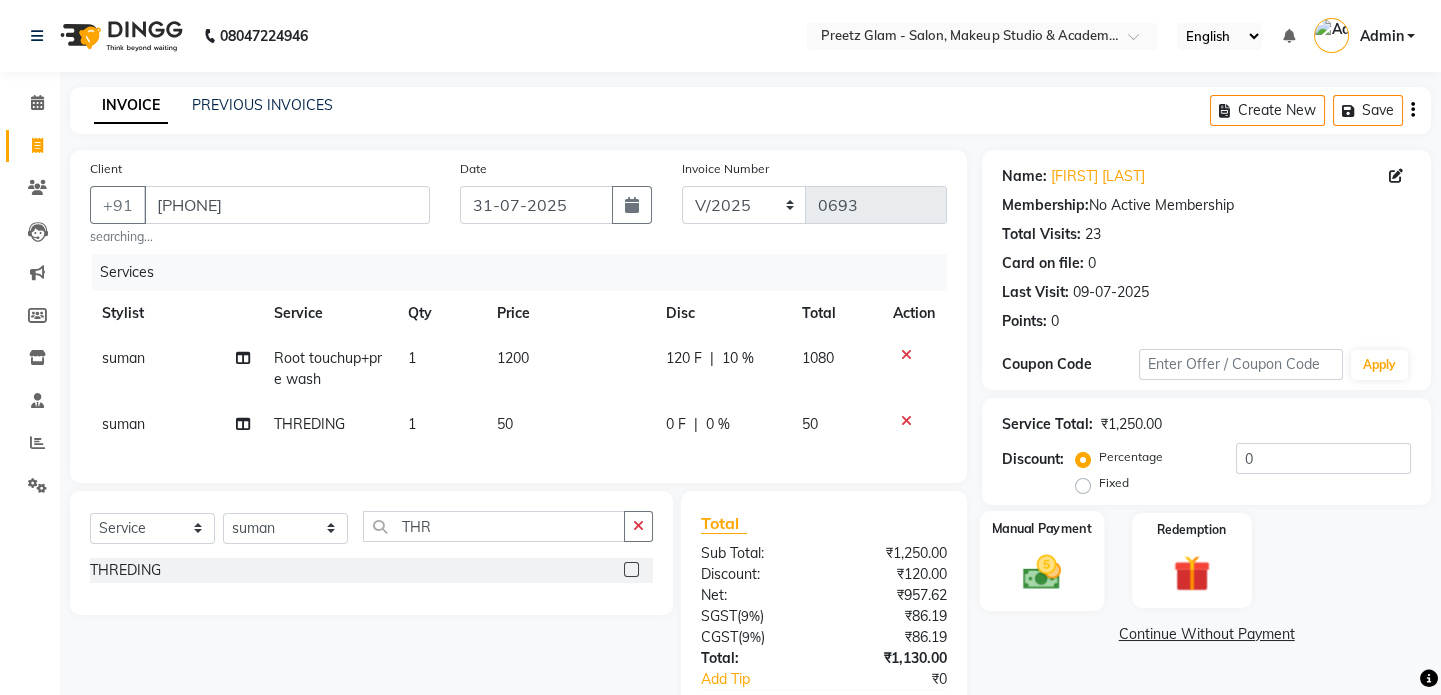 click 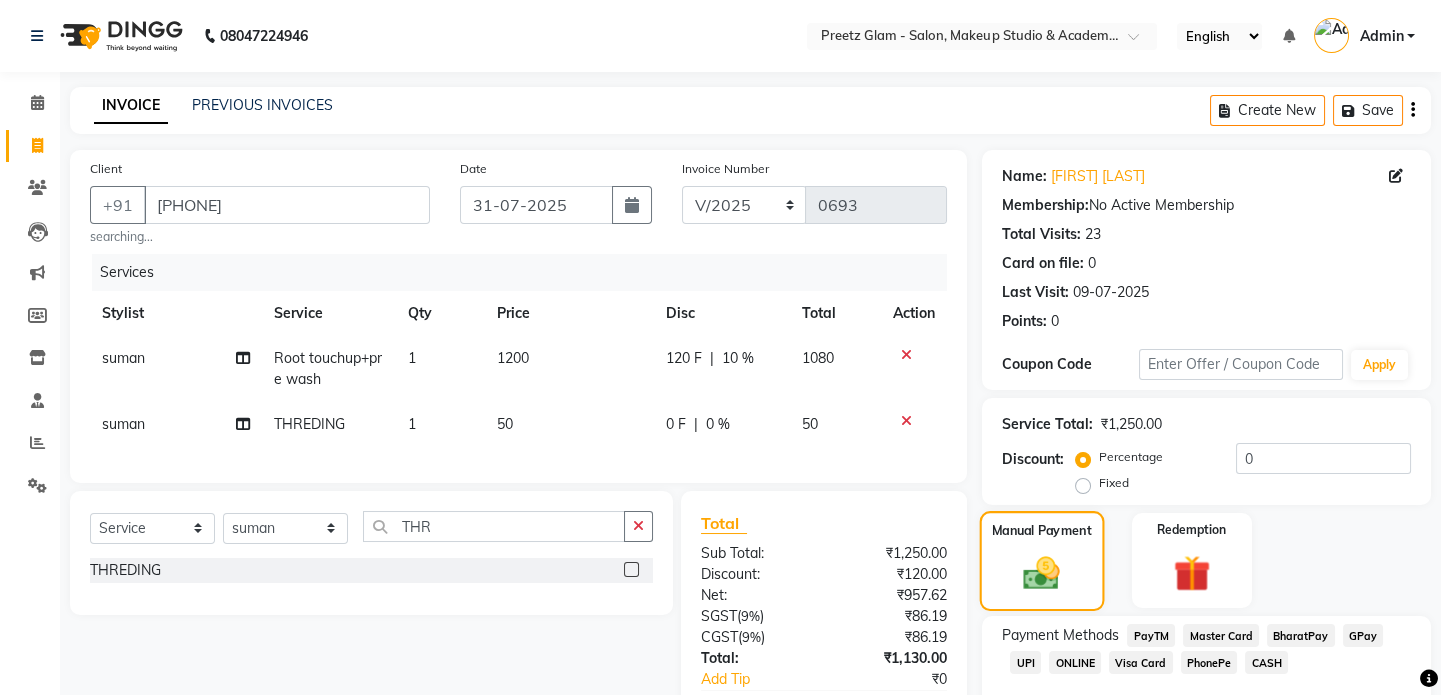 scroll, scrollTop: 134, scrollLeft: 0, axis: vertical 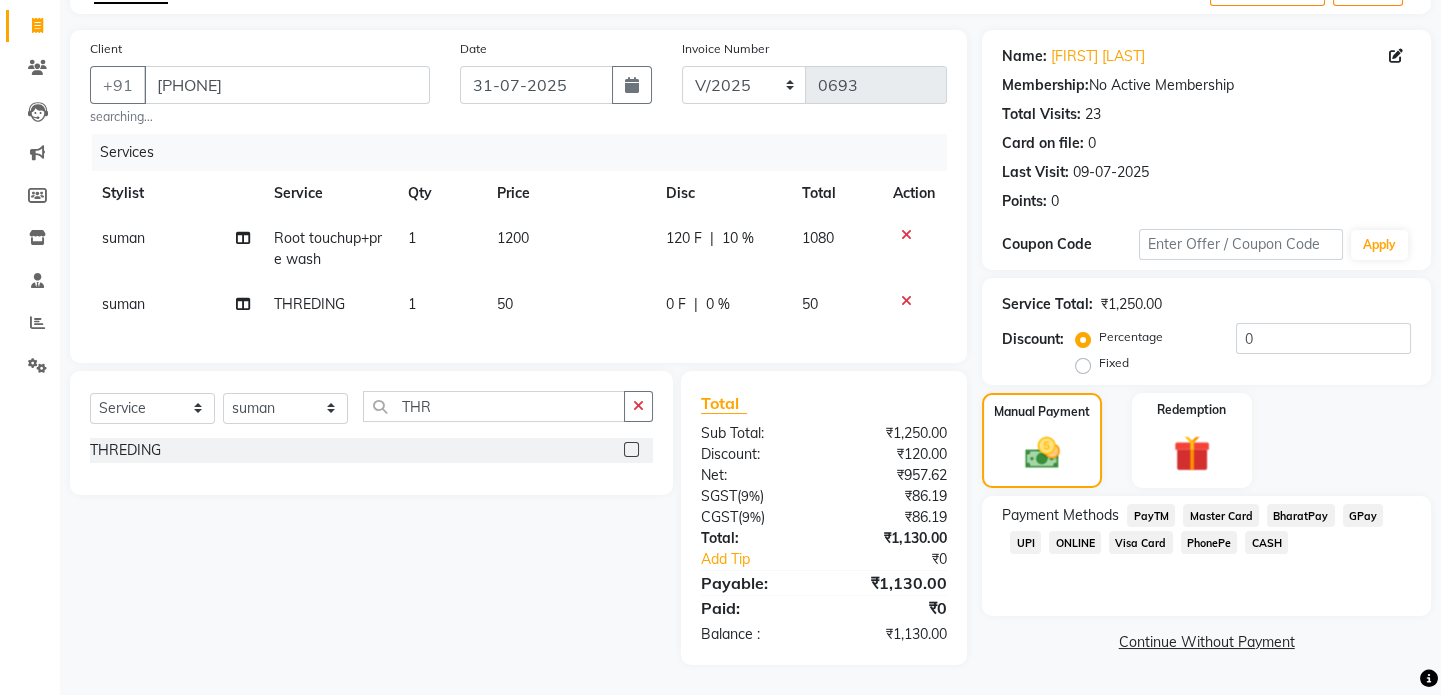click on "CASH" 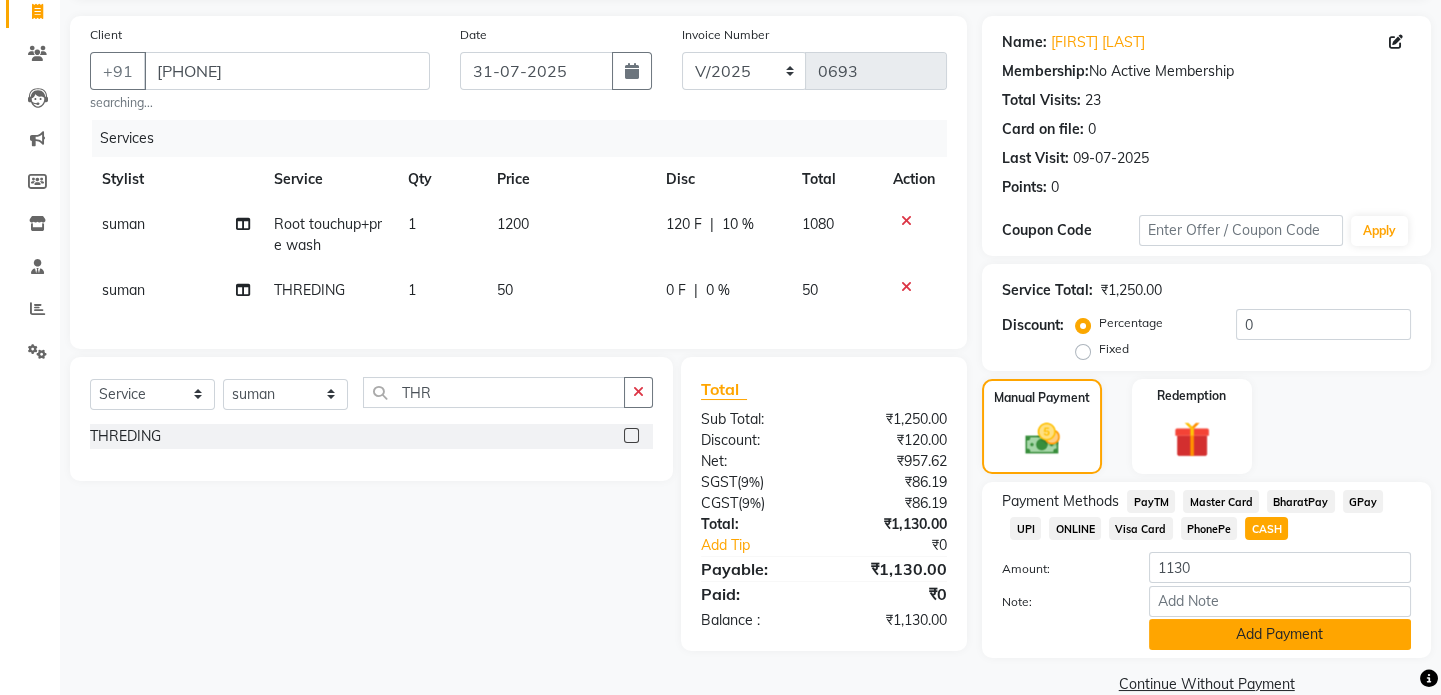 click on "Add Payment" 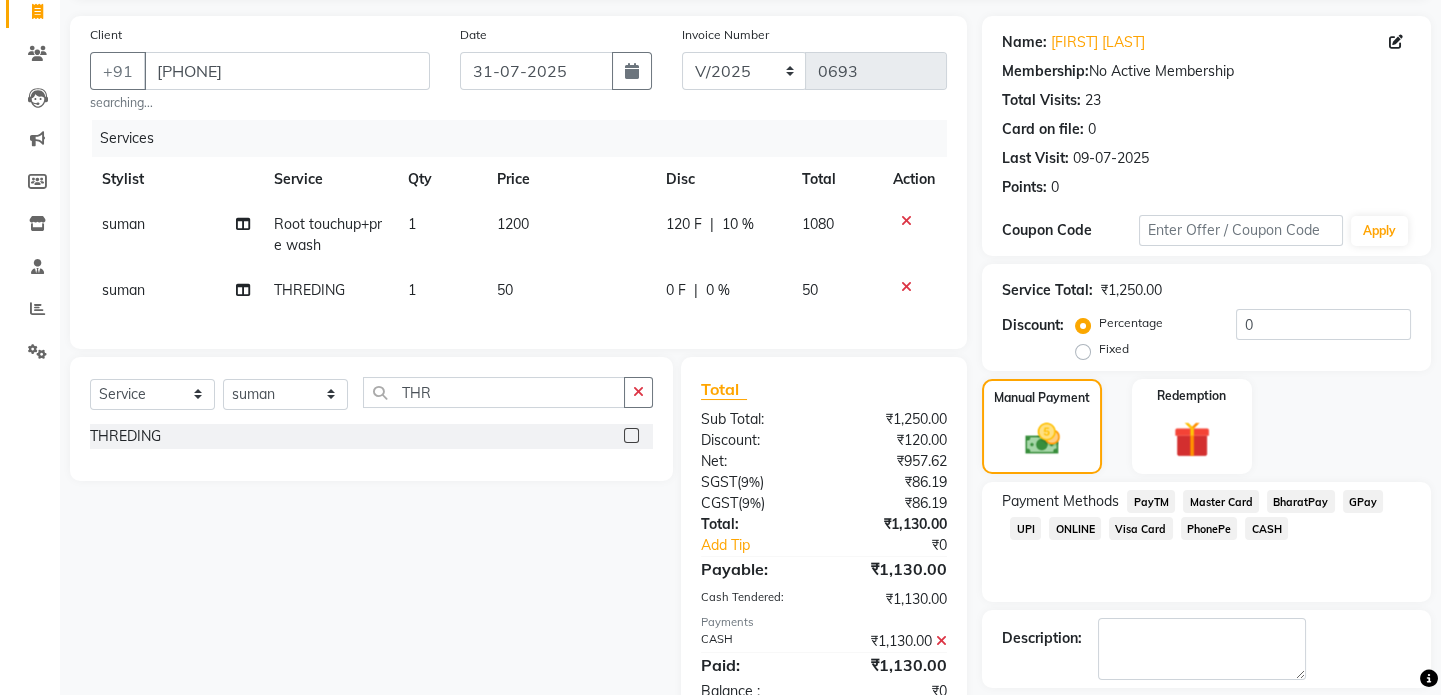 scroll, scrollTop: 223, scrollLeft: 0, axis: vertical 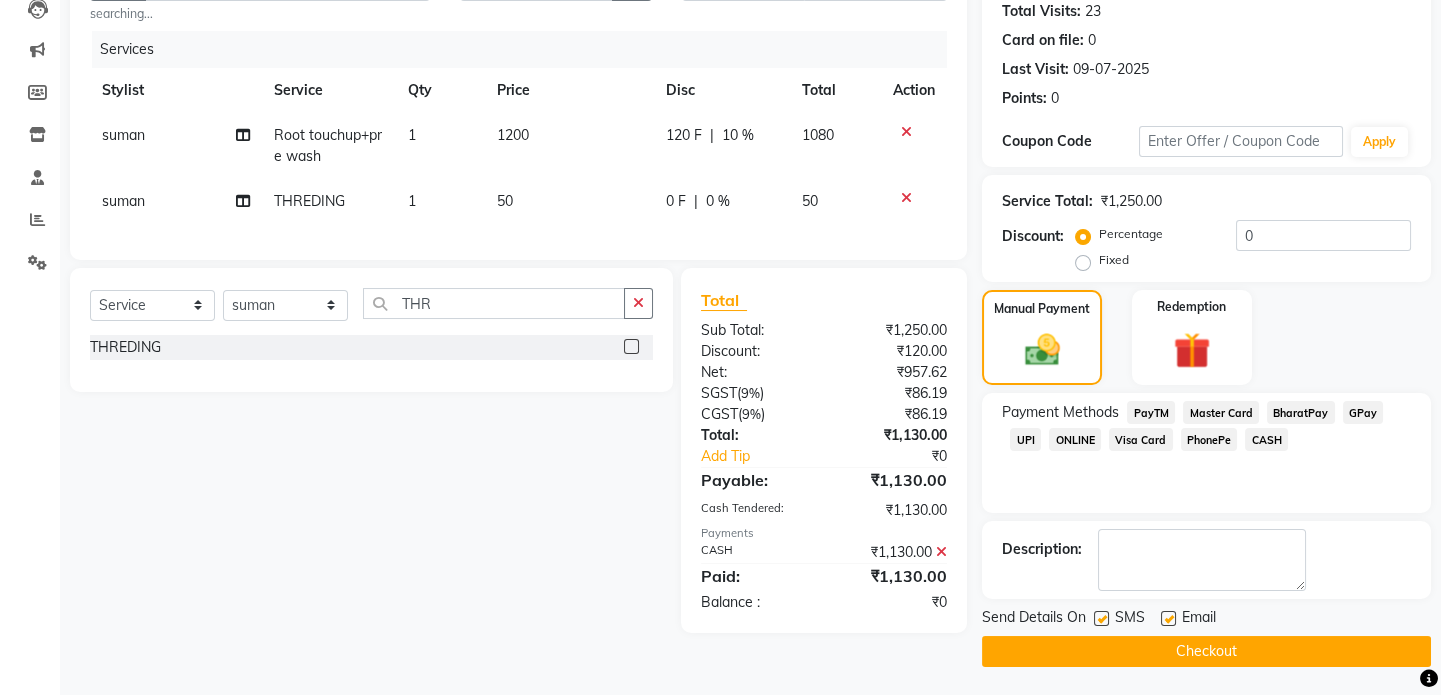 click on "Send Details On SMS Email" 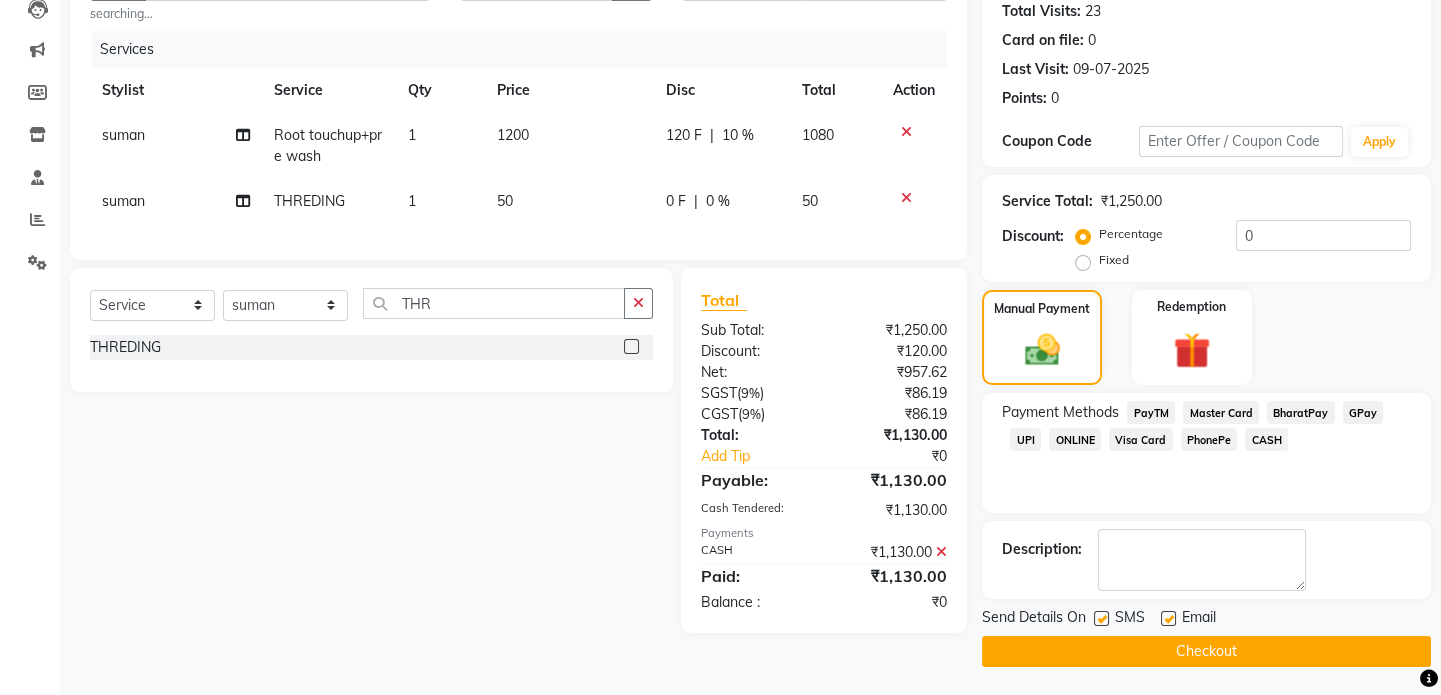 click on "Checkout" 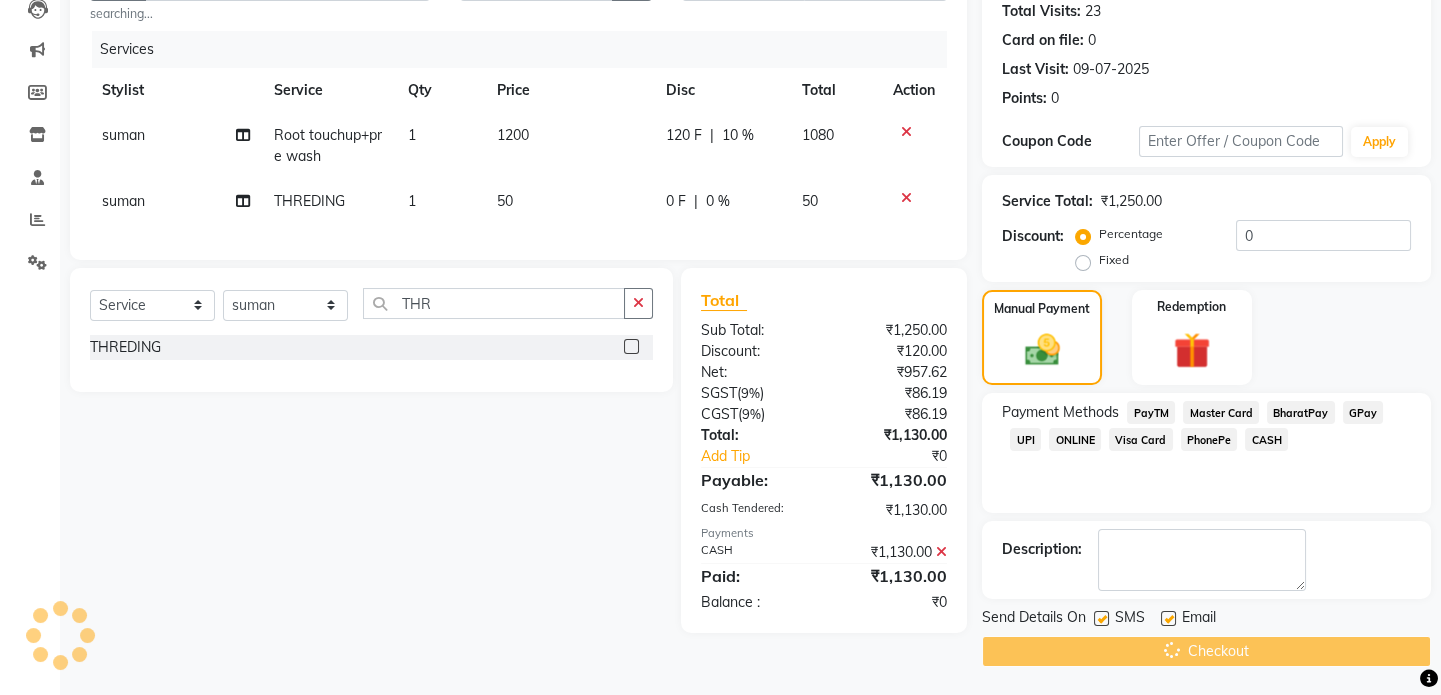 scroll, scrollTop: 0, scrollLeft: 0, axis: both 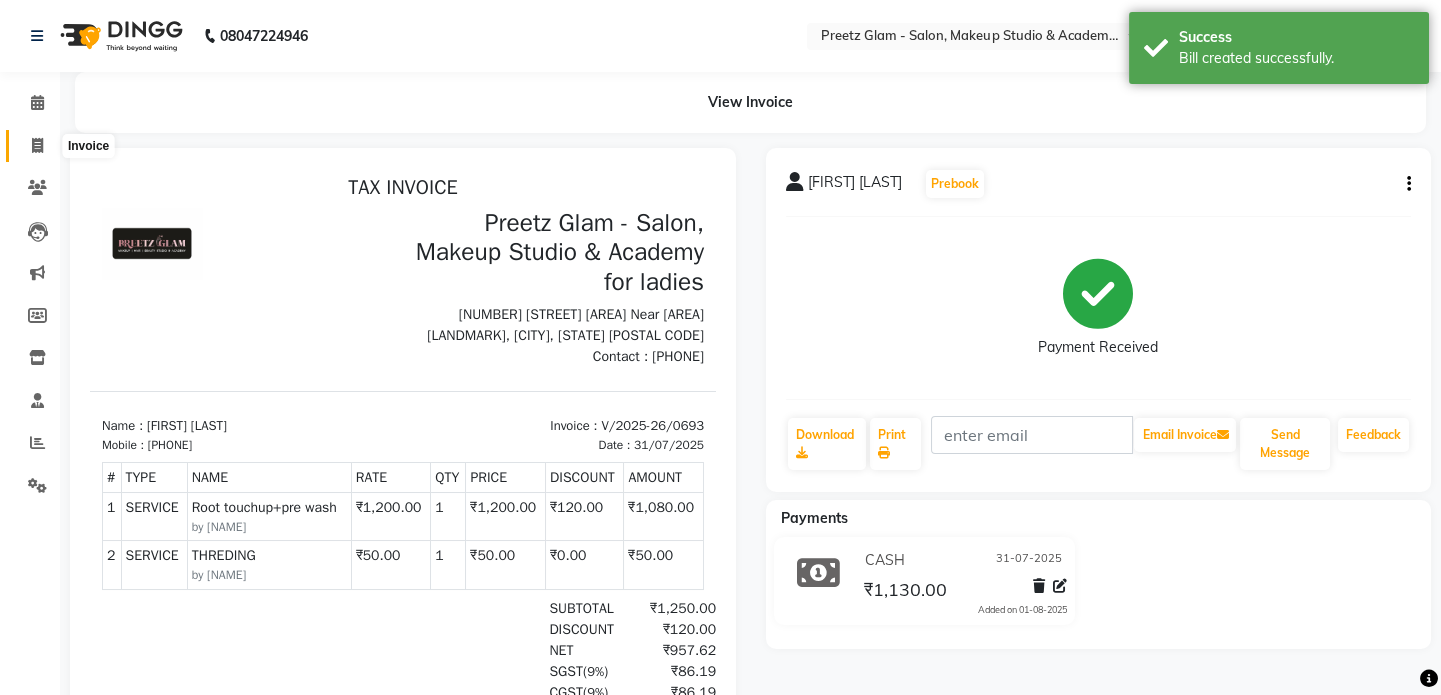 click 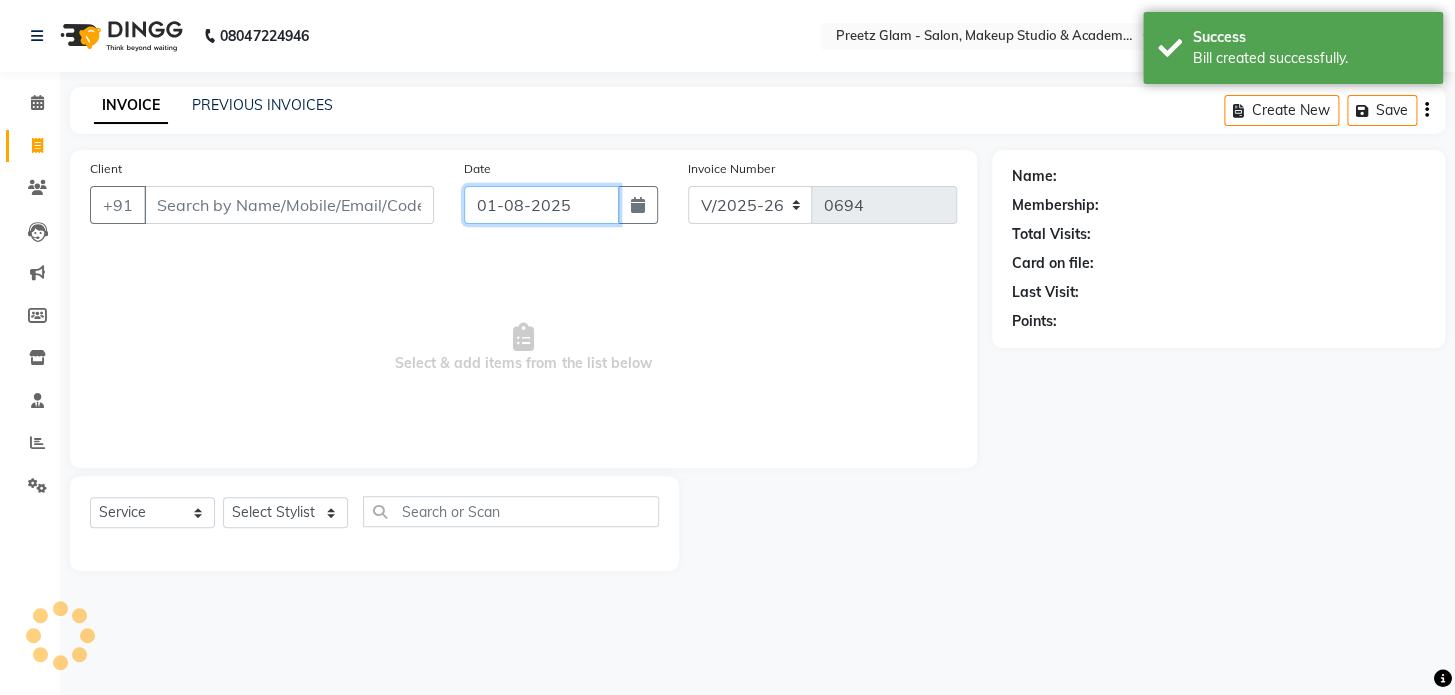 click on "01-08-2025" 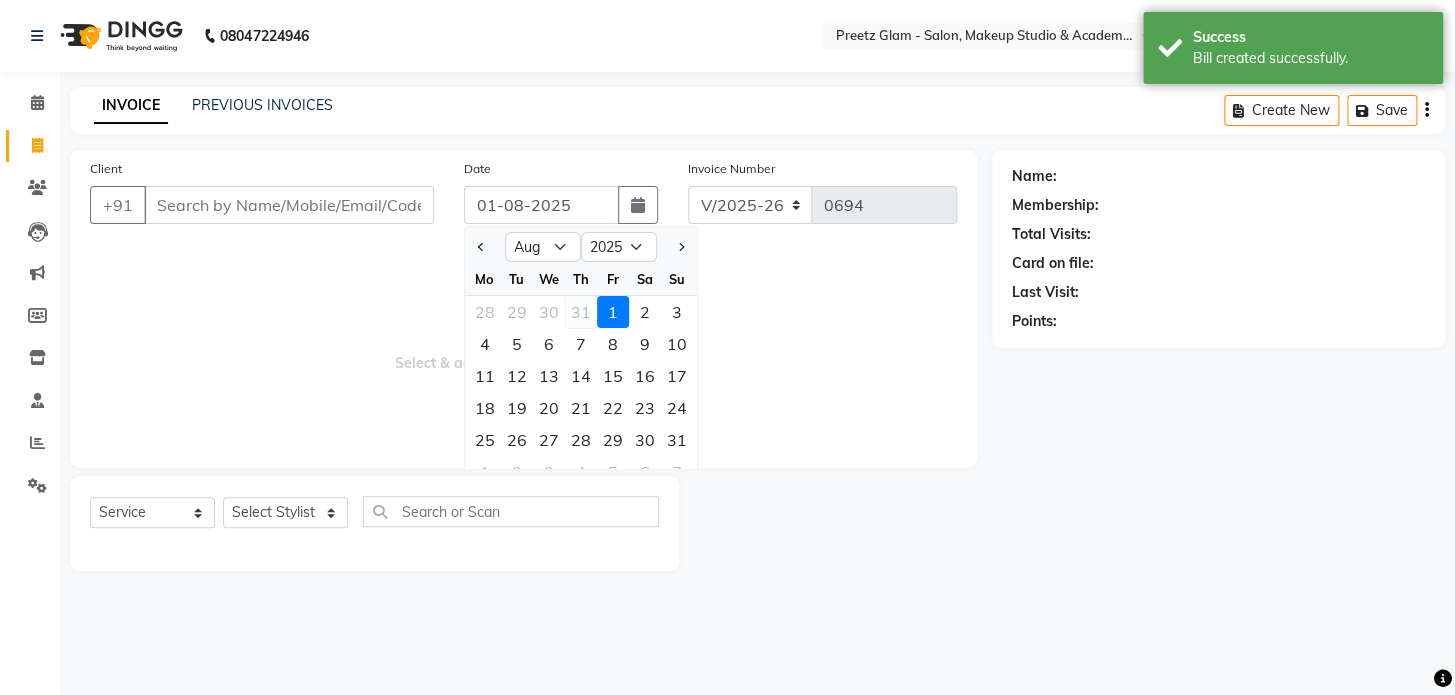 click on "31" 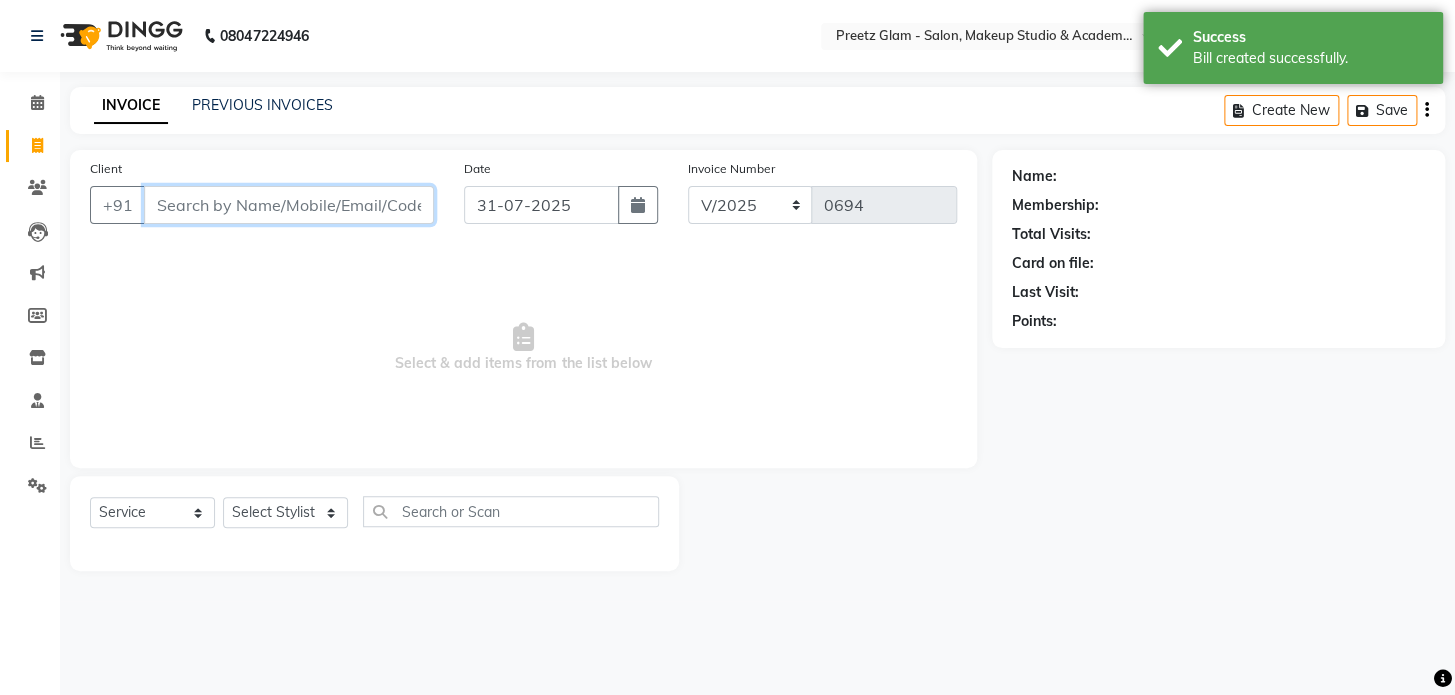 click on "Client" at bounding box center (289, 205) 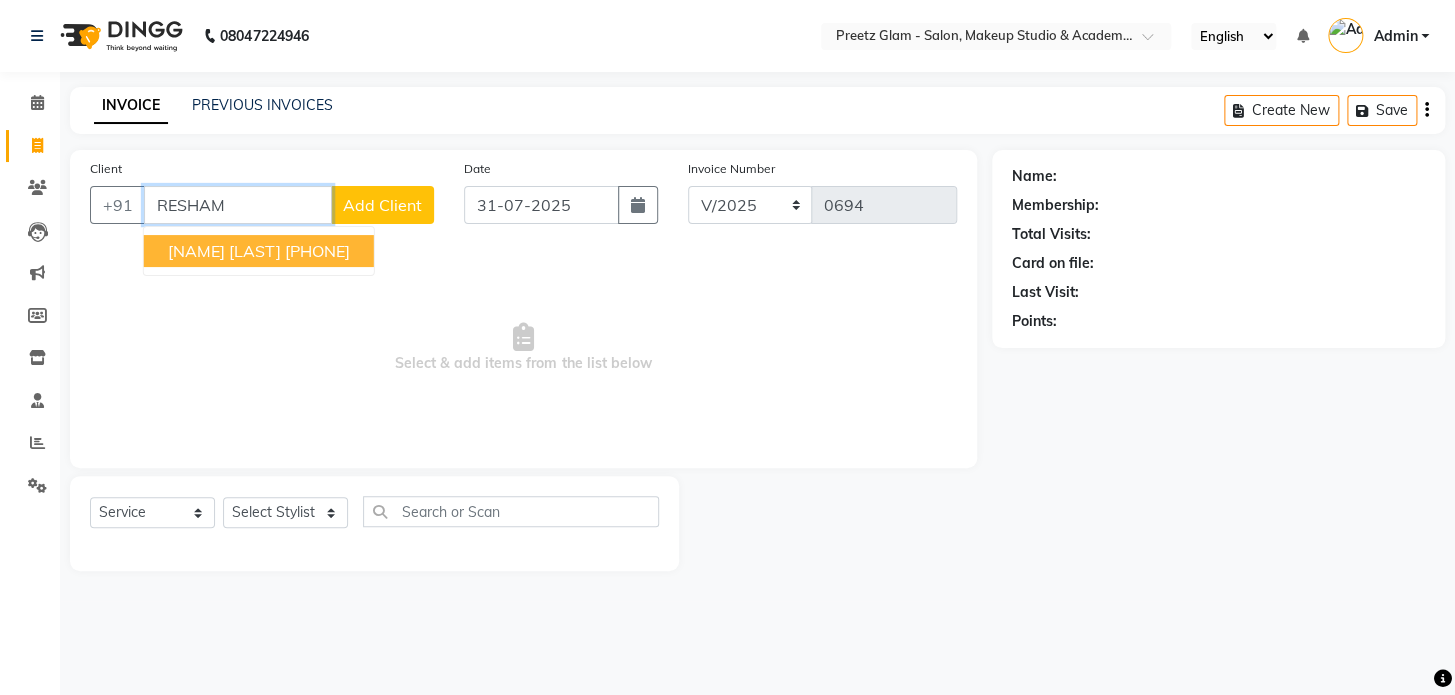 click on "[FIRST] [LAST] [PHONE]" at bounding box center [259, 251] 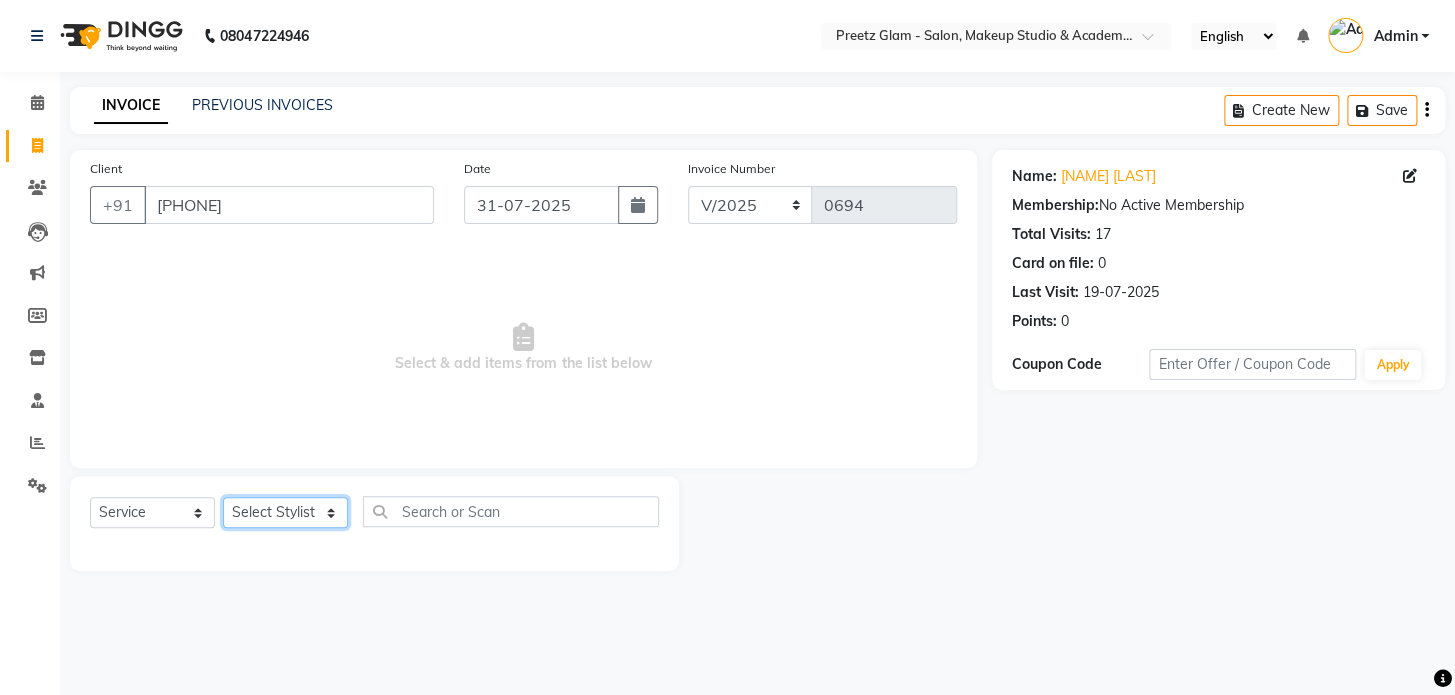 click on "Select Stylist [FIRST] [FIRST] [FIRST] [FIRST] [FIRST] [FIRST] [FIRST]" 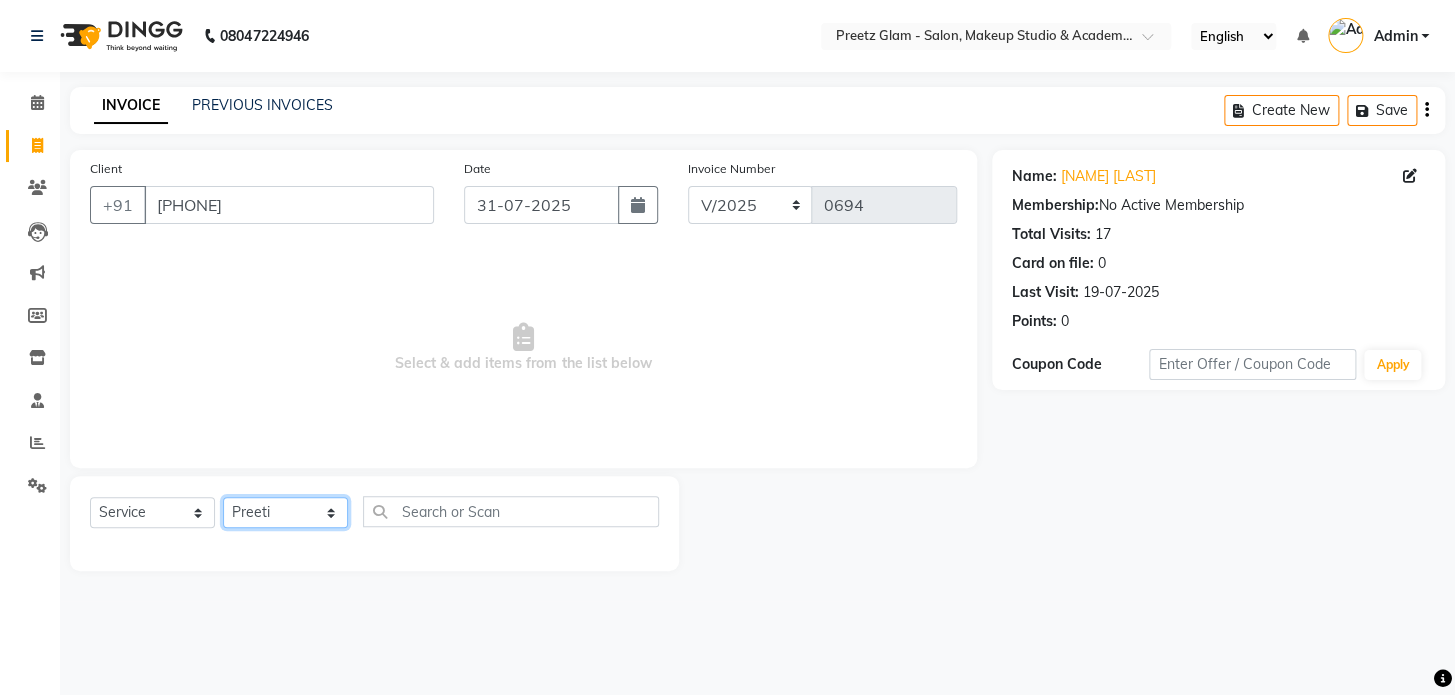 click on "Select Stylist [FIRST] [FIRST] [FIRST] [FIRST] [FIRST] [FIRST] [FIRST]" 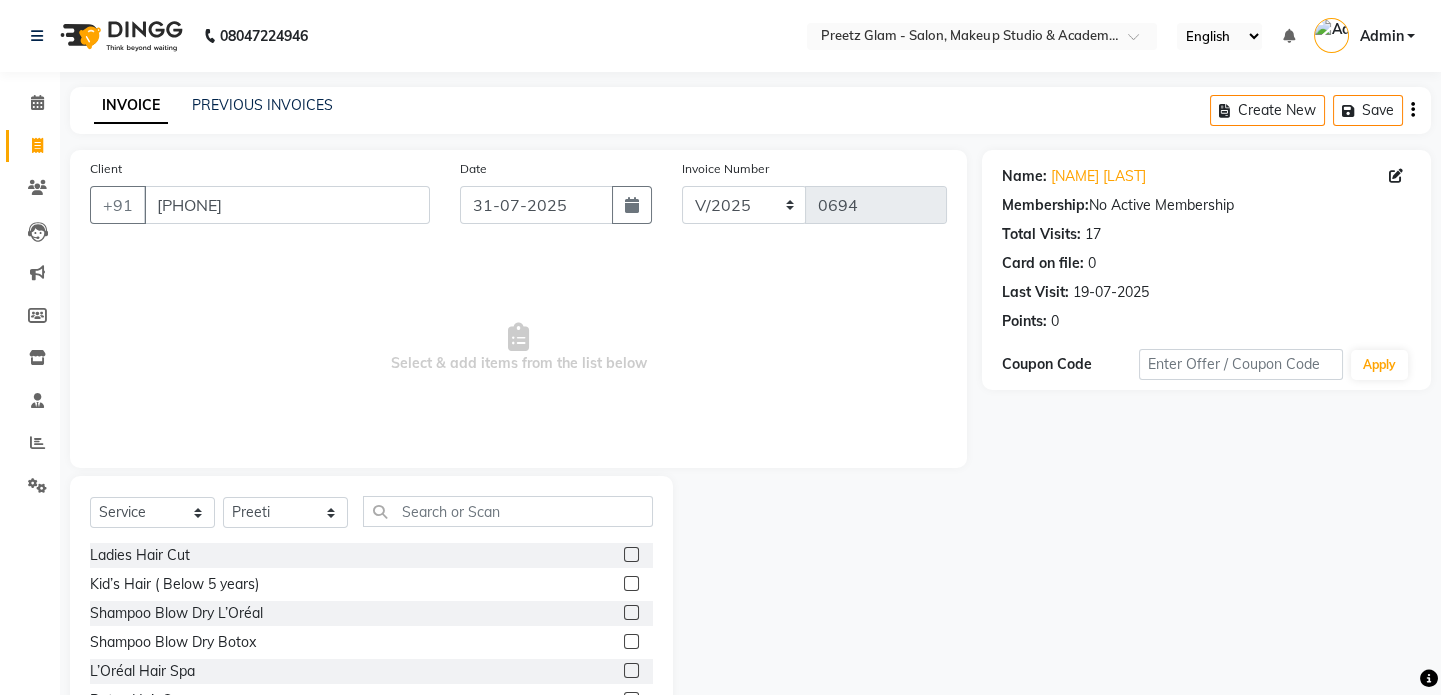 click on "Select Service Product Membership Package Voucher Prepaid Gift Card Select Stylist [NAME] [NAME] [NAME] [NAME] [NAME] [NAME]" 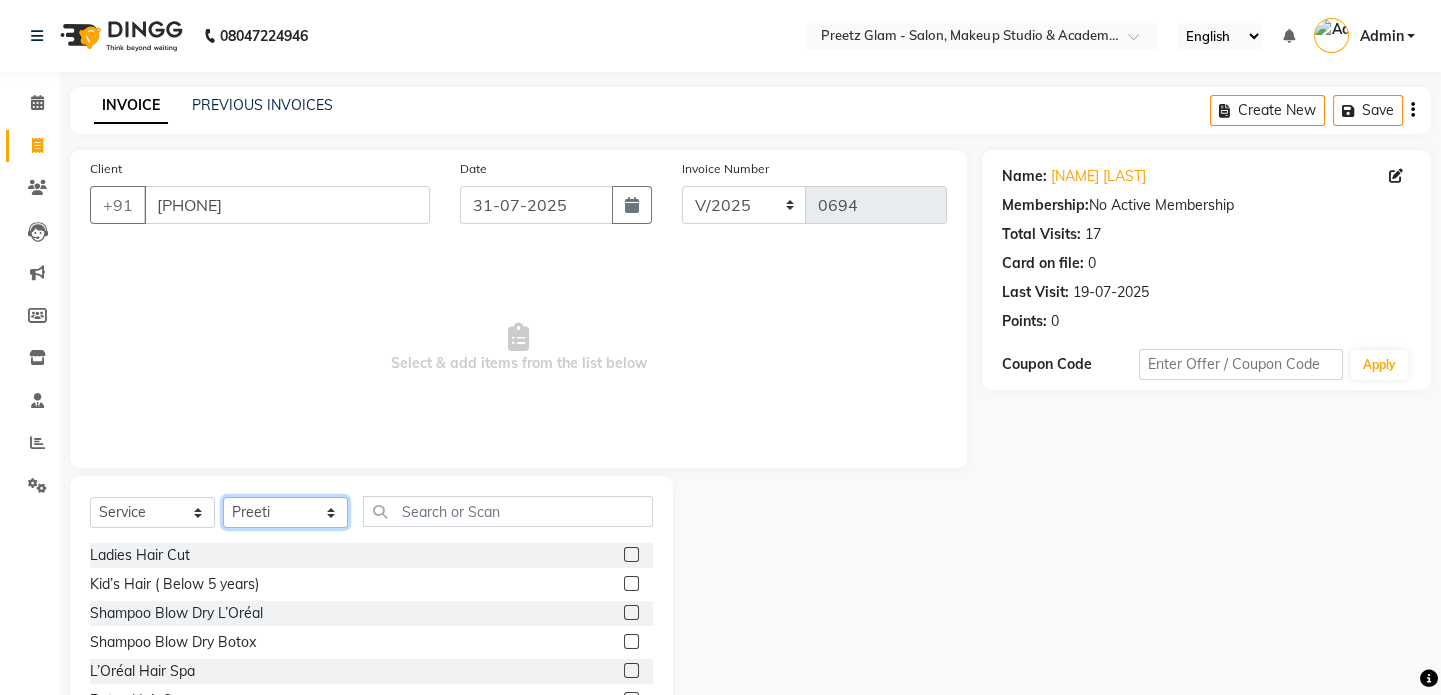 click on "Select Stylist [FIRST] [FIRST] [FIRST] [FIRST] [FIRST] [FIRST] [FIRST]" 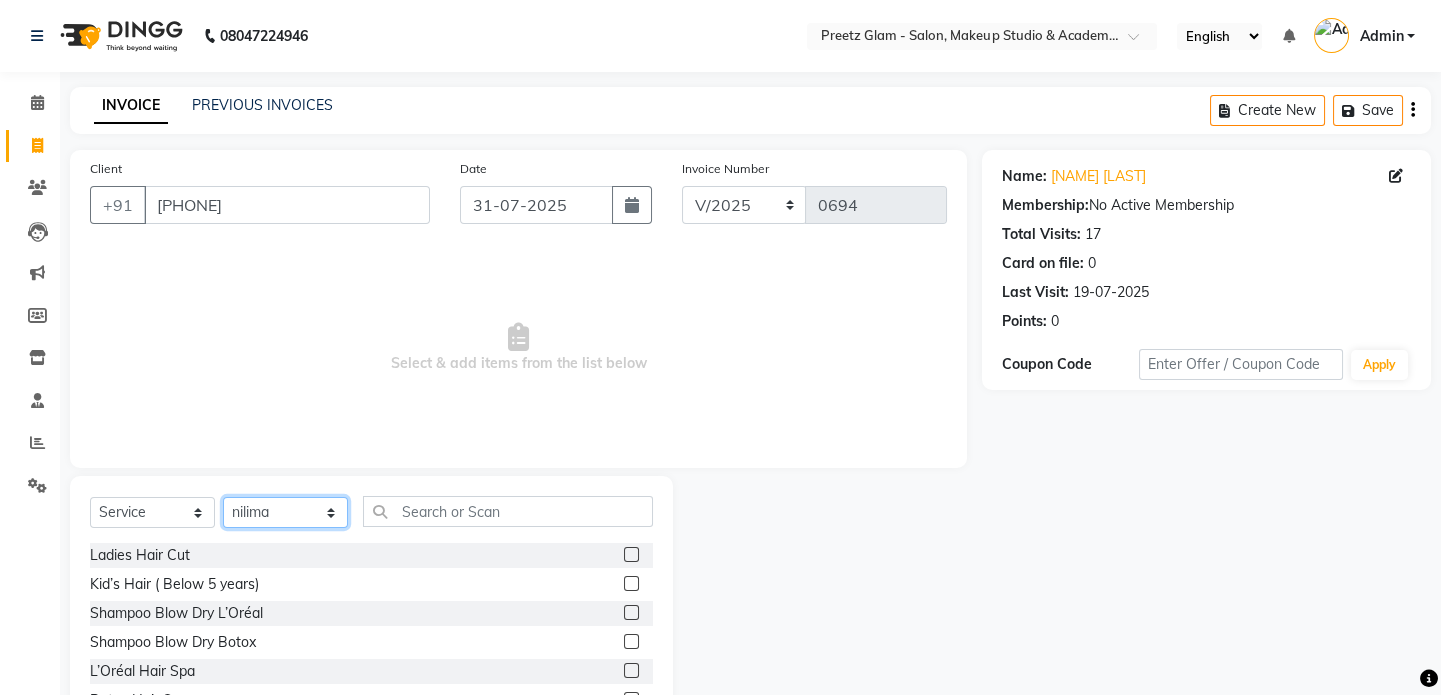 click on "Select Stylist [FIRST] [FIRST] [FIRST] [FIRST] [FIRST] [FIRST] [FIRST]" 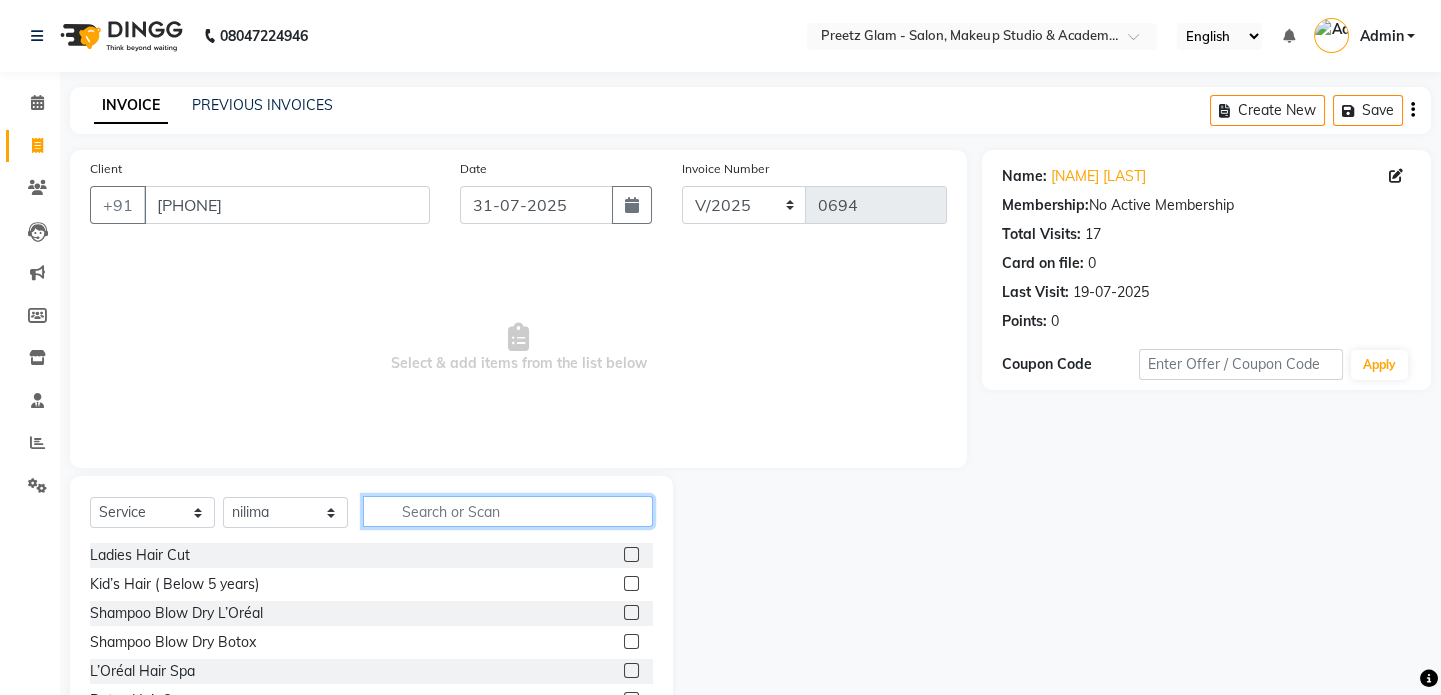 click 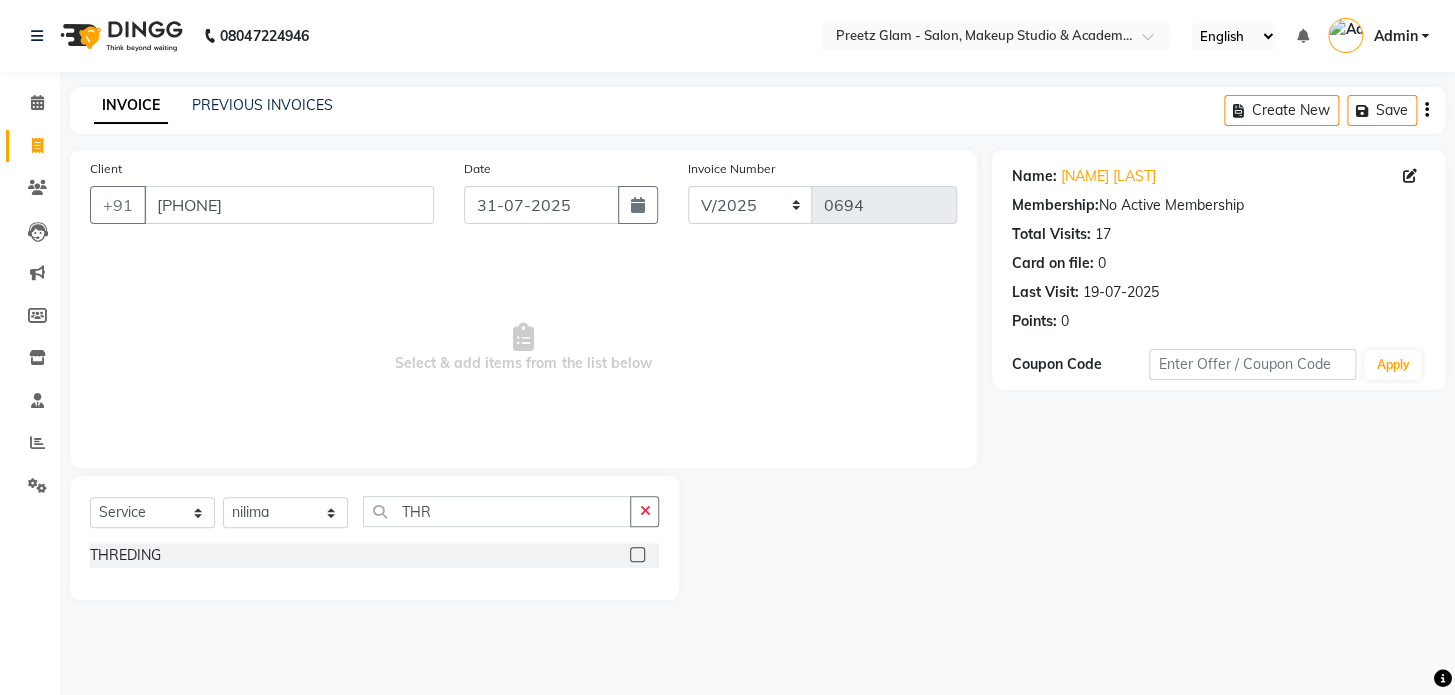 click 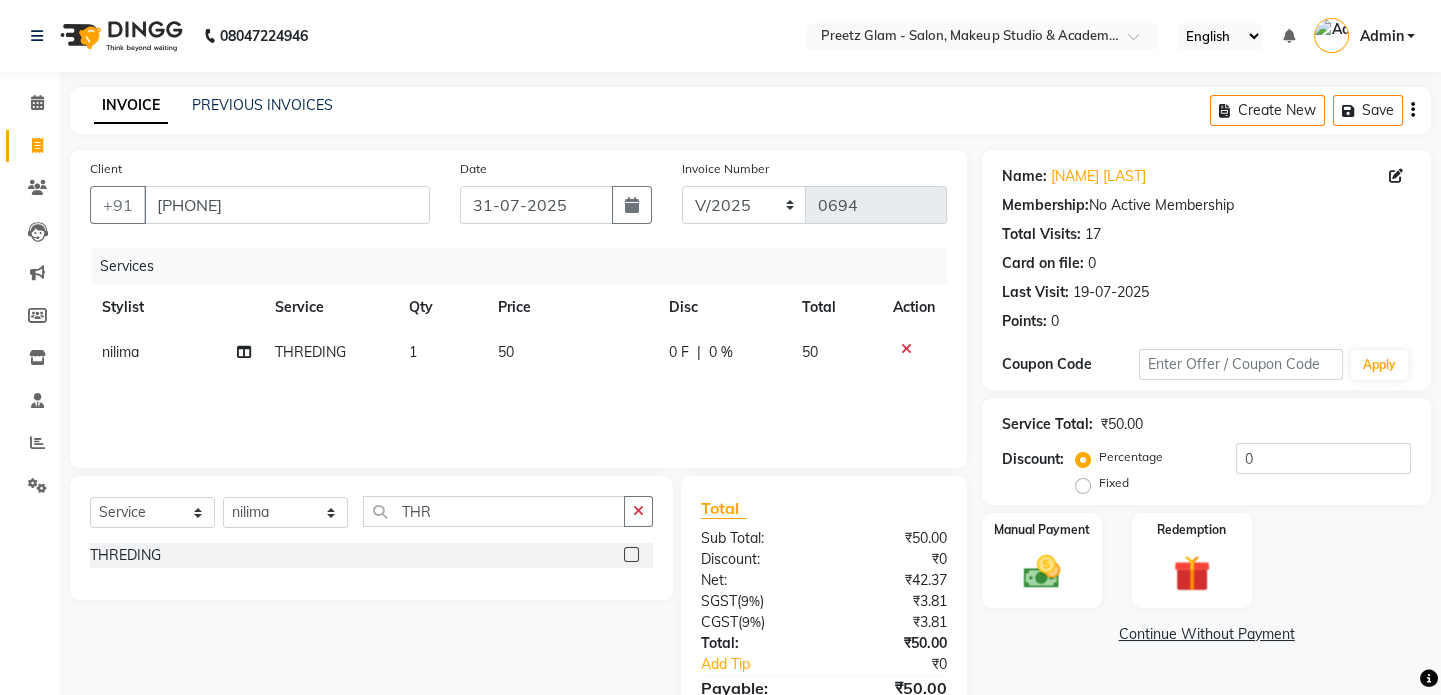 click on "50" 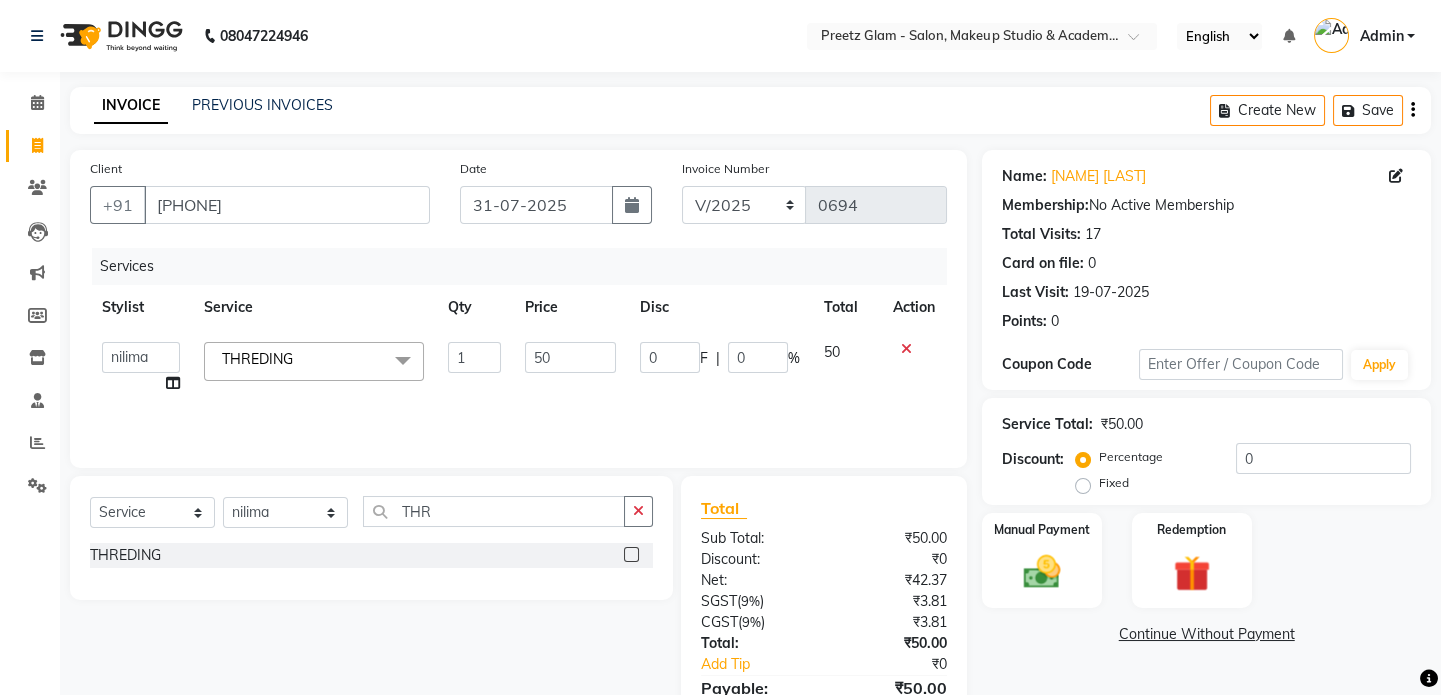 click on "50" 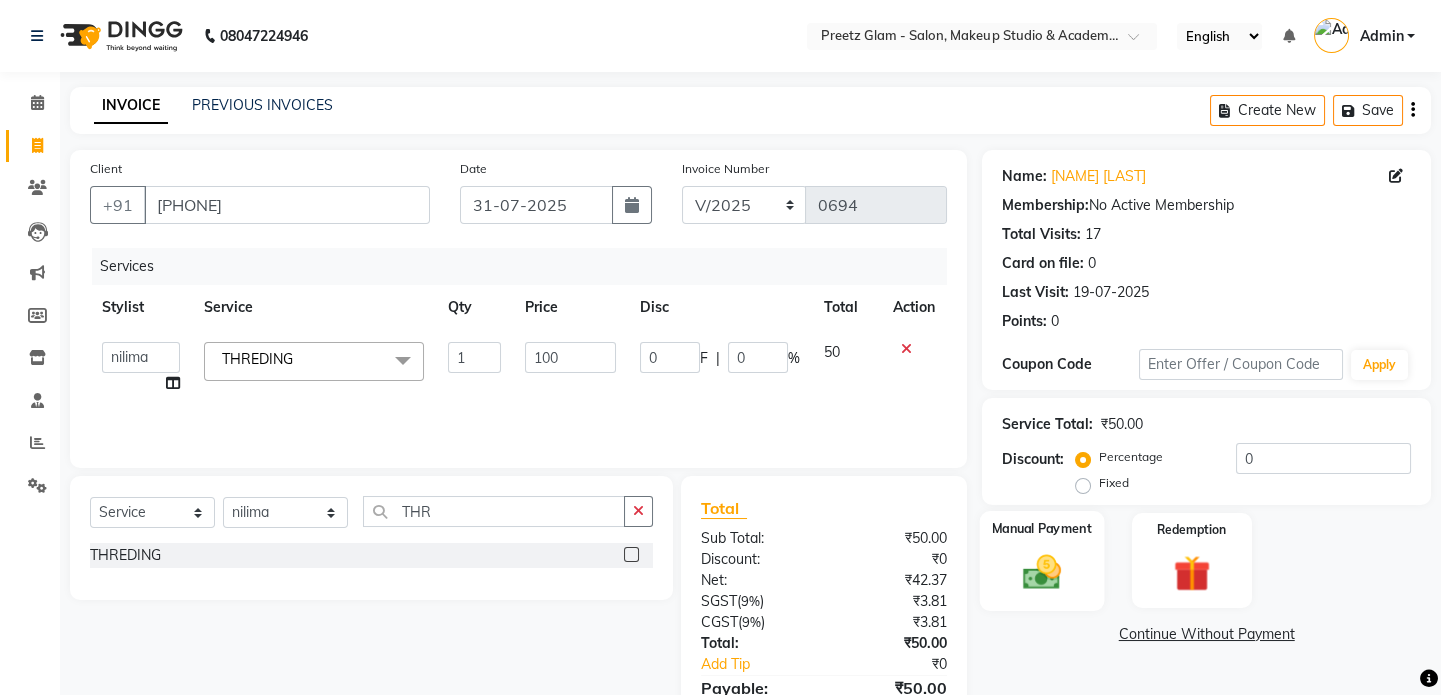 click 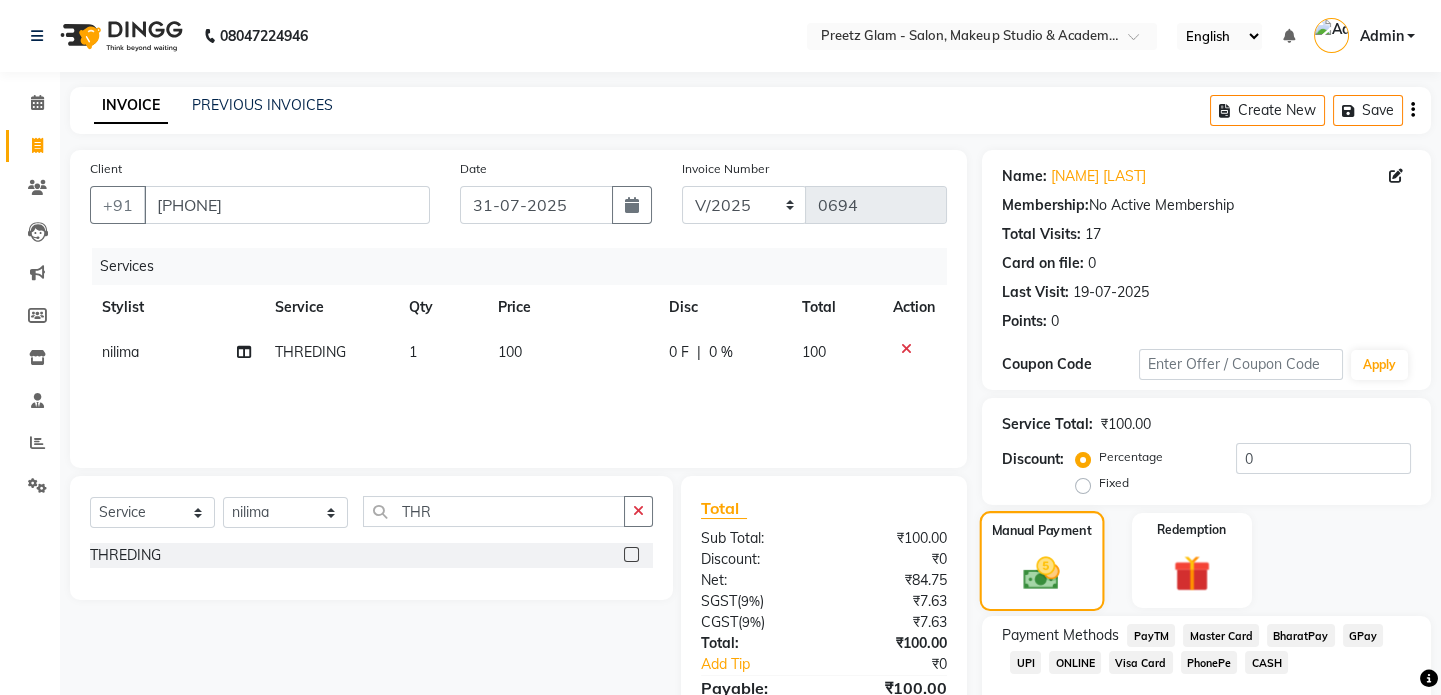 scroll, scrollTop: 111, scrollLeft: 0, axis: vertical 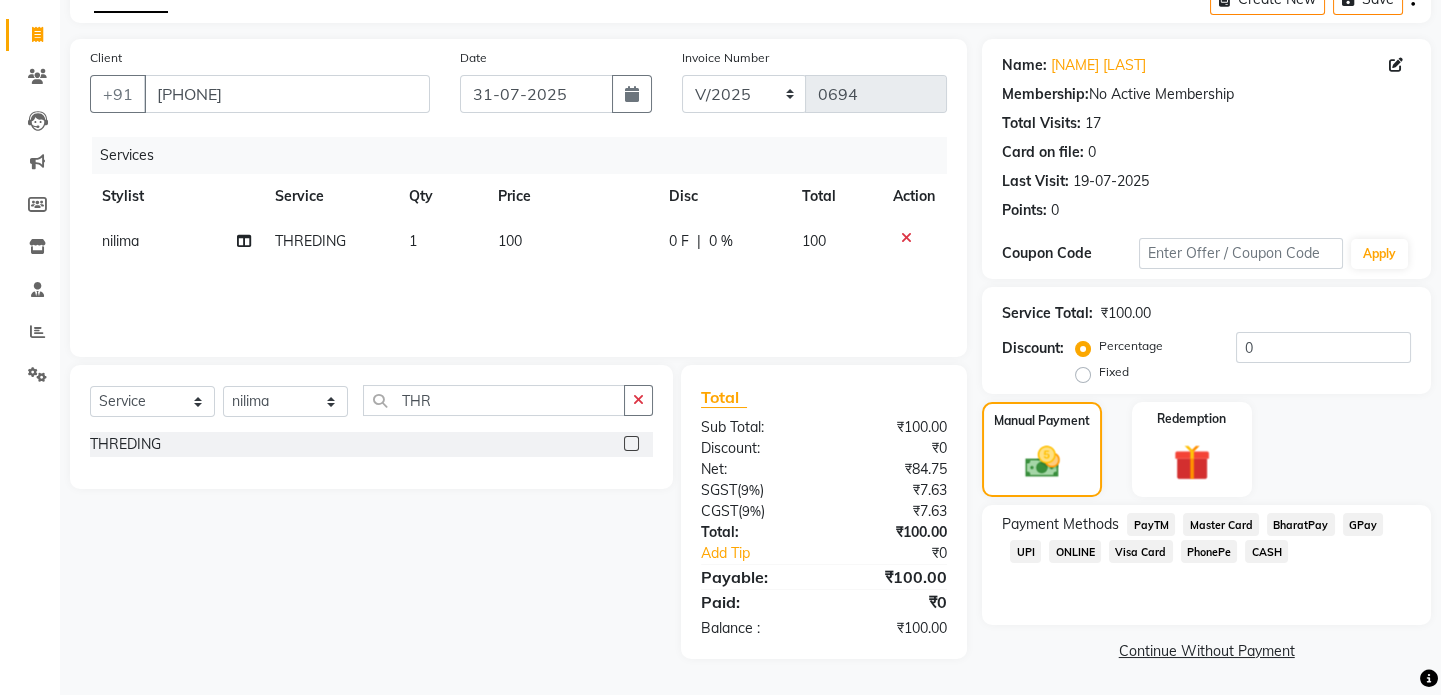 click on "UPI" 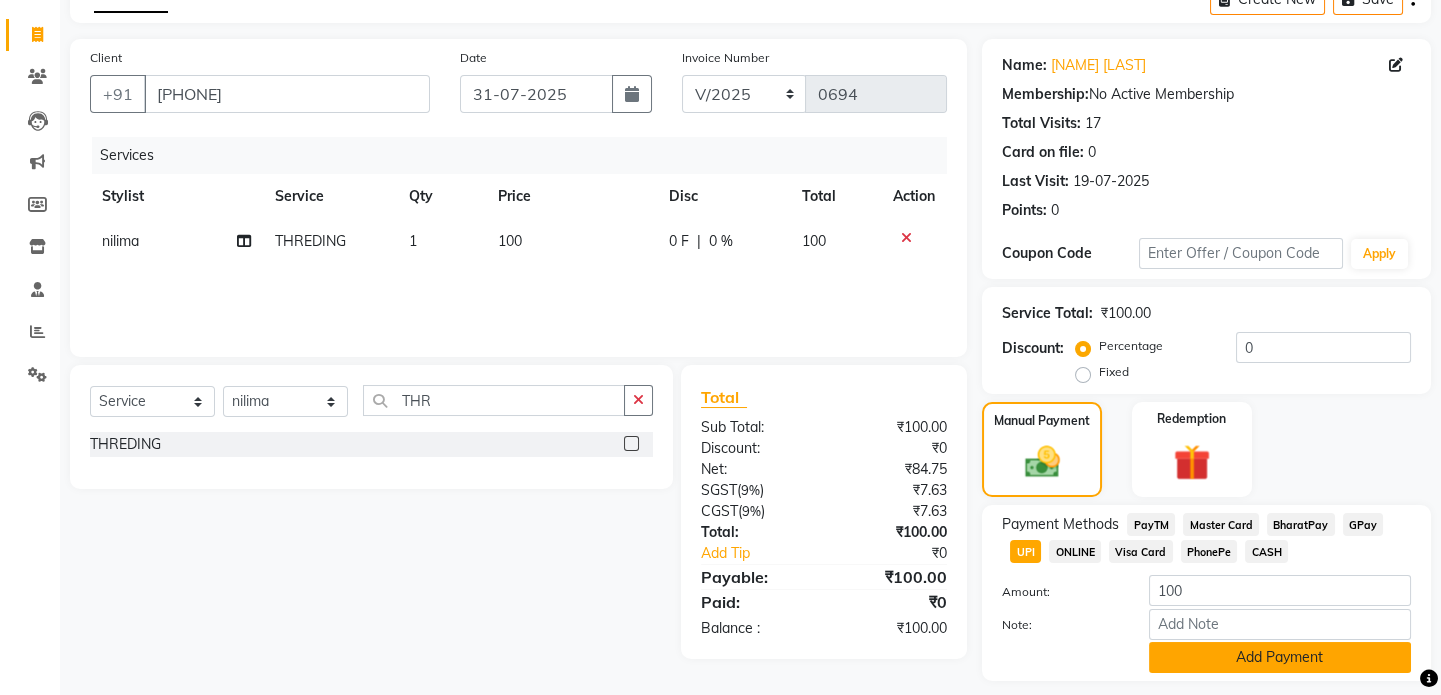 click on "Add Payment" 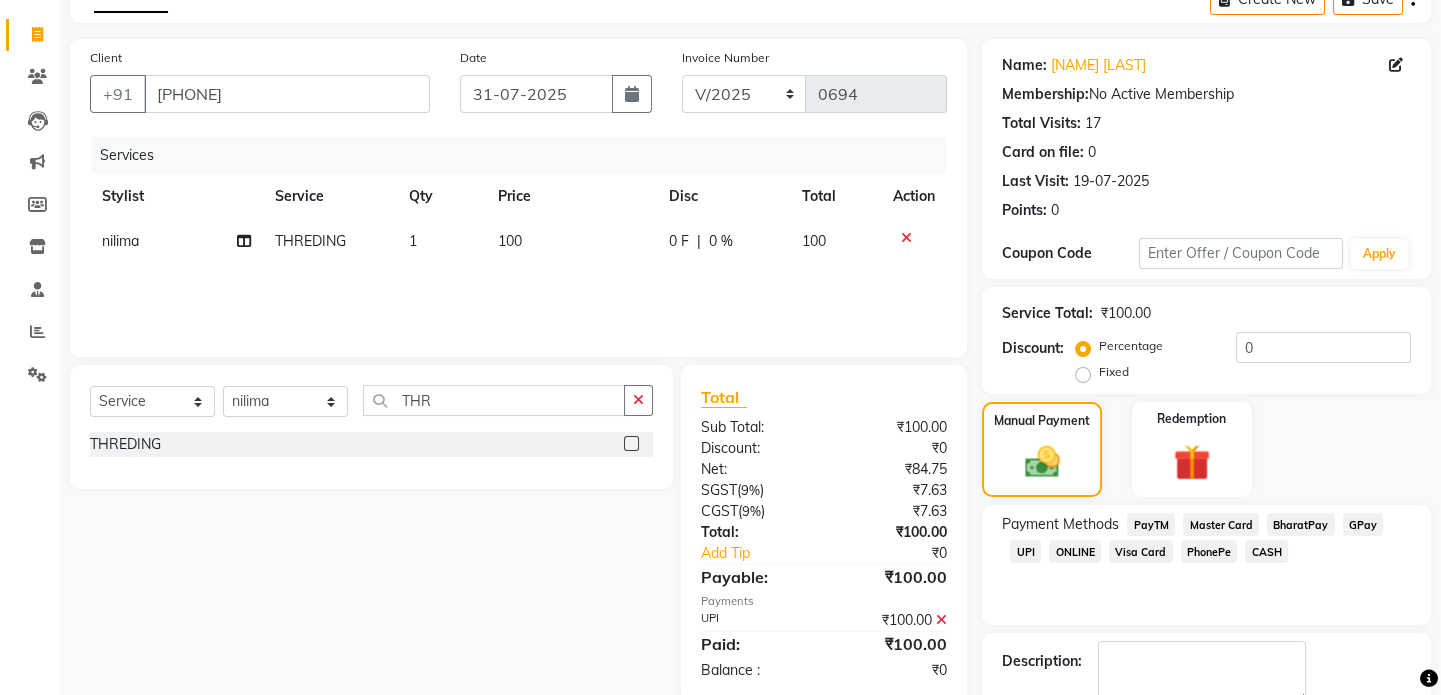 scroll, scrollTop: 223, scrollLeft: 0, axis: vertical 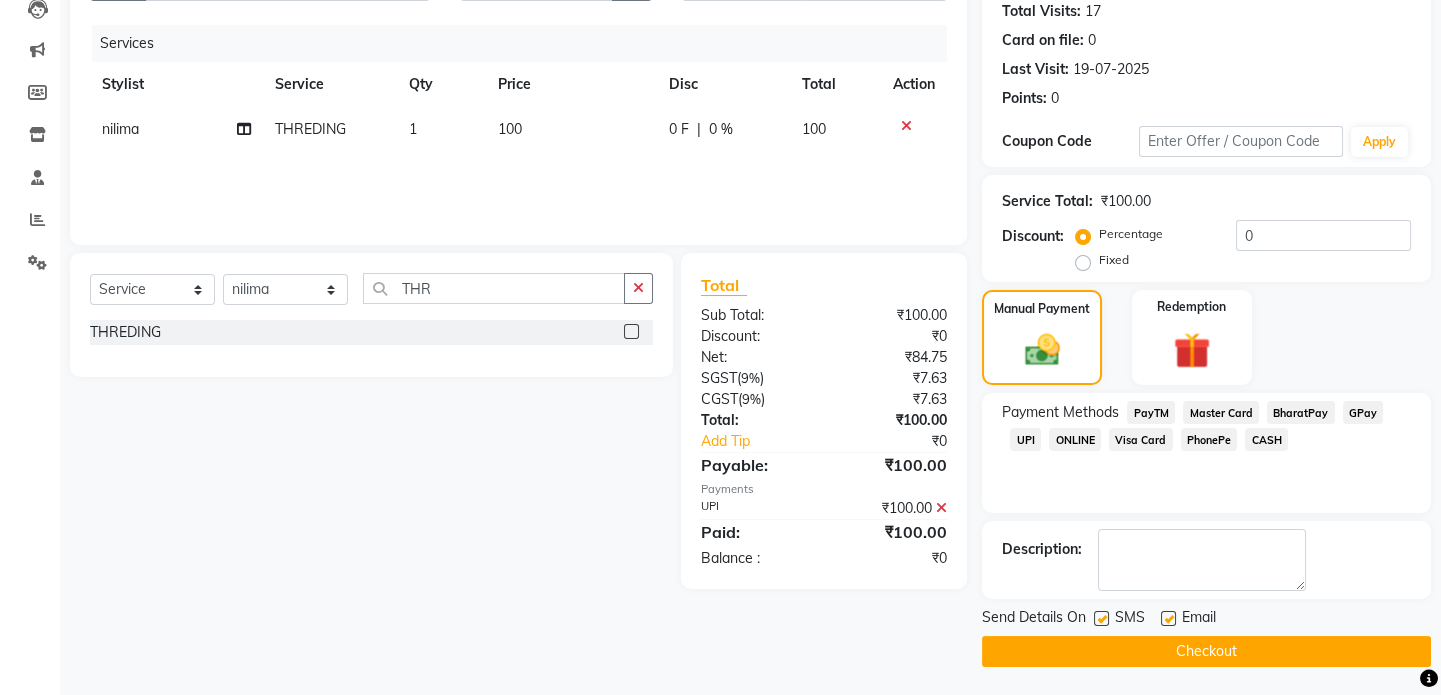 drag, startPoint x: 1182, startPoint y: 651, endPoint x: 1130, endPoint y: 547, distance: 116.275536 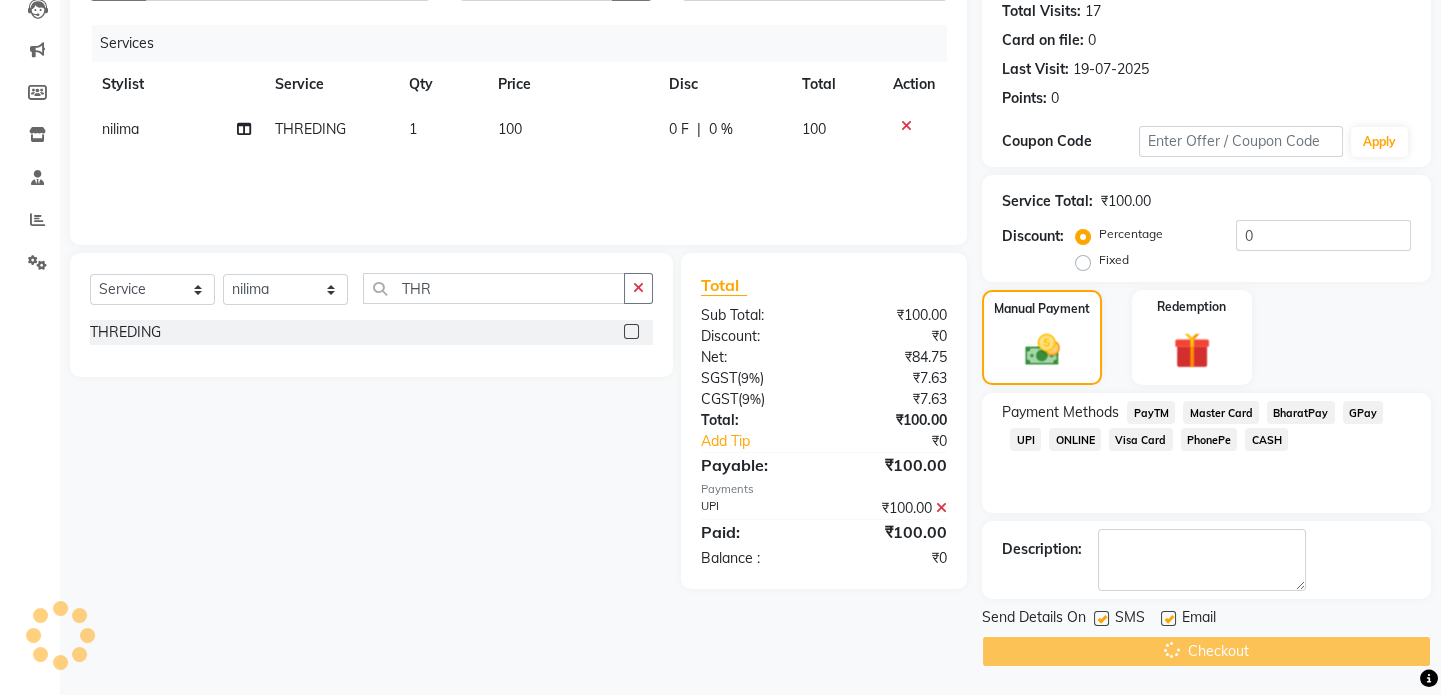 scroll, scrollTop: 0, scrollLeft: 0, axis: both 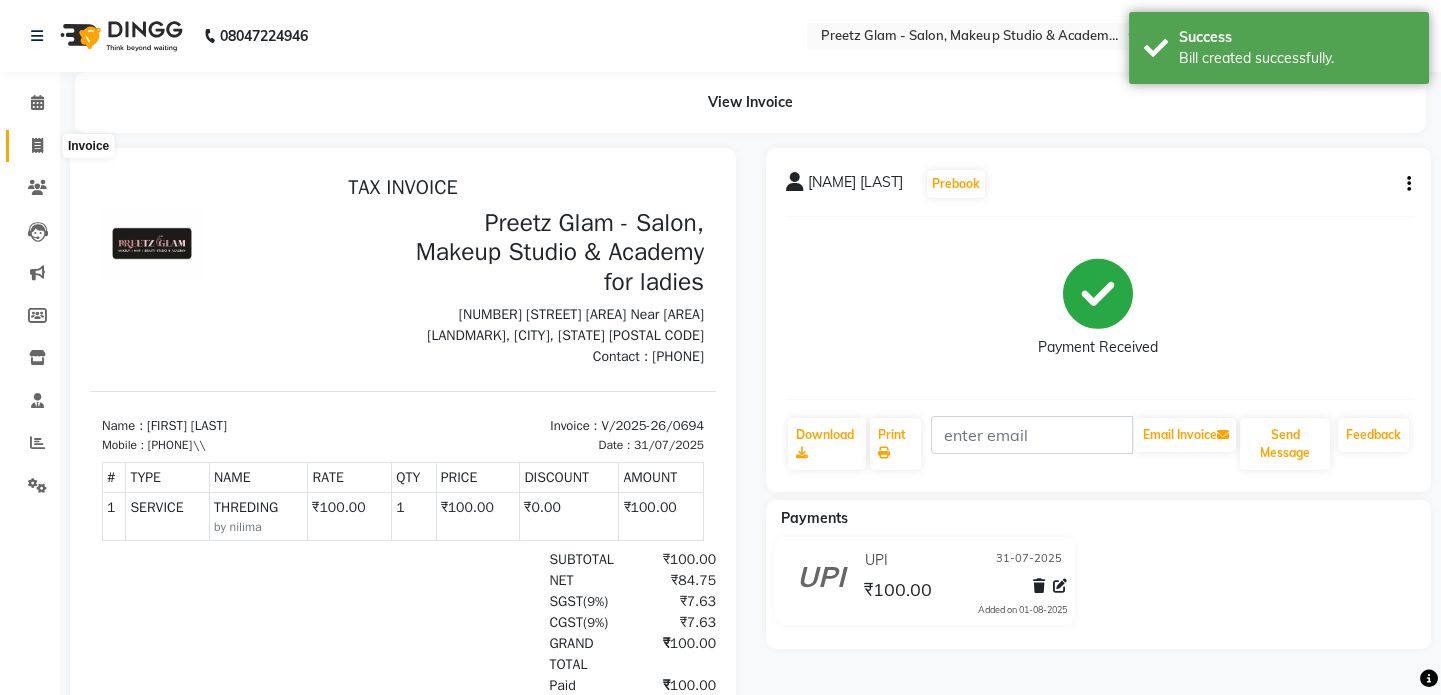 click 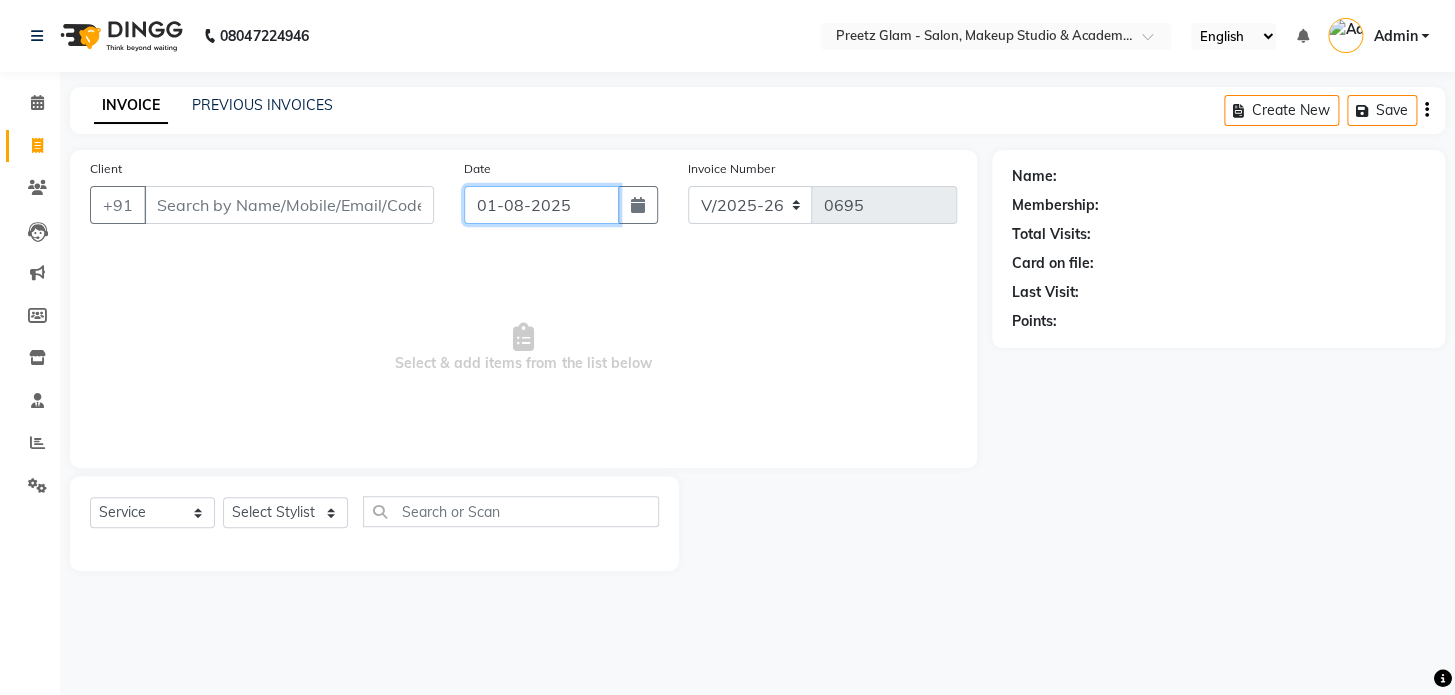 click on "01-08-2025" 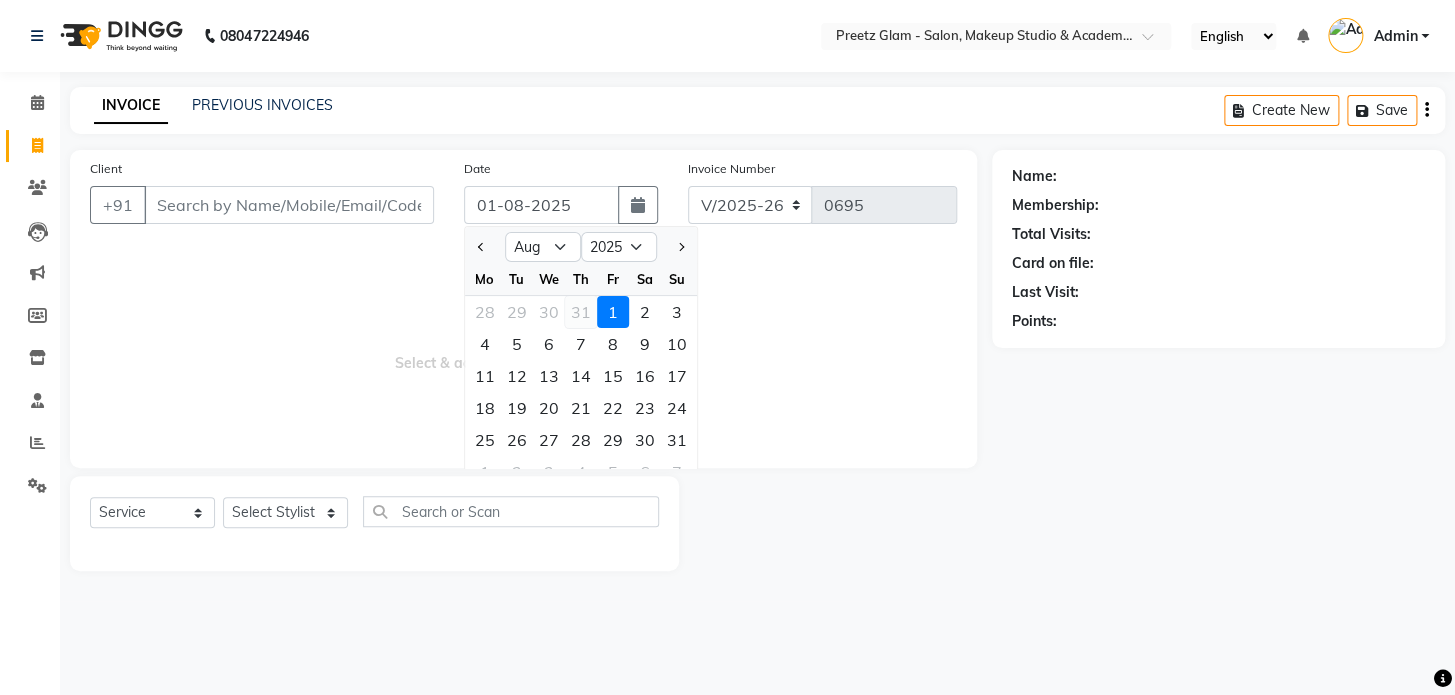 click on "31" 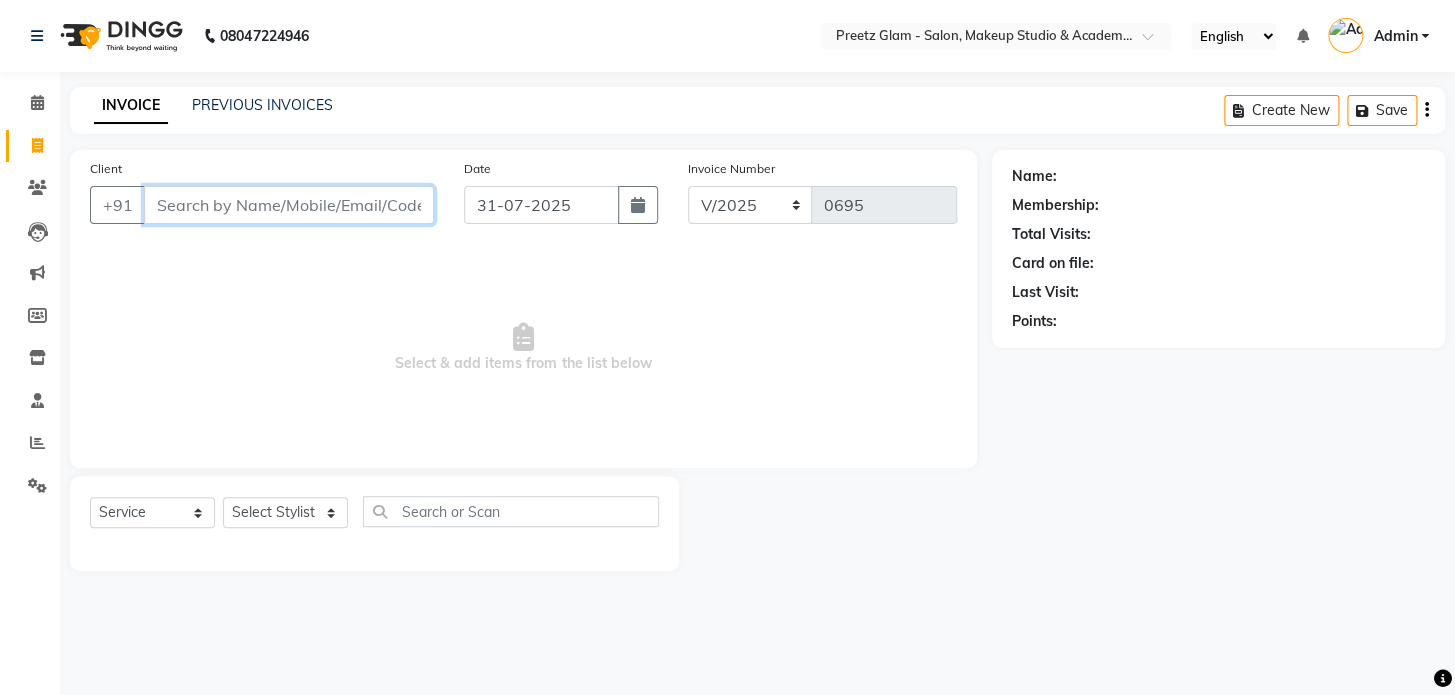 click on "Client" at bounding box center (289, 205) 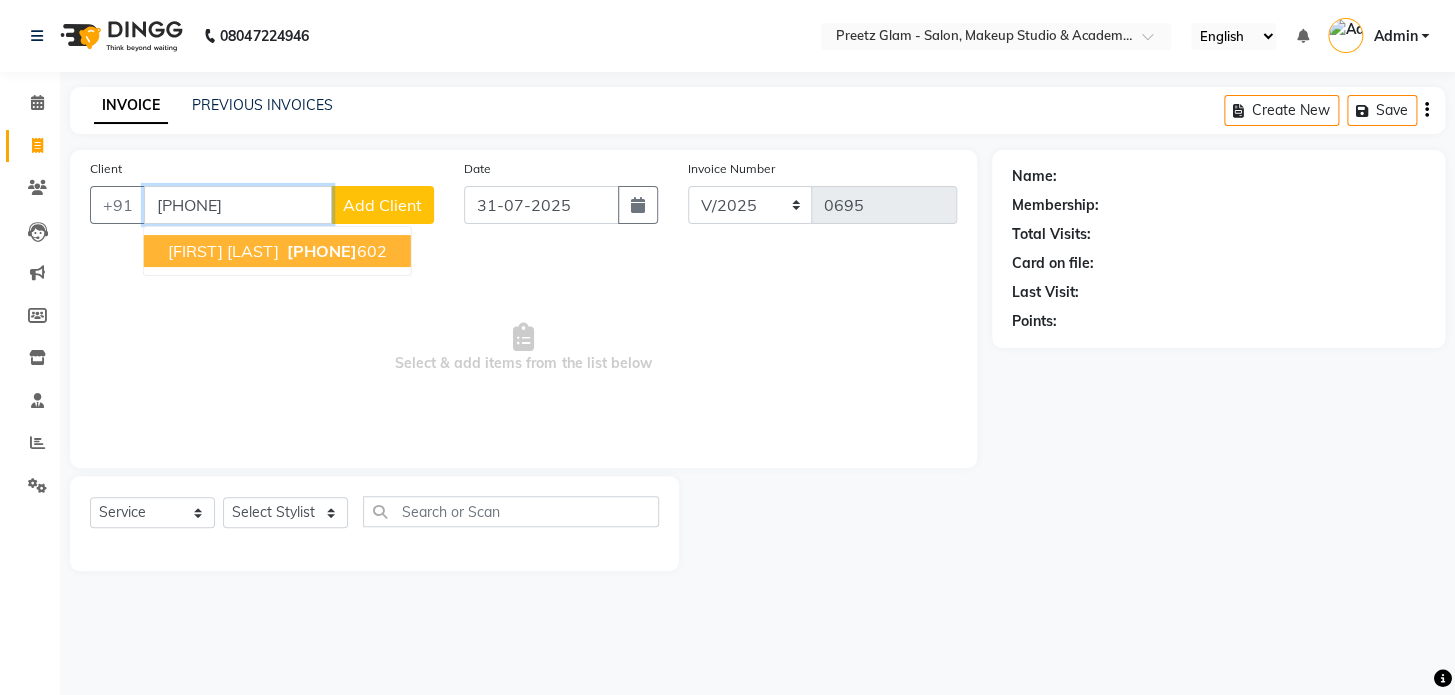click on "[FIRST] [LAST]" at bounding box center (223, 251) 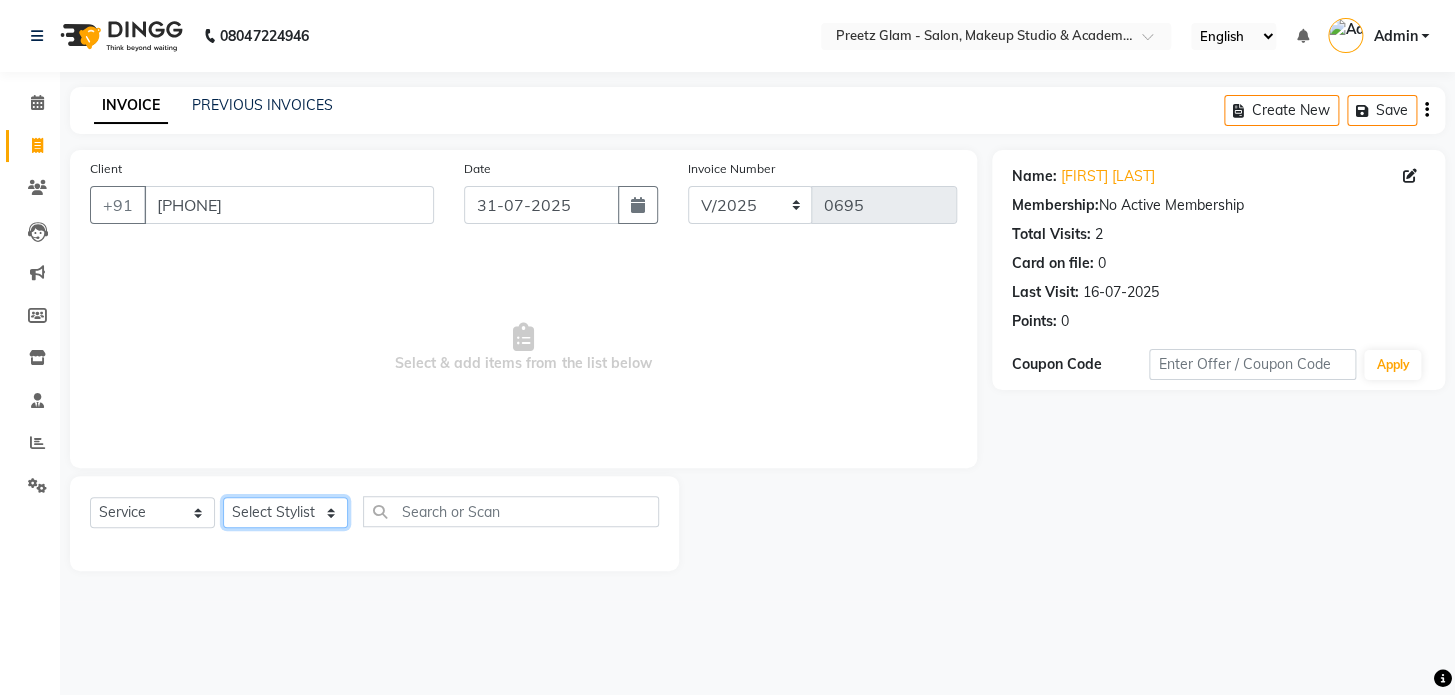 click on "Select Stylist [FIRST] [FIRST] [FIRST] [FIRST] [FIRST] [FIRST] [FIRST]" 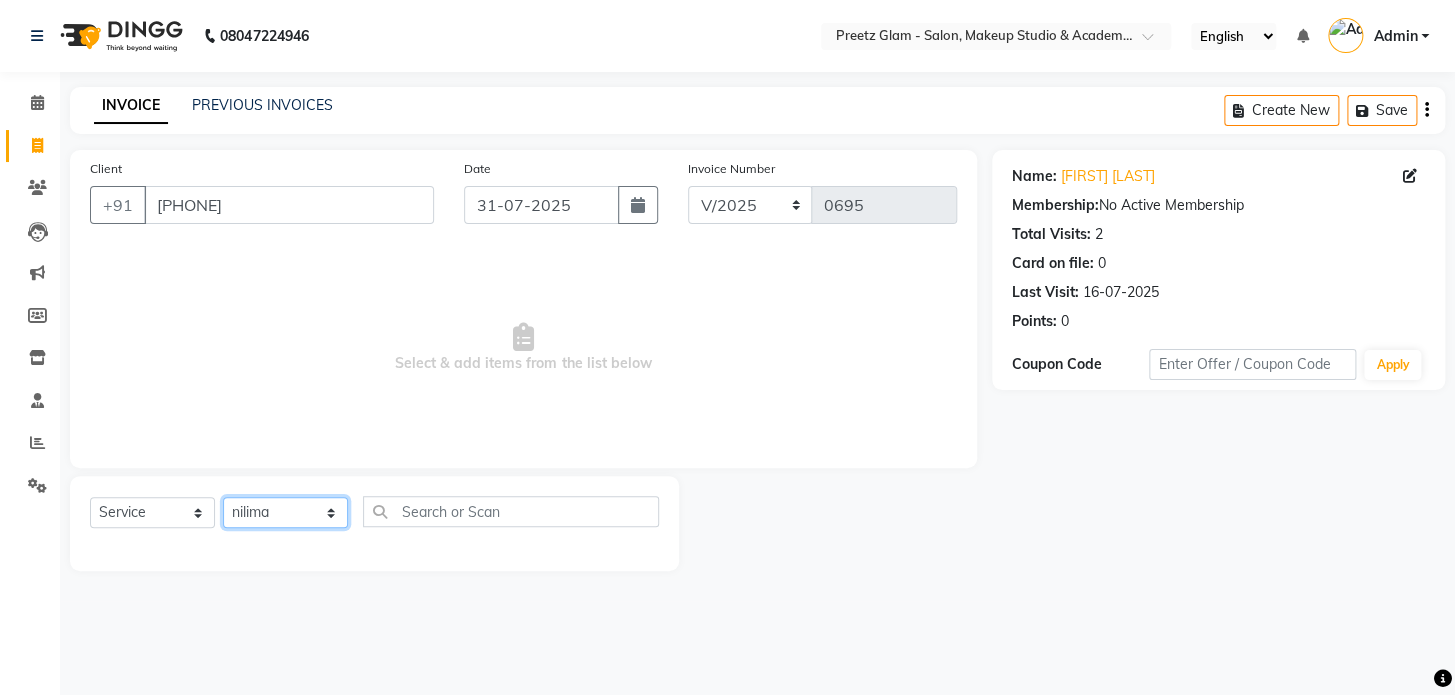 click on "Select Stylist [FIRST] [FIRST] [FIRST] [FIRST] [FIRST] [FIRST] [FIRST]" 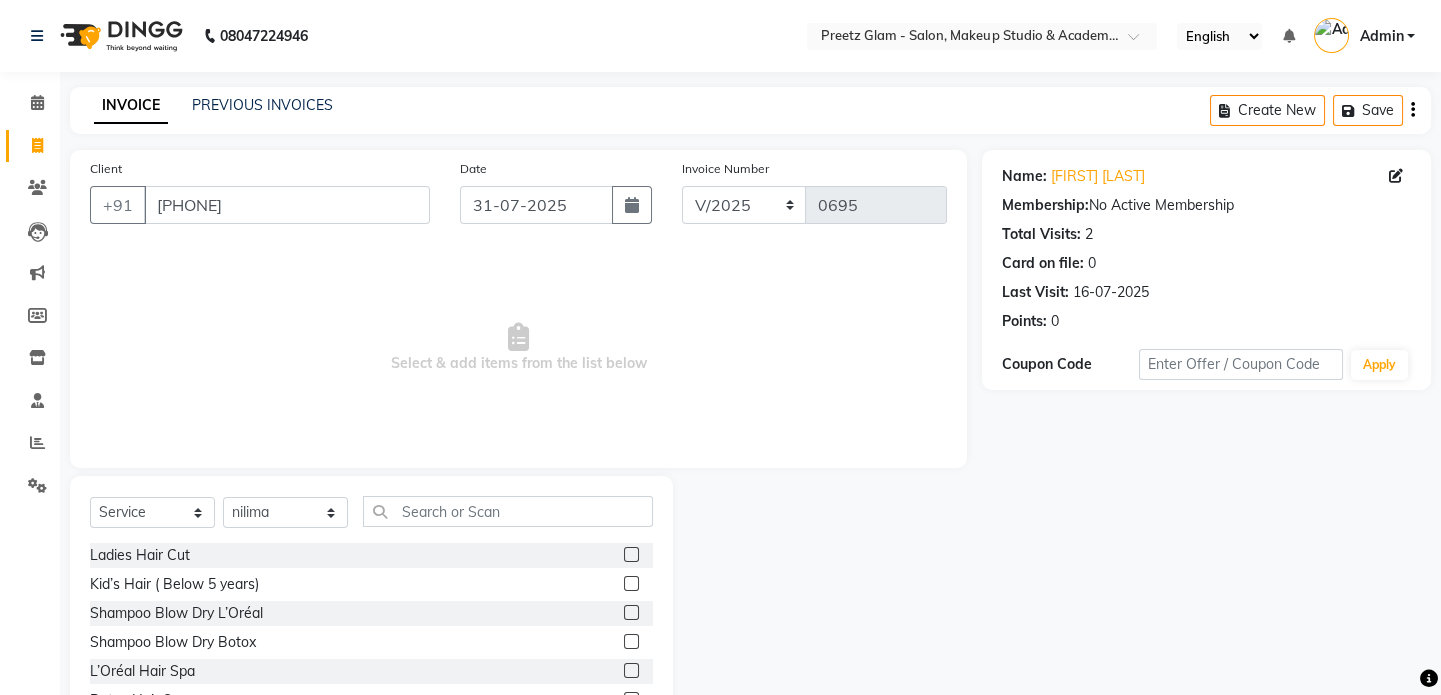 click 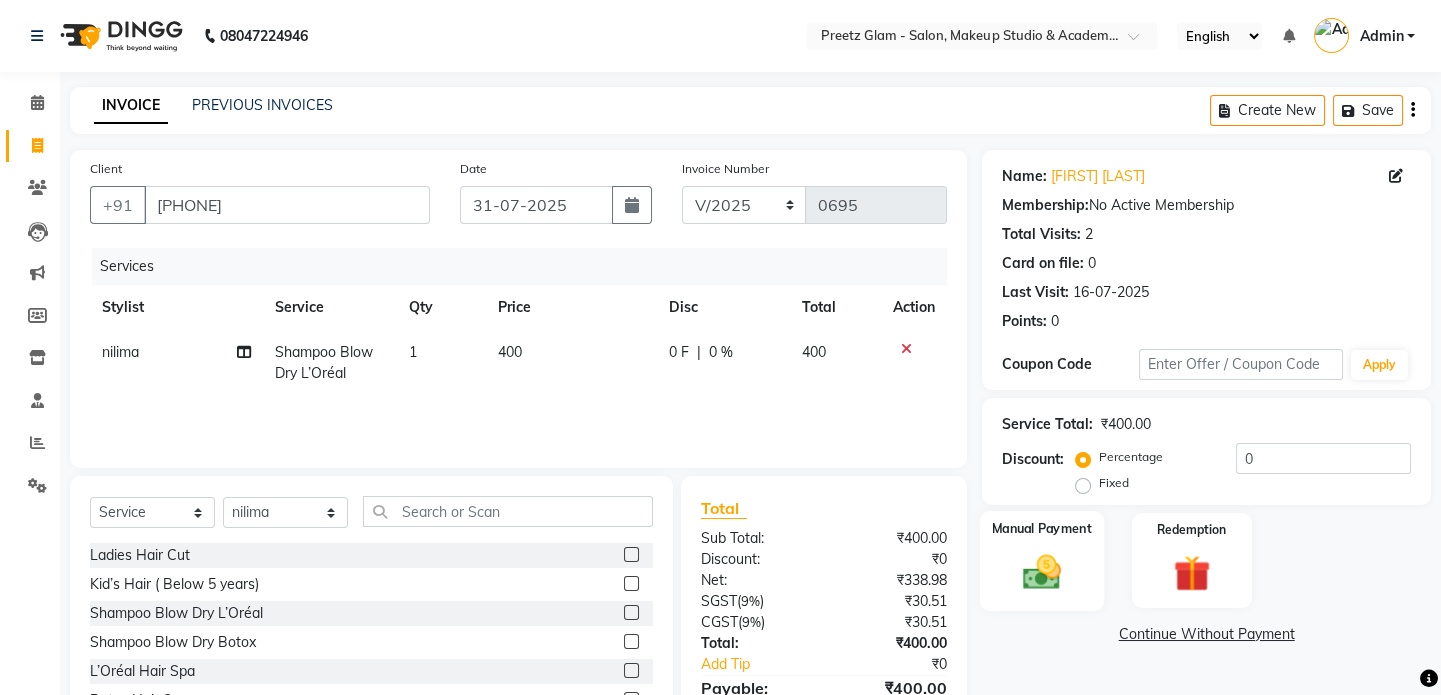 click on "Manual Payment" 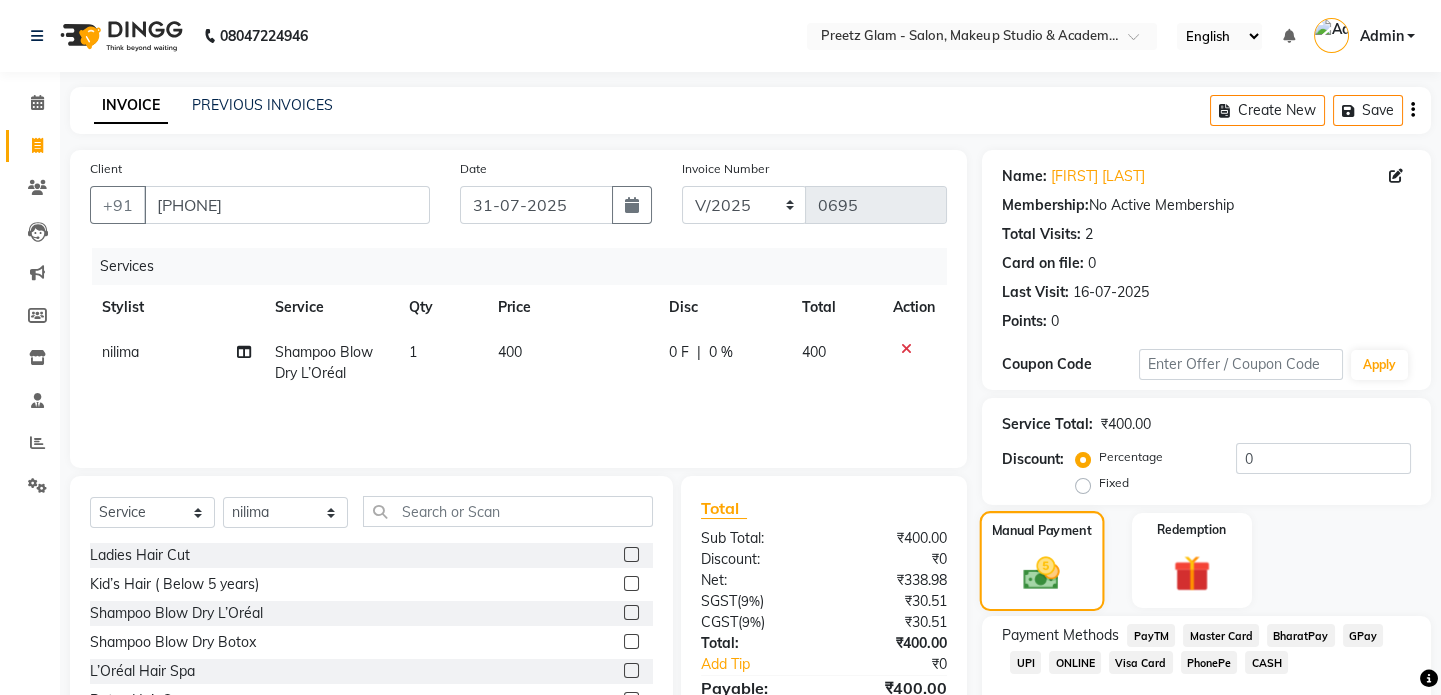 scroll, scrollTop: 111, scrollLeft: 0, axis: vertical 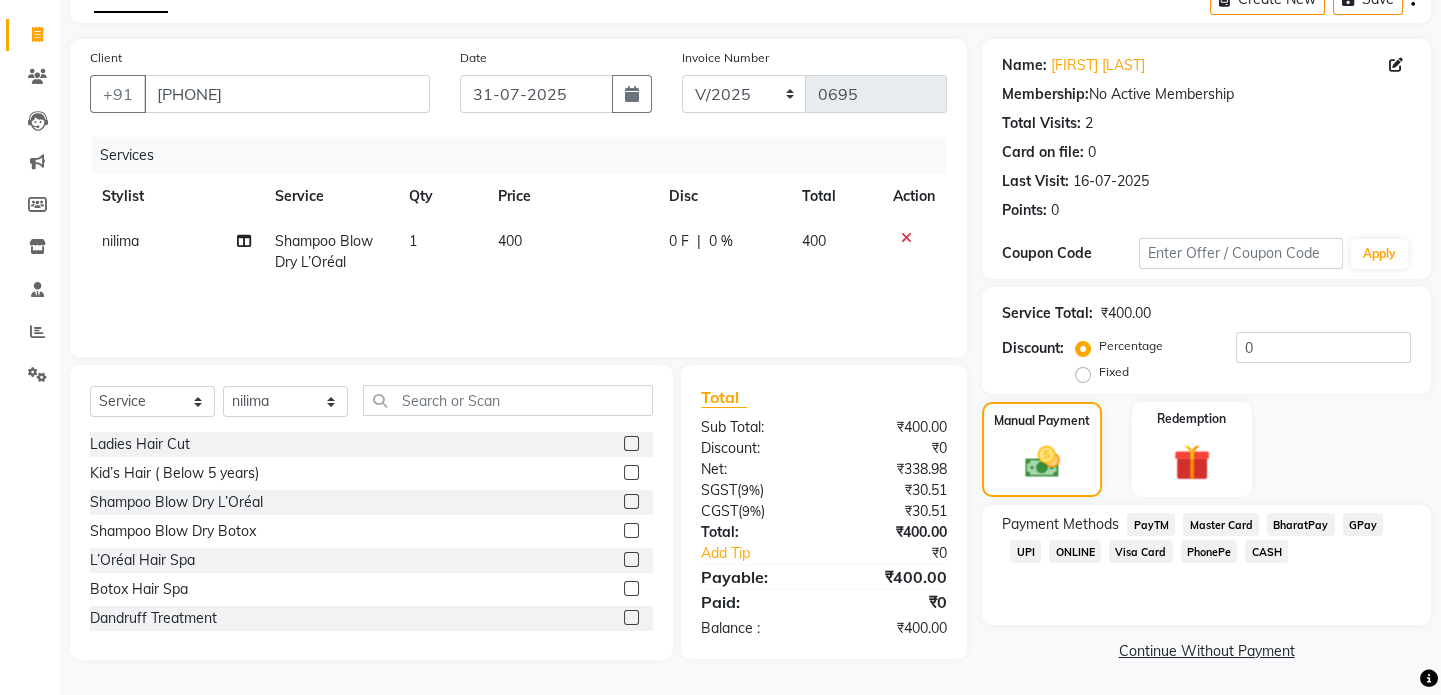 click on "CASH" 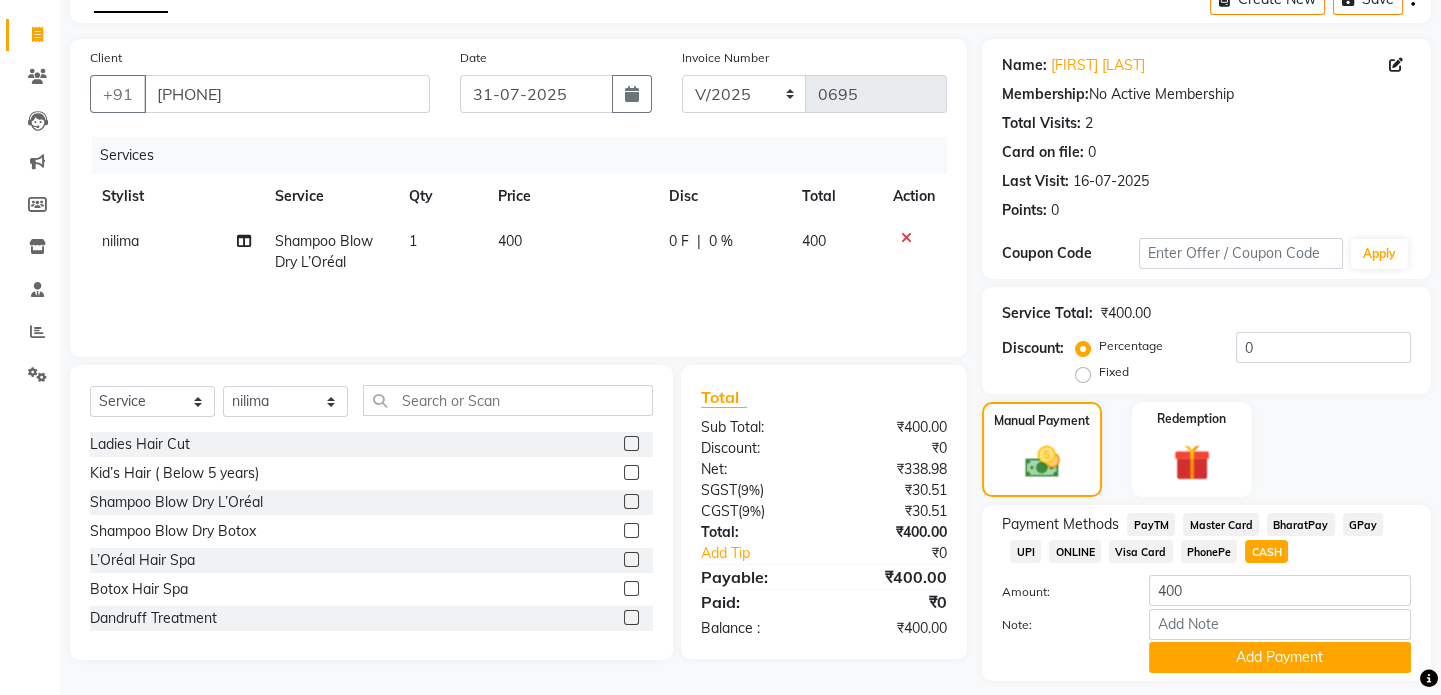 scroll, scrollTop: 168, scrollLeft: 0, axis: vertical 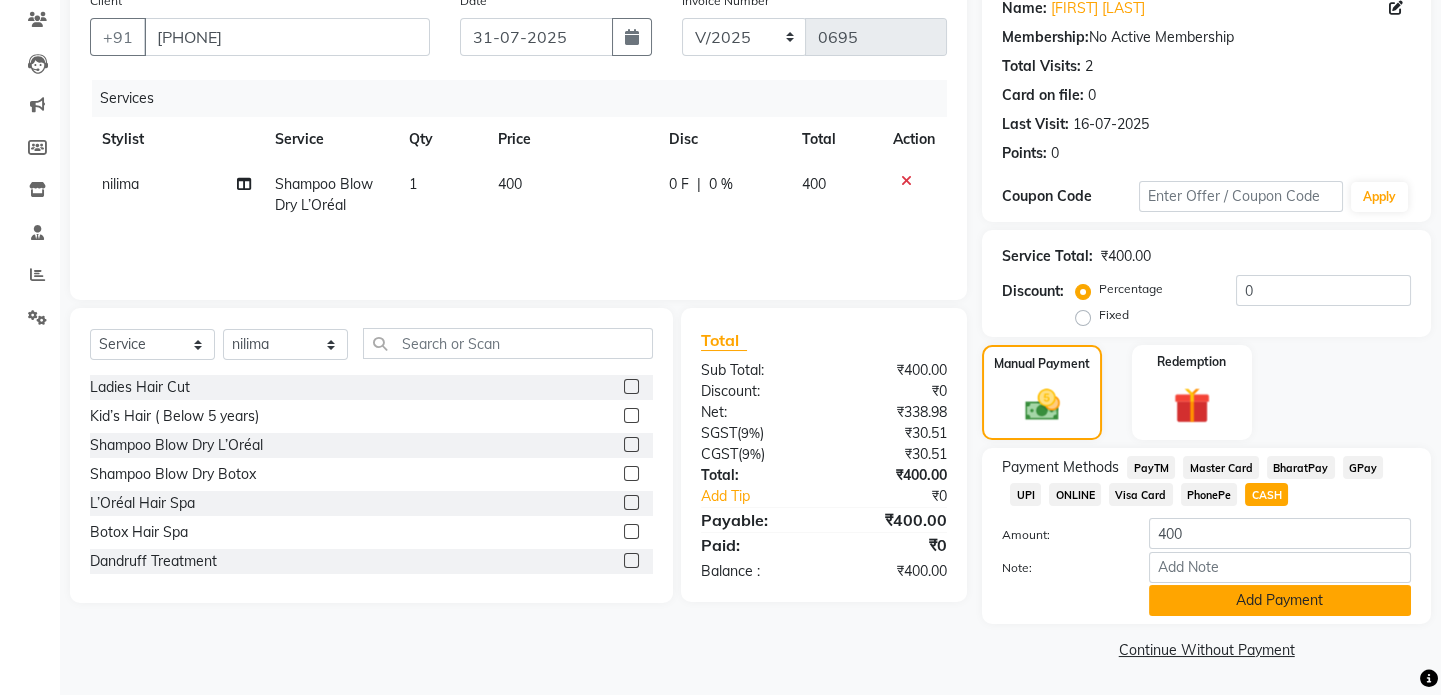 click on "Add Payment" 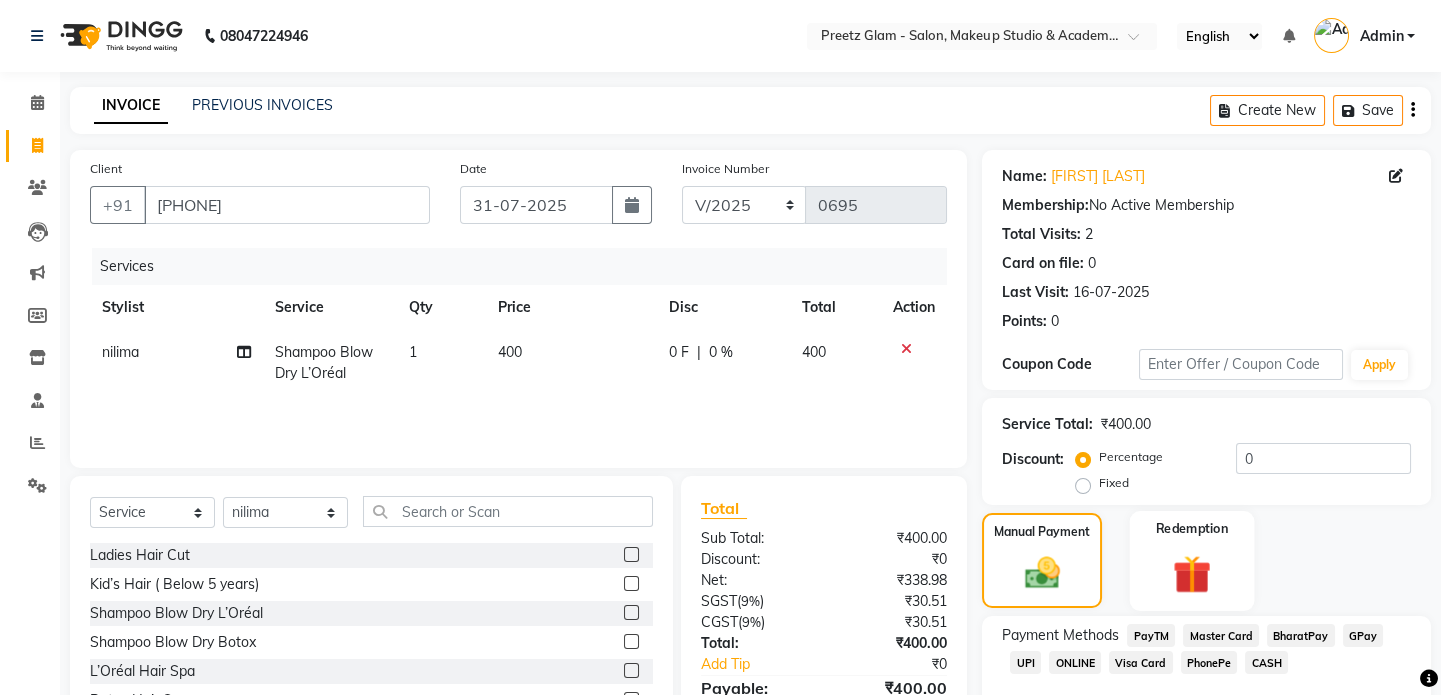 scroll, scrollTop: 223, scrollLeft: 0, axis: vertical 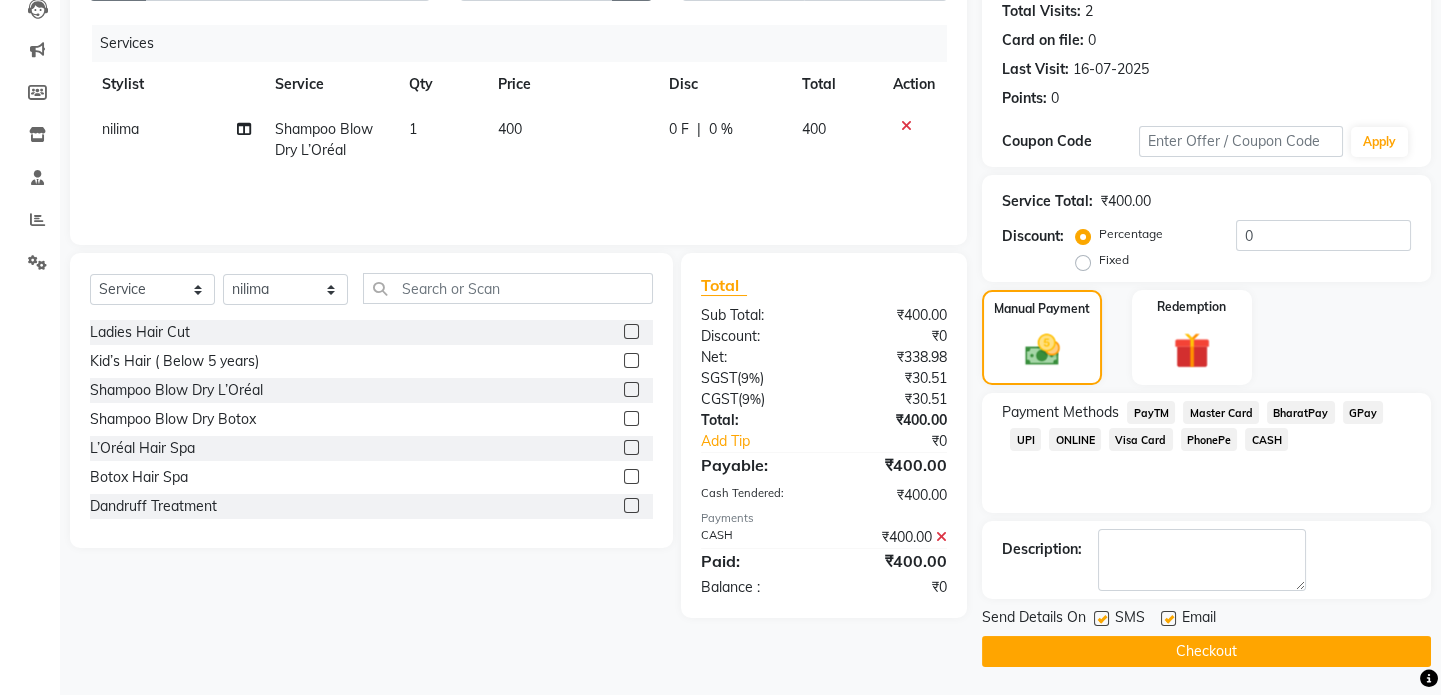 click on "Checkout" 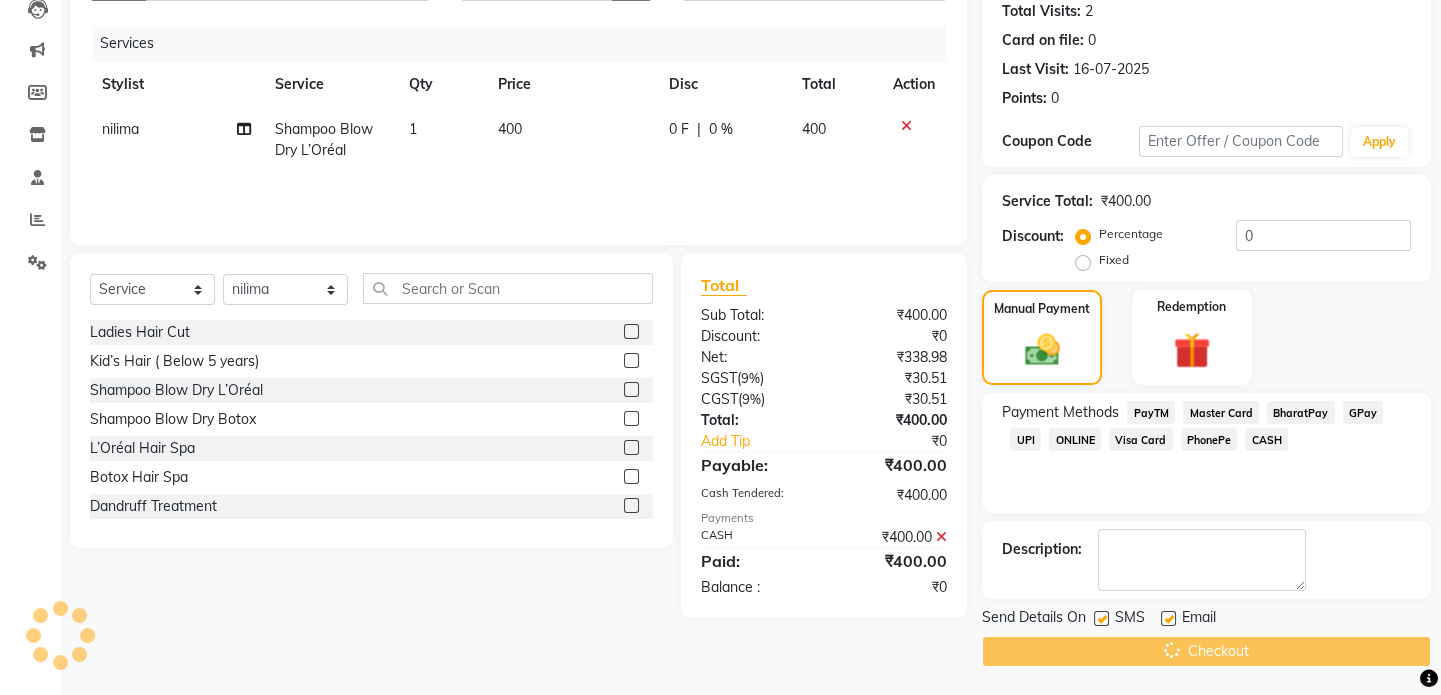 scroll, scrollTop: 0, scrollLeft: 0, axis: both 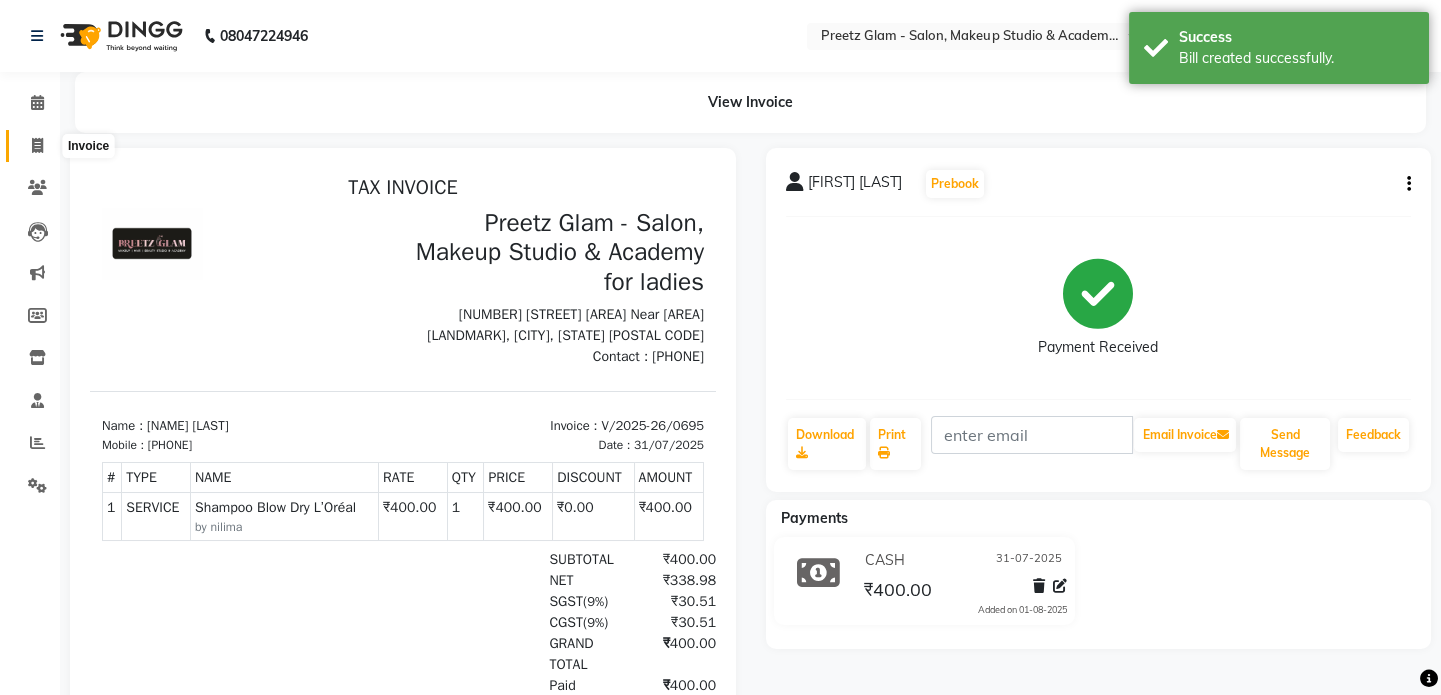 drag, startPoint x: 87, startPoint y: 144, endPoint x: 47, endPoint y: 141, distance: 40.112343 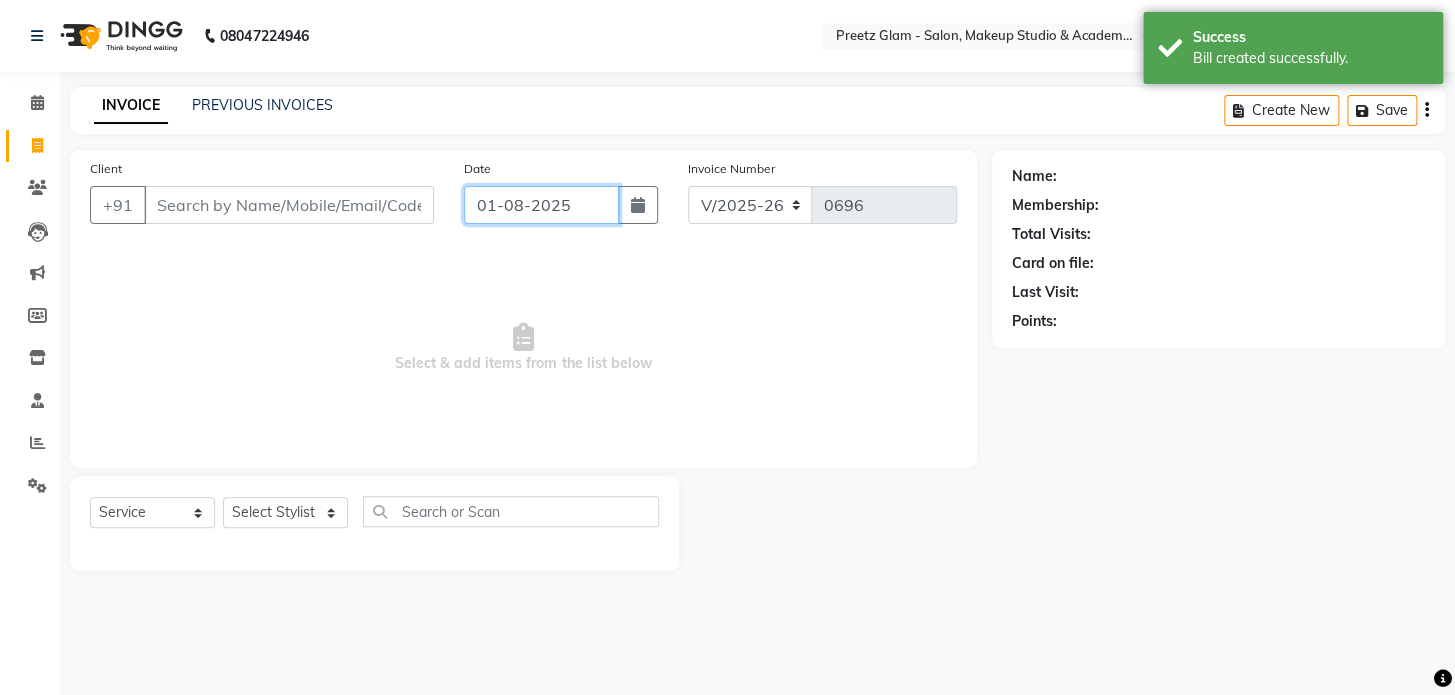 click on "01-08-2025" 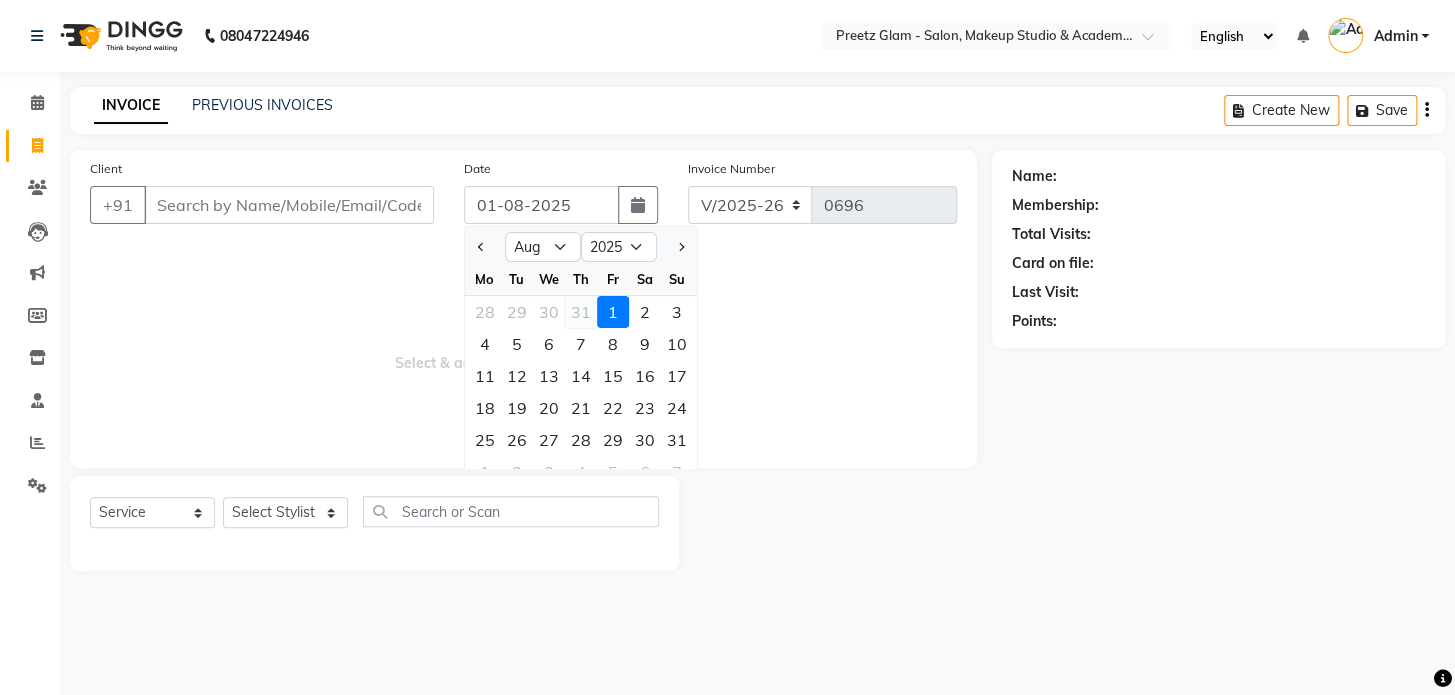 click on "31" 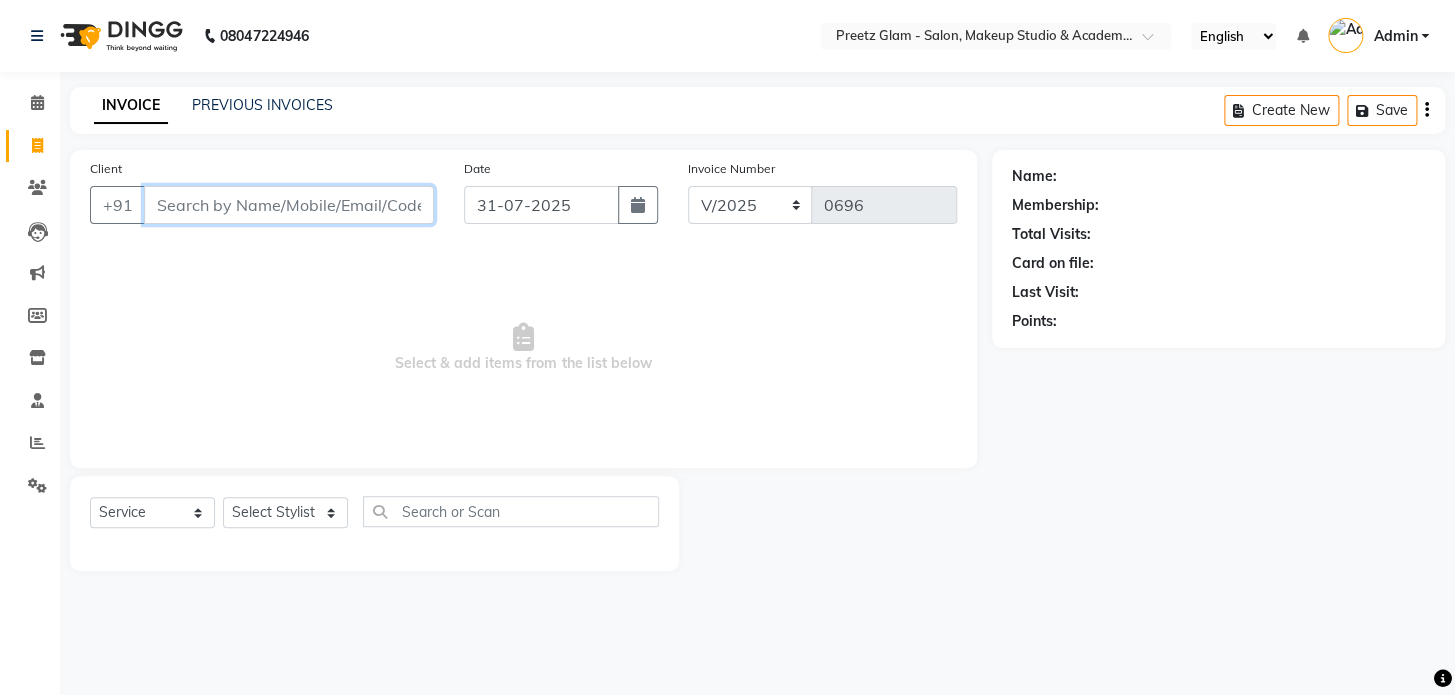 click on "Client" at bounding box center (289, 205) 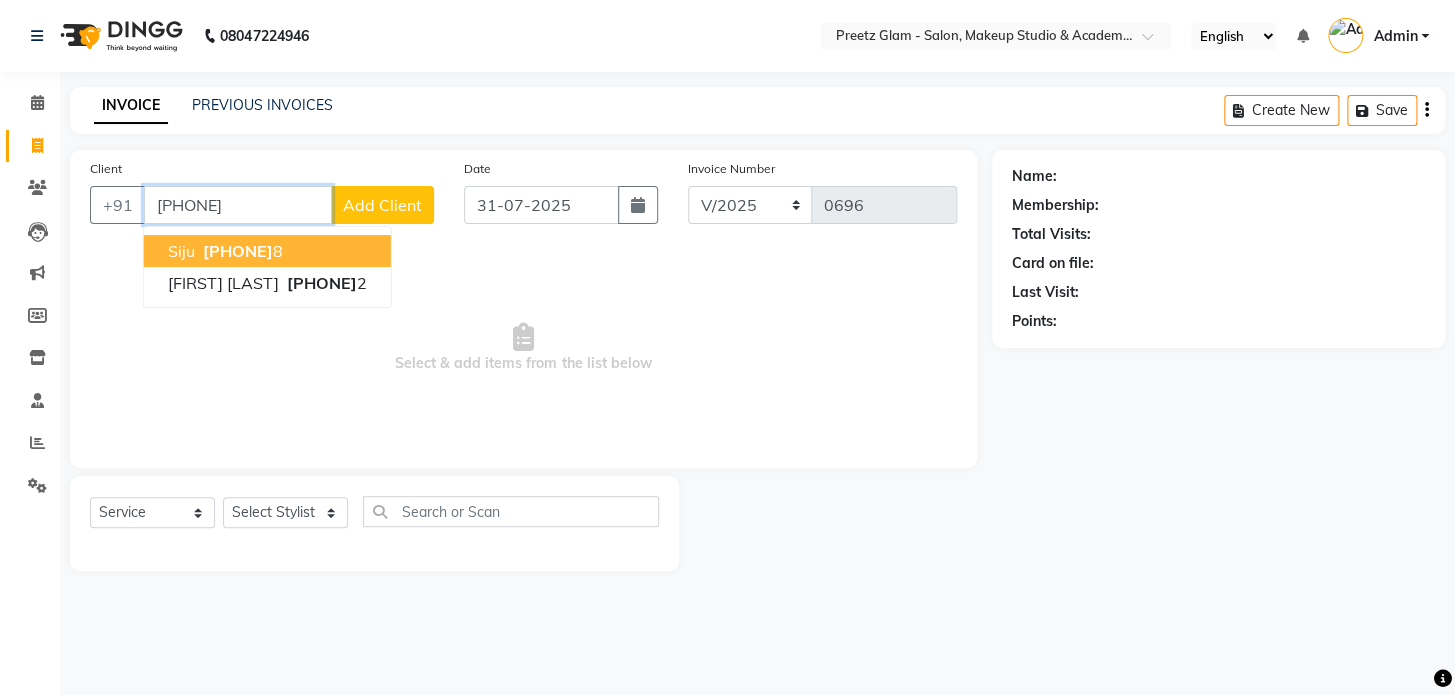 click on "[NAME] [PHONE]" at bounding box center [267, 251] 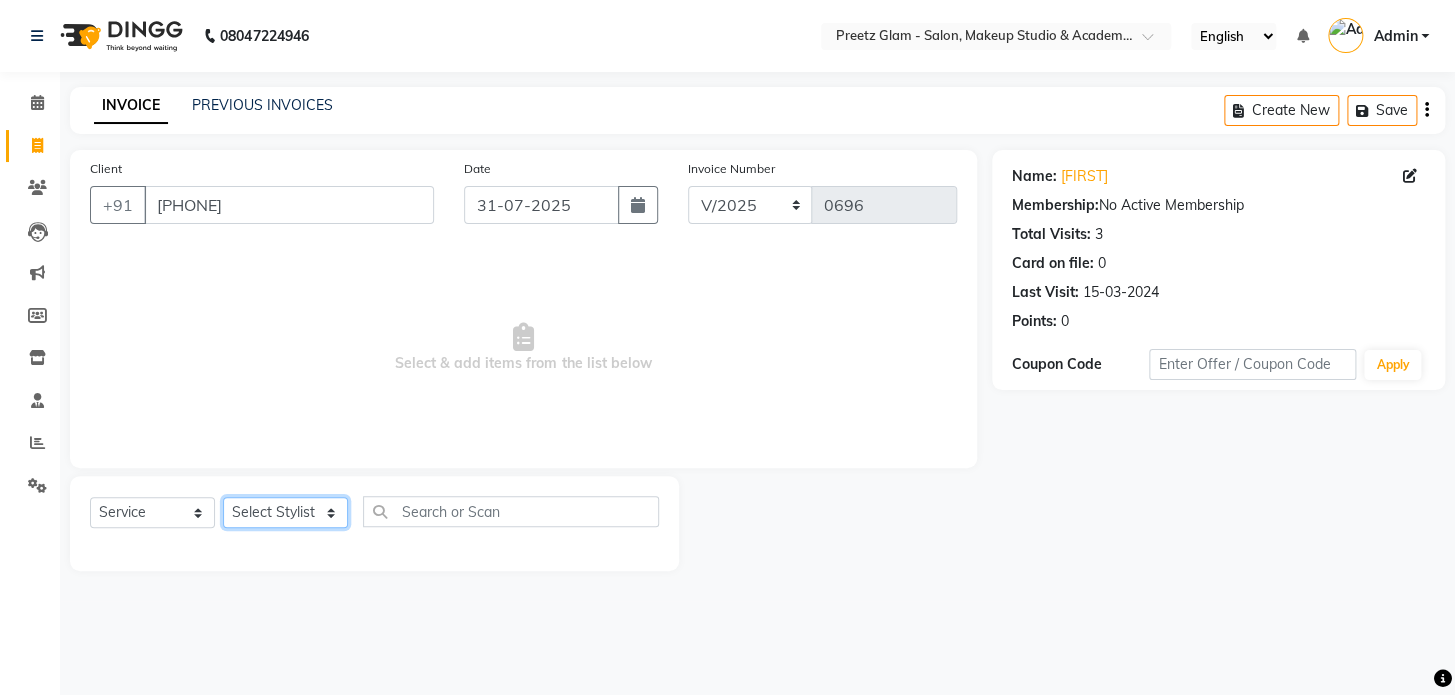click on "Select Stylist [FIRST] [FIRST] [FIRST] [FIRST] [FIRST] [FIRST] [FIRST]" 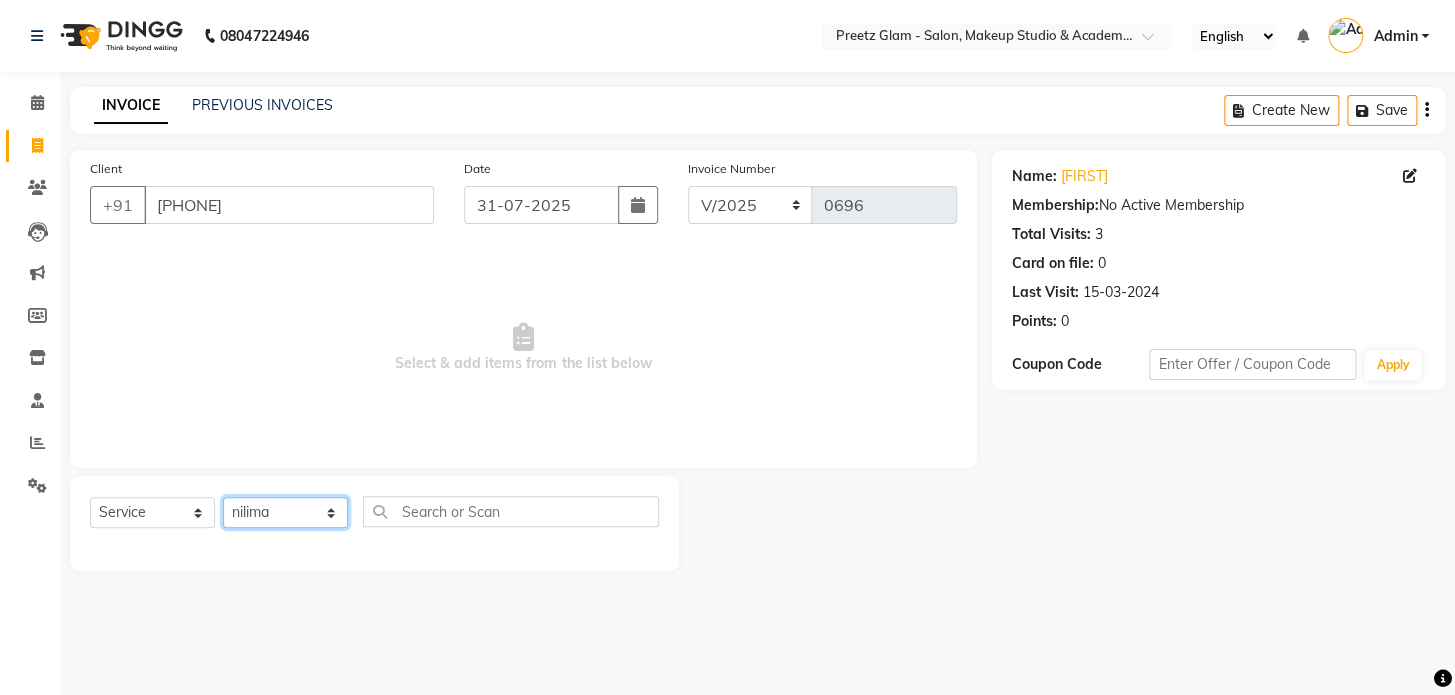 click on "Select Stylist [FIRST] [FIRST] [FIRST] [FIRST] [FIRST] [FIRST] [FIRST]" 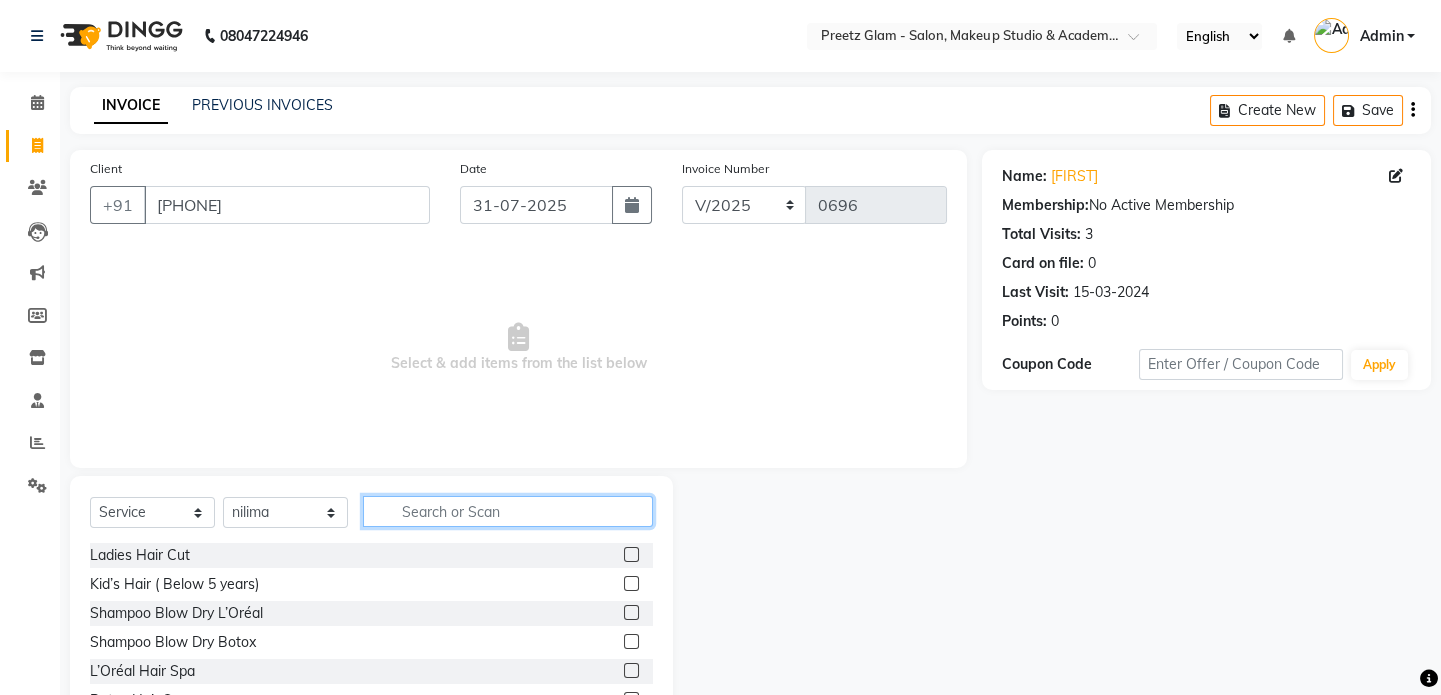 click 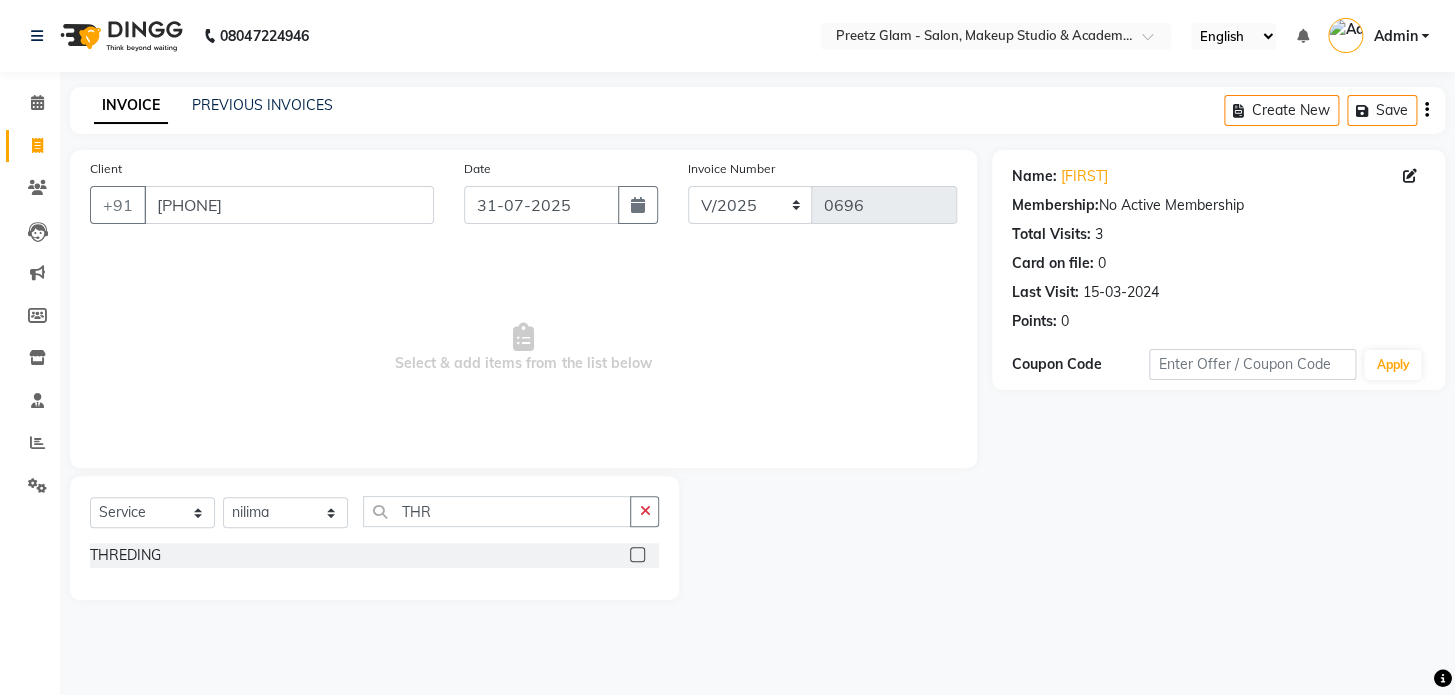 click 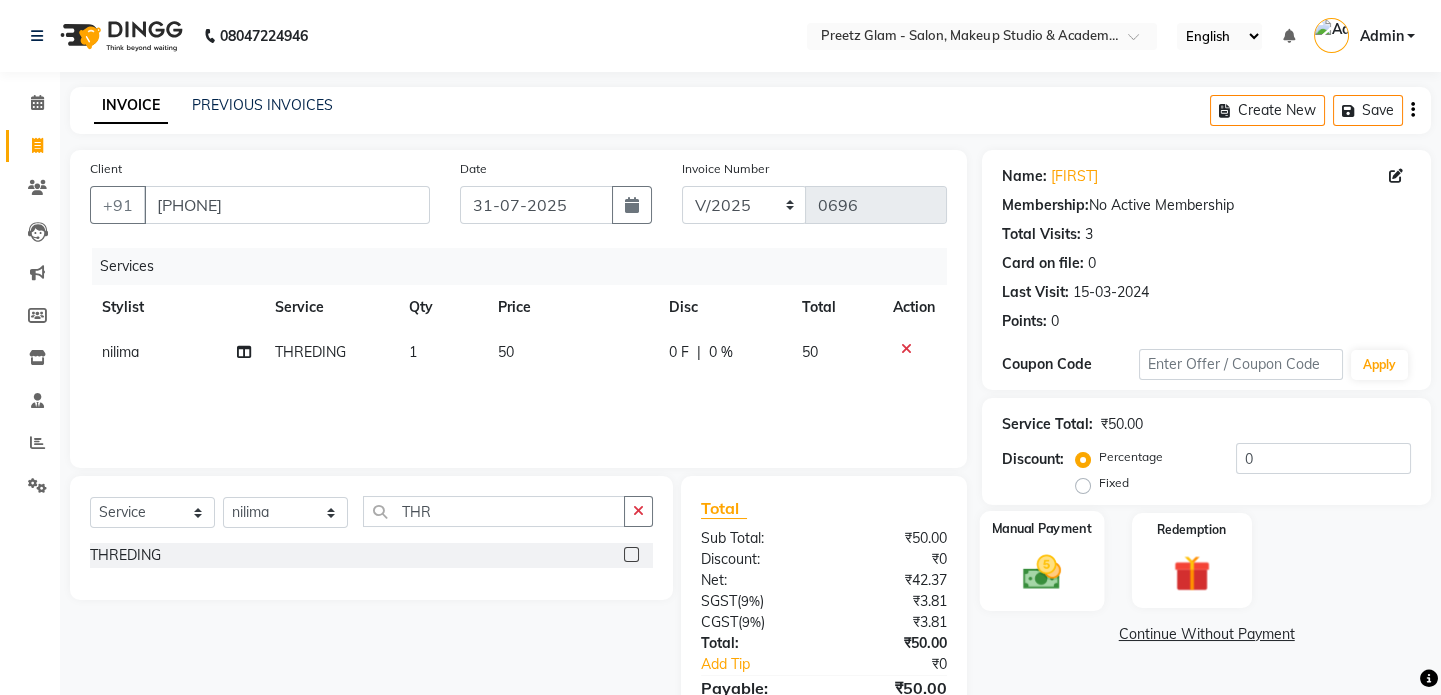 click 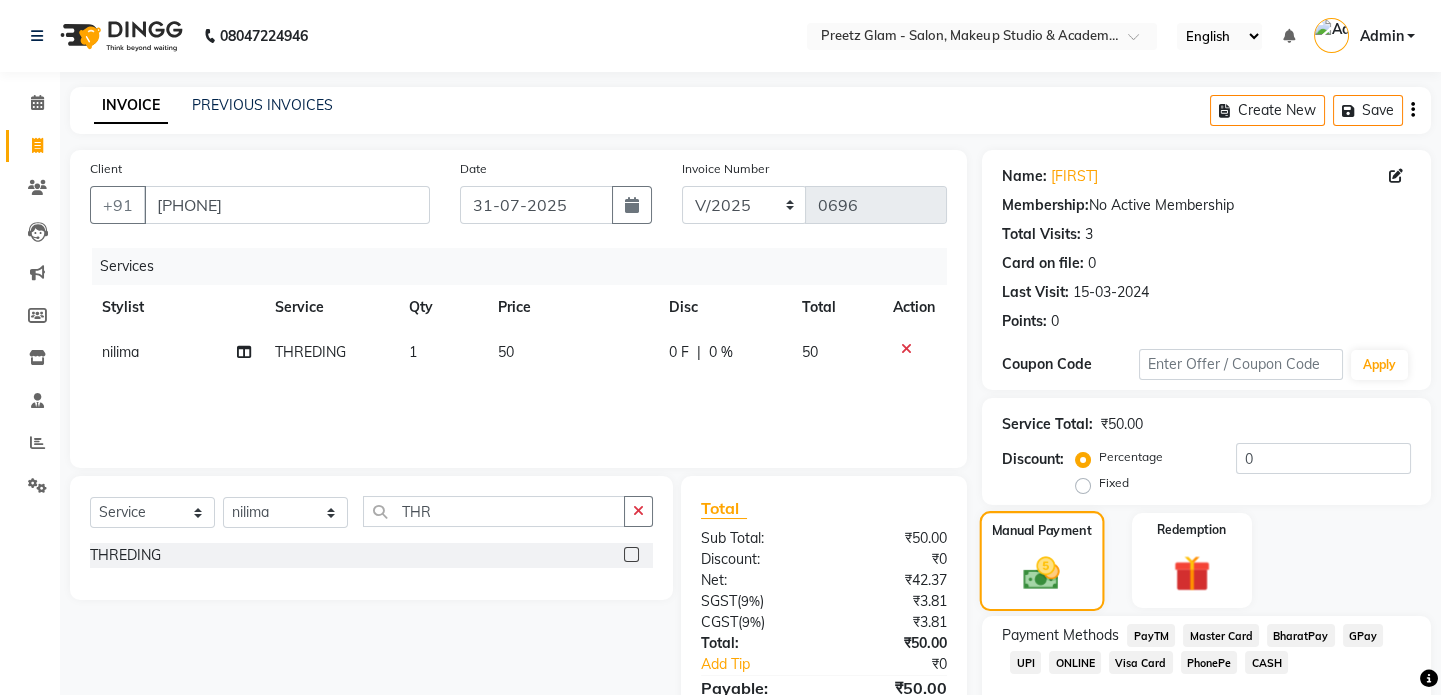 scroll, scrollTop: 111, scrollLeft: 0, axis: vertical 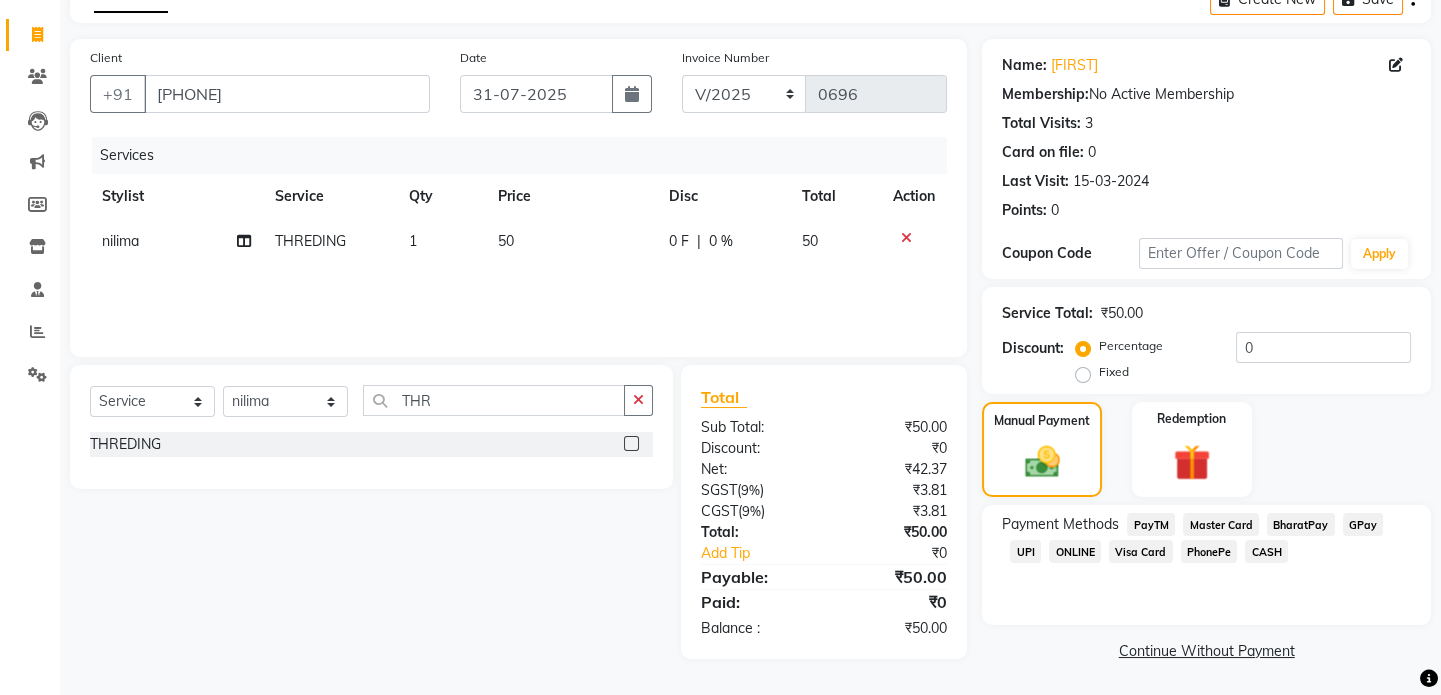 click on "CASH" 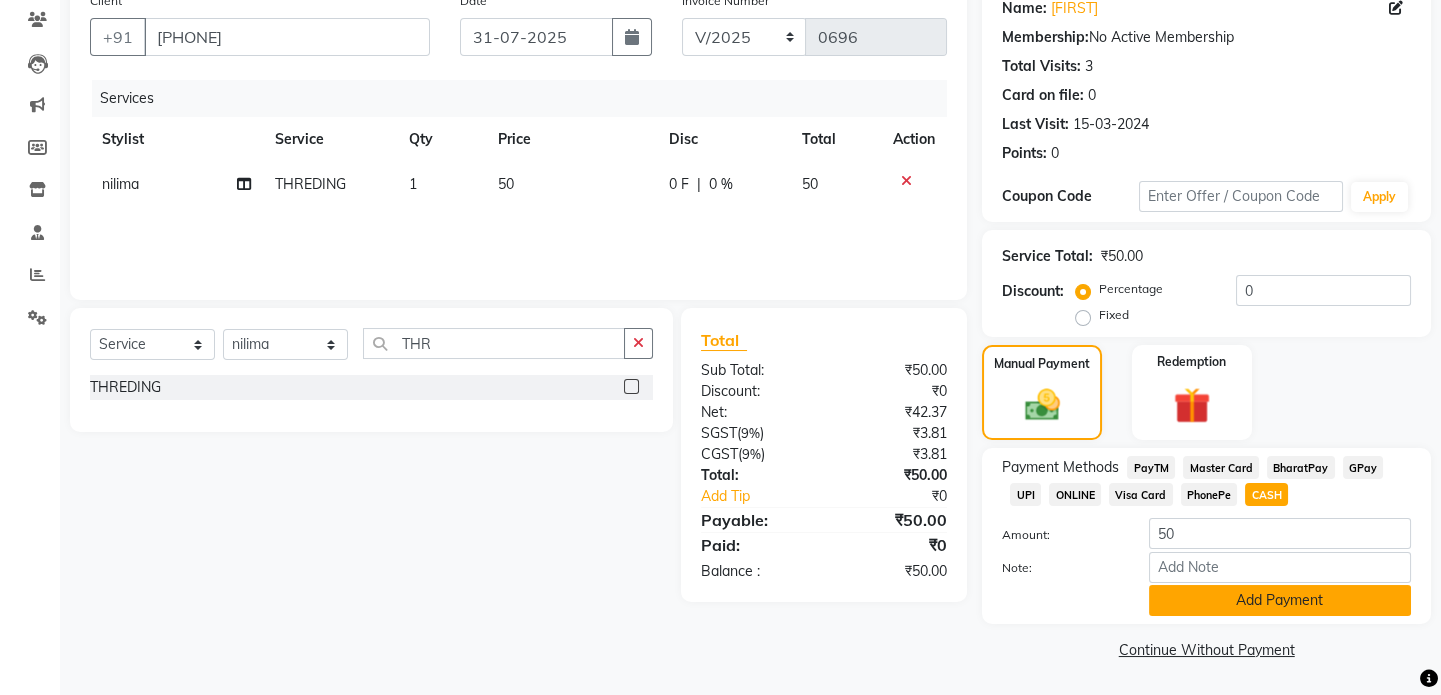 click on "Add Payment" 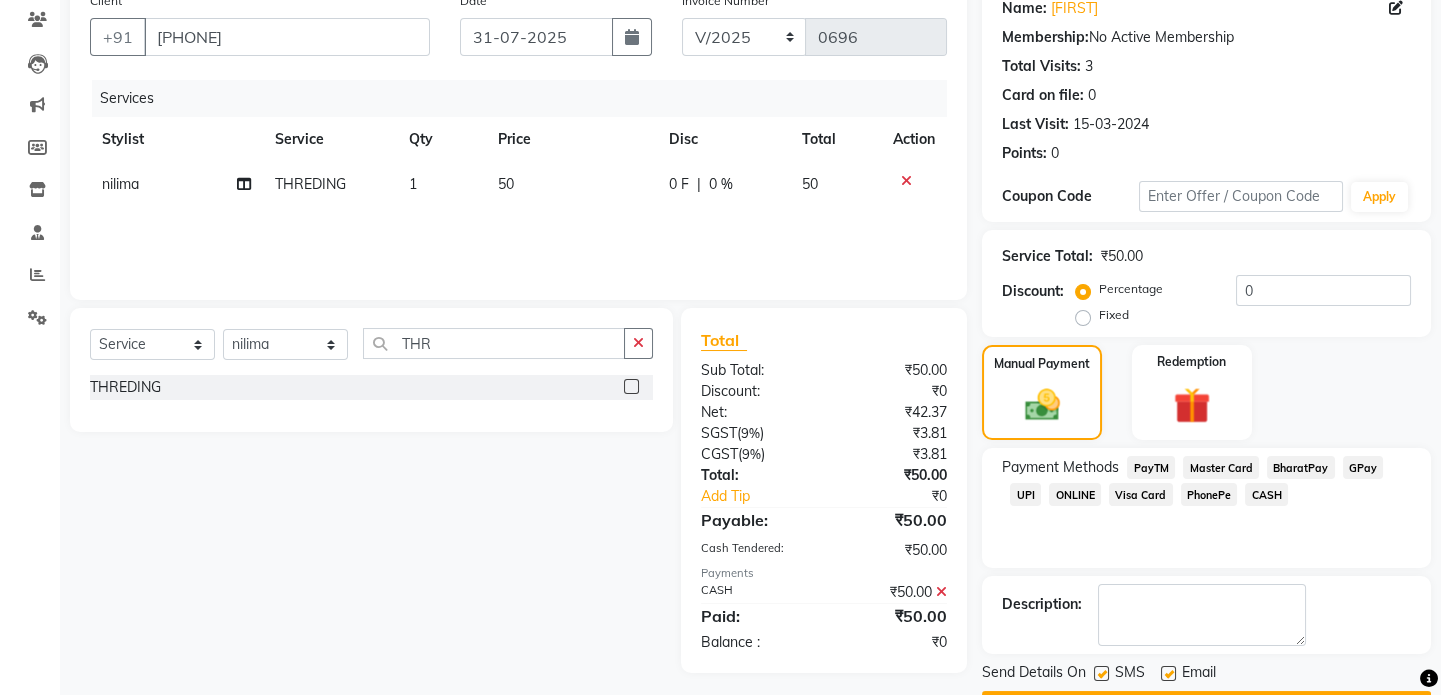 scroll, scrollTop: 223, scrollLeft: 0, axis: vertical 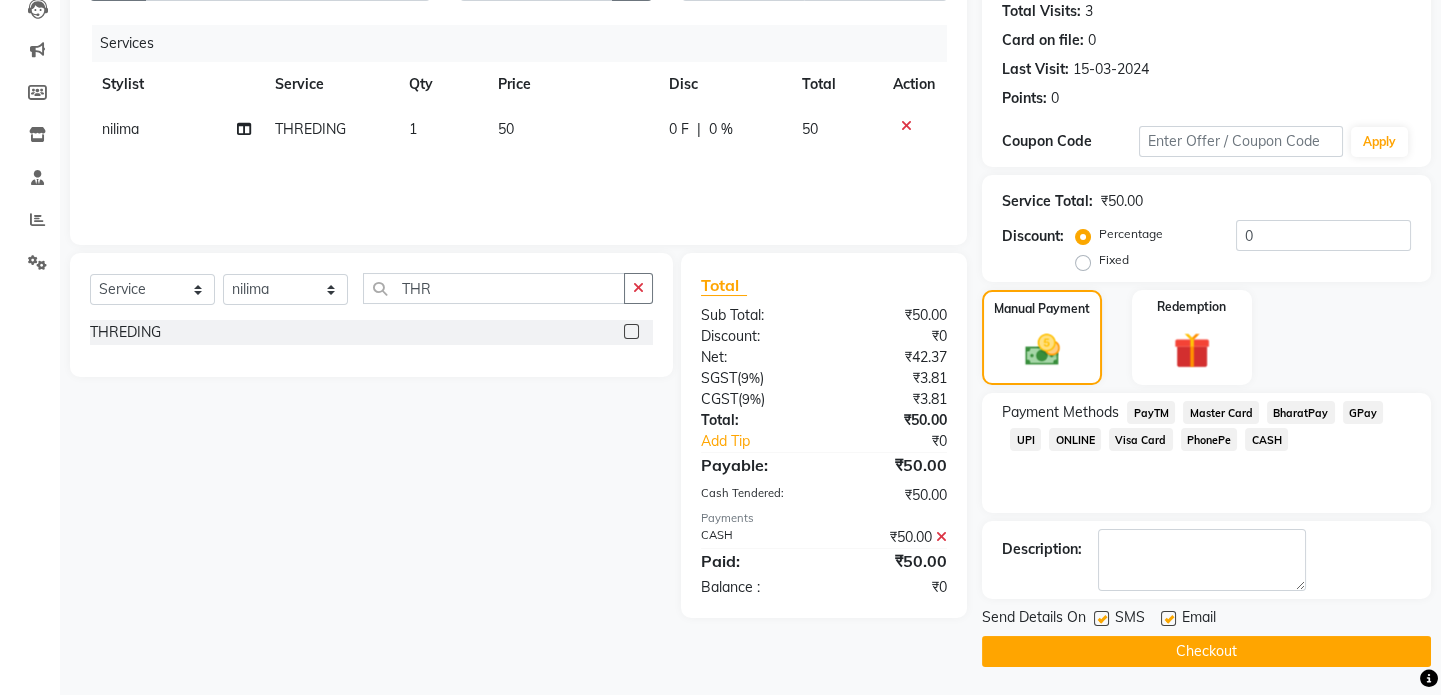 click on "Checkout" 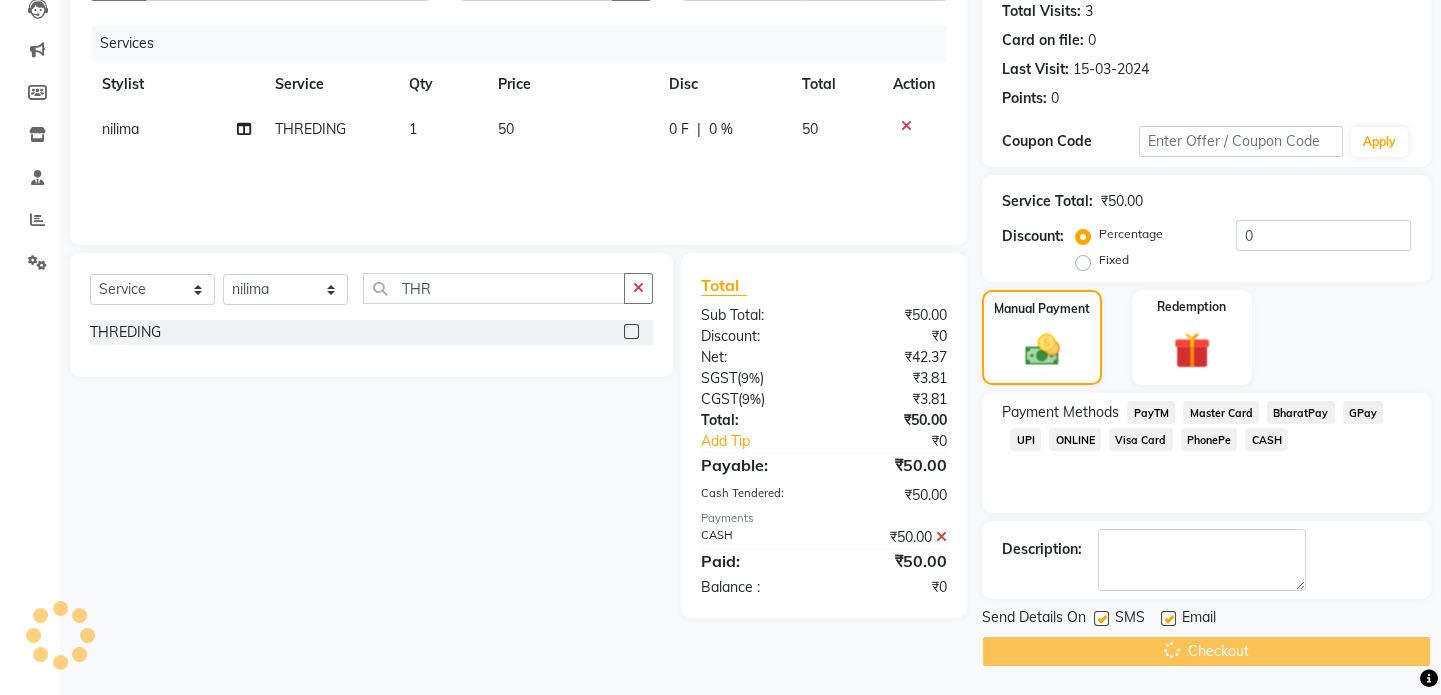 scroll, scrollTop: 0, scrollLeft: 0, axis: both 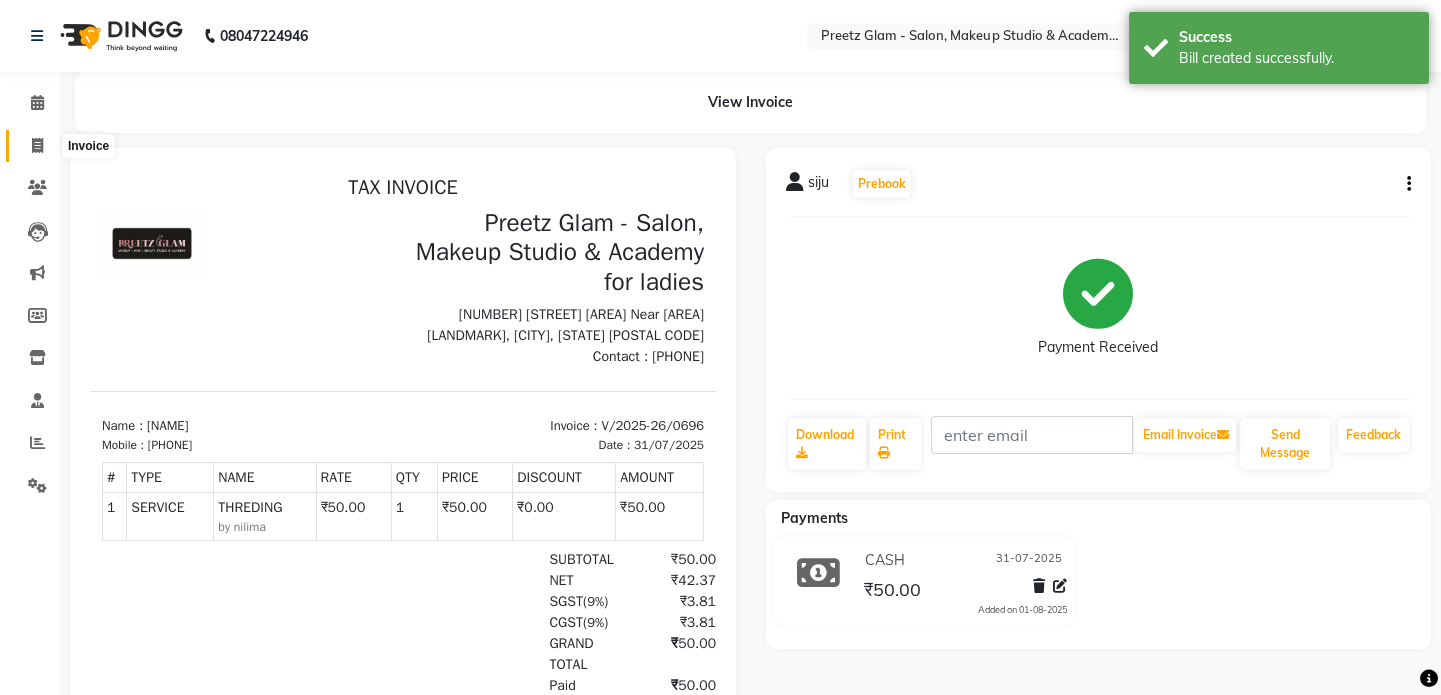 click 